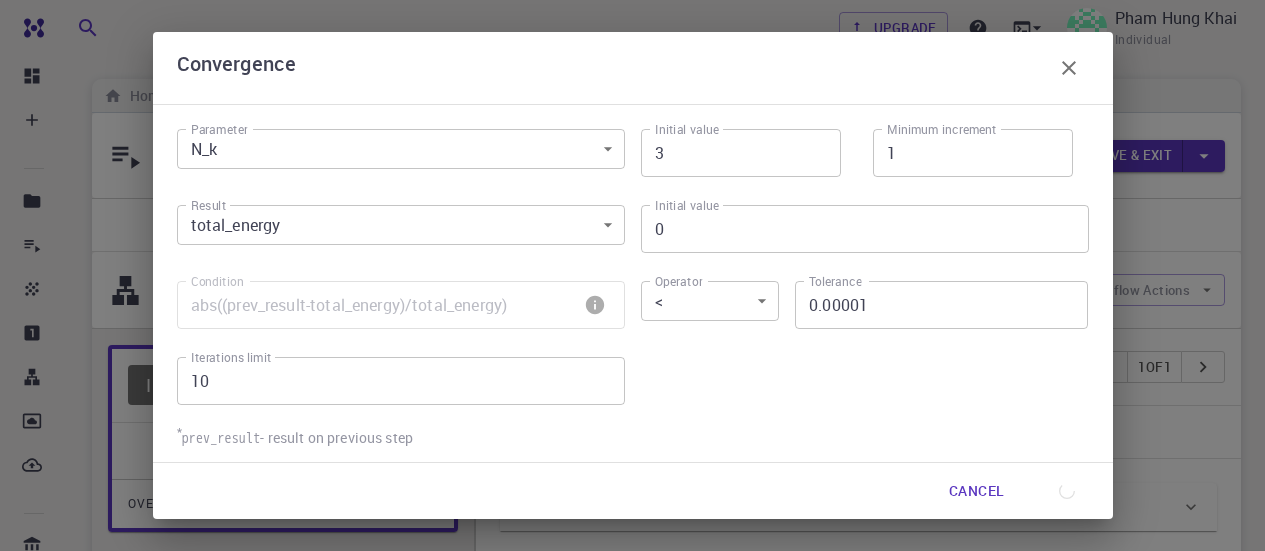 scroll, scrollTop: 62, scrollLeft: 0, axis: vertical 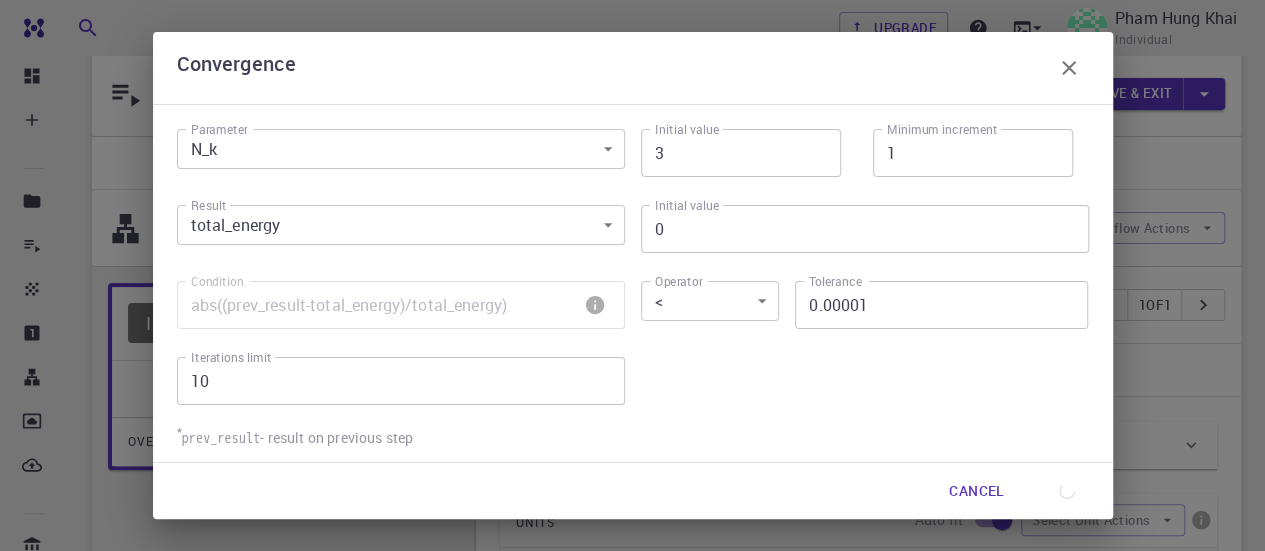 click on "Cancel Apply" at bounding box center [633, 491] 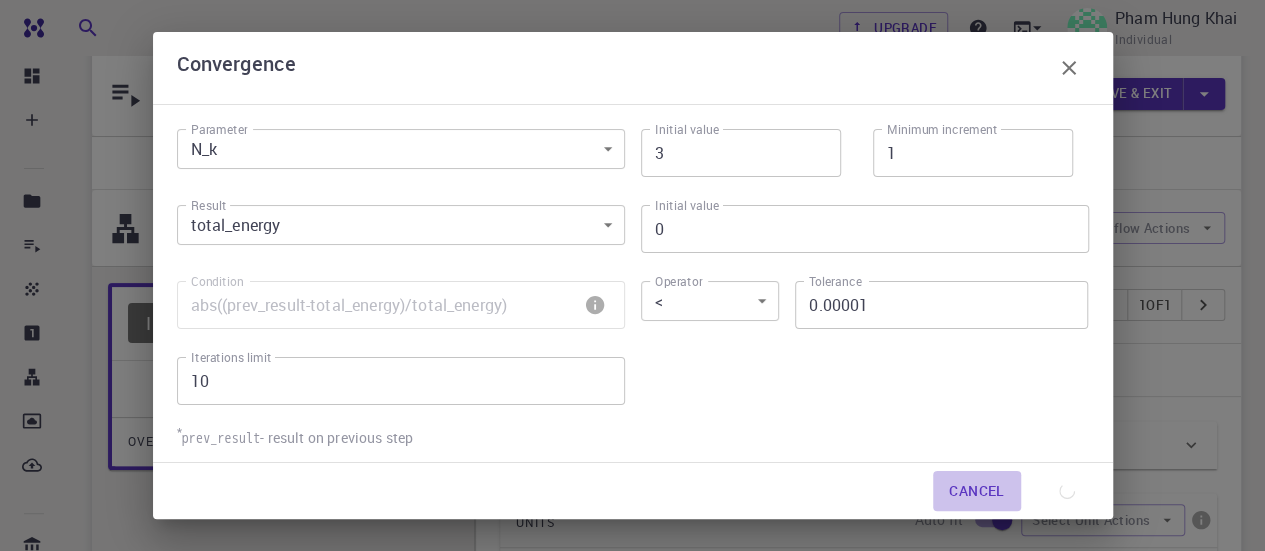 click on "Cancel" at bounding box center (976, 491) 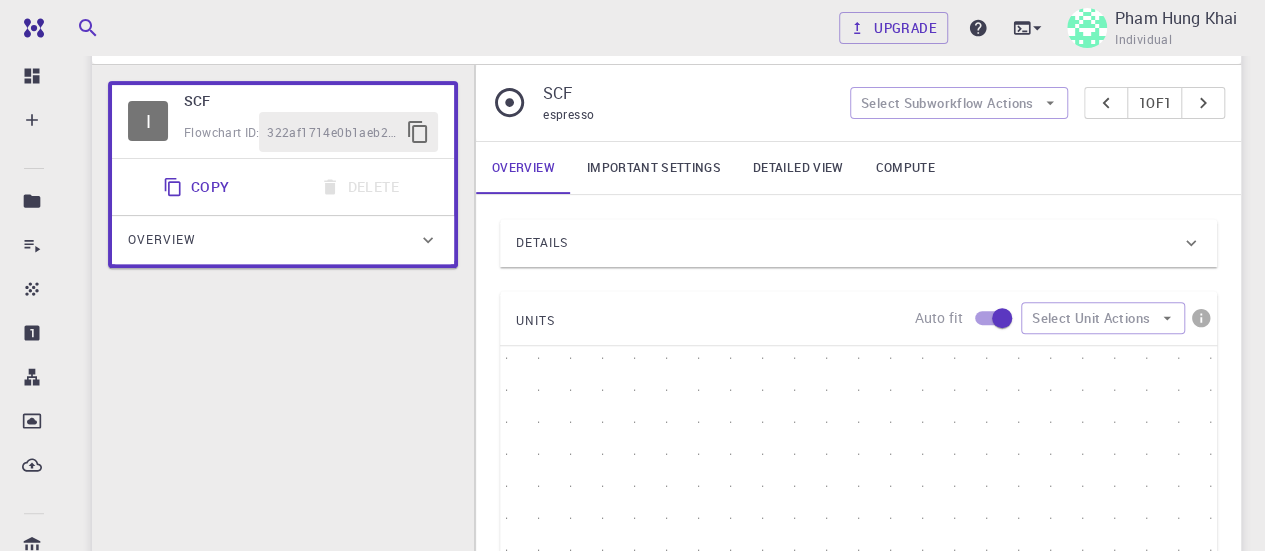 scroll, scrollTop: 312, scrollLeft: 0, axis: vertical 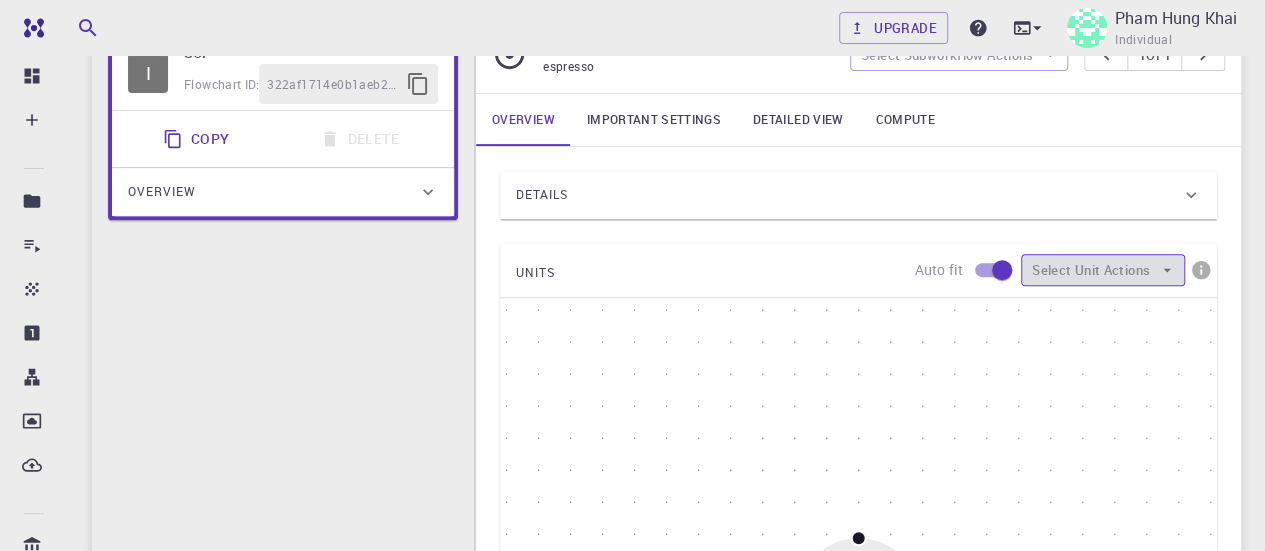 click on "Select Unit Actions" at bounding box center [1103, 270] 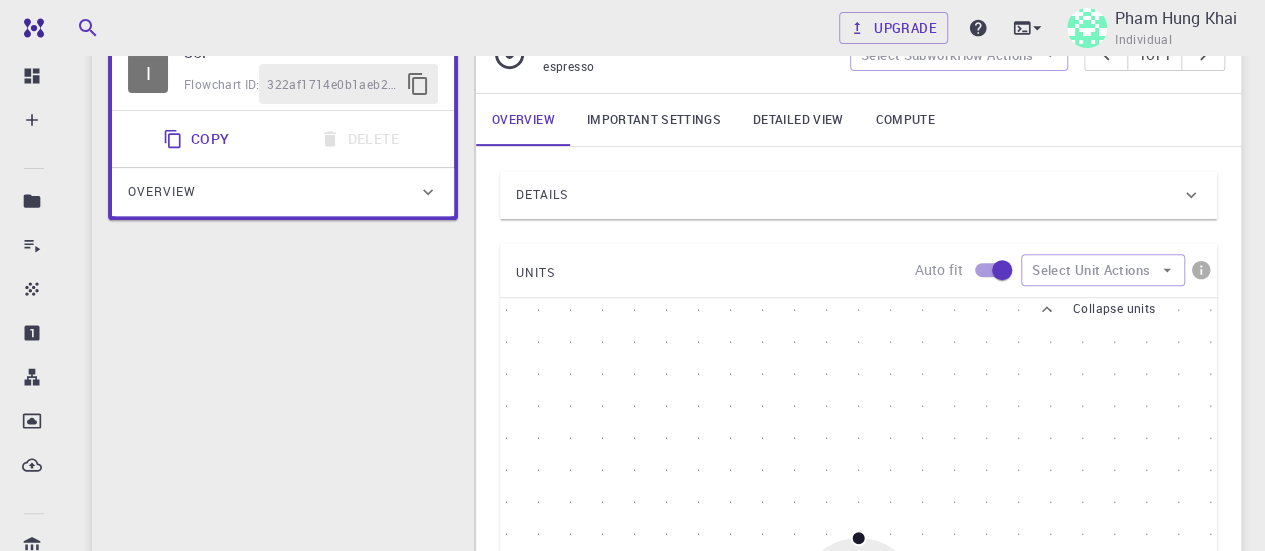 click on "Details" at bounding box center (848, 195) 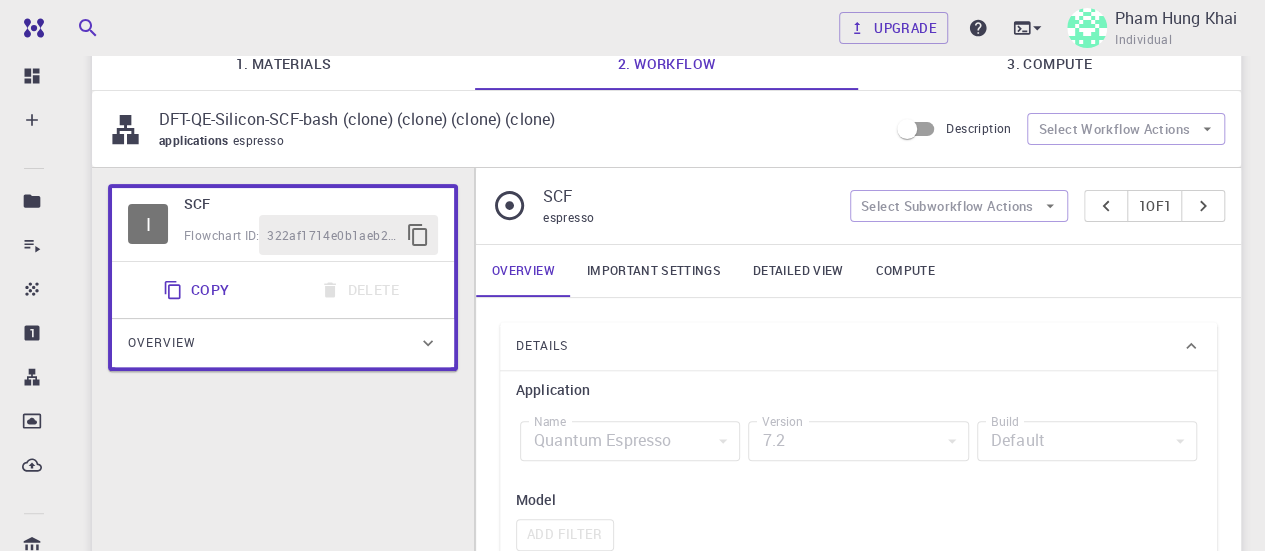 scroll, scrollTop: 134, scrollLeft: 0, axis: vertical 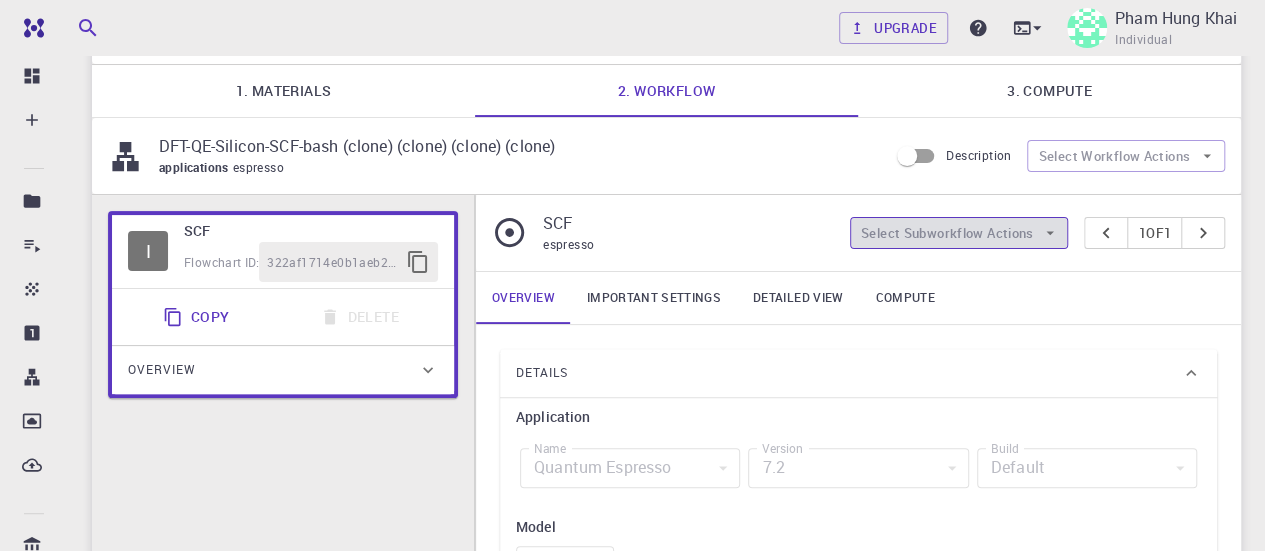 click on "Select Subworkflow Actions" at bounding box center [959, 233] 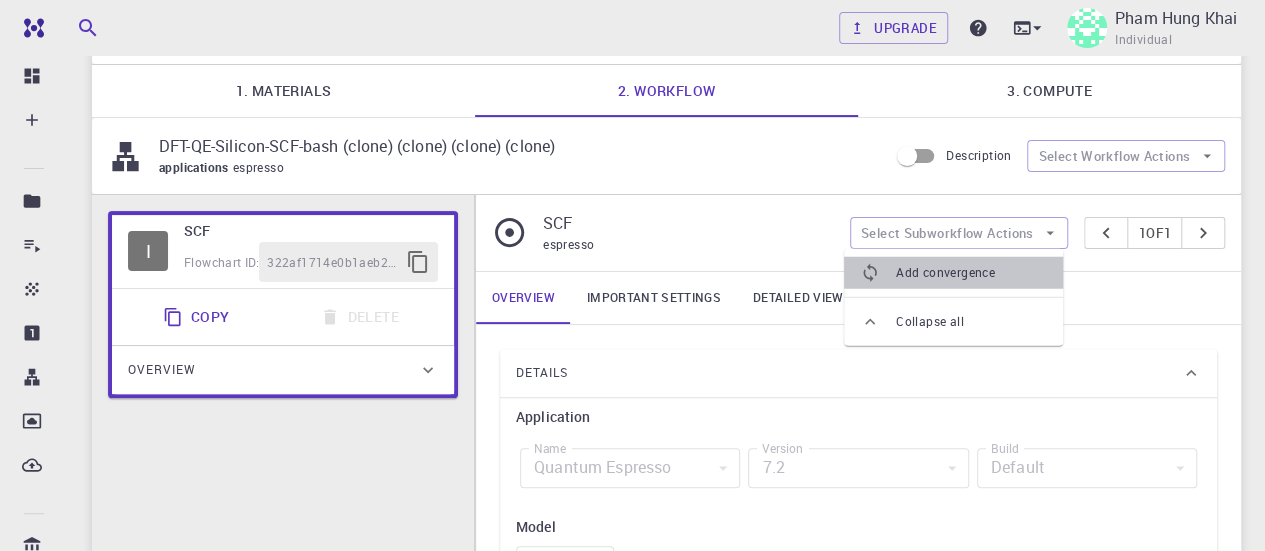 click on "Add convergence" at bounding box center (971, 273) 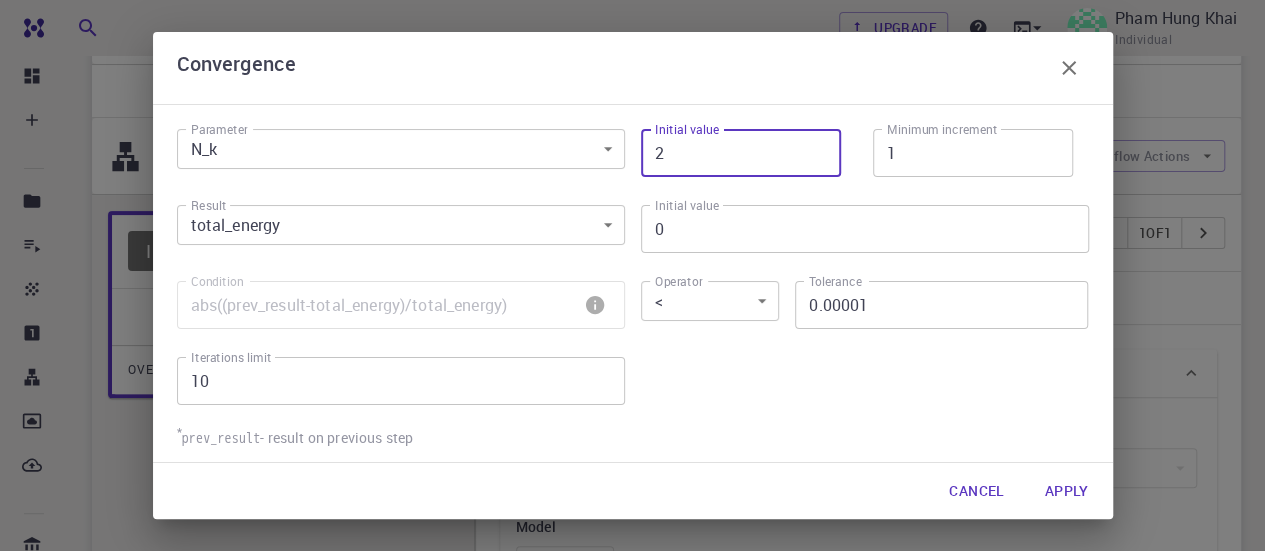 type on "2" 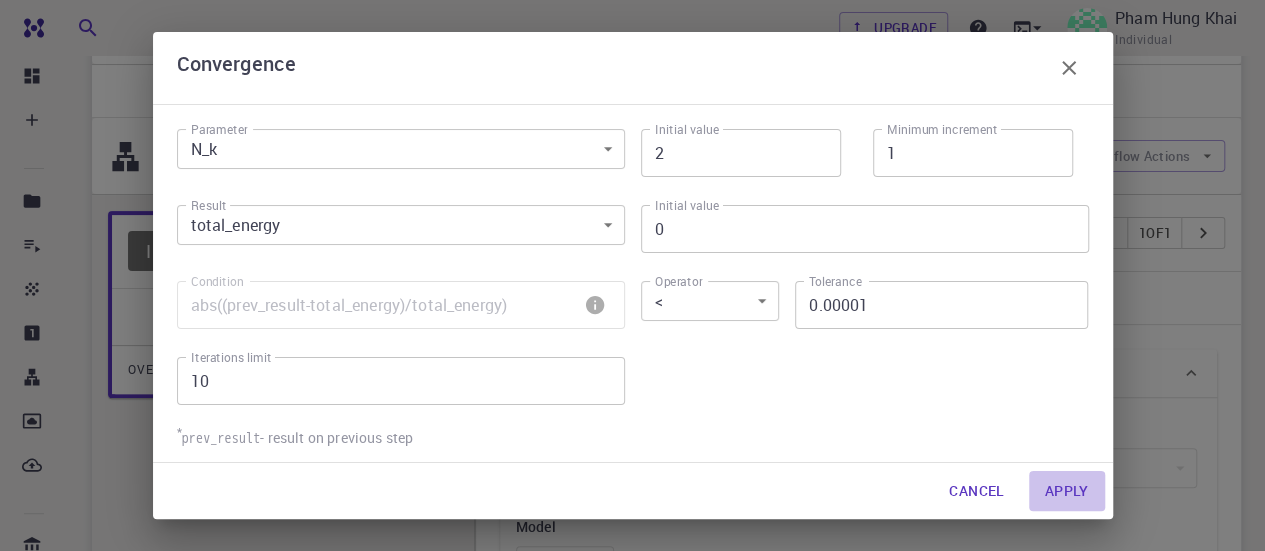 click on "Apply" at bounding box center (1067, 491) 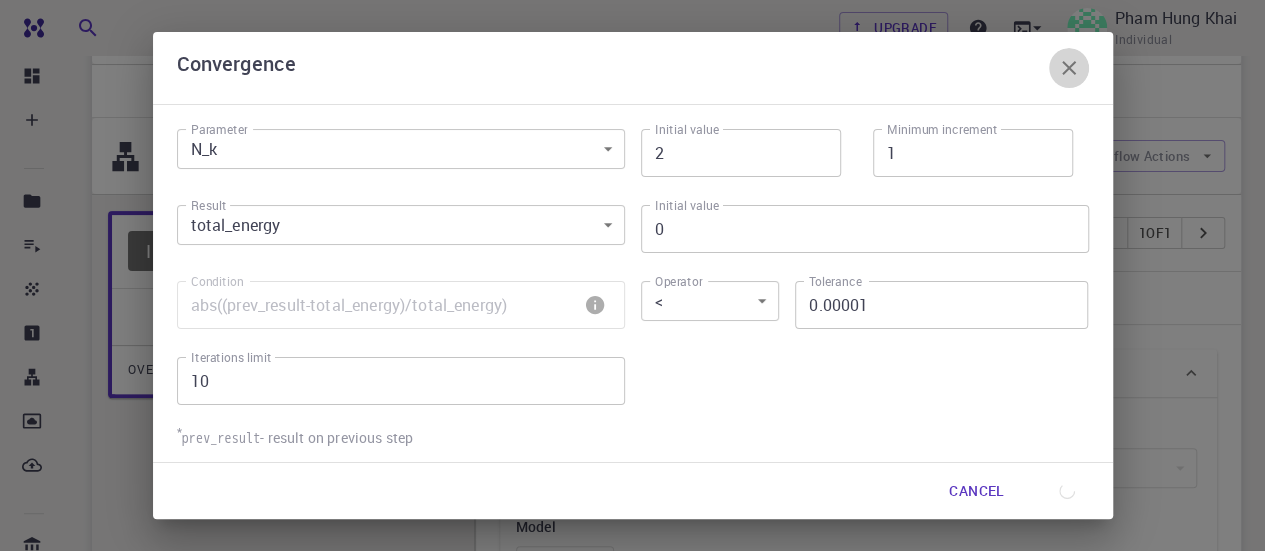 click 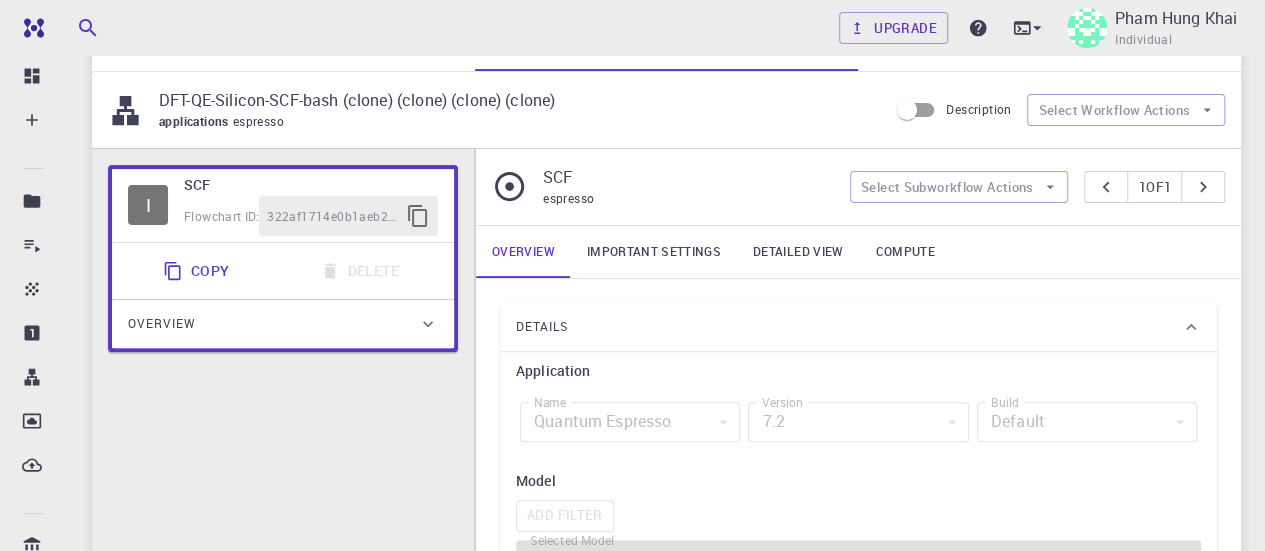 scroll, scrollTop: 0, scrollLeft: 0, axis: both 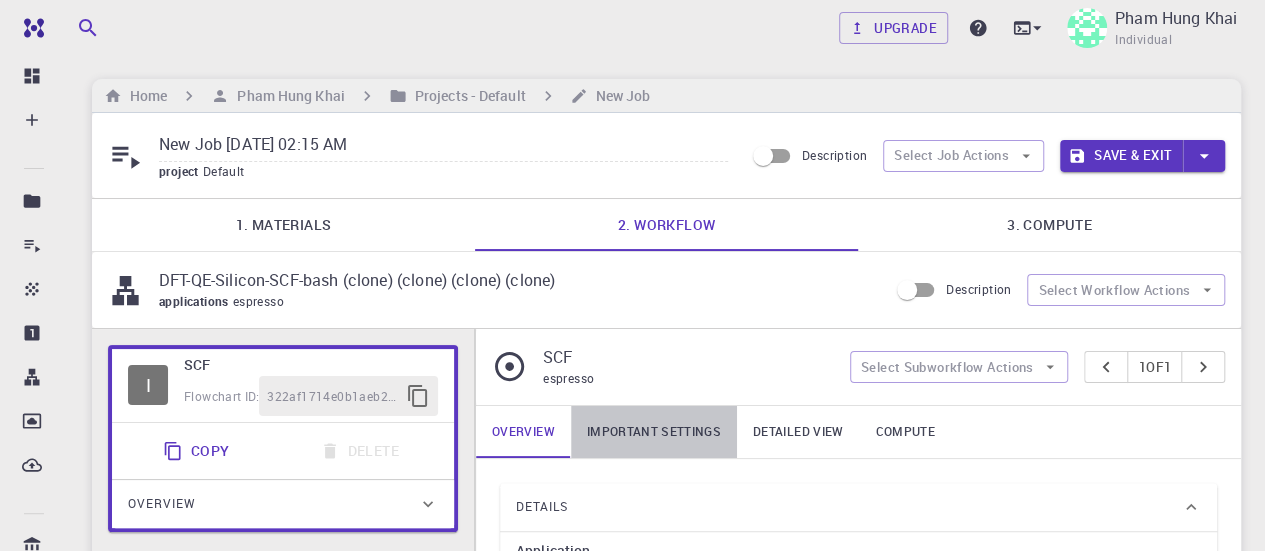 click on "Important settings" at bounding box center [654, 432] 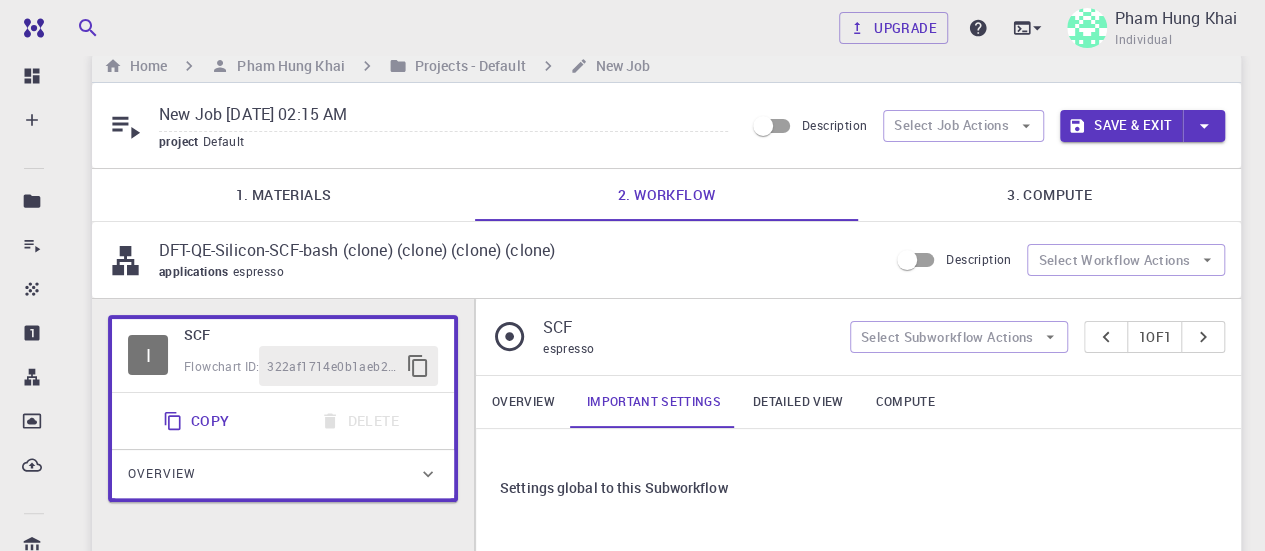 scroll, scrollTop: 24, scrollLeft: 0, axis: vertical 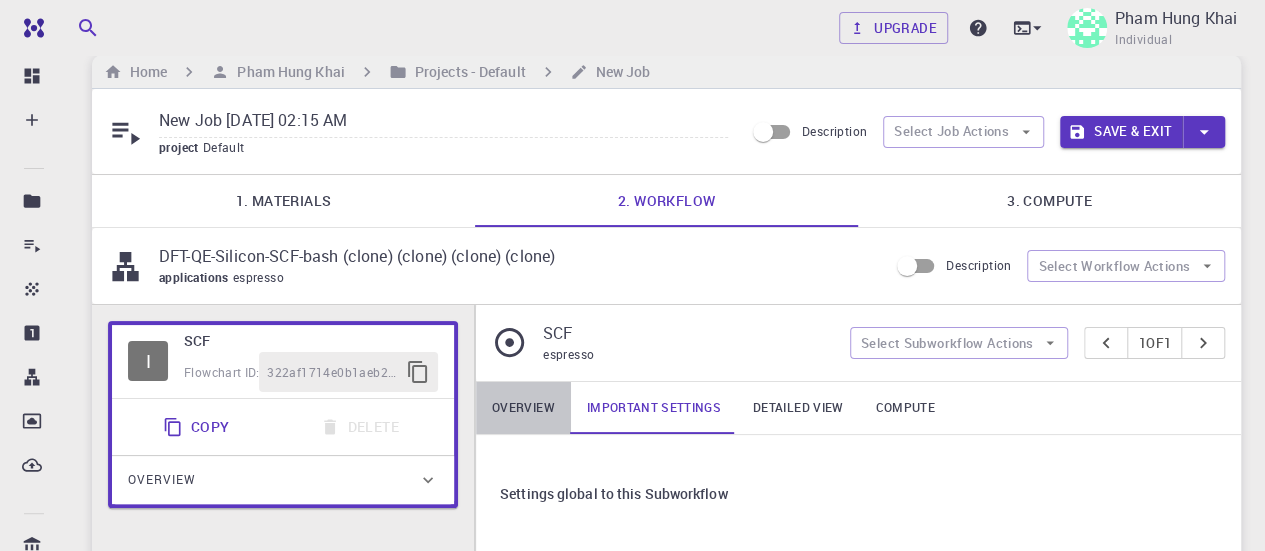 click on "Overview" at bounding box center [523, 408] 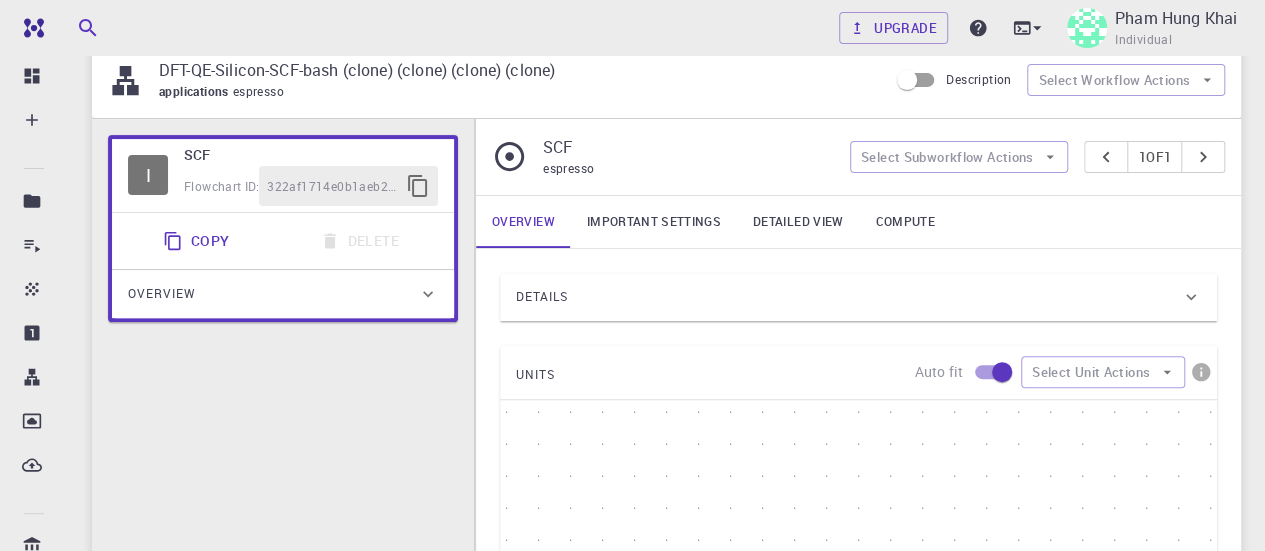 scroll, scrollTop: 208, scrollLeft: 0, axis: vertical 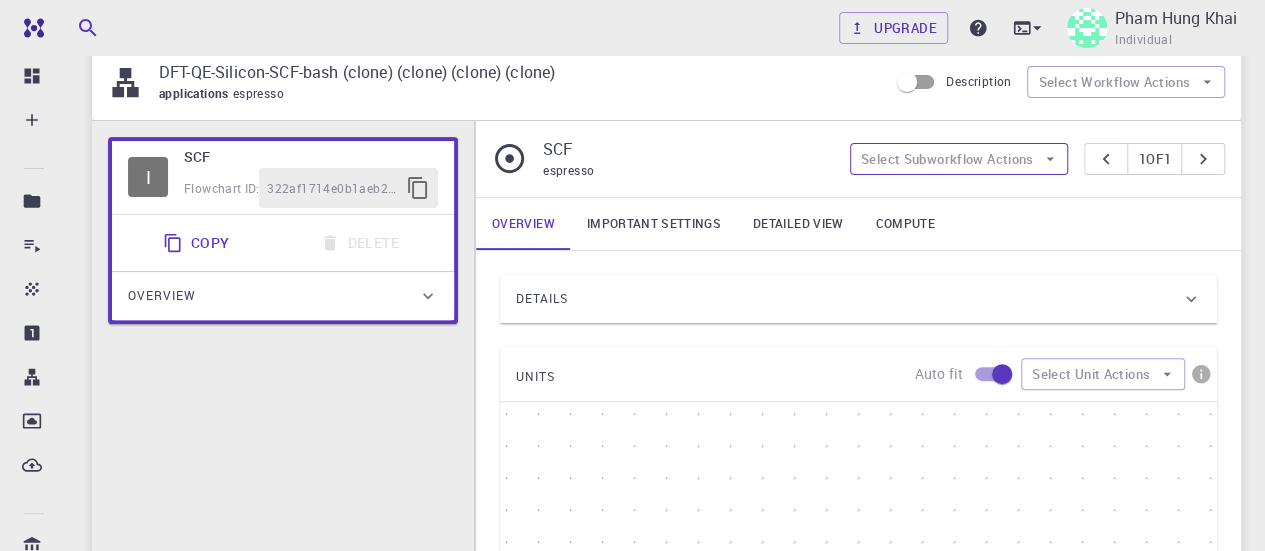click on "Select Subworkflow Actions" at bounding box center (959, 159) 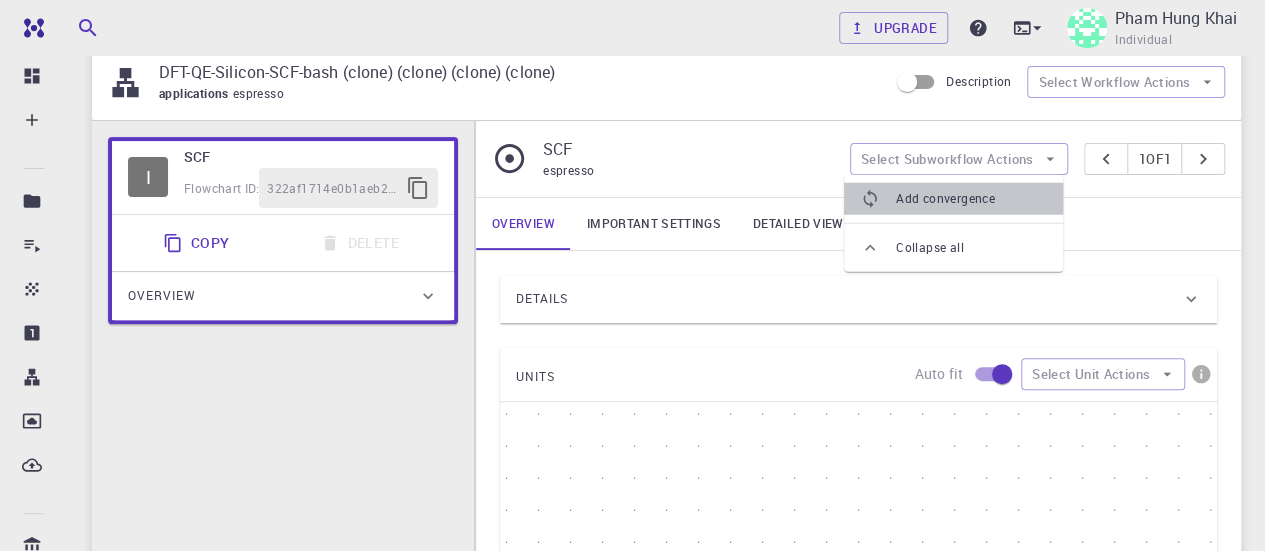 click on "Add convergence" at bounding box center (971, 199) 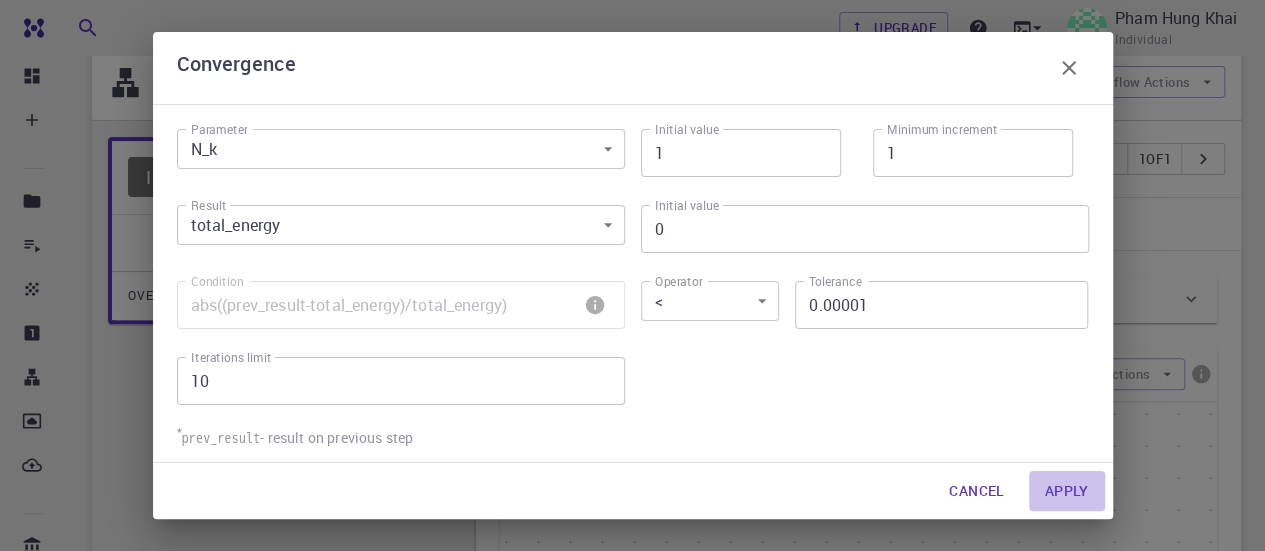 click on "Apply" at bounding box center [1067, 491] 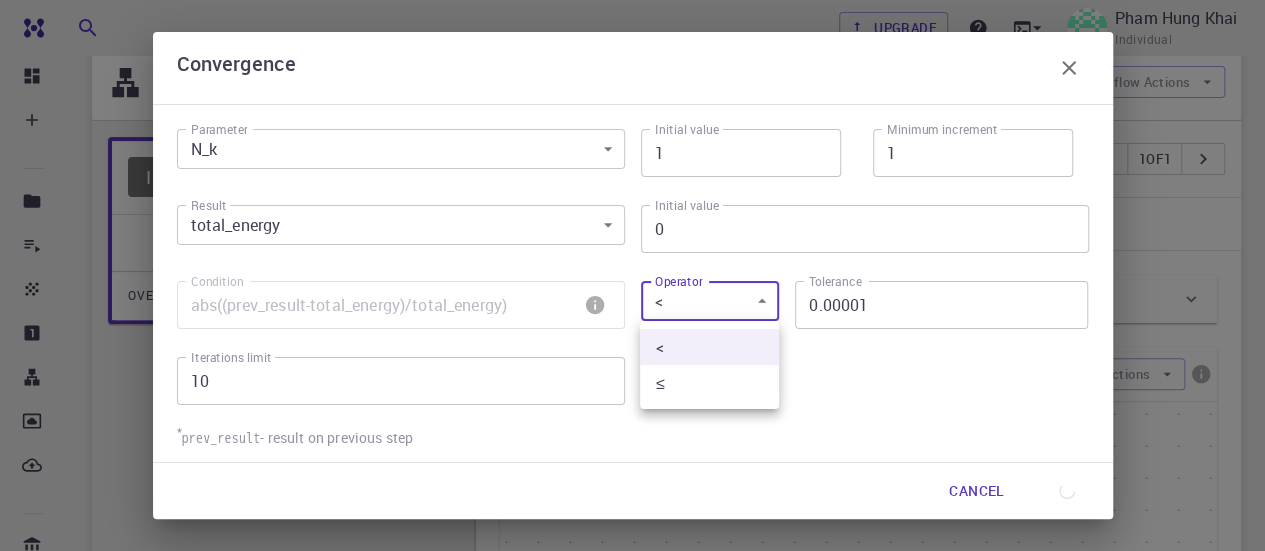 click on "Free Dashboard Create New Job New Material Create Material Upload File Import from Bank Import from 3rd Party New Workflow New Project Projects Jobs Materials Properties Workflows Dropbox External Uploads Bank Materials Workflows Accounts Shared with me Shared publicly Shared externally Documentation Contact Support Compute load: Low Upgrade Pham Hung Khai Individual Home Pham Hung Khai Projects - Default New Job New Job Jul 28, 2025, 02:15 AM project Default Description Select Job Actions Save & Exit 1. Materials 2. Workflow 3. Compute DFT-QE-Silicon-SCF-bash (clone) (clone) (clone) (clone) applications espresso Description Select Workflow Actions I SCF Flowchart ID:  322af1714e0b1aeb25e75e82 Copy Delete Overview Application Name Quantum Espresso espresso Name Version 7.2 7.2 Version Build Default Default Build SCF espresso Select Subworkflow Actions 1  of  1 Overview Important settings Detailed view Compute Details Application Name Quantum Espresso espresso Name Version 7.2 7.2 Version" at bounding box center [632, 524] 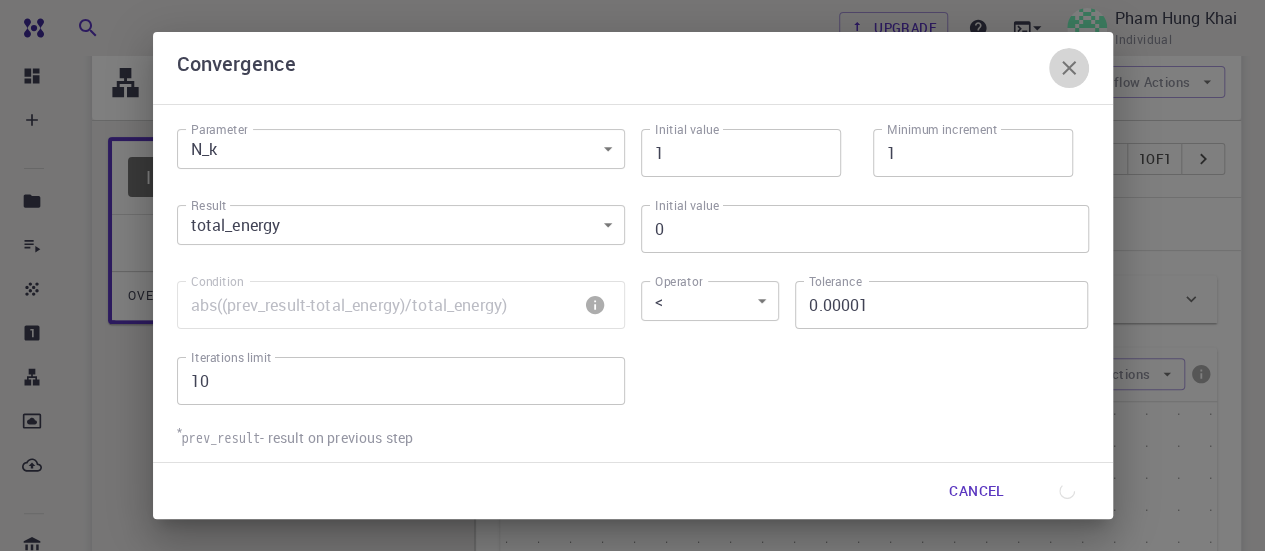 click 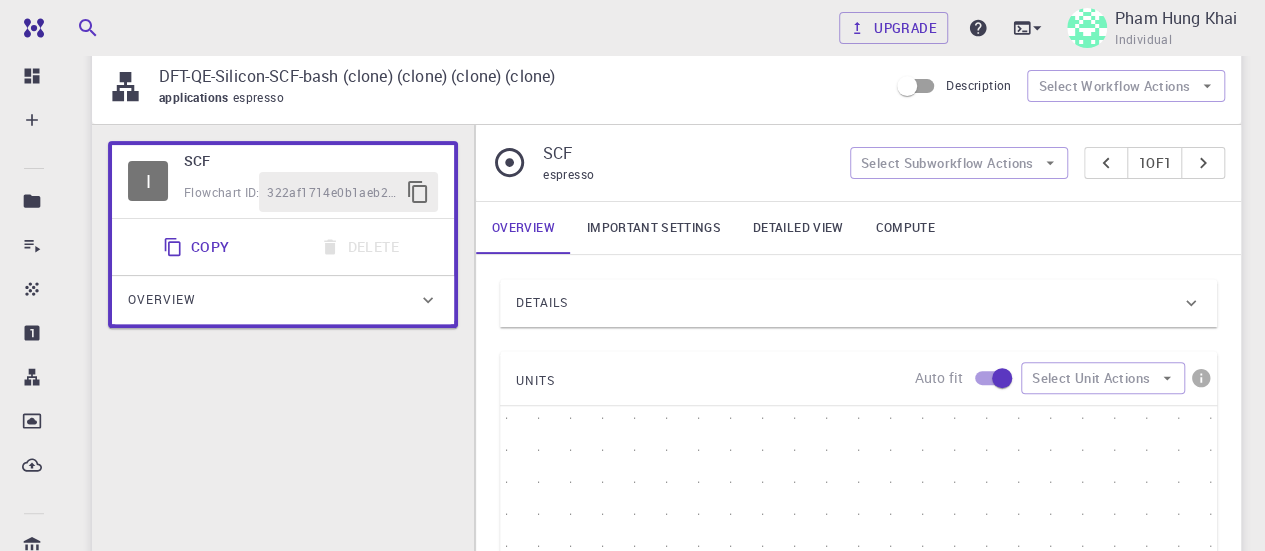 scroll, scrollTop: 202, scrollLeft: 0, axis: vertical 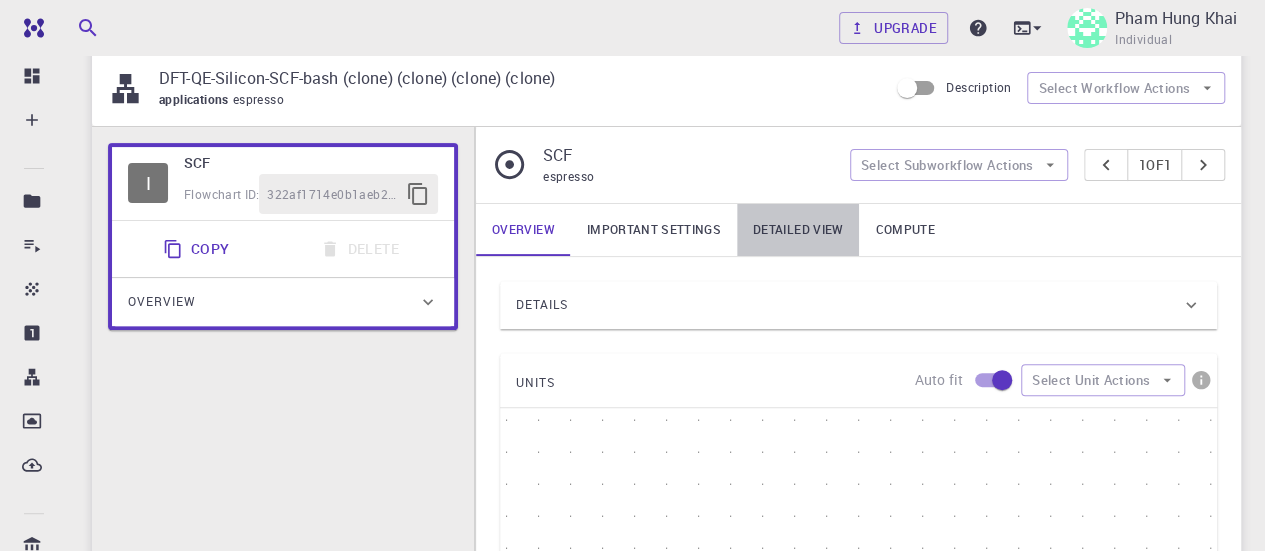 click on "Detailed view" at bounding box center [798, 230] 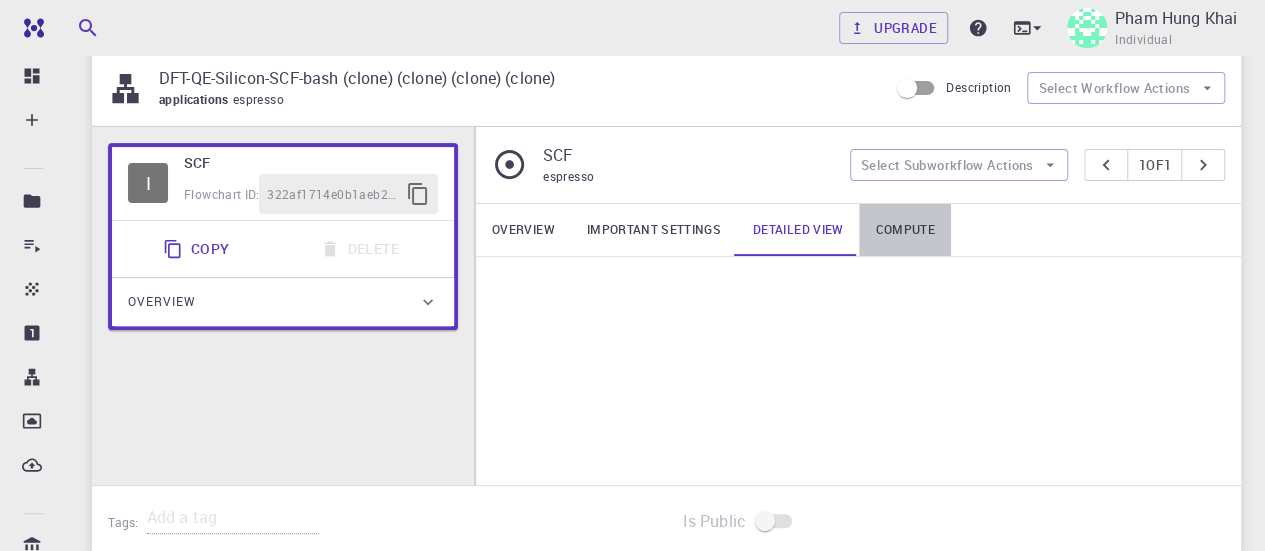 click on "Compute" at bounding box center (904, 230) 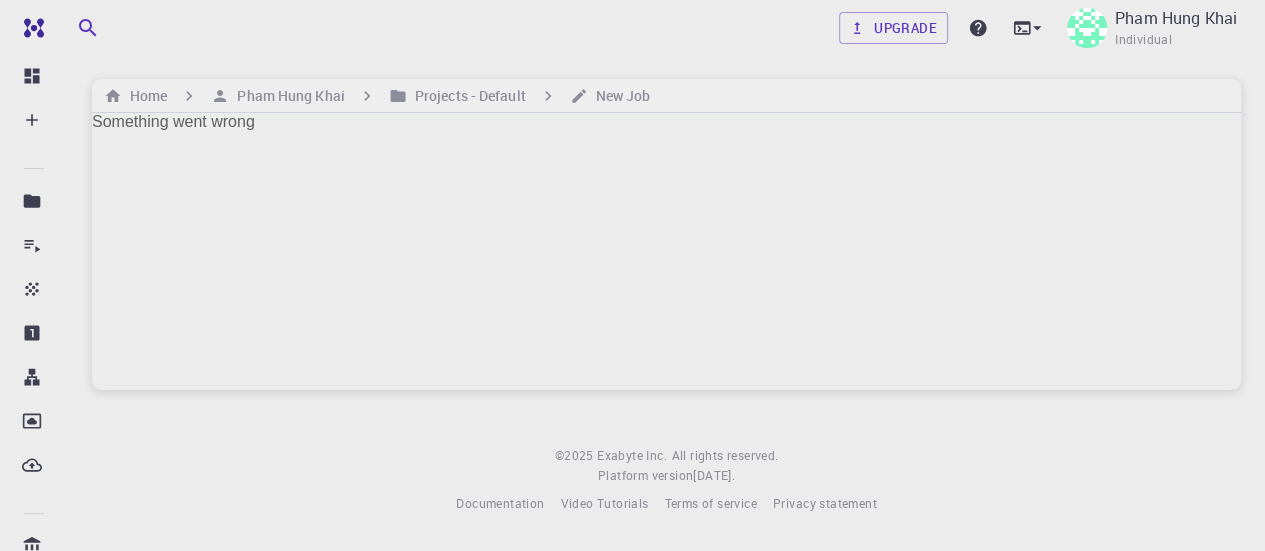 scroll, scrollTop: 0, scrollLeft: 0, axis: both 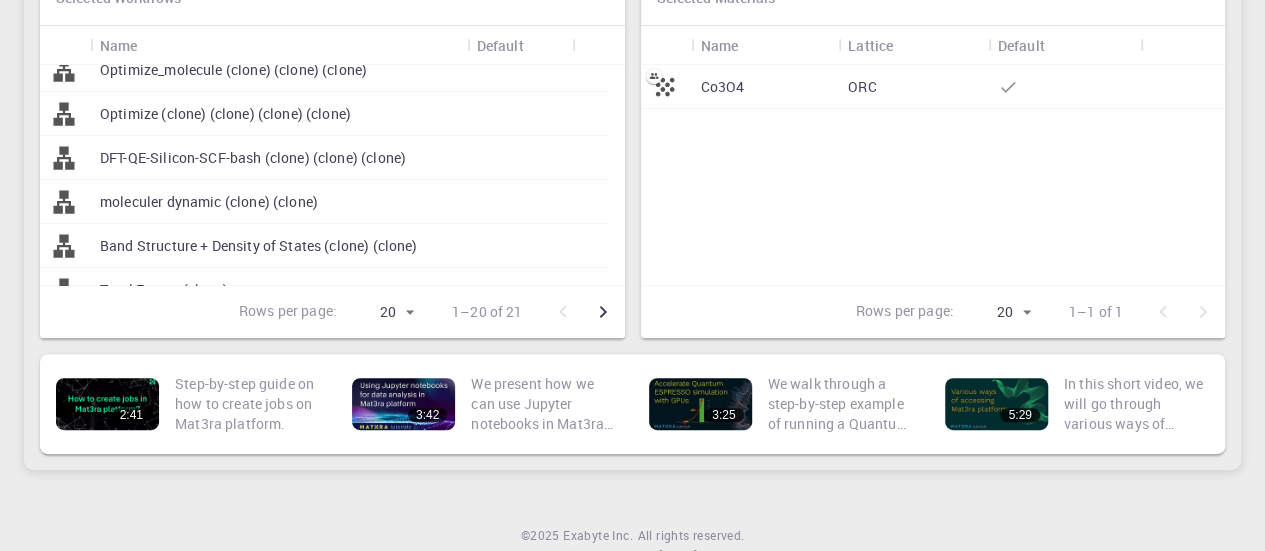 click on "DFT-QE-Silicon-SCF-bash (clone) (clone) (clone)" at bounding box center (253, 158) 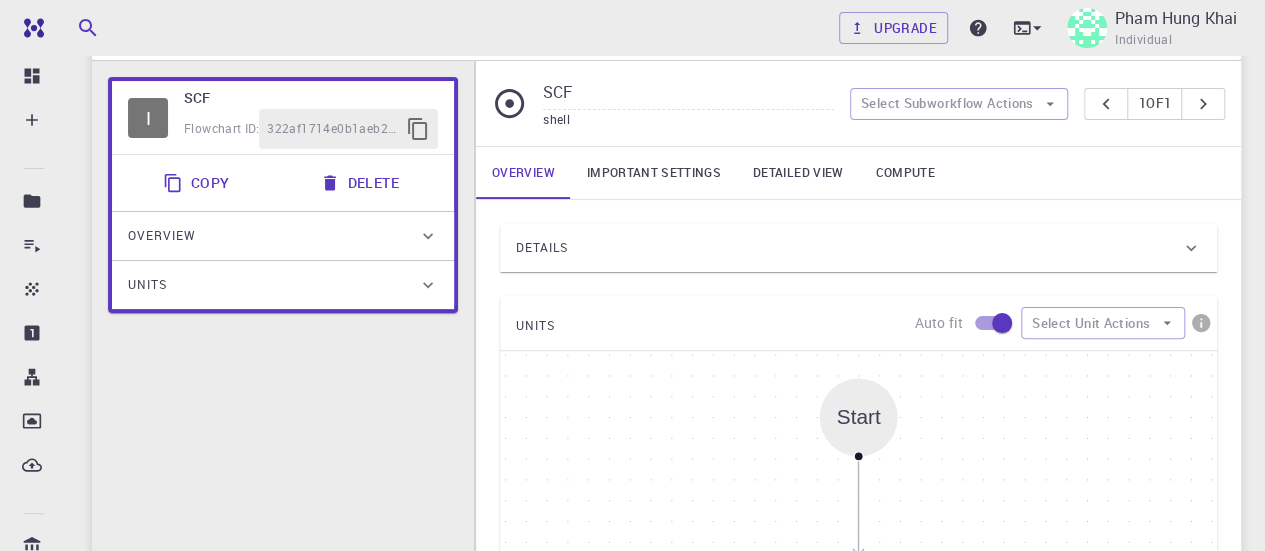 scroll, scrollTop: 0, scrollLeft: 0, axis: both 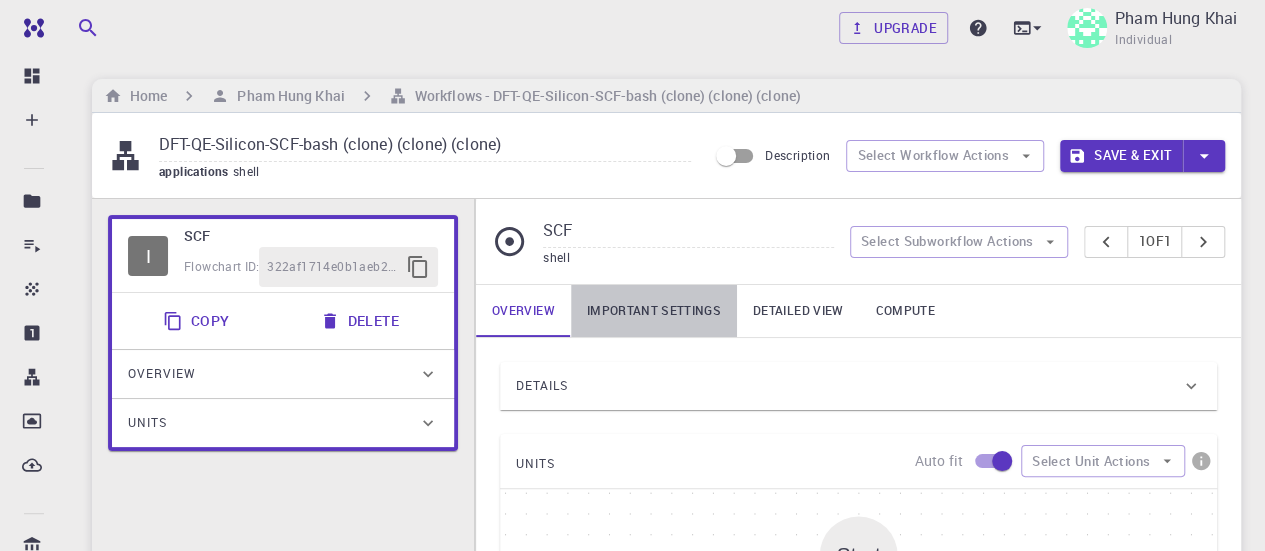 click on "Important settings" at bounding box center [654, 311] 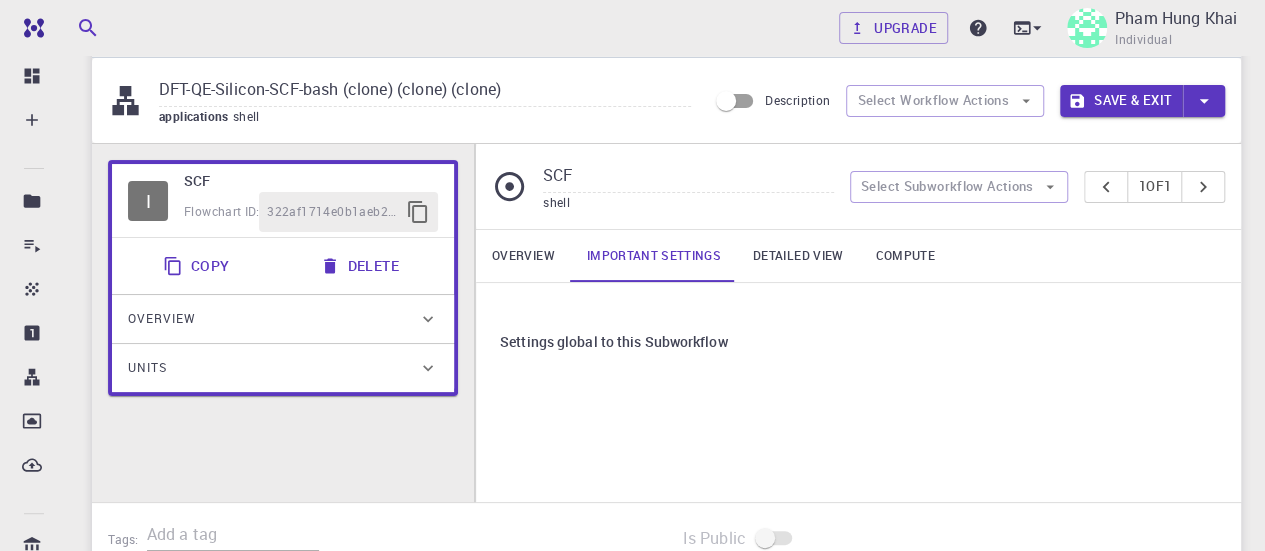 scroll, scrollTop: 54, scrollLeft: 0, axis: vertical 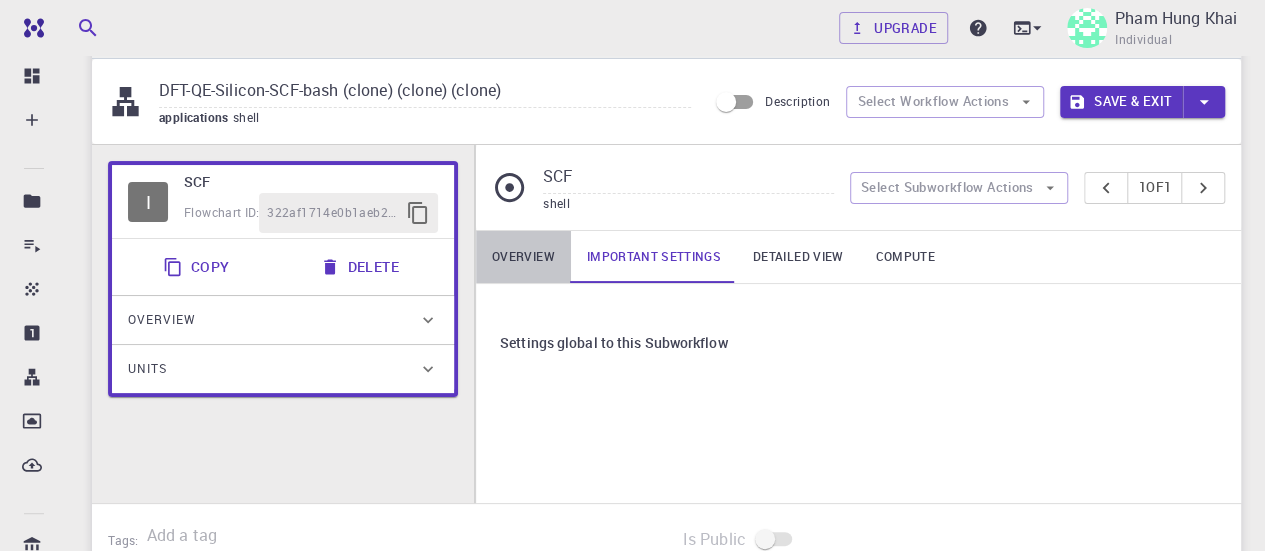 click on "Overview" at bounding box center (523, 257) 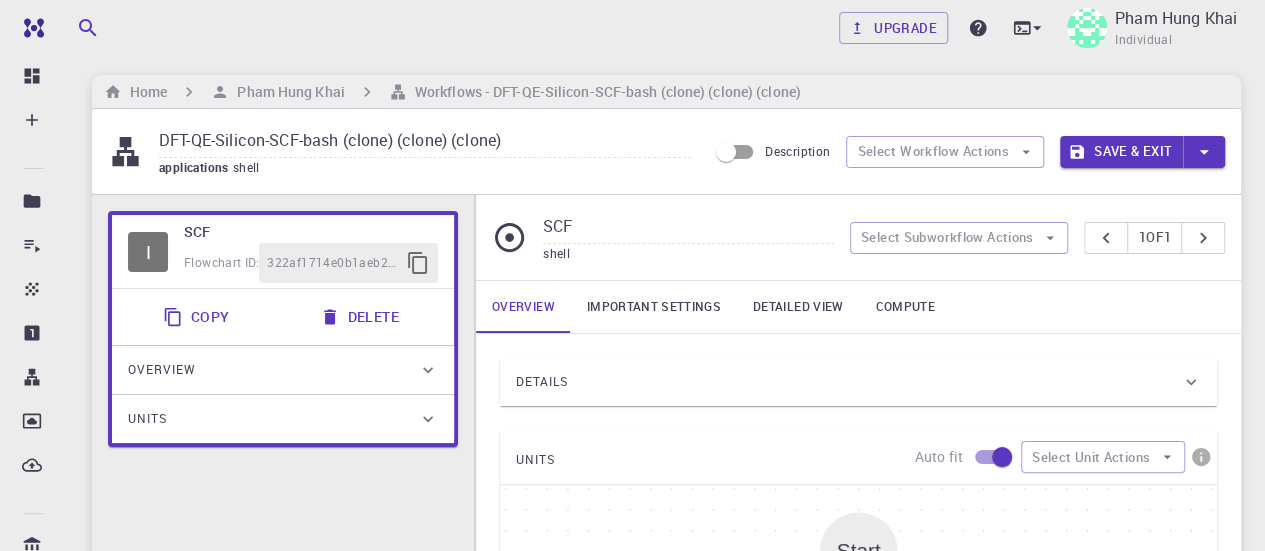 scroll, scrollTop: 0, scrollLeft: 0, axis: both 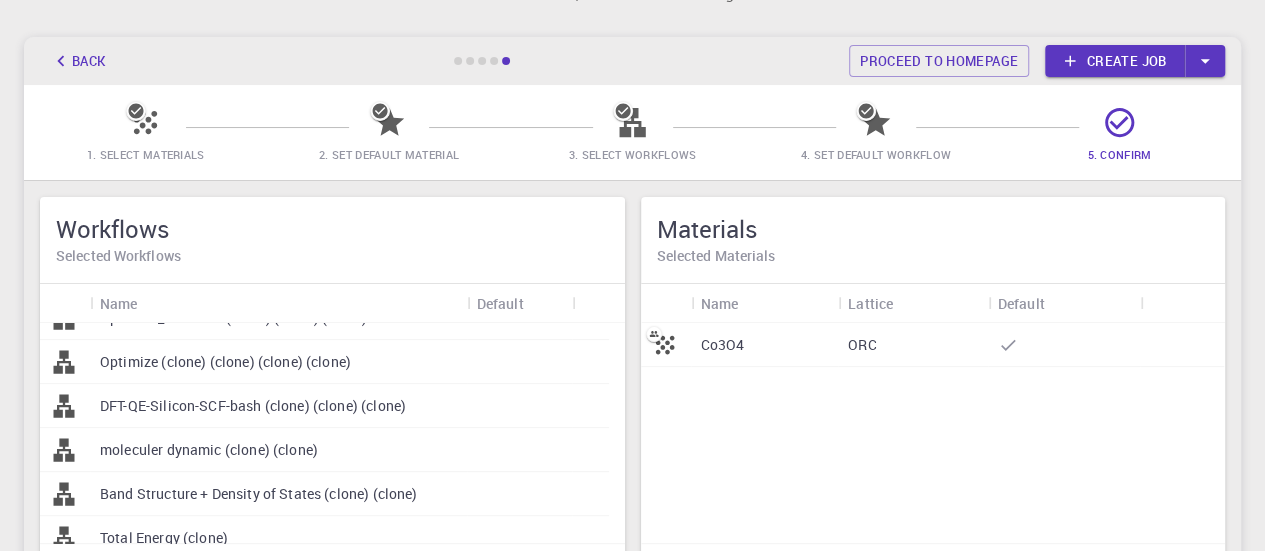 click on "DFT-QE-Silicon-SCF-bash (clone) (clone) (clone)" at bounding box center [253, 406] 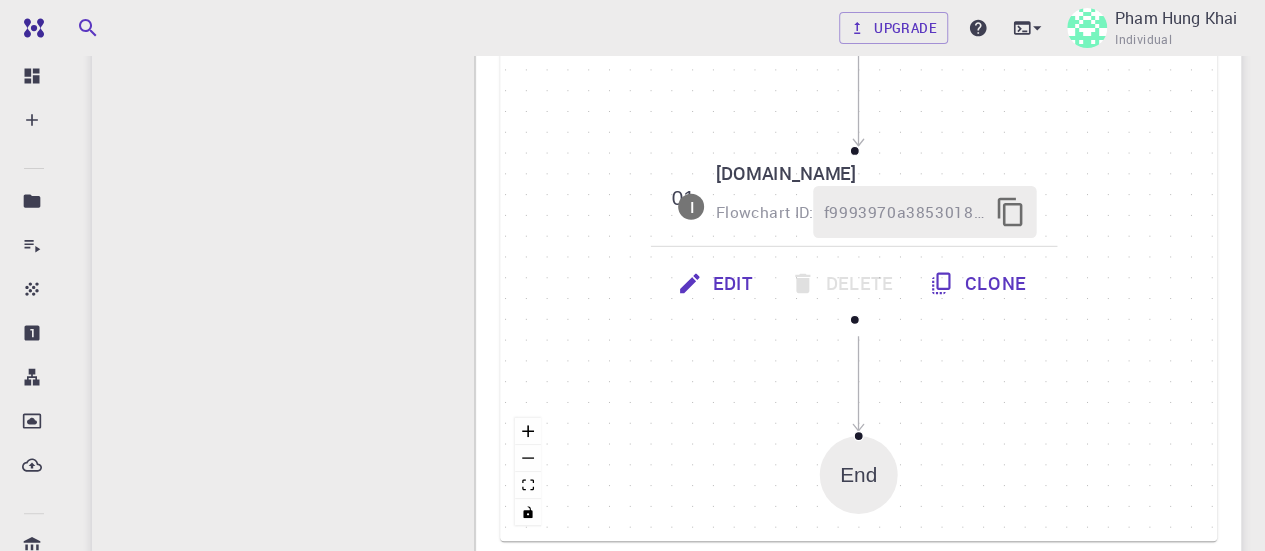scroll, scrollTop: 422, scrollLeft: 0, axis: vertical 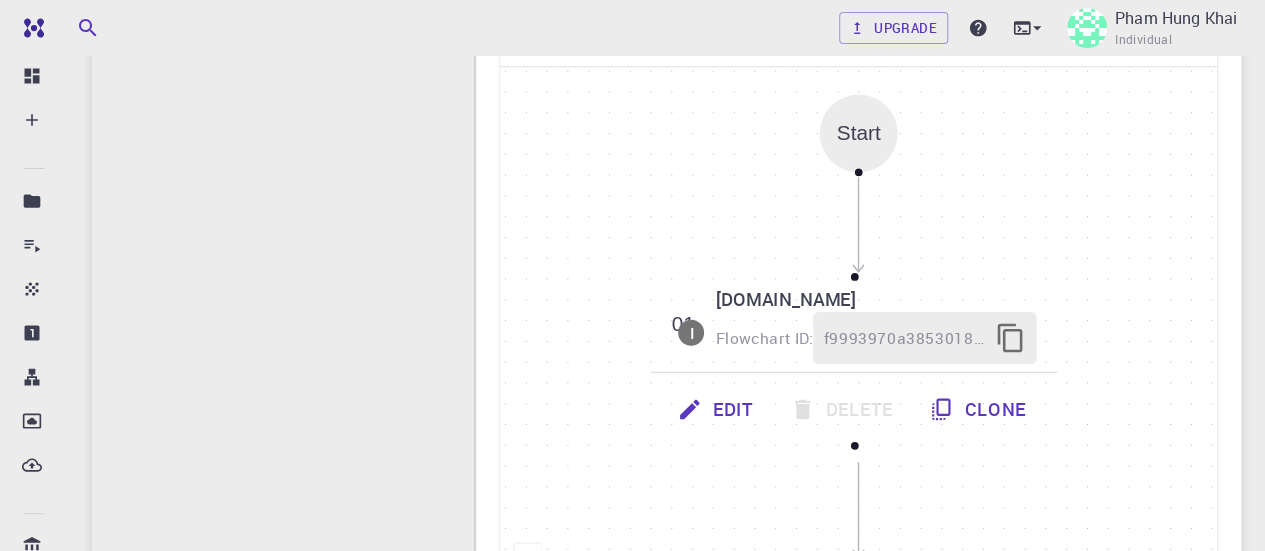 click on "Edit" at bounding box center [717, 409] 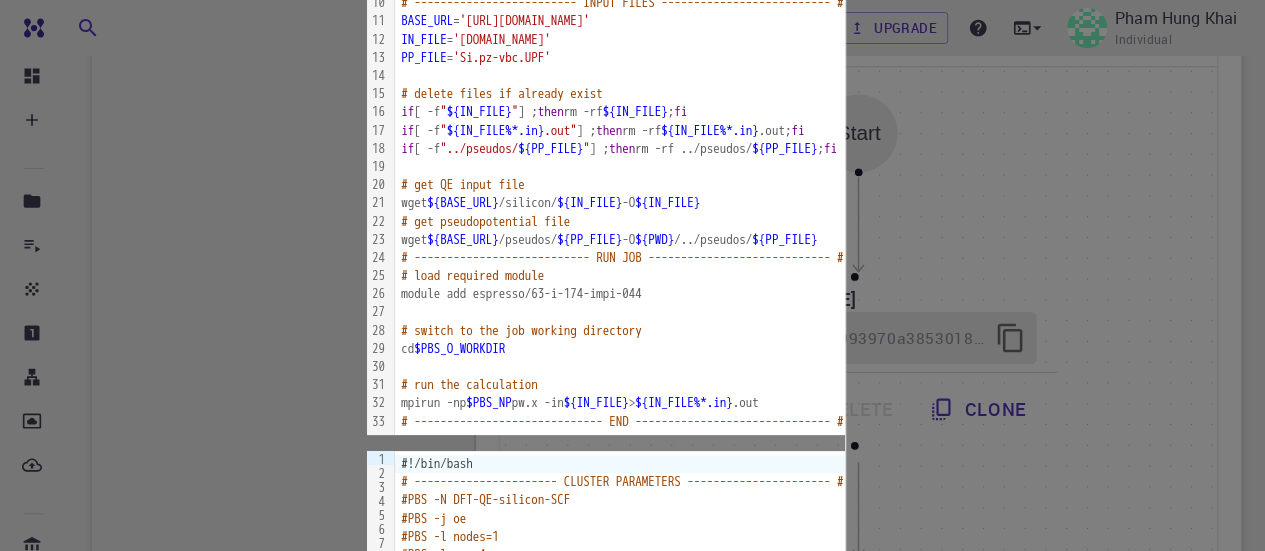 scroll, scrollTop: 0, scrollLeft: 0, axis: both 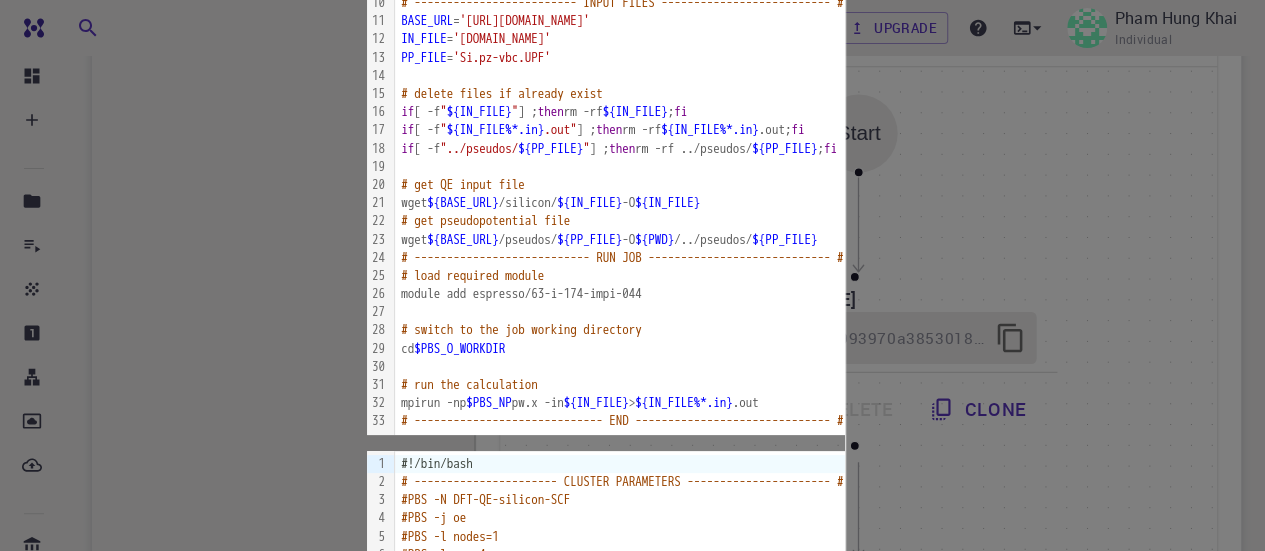 click 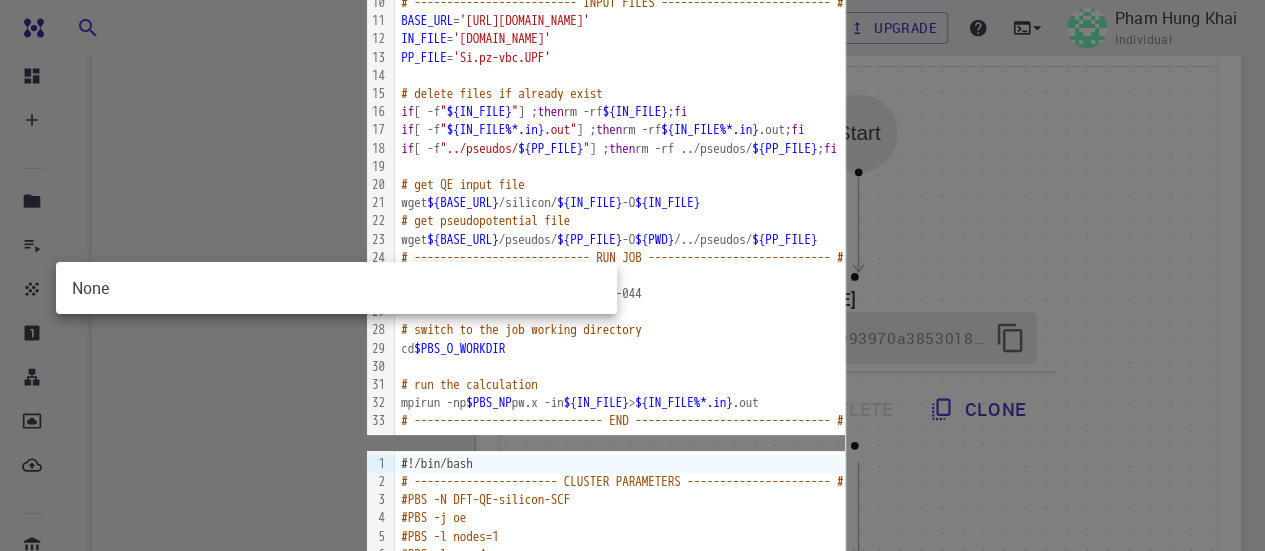 click on "Free Dashboard Create New Job New Material Create Material Upload File Import from Bank Import from 3rd Party New Workflow New Project Projects Jobs Materials Properties Workflows Dropbox External Uploads Bank Materials Workflows Accounts Shared with me Shared publicly Shared externally Documentation Contact Support Compute load: Low Upgrade Pham Hung Khai Individual Home Pham Hung Khai Workflows - DFT-QE-Silicon-SCF-bash (clone) (clone) (clone) DFT-QE-Silicon-SCF-bash (clone) (clone) (clone) applications shell Description Select Workflow Actions Save & Exit I SCF Flowchart ID:  322af1714e0b1aeb25e75e82 Copy Delete Overview Application Name Shell Script shell Name Version 4.2.46 4.2.46 Version Build Default Default Build Units 01 I QE-SCF-Silicon.sh f9993970a3853018866a2a69 SCF shell Select Subworkflow Actions 1  of  1 Overview Important settings Detailed view Compute Details Application Name Shell Script shell Name Version 4.2.46 4.2.46 Version Build Default Default Build UNITS Auto fit" at bounding box center (632, 276) 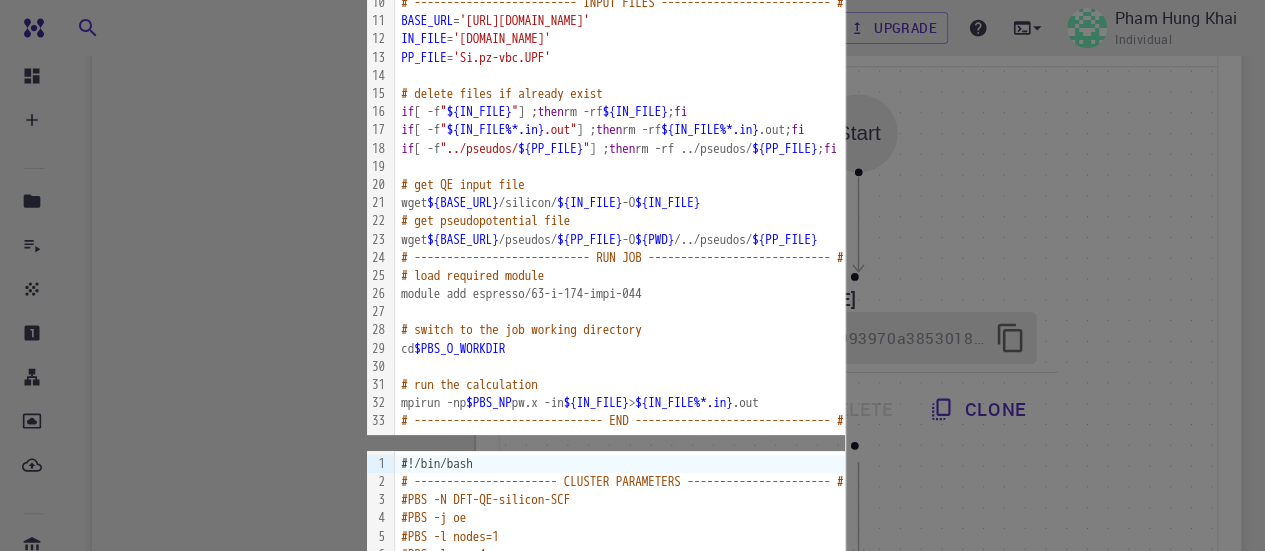 scroll, scrollTop: 267, scrollLeft: 0, axis: vertical 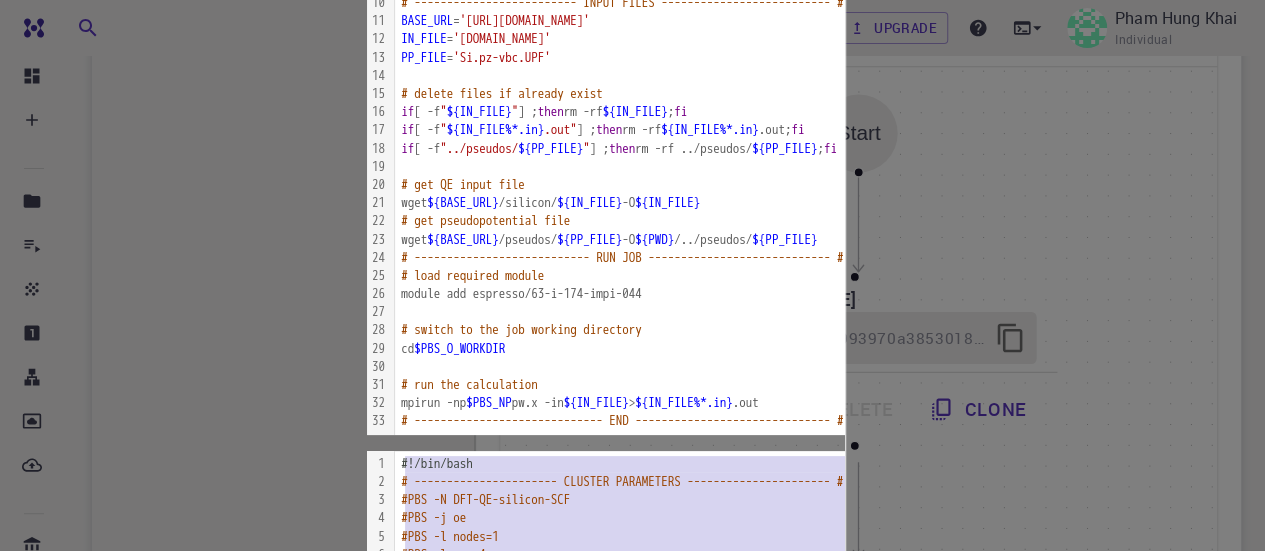 drag, startPoint x: 108, startPoint y: 265, endPoint x: 433, endPoint y: 514, distance: 409.42154 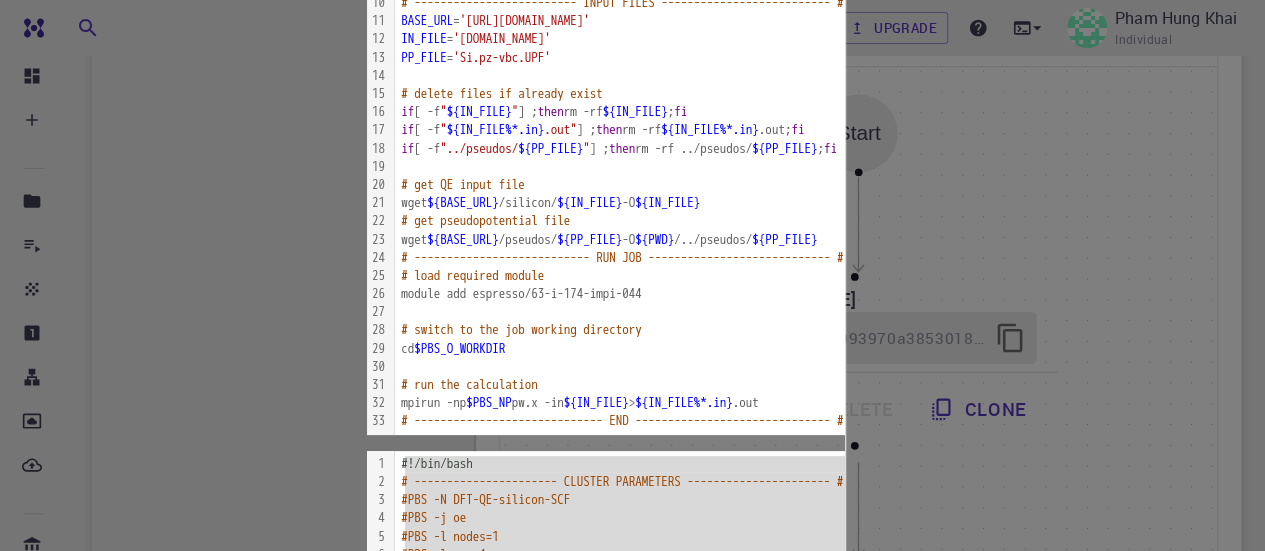 click on "hello_world.sh" at bounding box center (606, -264) 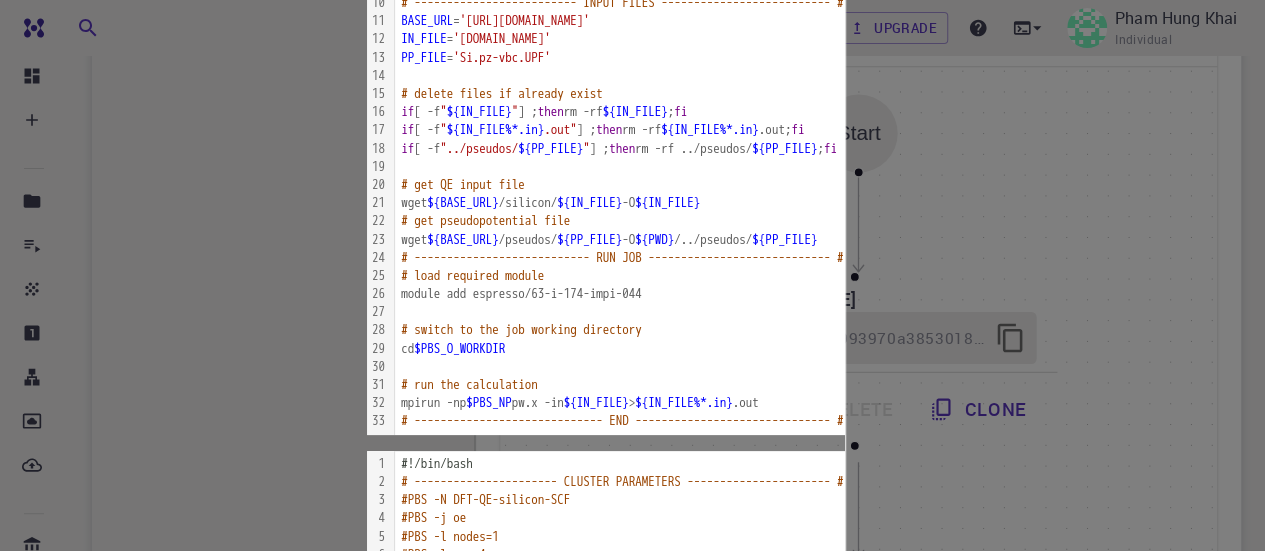drag, startPoint x: 296, startPoint y: 339, endPoint x: 178, endPoint y: 337, distance: 118.016945 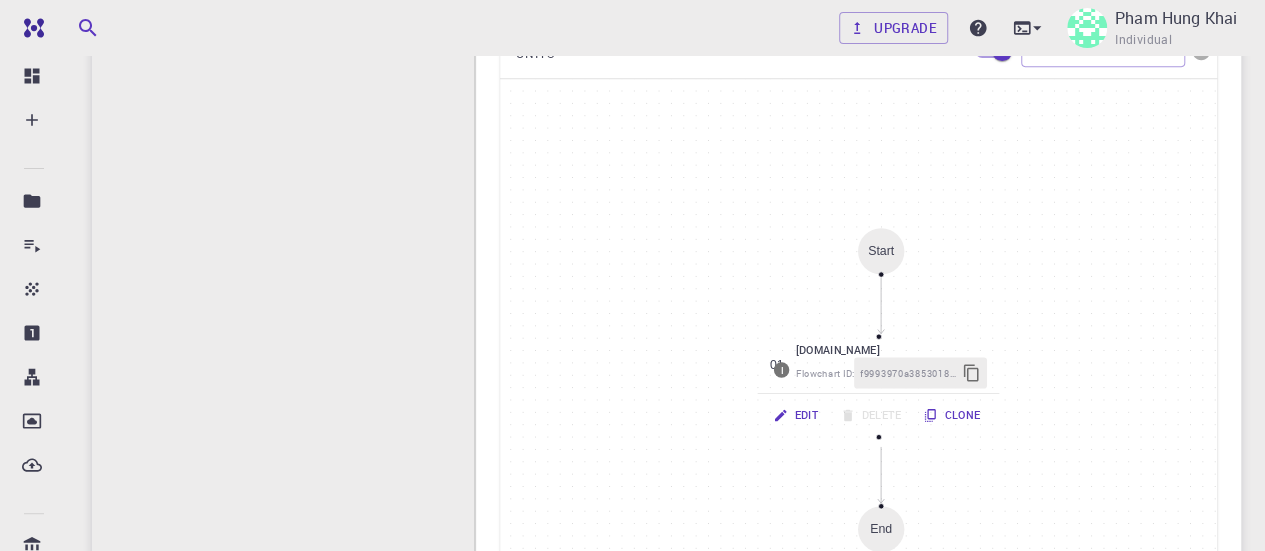 scroll, scrollTop: 412, scrollLeft: 0, axis: vertical 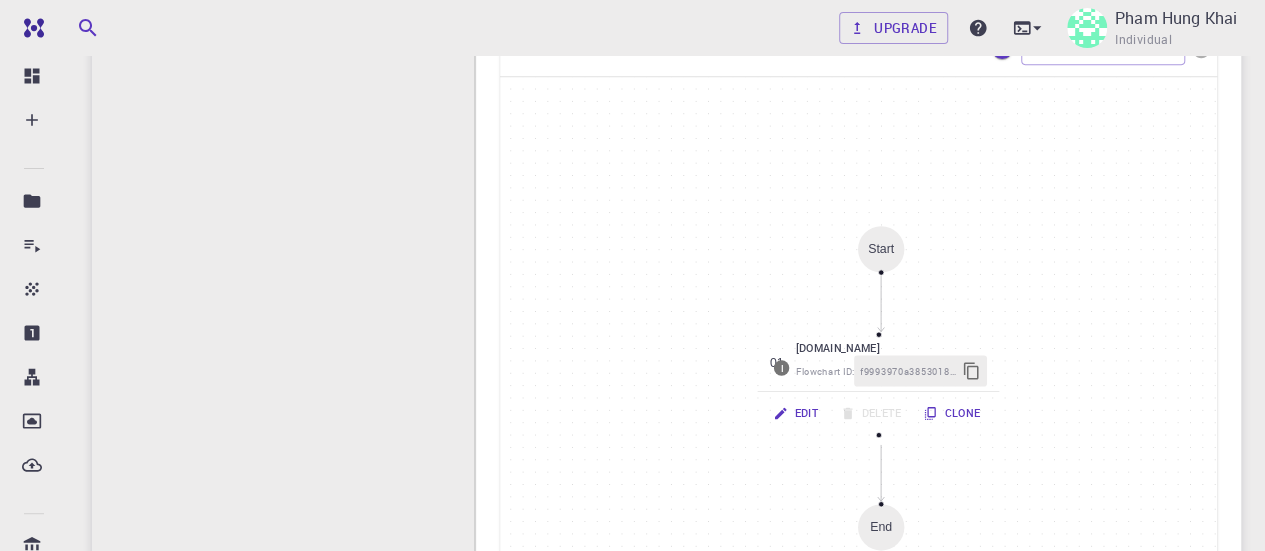 click on "End" at bounding box center (881, 527) 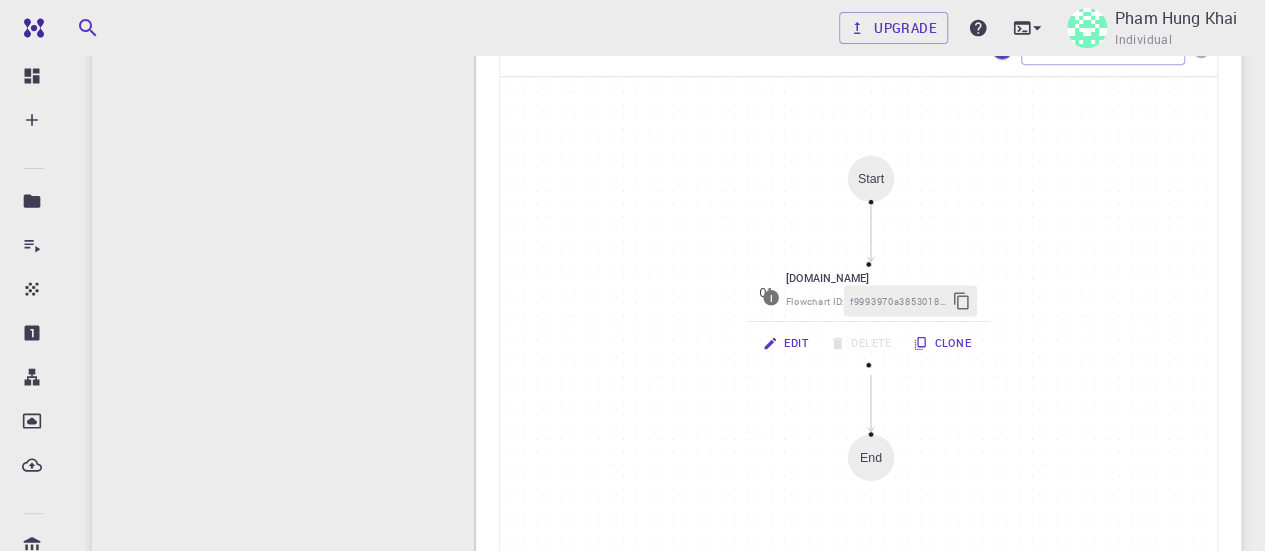 drag, startPoint x: 868, startPoint y: 536, endPoint x: 862, endPoint y: 472, distance: 64.28063 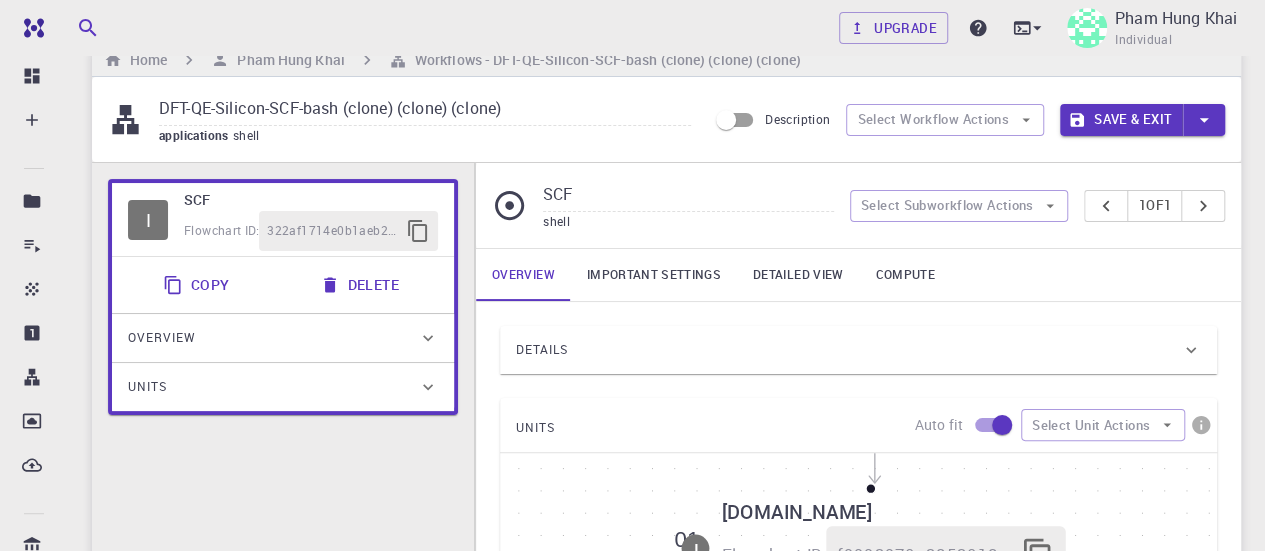 scroll, scrollTop: 0, scrollLeft: 0, axis: both 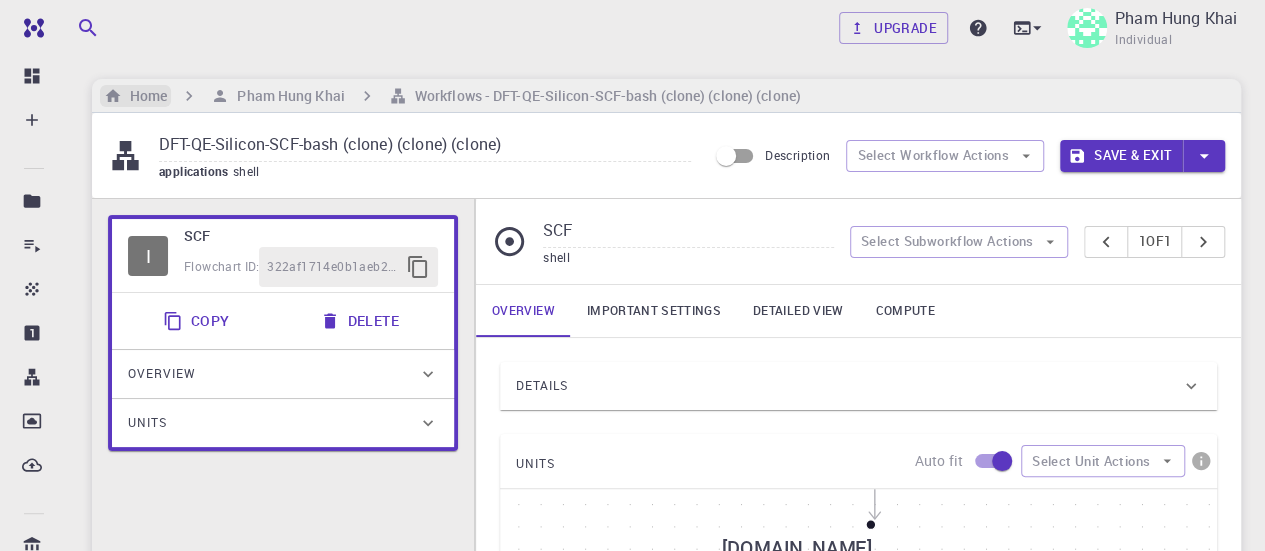 click on "Home" at bounding box center (144, 96) 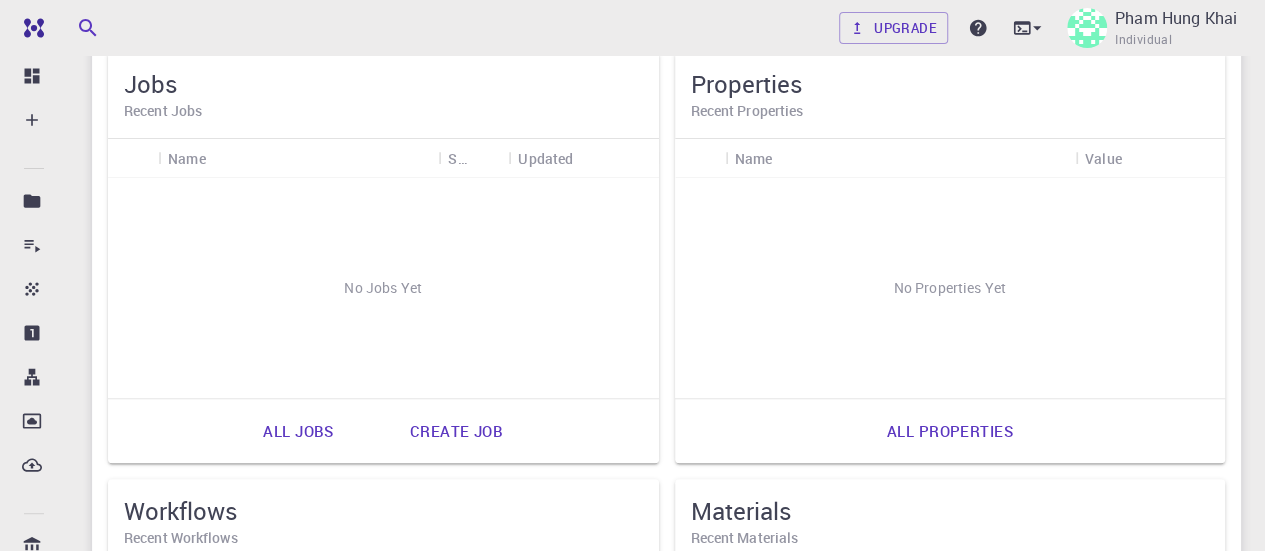 scroll, scrollTop: 170, scrollLeft: 0, axis: vertical 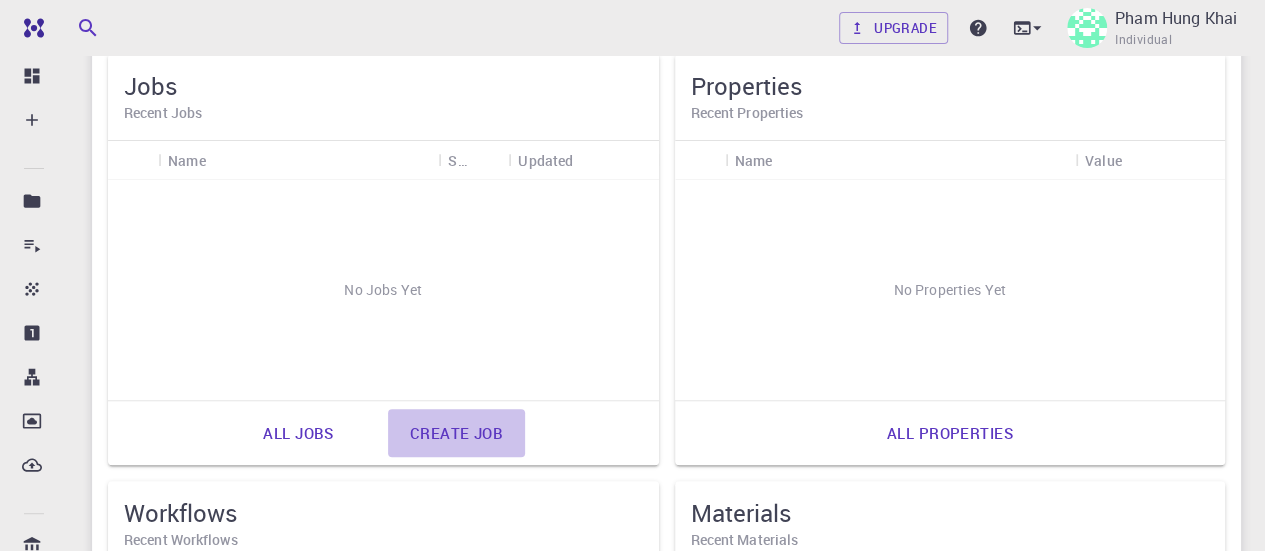 click on "Create job" at bounding box center [456, 433] 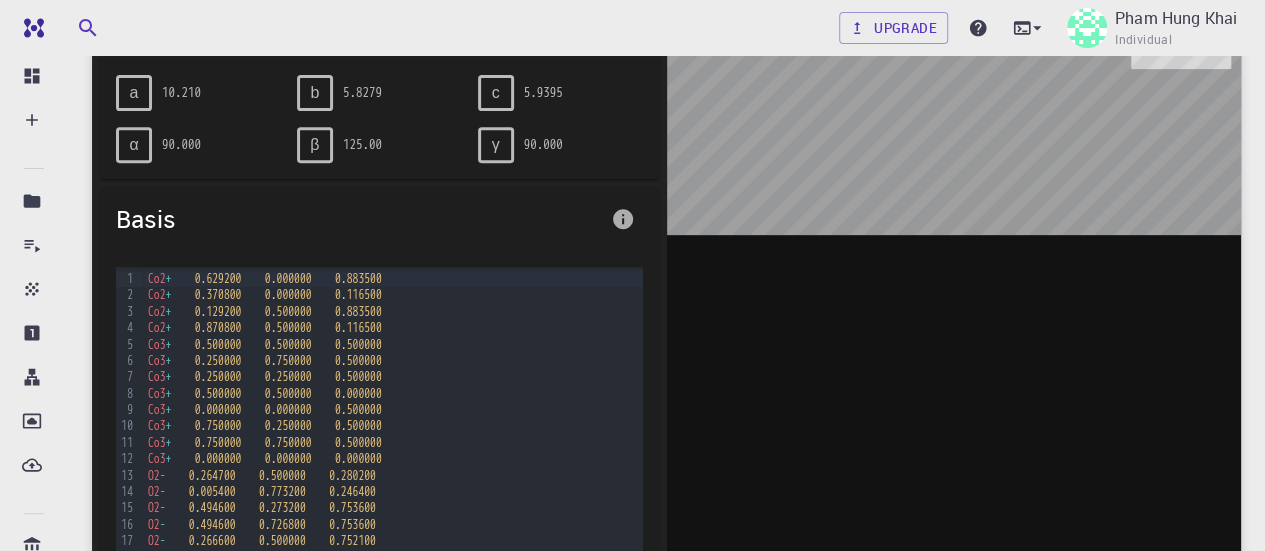 scroll, scrollTop: 0, scrollLeft: 0, axis: both 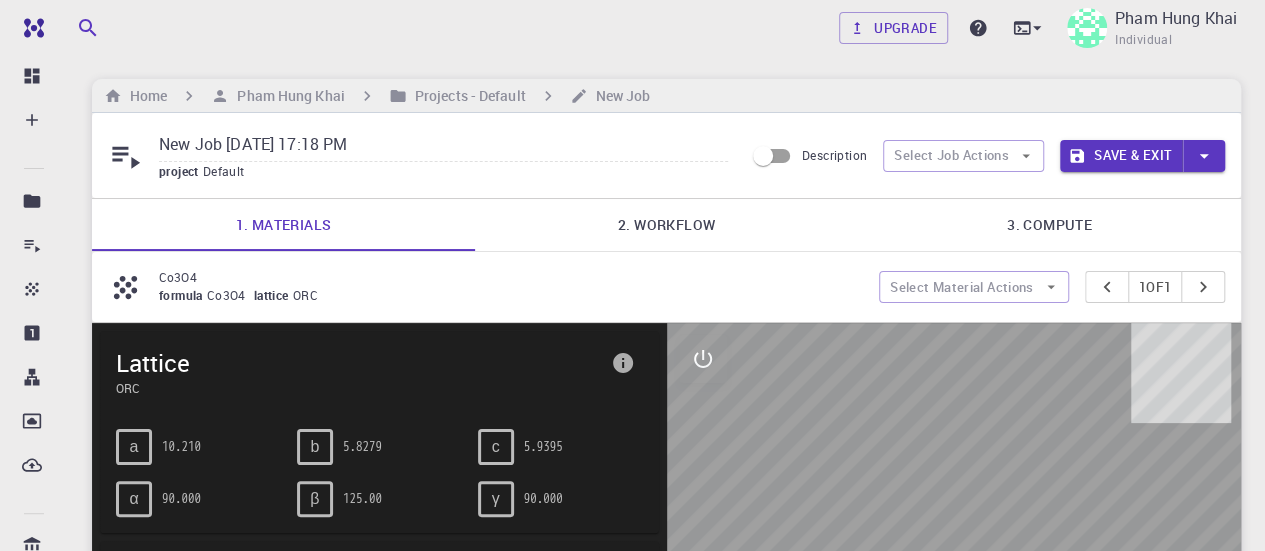 click on "2. Workflow" at bounding box center [666, 225] 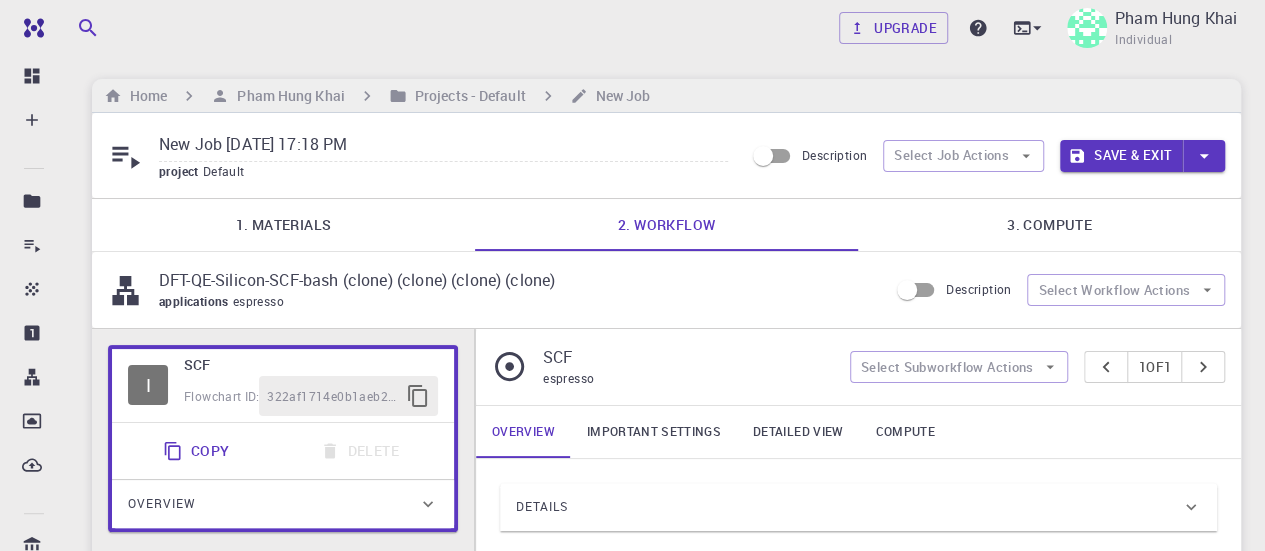 scroll, scrollTop: 112, scrollLeft: 0, axis: vertical 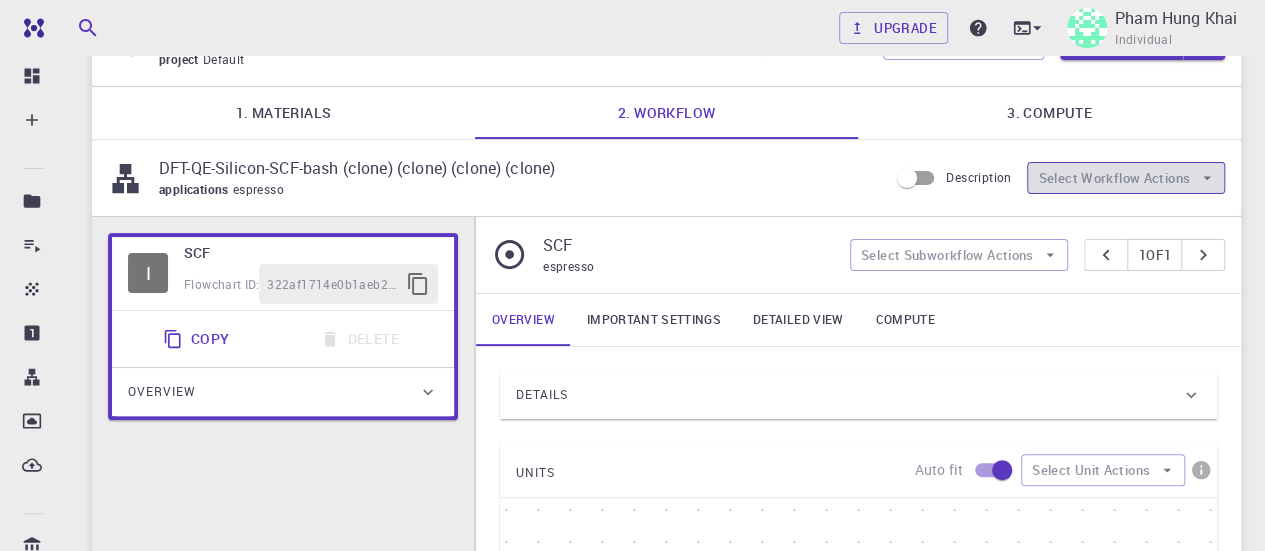 click on "Select Workflow Actions" at bounding box center (1126, 178) 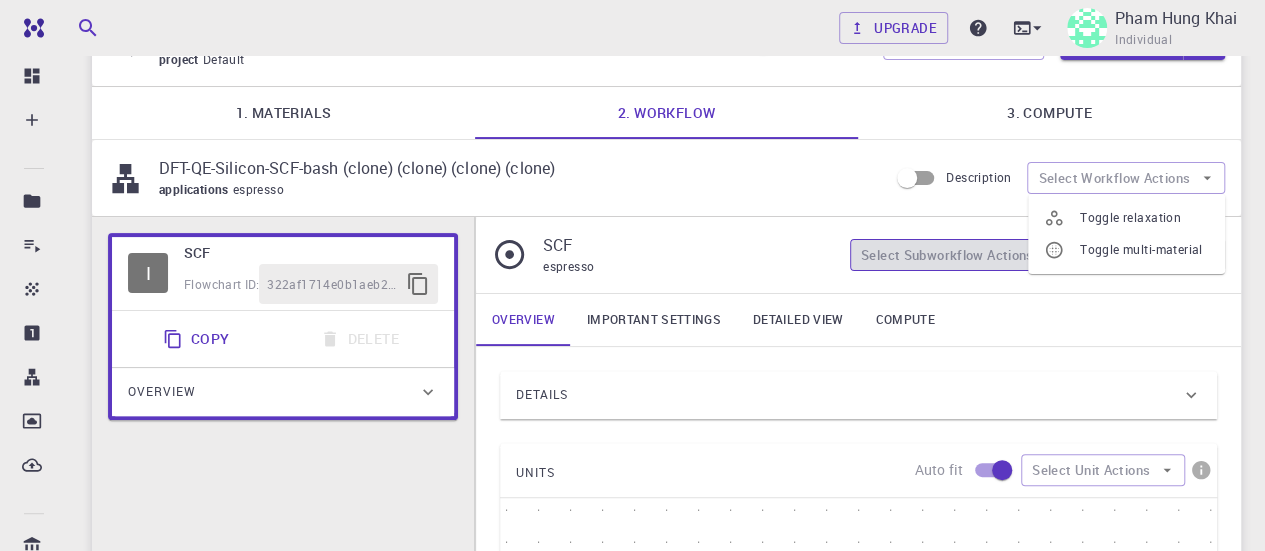 click on "Select Subworkflow Actions" at bounding box center [959, 255] 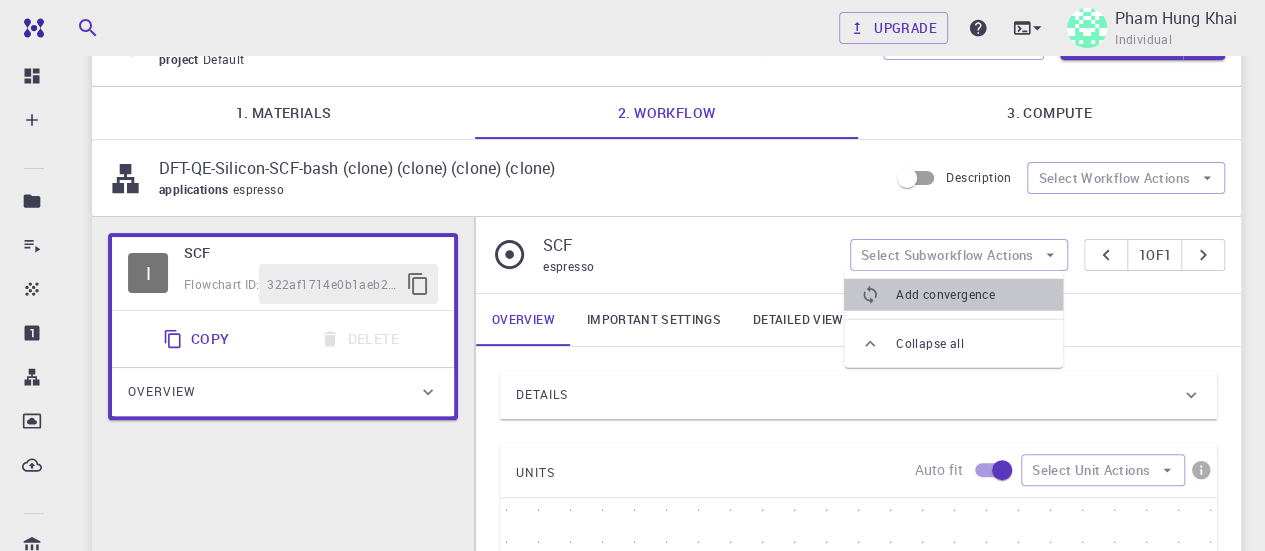 click on "Add convergence" at bounding box center (953, 295) 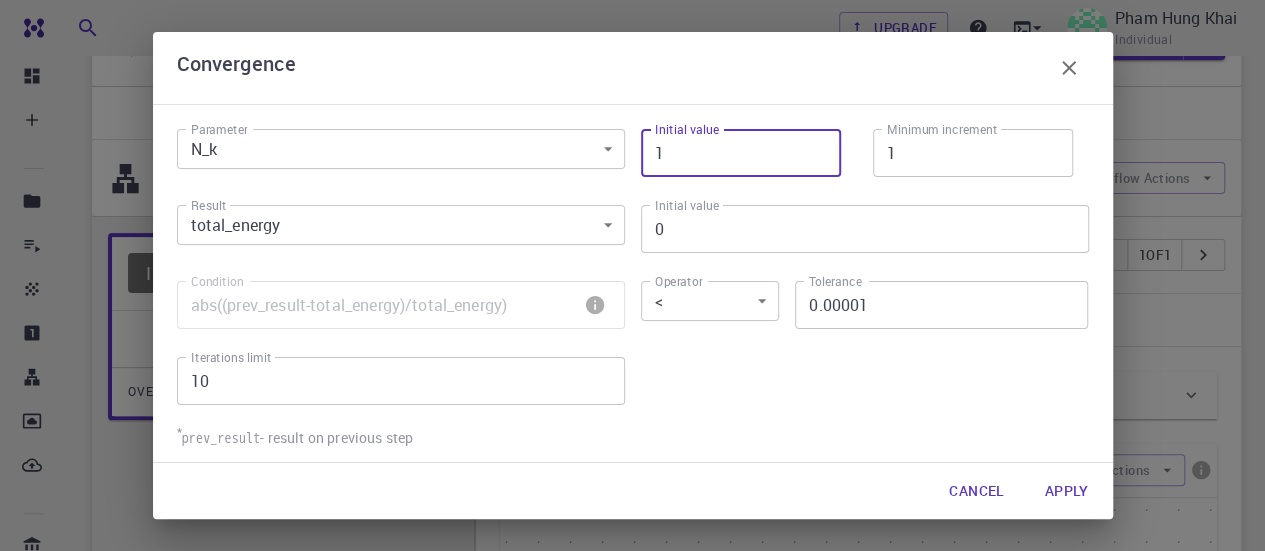 click on "1" at bounding box center [741, 153] 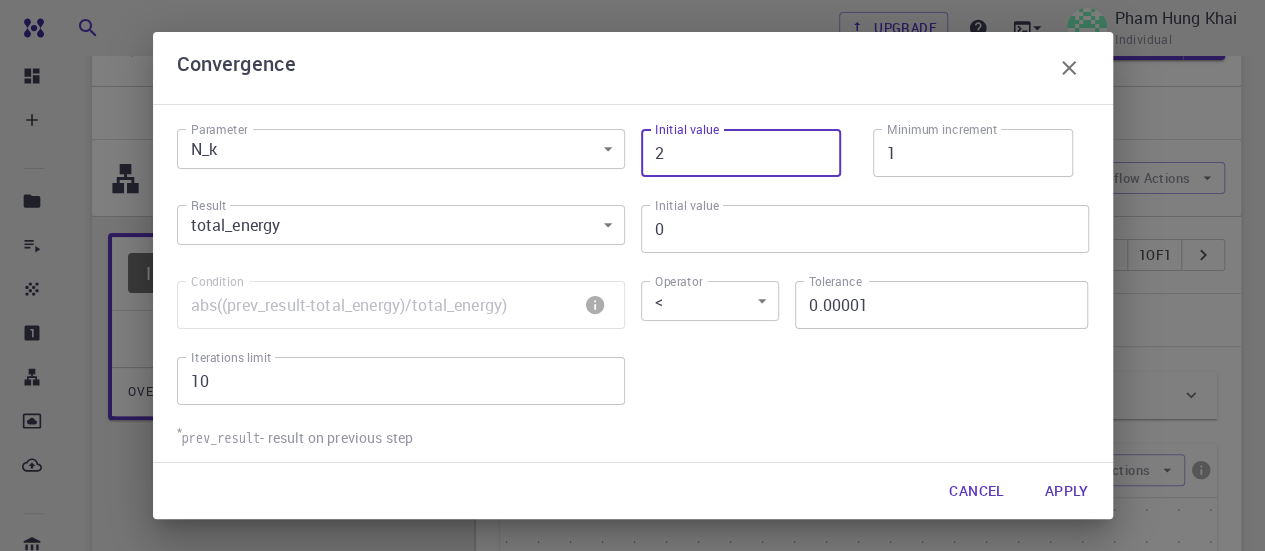 click on "2" at bounding box center (741, 153) 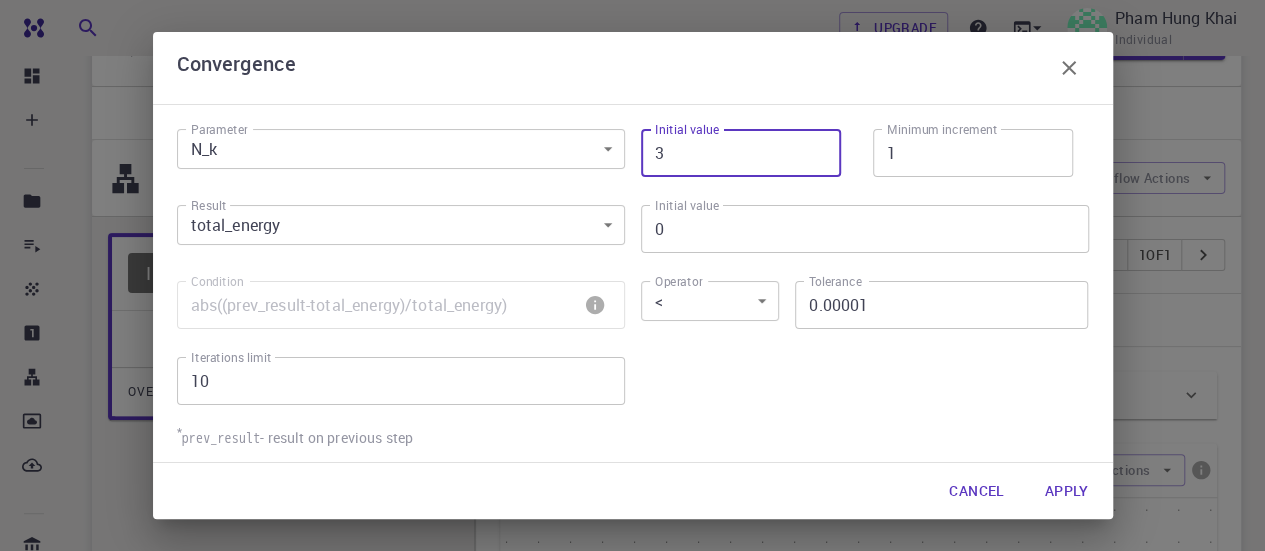 type on "3" 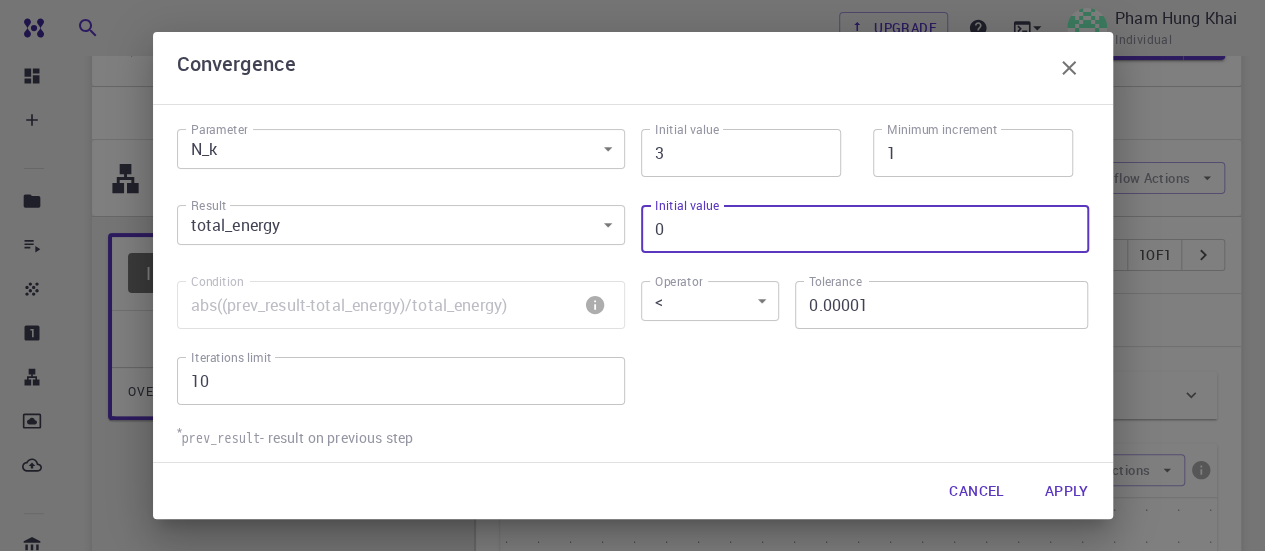 click on "0" at bounding box center (865, 229) 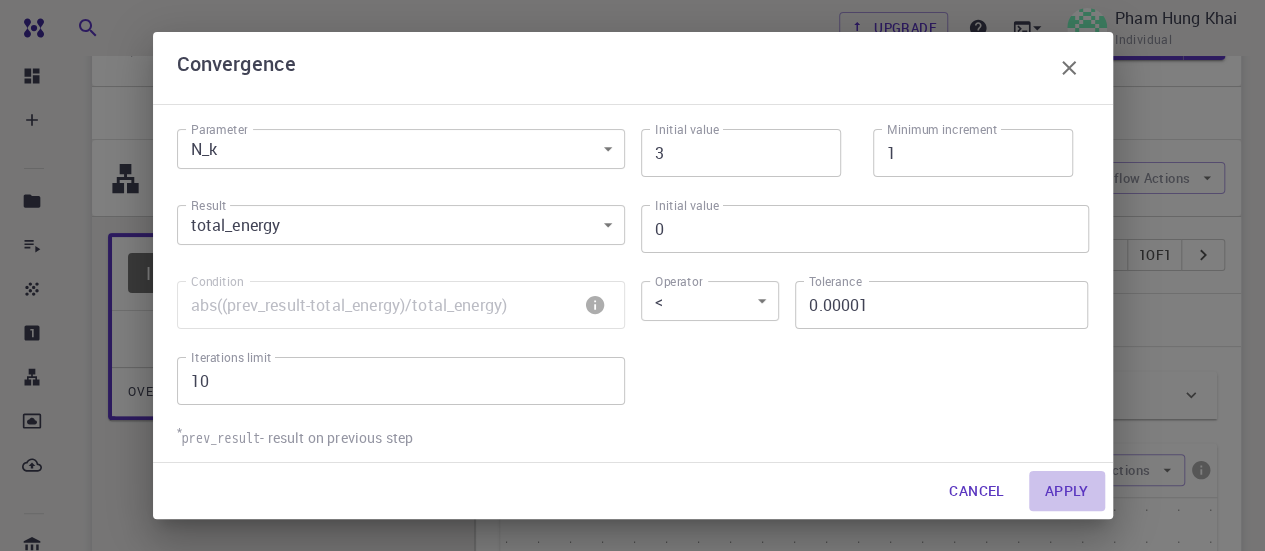 click on "Apply" at bounding box center (1067, 491) 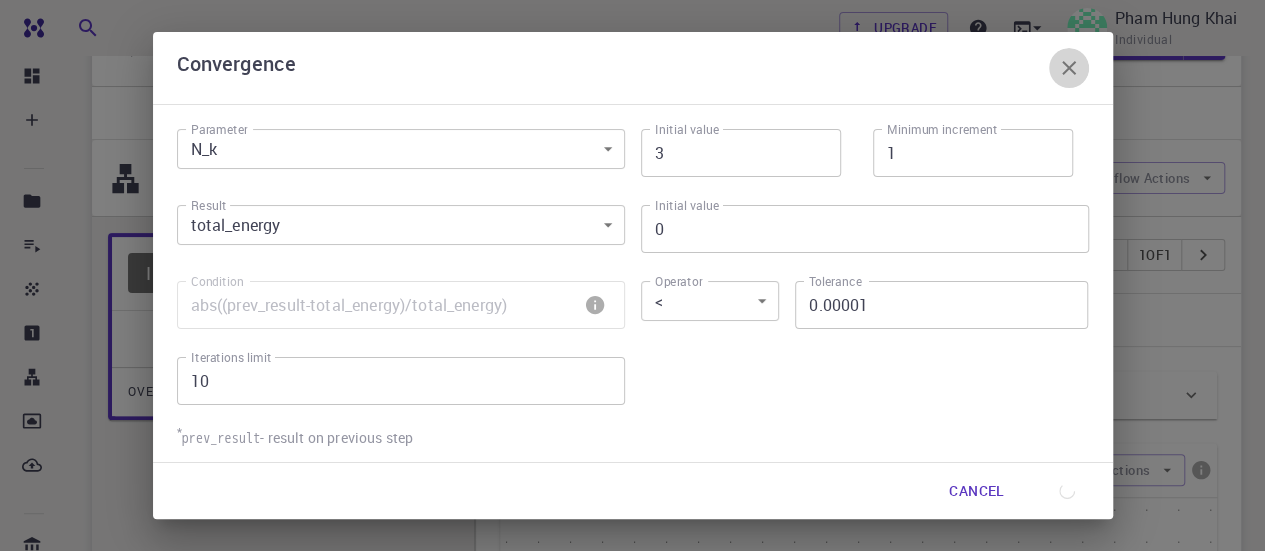 click 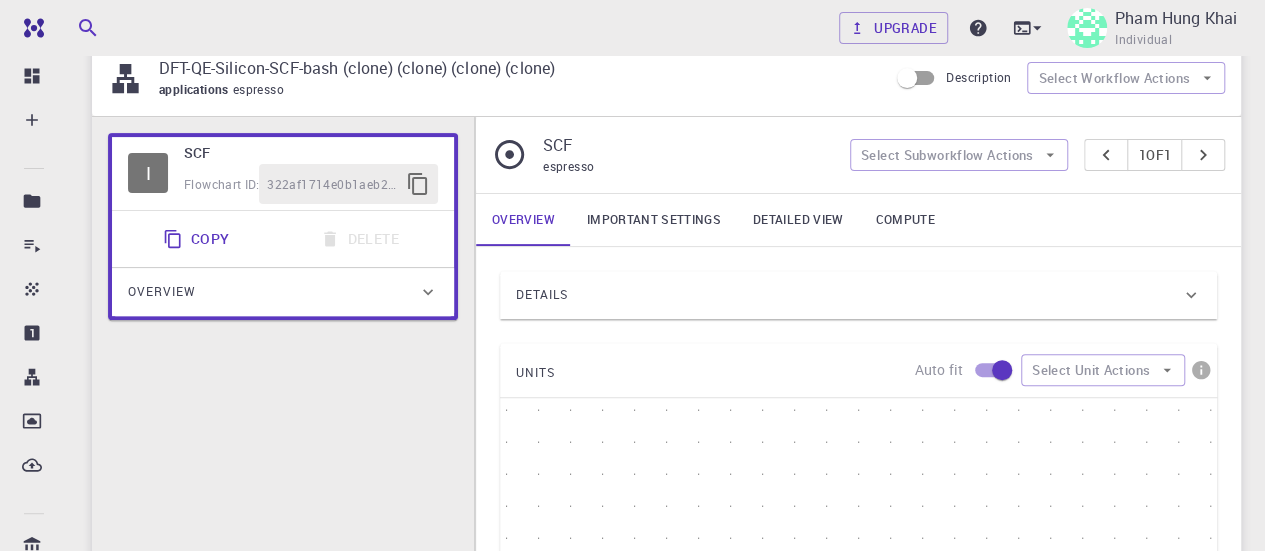 scroll, scrollTop: 199, scrollLeft: 0, axis: vertical 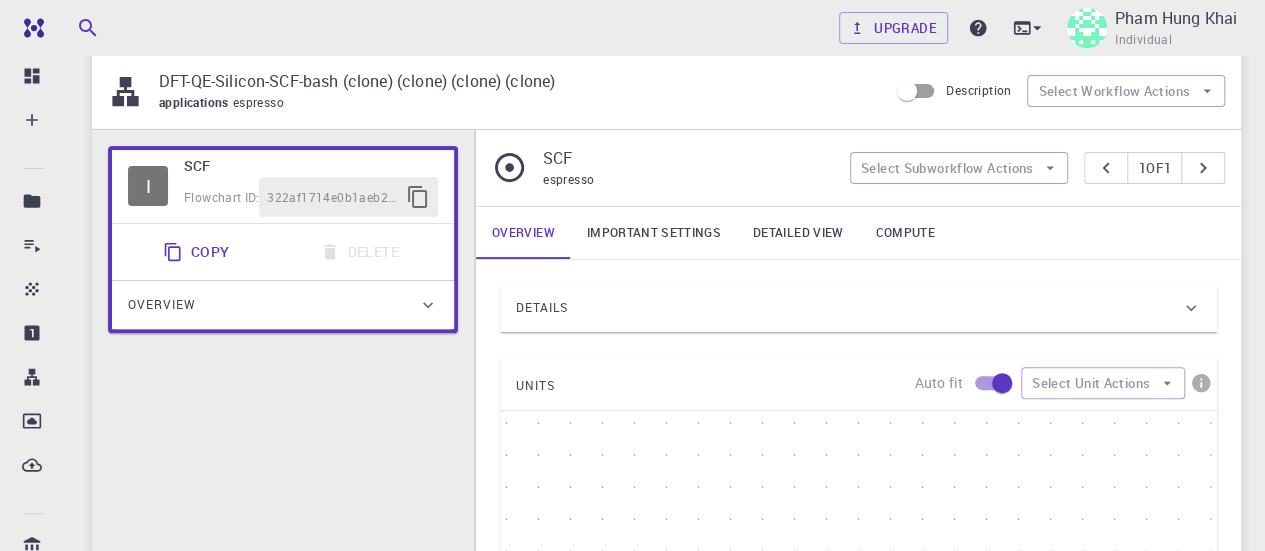 click on "322af1714e0b1aeb25e75e82" at bounding box center [332, 198] 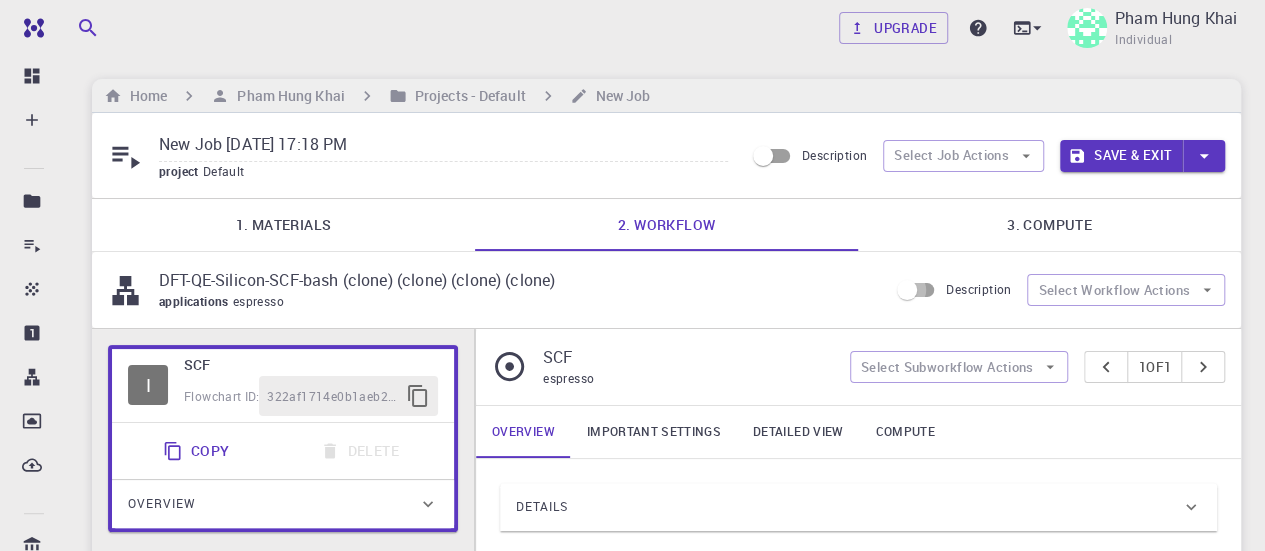 click on "Description" at bounding box center [907, 290] 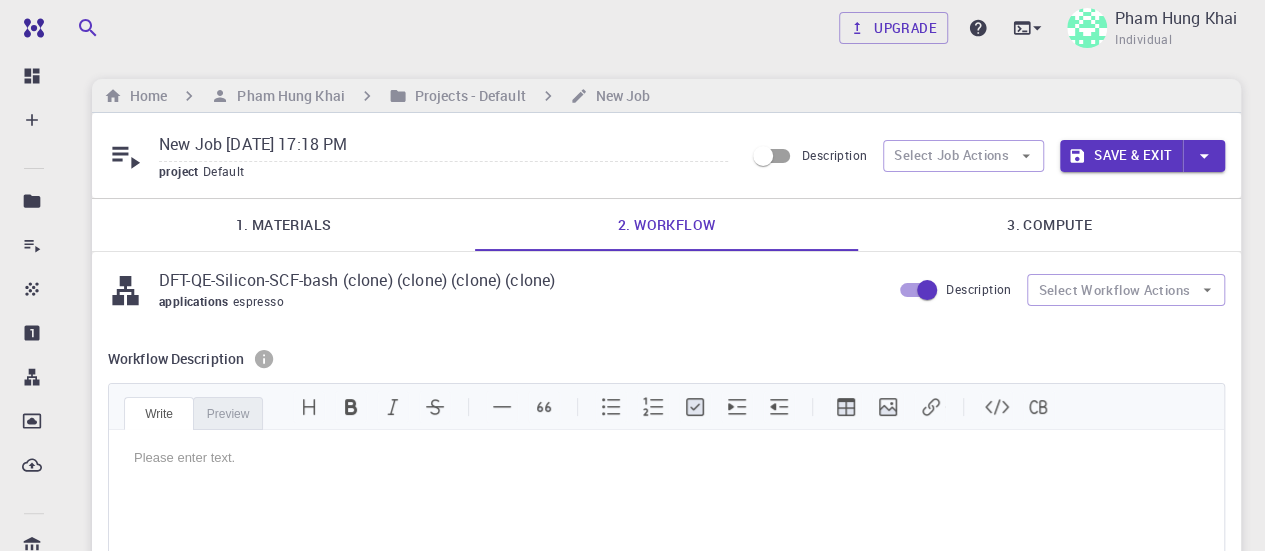 scroll, scrollTop: 0, scrollLeft: 0, axis: both 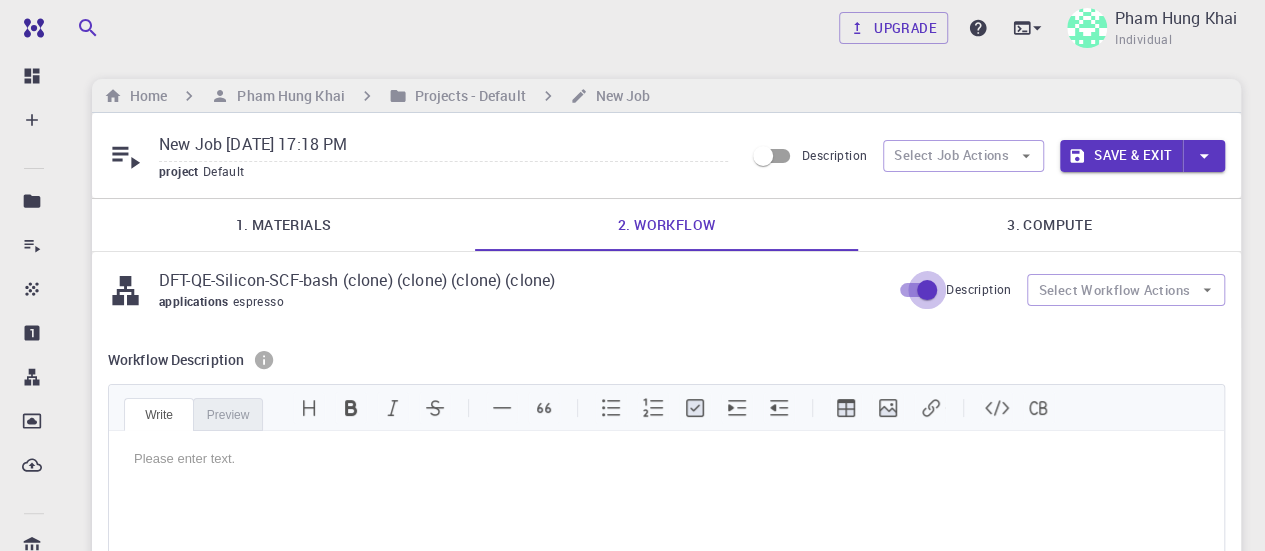 click on "Description" at bounding box center [927, 290] 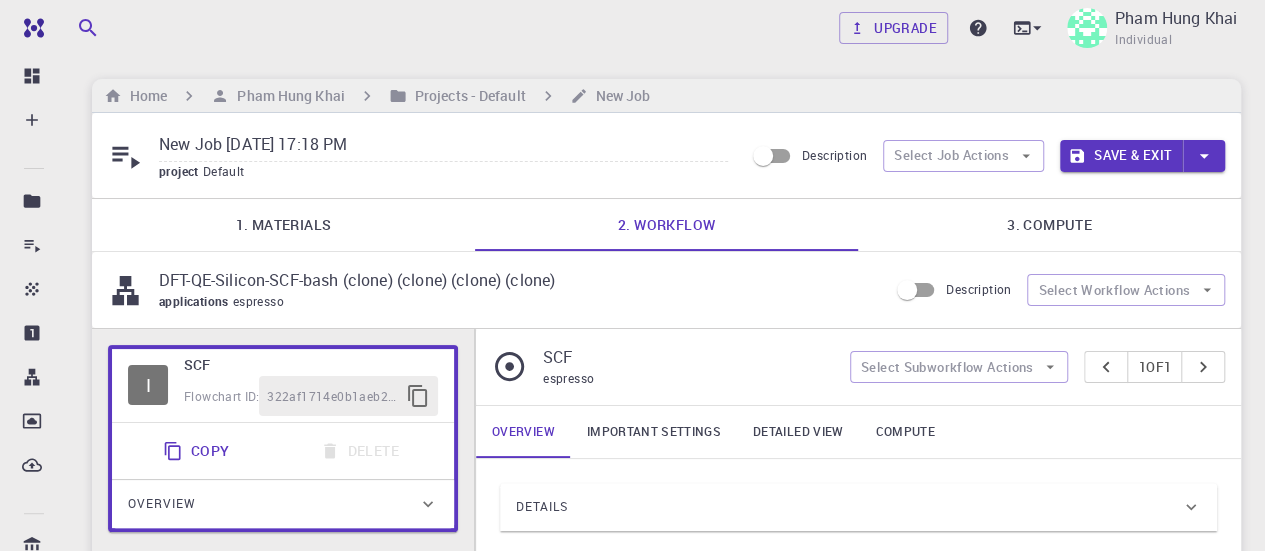 scroll, scrollTop: 0, scrollLeft: 0, axis: both 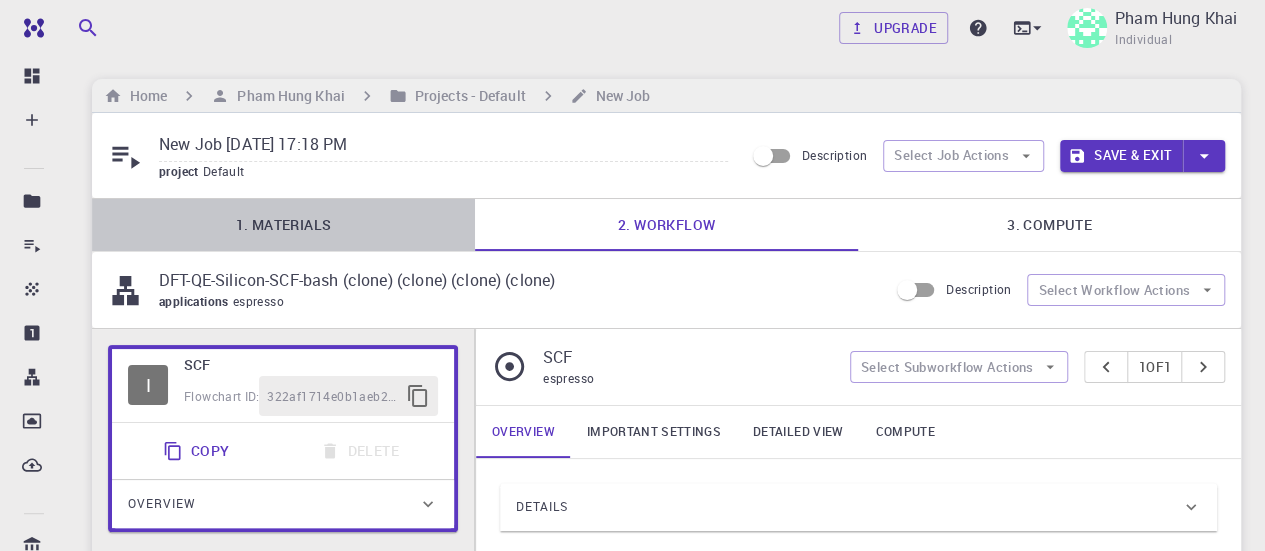 click on "1. Materials" at bounding box center (283, 225) 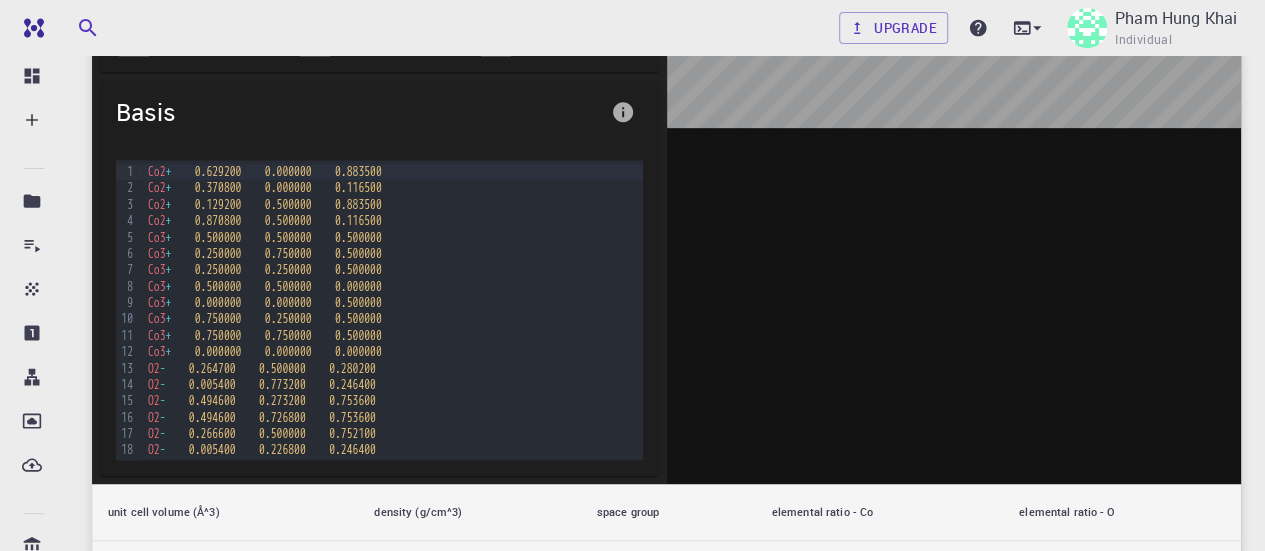 scroll, scrollTop: 273, scrollLeft: 0, axis: vertical 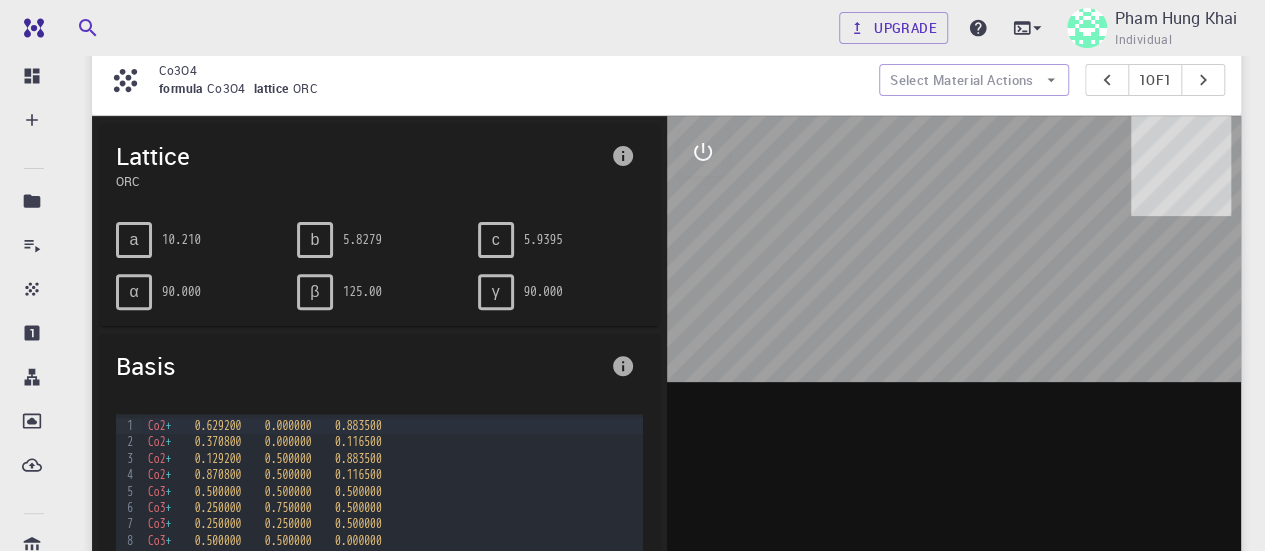 drag, startPoint x: 926, startPoint y: 222, endPoint x: 768, endPoint y: 264, distance: 163.487 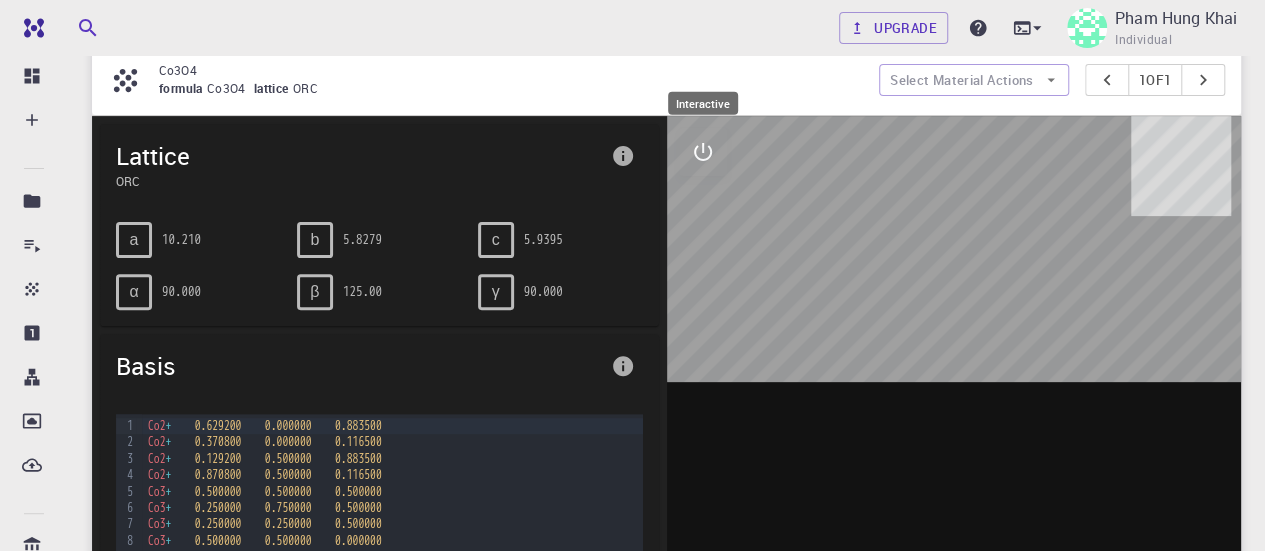 click at bounding box center (703, 152) 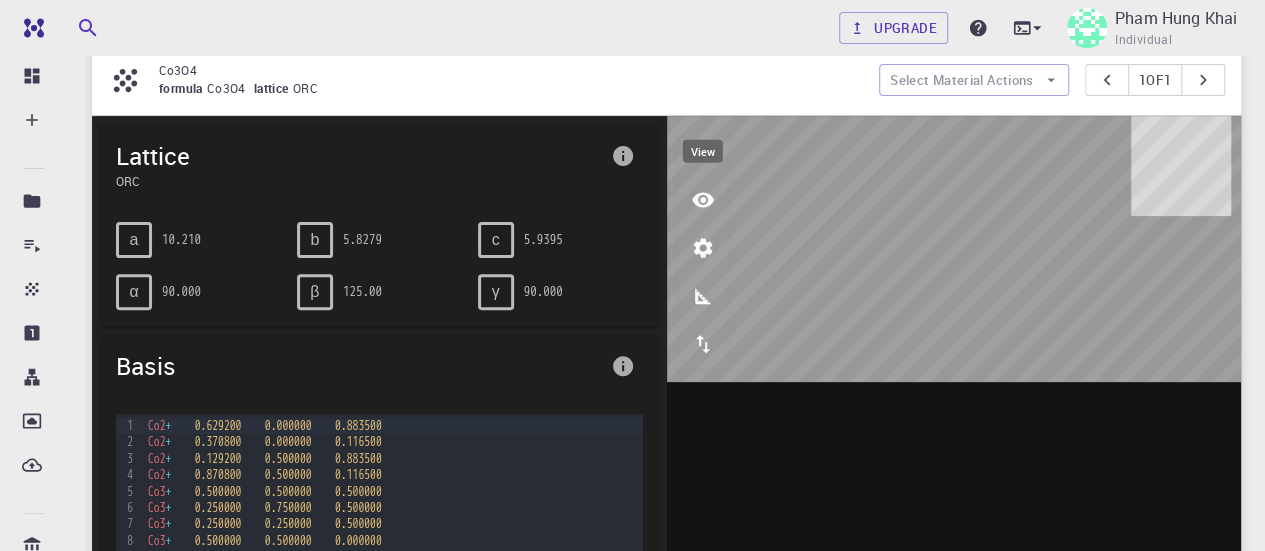 click 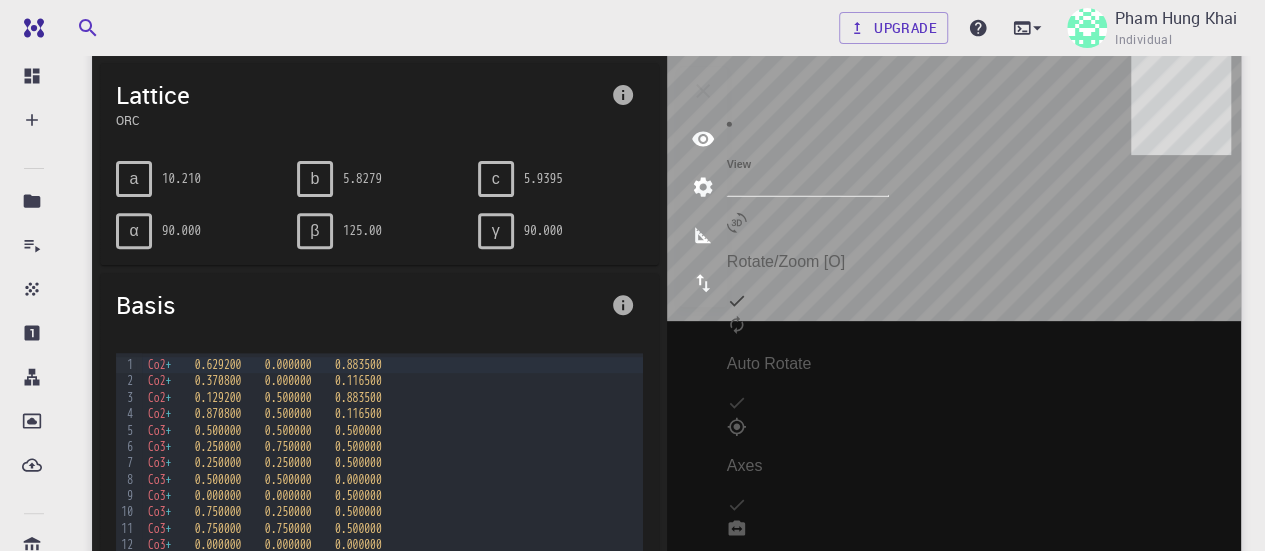 scroll, scrollTop: 269, scrollLeft: 0, axis: vertical 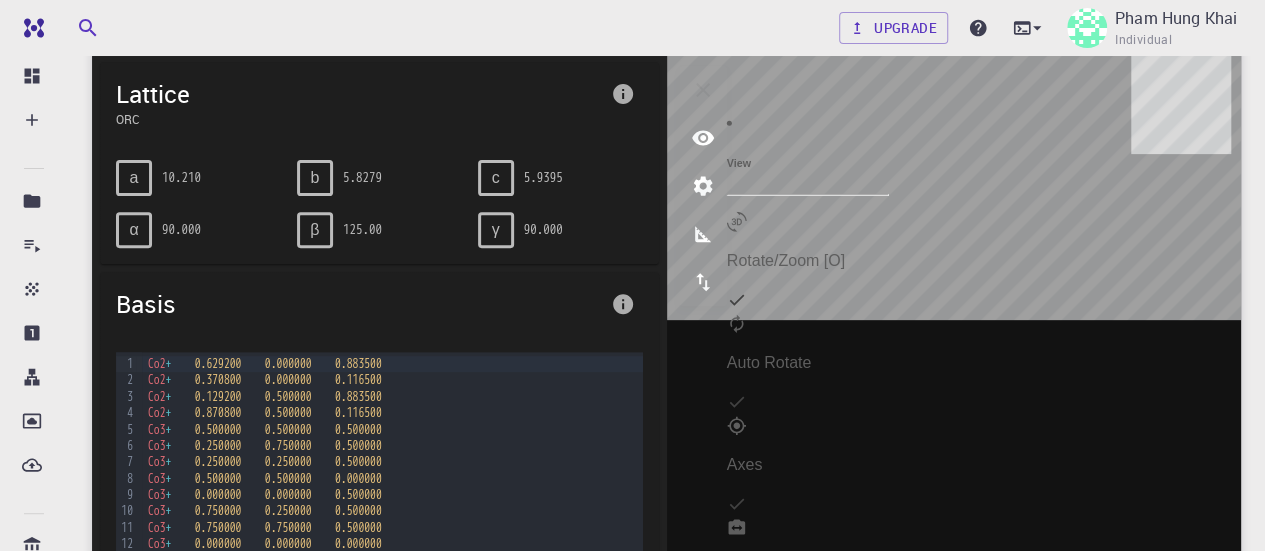 click at bounding box center [954, 365] 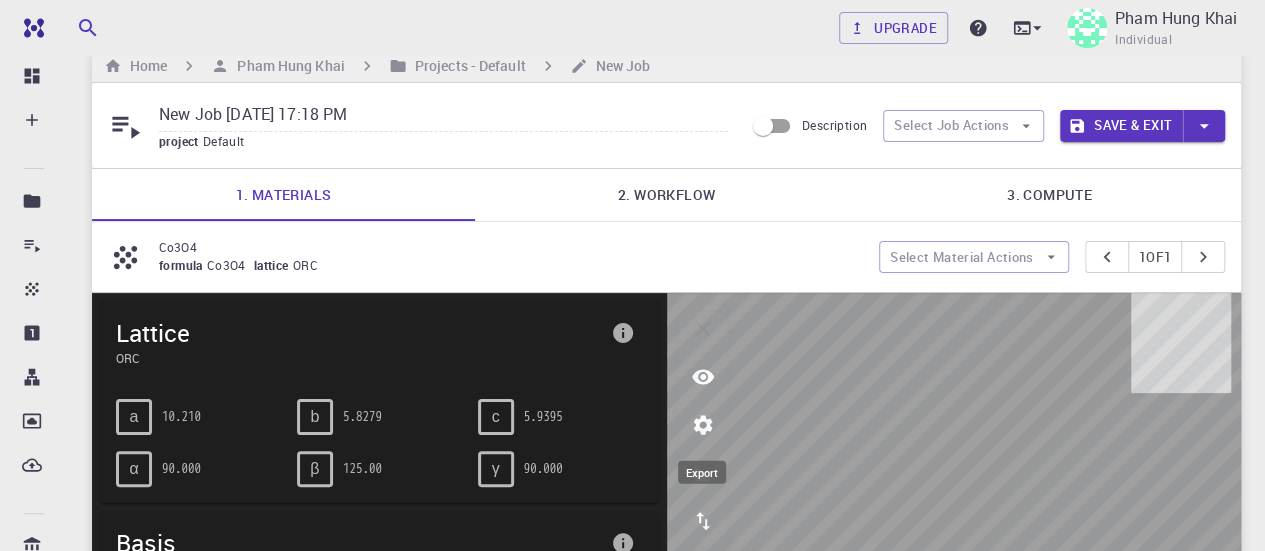 scroll, scrollTop: 29, scrollLeft: 0, axis: vertical 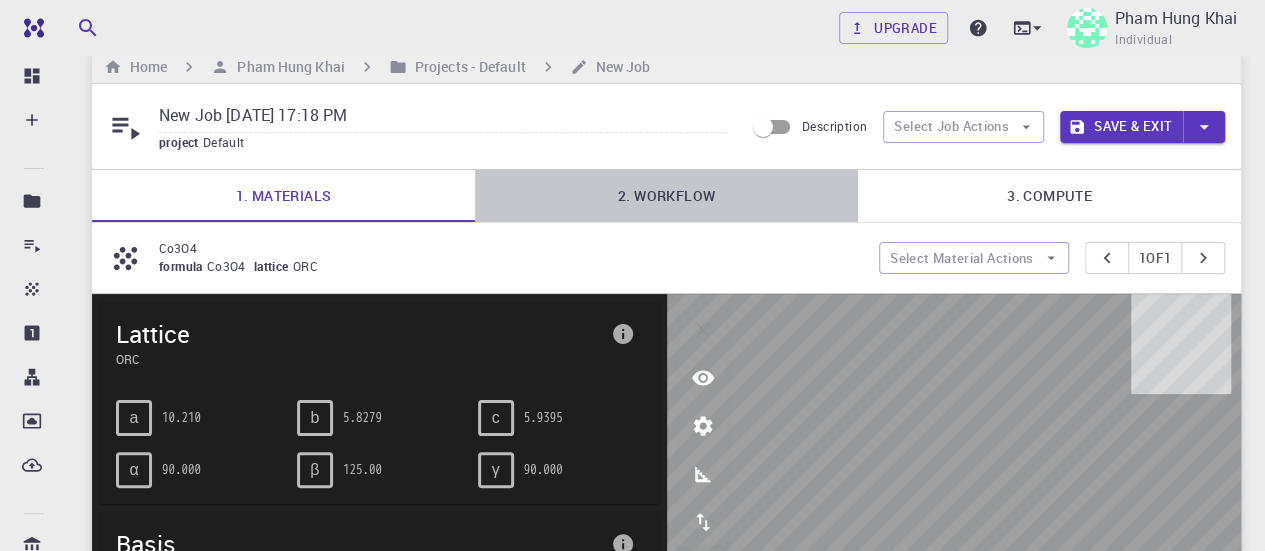 click on "2. Workflow" at bounding box center (666, 196) 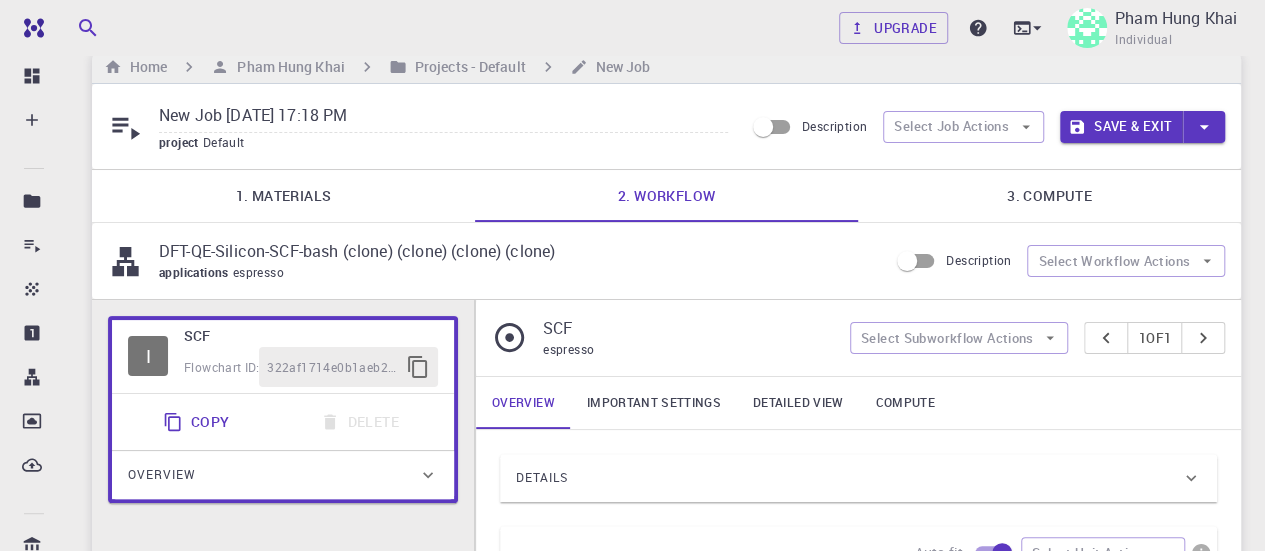 scroll, scrollTop: 162, scrollLeft: 0, axis: vertical 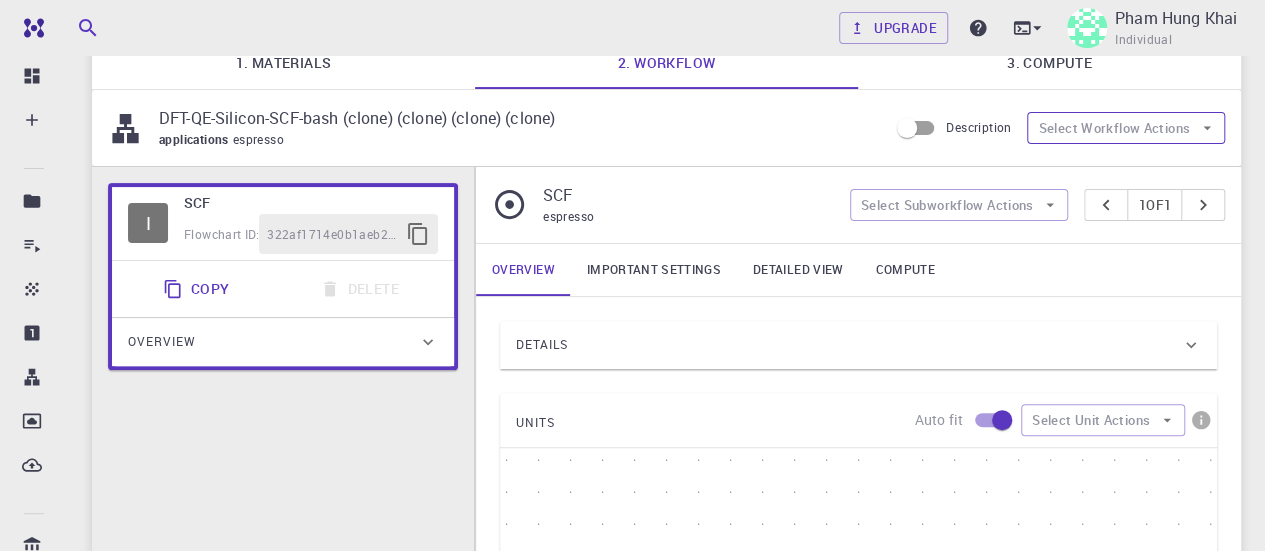 click on "Select Workflow Actions" at bounding box center (1126, 128) 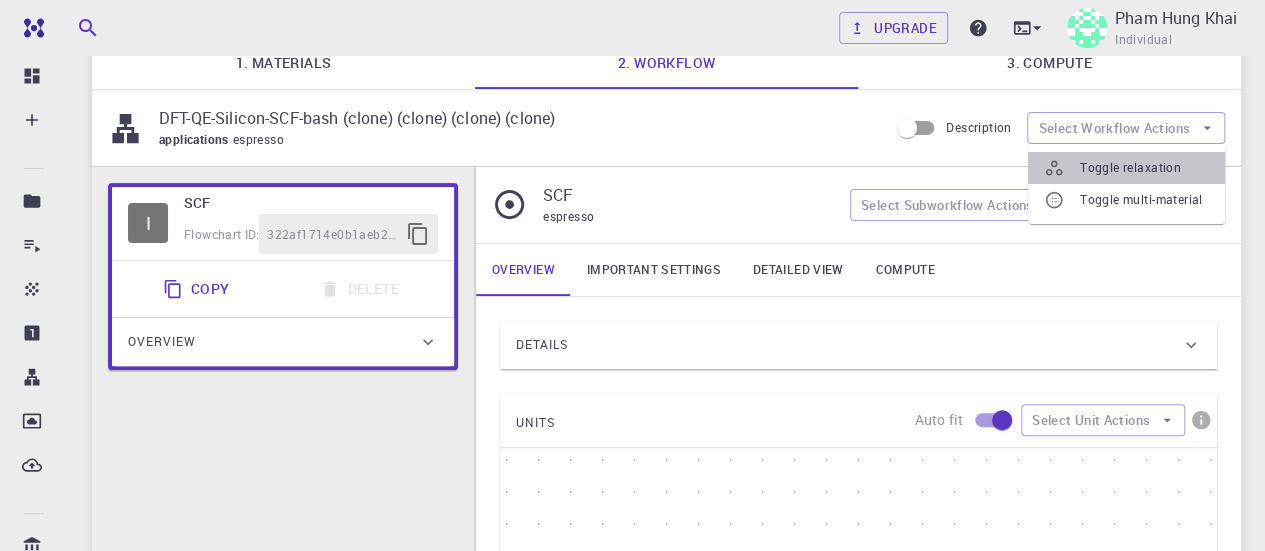 click on "Toggle relaxation" at bounding box center (1144, 168) 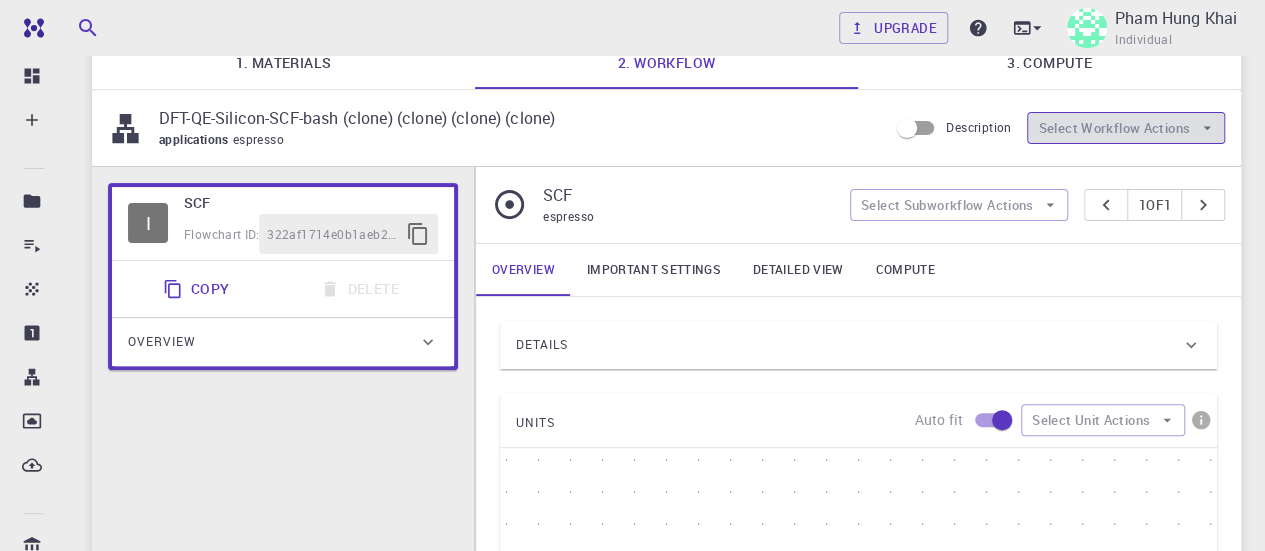 click on "Select Workflow Actions" at bounding box center [1126, 128] 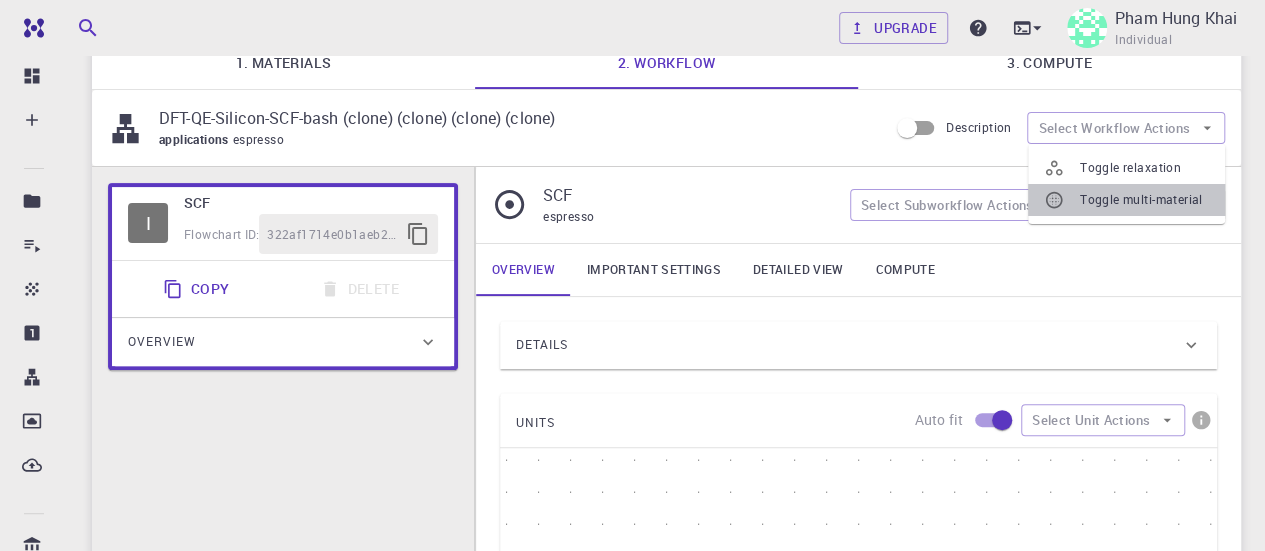 click on "Toggle multi-material" at bounding box center (1144, 200) 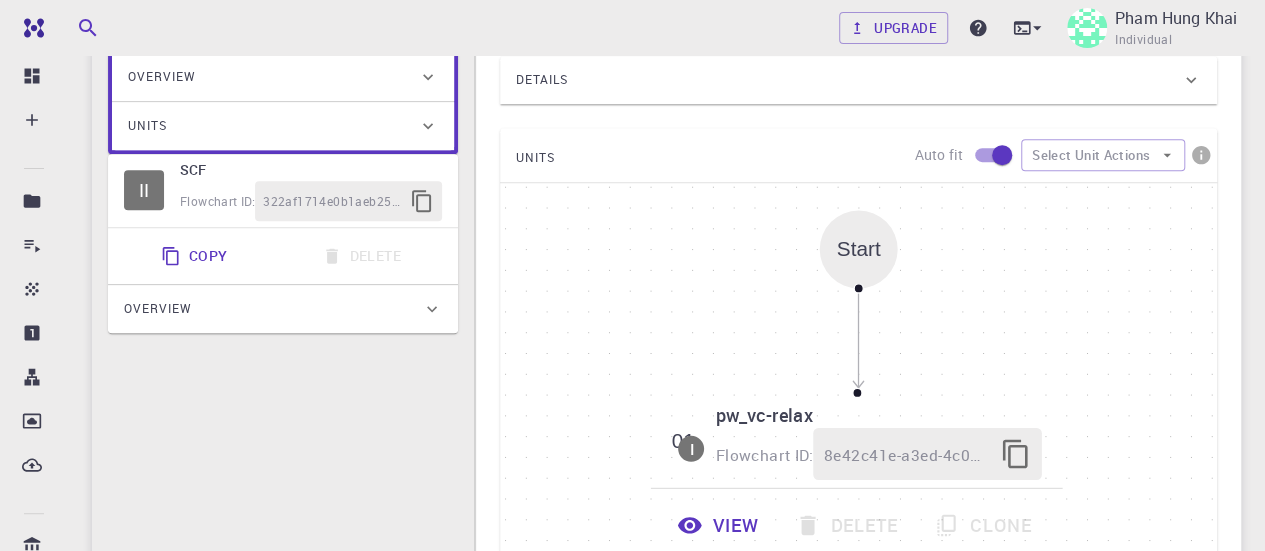 scroll, scrollTop: 229, scrollLeft: 0, axis: vertical 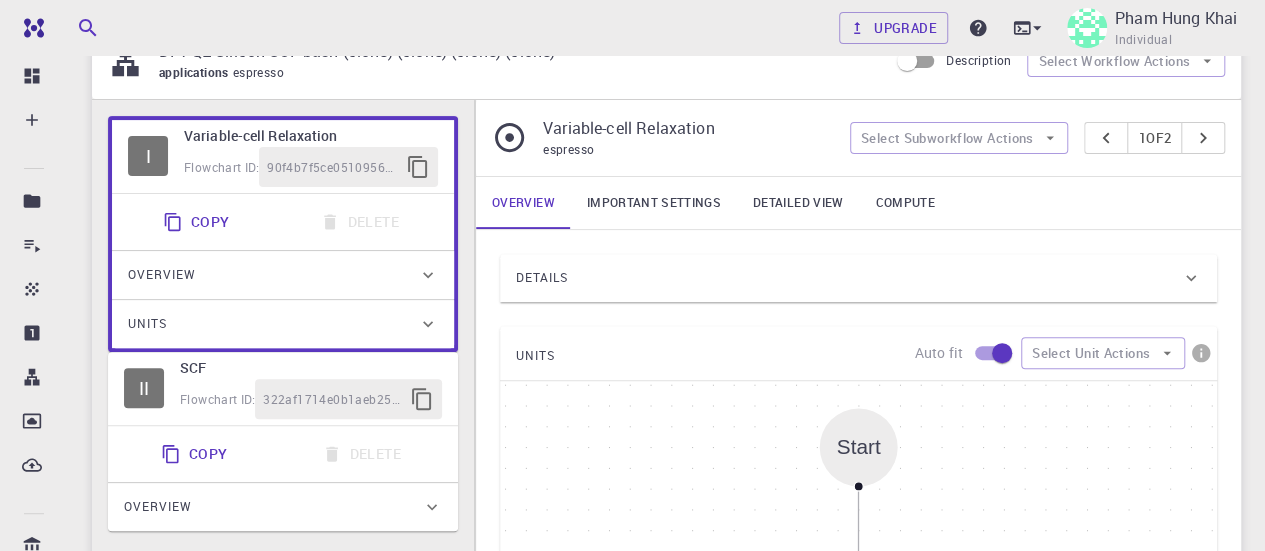 click on "Variable-cell Relaxation" at bounding box center (311, 136) 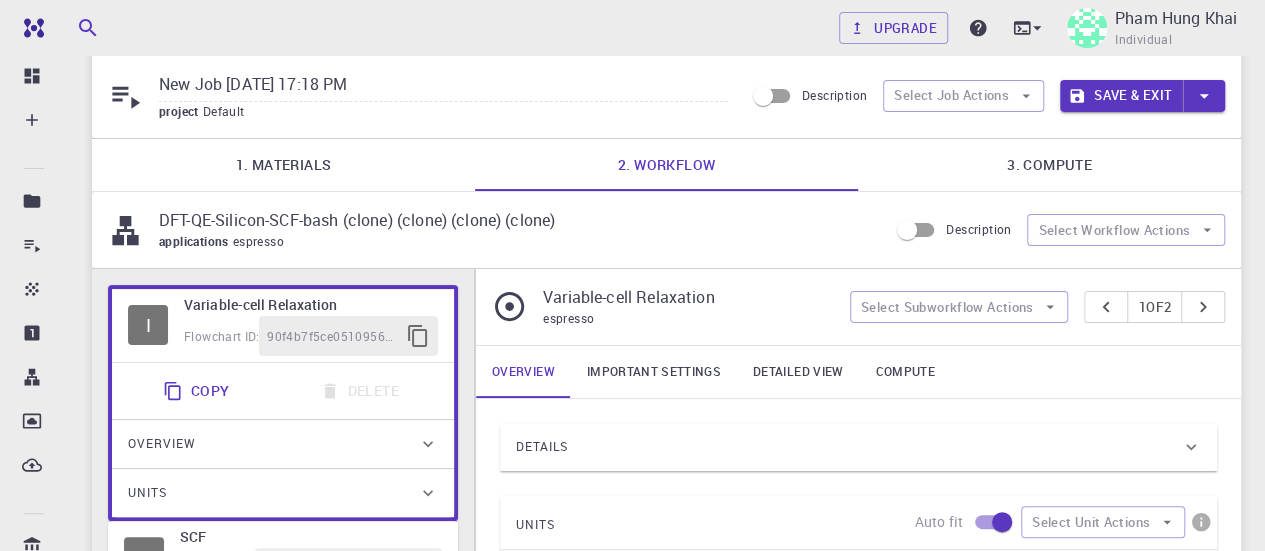 scroll, scrollTop: 59, scrollLeft: 0, axis: vertical 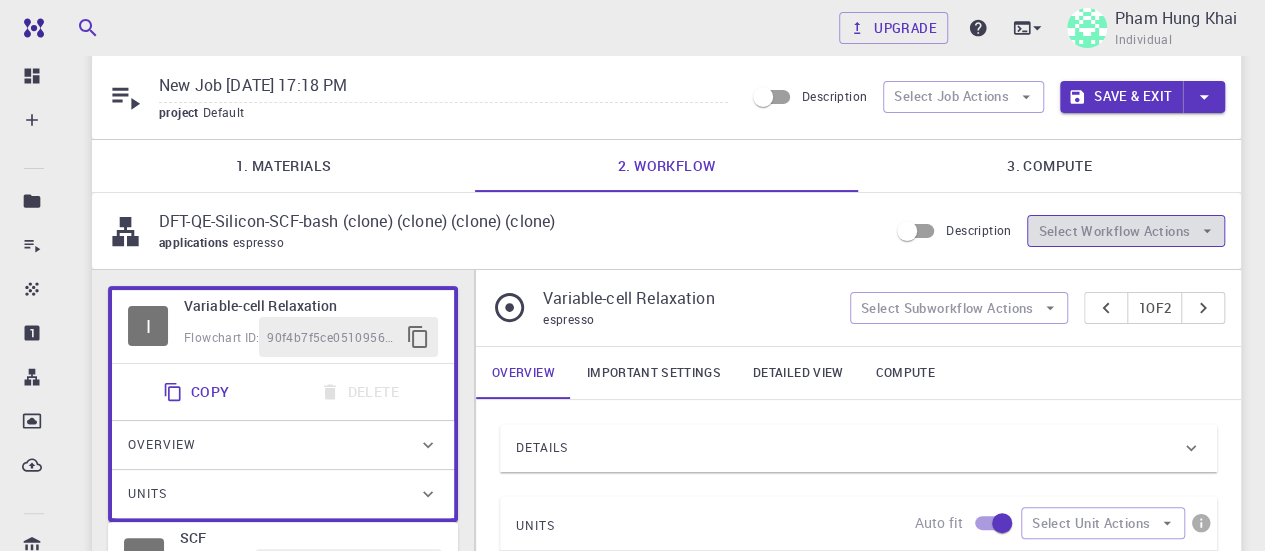 click on "Select Workflow Actions" at bounding box center (1126, 231) 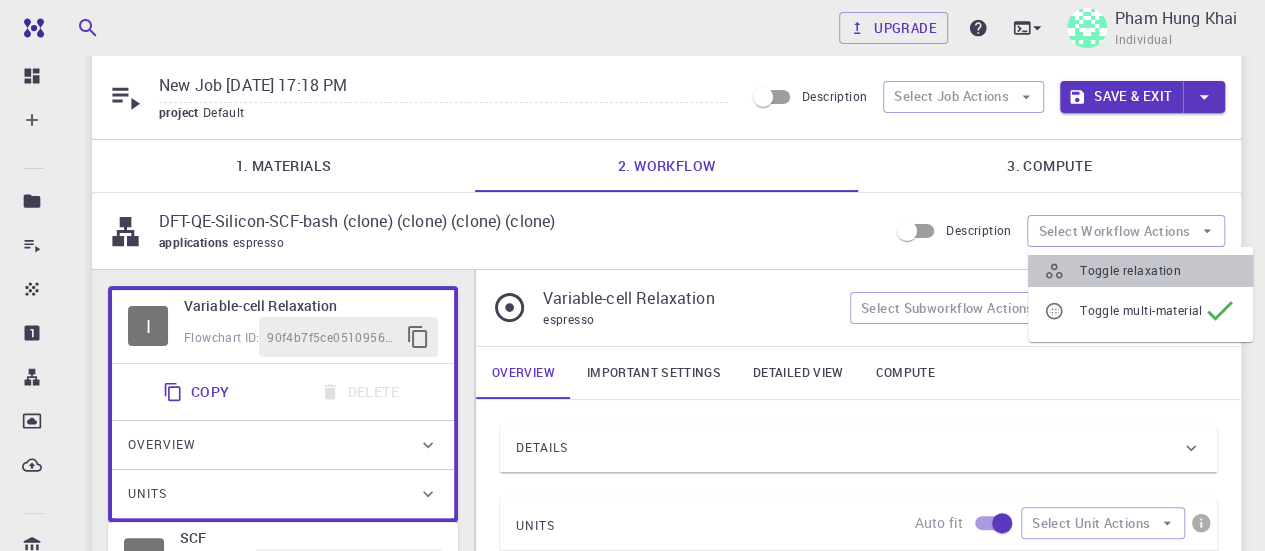 click on "Toggle relaxation" at bounding box center [1140, 271] 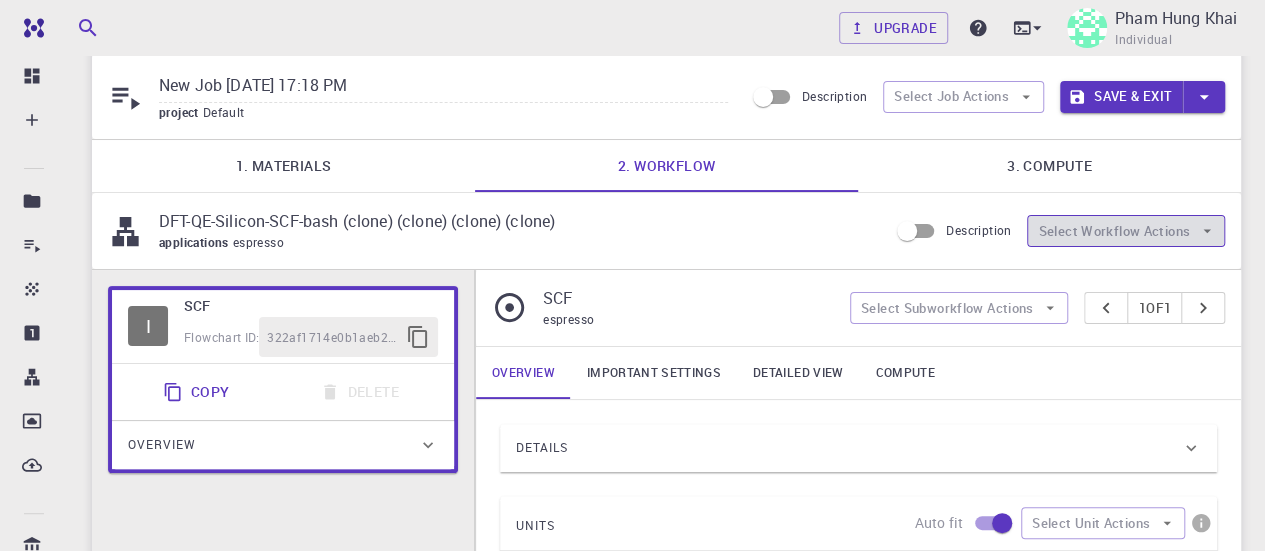 click on "Select Workflow Actions" at bounding box center (1126, 231) 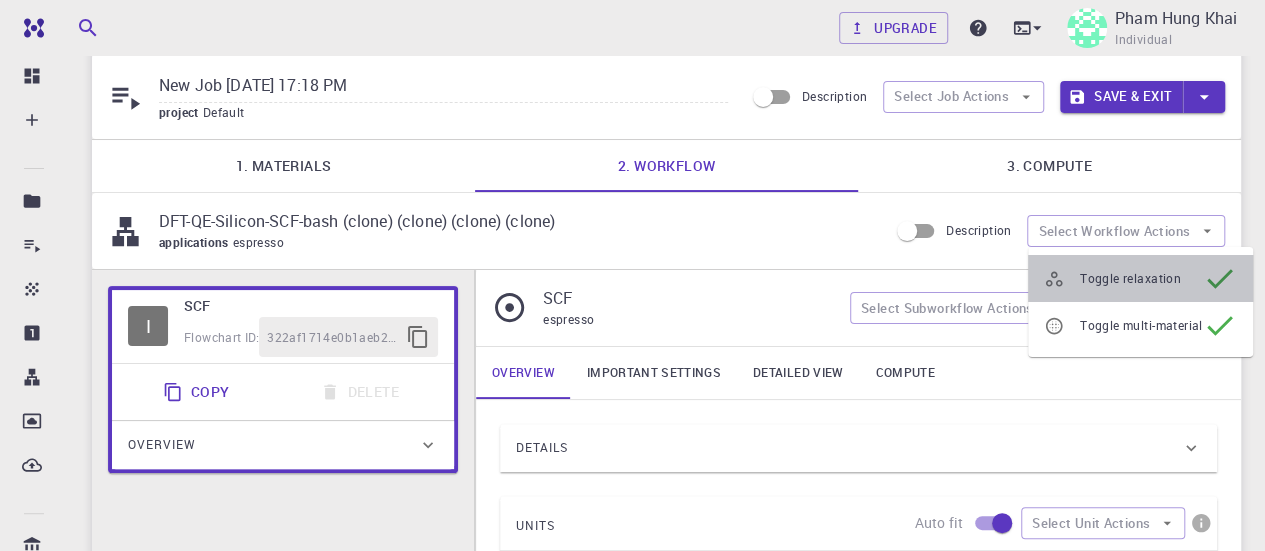click on "Toggle relaxation" at bounding box center (1141, 279) 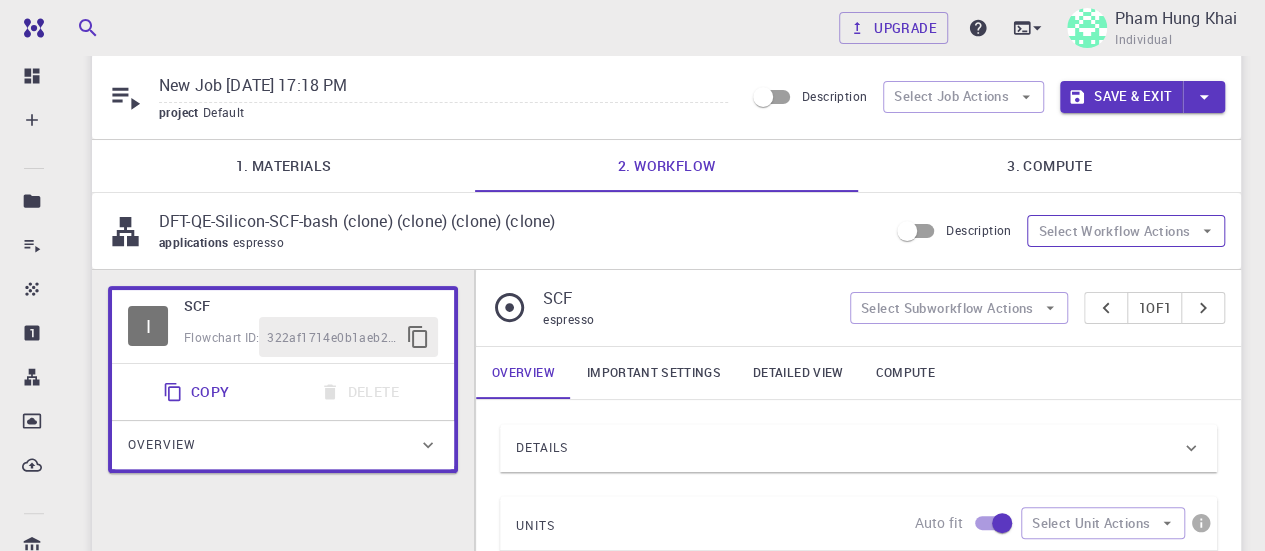 click on "Select Workflow Actions" at bounding box center (1126, 231) 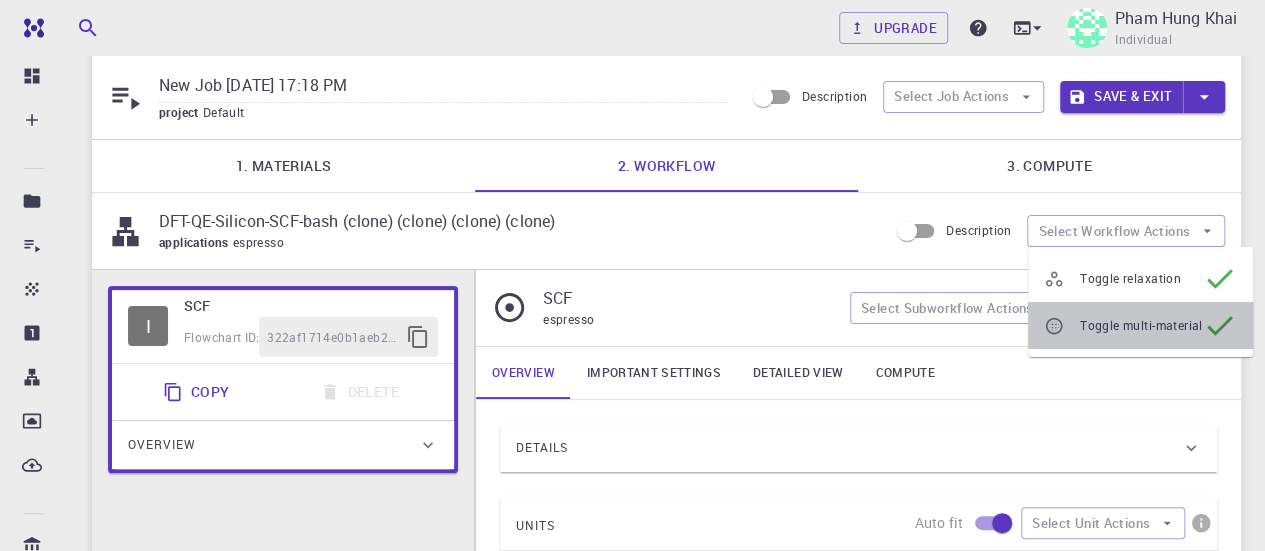 click on "Toggle multi-material" at bounding box center [1140, 325] 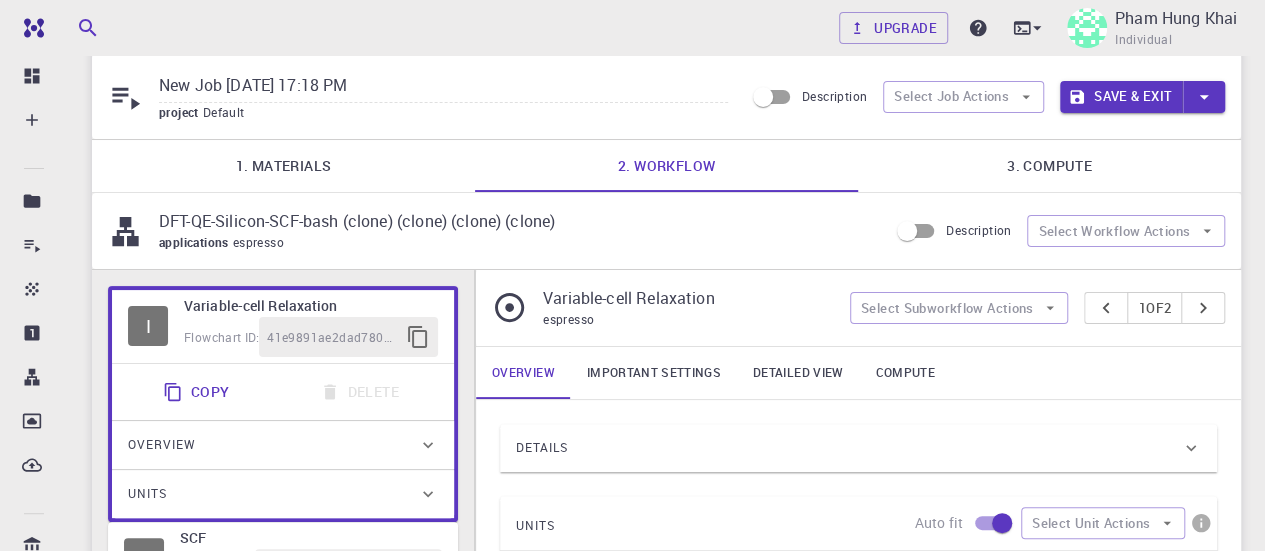 click on "DFT-QE-Silicon-SCF-bash (clone) (clone) (clone) (clone) applications espresso Description Select Workflow Actions" at bounding box center (666, 231) 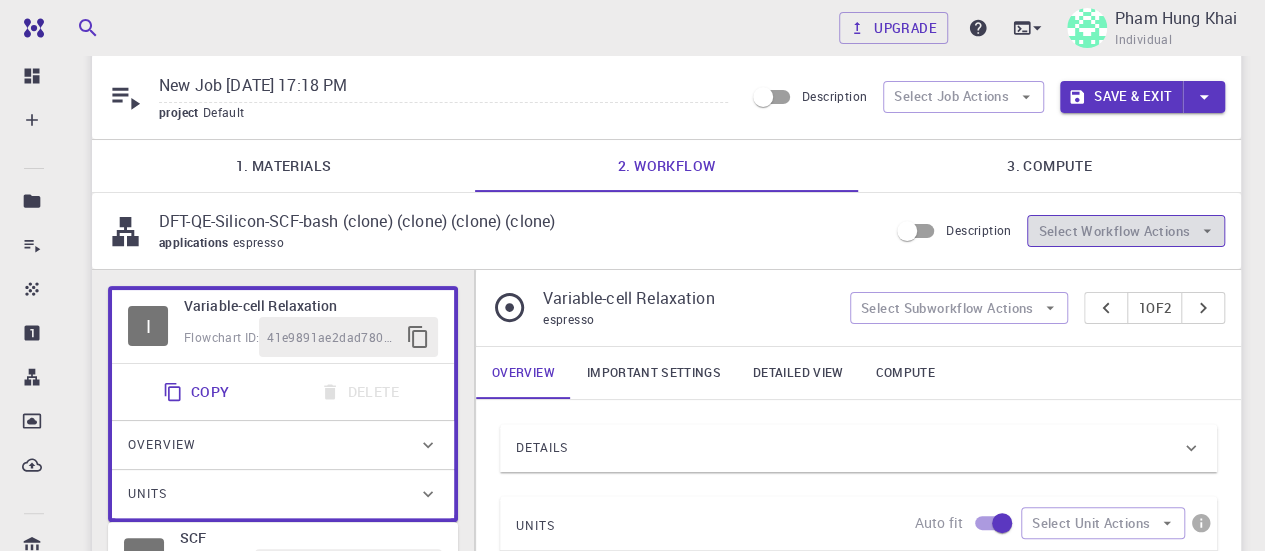 click on "Select Workflow Actions" at bounding box center [1126, 231] 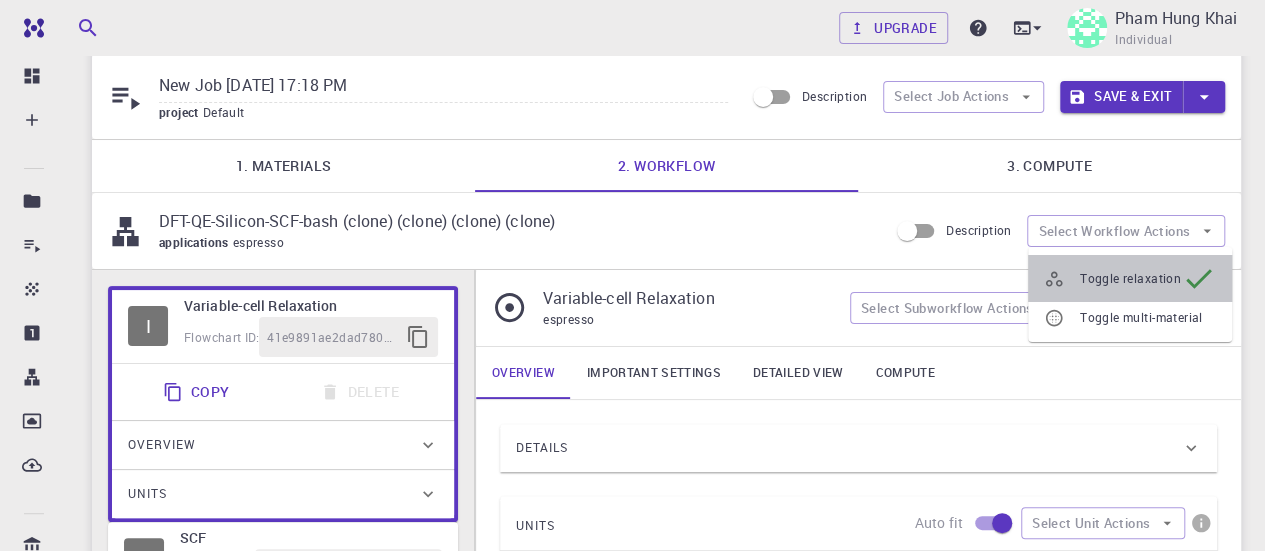 click 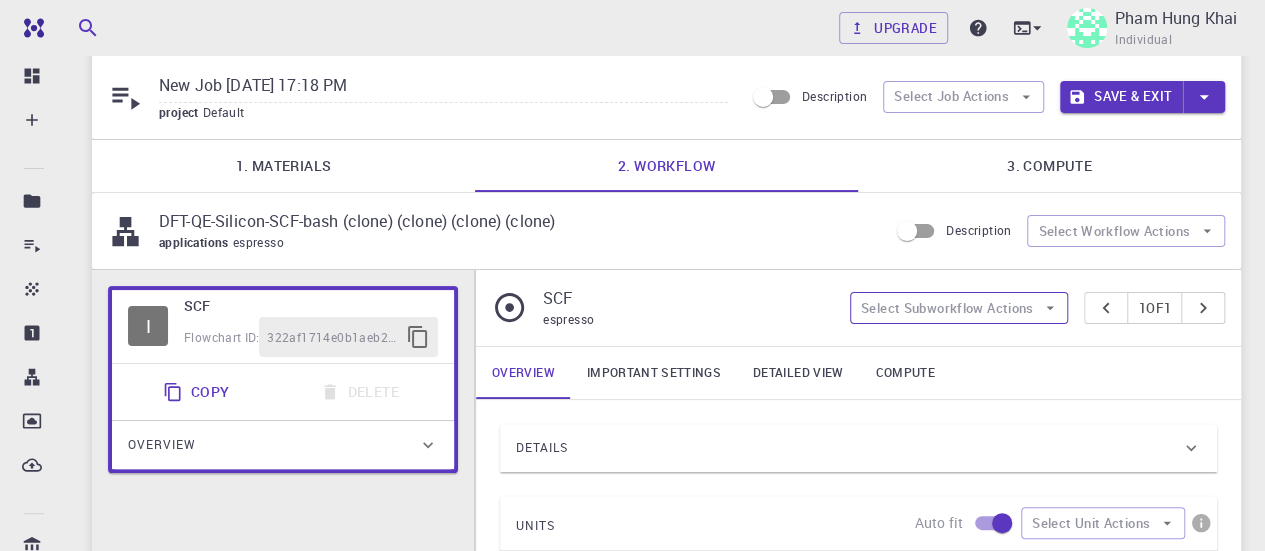 click on "Select Subworkflow Actions" at bounding box center (959, 308) 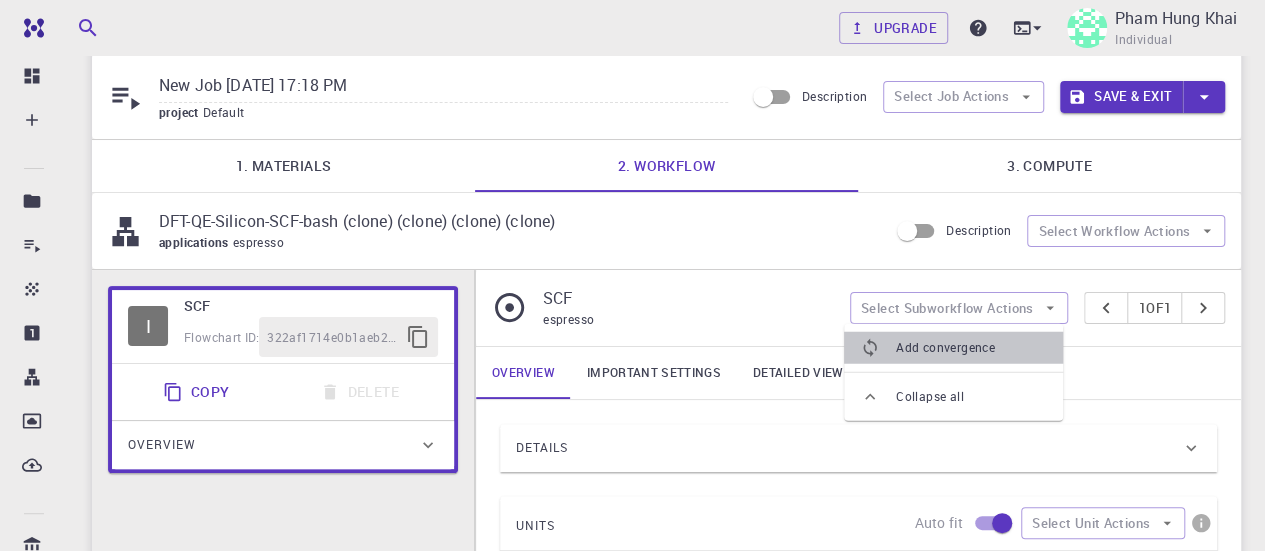click on "Add convergence" at bounding box center (953, 348) 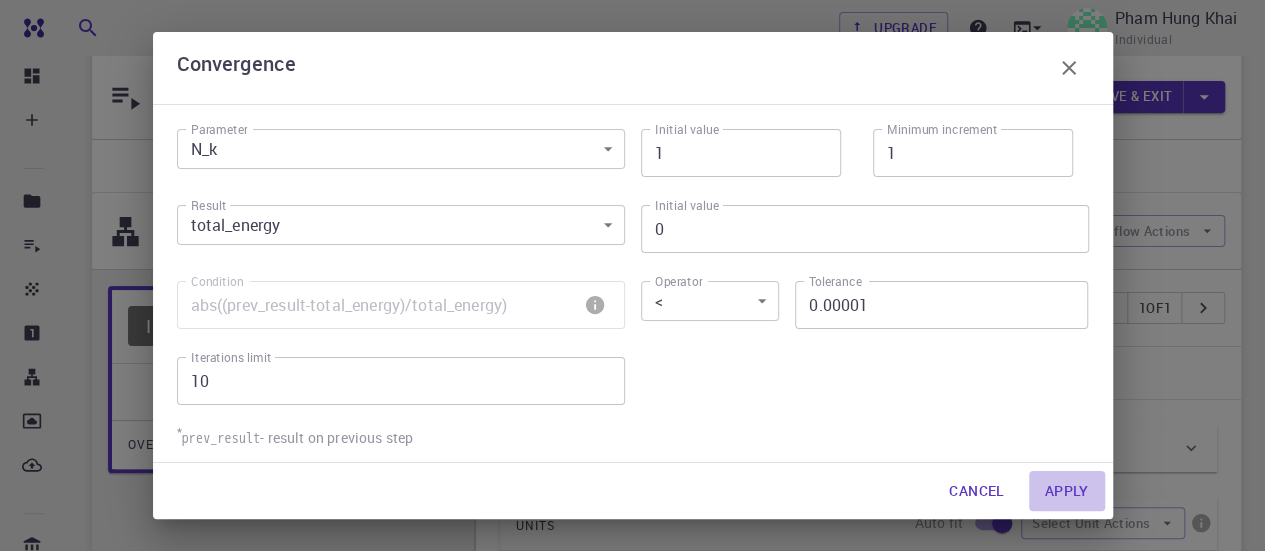 click on "Apply" at bounding box center (1067, 491) 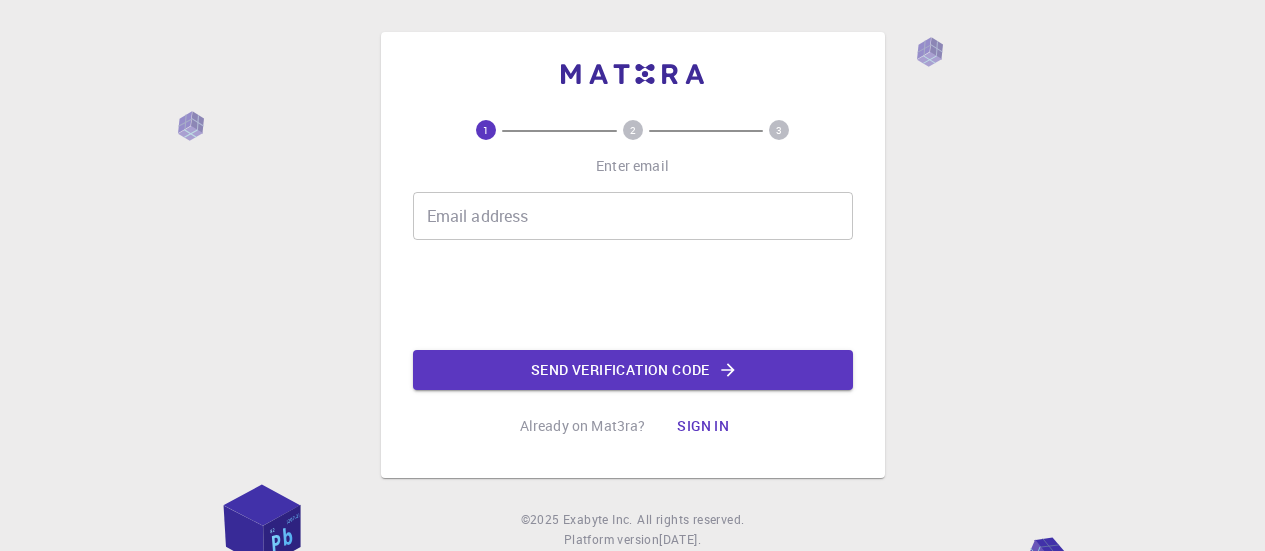 scroll, scrollTop: 0, scrollLeft: 0, axis: both 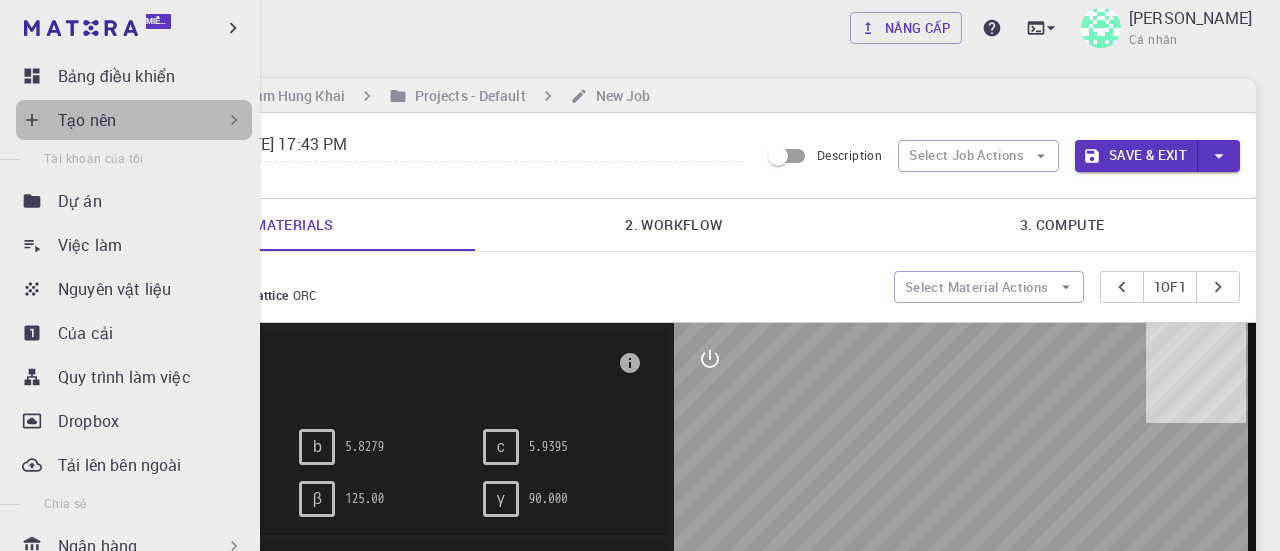 click 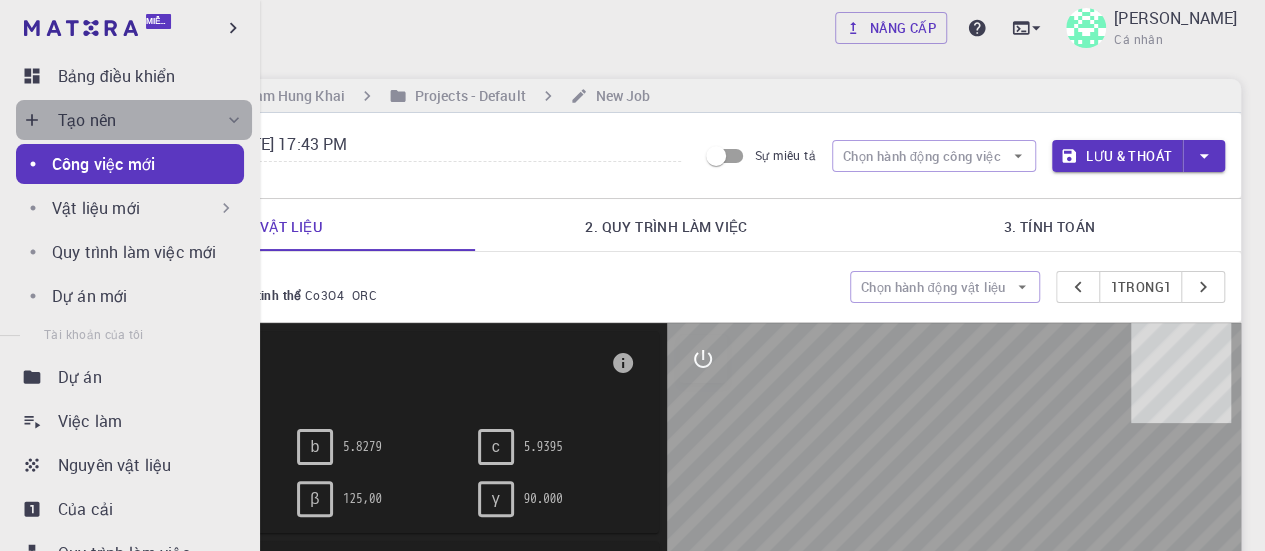 click on "Tạo nên" at bounding box center (151, 120) 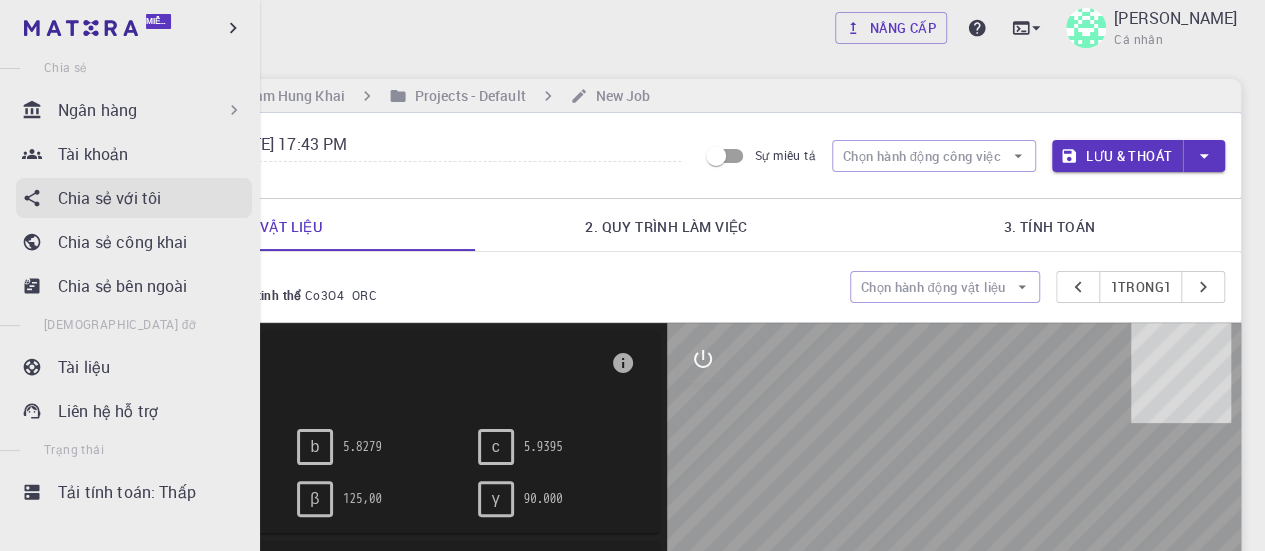 scroll, scrollTop: 444, scrollLeft: 0, axis: vertical 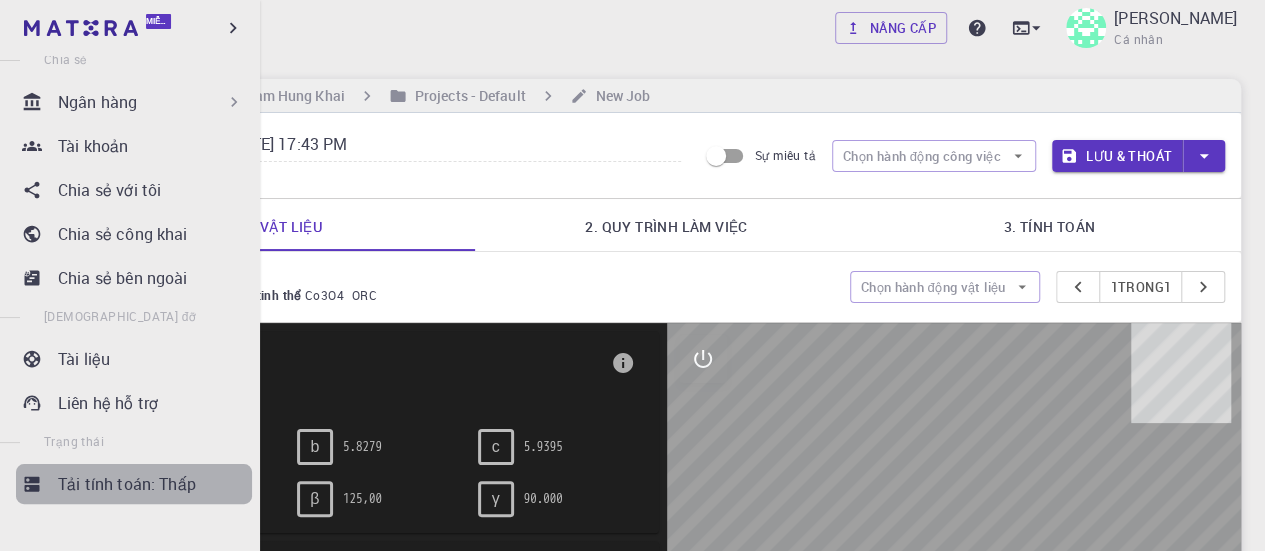 click on "Tải tính toán: Thấp" at bounding box center [127, 484] 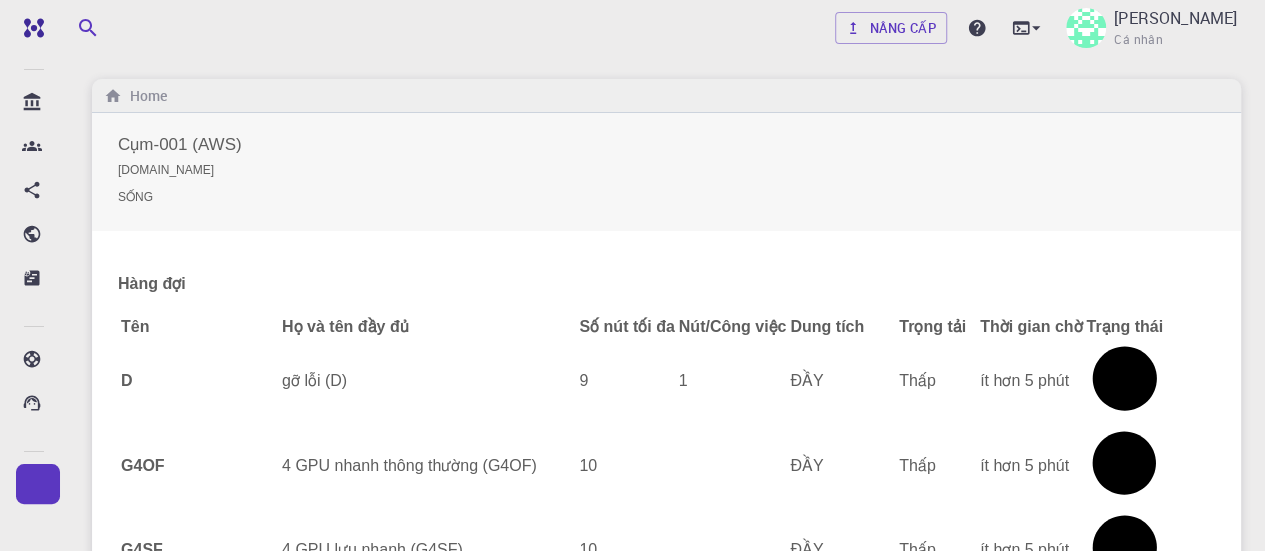 scroll, scrollTop: 443, scrollLeft: 0, axis: vertical 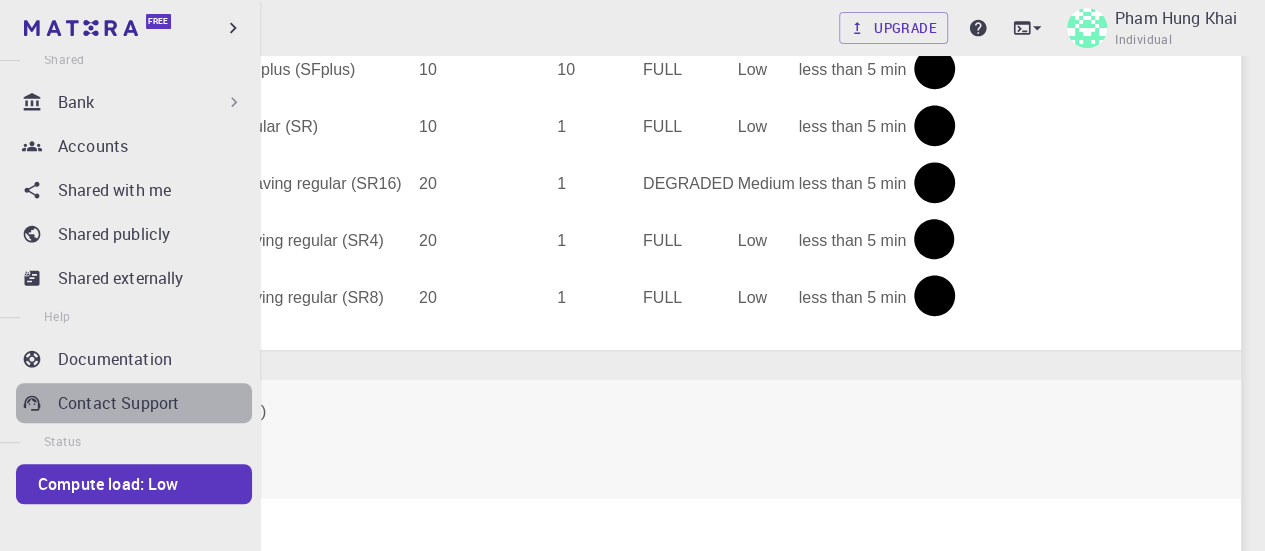 click on "Contact Support" at bounding box center (155, 403) 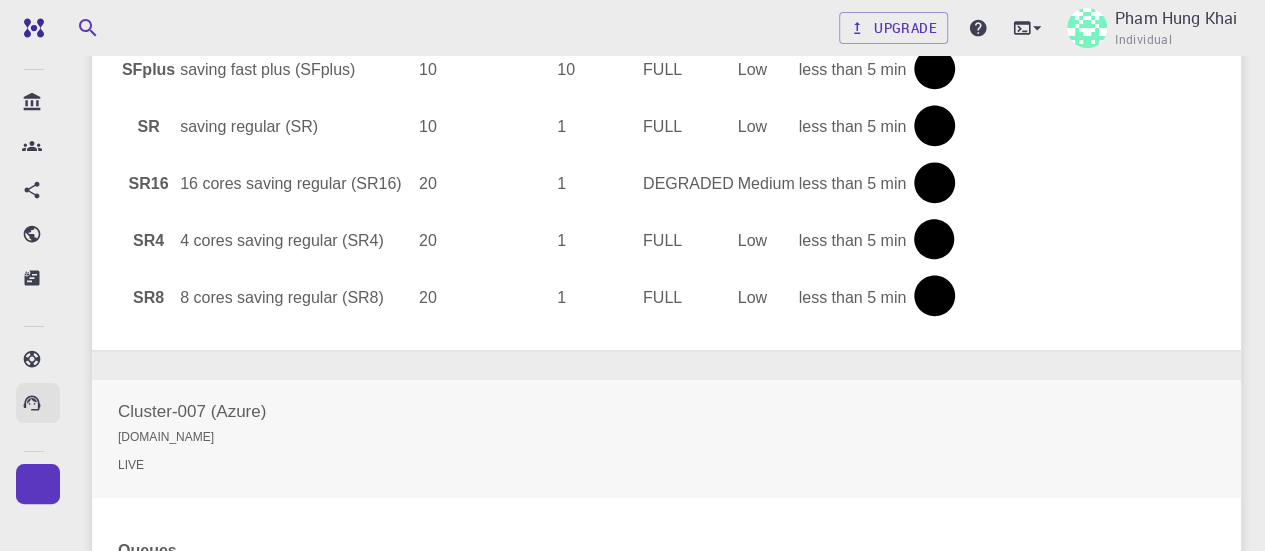 scroll, scrollTop: 443, scrollLeft: 0, axis: vertical 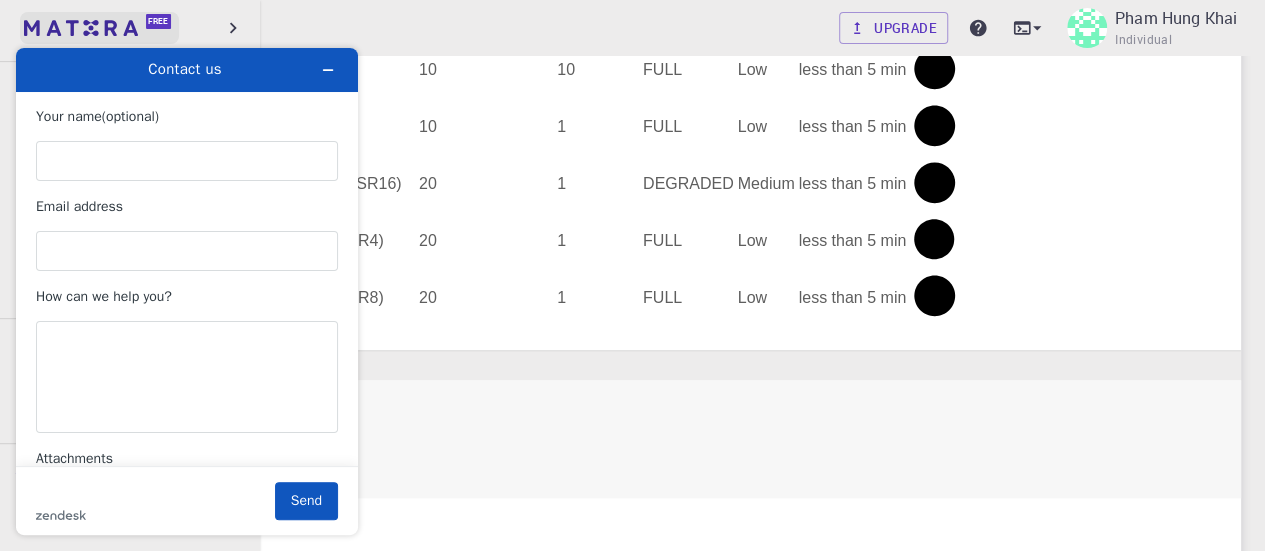 click at bounding box center [38, 28] 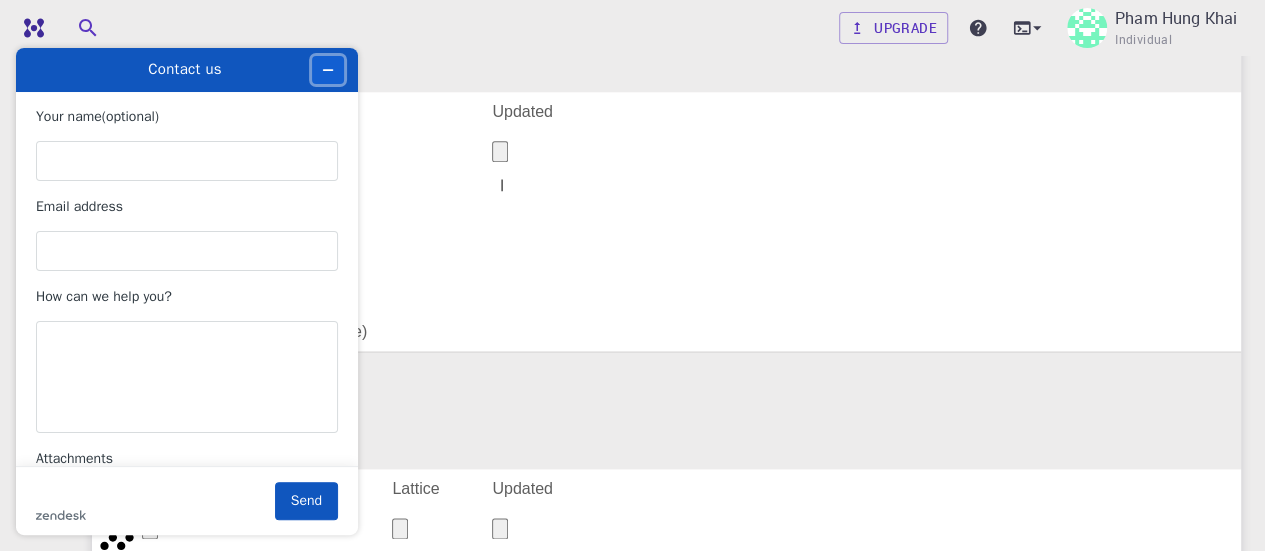 click at bounding box center (328, 70) 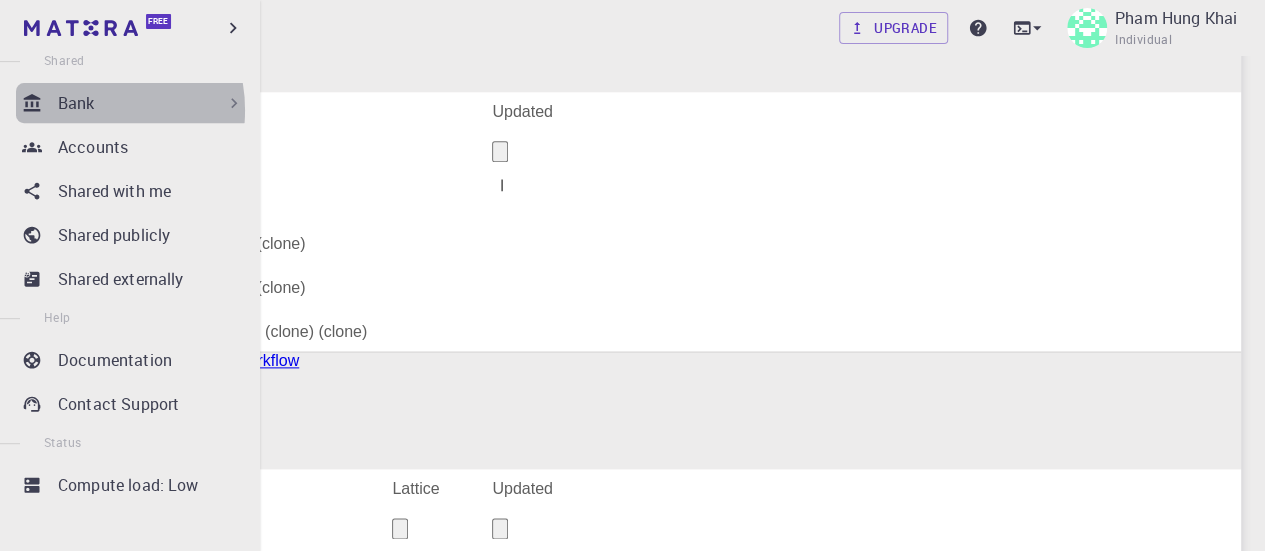 click on "Bank" at bounding box center [76, 103] 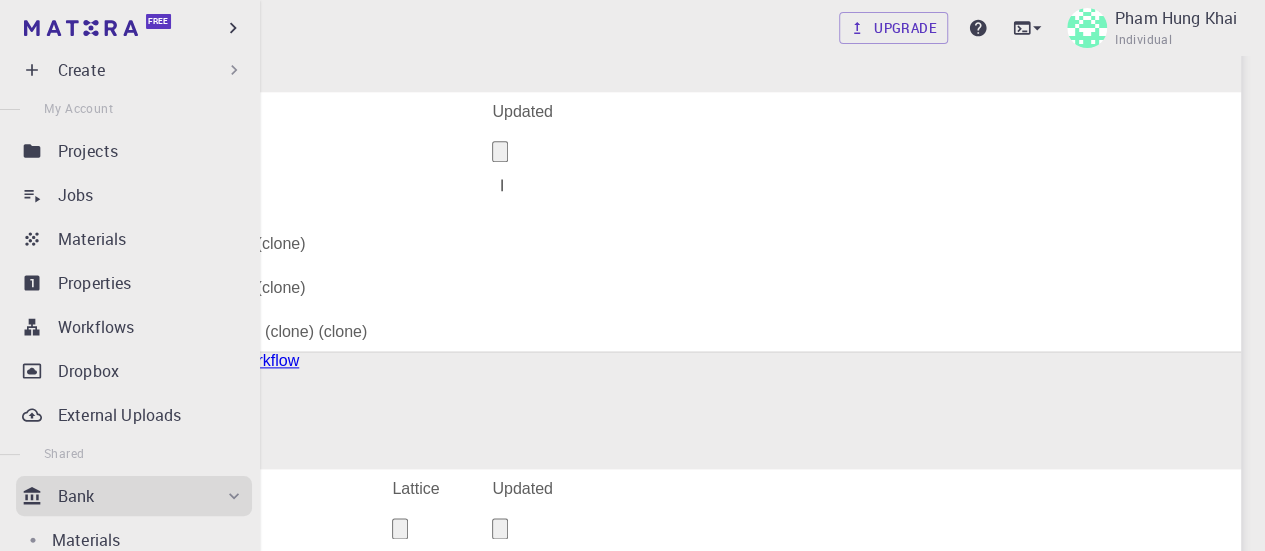 scroll, scrollTop: 39, scrollLeft: 0, axis: vertical 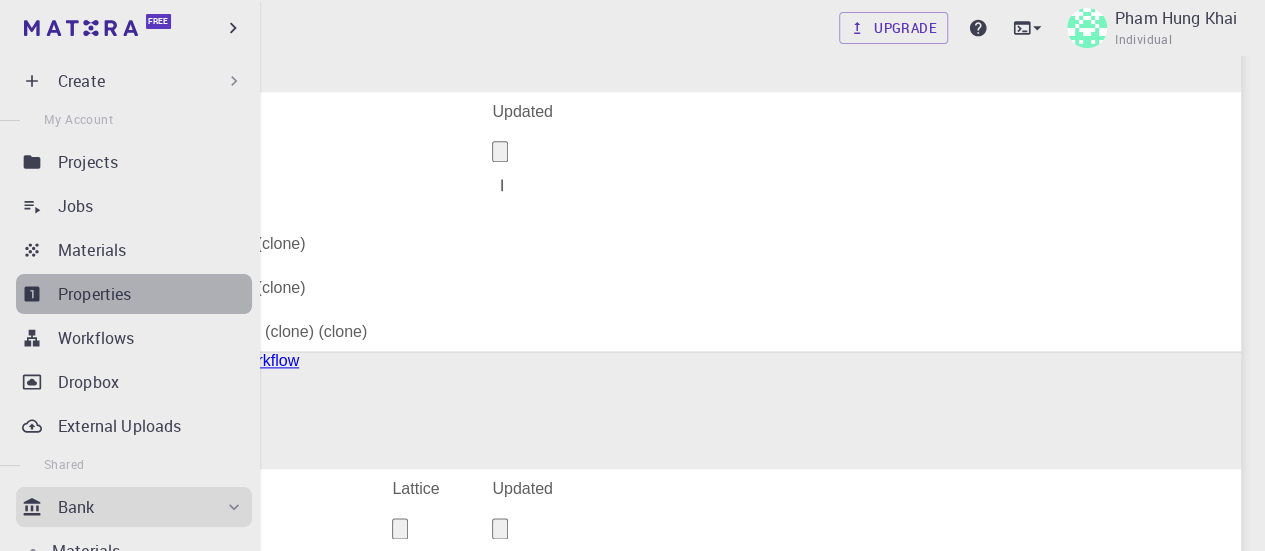 click on "Properties" at bounding box center (134, 294) 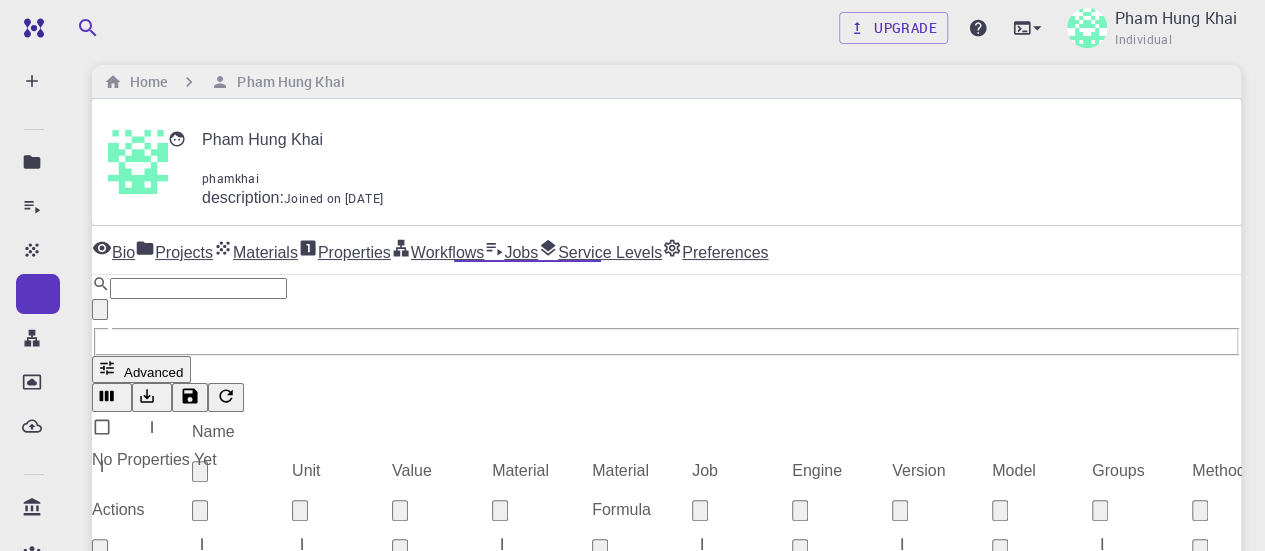 scroll, scrollTop: 13, scrollLeft: 0, axis: vertical 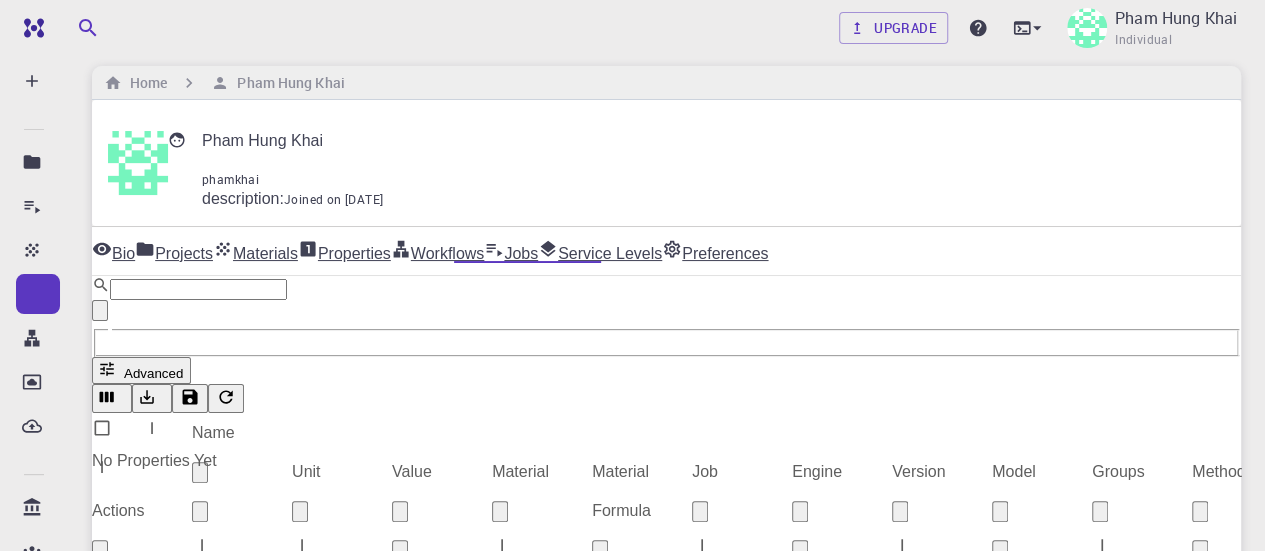 click on "Materials" at bounding box center [255, 251] 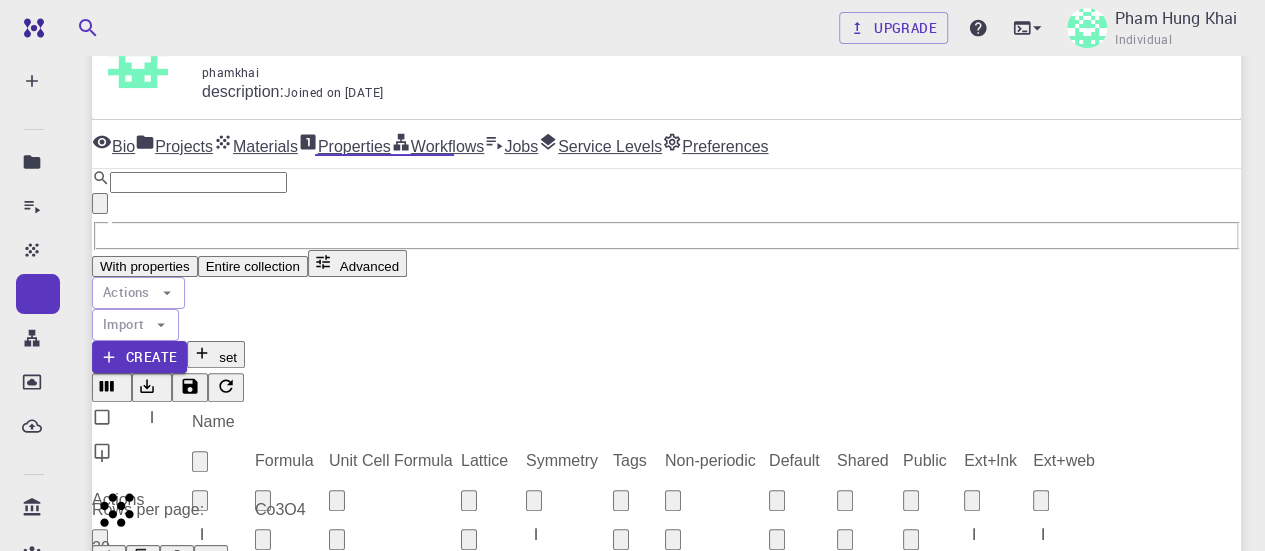 scroll, scrollTop: 126, scrollLeft: 0, axis: vertical 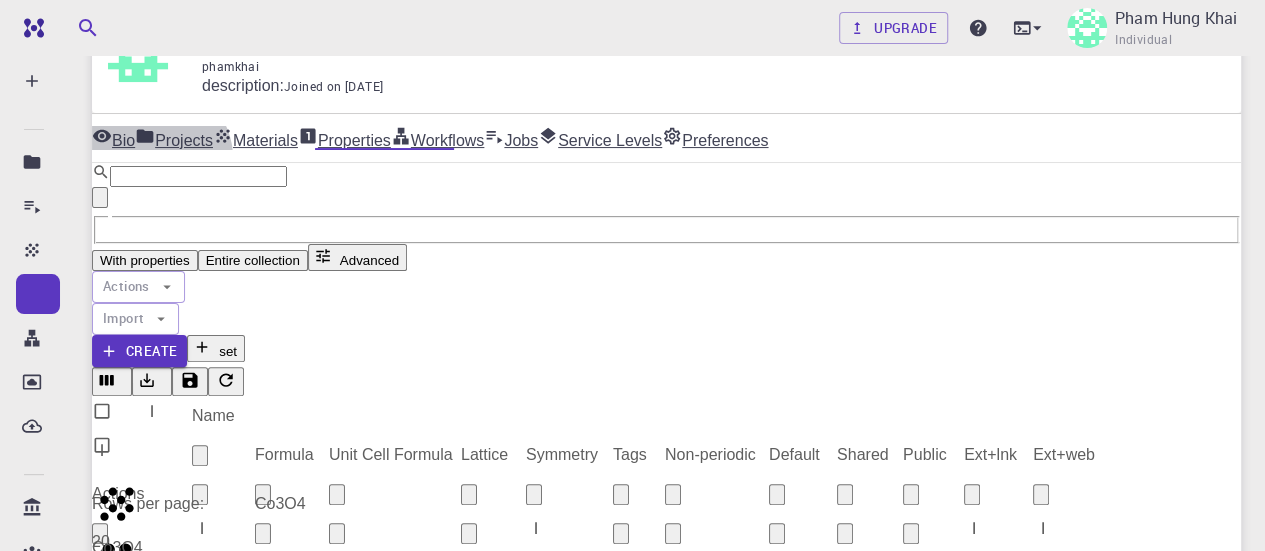 click on "Projects" at bounding box center (174, 138) 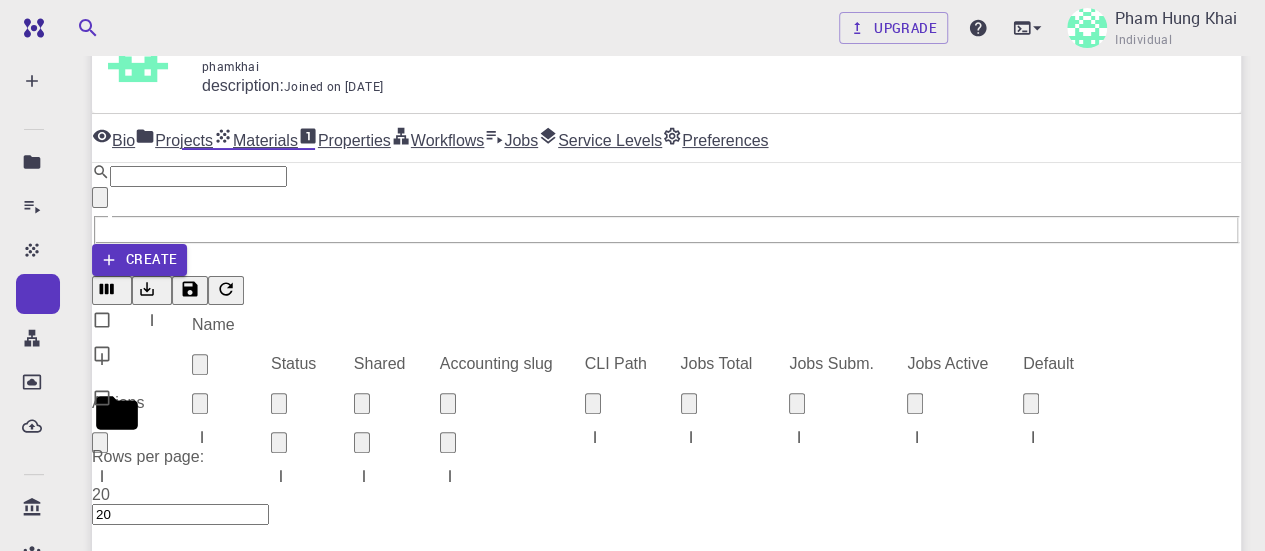 click on "idle" at bounding box center (312, 517) 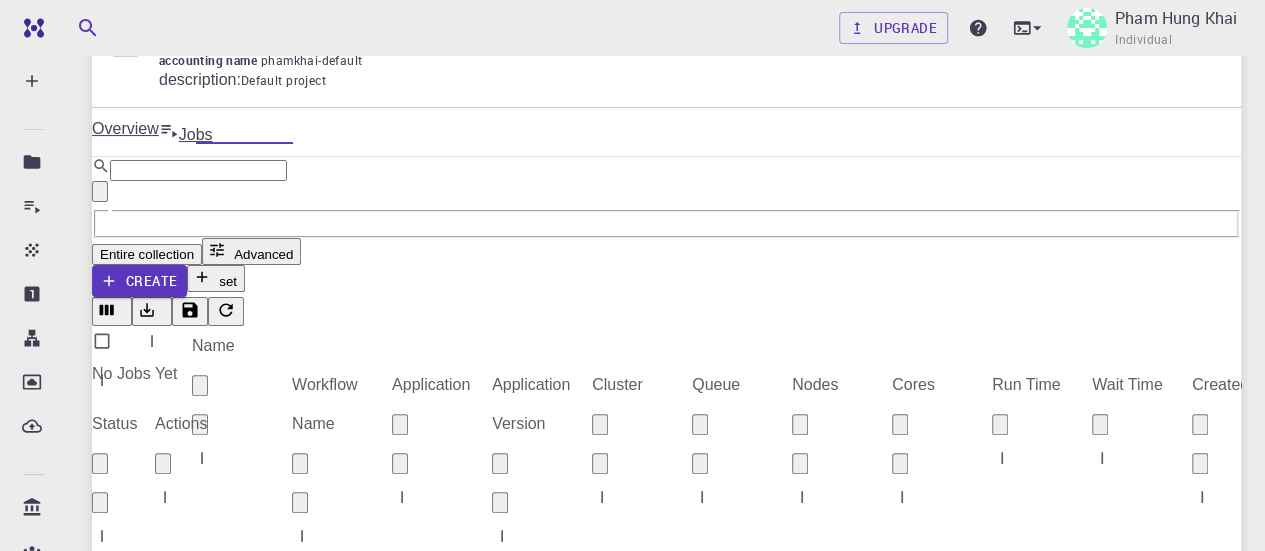 scroll, scrollTop: 129, scrollLeft: 0, axis: vertical 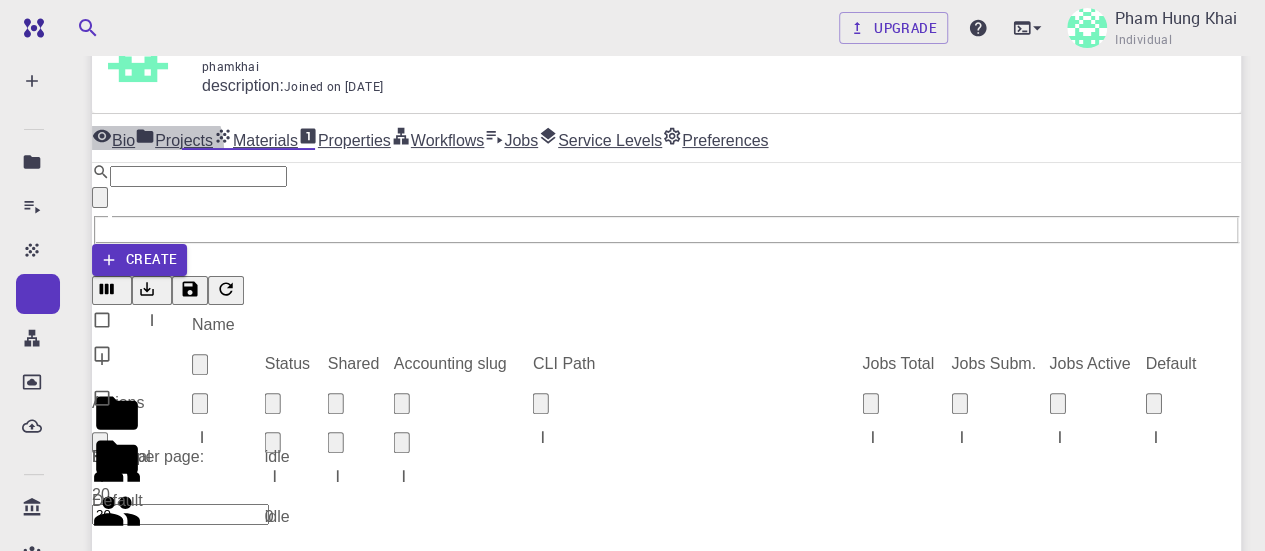 click on "Bio" at bounding box center (113, 138) 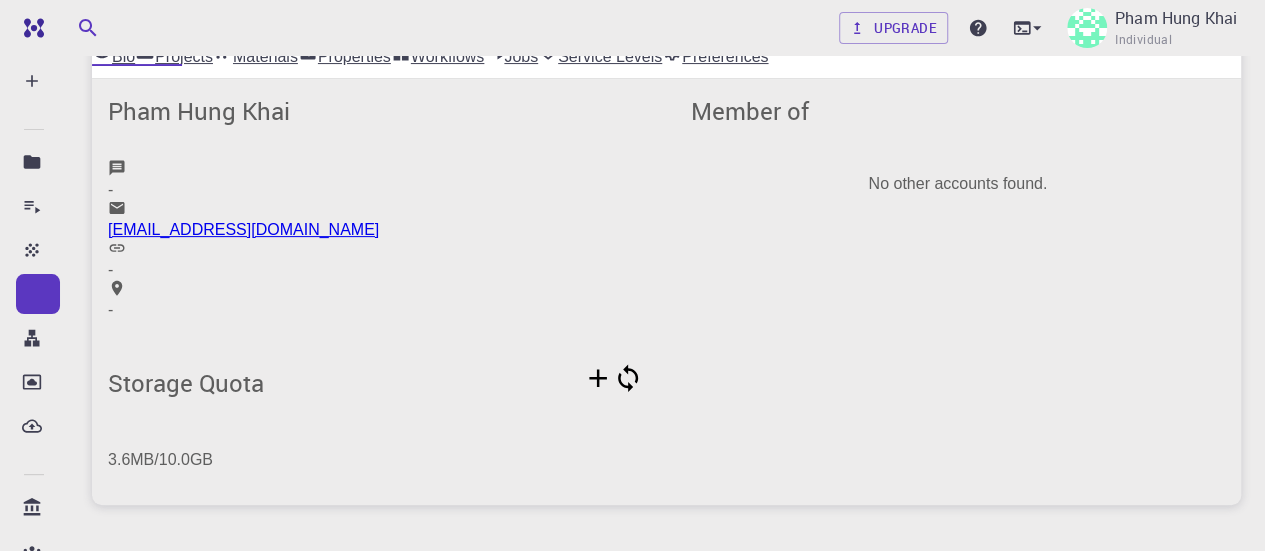 scroll, scrollTop: 0, scrollLeft: 0, axis: both 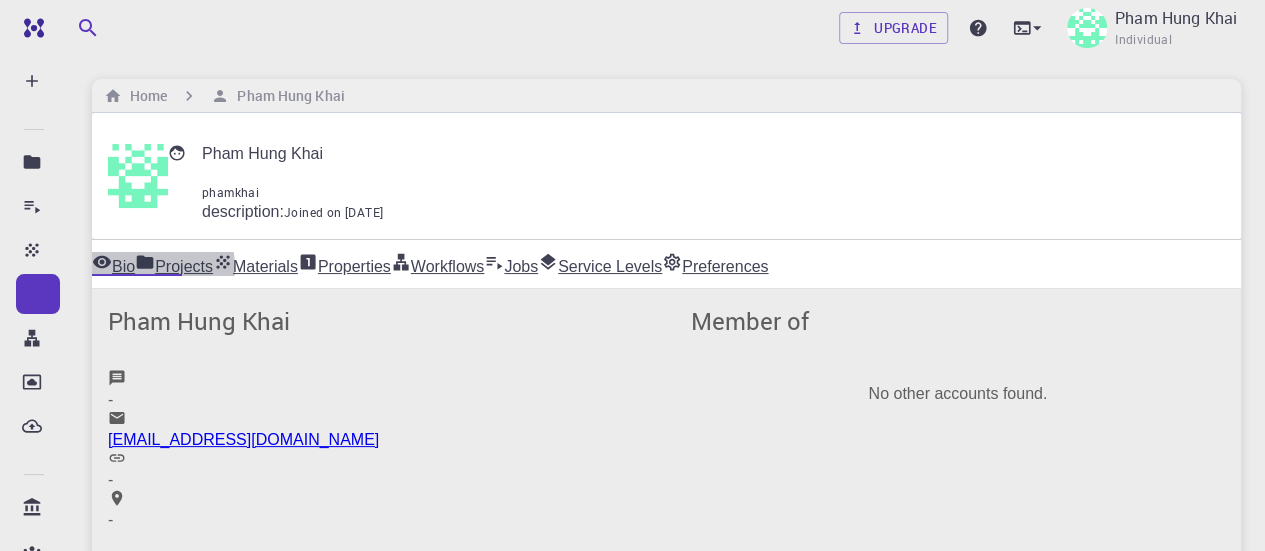 click on "Projects" at bounding box center (174, 264) 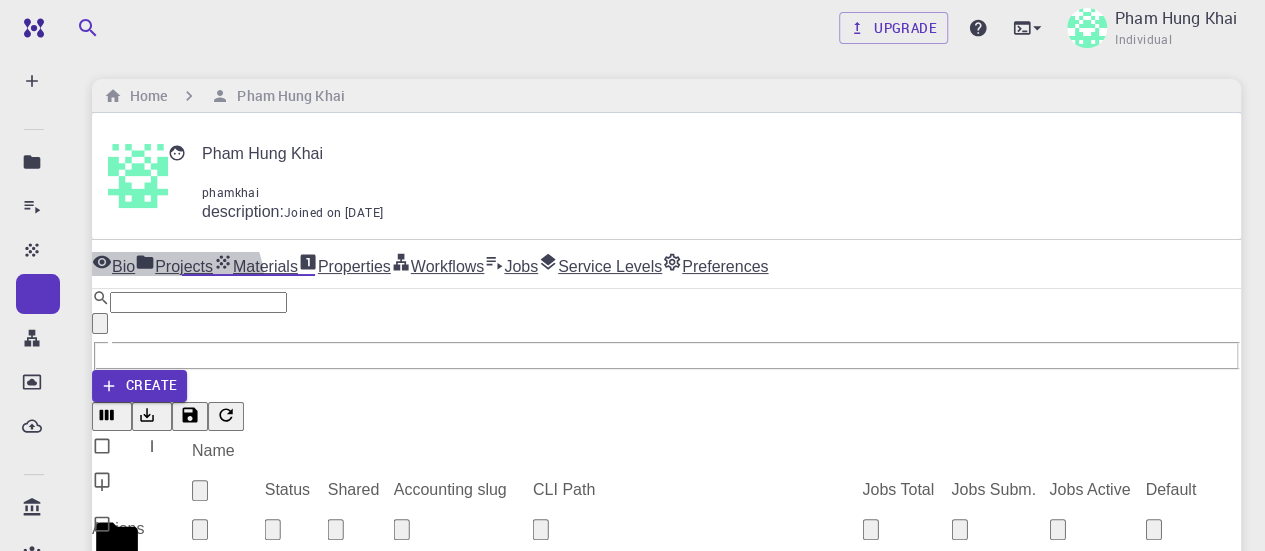 click on "Materials" at bounding box center (255, 264) 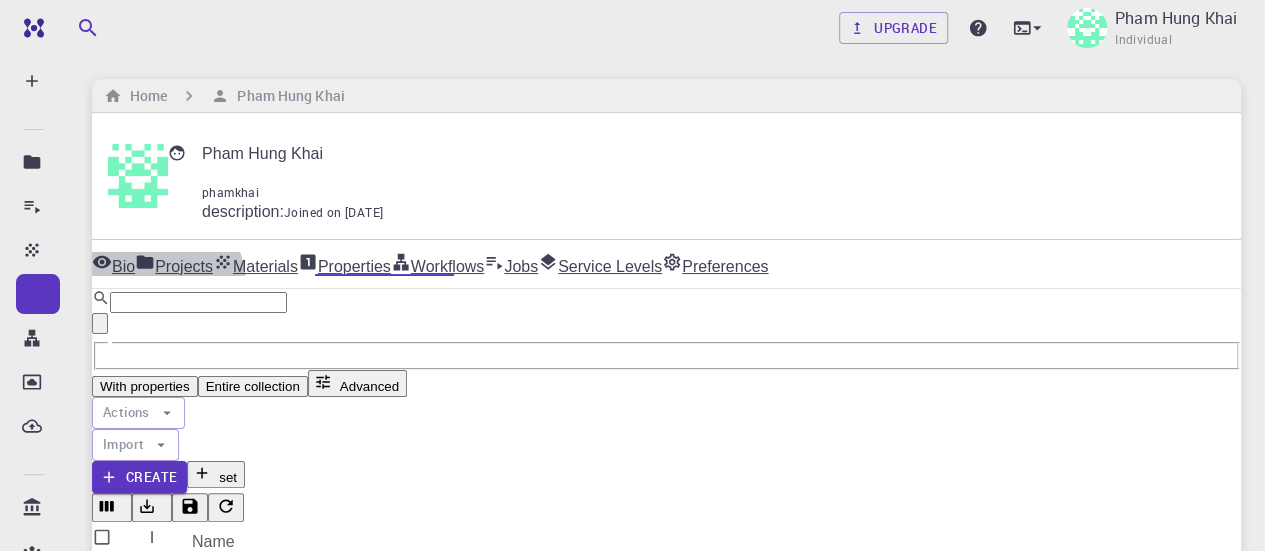 click on "Properties" at bounding box center (344, 264) 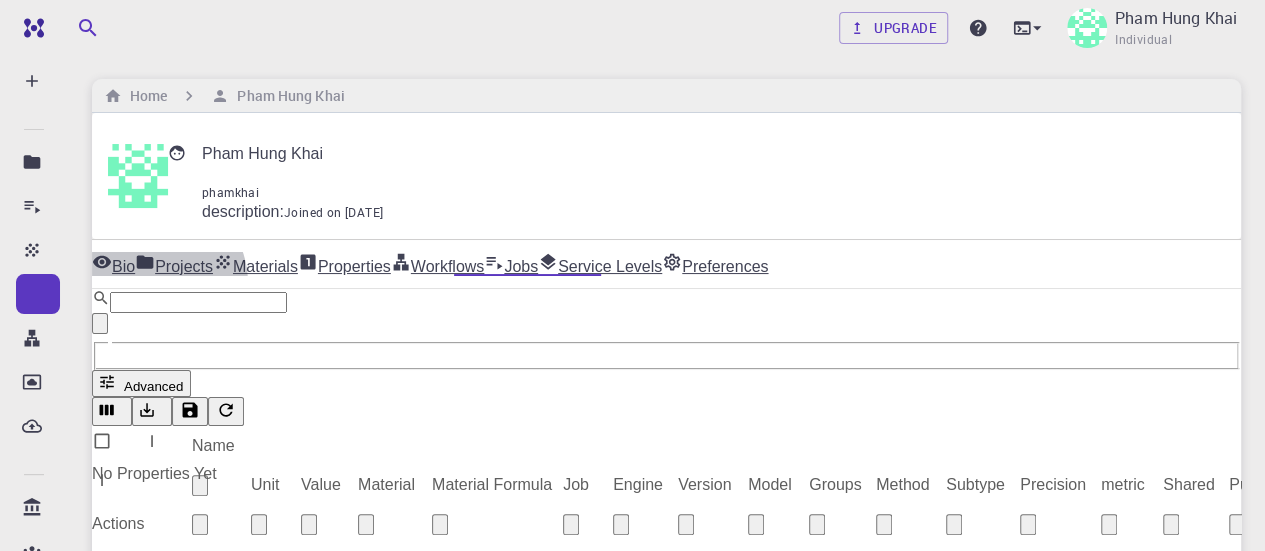 click on "Workflows" at bounding box center [438, 264] 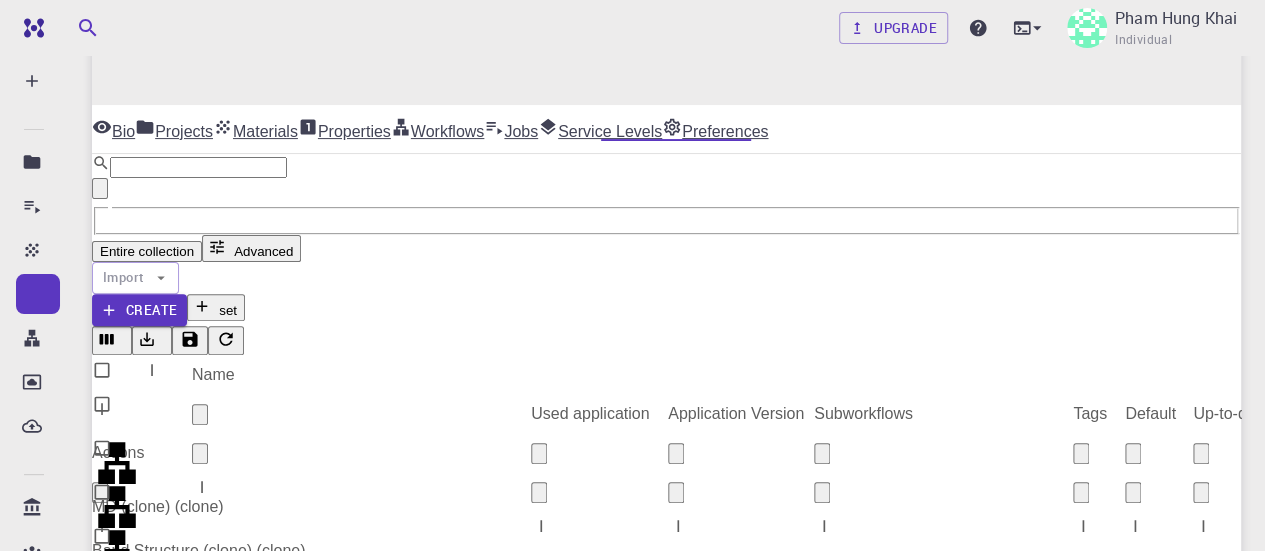 scroll, scrollTop: 188, scrollLeft: 0, axis: vertical 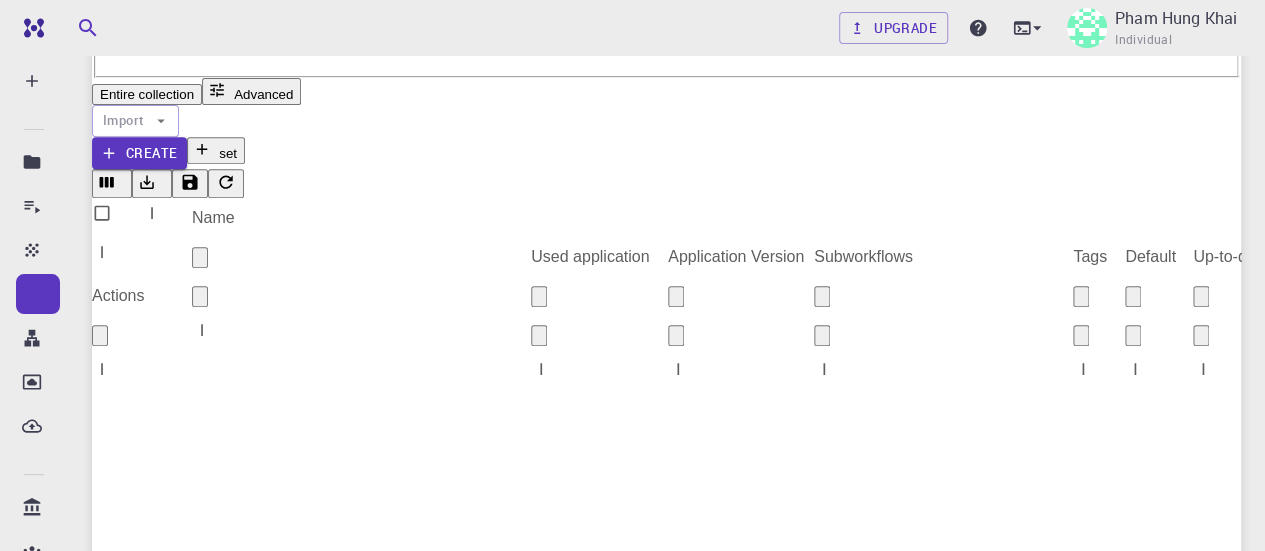 click at bounding box center [948, 875] 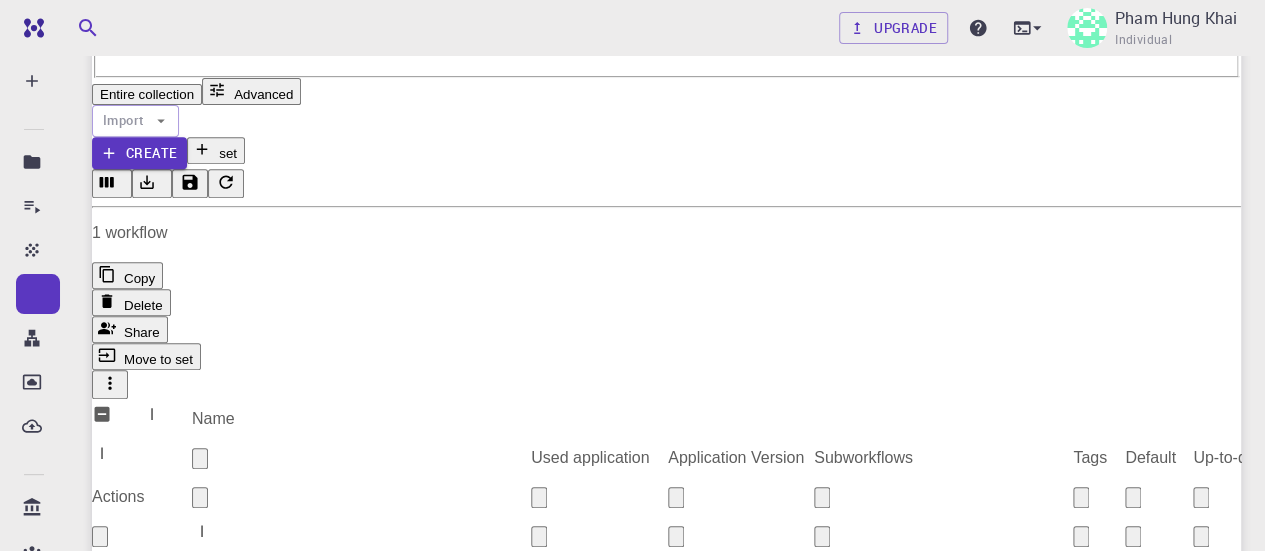scroll, scrollTop: 0, scrollLeft: 0, axis: both 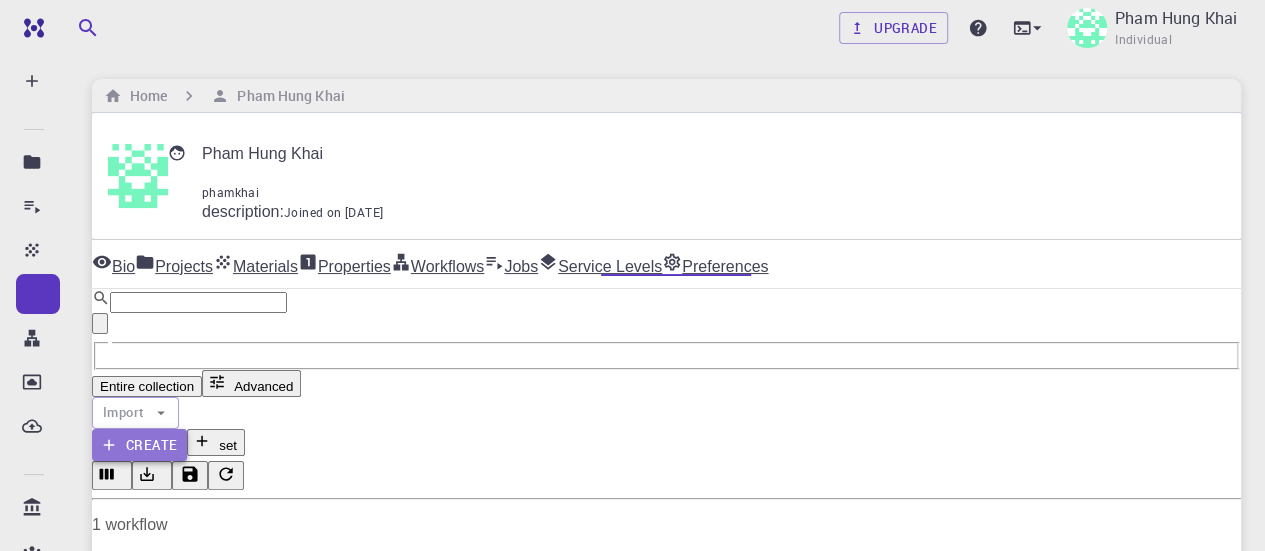 click on "Create" at bounding box center [139, 445] 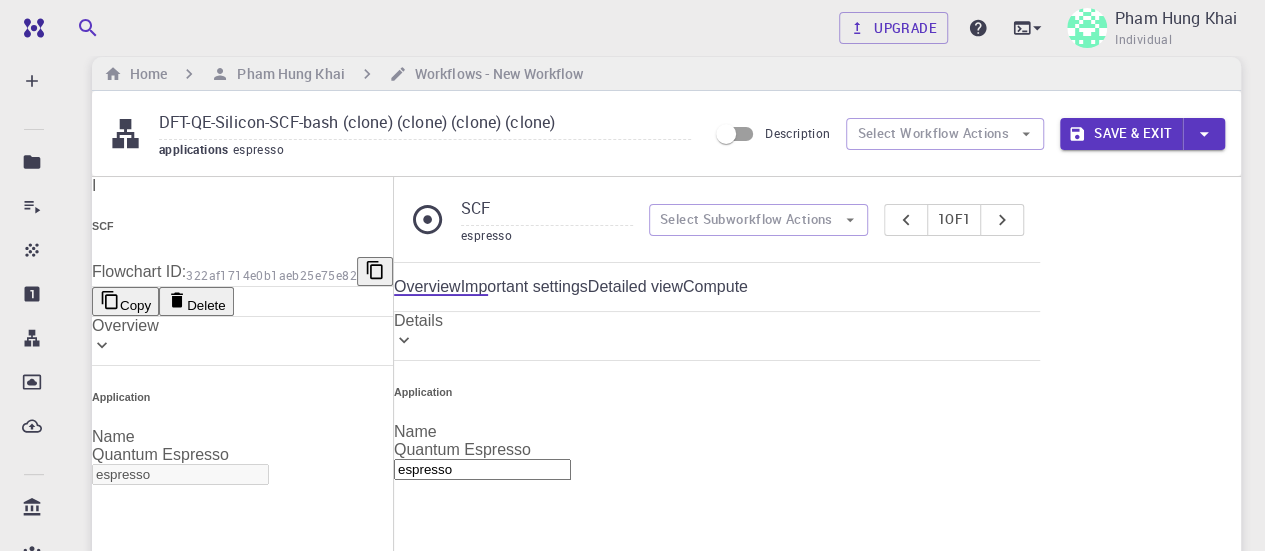 scroll, scrollTop: 0, scrollLeft: 0, axis: both 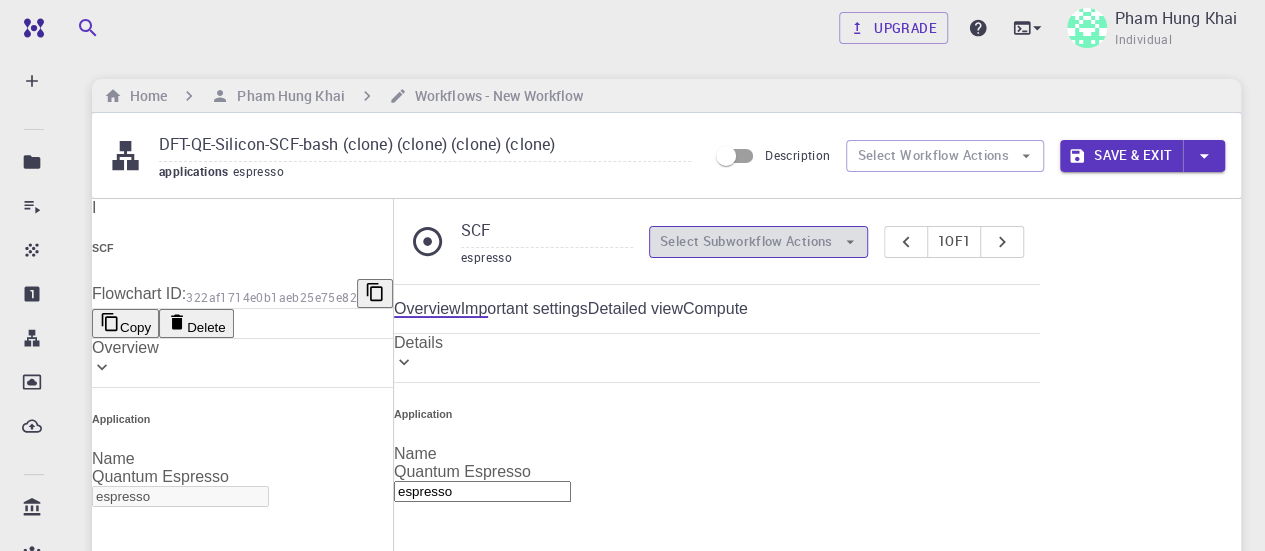 click on "Select Subworkflow Actions" at bounding box center (758, 242) 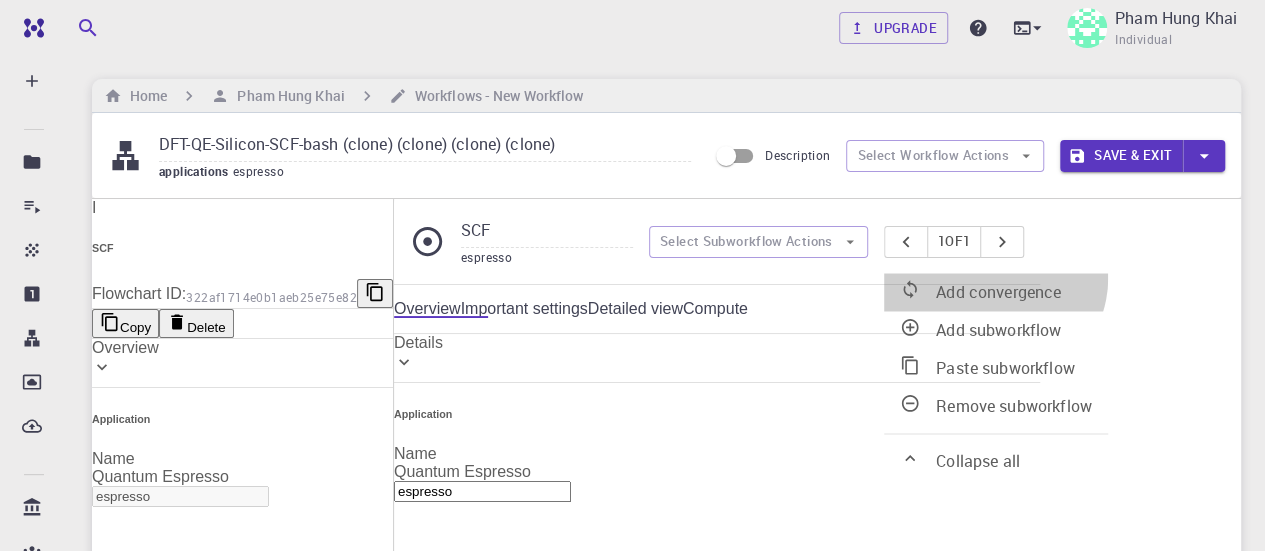 click on "Add convergence" at bounding box center (996, 292) 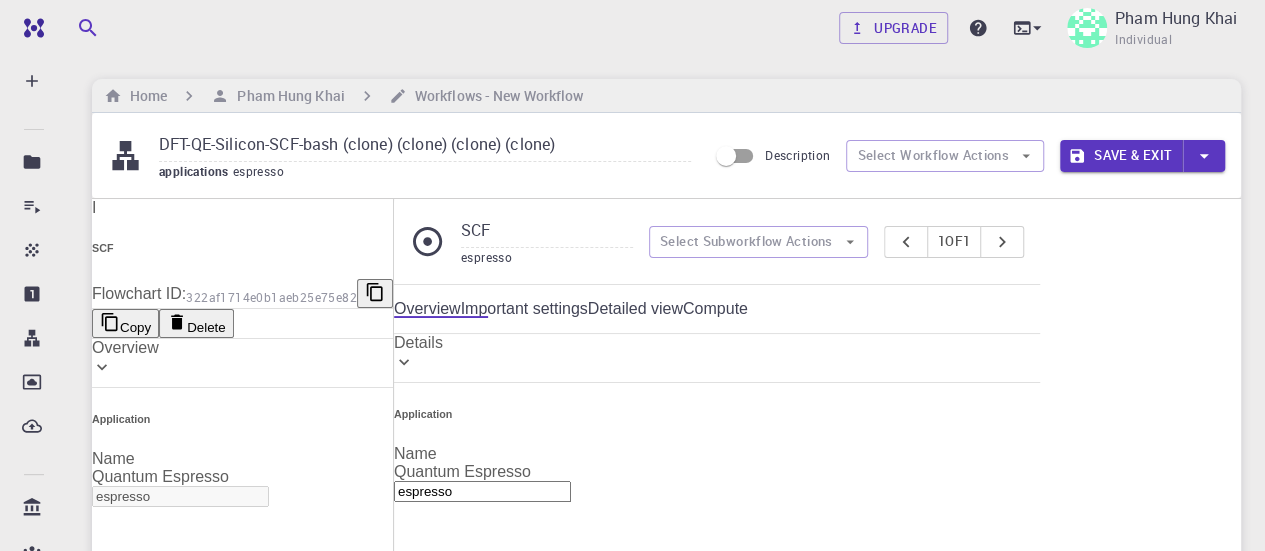 click on "2" at bounding box center (281, 3984) 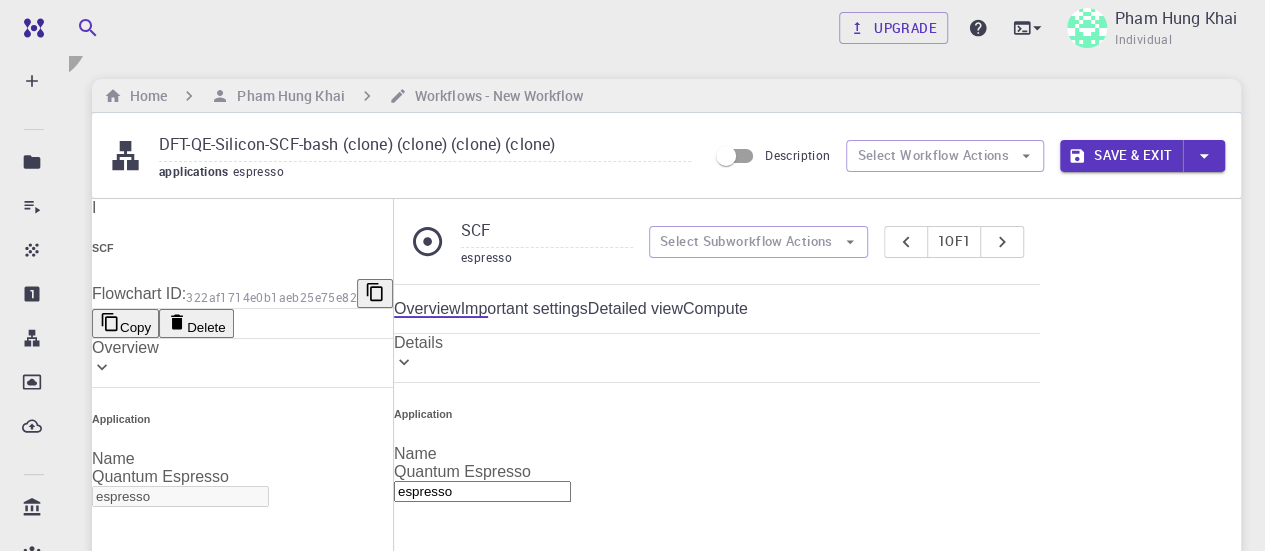click on "Apply" at bounding box center [82, 4604] 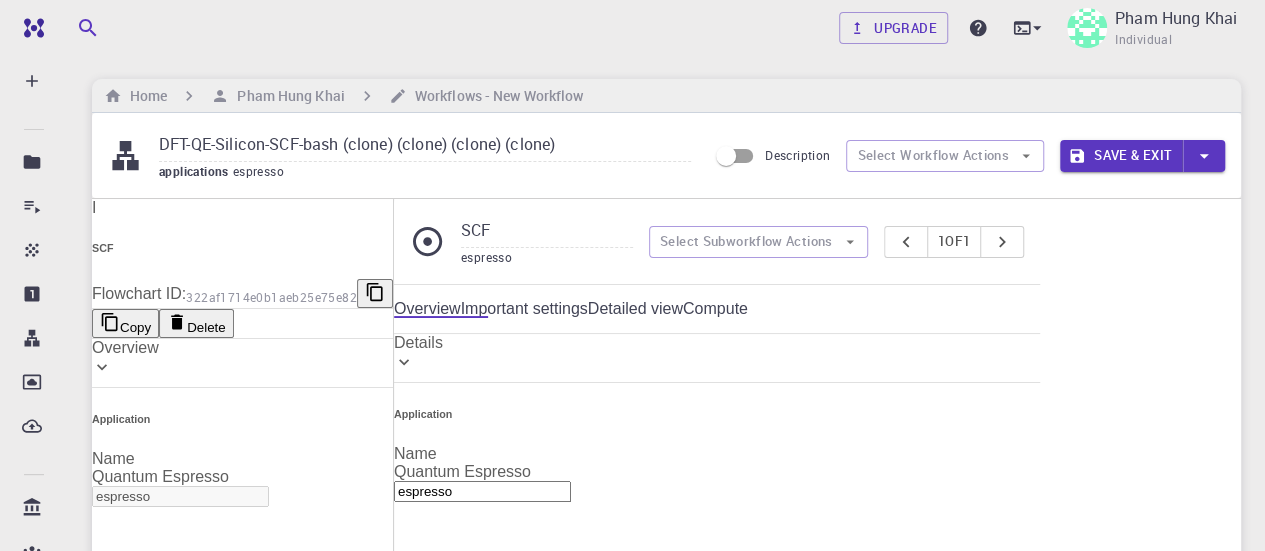 click on "Cancel Apply" at bounding box center [632, 4622] 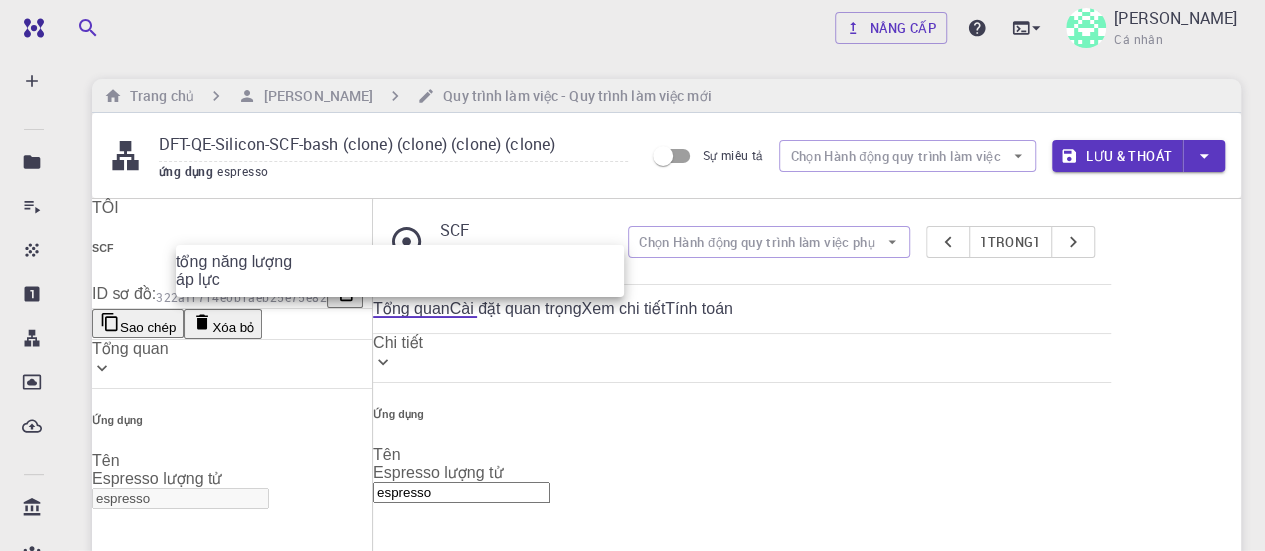 click on "Miễn phí Bảng điều khiển Tạo nên Công việc mới Vật liệu mới Tạo vật liệu Tải lên tập tin Nhập khẩu từ Ngân hàng Nhập từ bên thứ 3 Quy trình làm việc mới Dự án mới Dự án Việc làm Nguyên vật liệu Của cải Quy trình làm việc Dropbox Tải lên bên ngoài Ngân hàng Nguyên vật liệu Quy trình làm việc Tài khoản Chia sẻ với tôi Chia sẻ công khai Chia sẻ bên ngoài Tài liệu Liên hệ hỗ trợ Tải tính toán: Thấp Nâng cấp Phạm Hùng Khải Cá nhân Trang chủ Phạm Hùng Khải Quy trình làm việc - Quy trình làm việc mới DFT-QE-Silicon-SCF-bash (clone) (clone) (clone) (clone) ứng dụng  espresso Sự miêu tả Chọn Hành động quy trình làm việc Lưu & Thoát TÔI SCF ID sơ đồ:  322af1714e0b1aeb25e75e82 Sao chép Xóa bỏ Tổng quan Ứng dụng Tên Espresso lượng tử espresso Tên Phiên bản 7.2 7.2 Phiên bản Xây dựng Mặc định 1" at bounding box center (632, 2486) 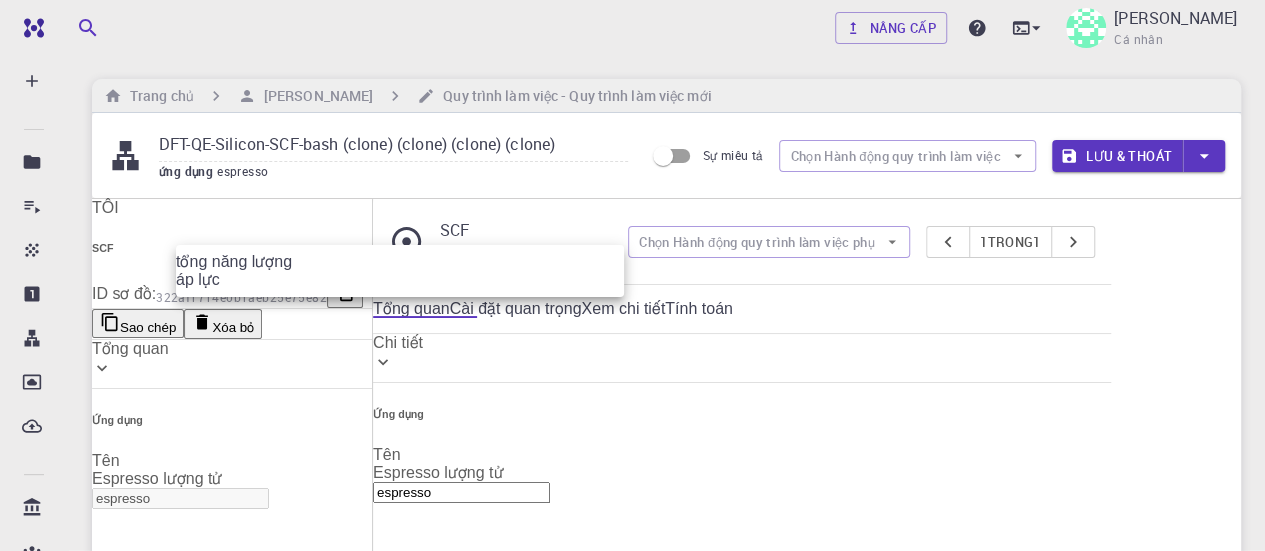 click at bounding box center [632, 275] 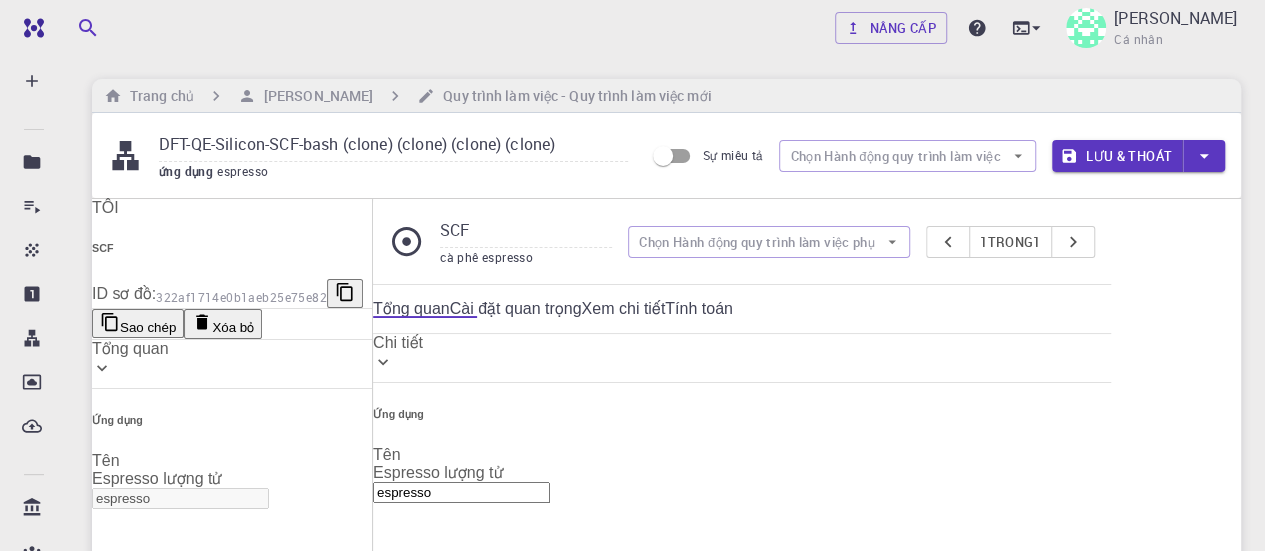 click at bounding box center [17, 4226] 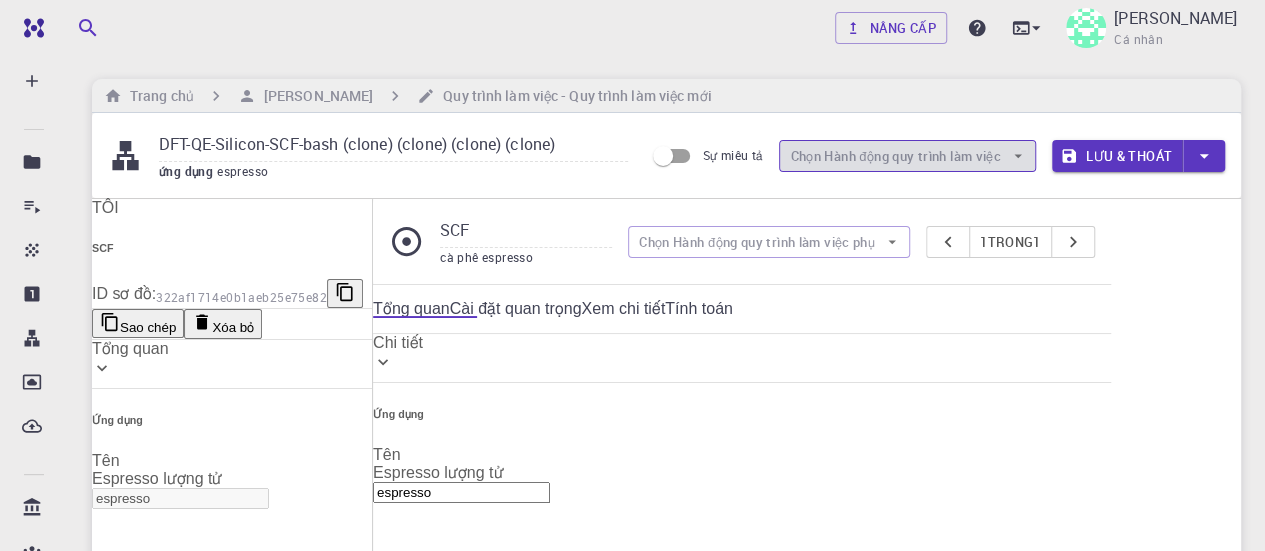 click on "Chọn Hành động quy trình làm việc" at bounding box center [907, 156] 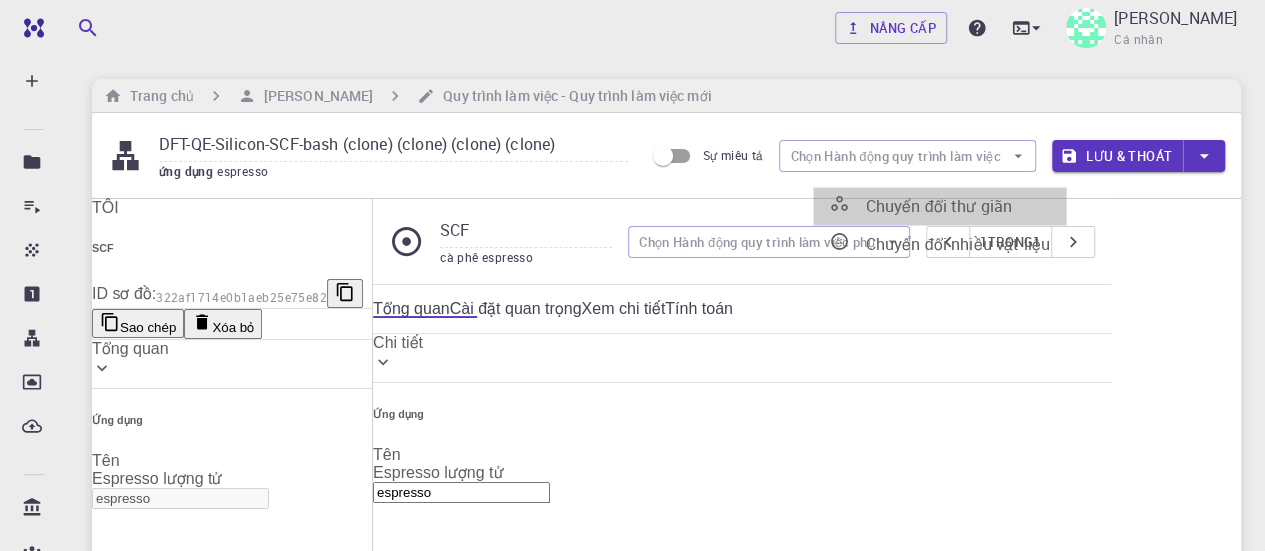 click on "Chuyển đổi thư giãn" at bounding box center [938, 206] 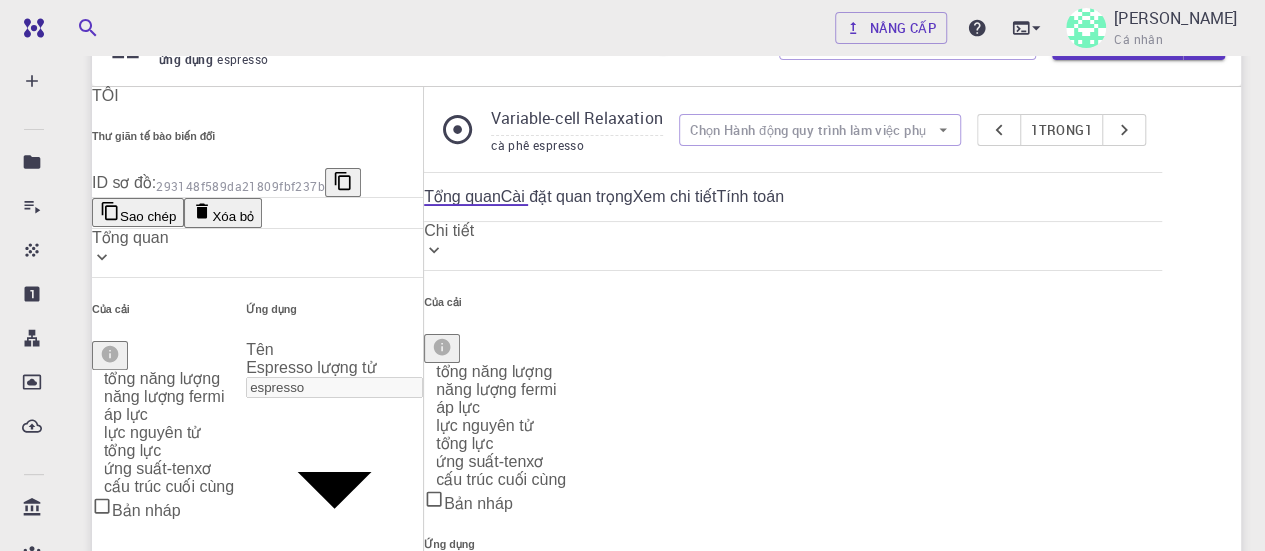 scroll, scrollTop: 113, scrollLeft: 0, axis: vertical 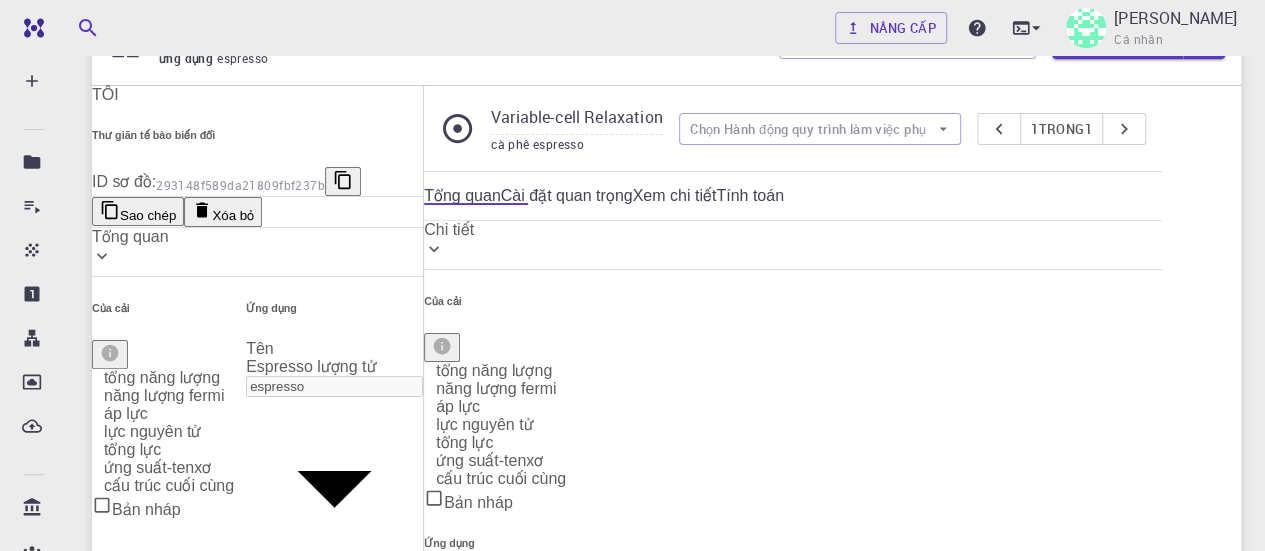 click 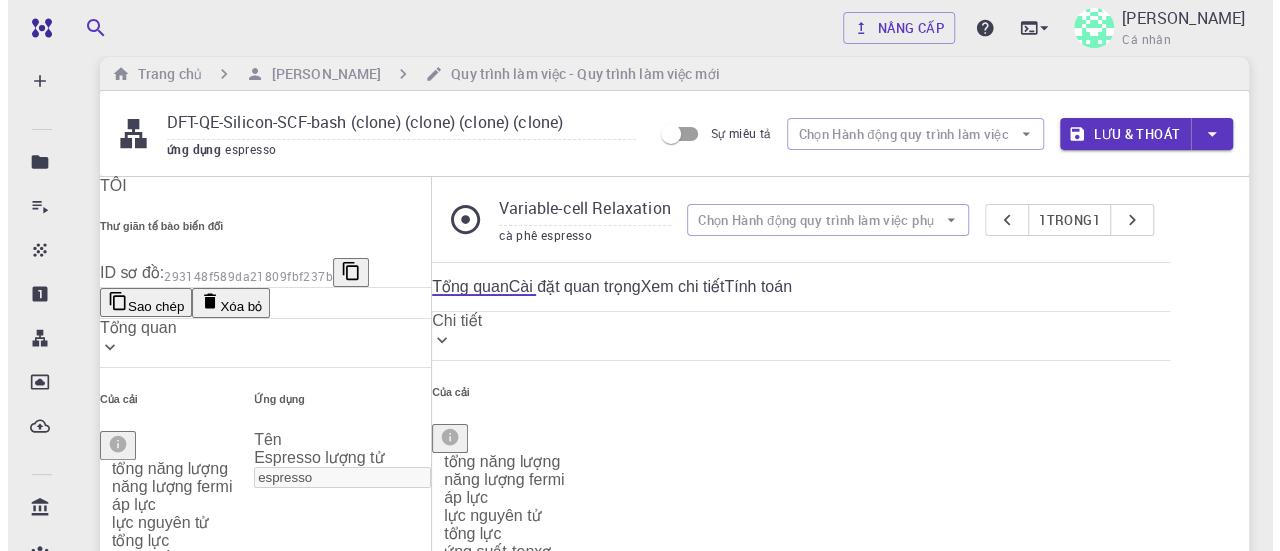 scroll, scrollTop: 0, scrollLeft: 0, axis: both 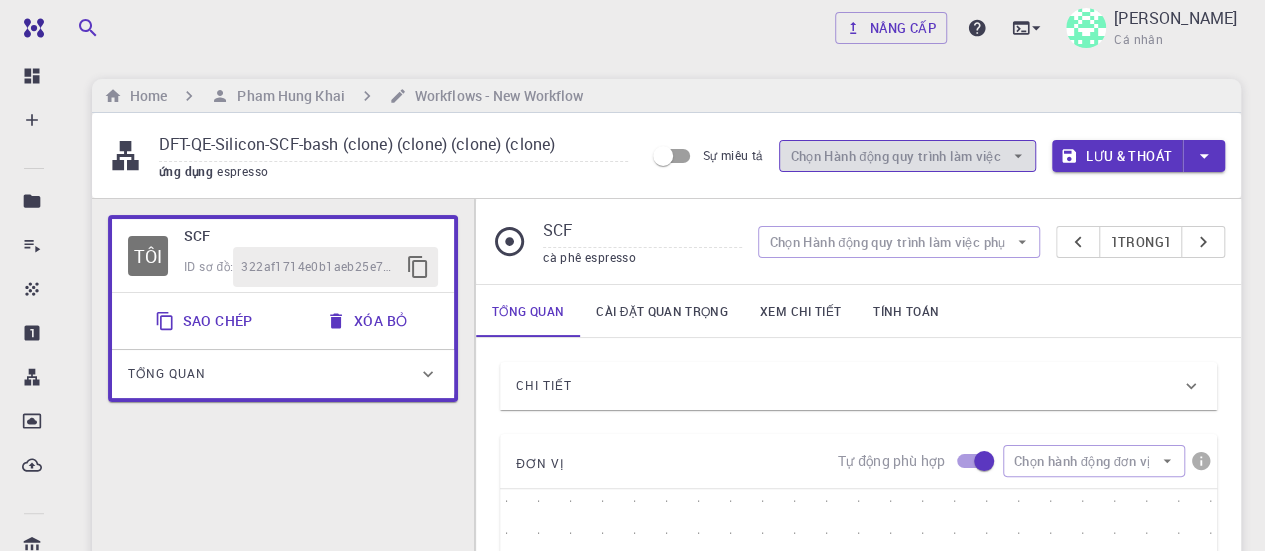 click on "Chọn Hành động quy trình làm việc" at bounding box center (895, 156) 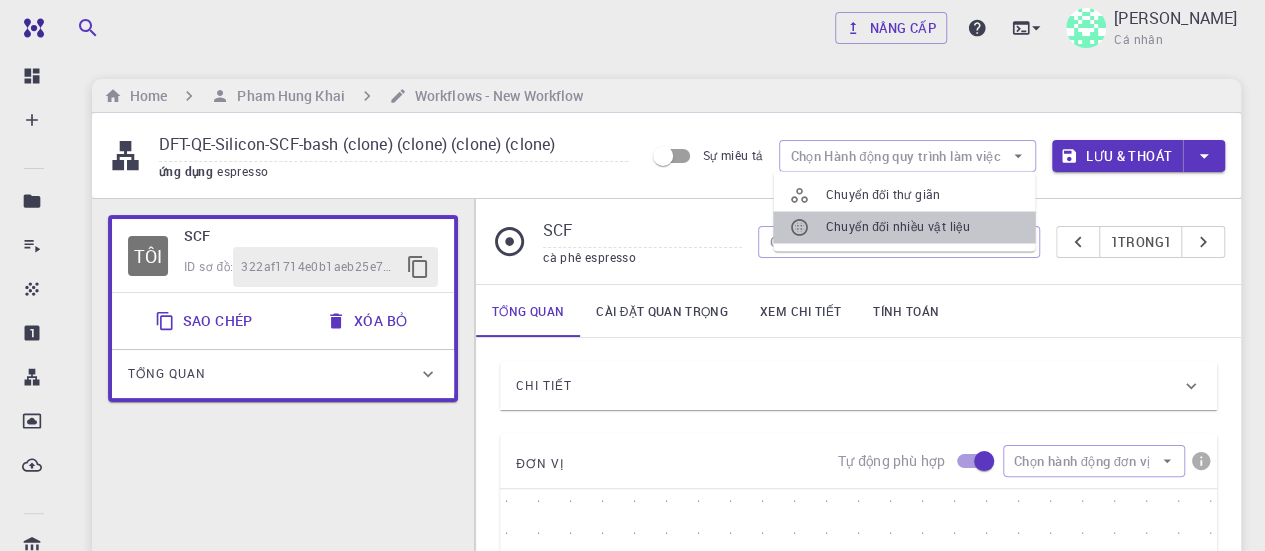 click on "Chuyển đổi nhiều vật liệu" at bounding box center [897, 226] 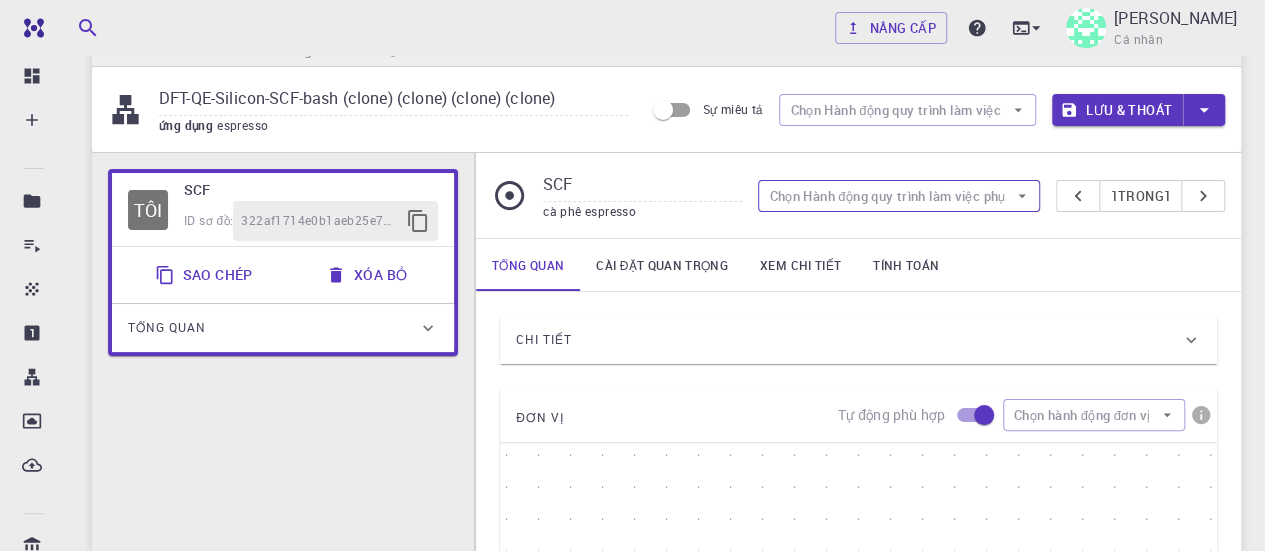 scroll, scrollTop: 43, scrollLeft: 0, axis: vertical 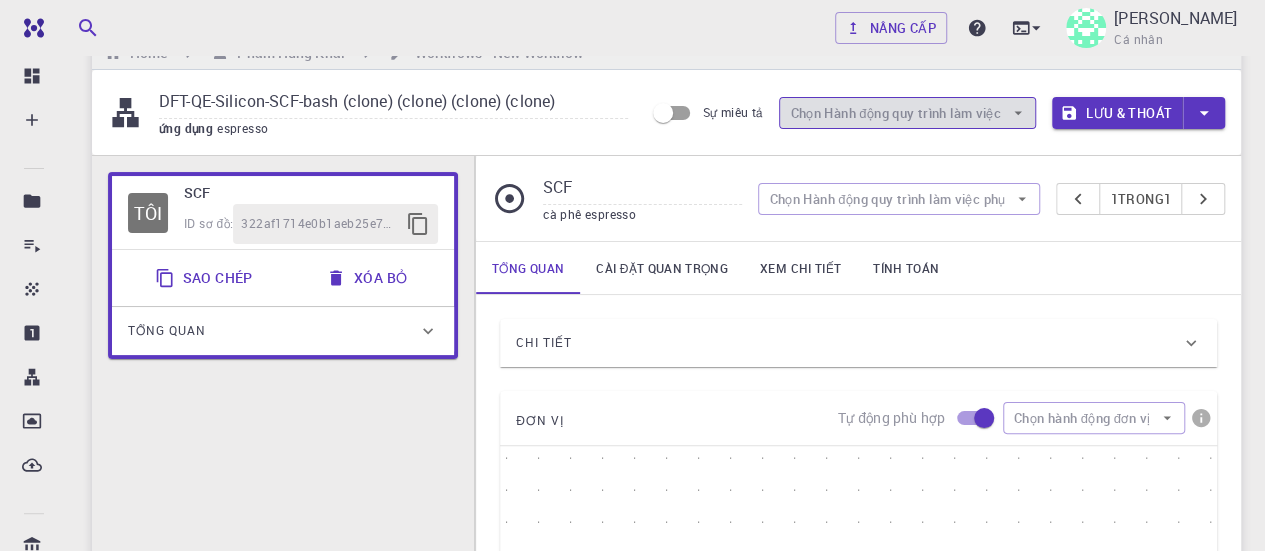 click on "Chọn Hành động quy trình làm việc" at bounding box center (895, 113) 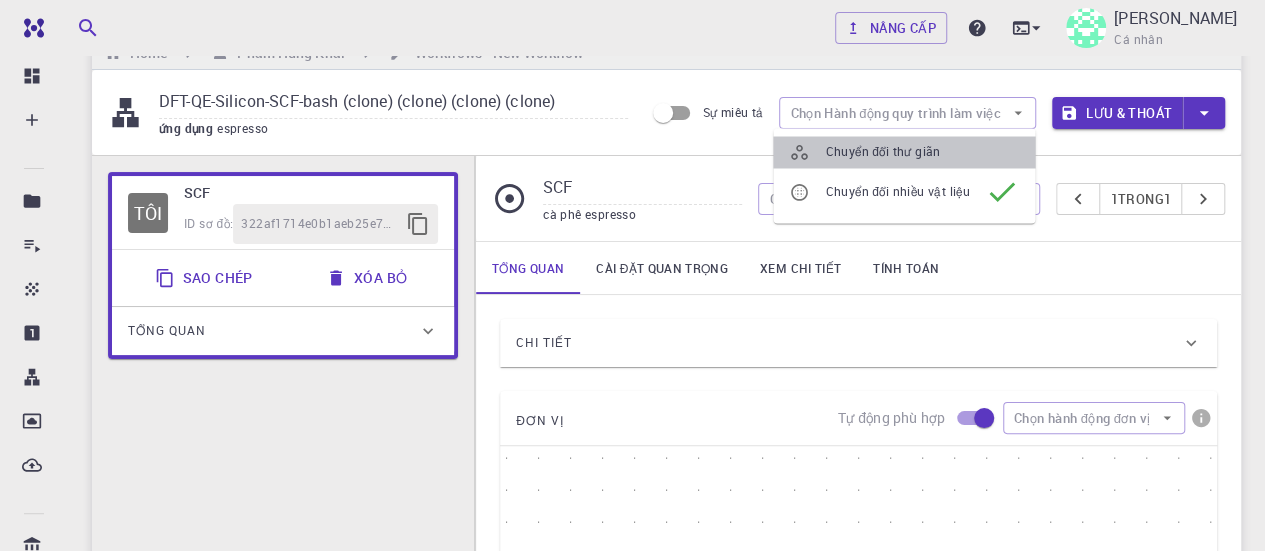 click on "Chuyển đổi thư giãn" at bounding box center [922, 152] 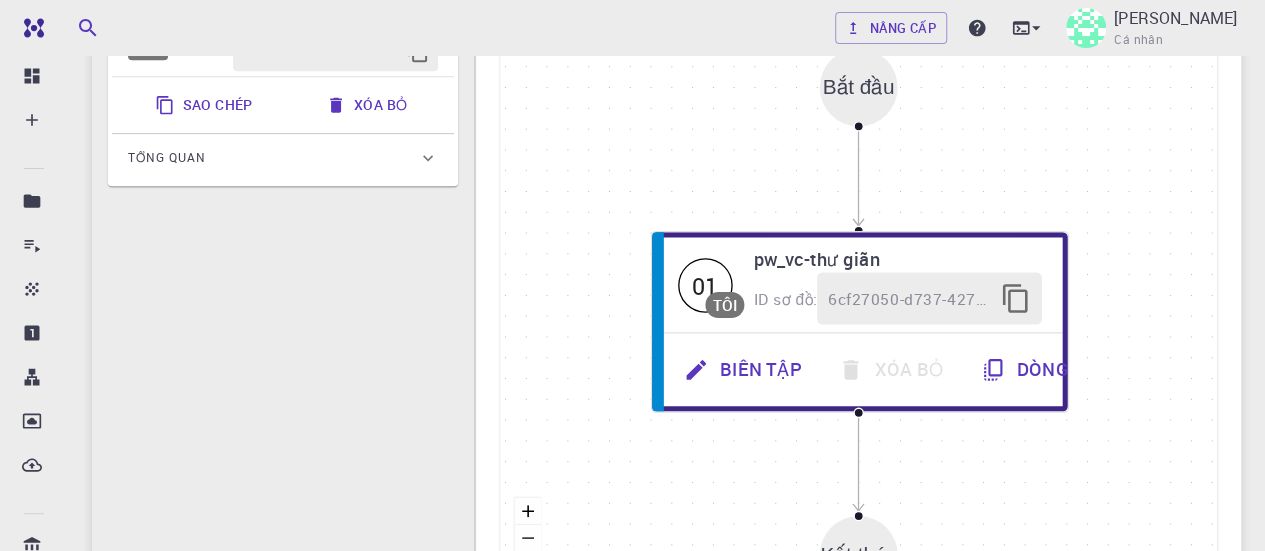 scroll, scrollTop: 475, scrollLeft: 0, axis: vertical 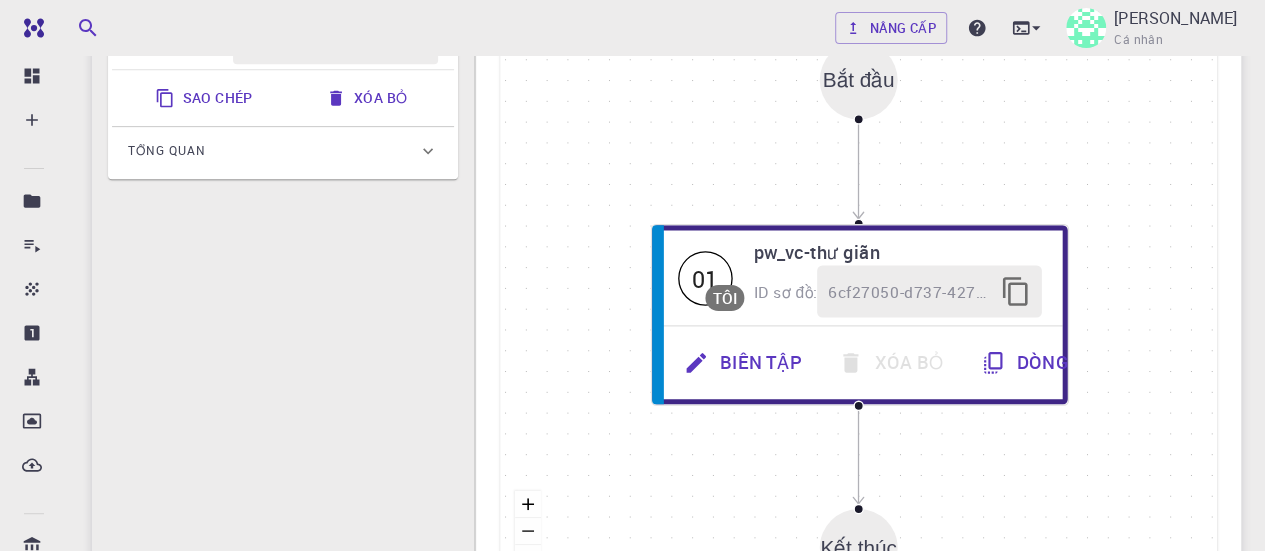 click on "Bắt đầu" at bounding box center (859, 80) 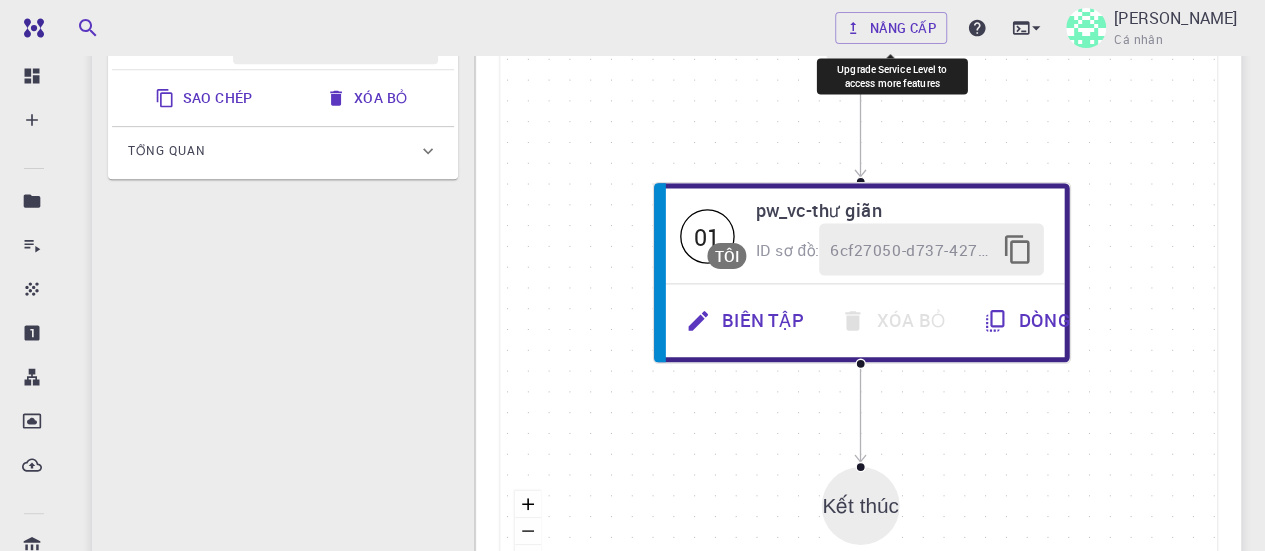 drag, startPoint x: 856, startPoint y: 85, endPoint x: 858, endPoint y: 45, distance: 40.04997 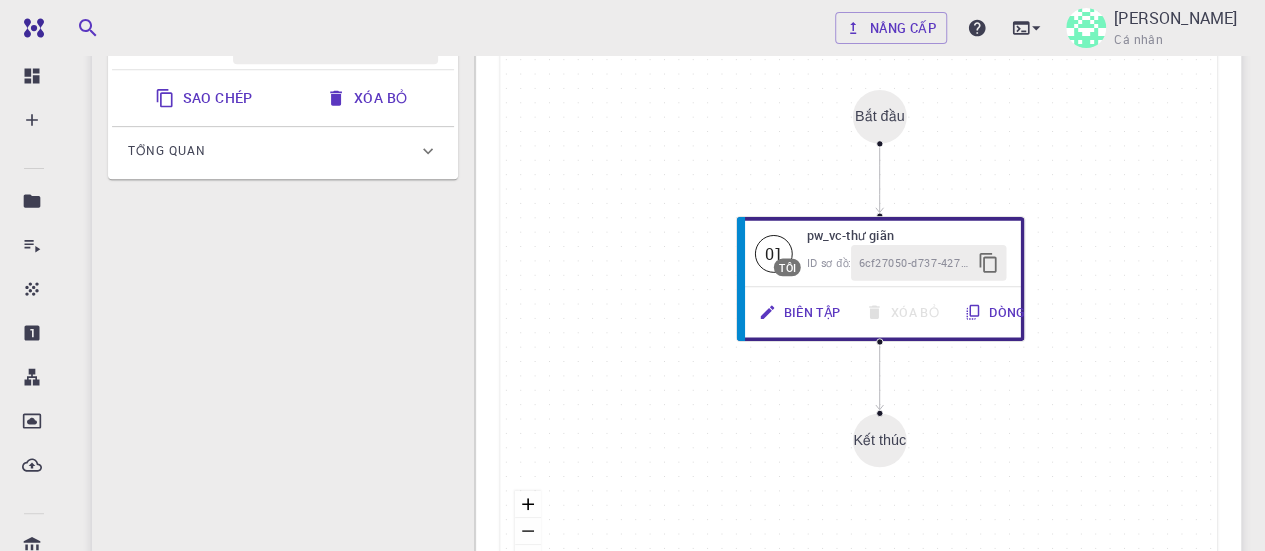 click on "Bắt đầu" at bounding box center [880, 116] 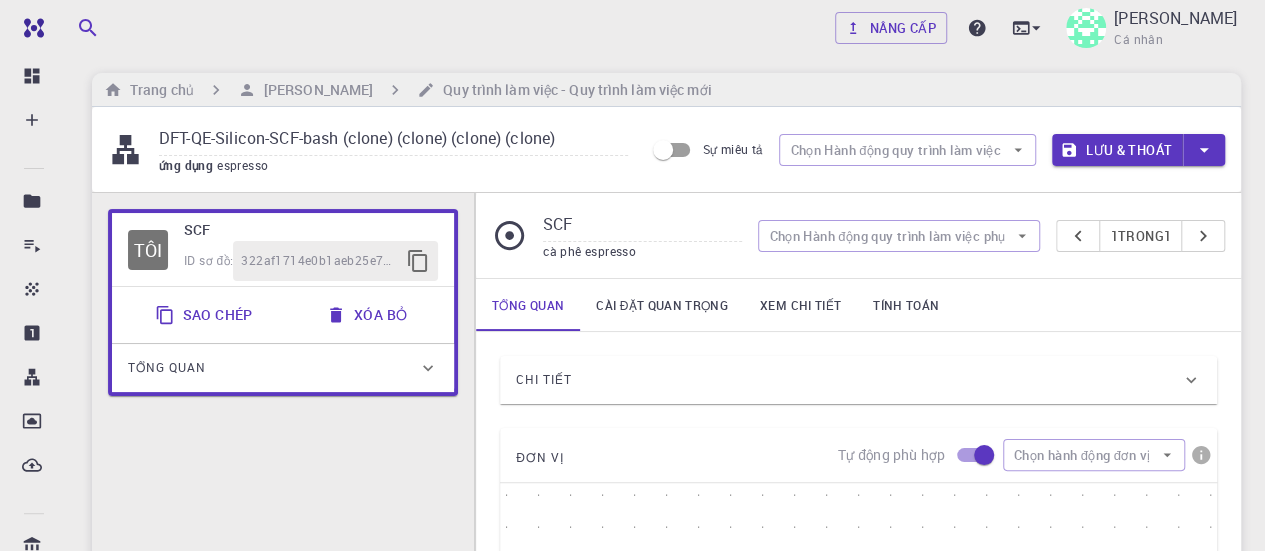 scroll, scrollTop: 0, scrollLeft: 0, axis: both 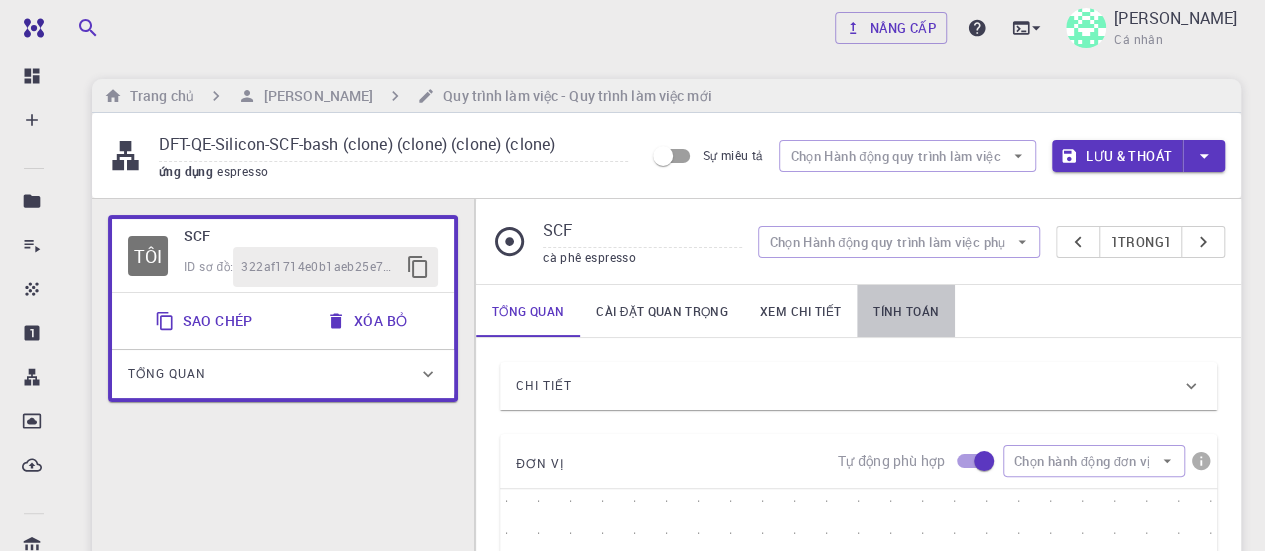 click on "Tính toán" at bounding box center [906, 311] 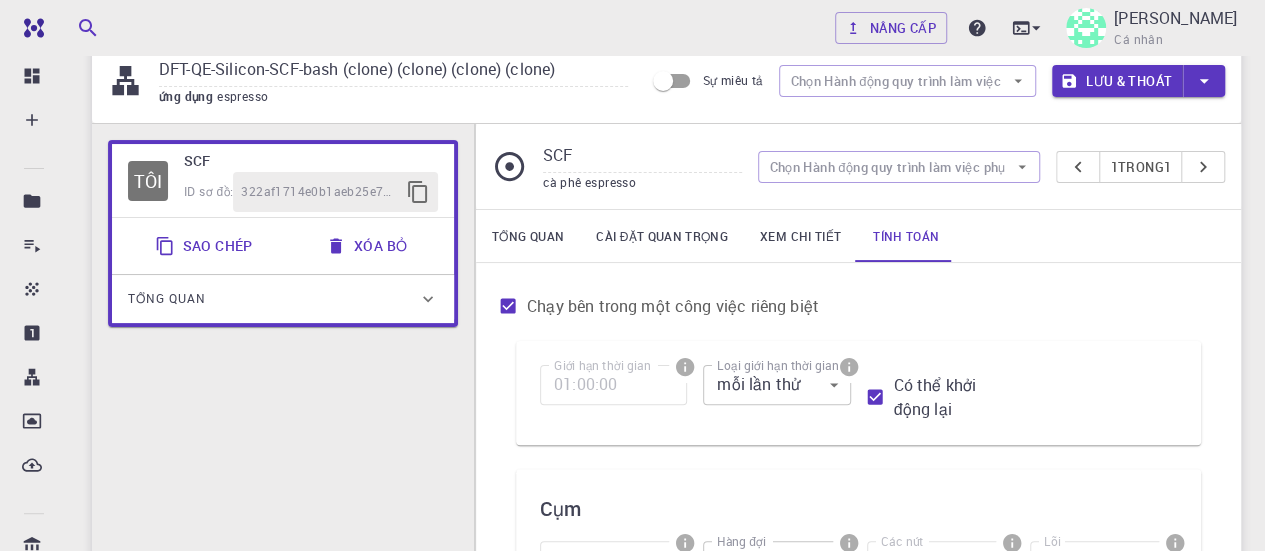 scroll, scrollTop: 73, scrollLeft: 0, axis: vertical 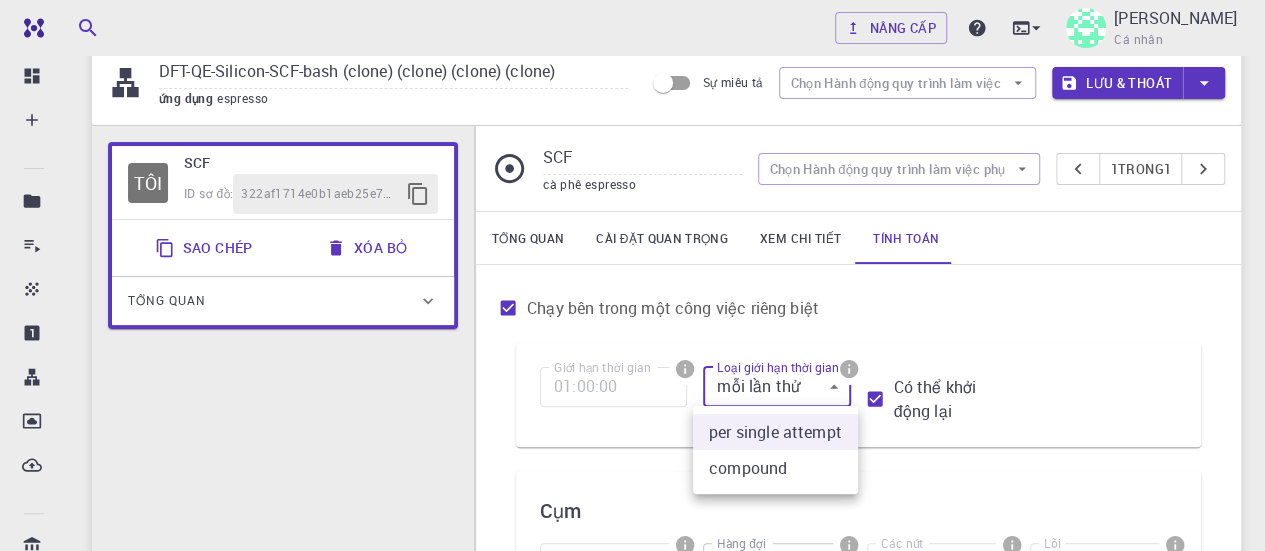 click on "Miễn phí Bảng điều khiển Tạo nên Công việc mới Vật liệu mới Tạo vật liệu Tải lên tập tin Nhập khẩu từ Ngân hàng Nhập từ bên thứ 3 Quy trình làm việc mới Dự án mới Dự án Việc làm Nguyên vật liệu Của cải Quy trình làm việc Dropbox Tải lên bên ngoài Ngân hàng Nguyên vật liệu Quy trình làm việc Tài khoản Chia sẻ với tôi Chia sẻ công khai Chia sẻ bên ngoài Tài liệu Liên hệ hỗ trợ Tải tính toán: Thấp Nâng cấp Phạm Hùng Khải Cá nhân Trang chủ Phạm Hùng Khải Quy trình làm việc - Quy trình làm việc mới DFT-QE-Silicon-SCF-bash (clone) (clone) (clone) (clone) ứng dụng  espresso Sự miêu tả Chọn Hành động quy trình làm việc Lưu & Thoát TÔI SCF ID sơ đồ:  322af1714e0b1aeb25e75e82 Sao chép Xóa bỏ Tổng quan Ứng dụng Tên Espresso lượng tử espresso Tên Phiên bản 7.2 7.2 Phiên bản Xây dựng Mặc định 1" at bounding box center [632, 619] 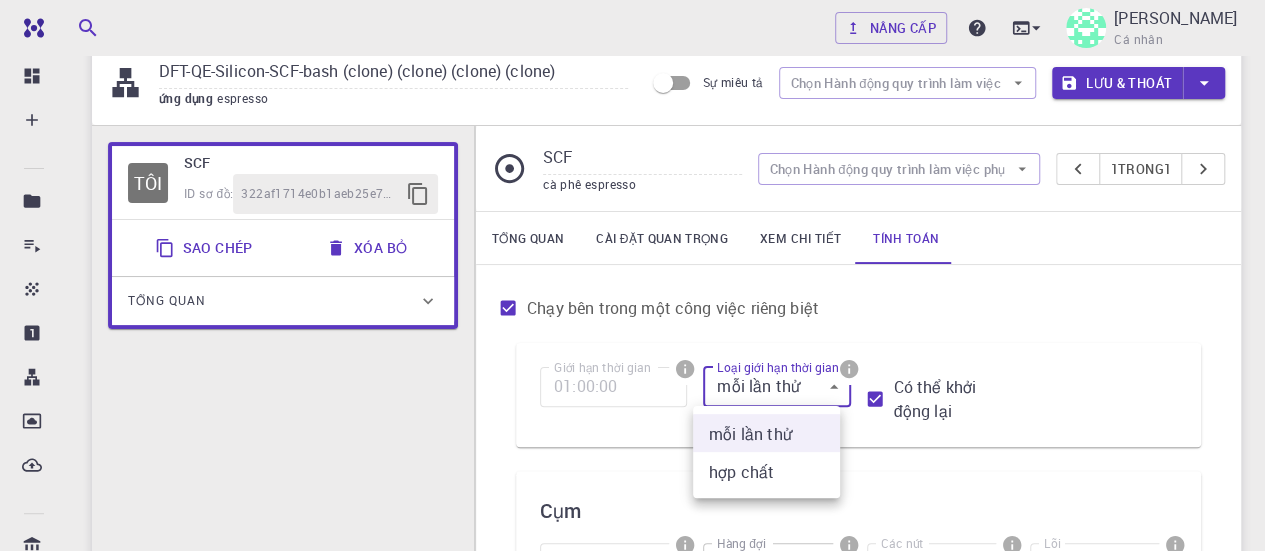 click at bounding box center [632, 275] 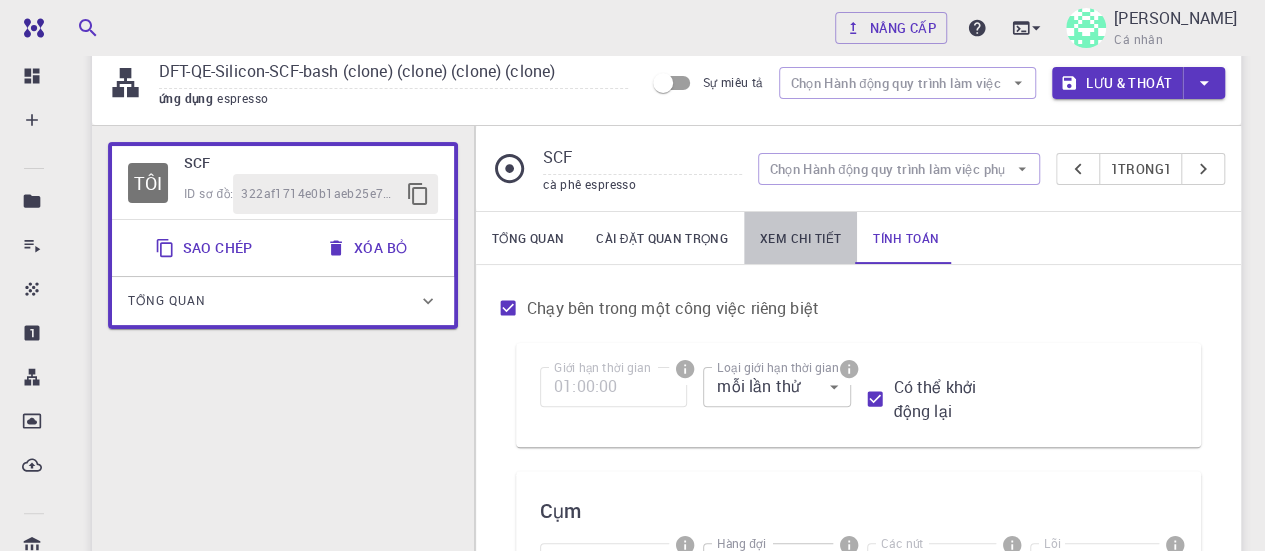 click on "Xem chi tiết" at bounding box center [800, 238] 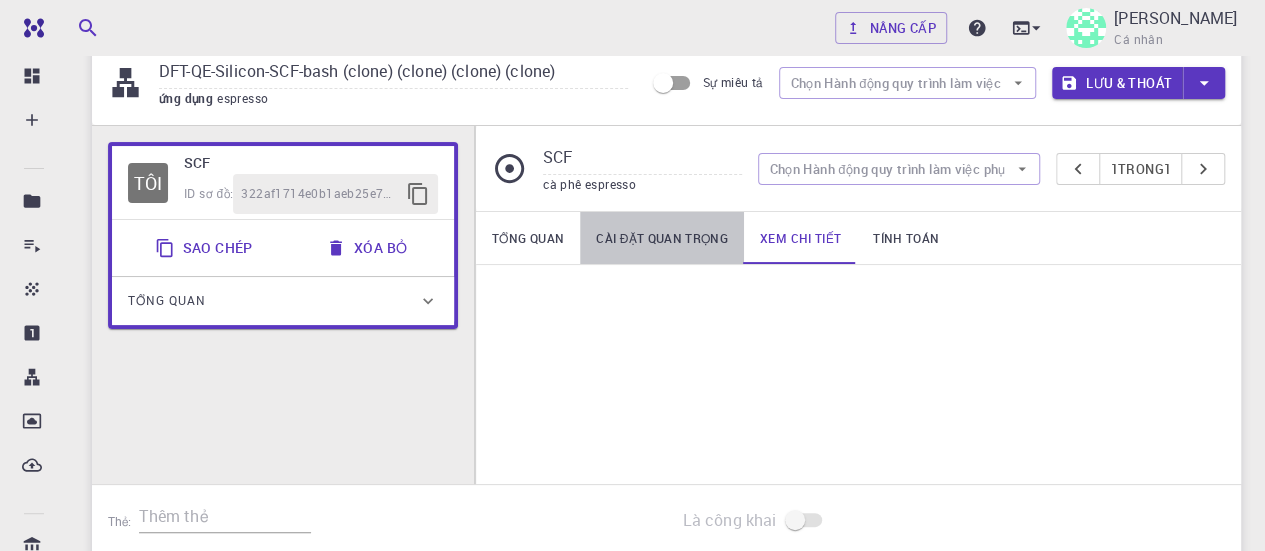 click on "Cài đặt quan trọng" at bounding box center [662, 238] 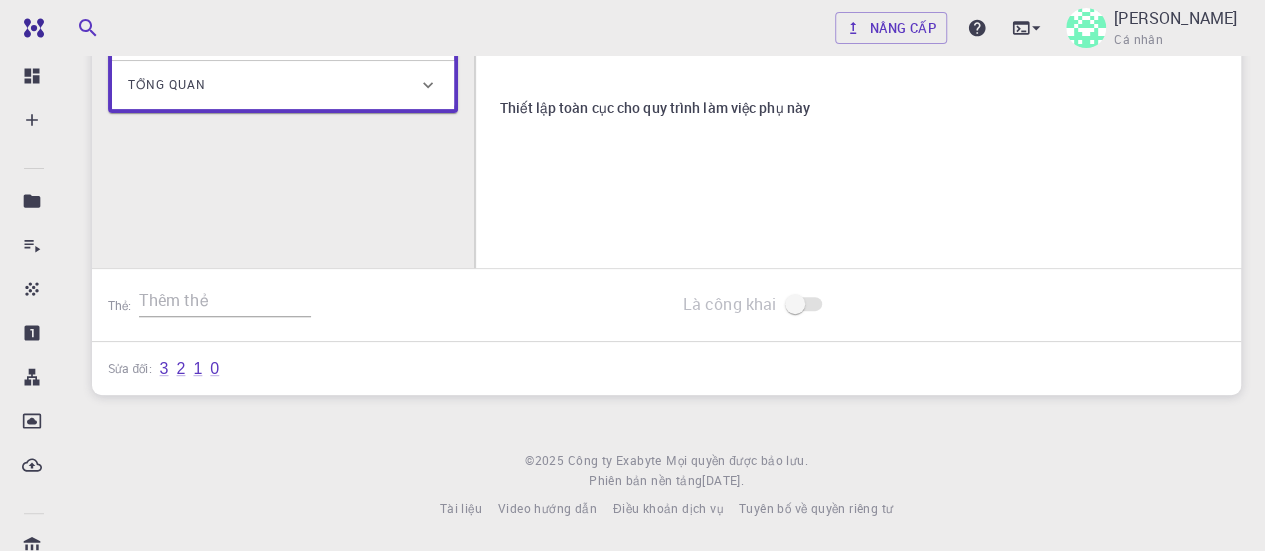 scroll, scrollTop: 0, scrollLeft: 0, axis: both 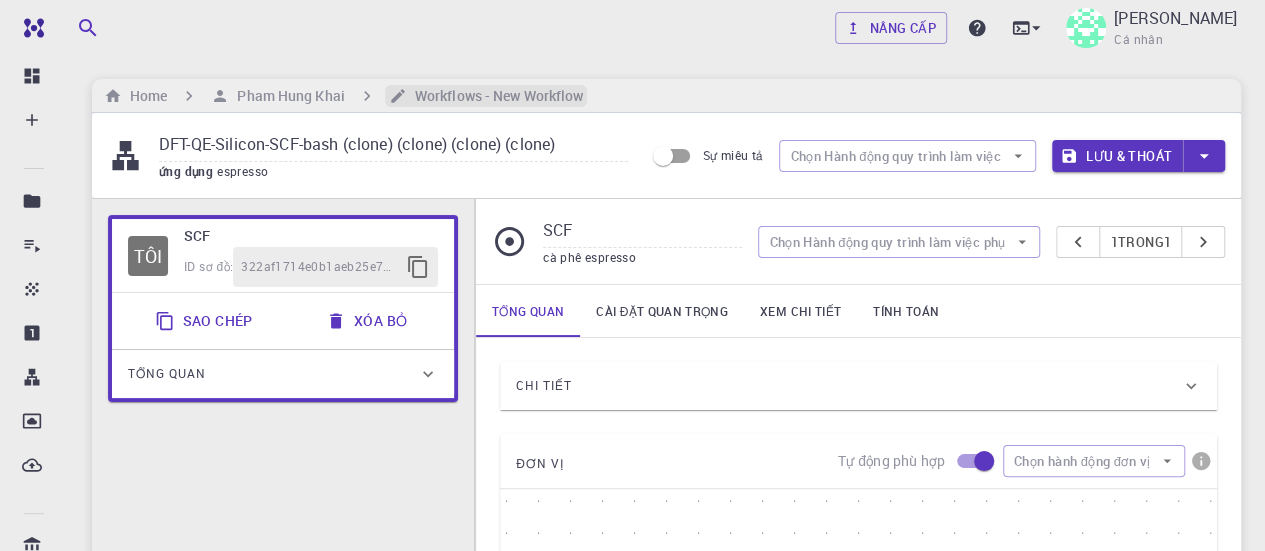 click on "Workflows - New Workflow" at bounding box center [495, 96] 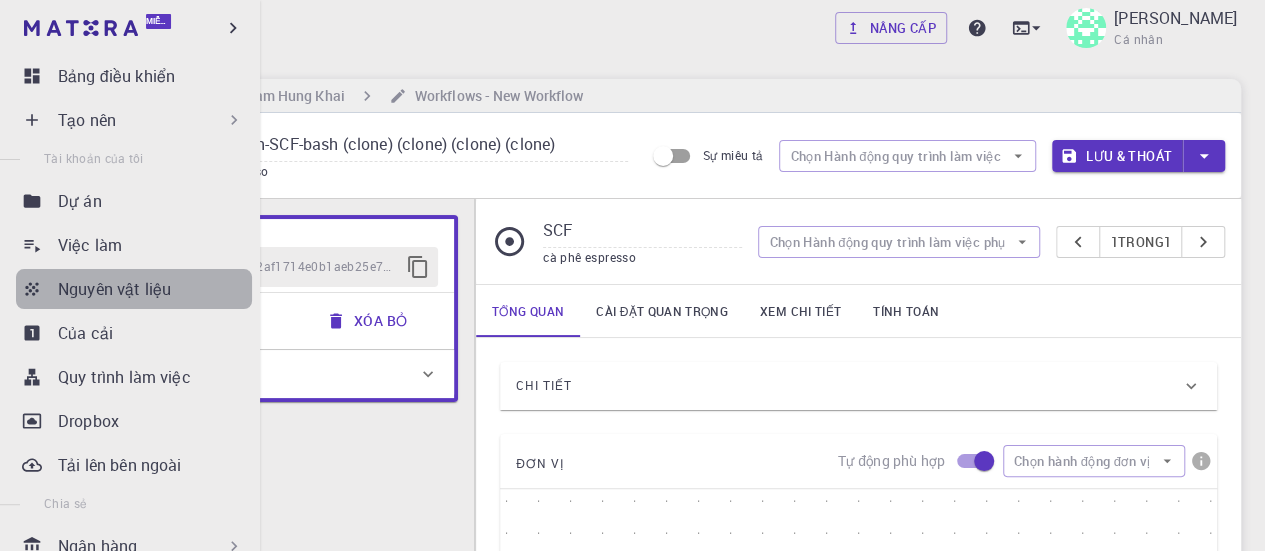 click on "Nguyên vật liệu" at bounding box center (114, 289) 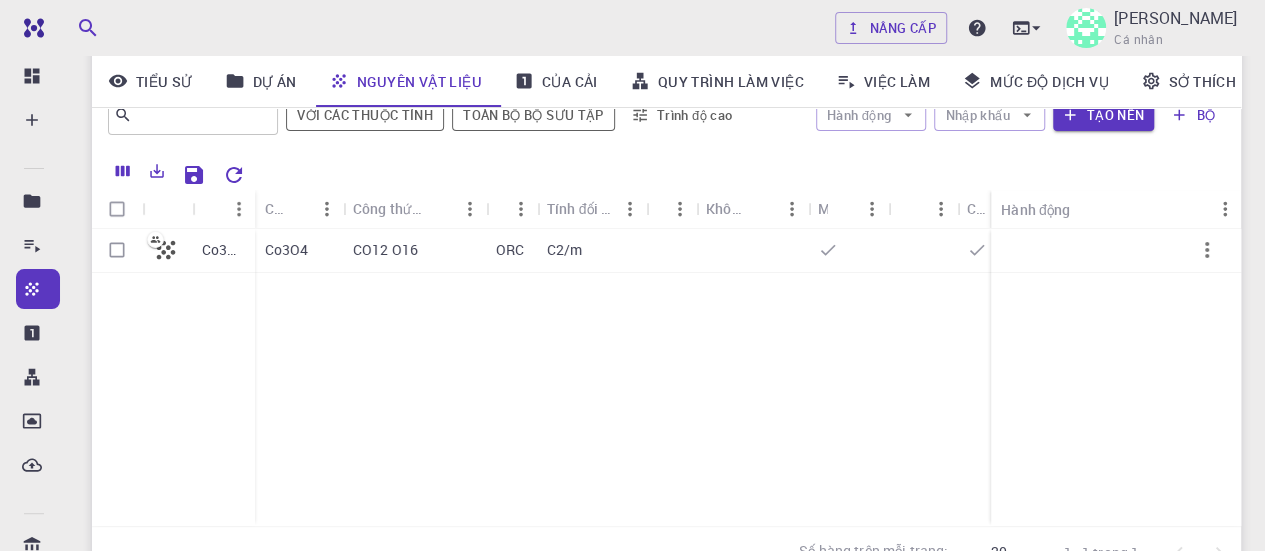 scroll, scrollTop: 179, scrollLeft: 0, axis: vertical 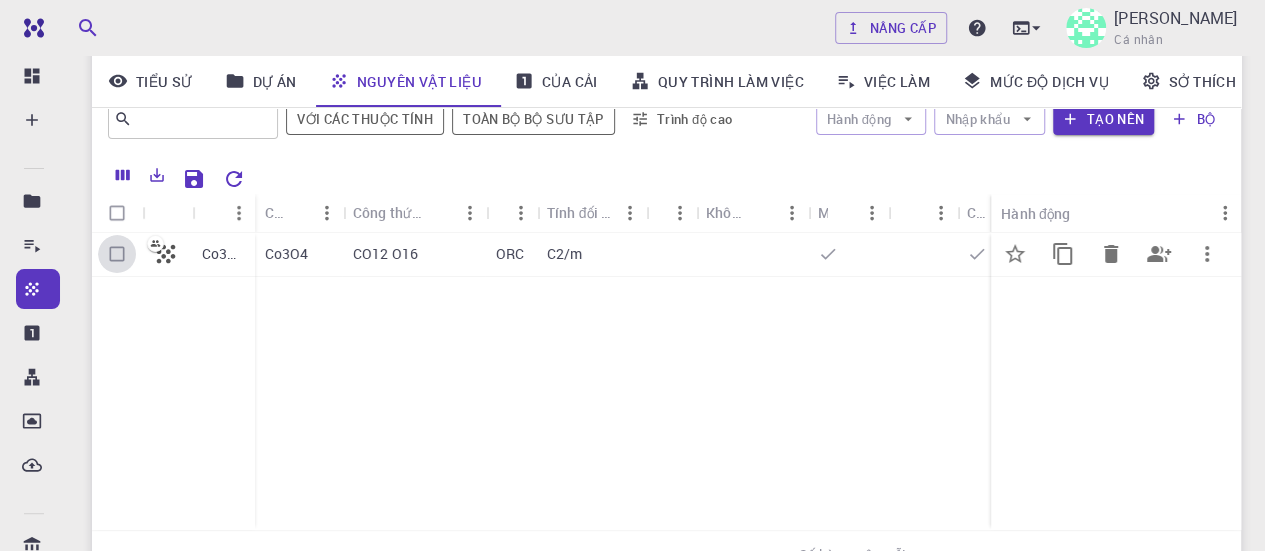 click at bounding box center [117, 254] 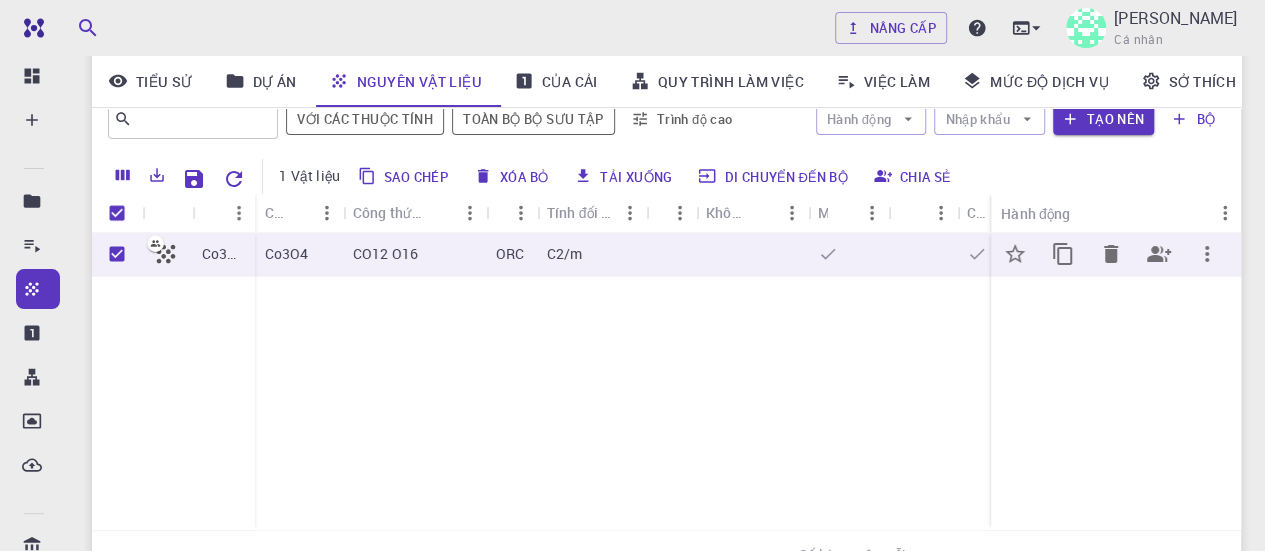 scroll, scrollTop: 32, scrollLeft: 0, axis: vertical 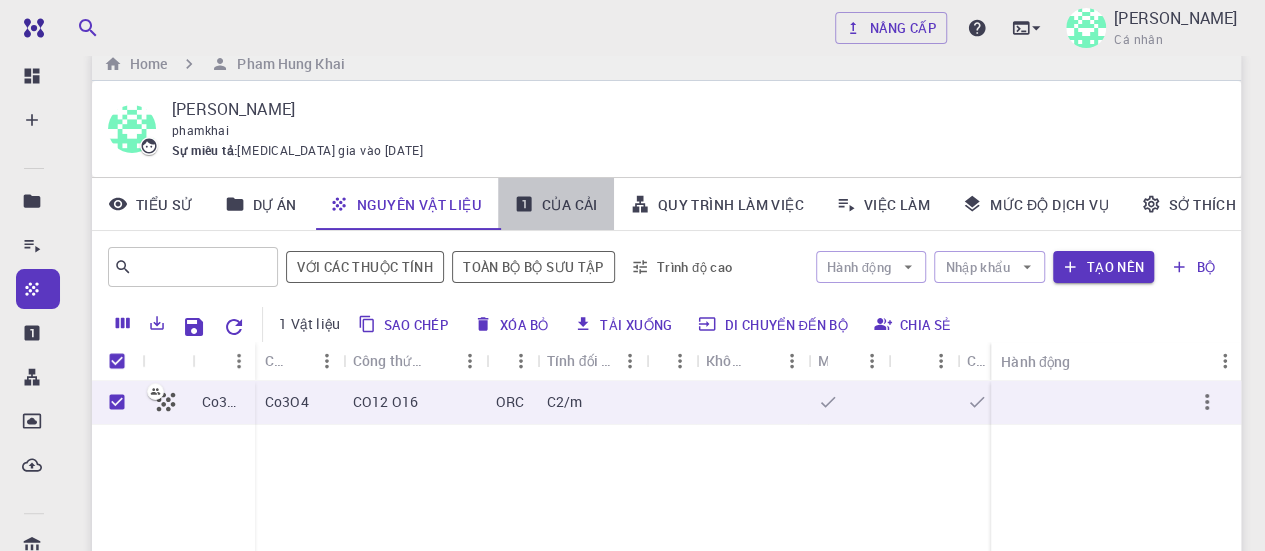 click on "Của cải" at bounding box center (570, 204) 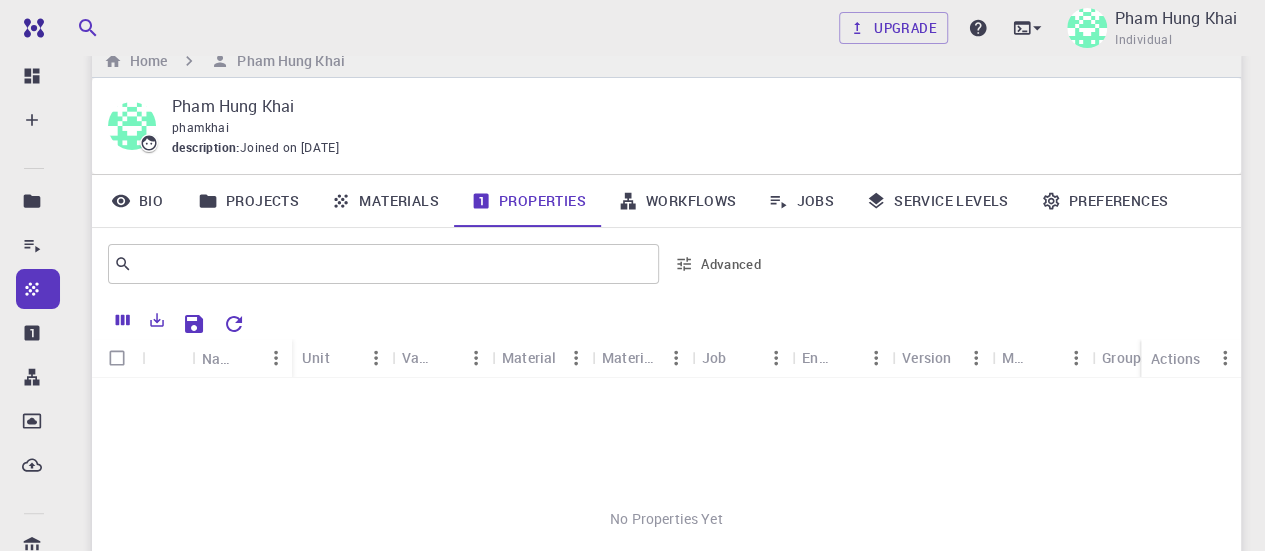 scroll, scrollTop: 34, scrollLeft: 0, axis: vertical 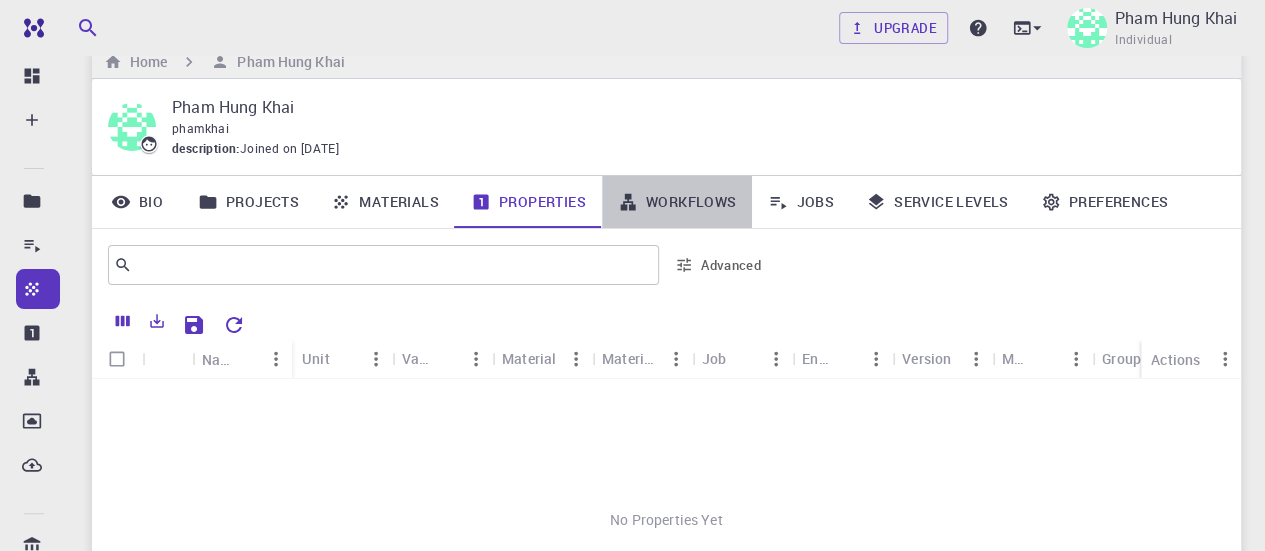 click on "Workflows" at bounding box center [677, 202] 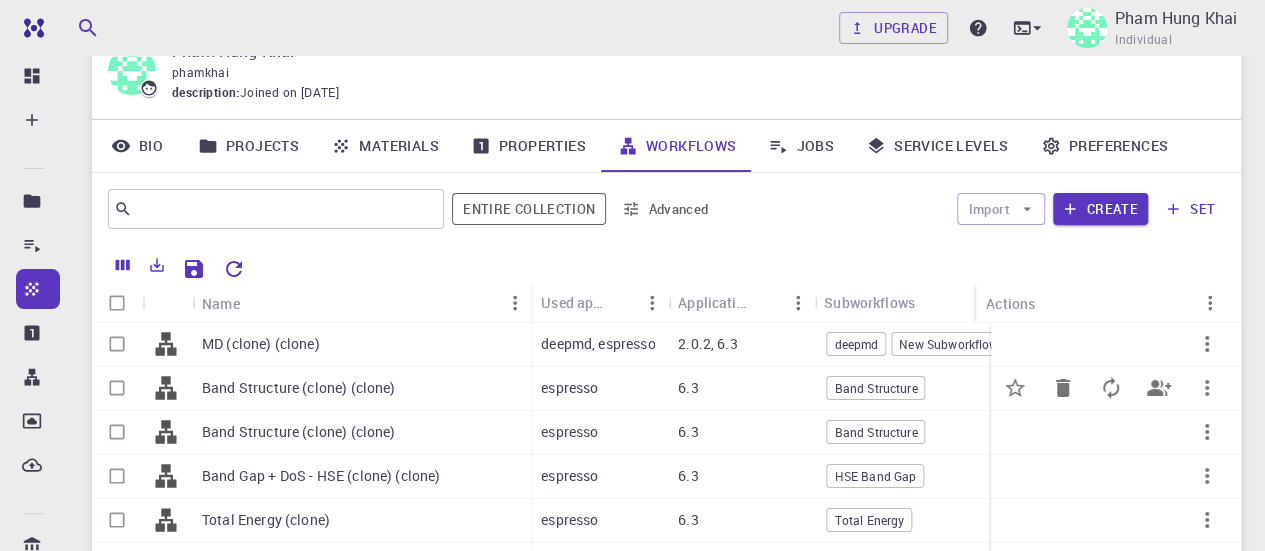scroll, scrollTop: 153, scrollLeft: 0, axis: vertical 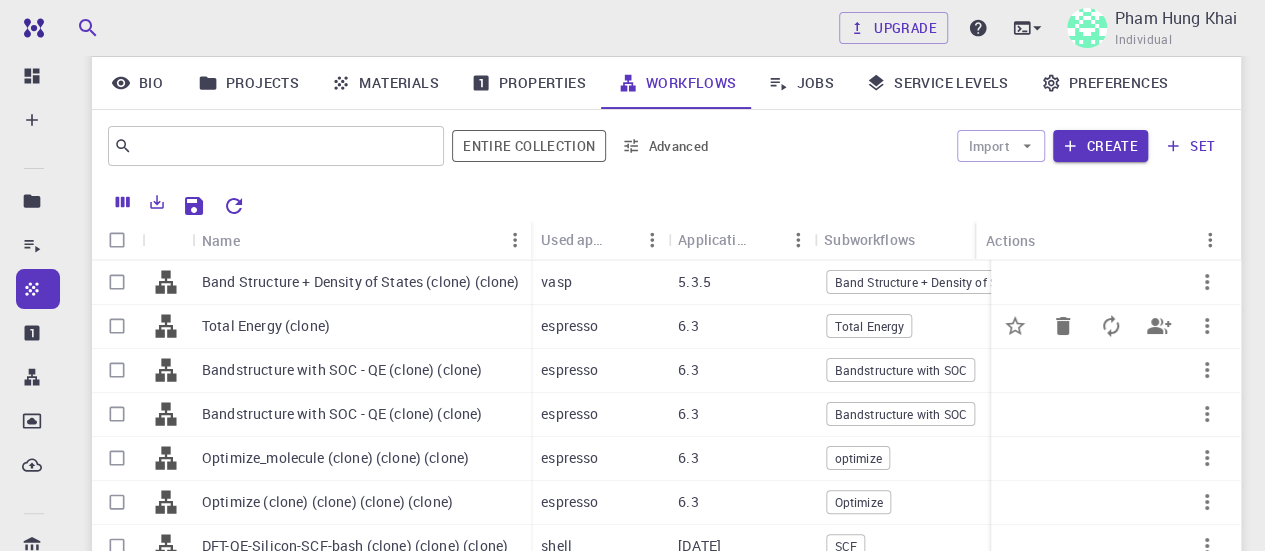 click at bounding box center (117, 326) 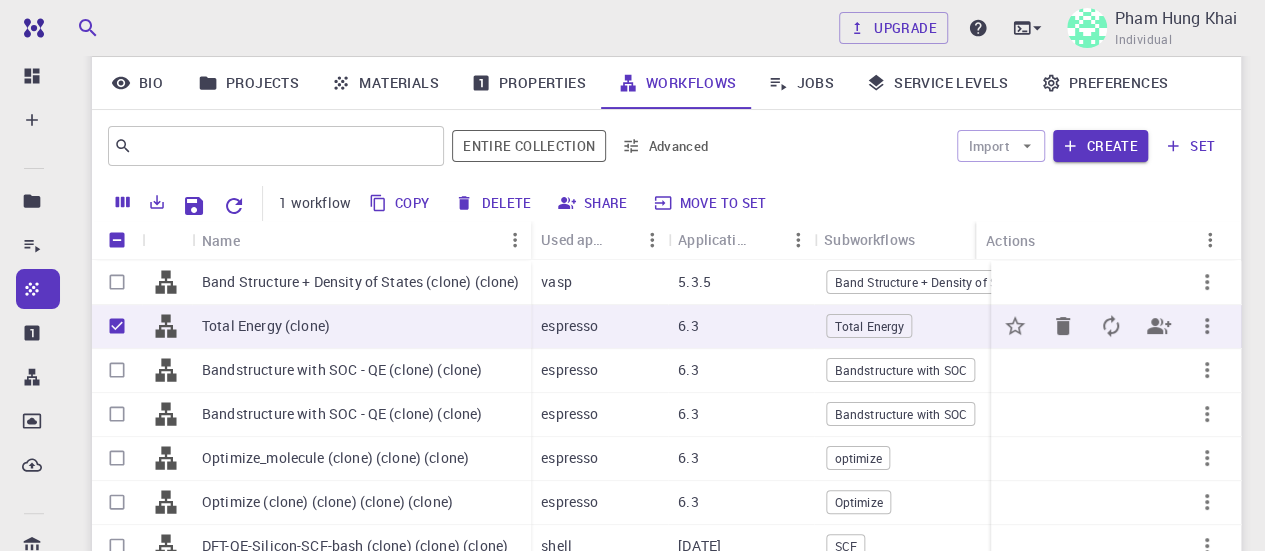 scroll, scrollTop: 598, scrollLeft: 0, axis: vertical 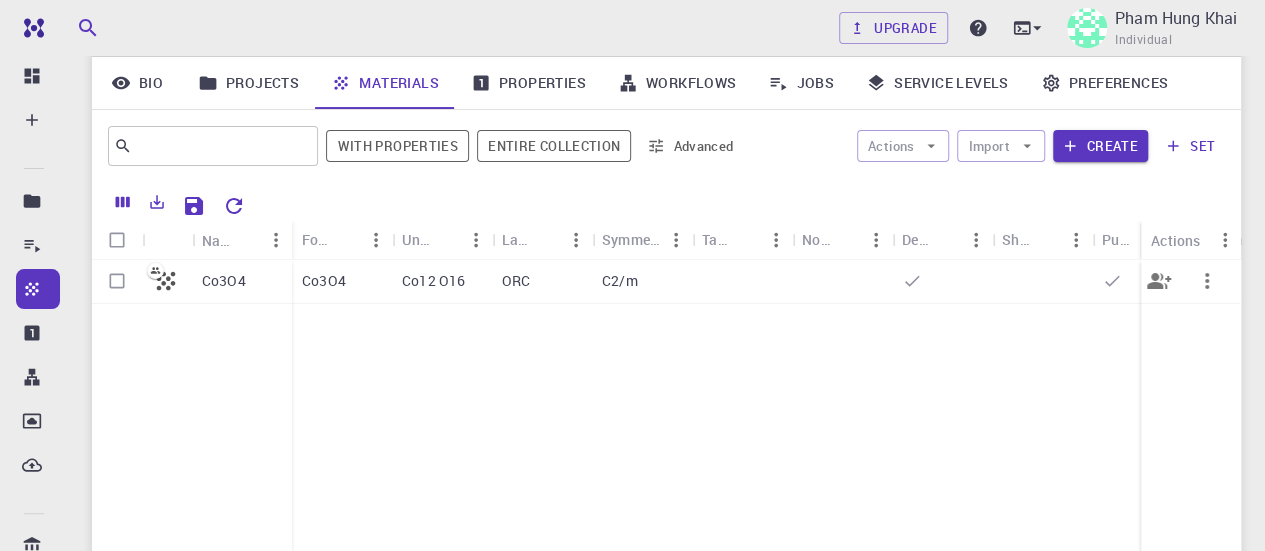 click on "Co3O4" at bounding box center (242, 282) 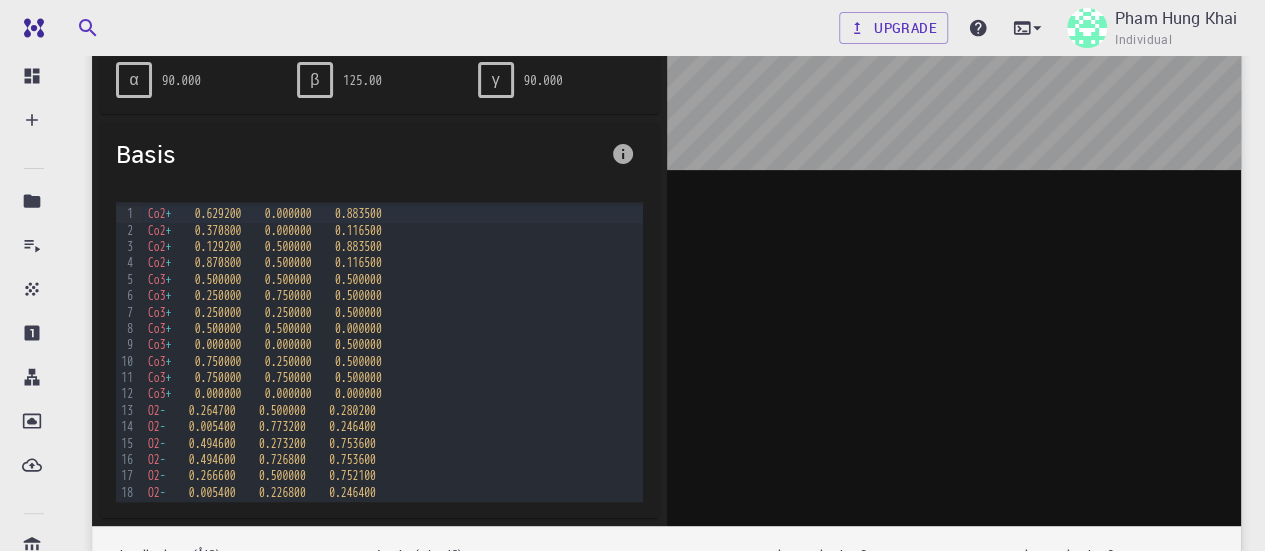scroll, scrollTop: 0, scrollLeft: 0, axis: both 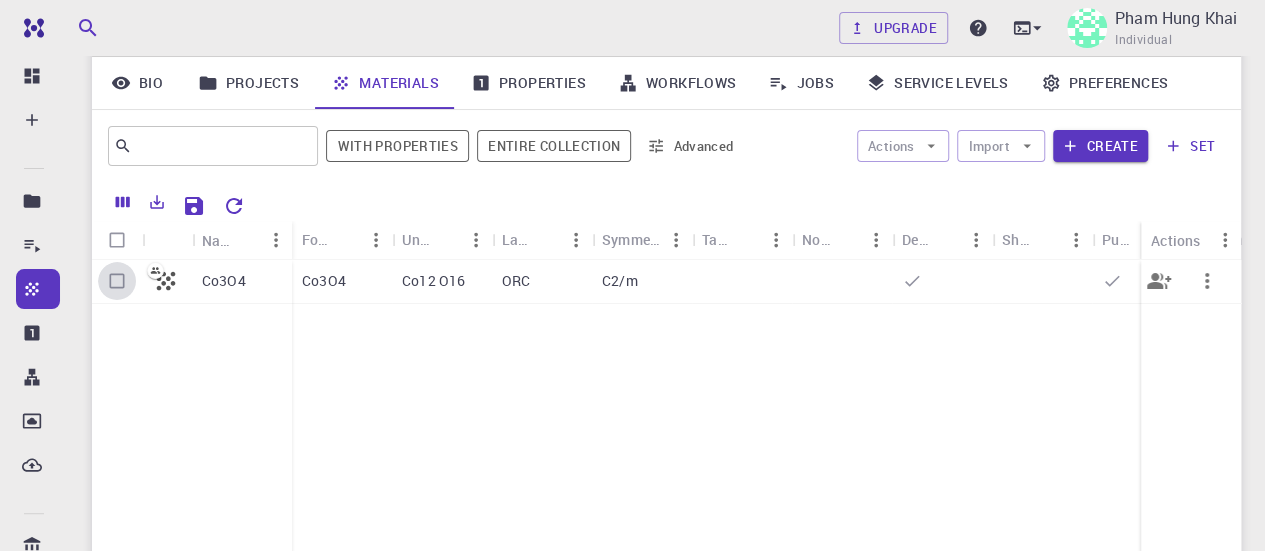 click at bounding box center (117, 281) 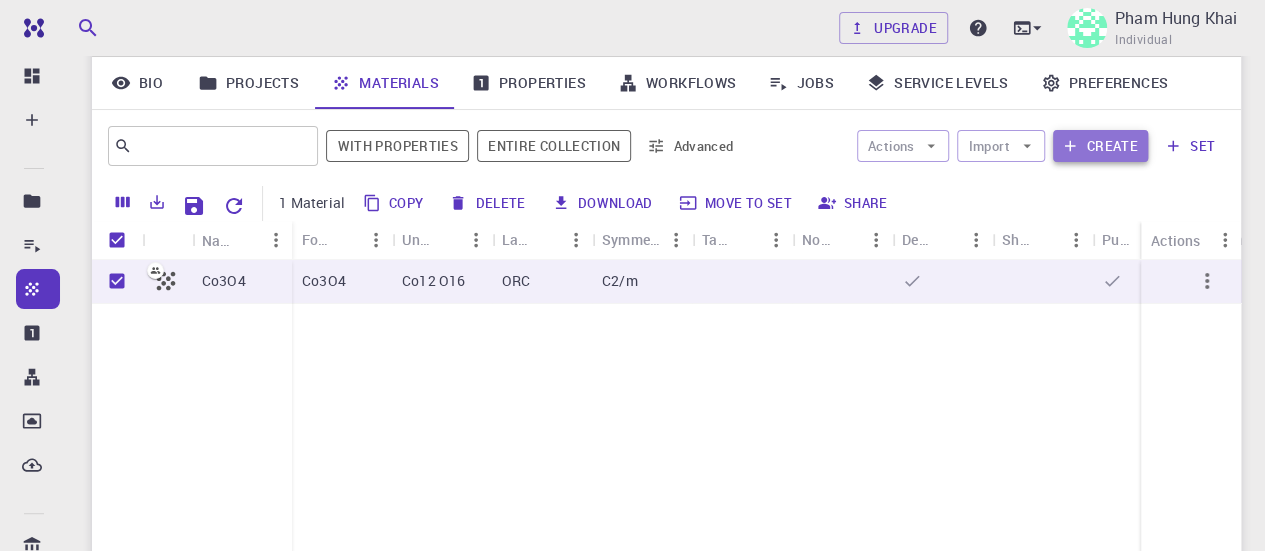click on "Create" at bounding box center [1100, 146] 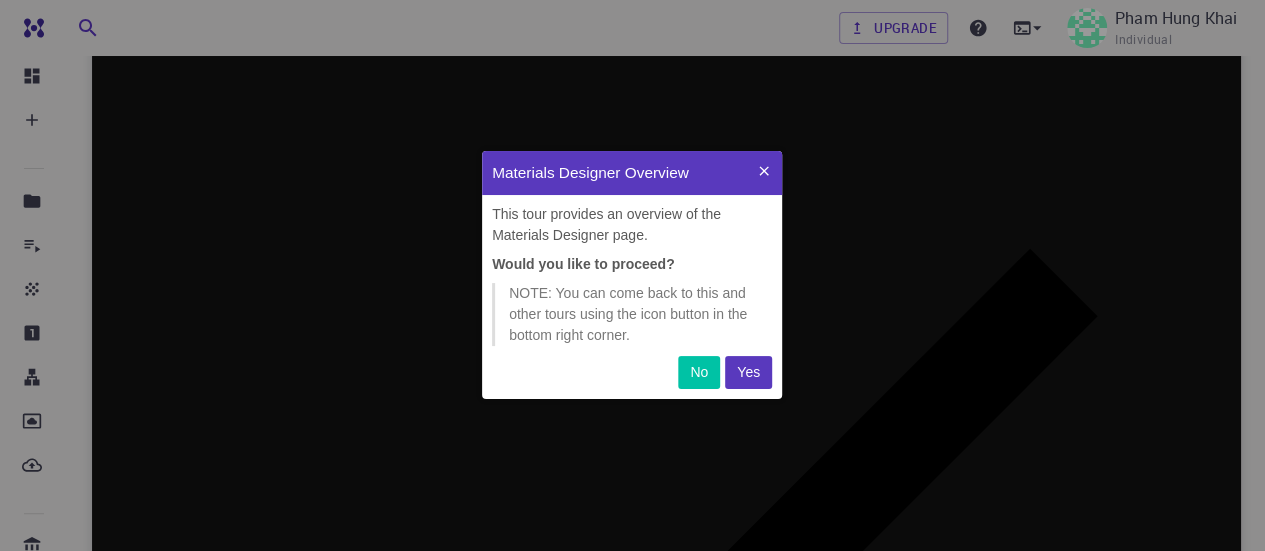 scroll, scrollTop: 0, scrollLeft: 0, axis: both 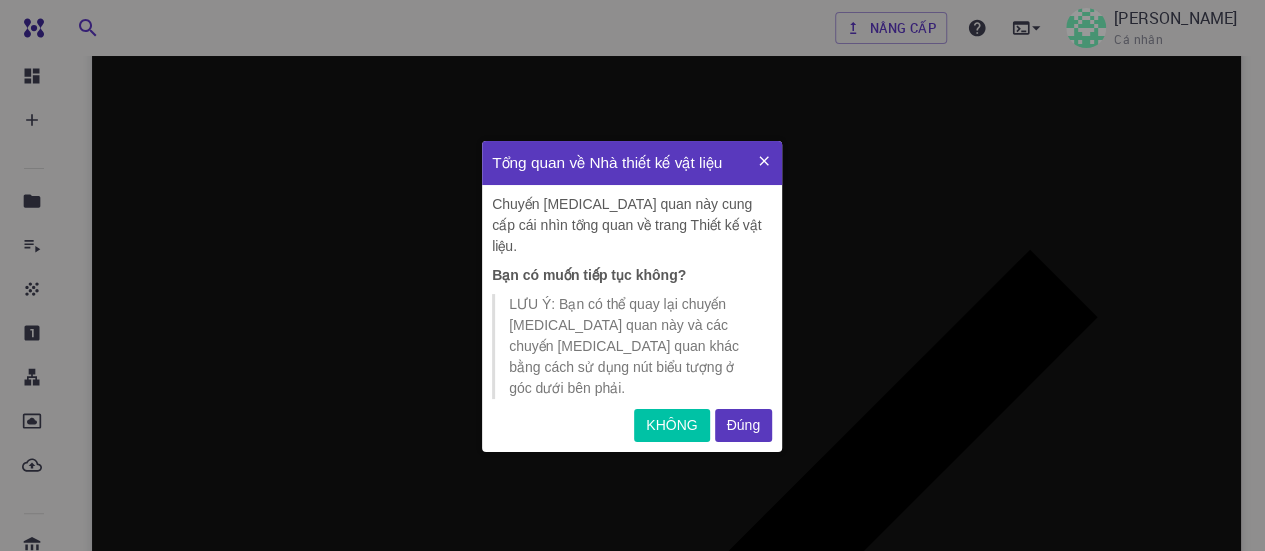 click on "Đúng" at bounding box center [743, 425] 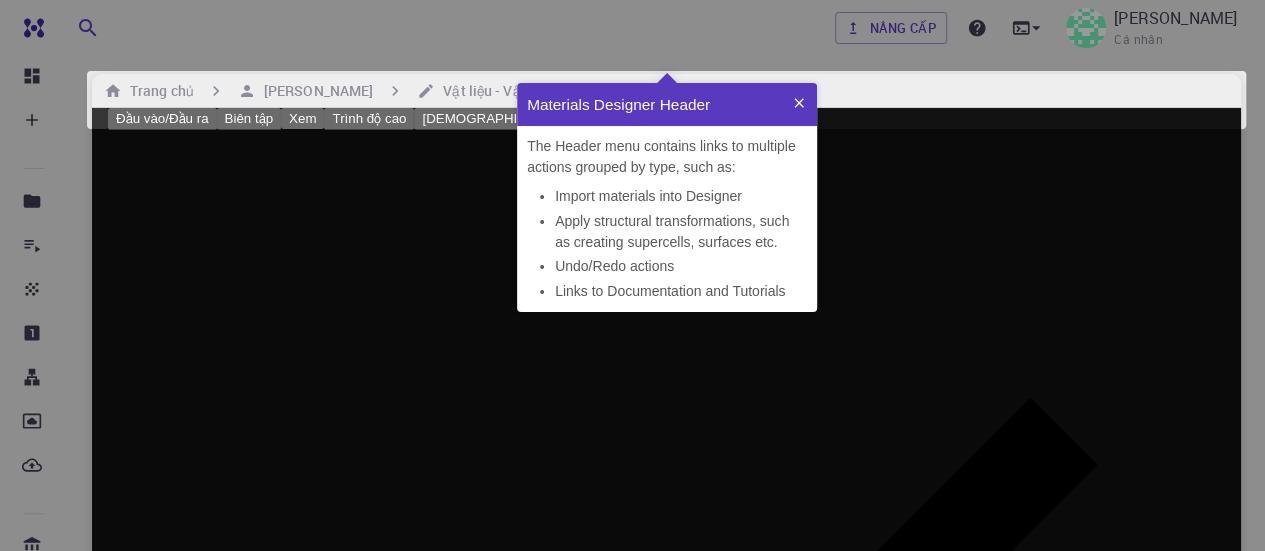 scroll, scrollTop: 0, scrollLeft: 0, axis: both 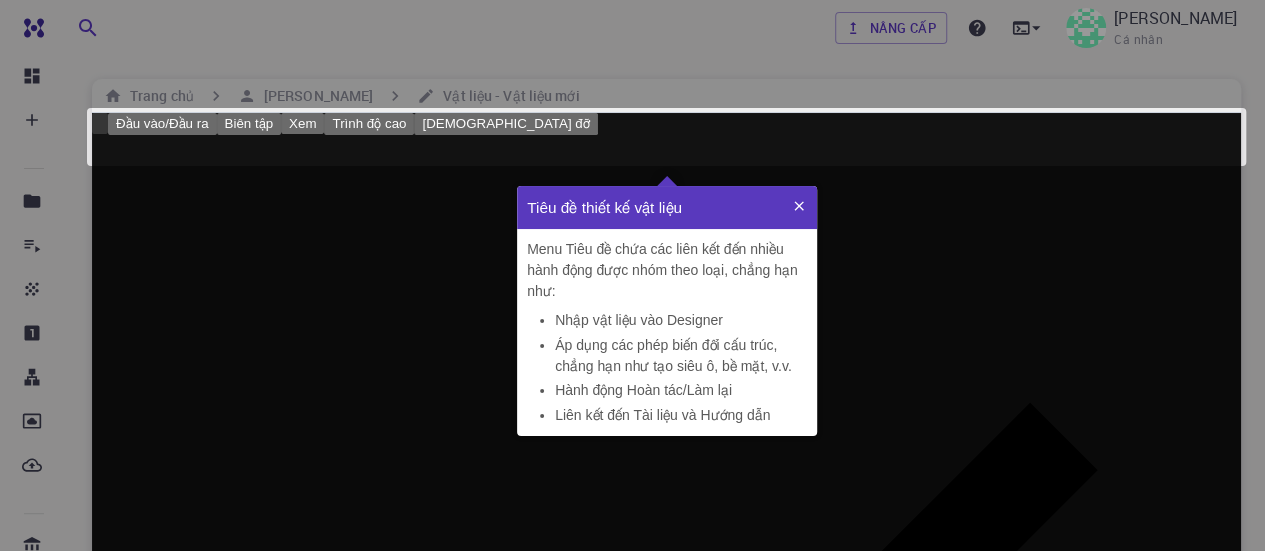 click 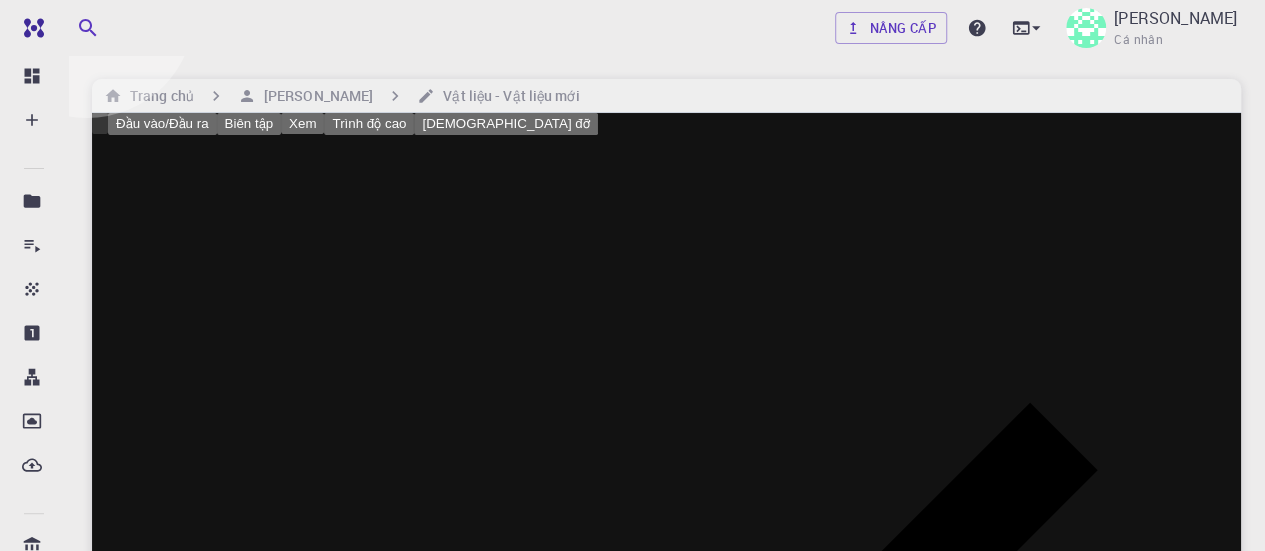 click on "[PERSON_NAME]" at bounding box center [305, 1556] 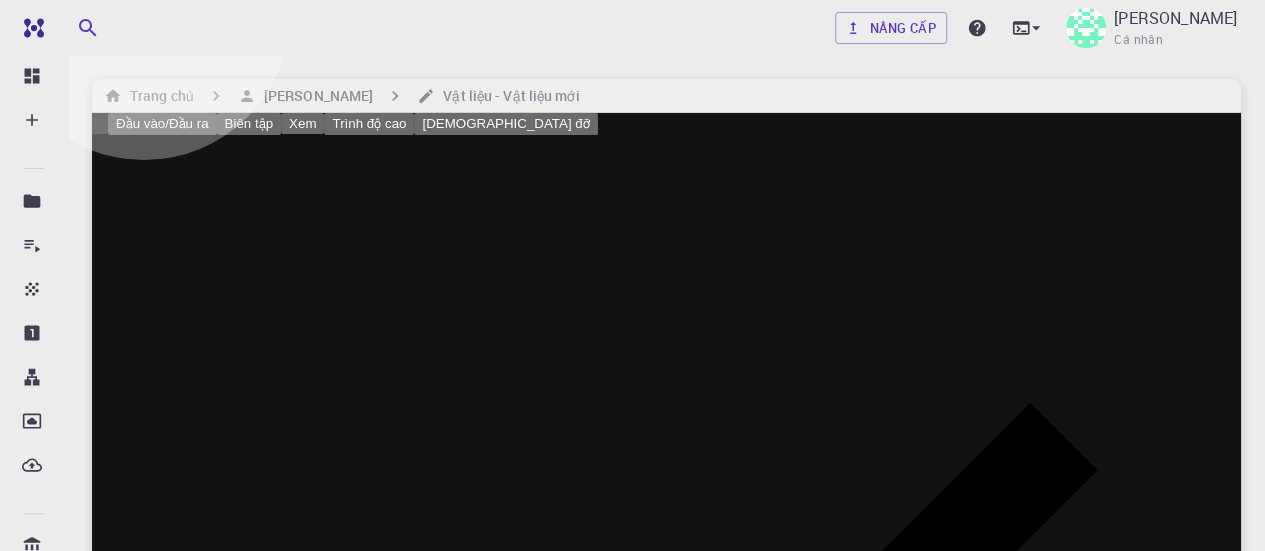 click on "tinh thể" at bounding box center (174, 1556) 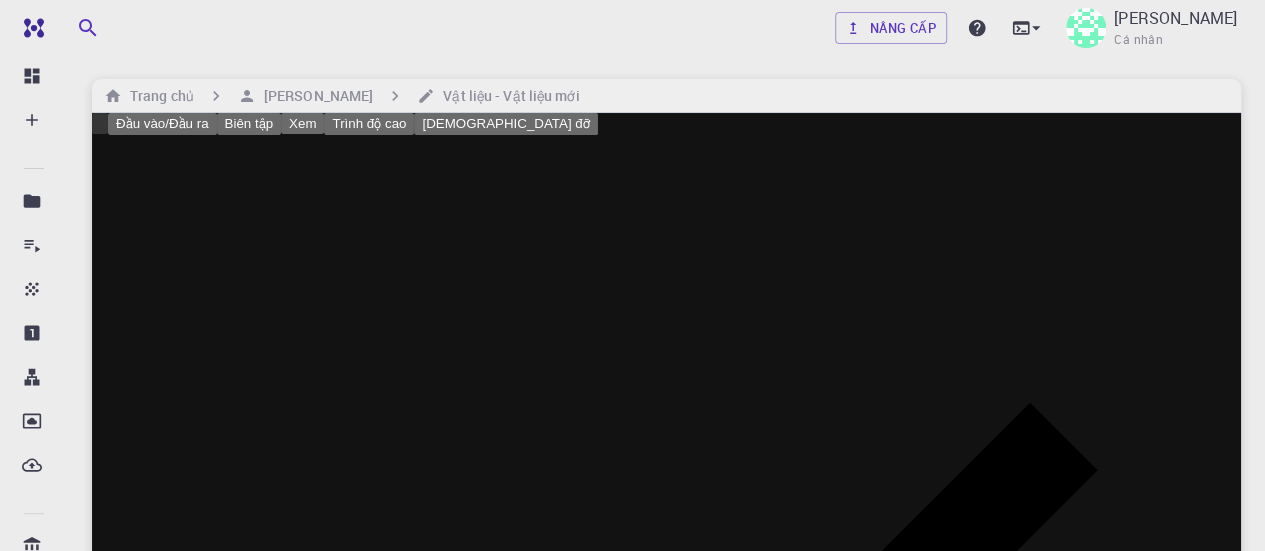 click on "Mạng tinh thể" at bounding box center (666, 1429) 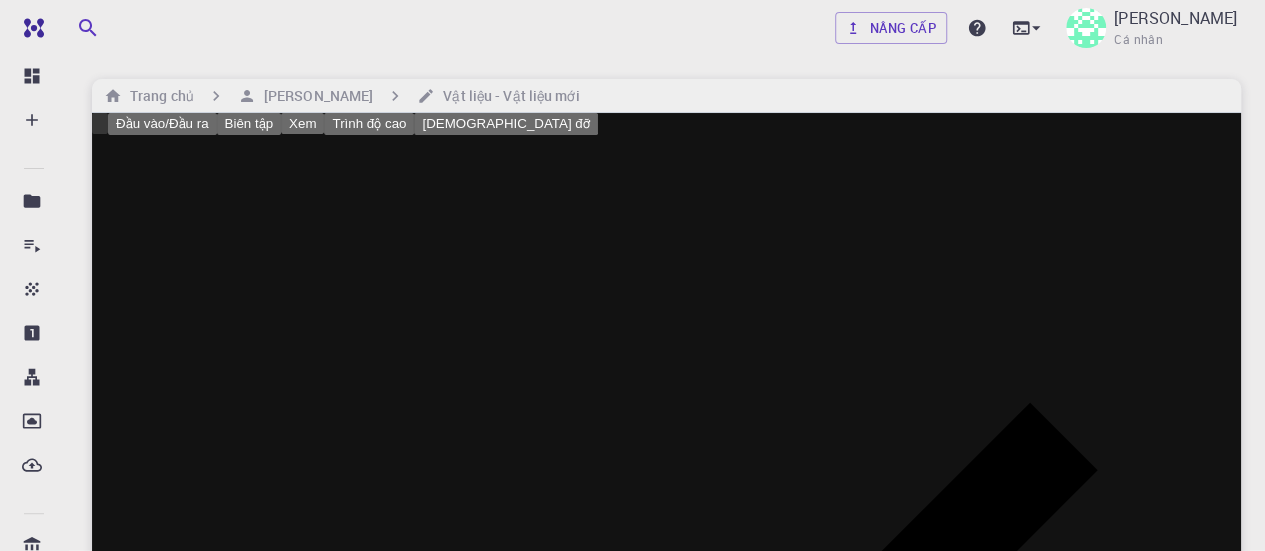 click on "Miễn phí Bảng điều khiển Tạo nên Công việc mới Vật liệu mới Tạo vật liệu Tải lên tập tin Nhập khẩu từ Ngân hàng Nhập từ bên thứ 3 Quy trình làm việc mới Dự án mới Dự án Việc làm Nguyên vật liệu Của cải Quy trình làm việc Dropbox Tải lên bên ngoài Ngân hàng Nguyên vật liệu Quy trình làm việc Tài khoản Chia sẻ với tôi Chia sẻ công khai Chia sẻ bên ngoài Tài liệu Liên hệ hỗ trợ Tải tính toán: Thấp Nâng cấp [PERSON_NAME] Cá nhân Trang chủ [PERSON_NAME] Vật liệu - Vật liệu mới Đầu vào/Đầu ra Biên tập Xem Trình độ cao Giúp đỡ Co3O4 Công thức: Co3O4 Mạng tinh thể Đơn vị mạng angstrom angstrom Đơn vị mạng Kiểu lưới Orthorombic ORC Kiểu lưới Lưới 'a' 10.209511219999998 Lưới 'a' Lưới 'b' 5.82787325 Lưới 'b' Lưới 'c' 5.93953598 Lưới 'c' góc (b^c) 90 góc (b^c) góc (a^c) góc (a^c)" at bounding box center [632, 920] 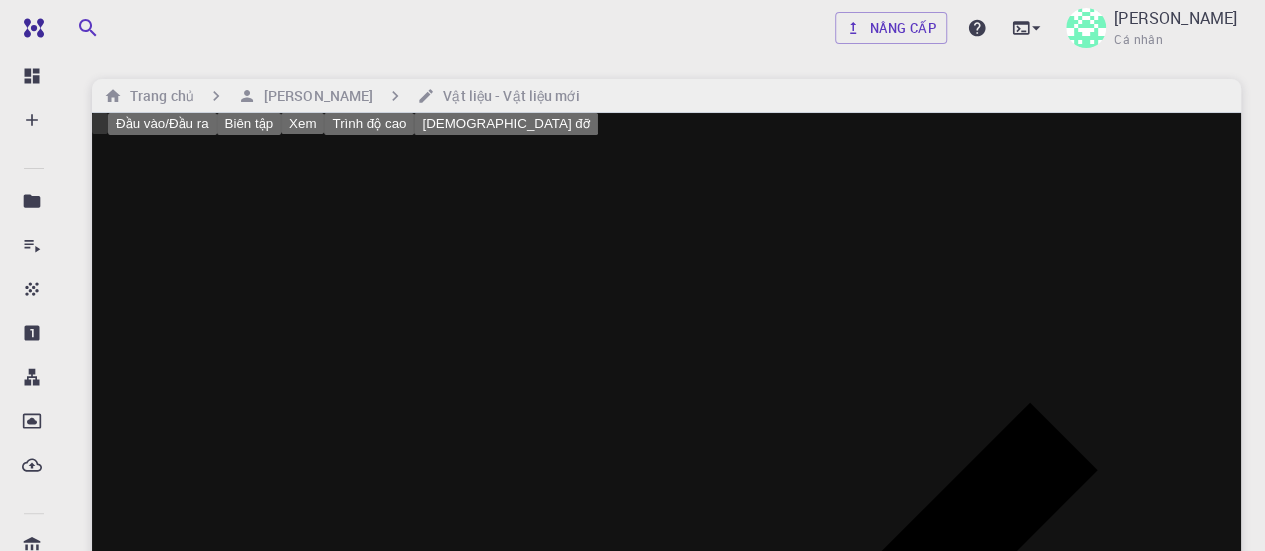click 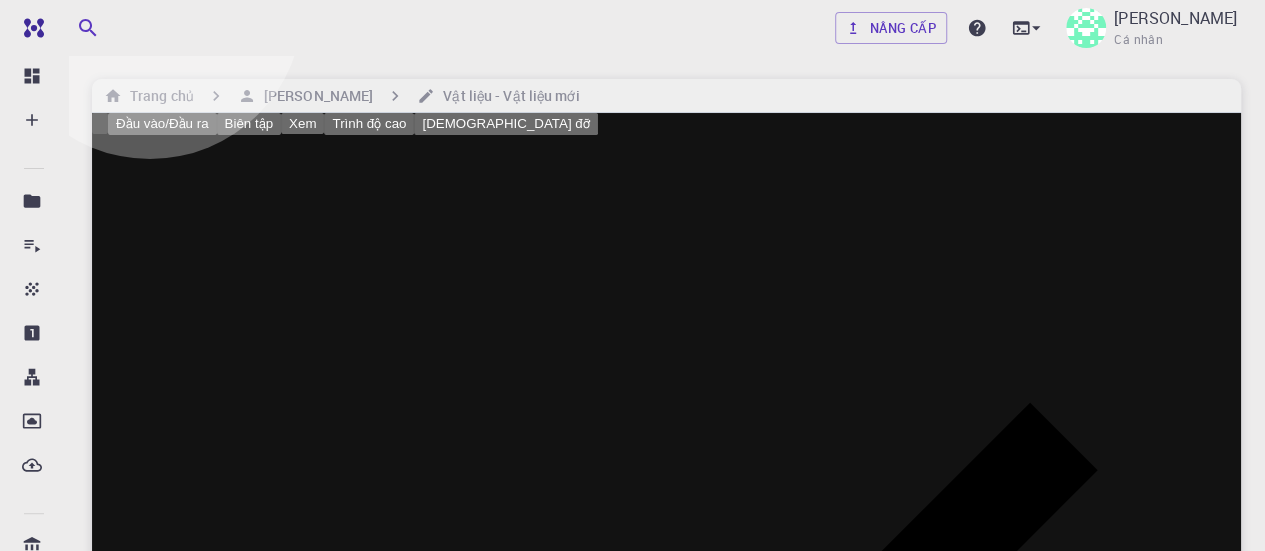 click on "Đơn vị  Descartes" at bounding box center [286, 1556] 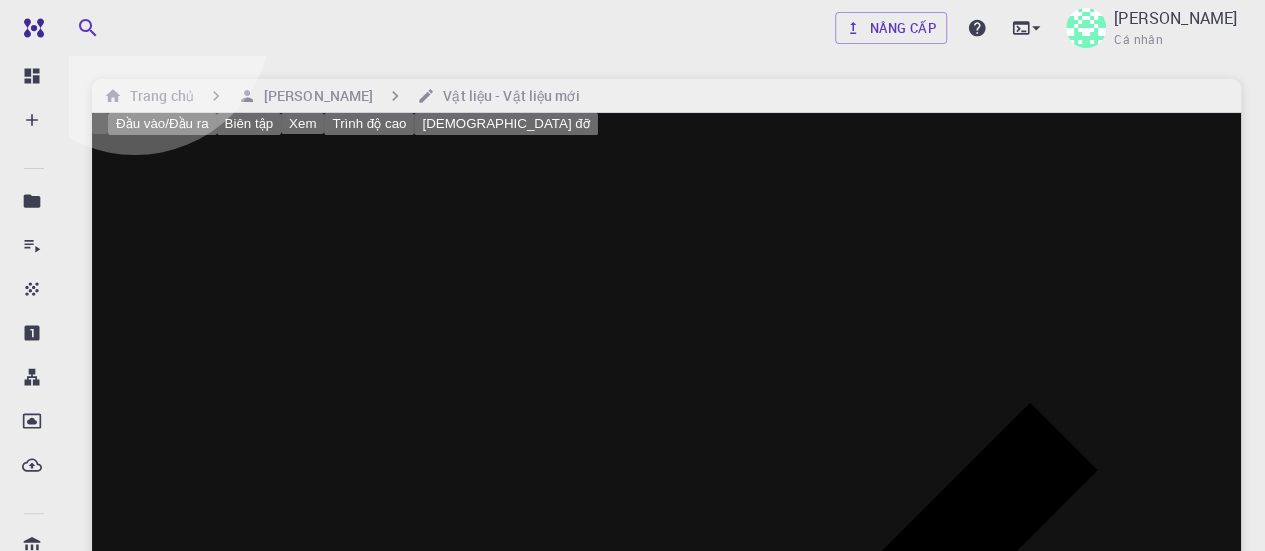 click on "tinh thể" at bounding box center (174, 1556) 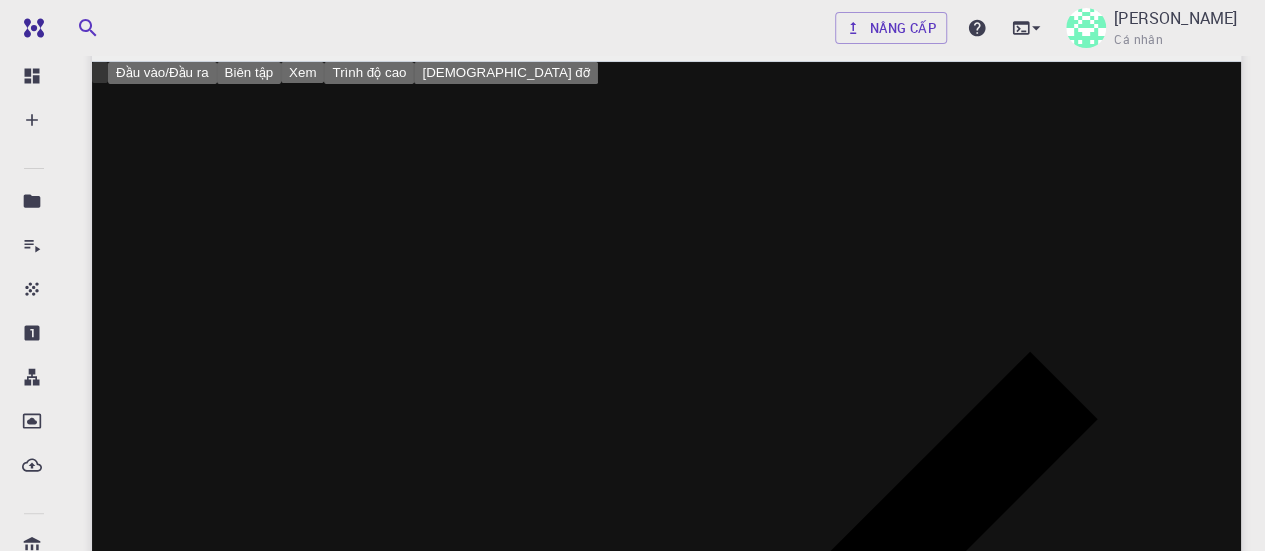scroll, scrollTop: 0, scrollLeft: 0, axis: both 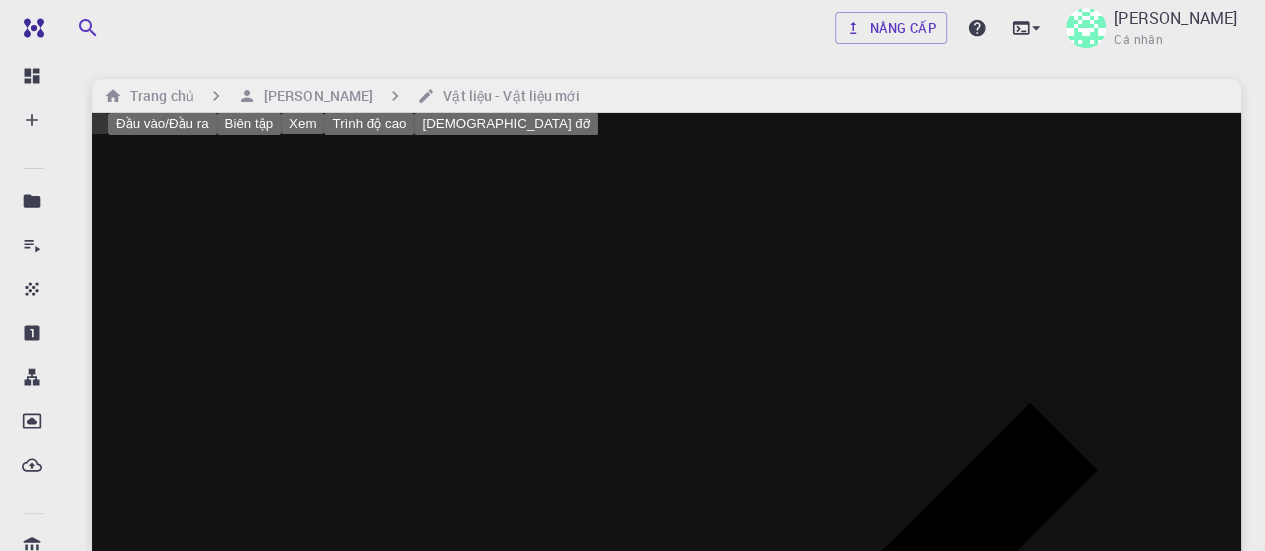click on "Biên tập" at bounding box center (249, 123) 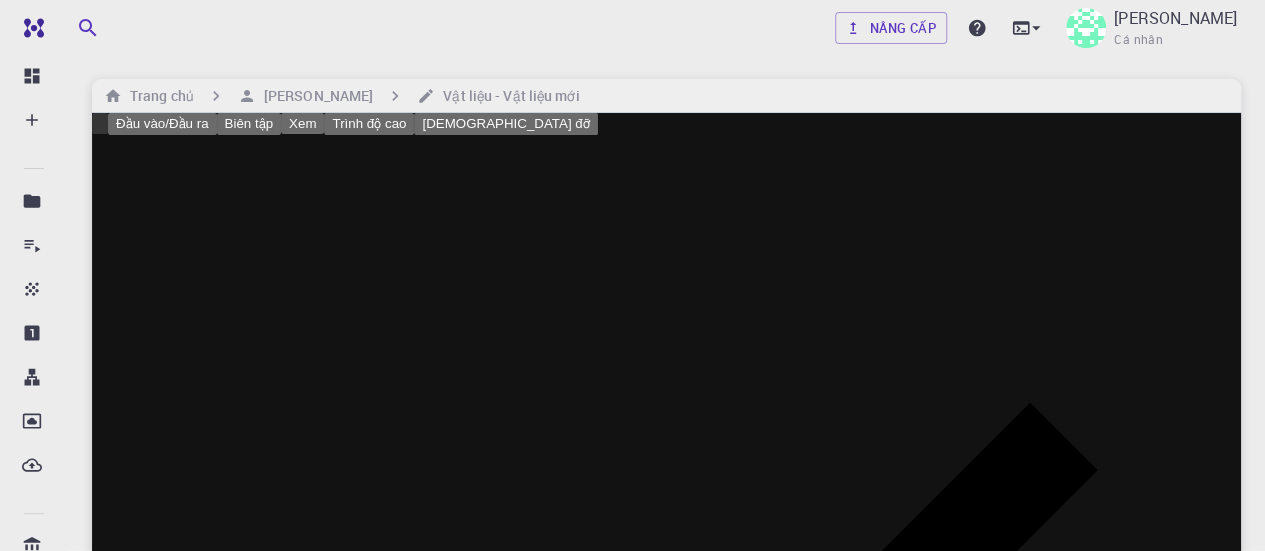 click at bounding box center [632, 275] 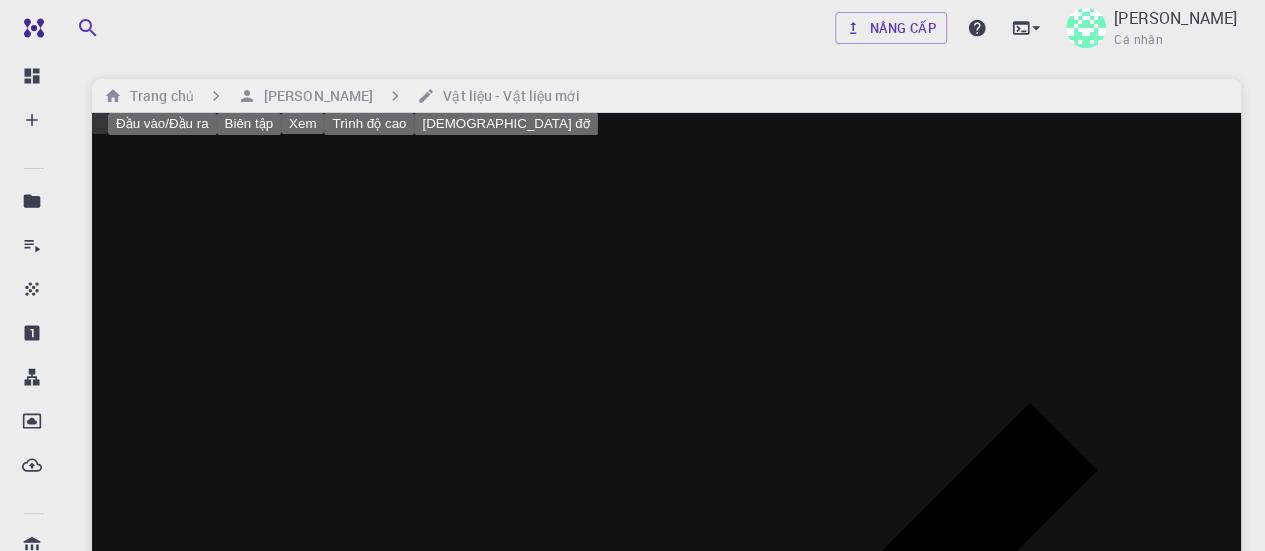 click on "Đầu vào/Đầu ra" at bounding box center (162, 123) 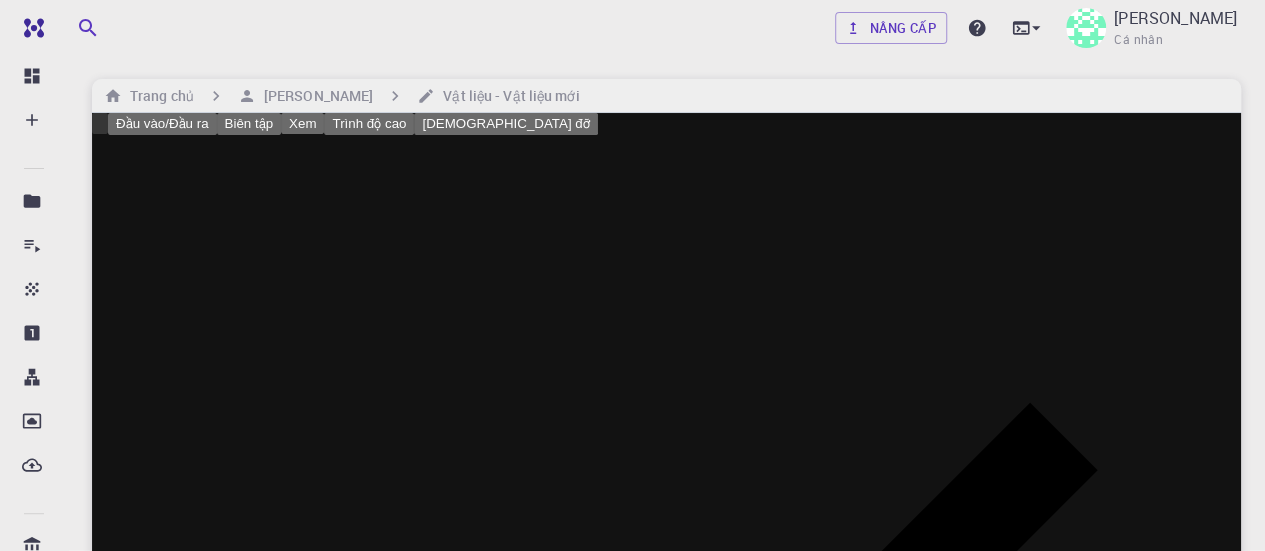 click at bounding box center (632, 275) 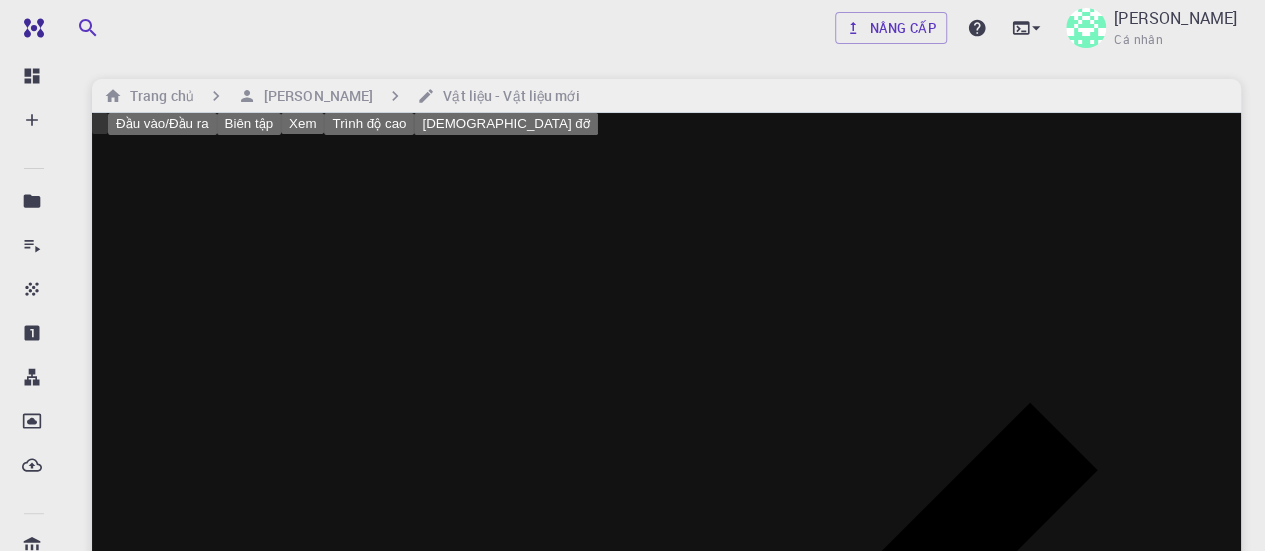 click on "Xem" at bounding box center [302, 123] 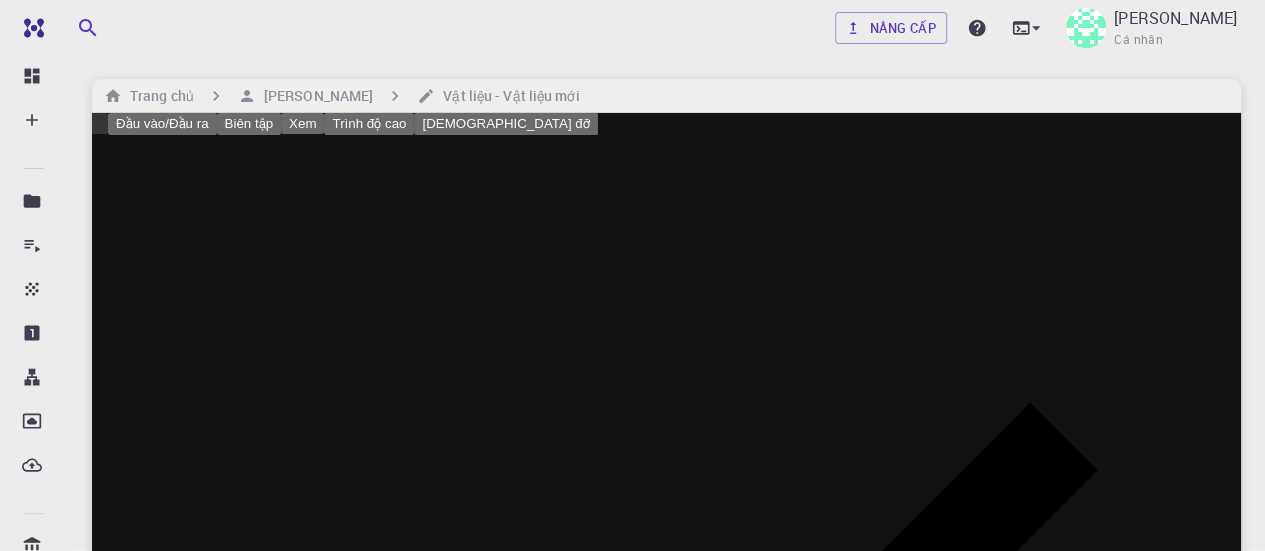 click at bounding box center [632, 275] 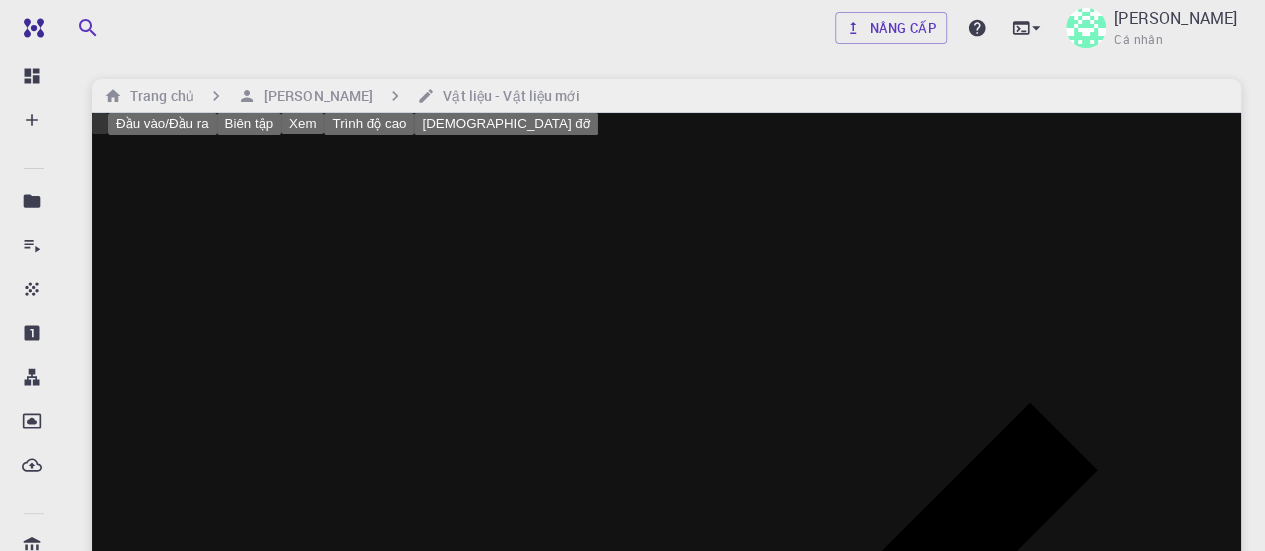 click on "Trình độ cao" at bounding box center (369, 123) 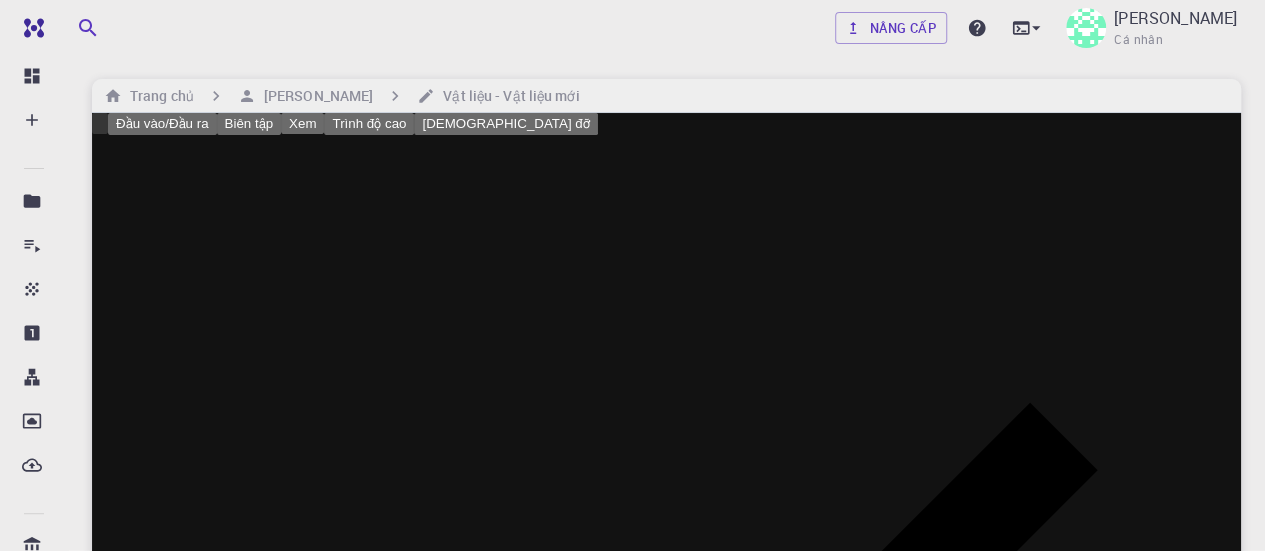 click on "Tập hợp tổ hợp" at bounding box center [54, 1870] 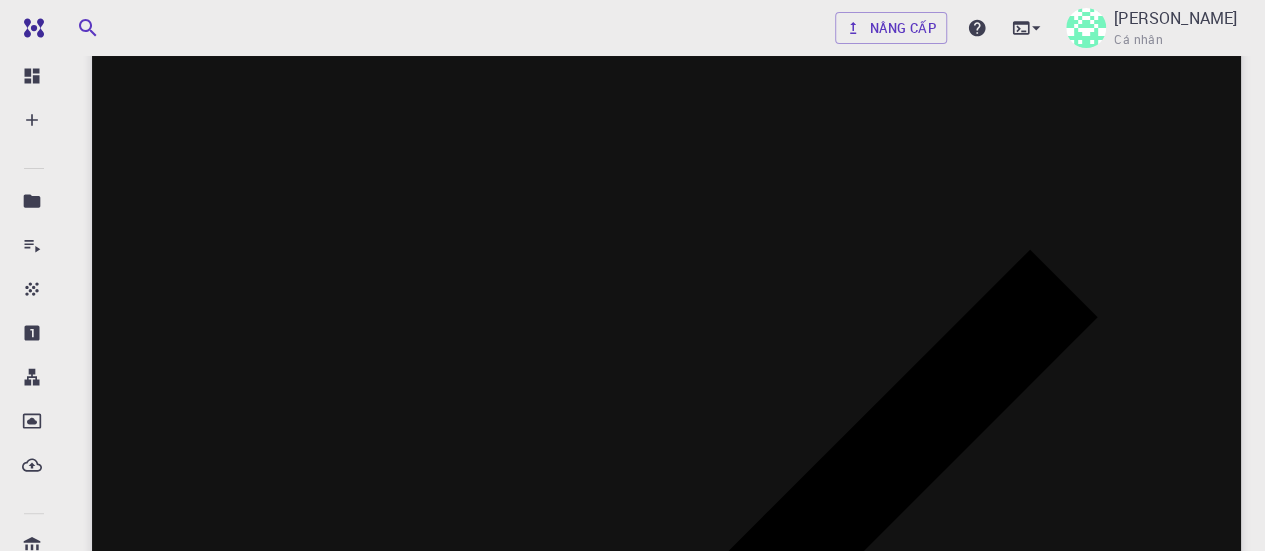 scroll, scrollTop: 0, scrollLeft: 0, axis: both 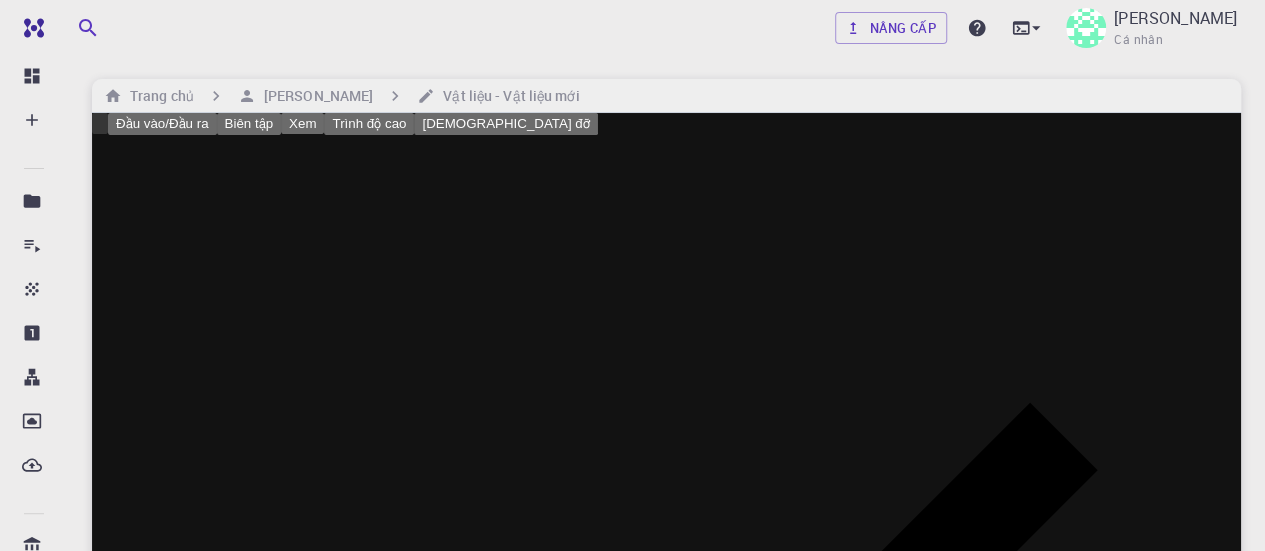 click at bounding box center [17, 1864] 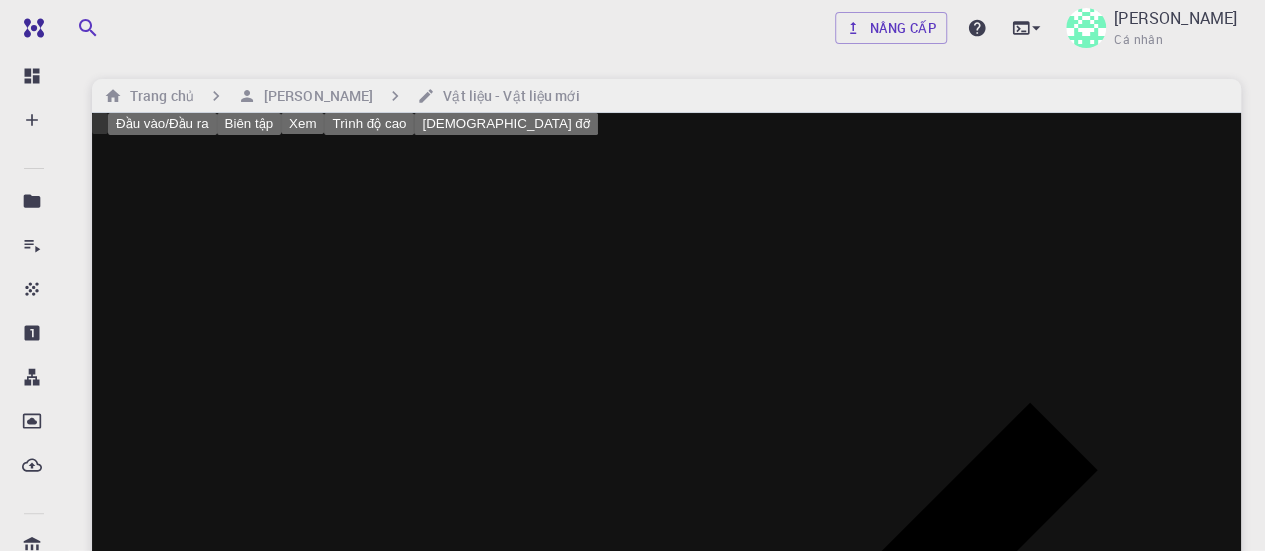 click on "Tập hợp nội suy" at bounding box center [57, 1912] 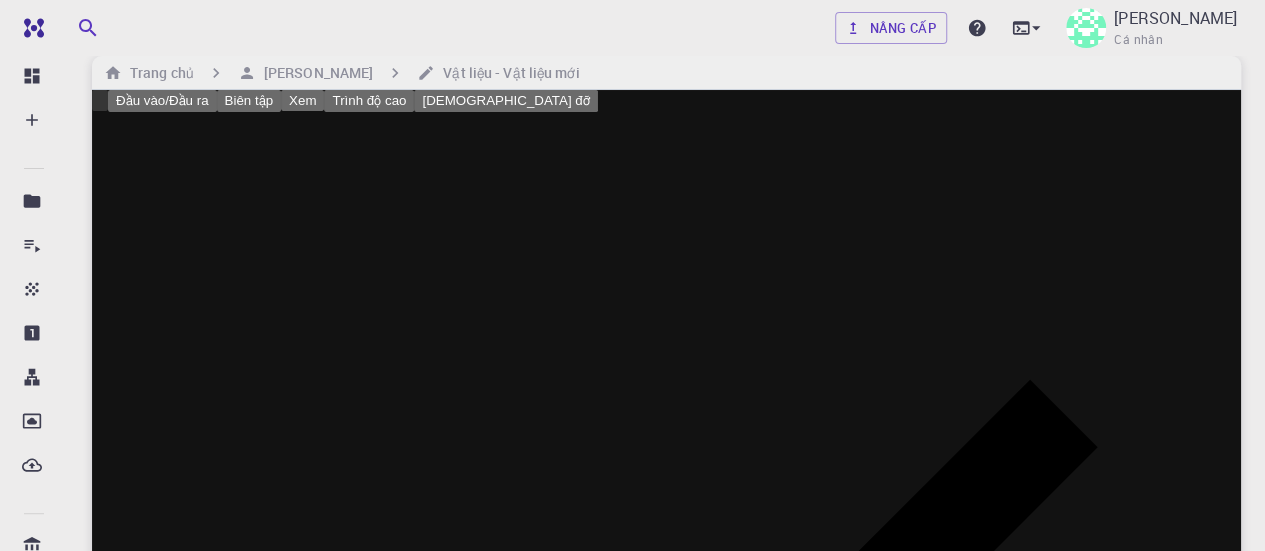 scroll, scrollTop: 0, scrollLeft: 0, axis: both 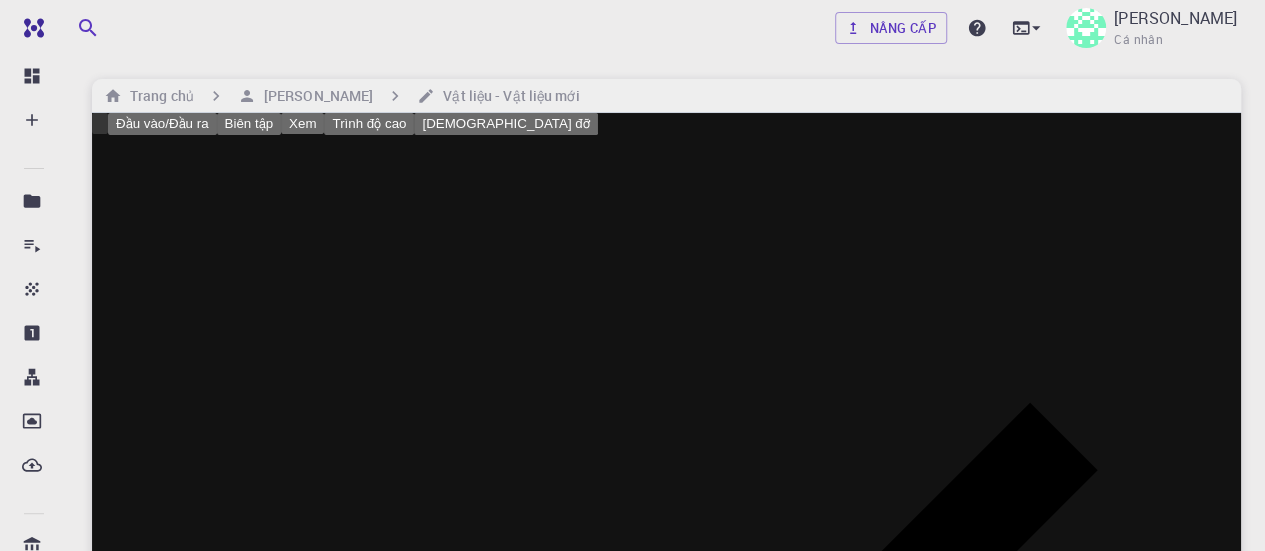 click 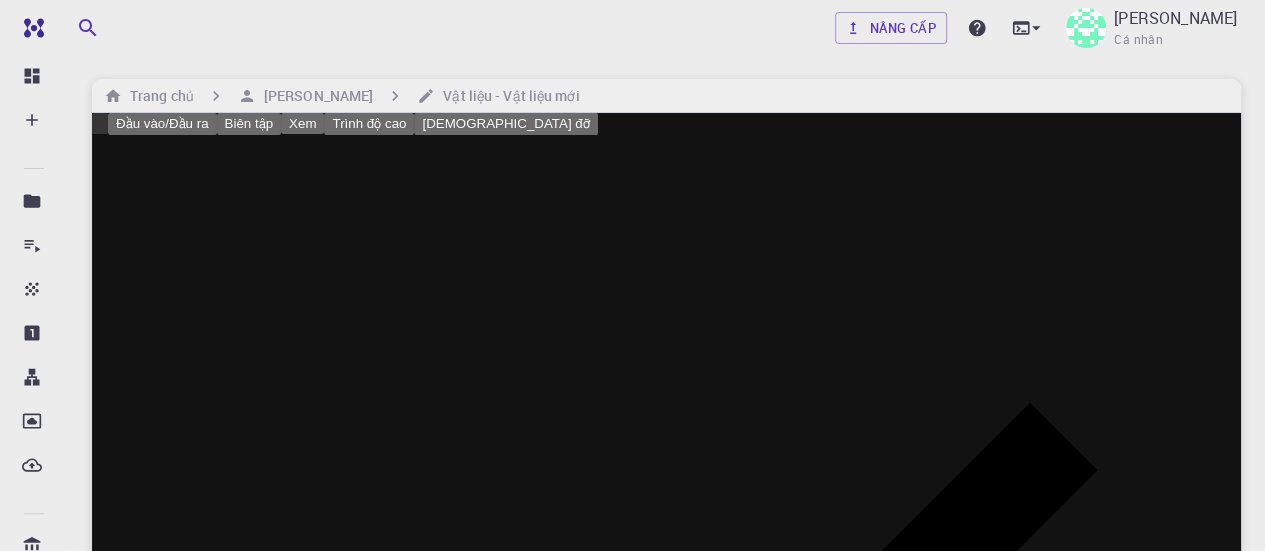 click at bounding box center (632, 275) 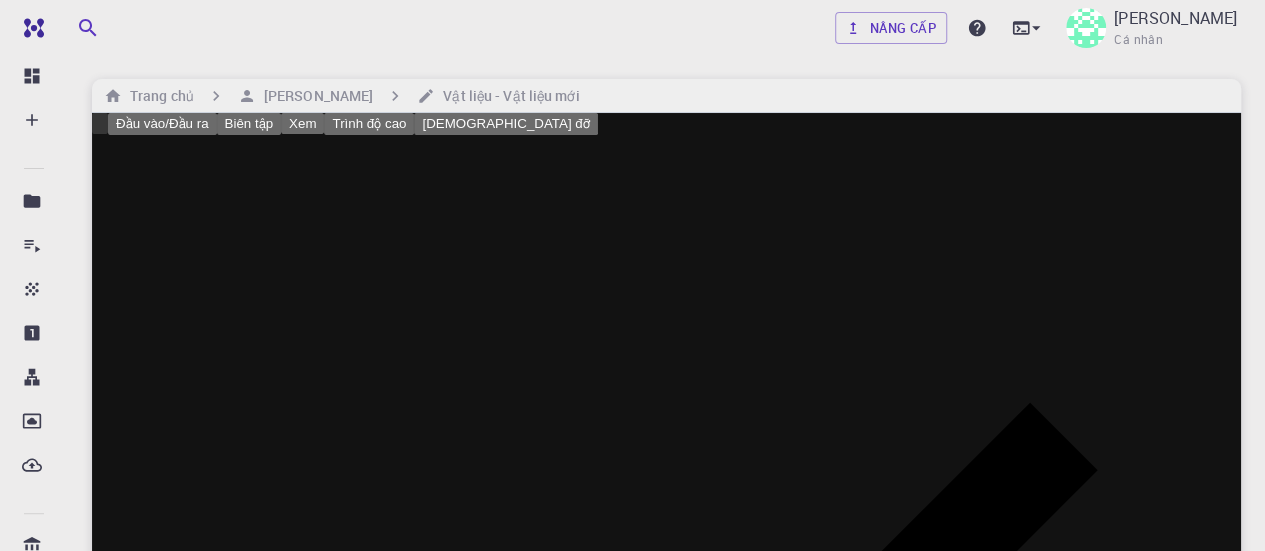 scroll, scrollTop: 153, scrollLeft: 0, axis: vertical 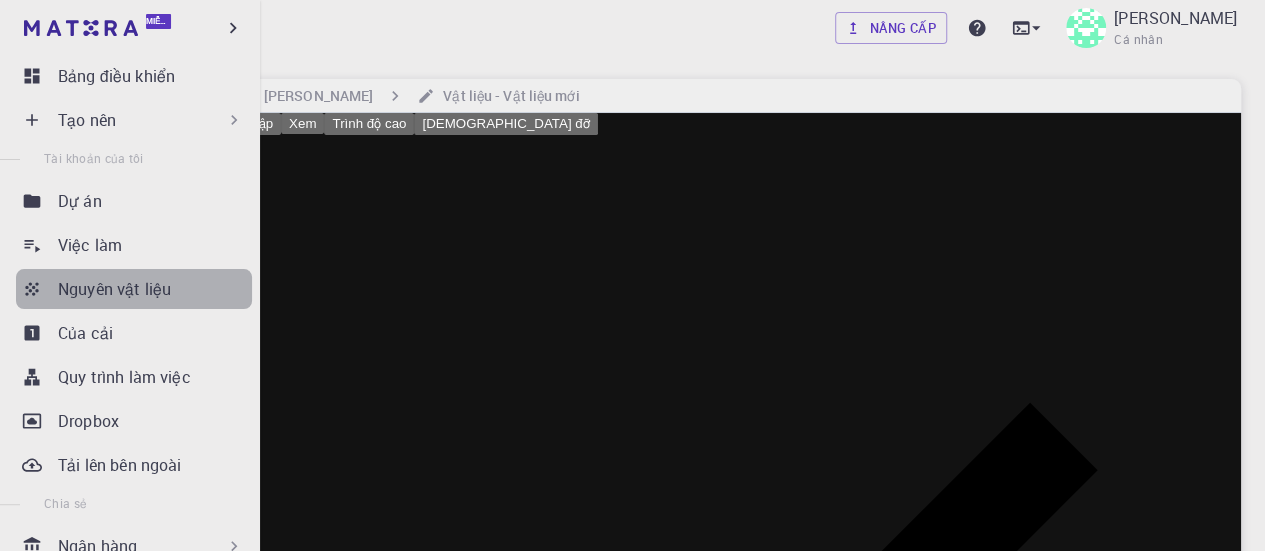 click on "Nguyên vật liệu" at bounding box center [114, 289] 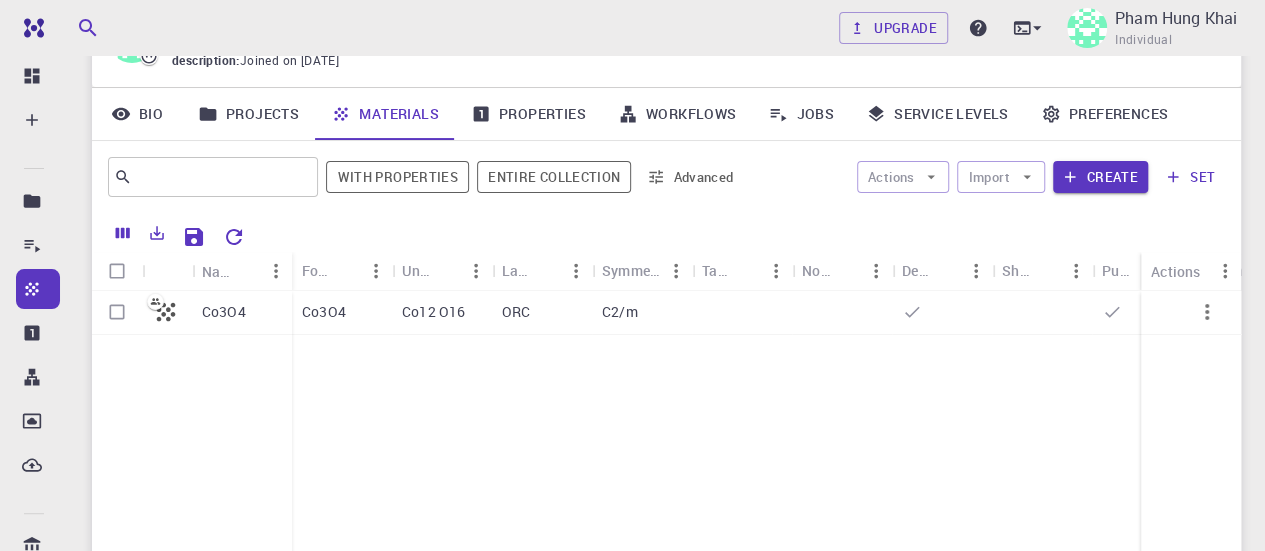 scroll, scrollTop: 0, scrollLeft: 0, axis: both 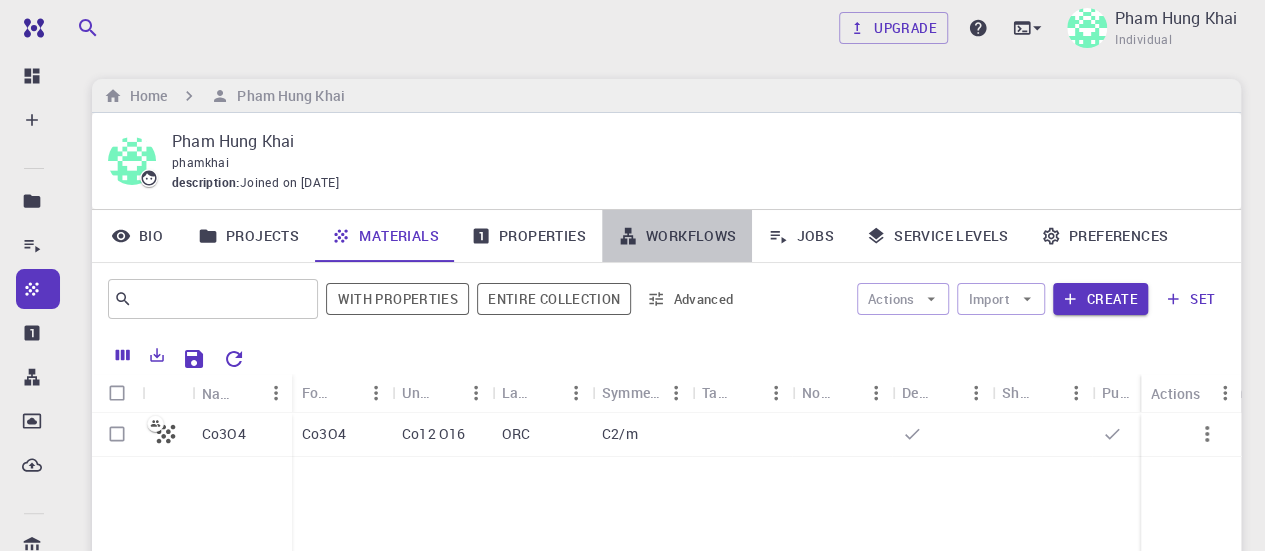 click on "Workflows" at bounding box center (677, 236) 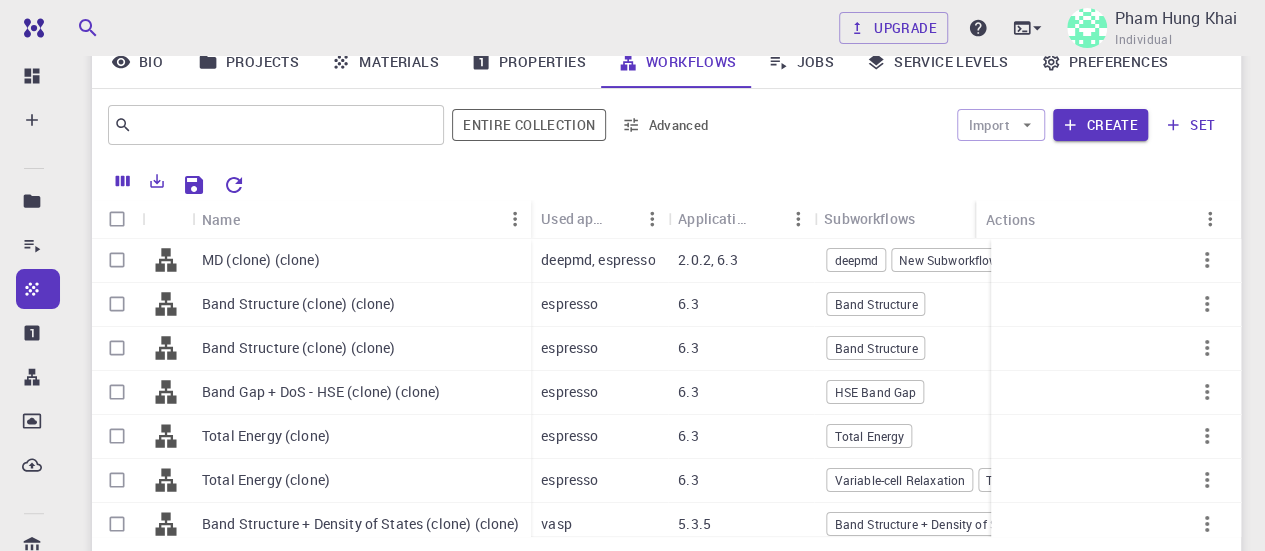 scroll, scrollTop: 192, scrollLeft: 0, axis: vertical 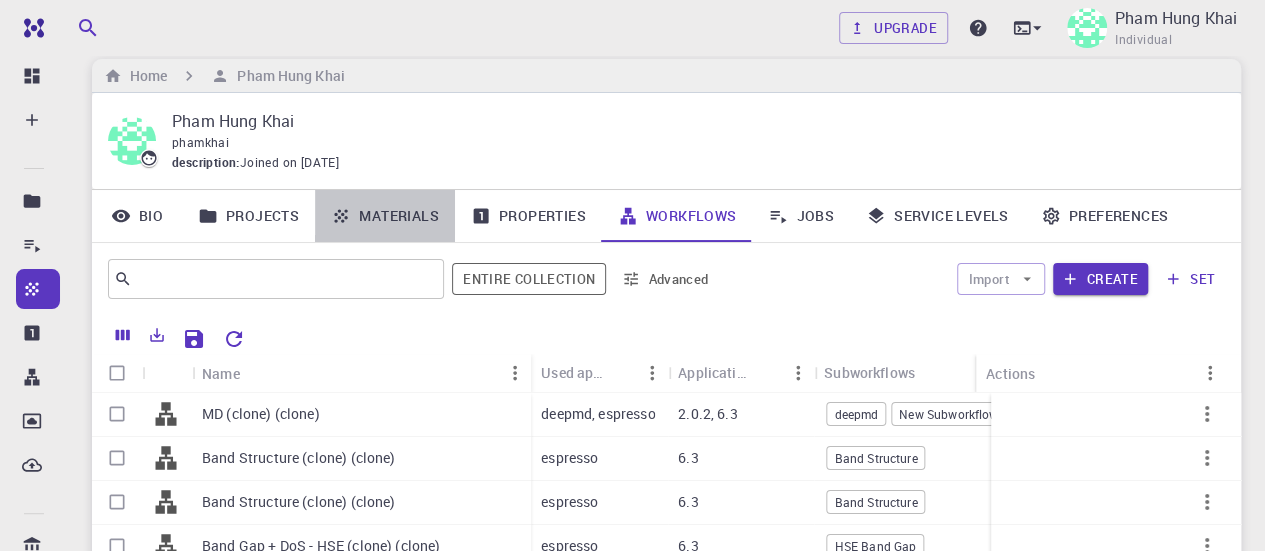click on "Materials" at bounding box center [385, 216] 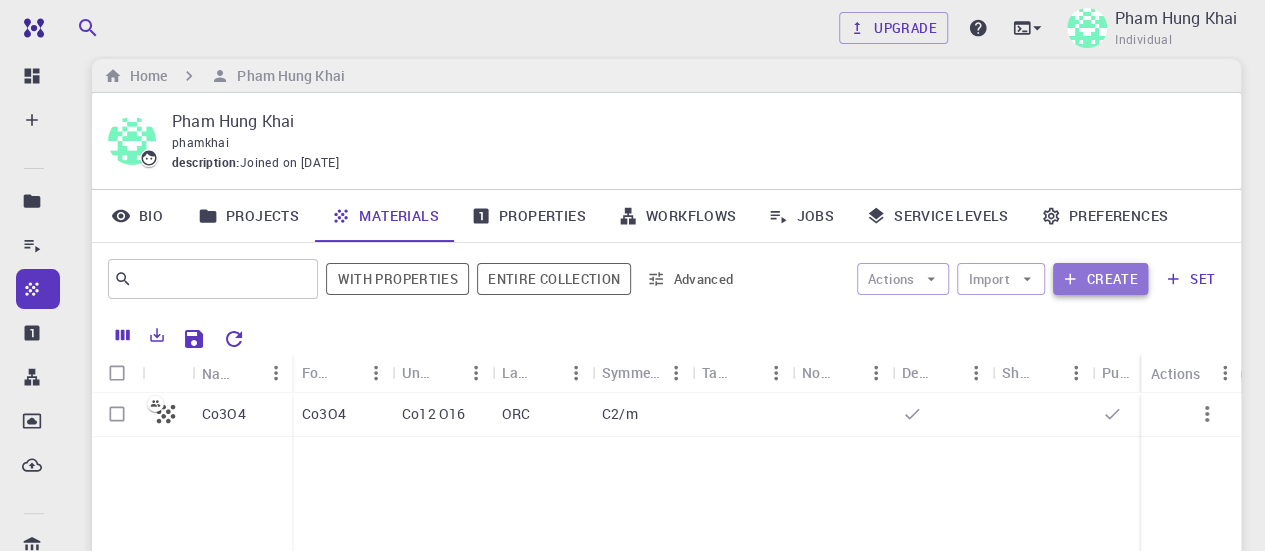 click on "Create" at bounding box center (1100, 279) 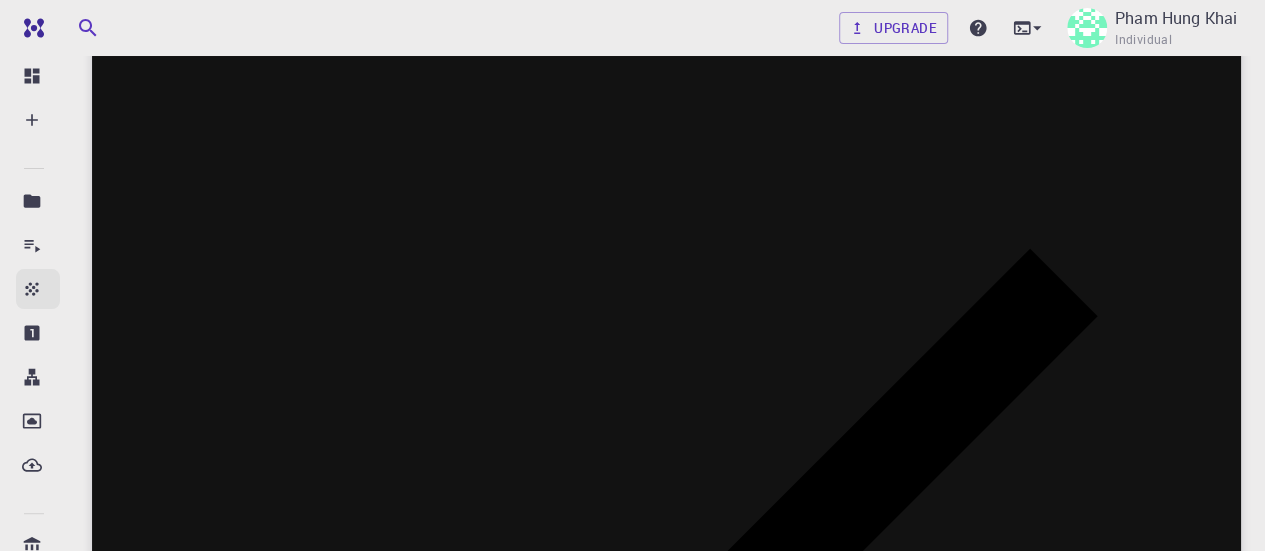 scroll, scrollTop: 0, scrollLeft: 0, axis: both 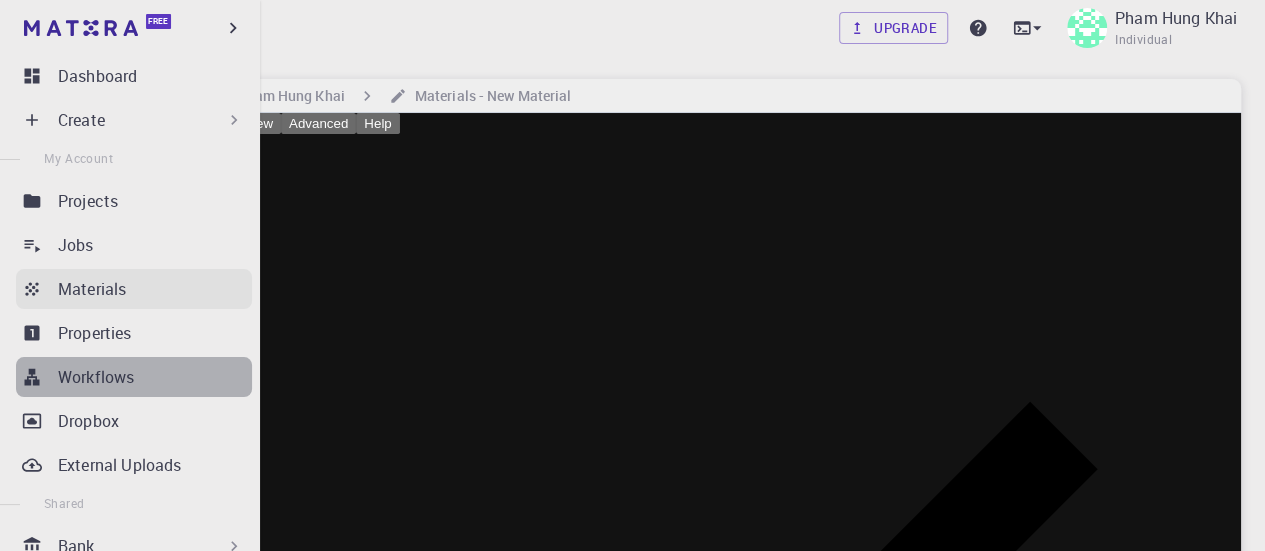 click on "Workflows" at bounding box center [155, 377] 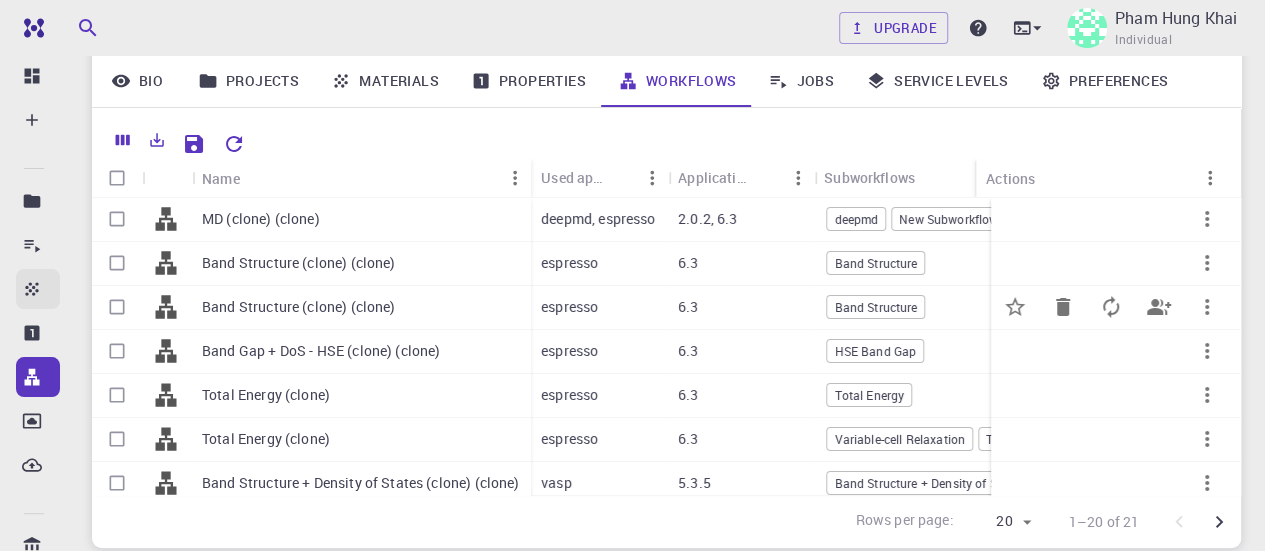 scroll, scrollTop: 255, scrollLeft: 0, axis: vertical 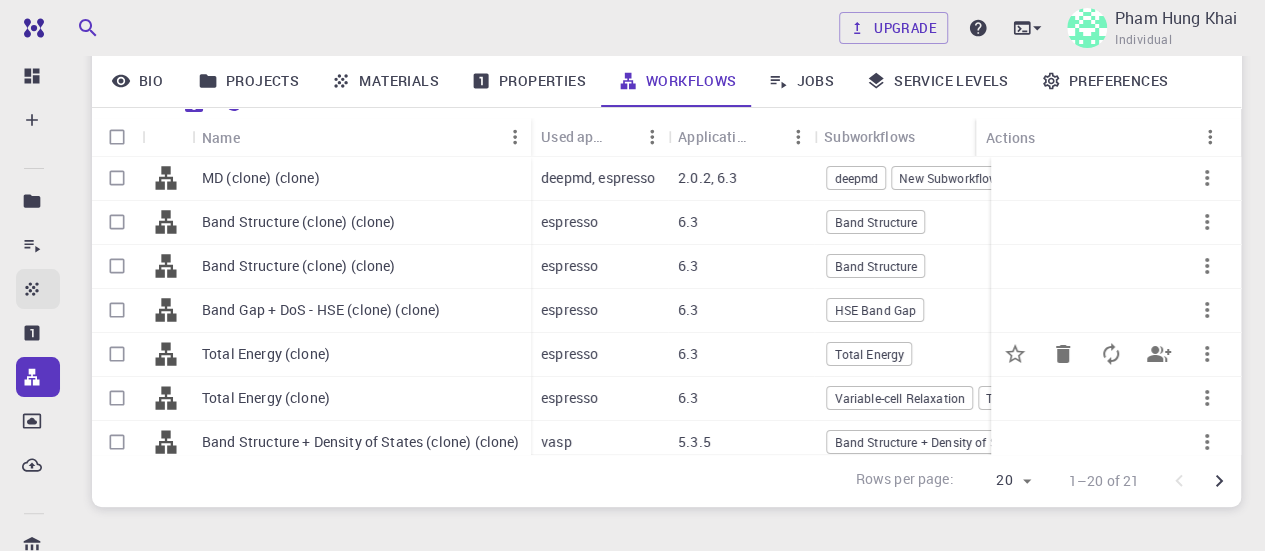 click at bounding box center (117, 354) 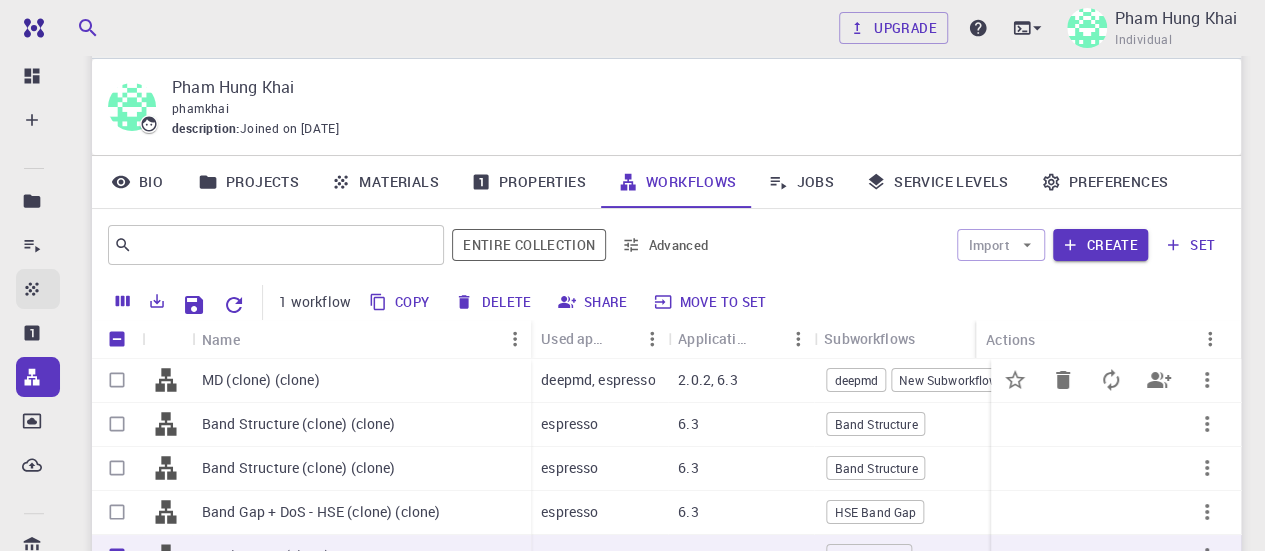 scroll, scrollTop: 0, scrollLeft: 0, axis: both 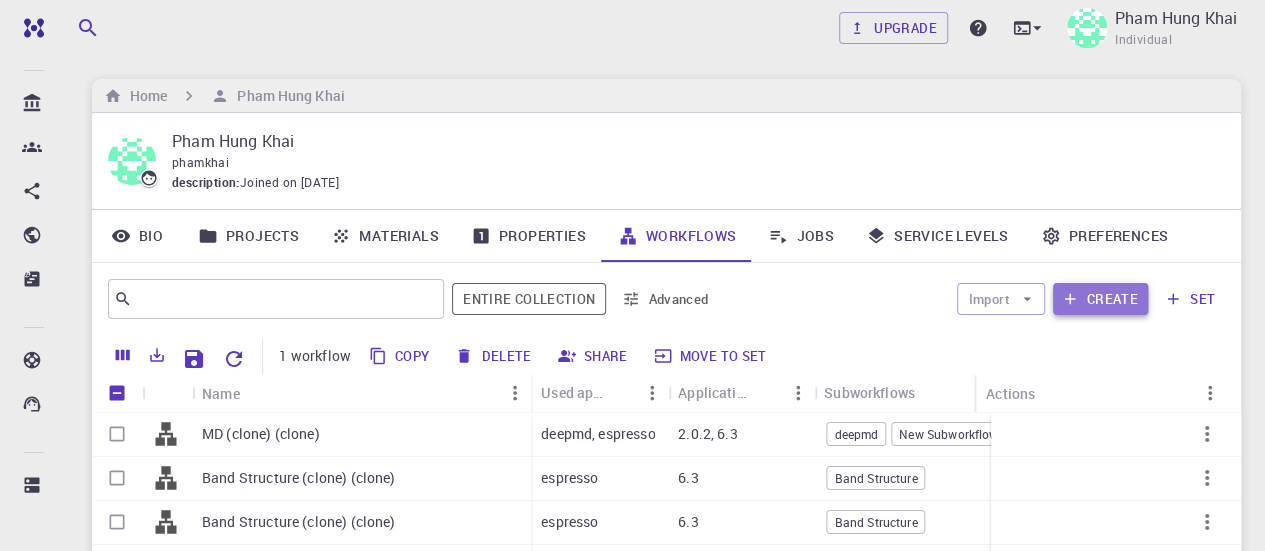 click on "Create" at bounding box center [1100, 299] 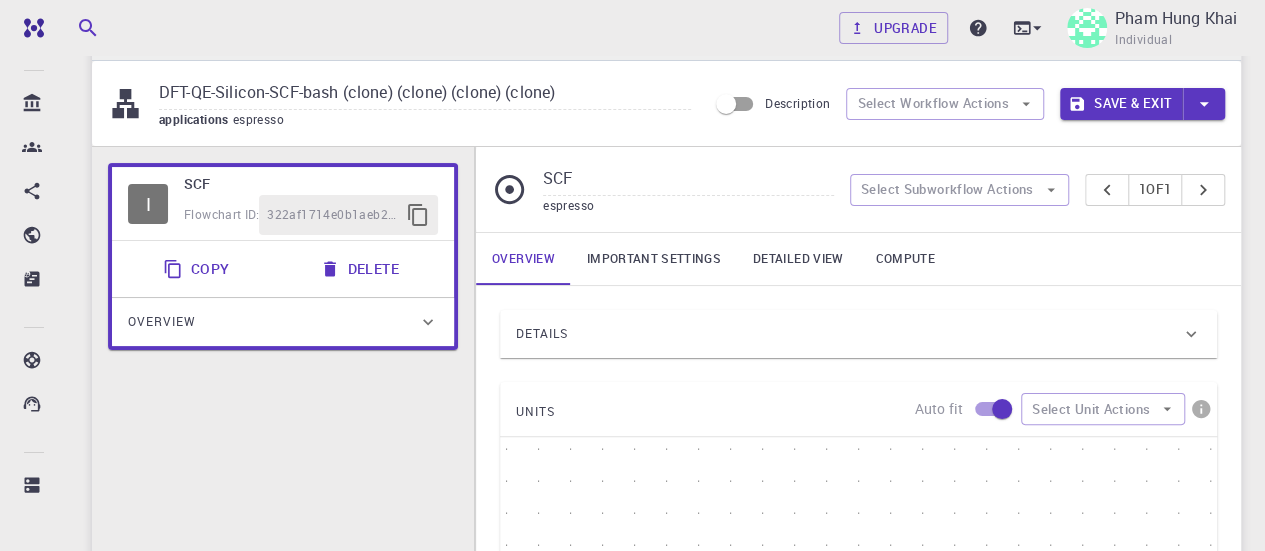 scroll, scrollTop: 8, scrollLeft: 0, axis: vertical 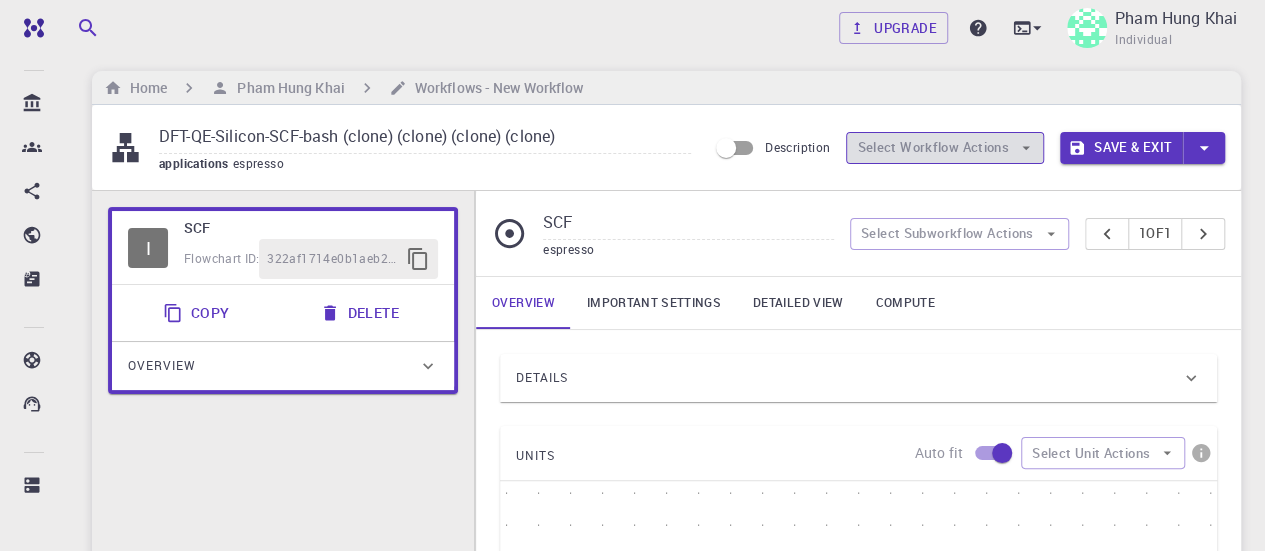 click on "Select Workflow Actions" at bounding box center (945, 148) 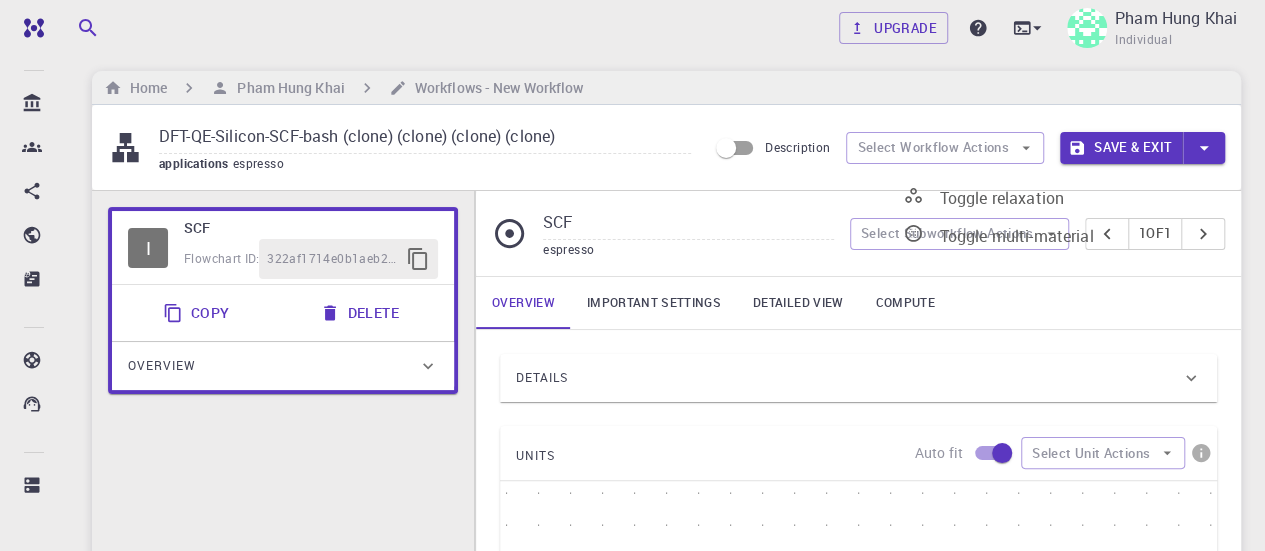 click on "SCF espresso Select Subworkflow Actions 1  of  1" at bounding box center (858, 233) 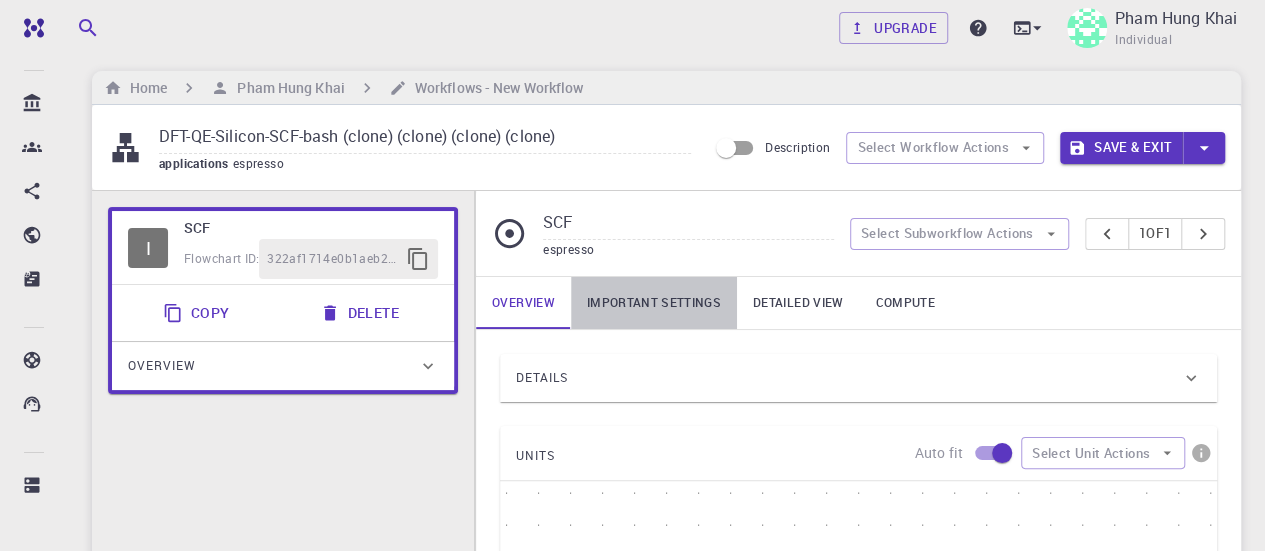click on "Important settings" at bounding box center [654, 303] 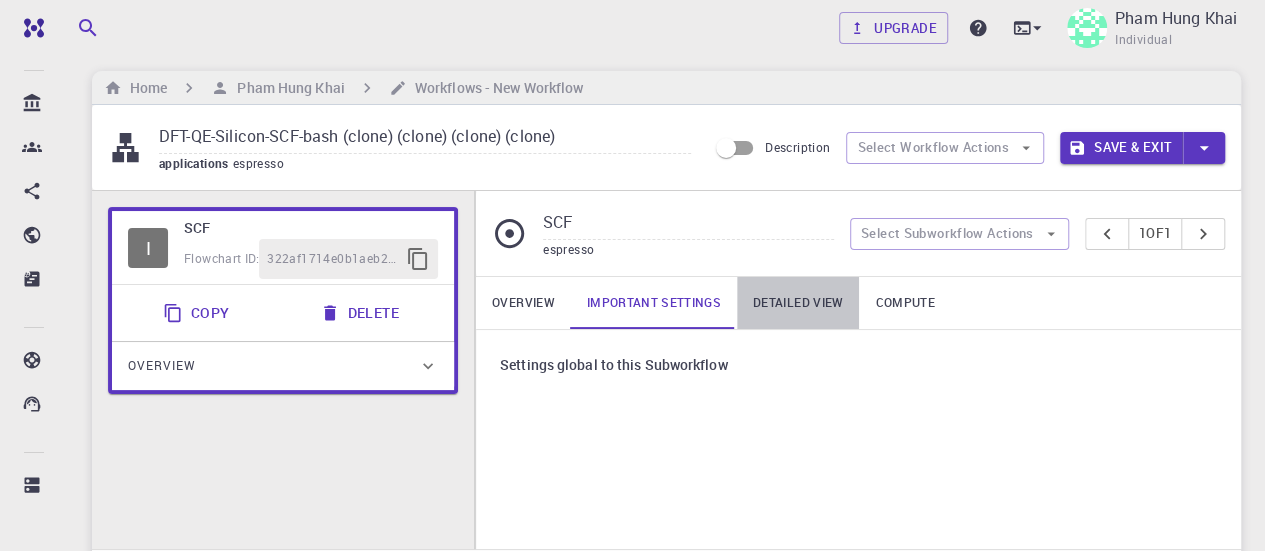 click on "Detailed view" at bounding box center [798, 303] 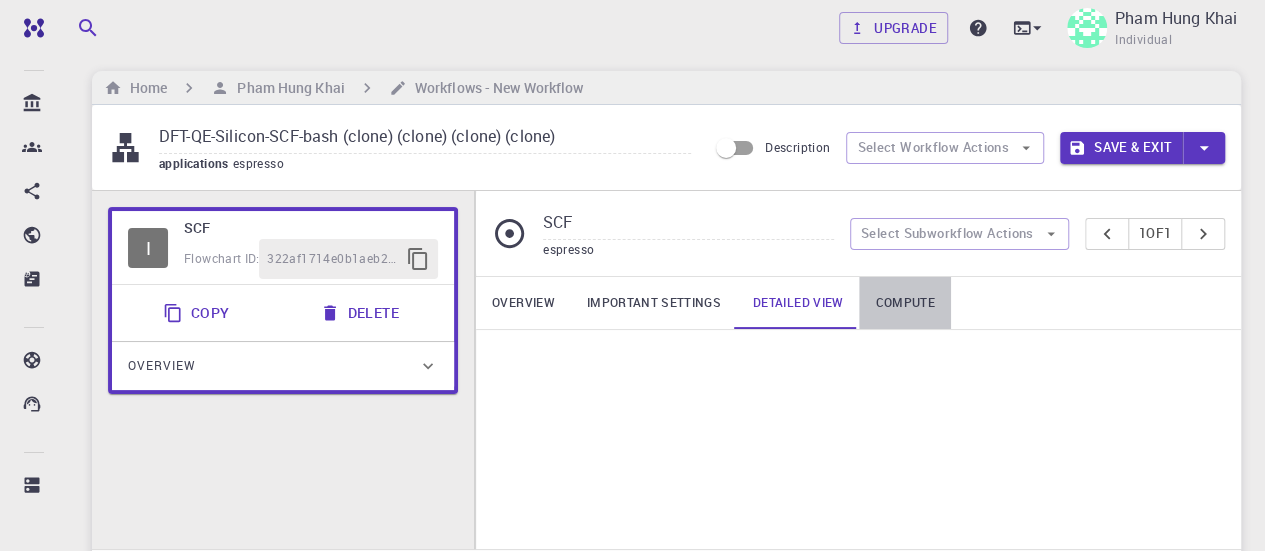 click on "Compute" at bounding box center [904, 303] 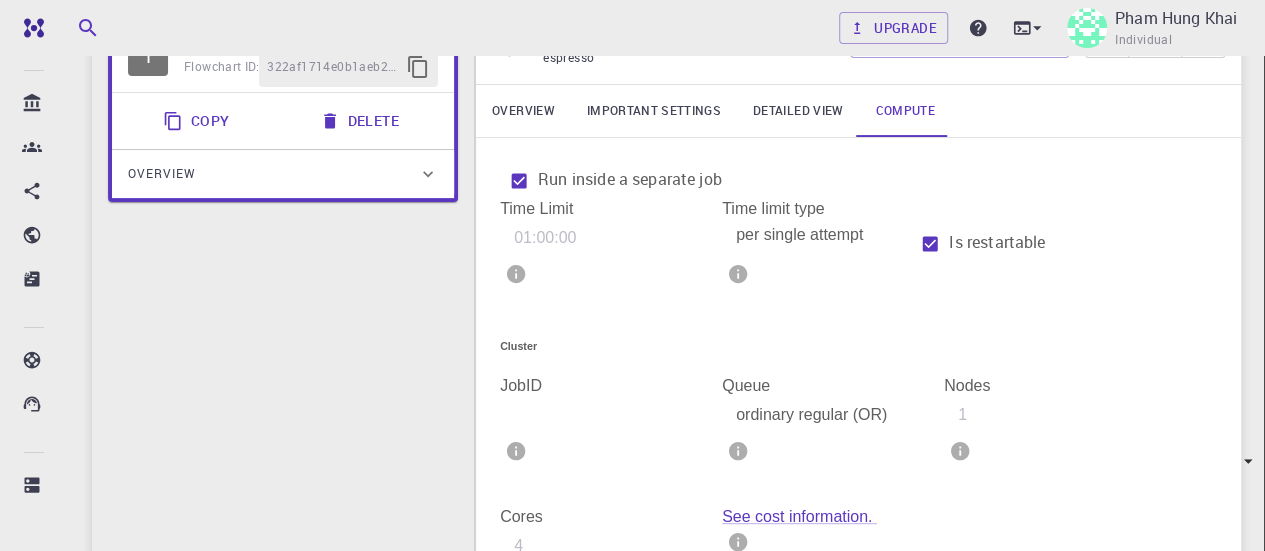 scroll, scrollTop: 236, scrollLeft: 0, axis: vertical 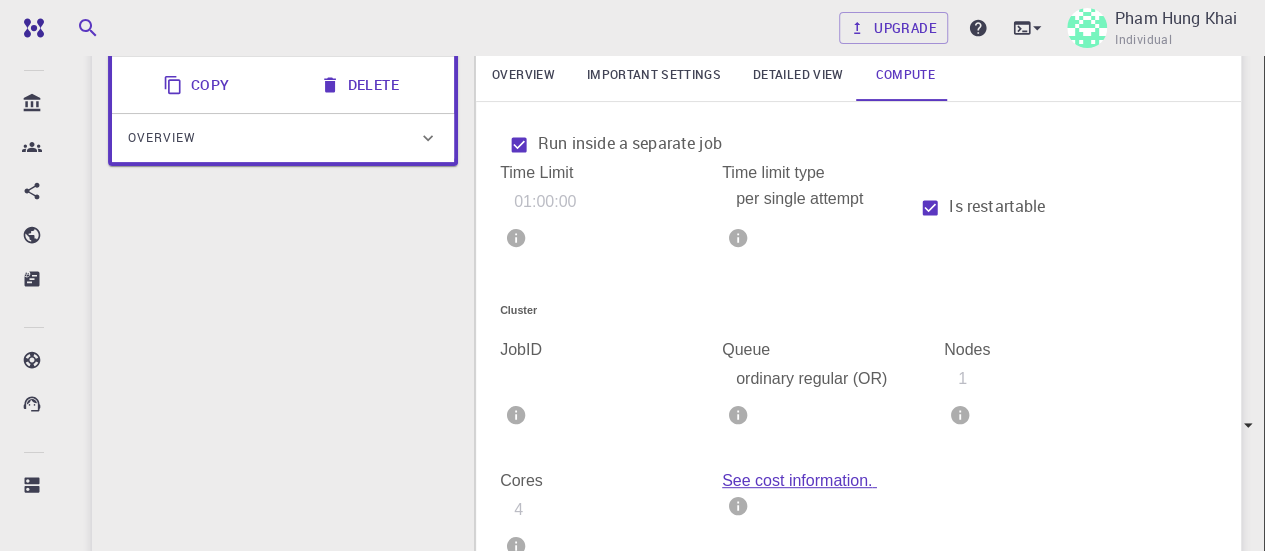 click on "See cost information." at bounding box center (799, 480) 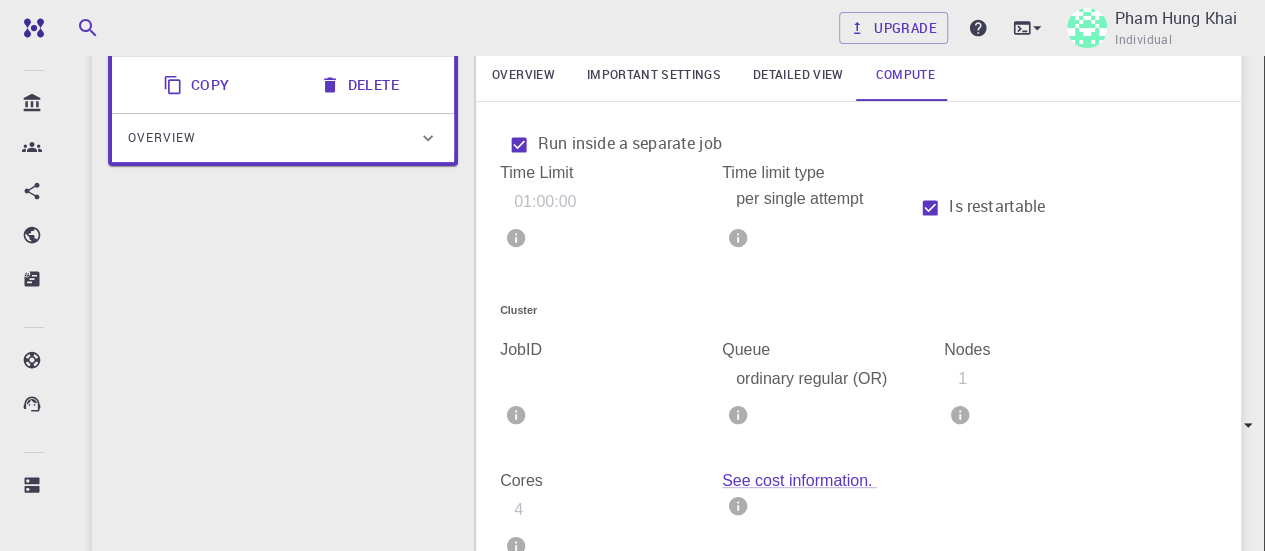 scroll, scrollTop: 0, scrollLeft: 0, axis: both 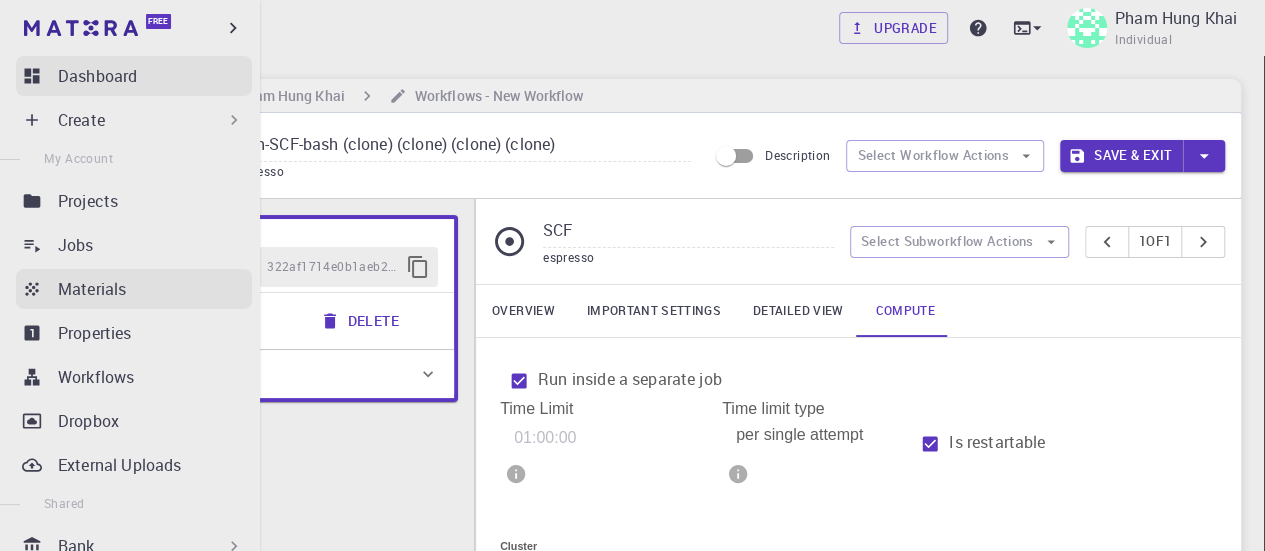 click on "Dashboard" at bounding box center [155, 76] 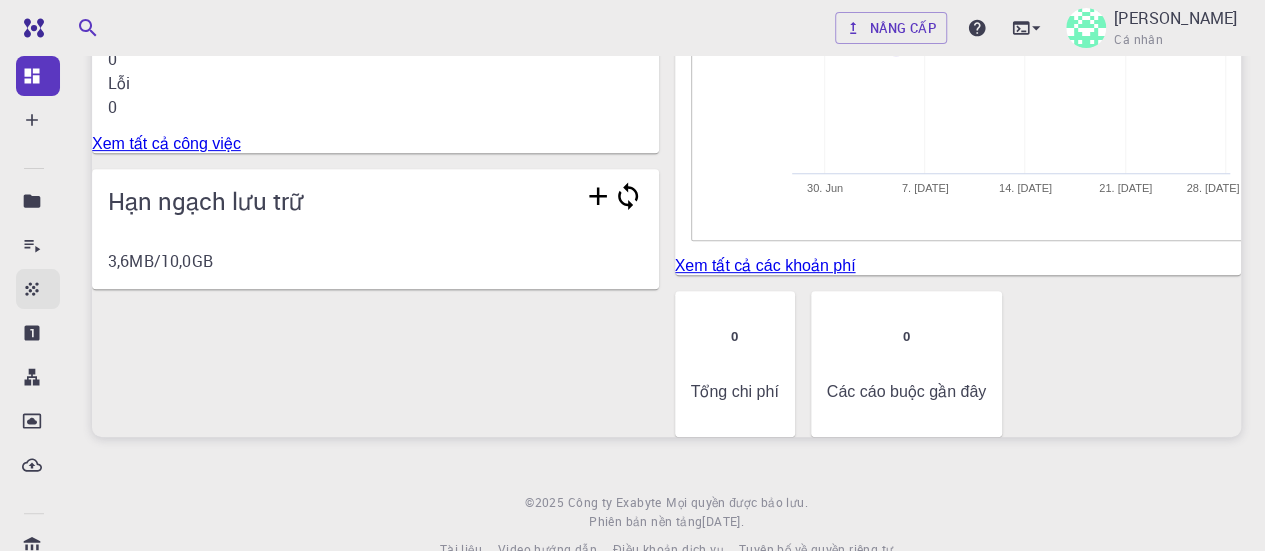 scroll, scrollTop: 333, scrollLeft: 0, axis: vertical 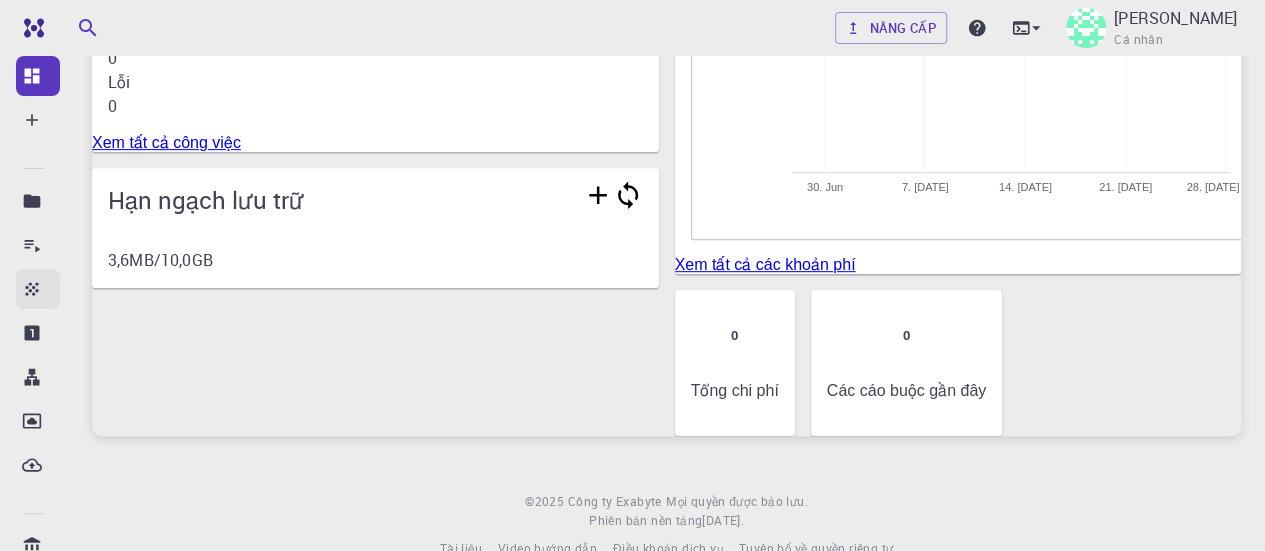 click on "Xem tất cả các khoản phí" at bounding box center [765, 264] 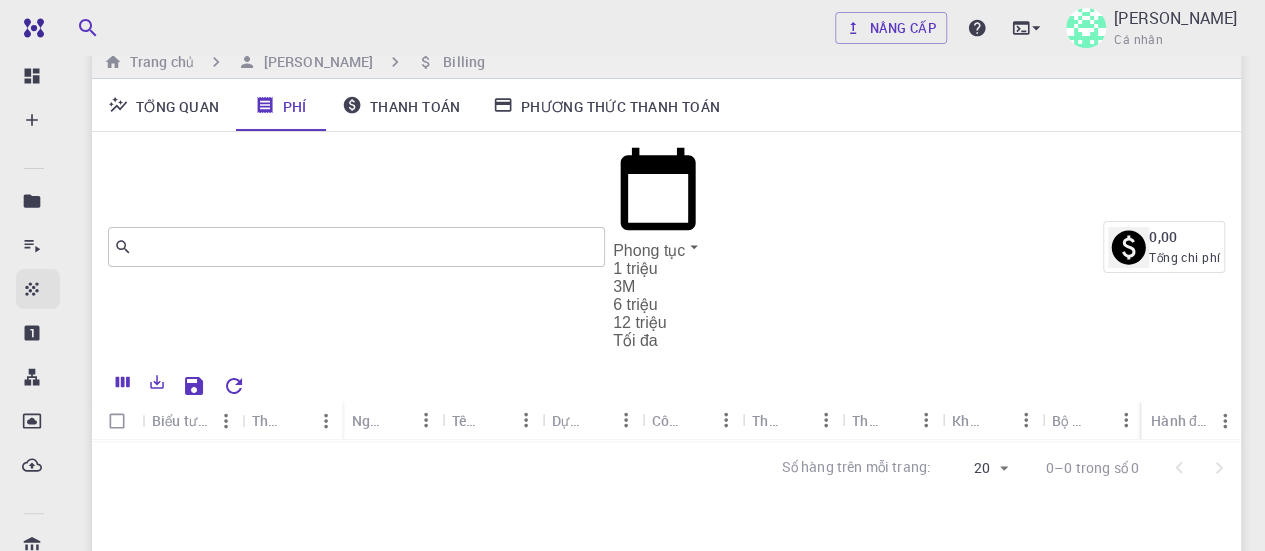 scroll, scrollTop: 33, scrollLeft: 0, axis: vertical 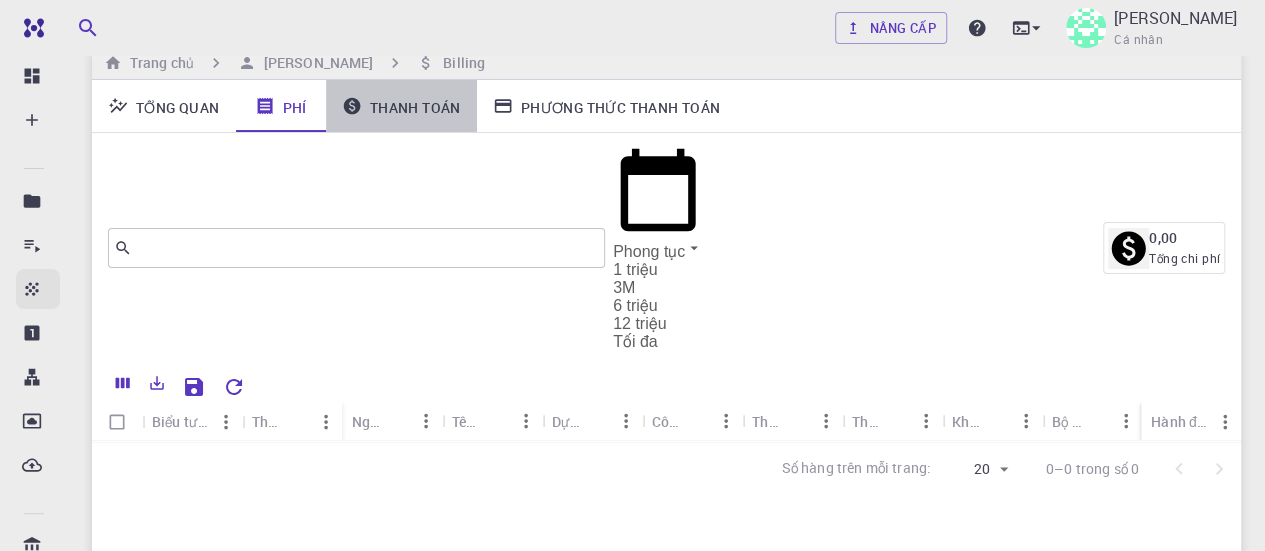 click on "Thanh toán" at bounding box center [401, 106] 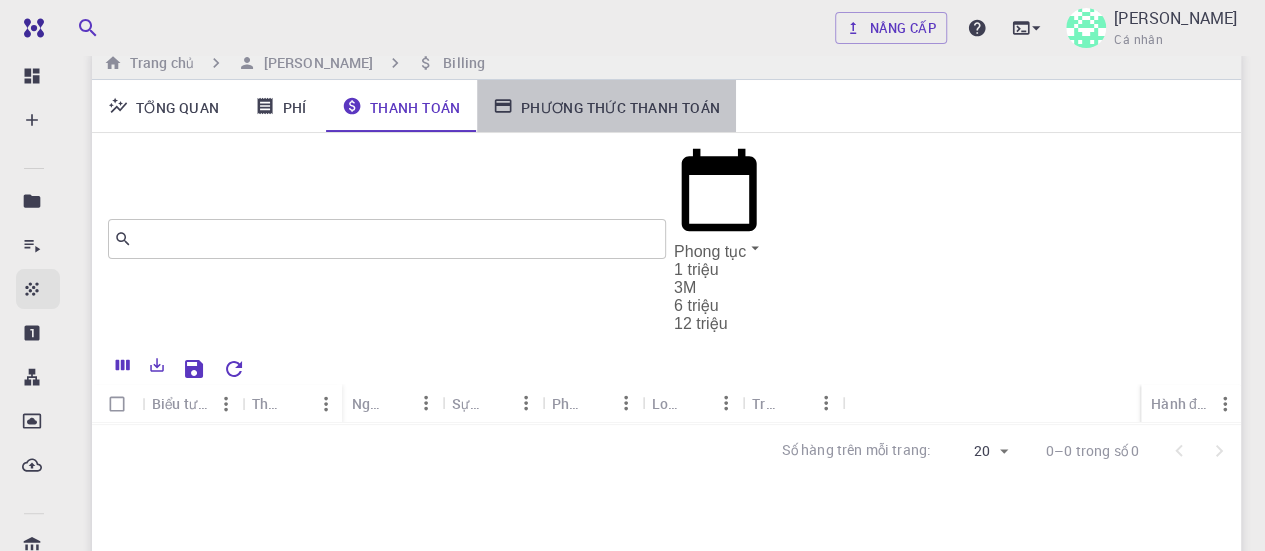 click on "Phương thức thanh toán" at bounding box center [607, 106] 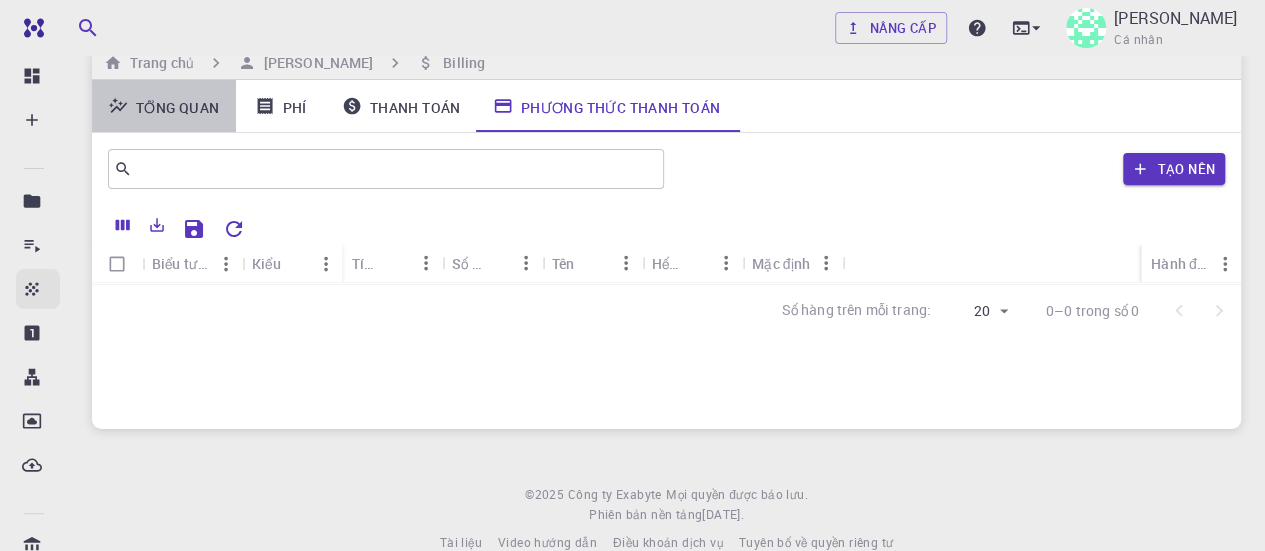 click on "Tổng quan" at bounding box center (178, 106) 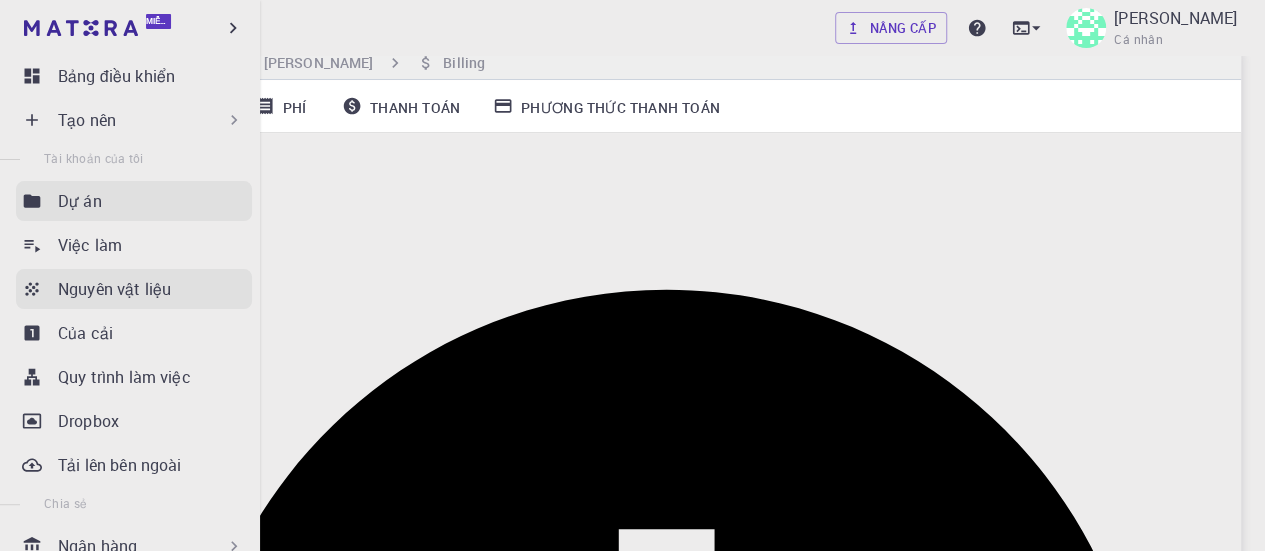 click on "Dự án" at bounding box center [134, 201] 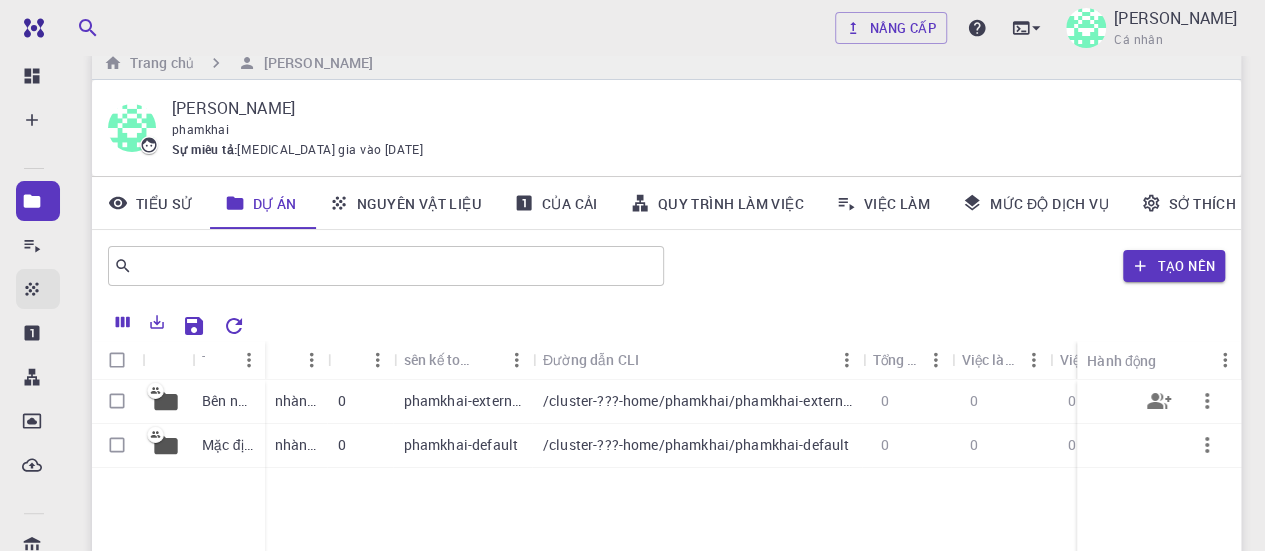 click on "nhàn rỗi" at bounding box center [301, 400] 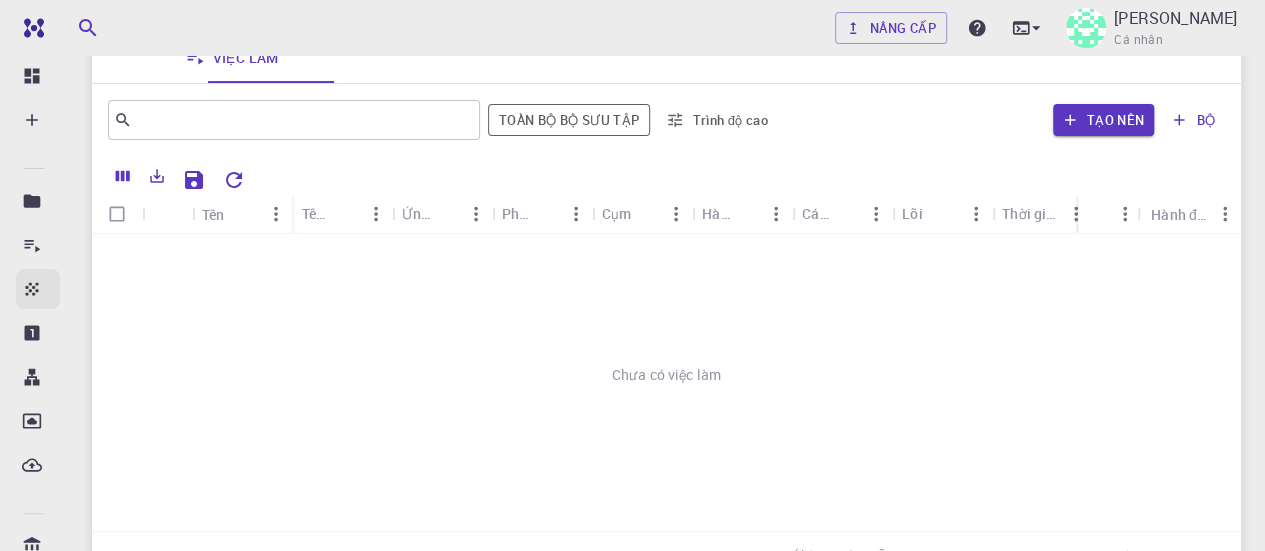 scroll, scrollTop: 197, scrollLeft: 0, axis: vertical 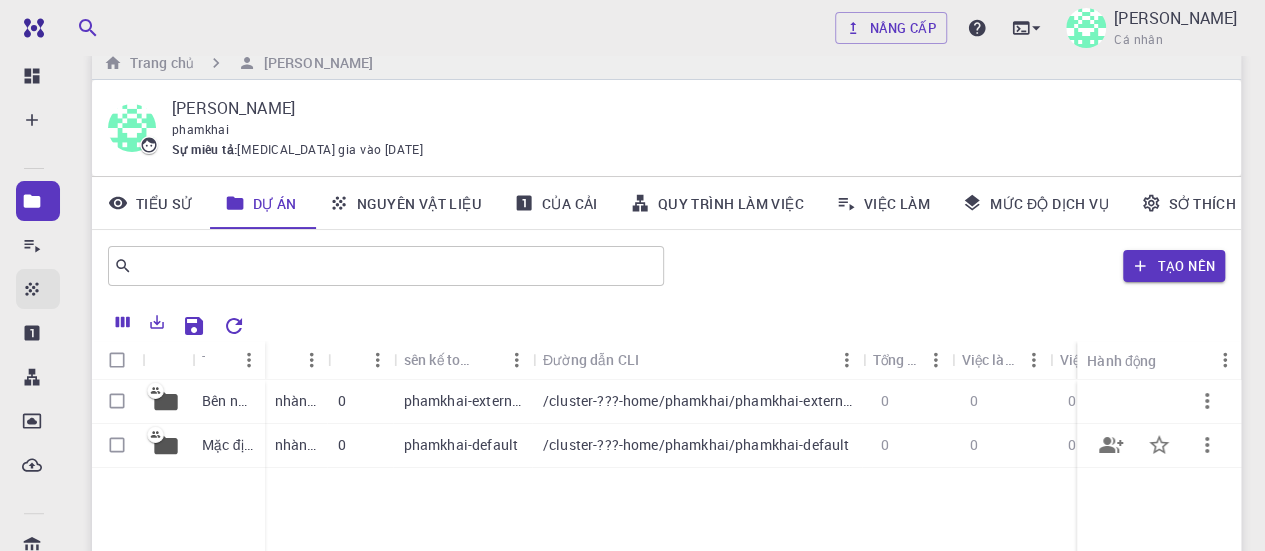 click on "nhàn rỗi" at bounding box center (296, 446) 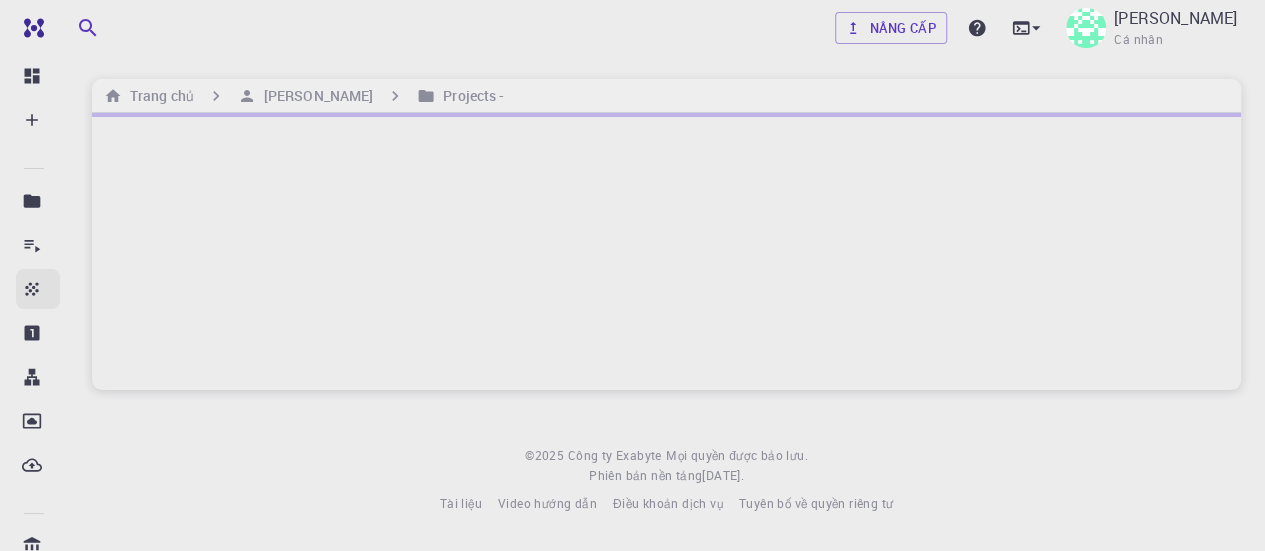 click on "Nâng cấp Phạm Hùng Khải Cá nhân Trang chủ Phạm Hùng Khải Projects -  ©  2025   Công ty Exabyte   Mọi quyền được bảo lưu. Phiên bản nền tảng  2025.7.24  . Tài liệu Video hướng dẫn Điều khoản dịch vụ Tuyên bố về quyền riêng tư" at bounding box center (666, 273) 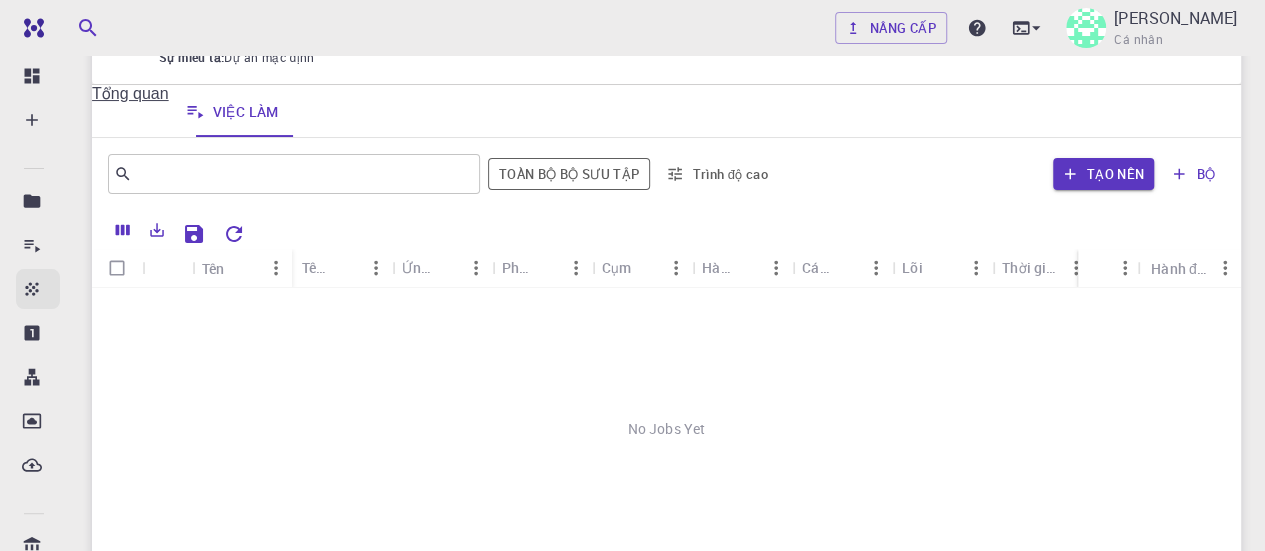 scroll, scrollTop: 126, scrollLeft: 0, axis: vertical 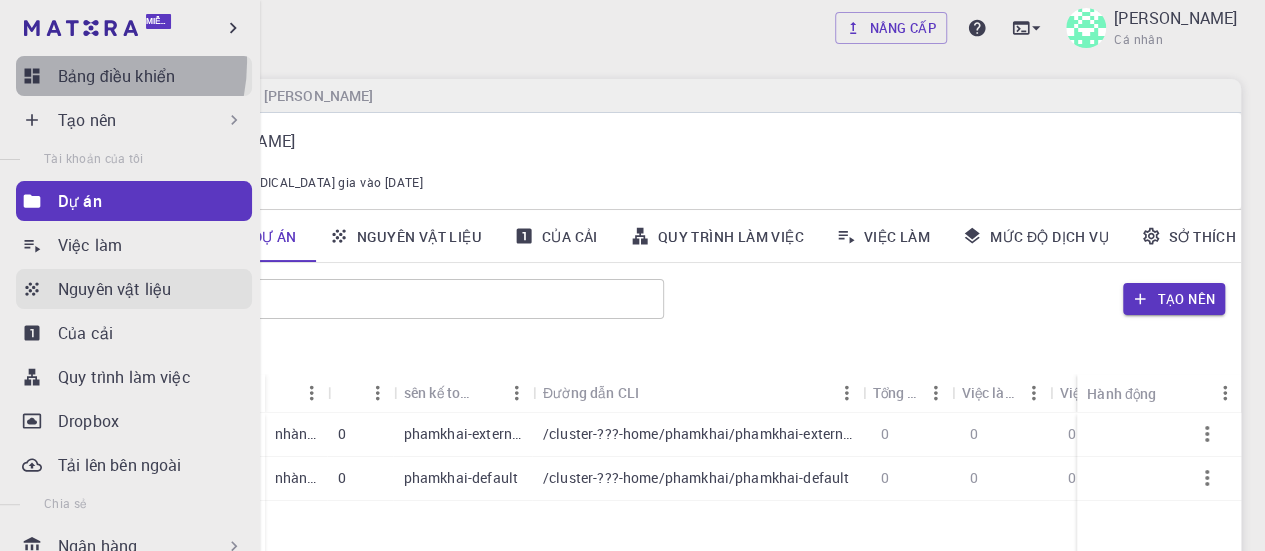click on "Bảng điều khiển" at bounding box center (134, 76) 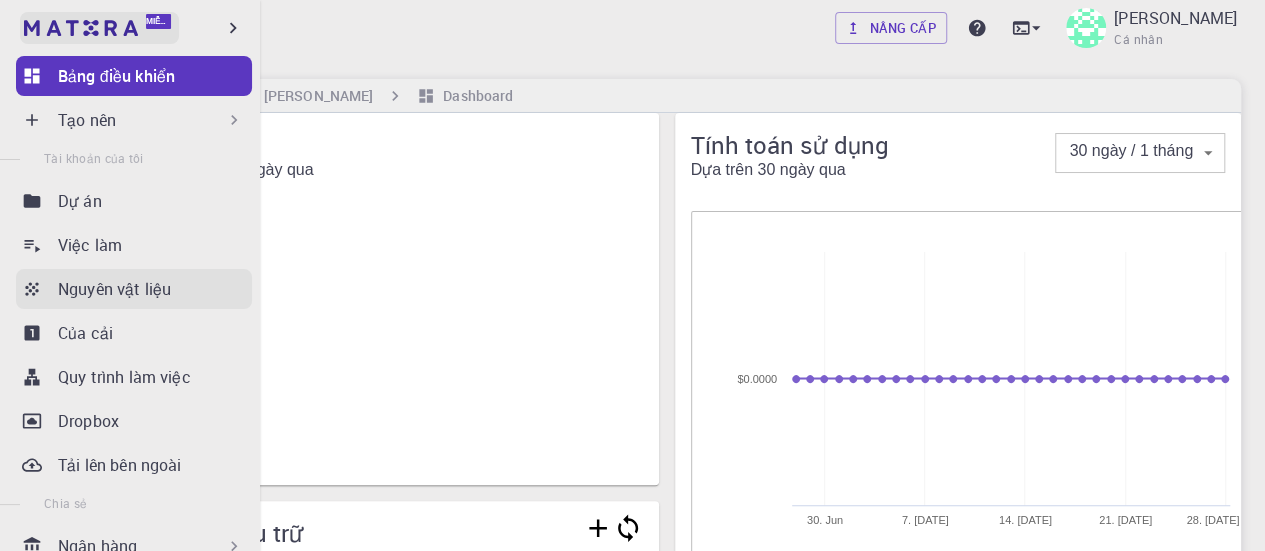 click at bounding box center (81, 28) 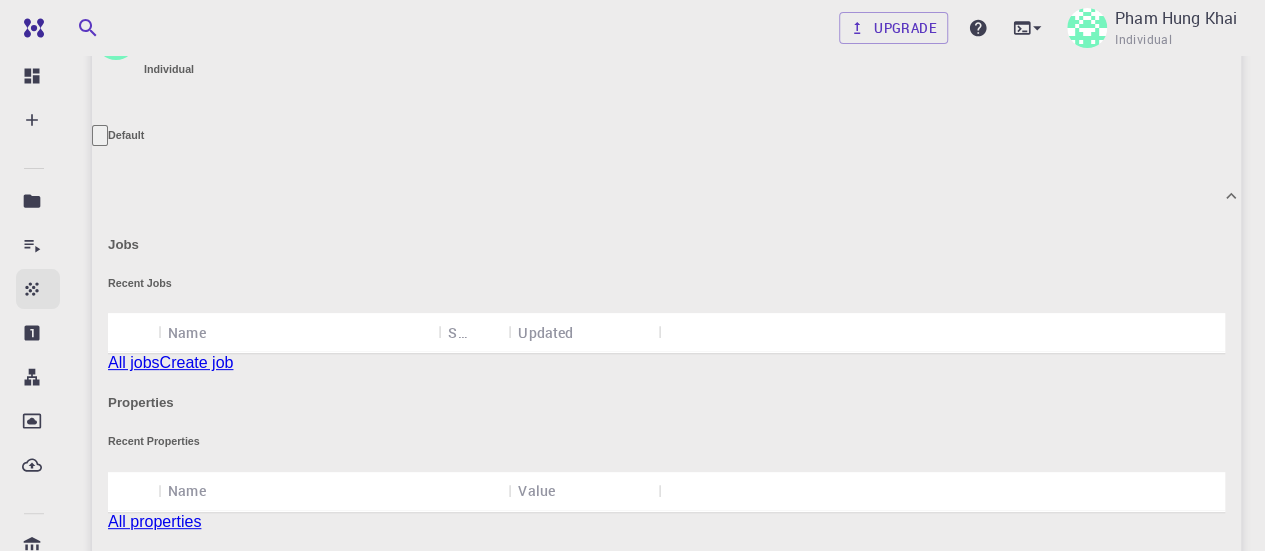 scroll, scrollTop: 0, scrollLeft: 0, axis: both 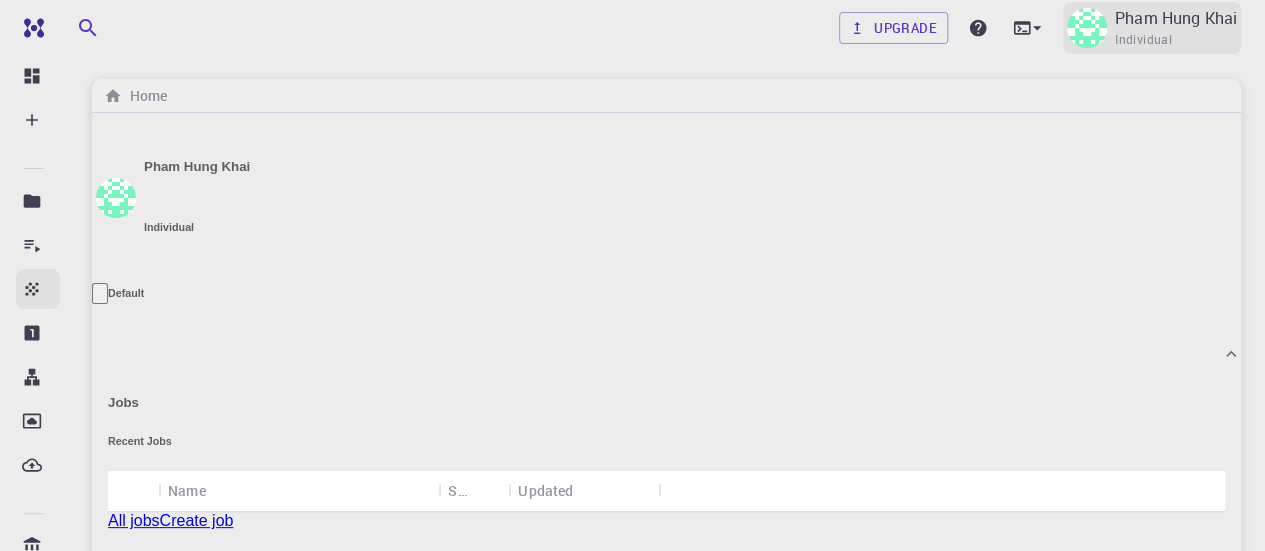 click on "Pham Hung Khai" at bounding box center (1176, 18) 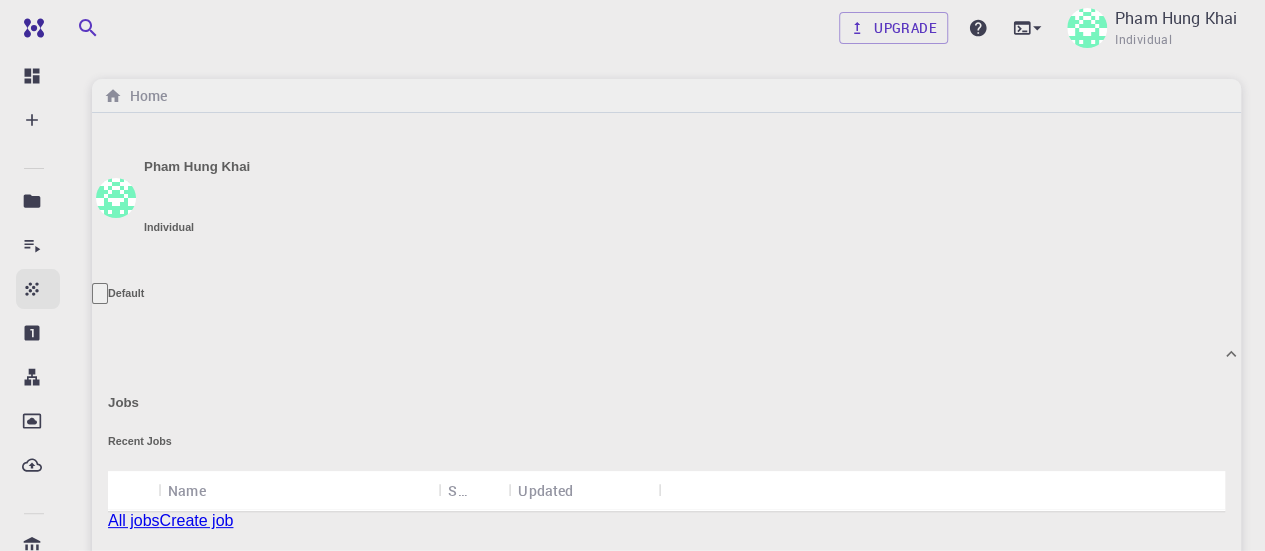 scroll, scrollTop: 140, scrollLeft: 0, axis: vertical 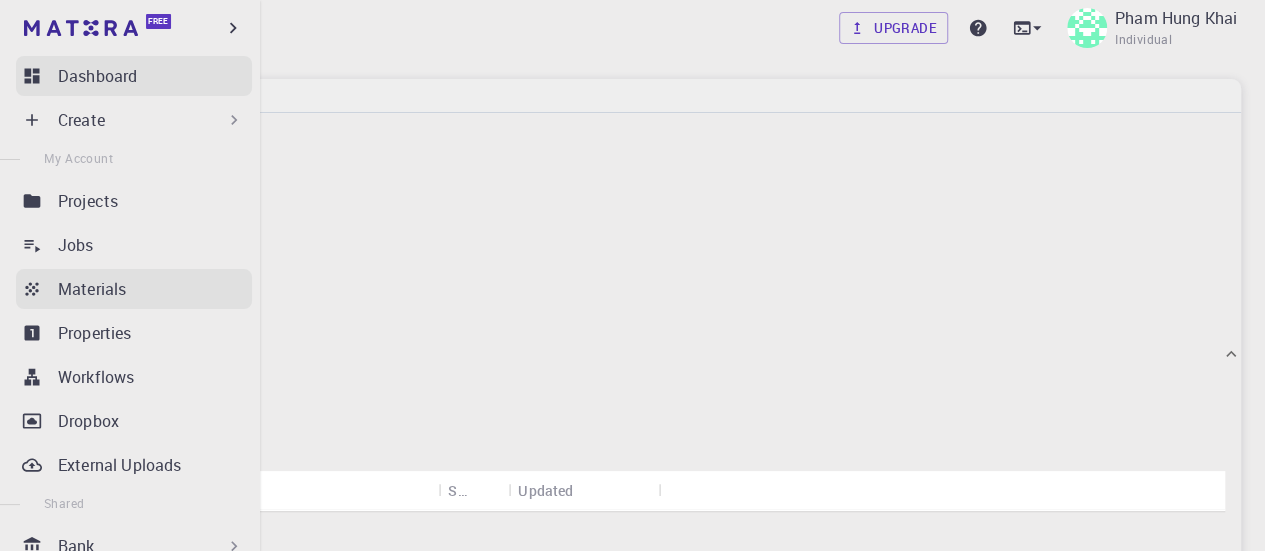 click on "Dashboard" at bounding box center [97, 76] 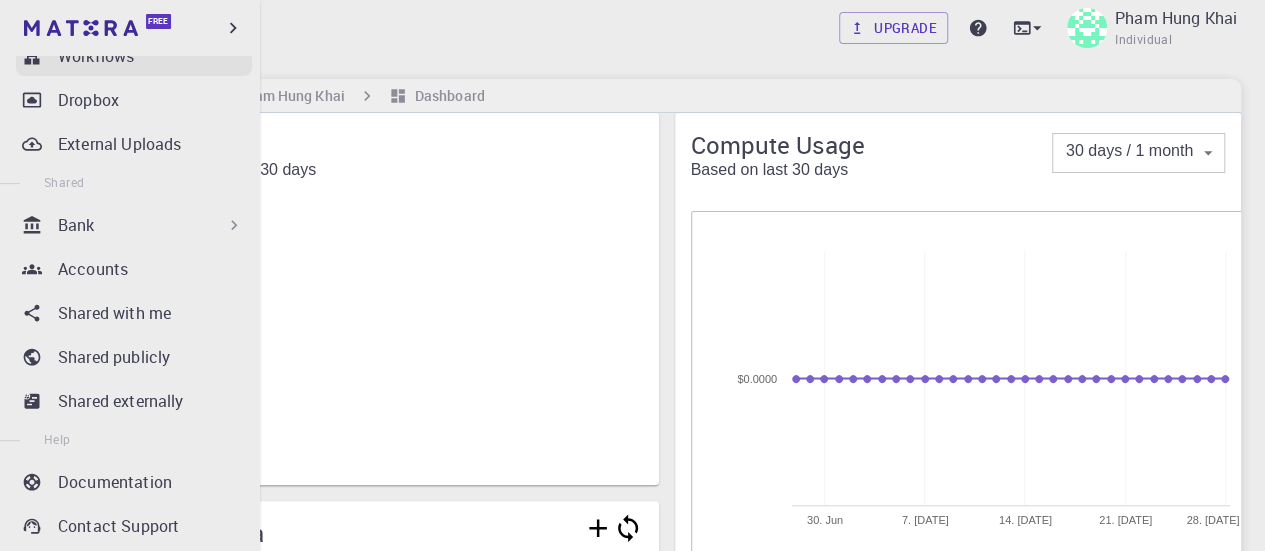 scroll, scrollTop: 444, scrollLeft: 0, axis: vertical 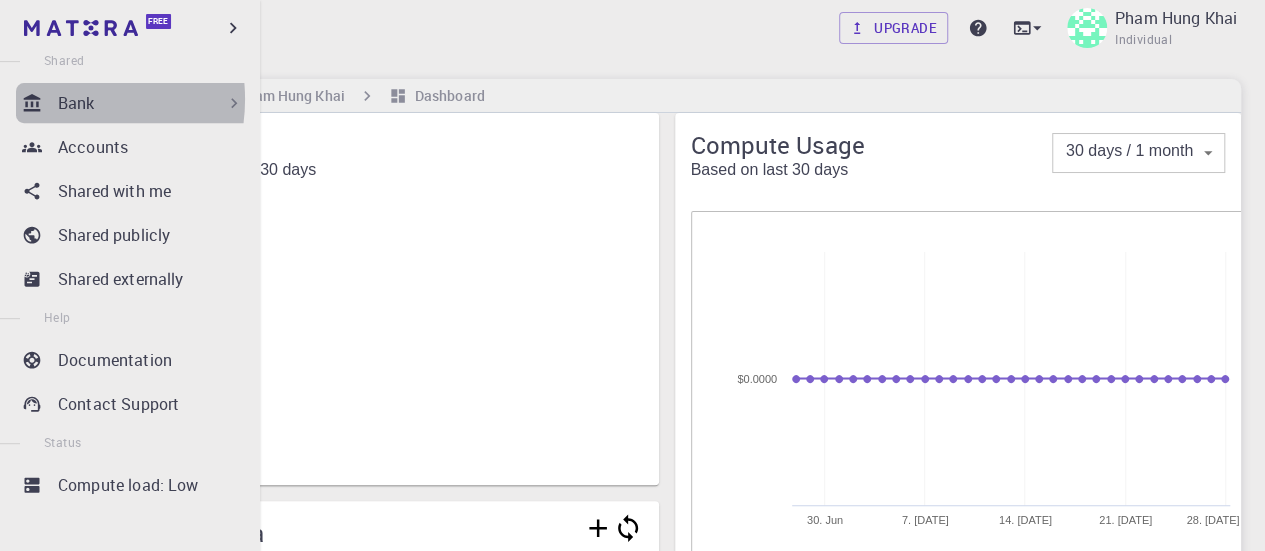 click on "Bank" at bounding box center [76, 103] 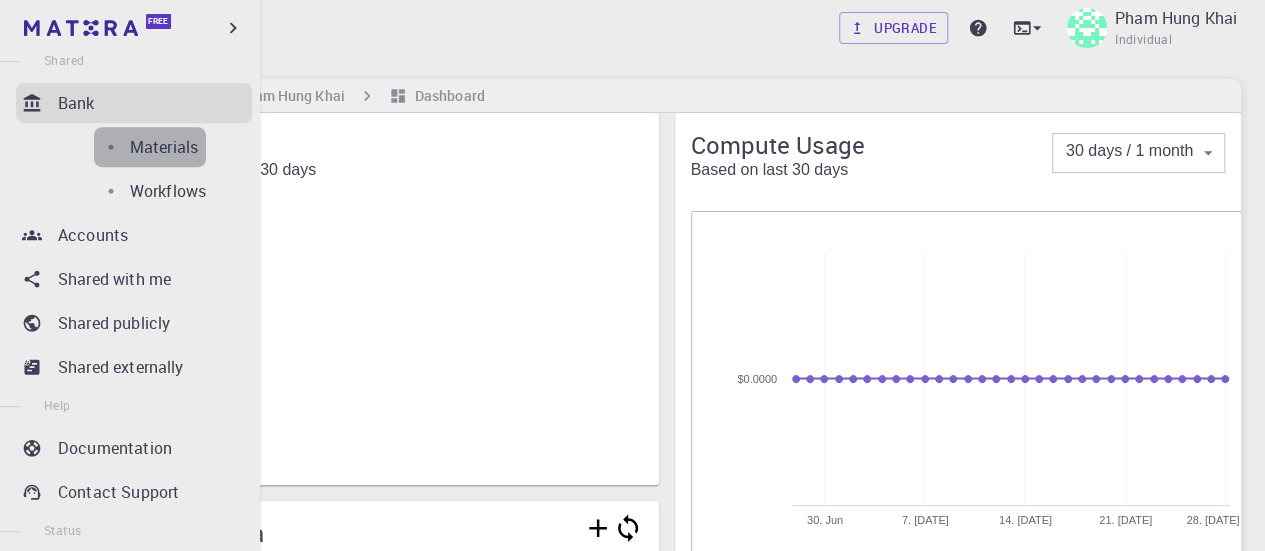 click on "Materials" at bounding box center (164, 147) 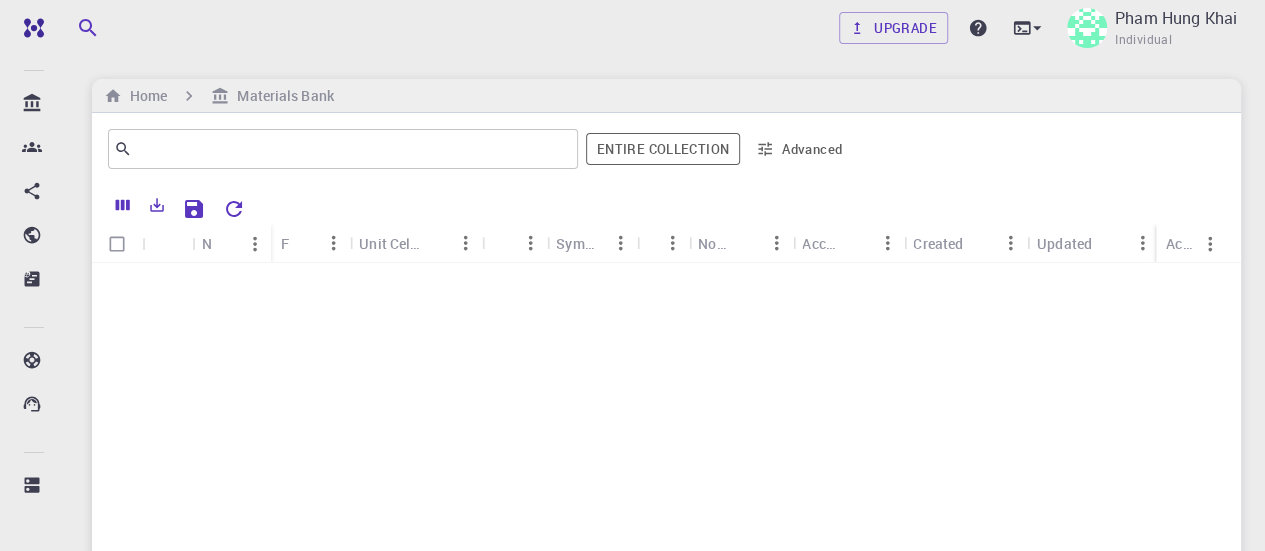 scroll, scrollTop: 598, scrollLeft: 0, axis: vertical 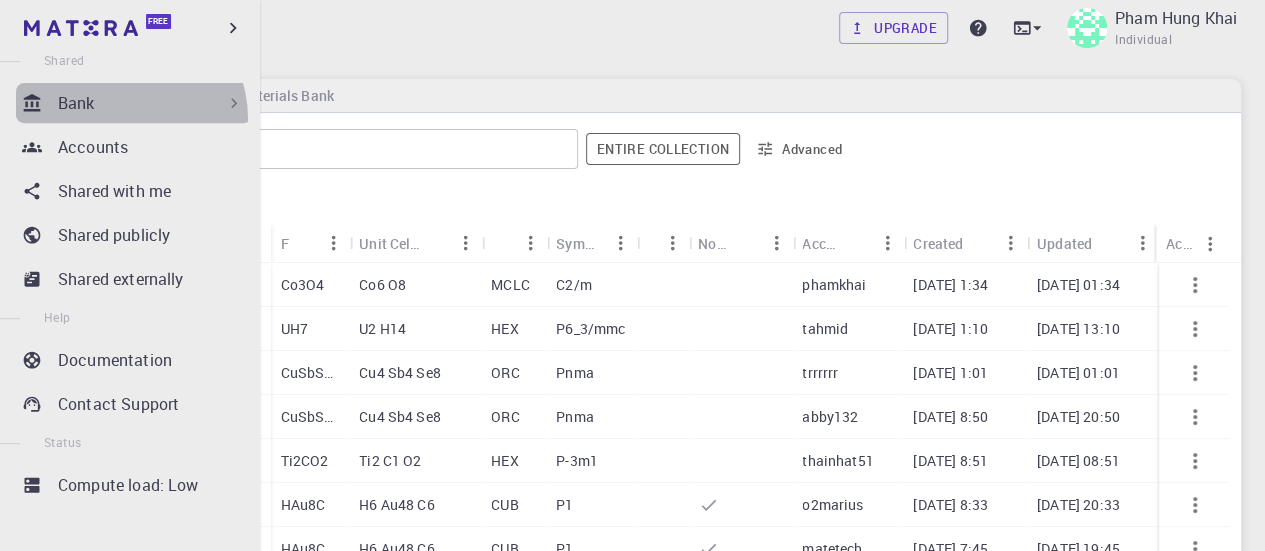 click on "Bank" at bounding box center (134, 103) 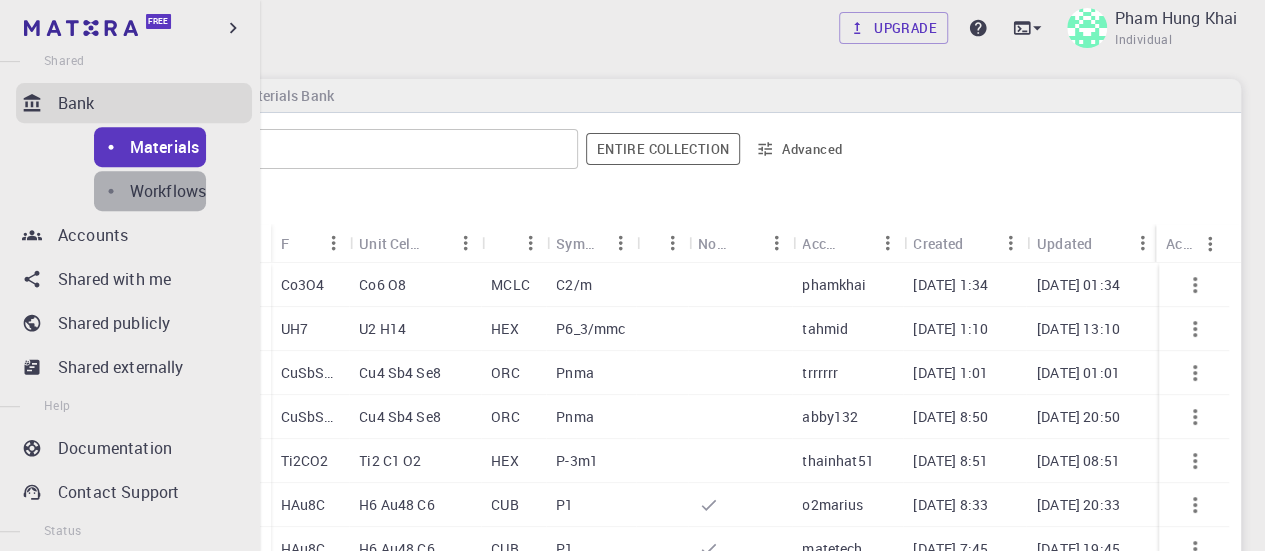 click on "Workflows" at bounding box center (168, 191) 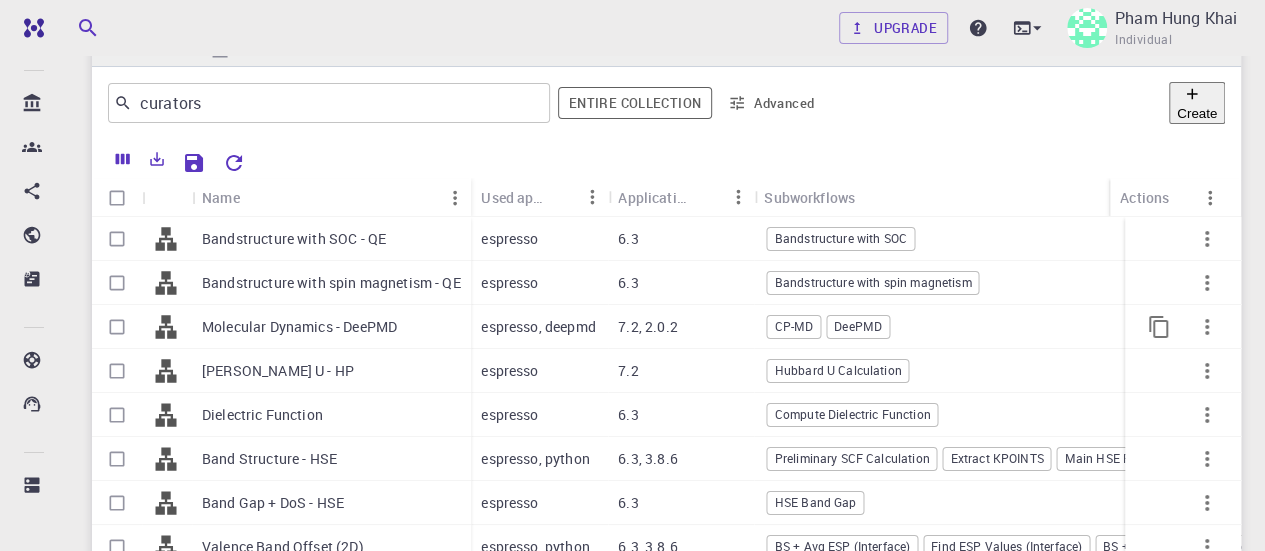 scroll, scrollTop: 0, scrollLeft: 0, axis: both 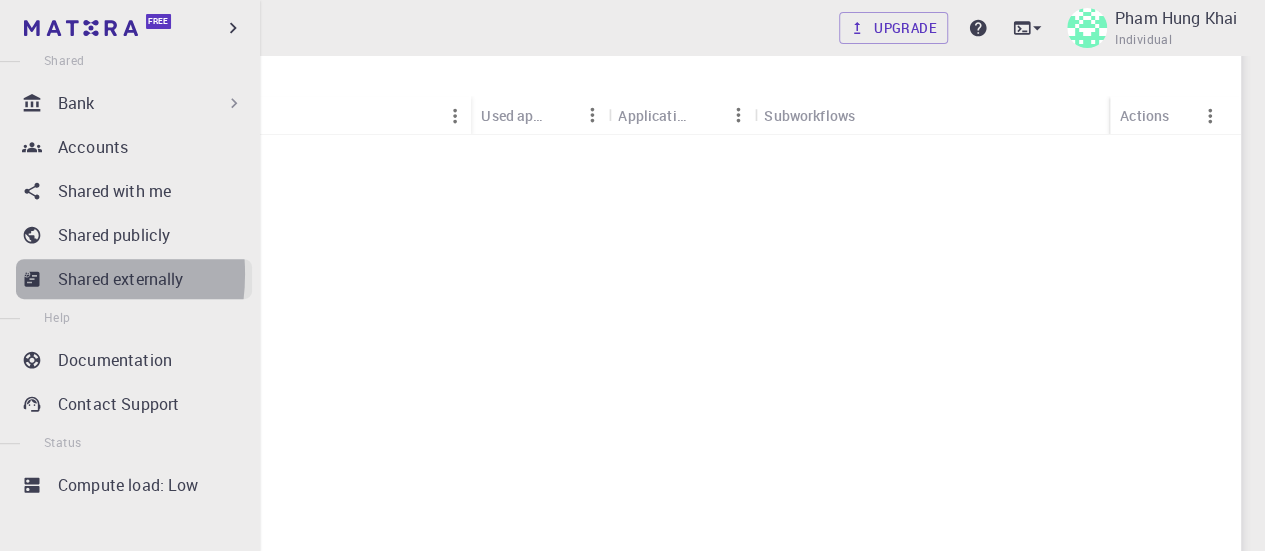 click 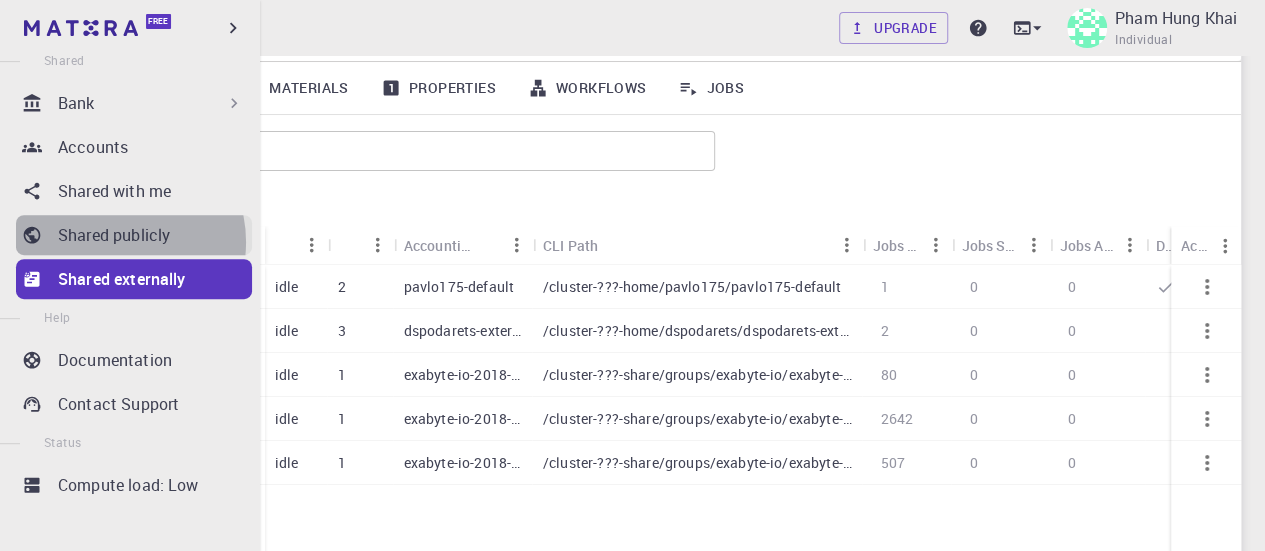 click on "Shared publicly" at bounding box center (114, 235) 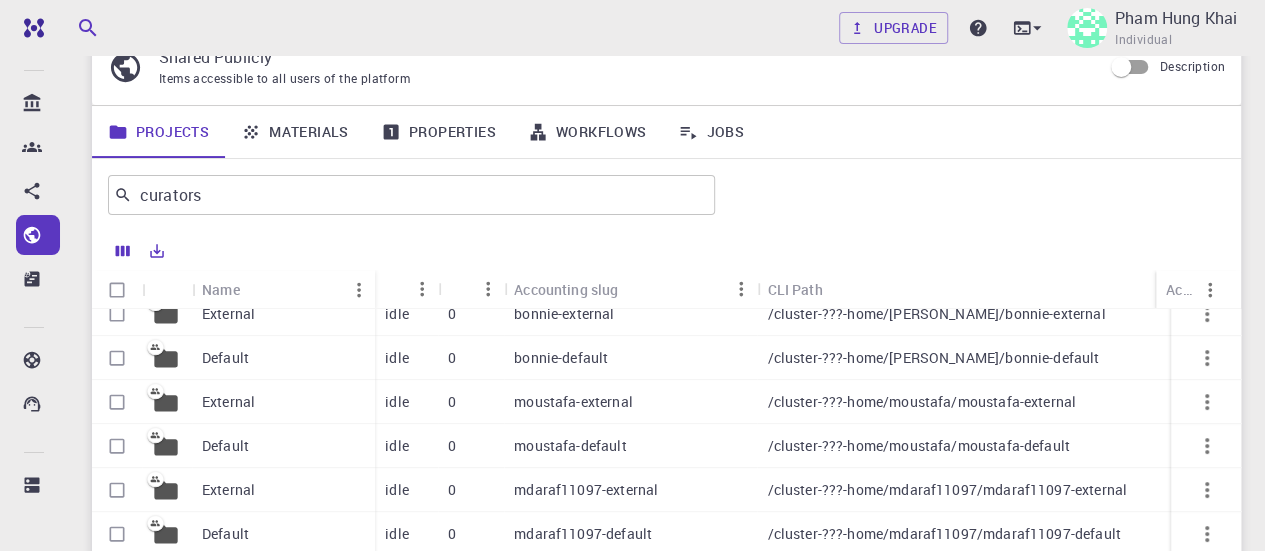 scroll, scrollTop: 0, scrollLeft: 0, axis: both 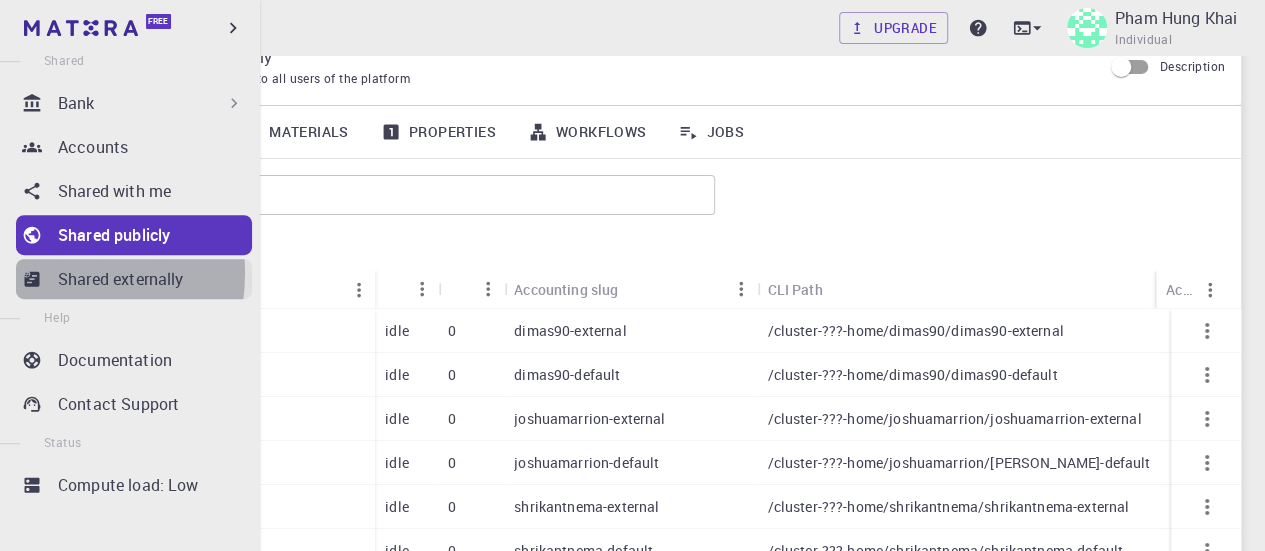 click on "Shared externally" at bounding box center (134, 279) 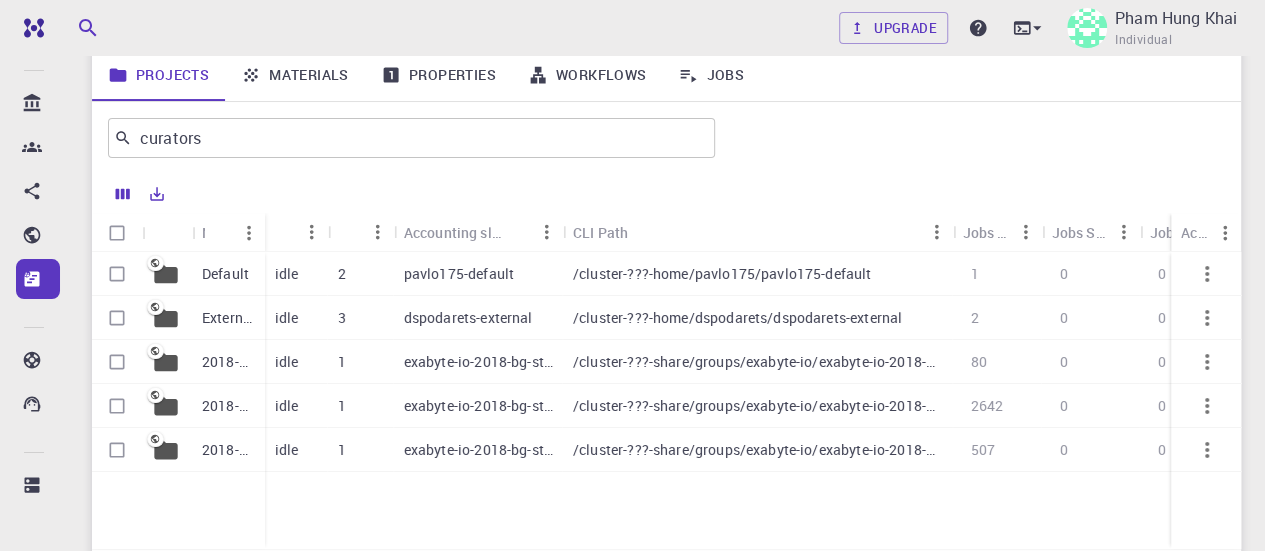 scroll, scrollTop: 137, scrollLeft: 0, axis: vertical 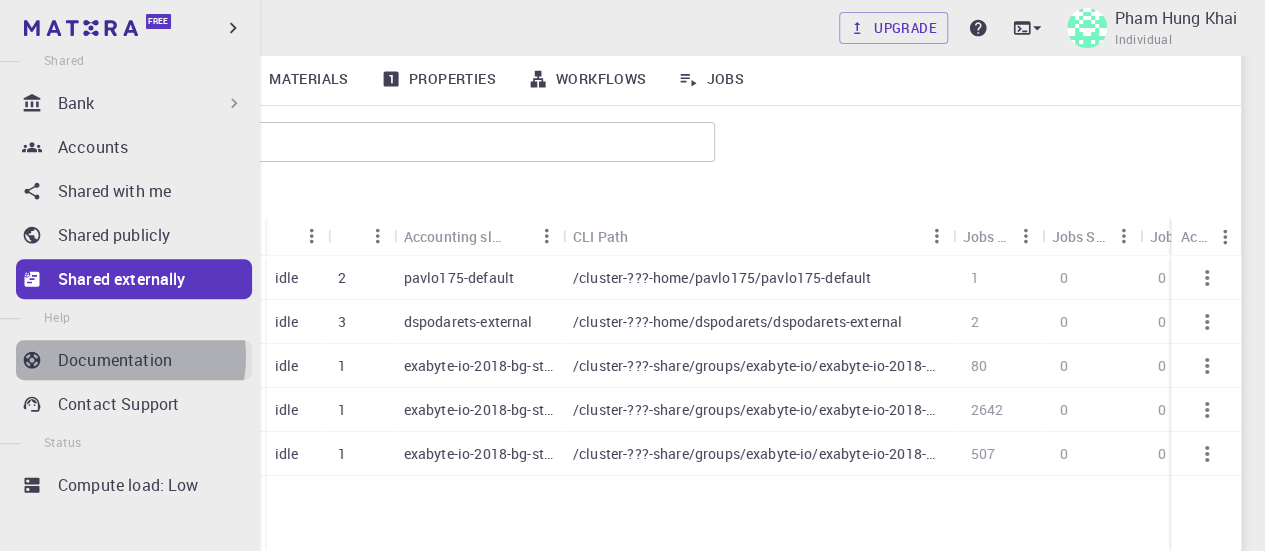 click on "Documentation" at bounding box center (115, 360) 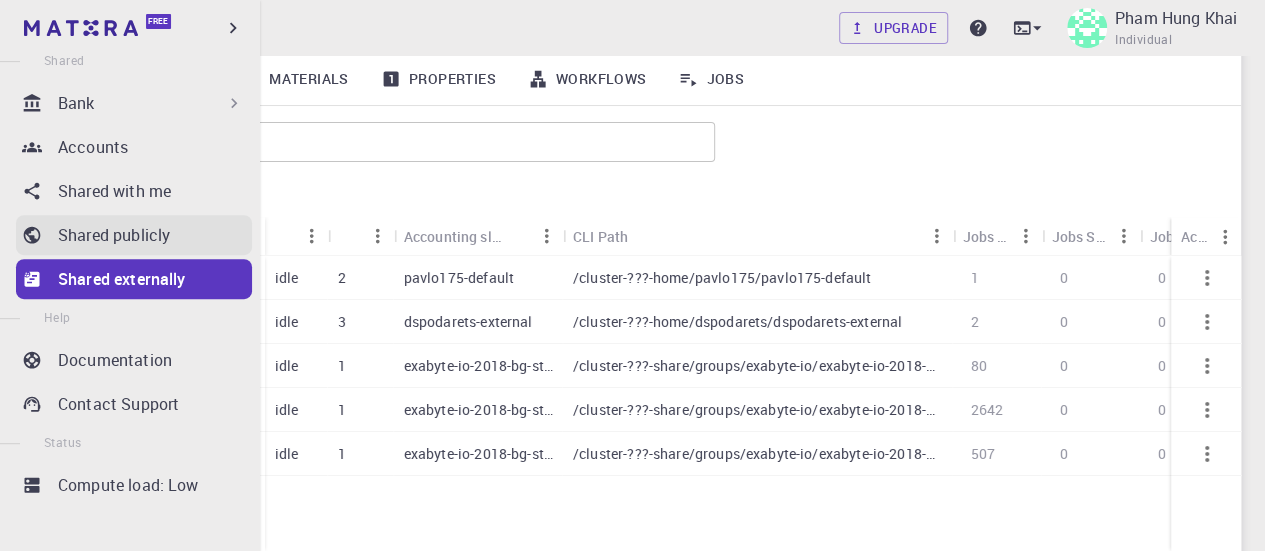 scroll, scrollTop: 0, scrollLeft: 0, axis: both 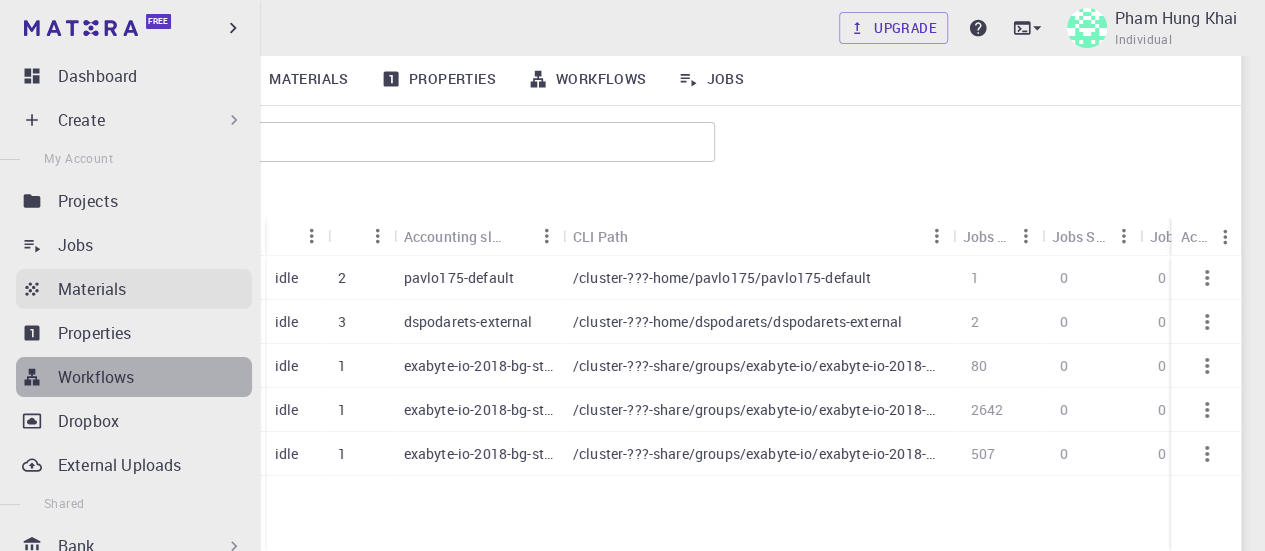 click on "Workflows" at bounding box center (134, 377) 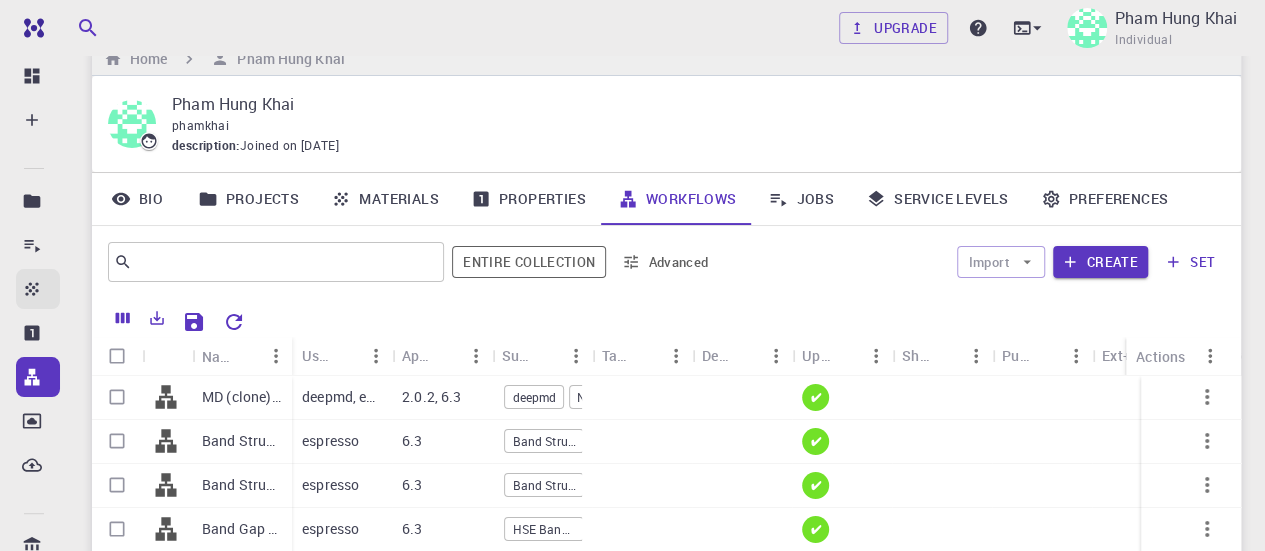 scroll, scrollTop: 0, scrollLeft: 0, axis: both 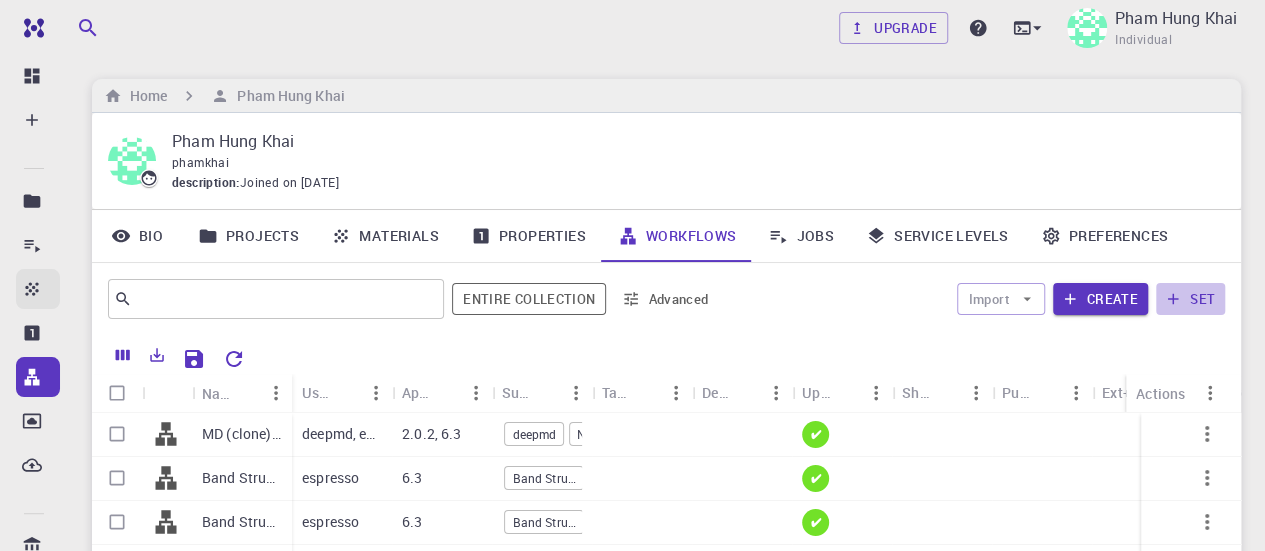 click 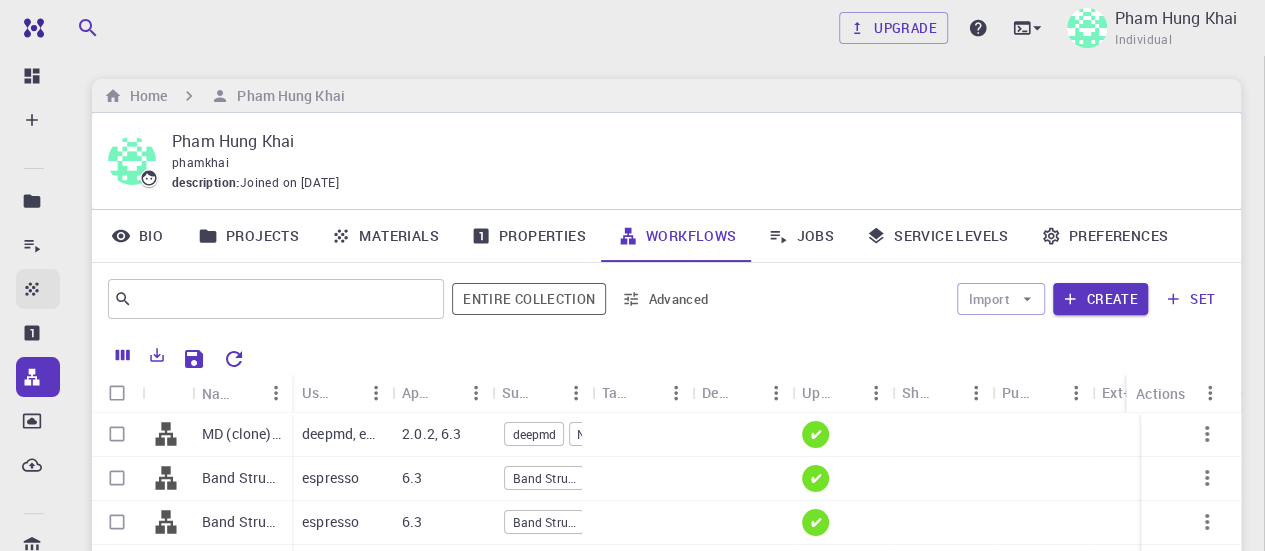 click on "Set Name ​ Cancel Submit" at bounding box center [632, 1002] 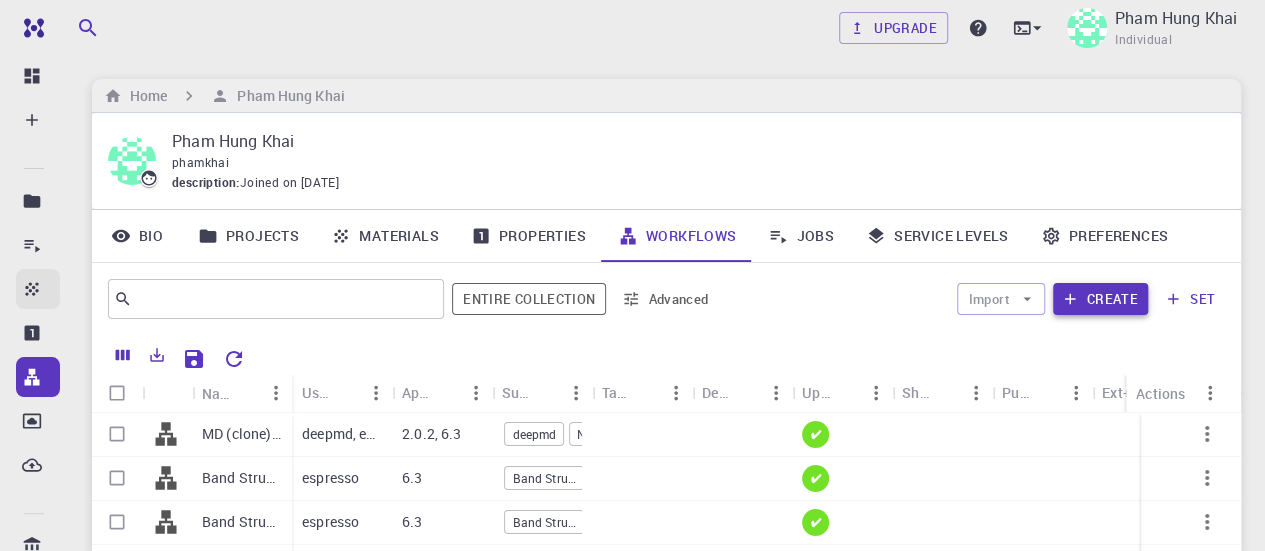 click on "Create" at bounding box center (1100, 299) 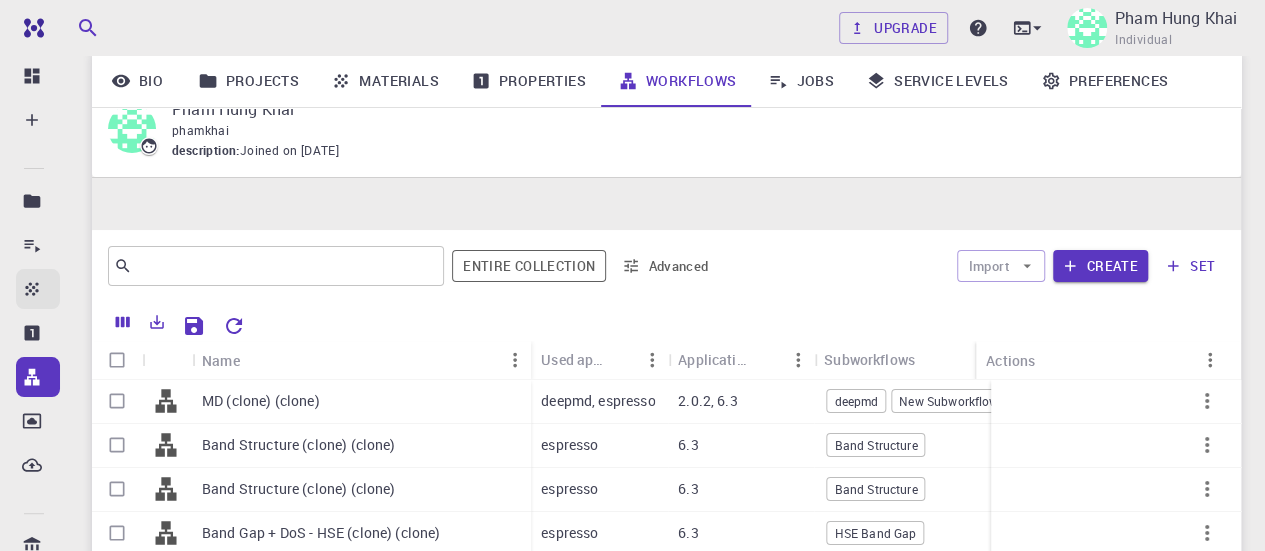 scroll, scrollTop: 368, scrollLeft: 0, axis: vertical 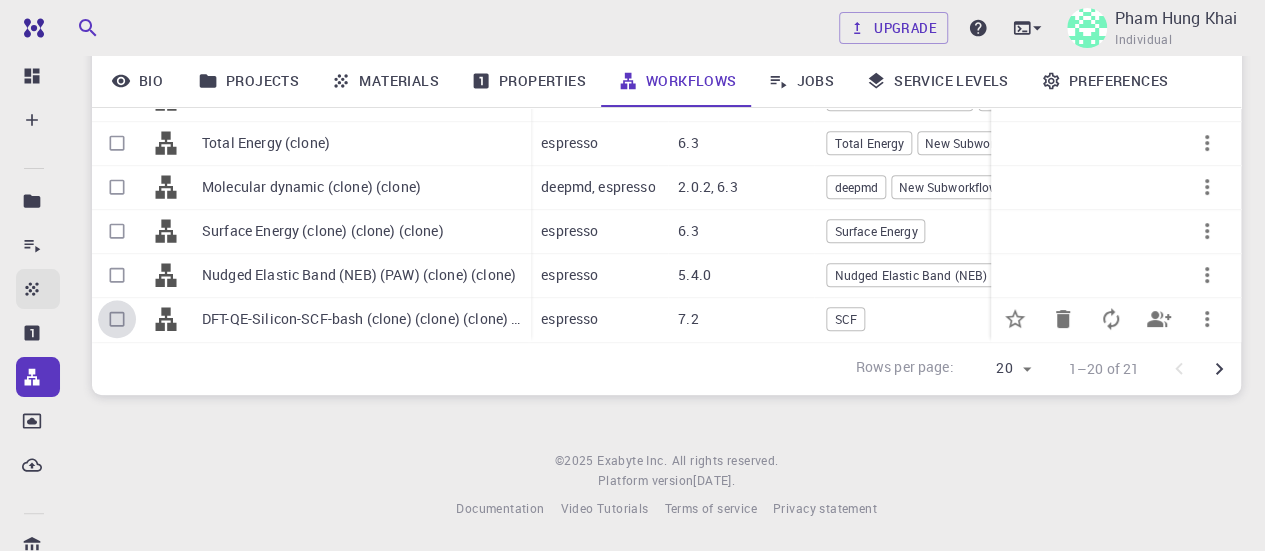 click at bounding box center [117, 319] 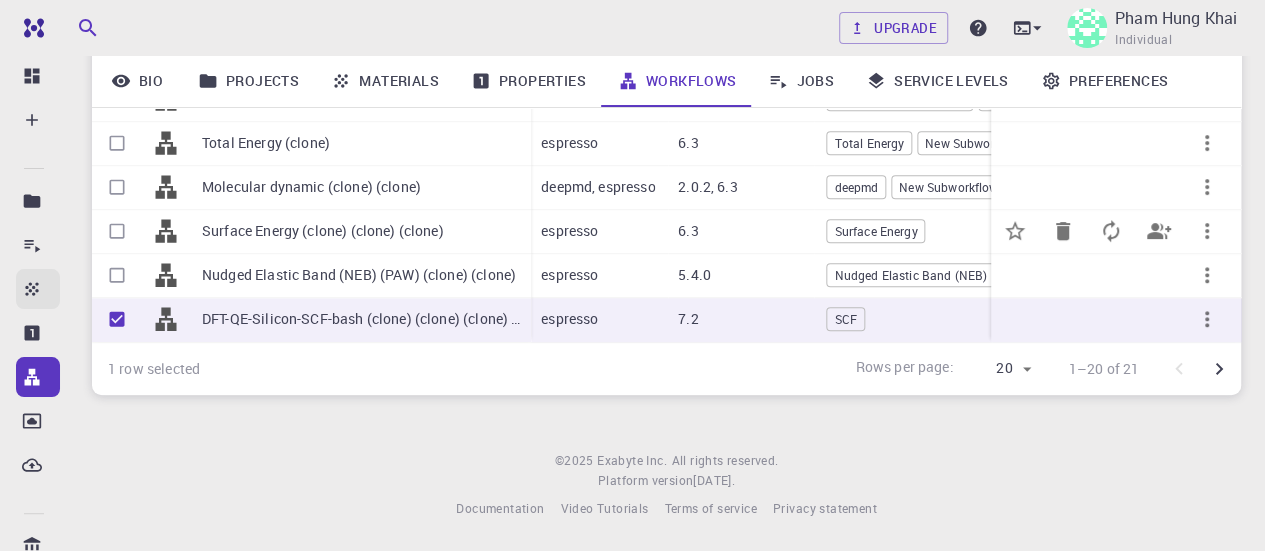 scroll, scrollTop: 294, scrollLeft: 0, axis: vertical 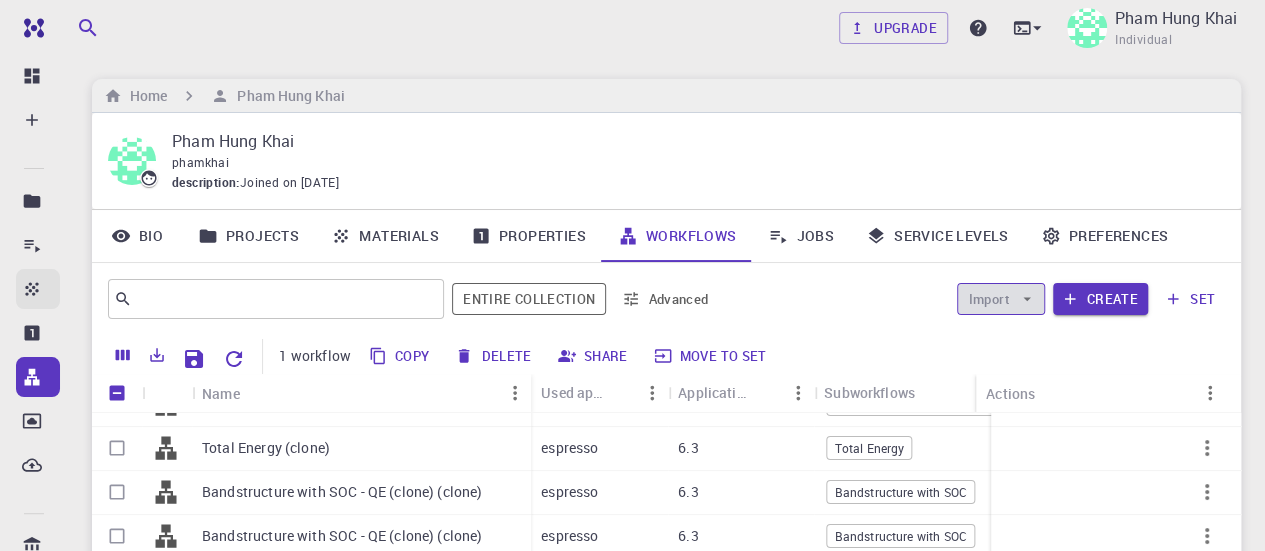 click 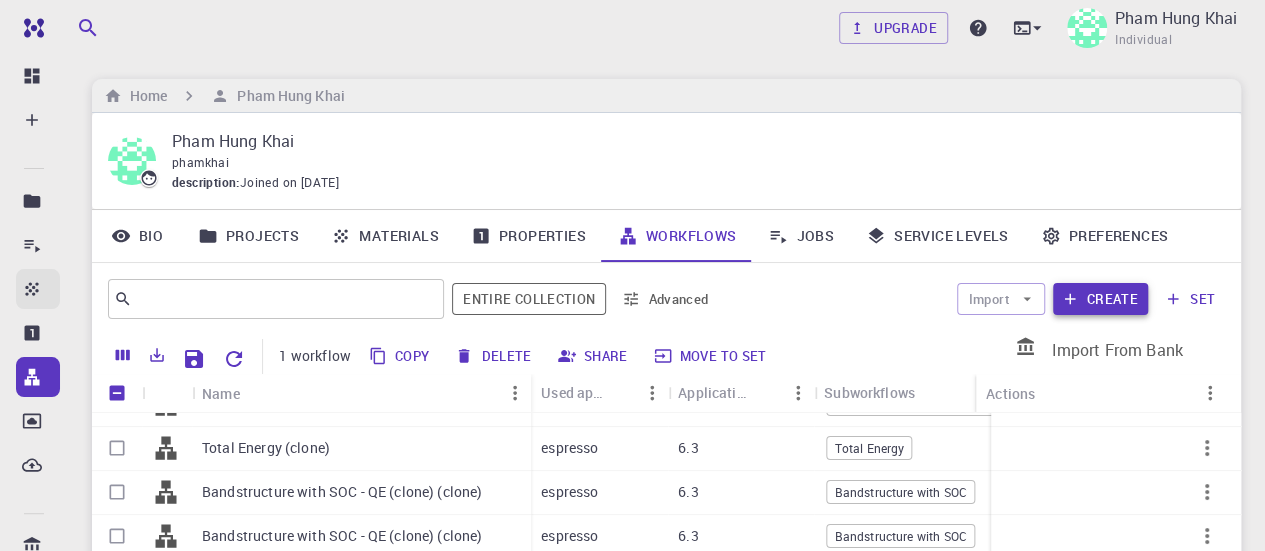 click on "Create" at bounding box center [1100, 299] 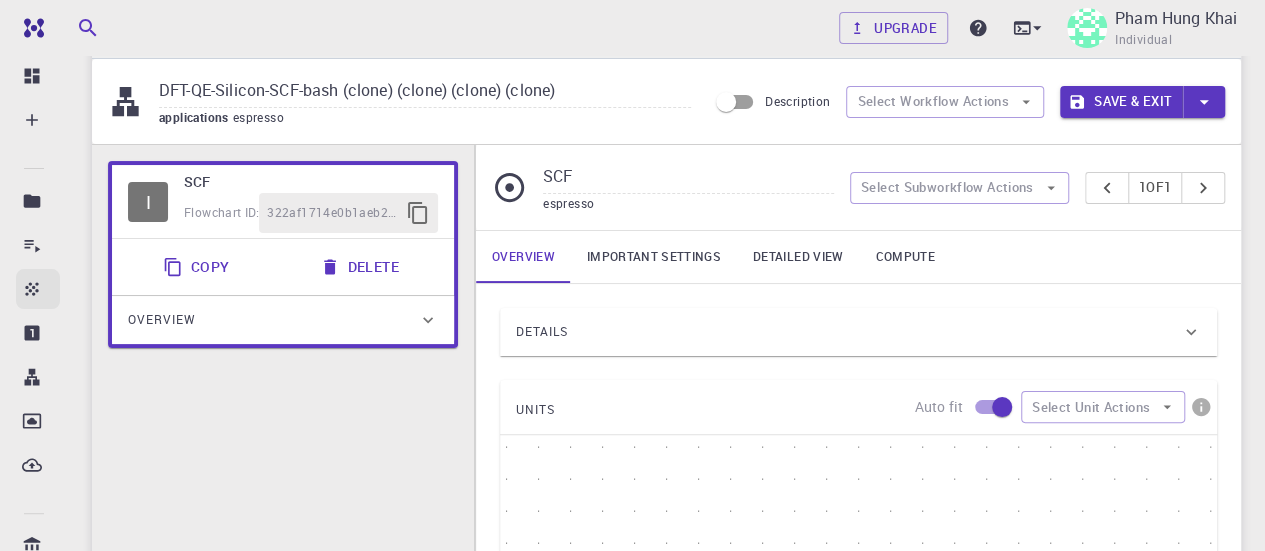 scroll, scrollTop: 0, scrollLeft: 0, axis: both 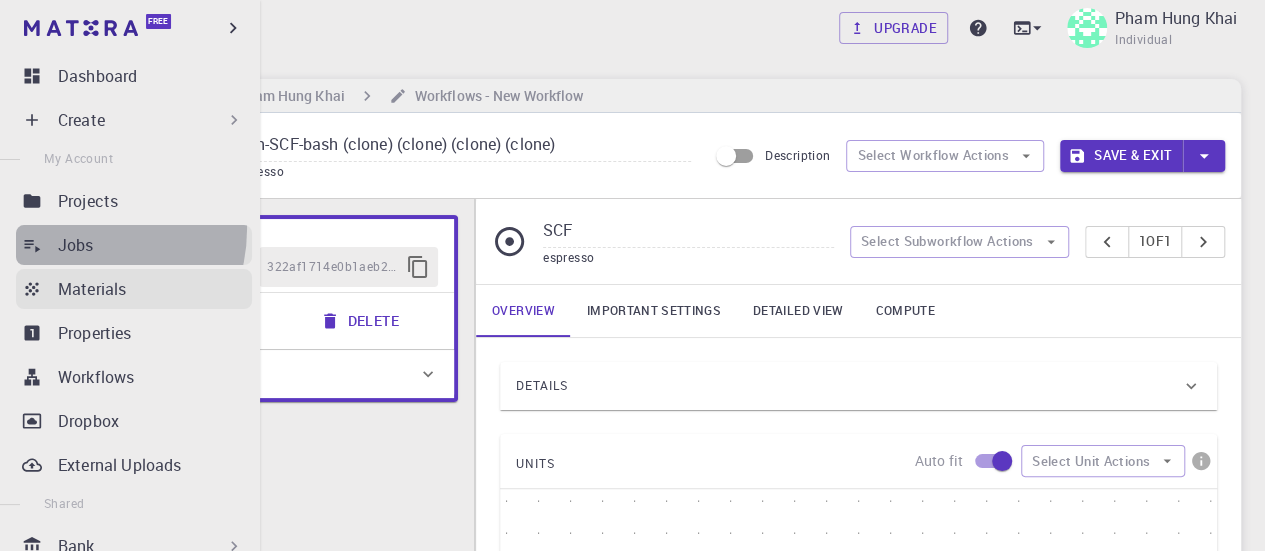click on "Jobs" at bounding box center (134, 245) 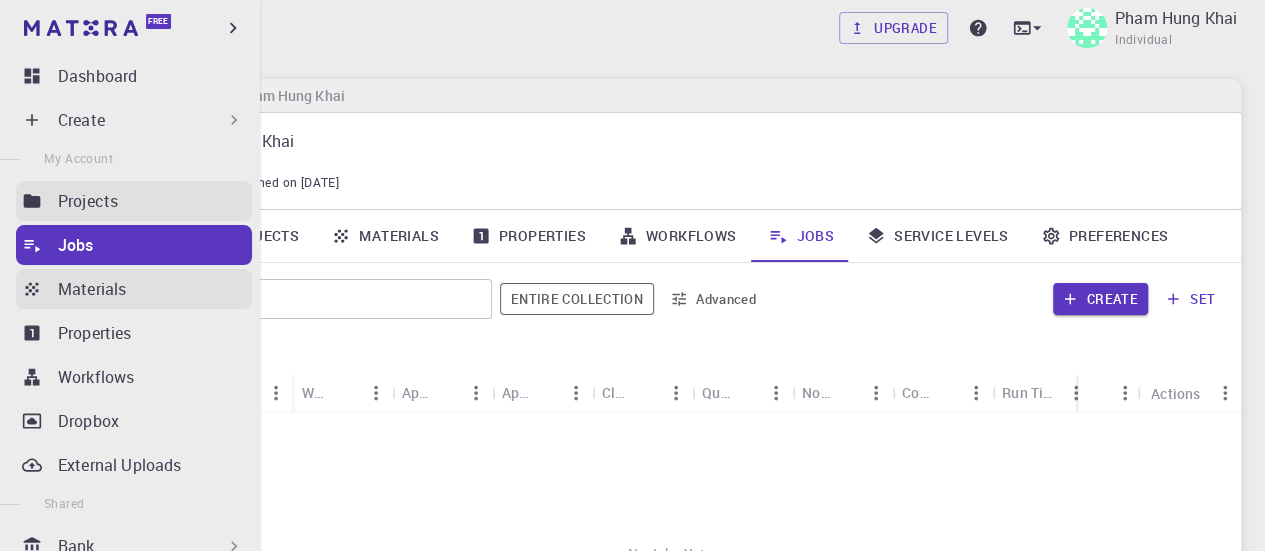 click on "Projects" at bounding box center (134, 201) 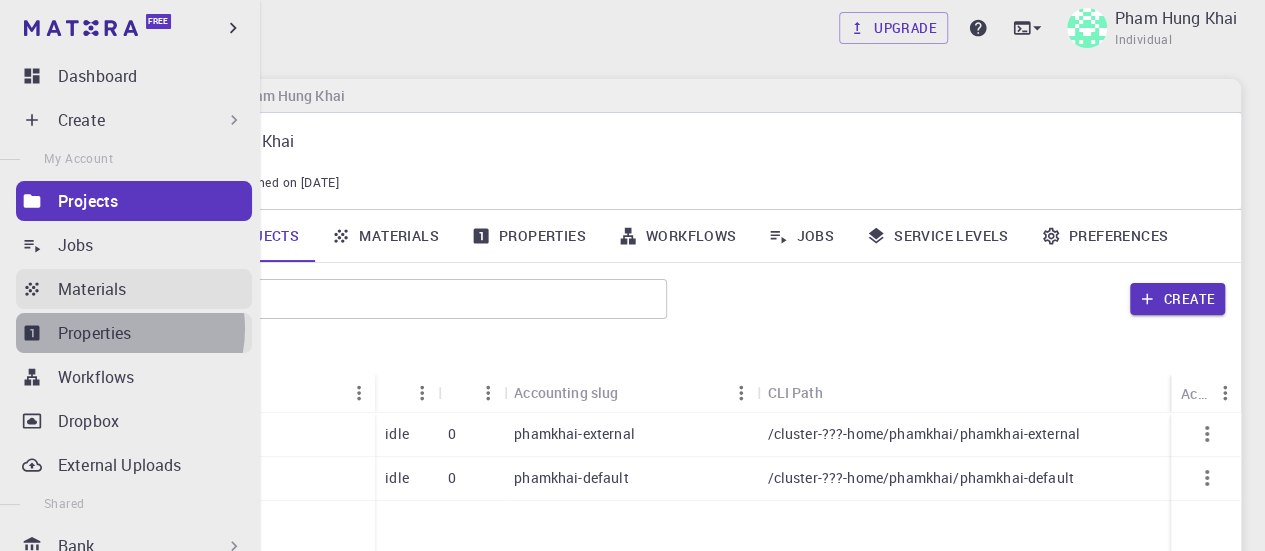 click on "Properties" at bounding box center (95, 333) 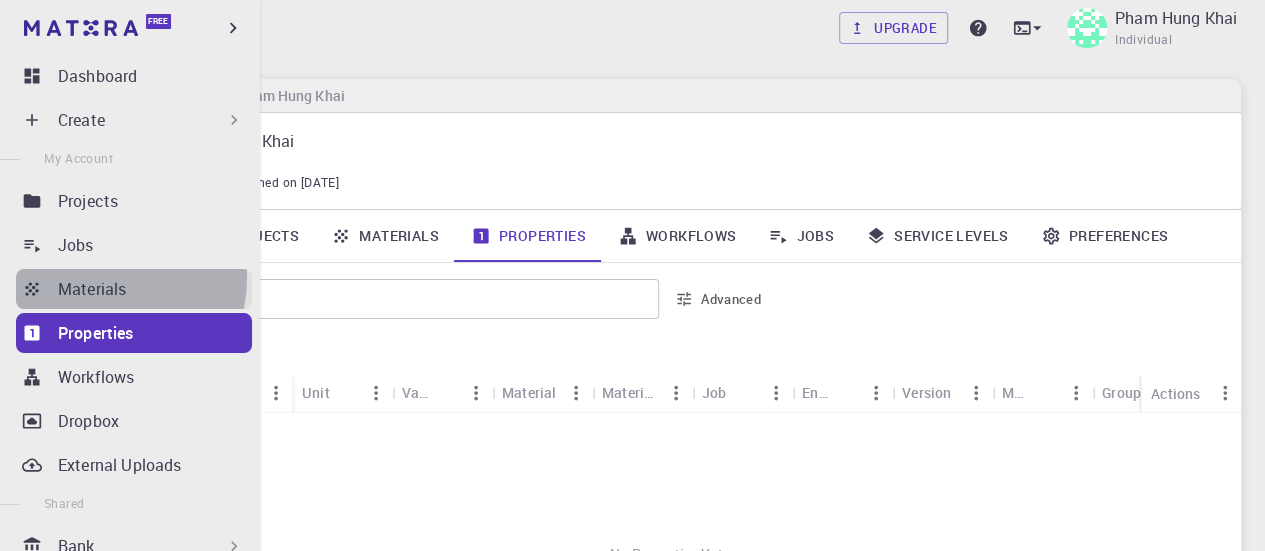 click on "Materials" at bounding box center (92, 289) 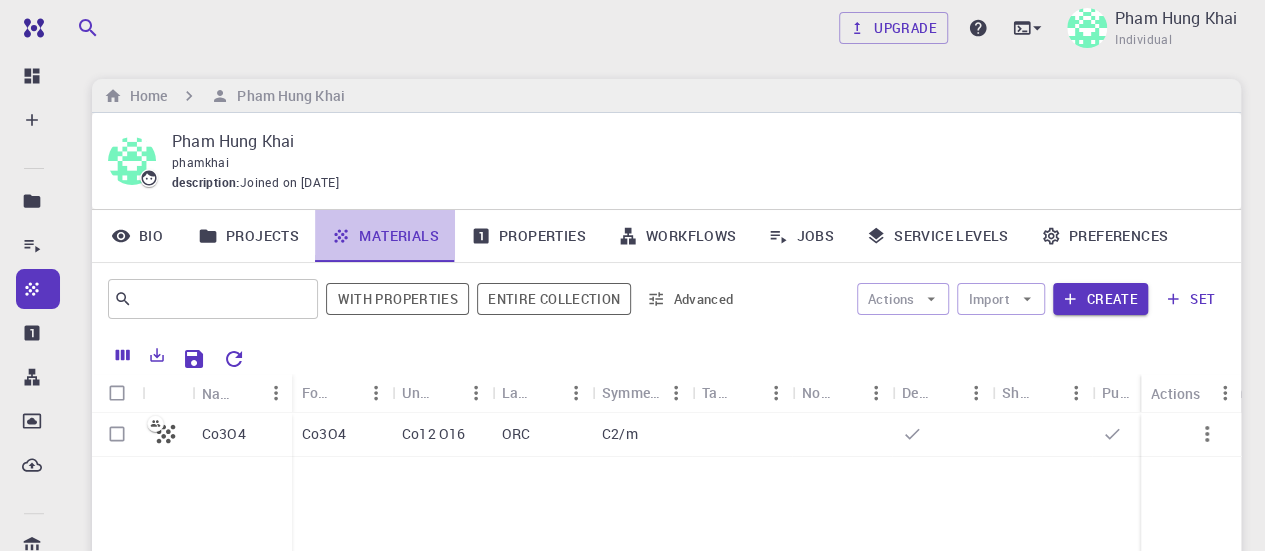 click on "Materials" at bounding box center [385, 236] 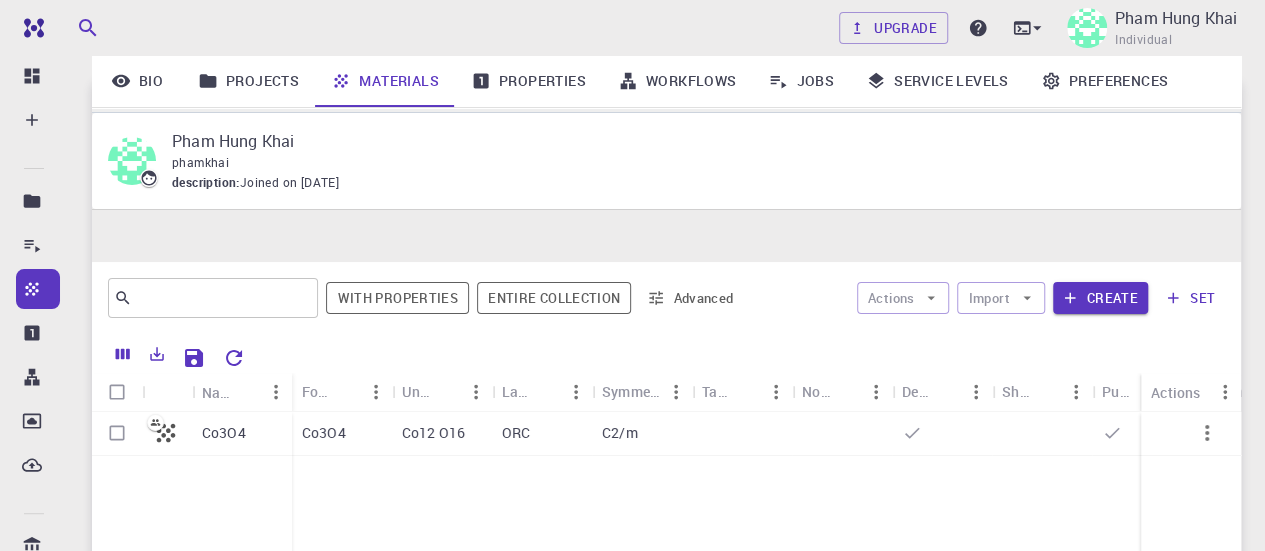 scroll, scrollTop: 262, scrollLeft: 0, axis: vertical 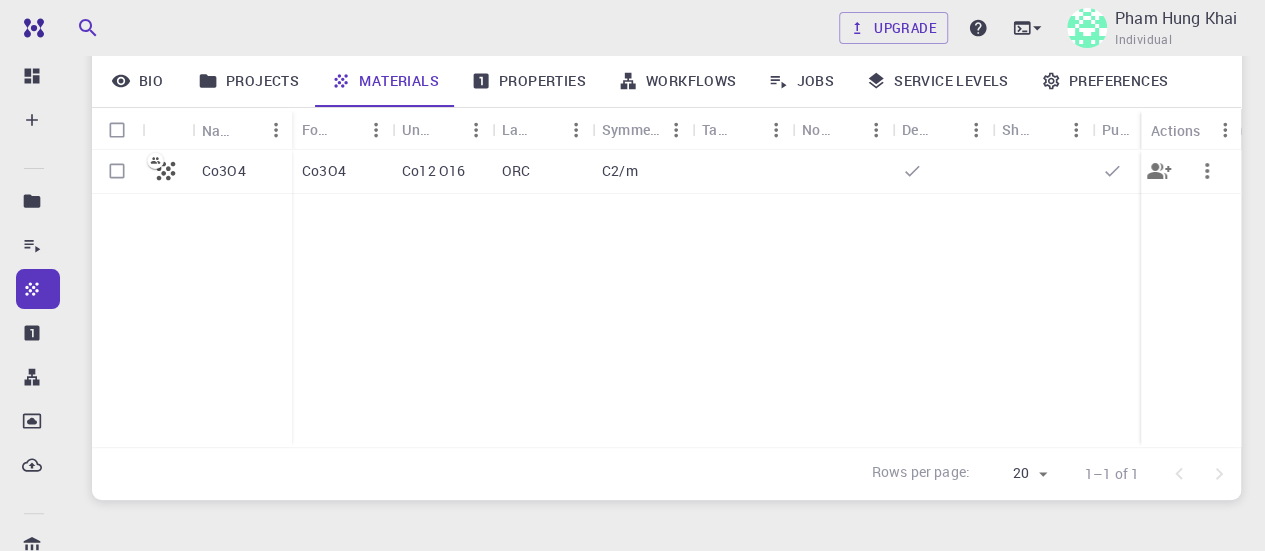 click on "Co3O4" at bounding box center (342, 172) 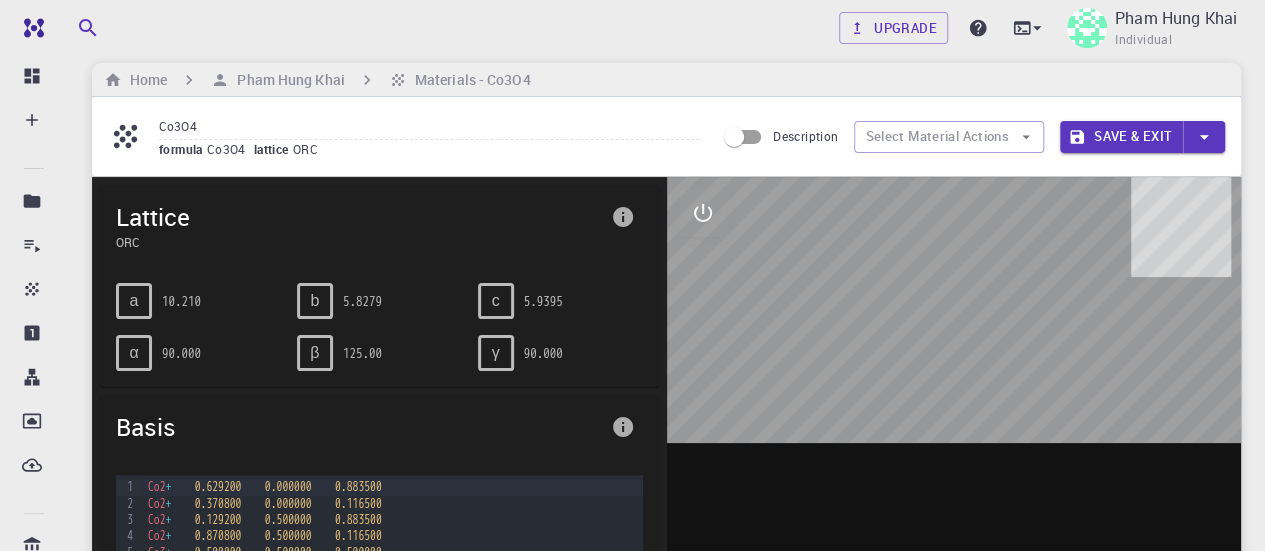 scroll, scrollTop: 19, scrollLeft: 0, axis: vertical 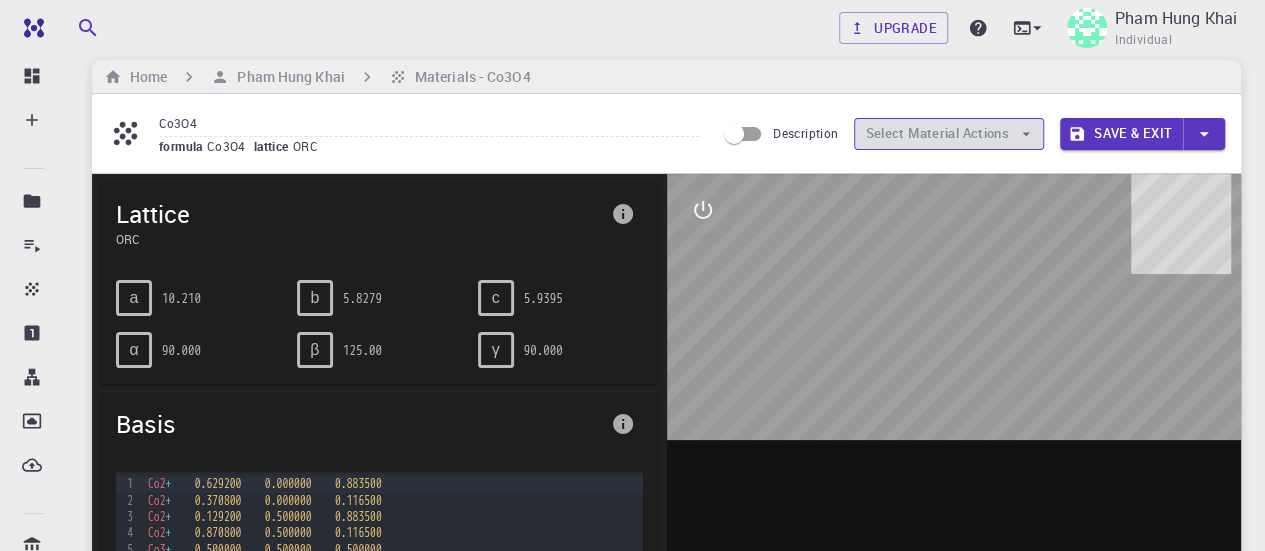 click 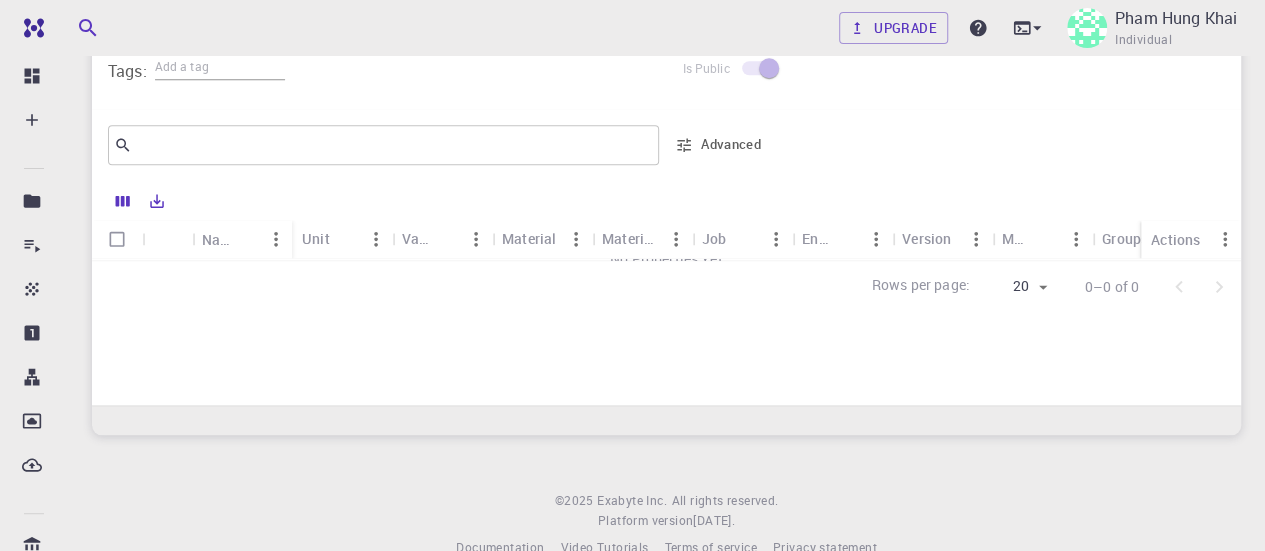 scroll, scrollTop: 887, scrollLeft: 0, axis: vertical 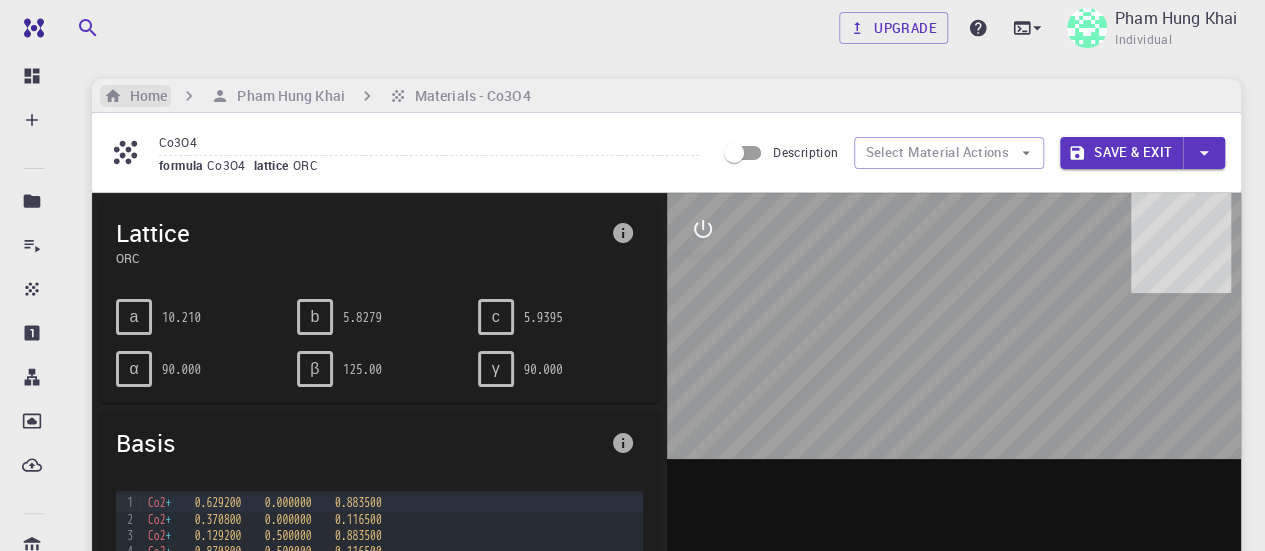 click on "Home" at bounding box center [144, 96] 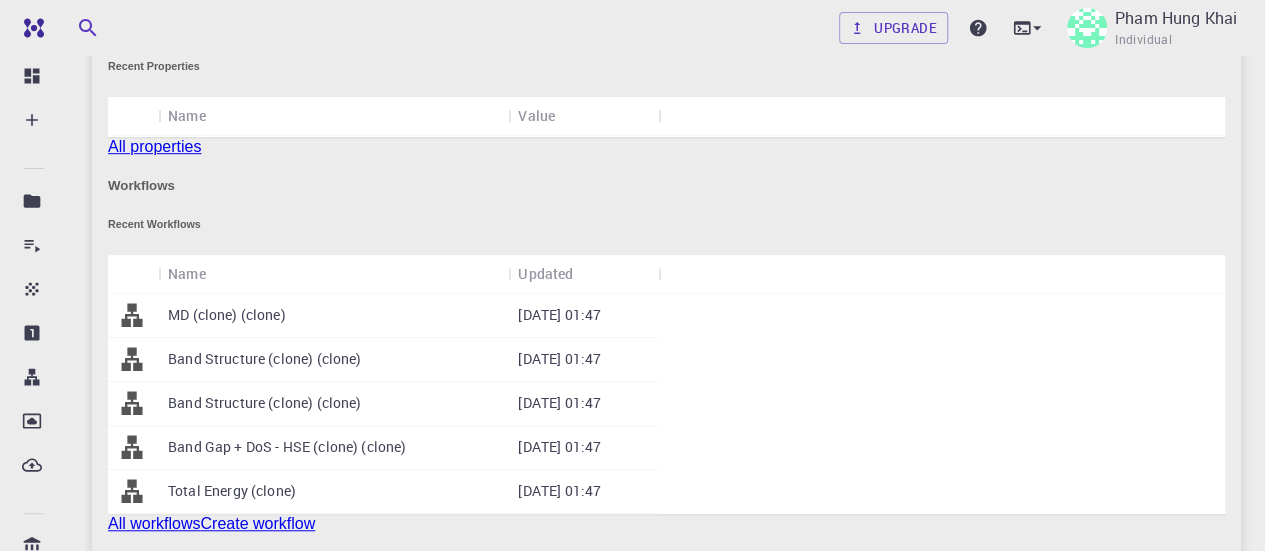 scroll, scrollTop: 527, scrollLeft: 0, axis: vertical 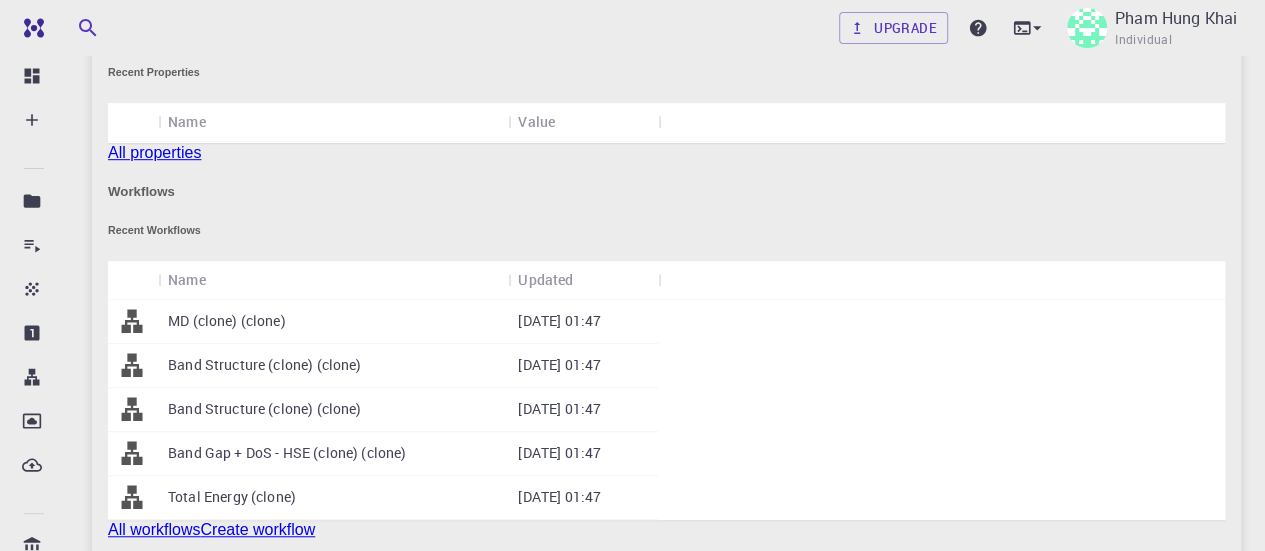click on "Co3O4" at bounding box center [283, 699] 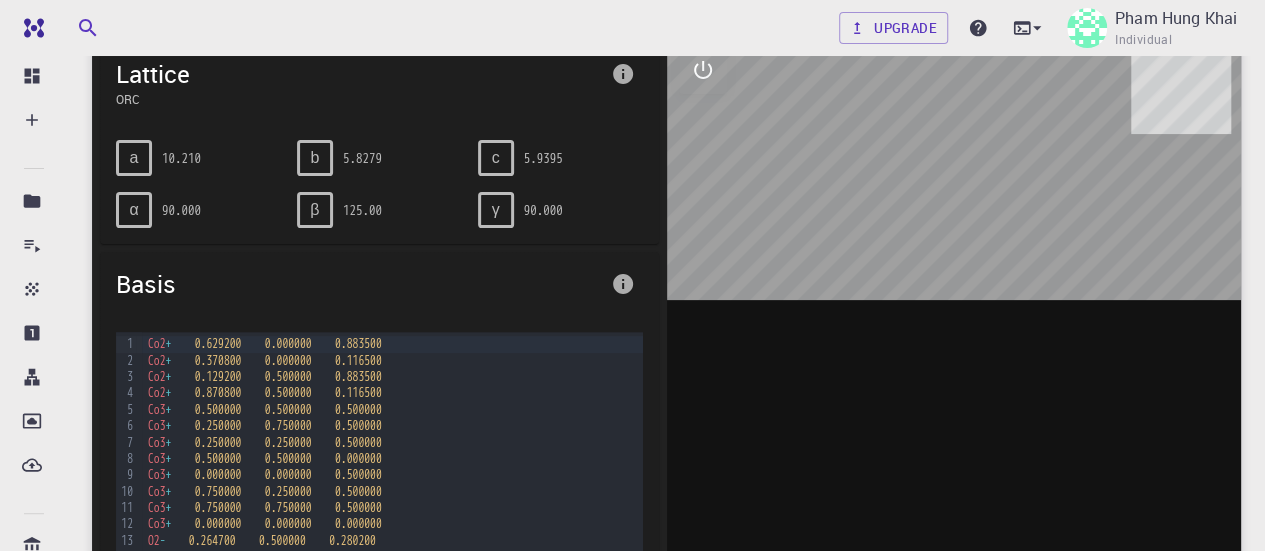 scroll, scrollTop: 0, scrollLeft: 0, axis: both 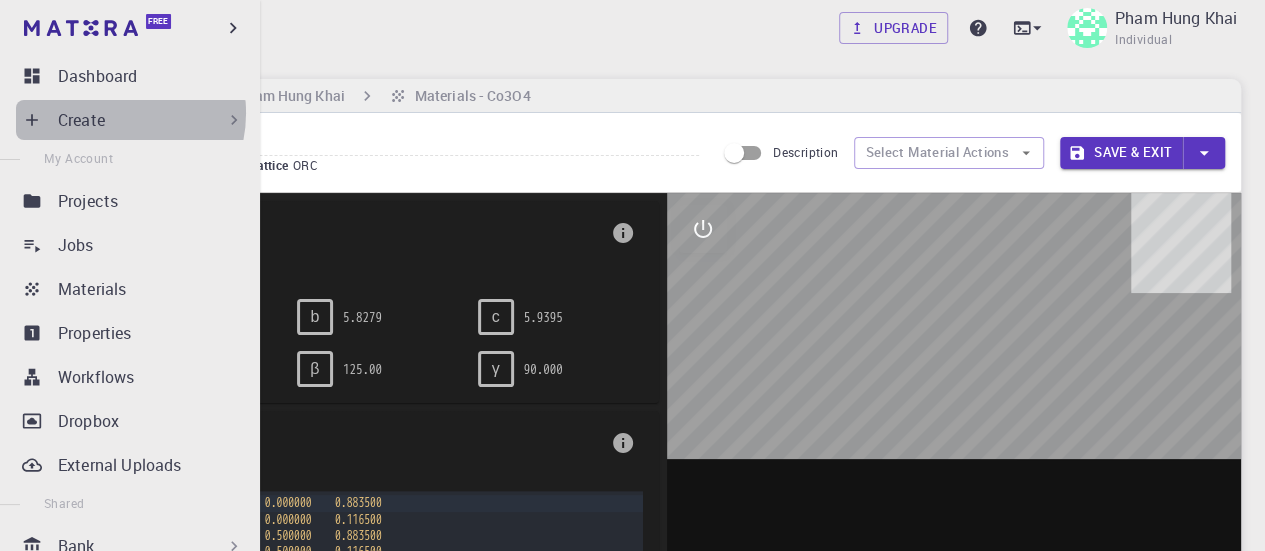 click on "Create" at bounding box center (151, 120) 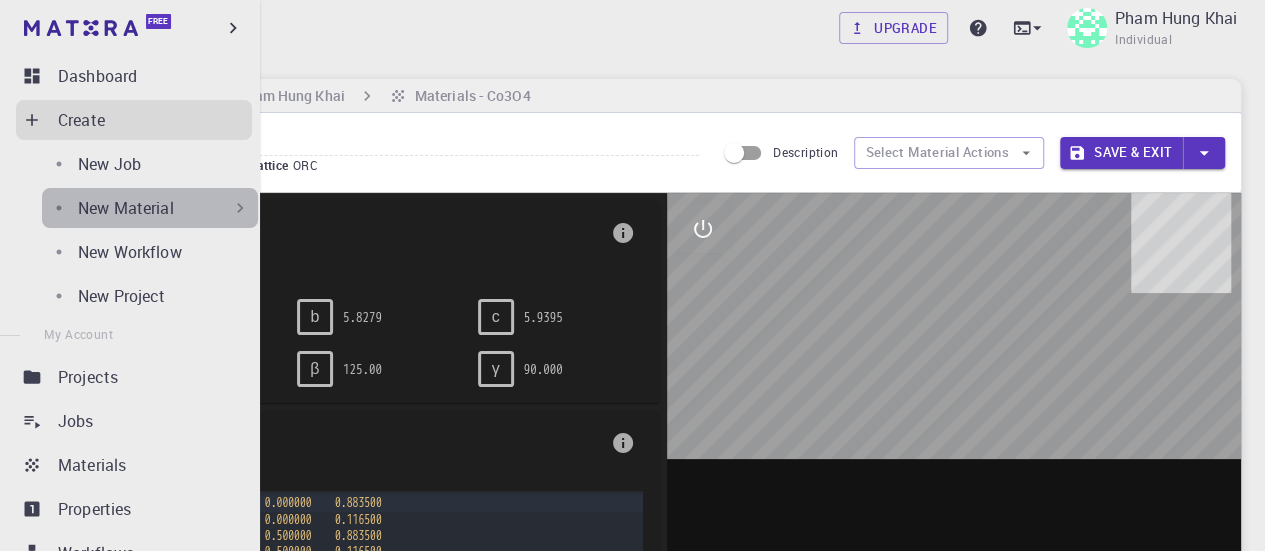 click on "New Material" at bounding box center (164, 208) 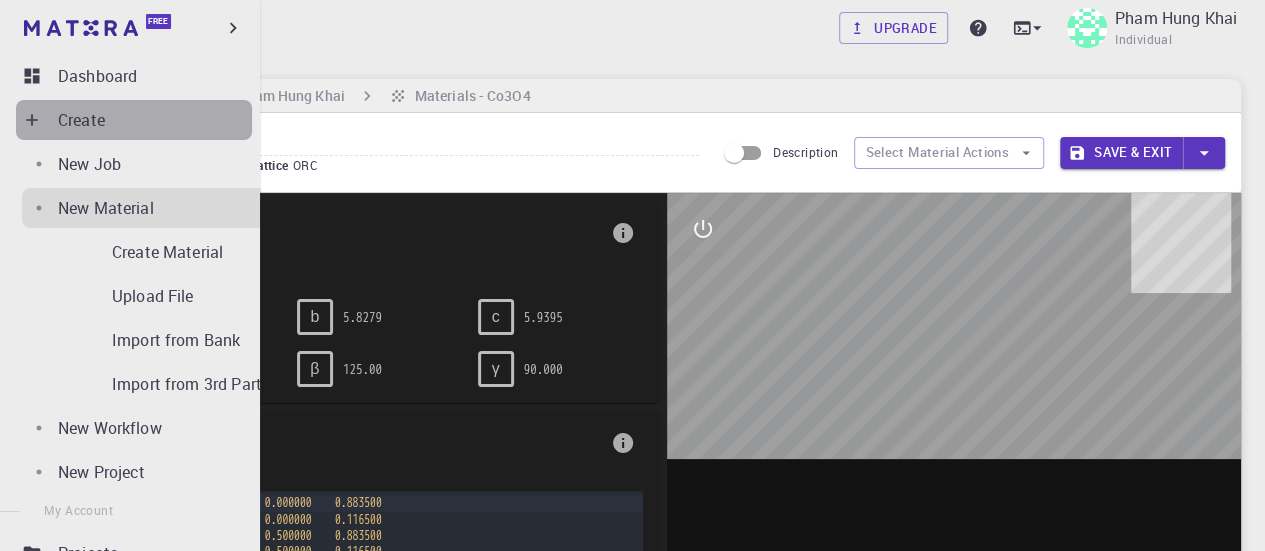 click on "Create" at bounding box center [134, 120] 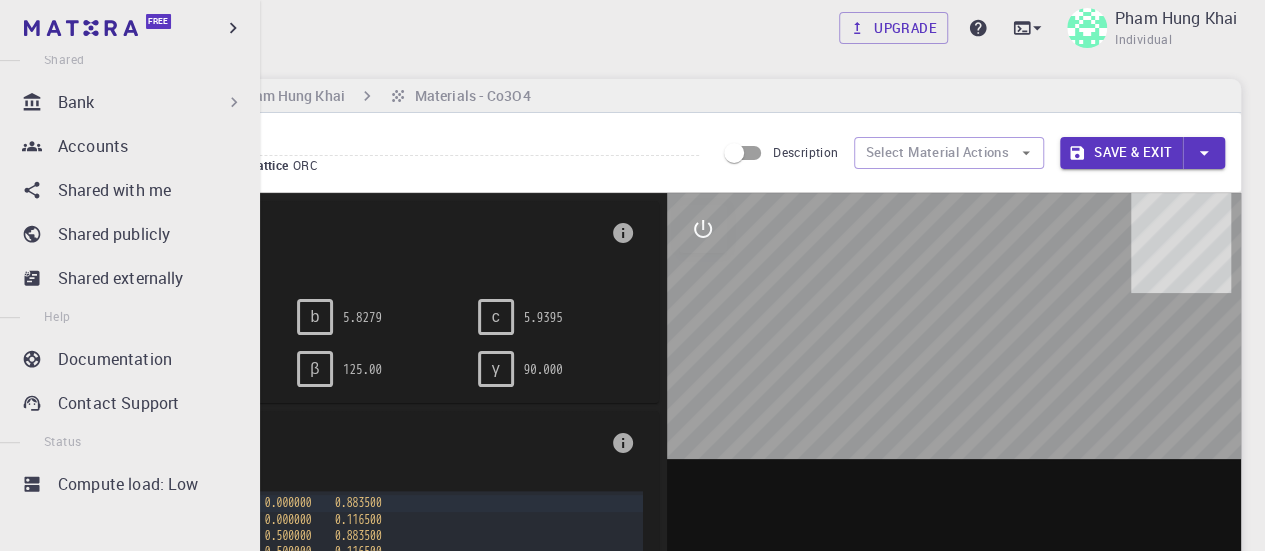 scroll, scrollTop: 160, scrollLeft: 0, axis: vertical 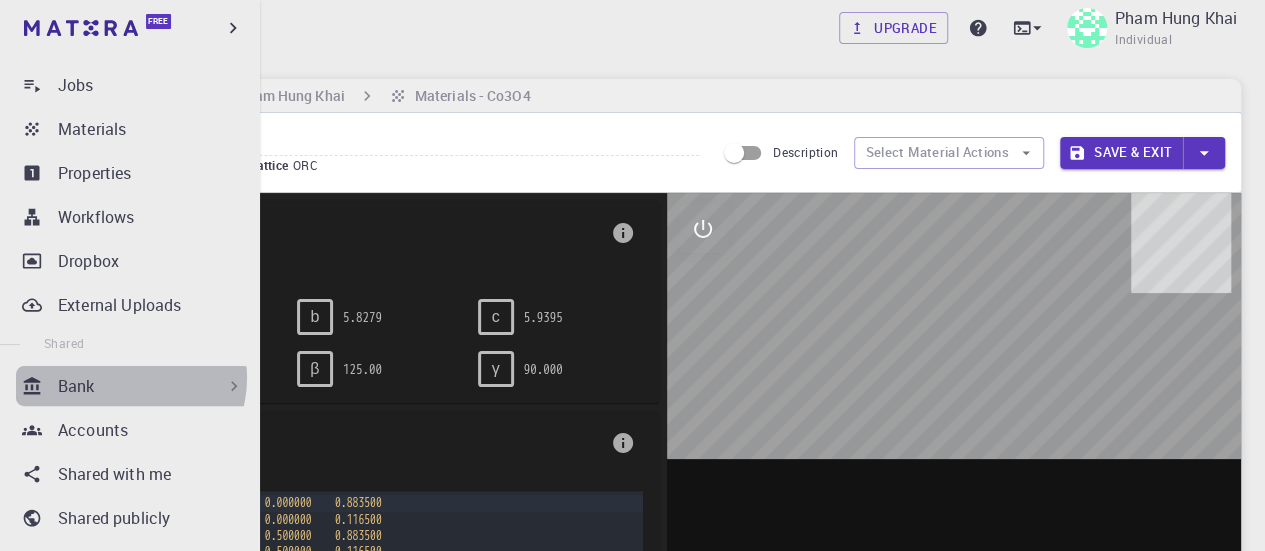 click on "Bank" at bounding box center [151, 386] 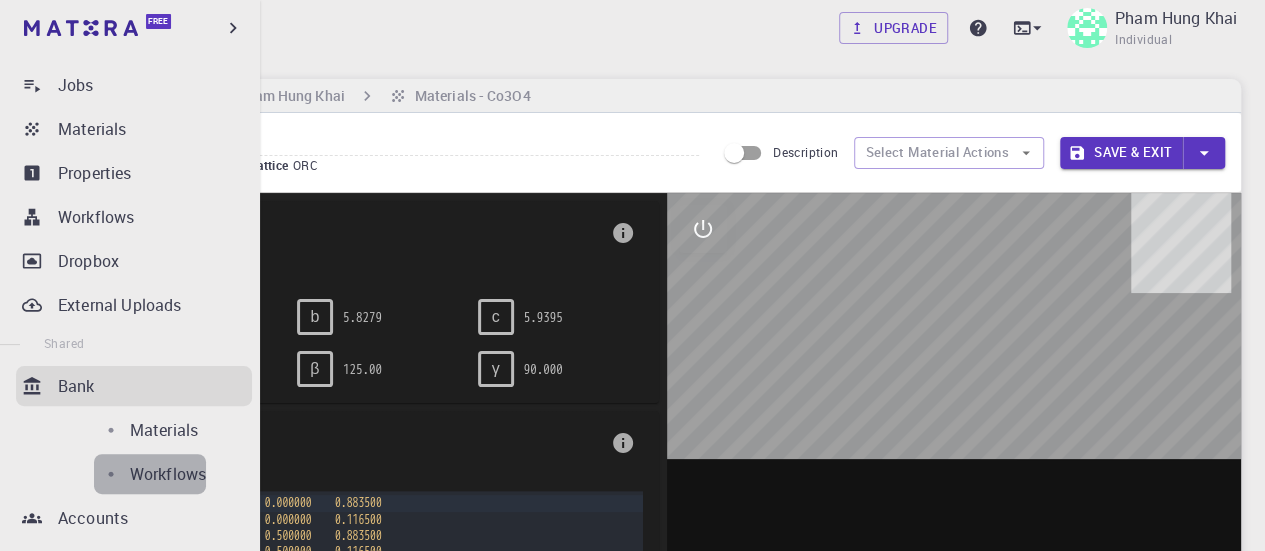 click on "Workflows" at bounding box center (168, 474) 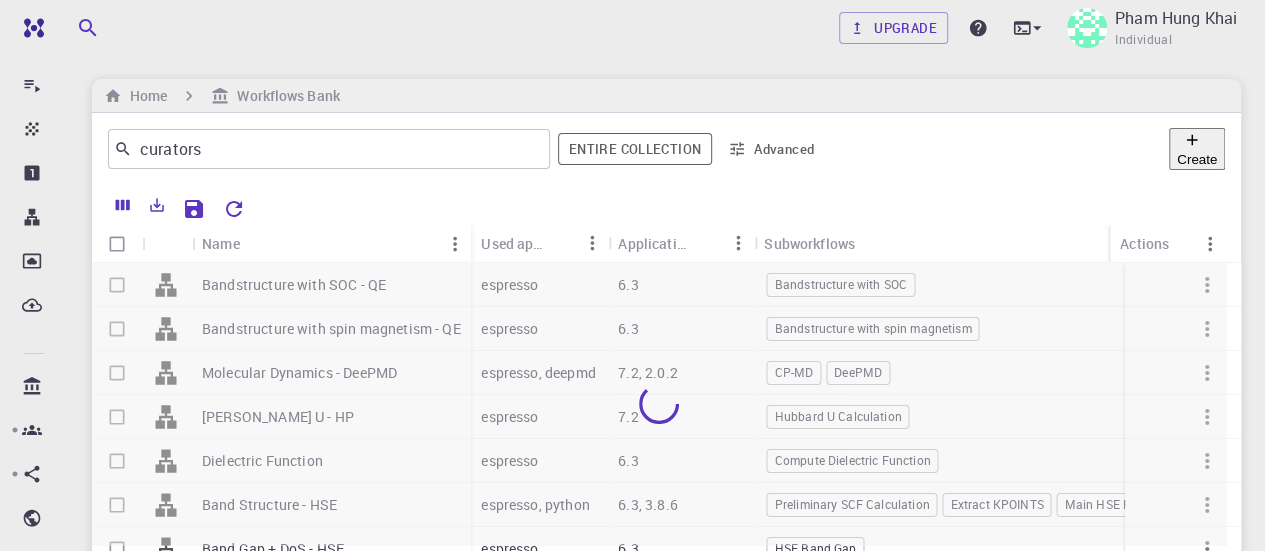 scroll, scrollTop: 160, scrollLeft: 0, axis: vertical 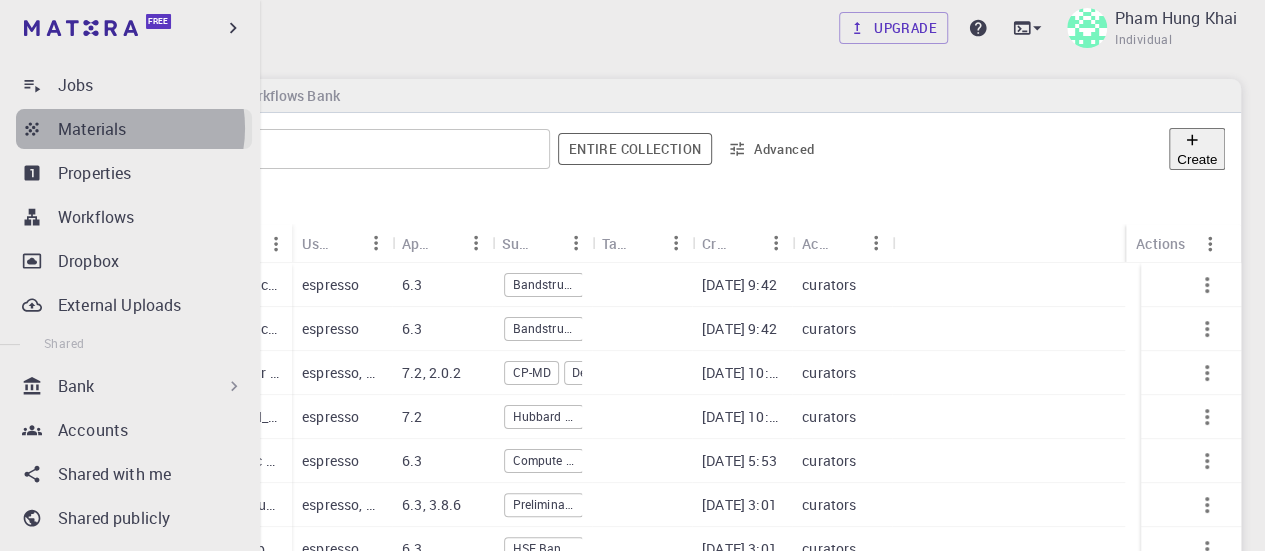 click on "Materials" at bounding box center (92, 129) 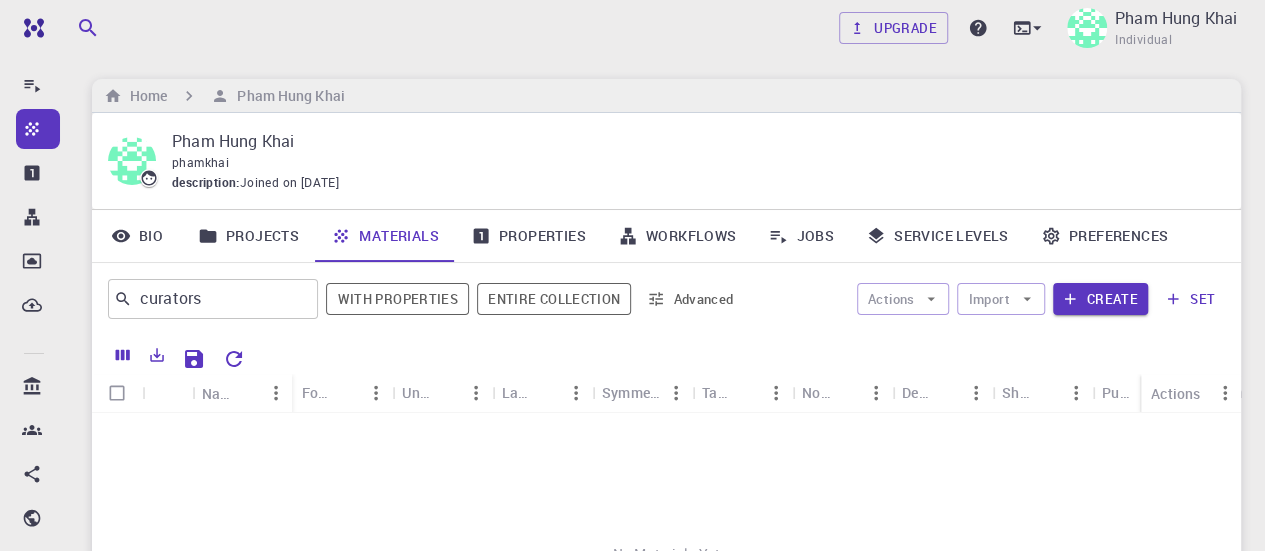 scroll, scrollTop: 160, scrollLeft: 0, axis: vertical 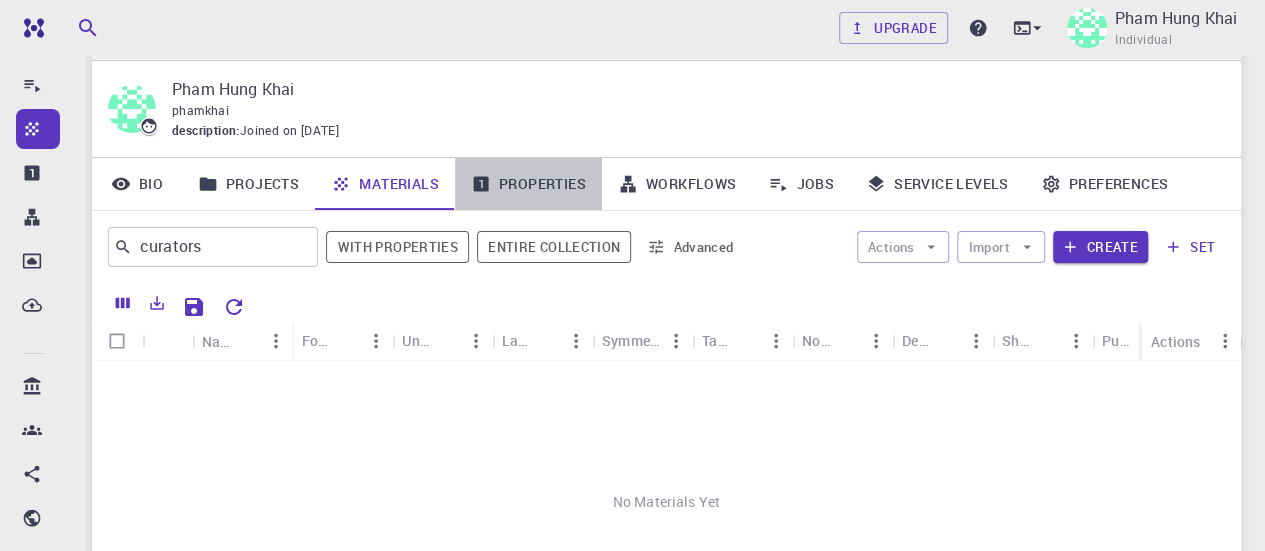 click on "Properties" at bounding box center (528, 184) 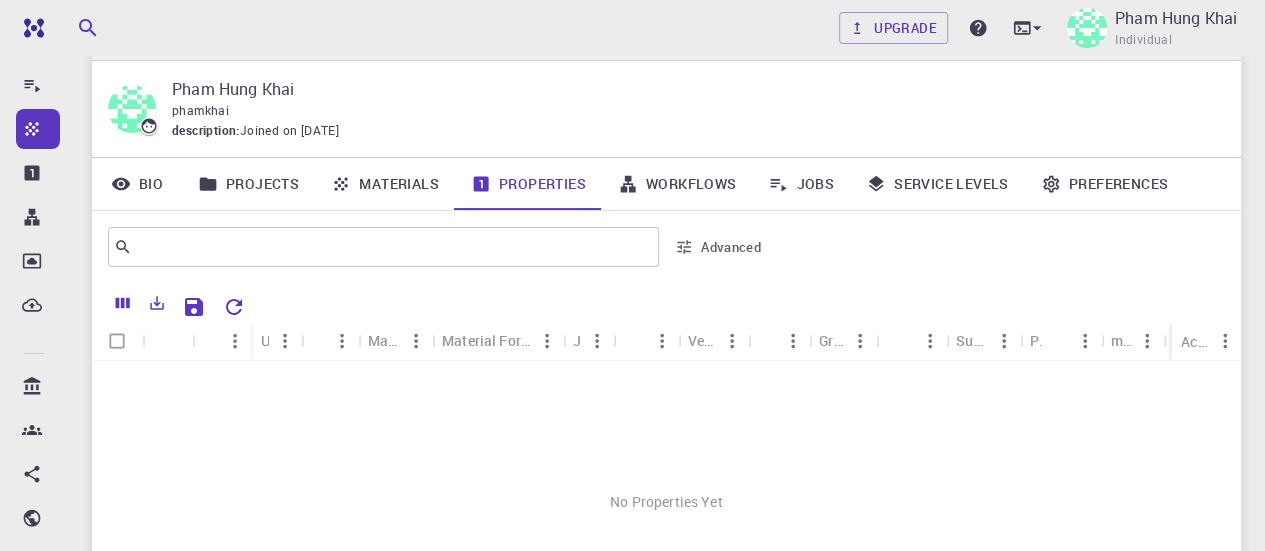 click on "Workflows" at bounding box center (677, 184) 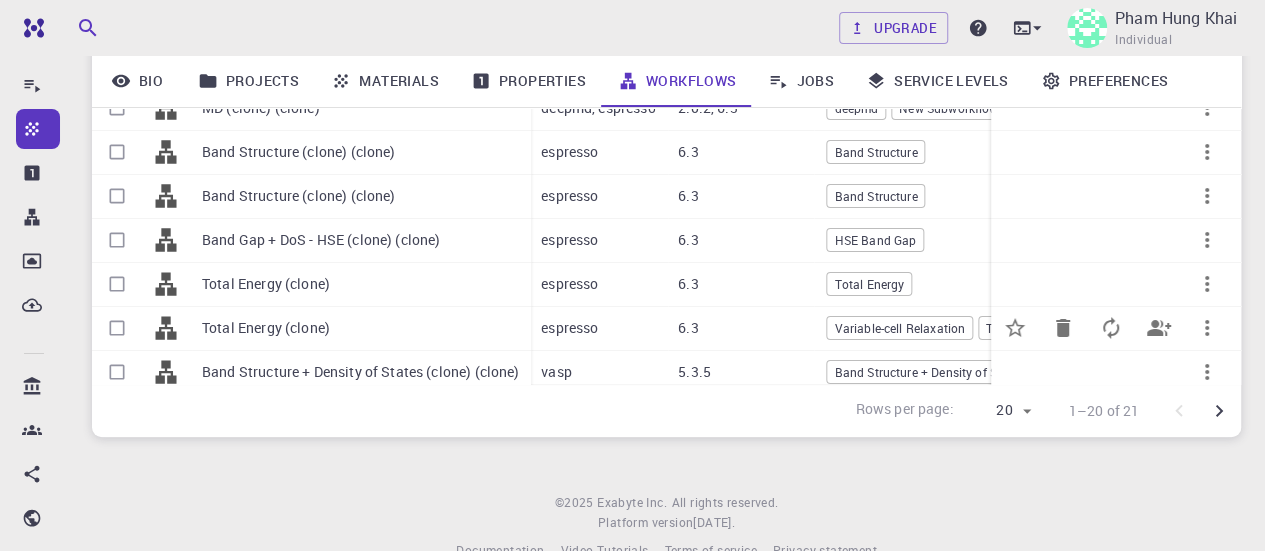scroll, scrollTop: 326, scrollLeft: 0, axis: vertical 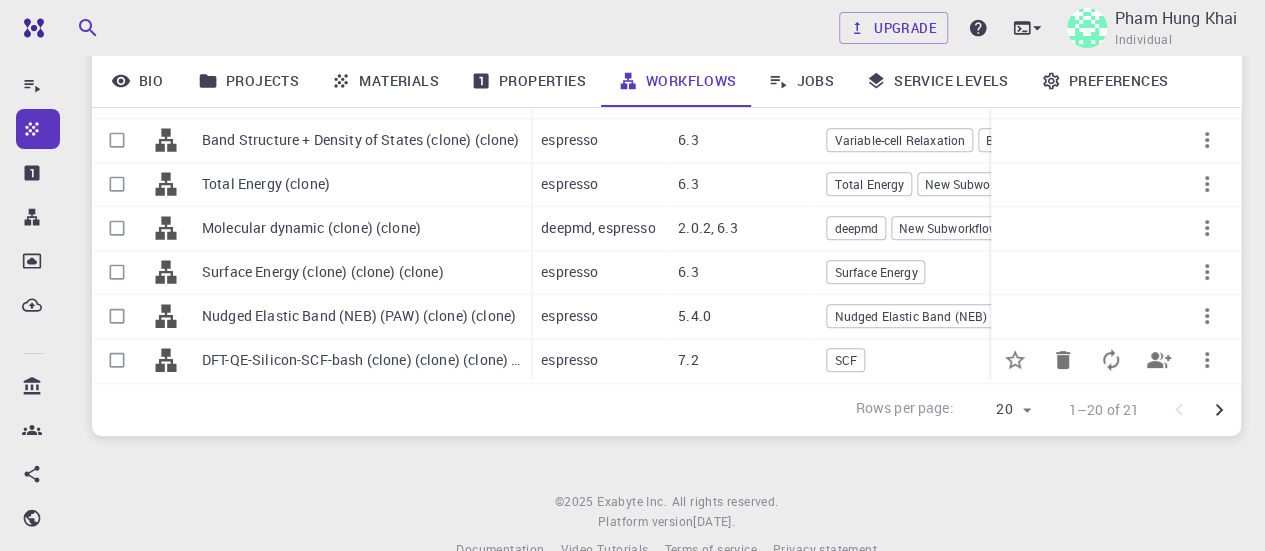 click on "DFT-QE-Silicon-SCF-bash (clone) (clone) (clone) (clone)" at bounding box center (361, 360) 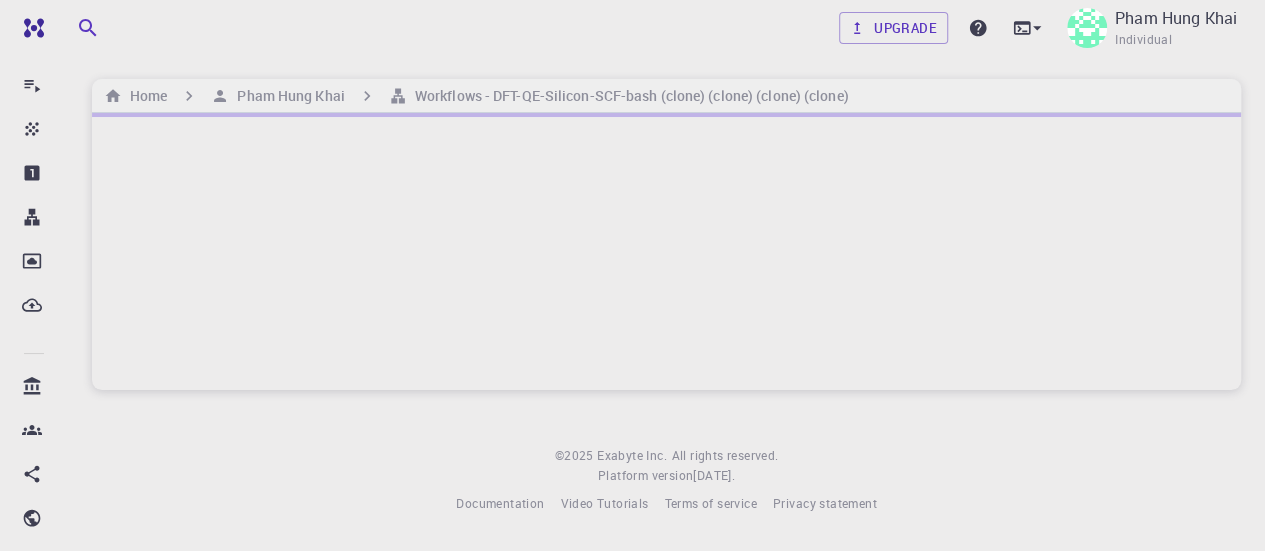 scroll, scrollTop: 0, scrollLeft: 0, axis: both 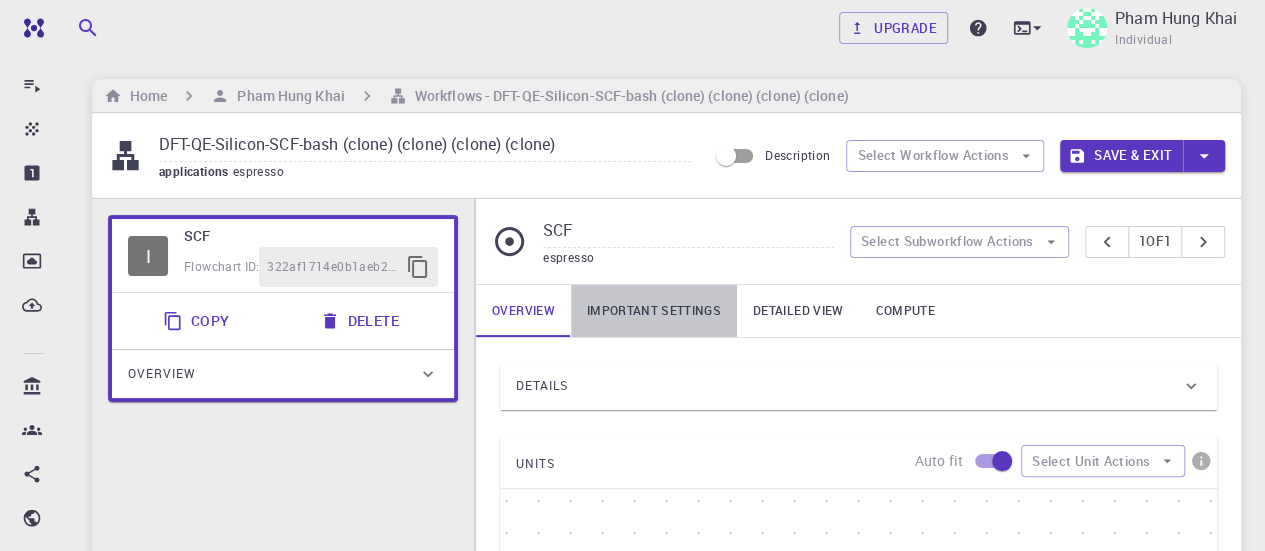 click on "Important settings" at bounding box center [654, 311] 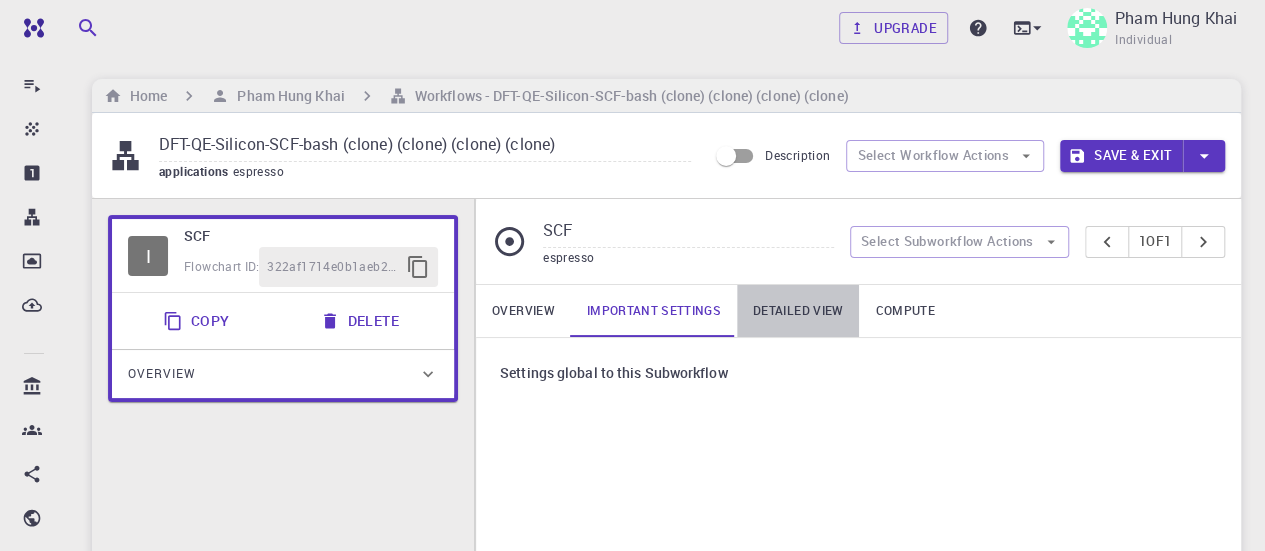 click on "Detailed view" at bounding box center [798, 311] 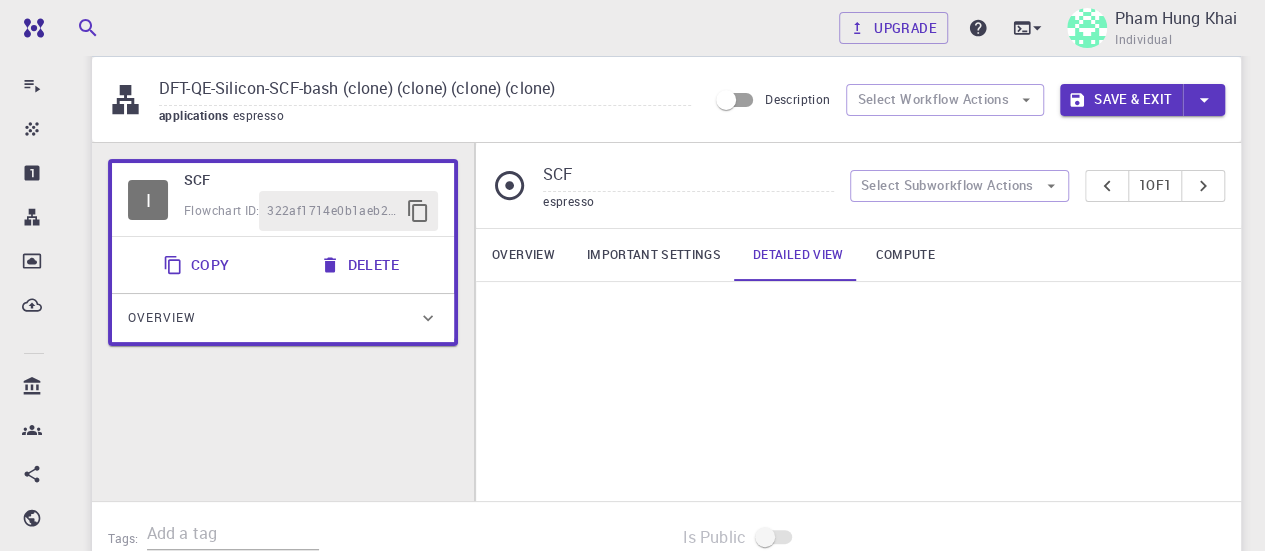 scroll, scrollTop: 0, scrollLeft: 0, axis: both 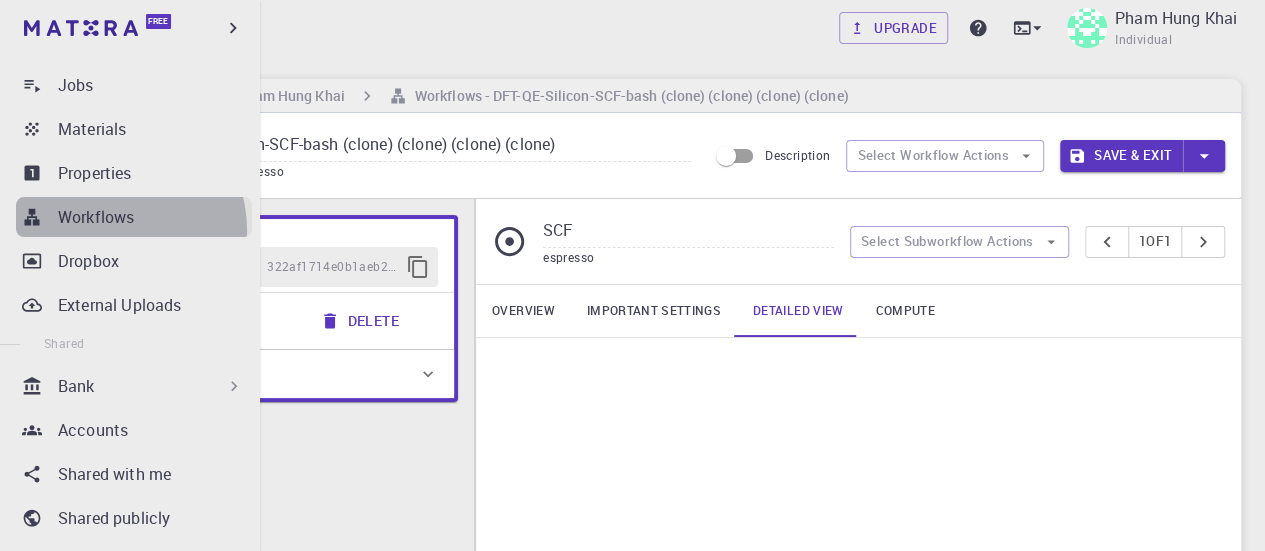 click on "Workflows" at bounding box center (134, 217) 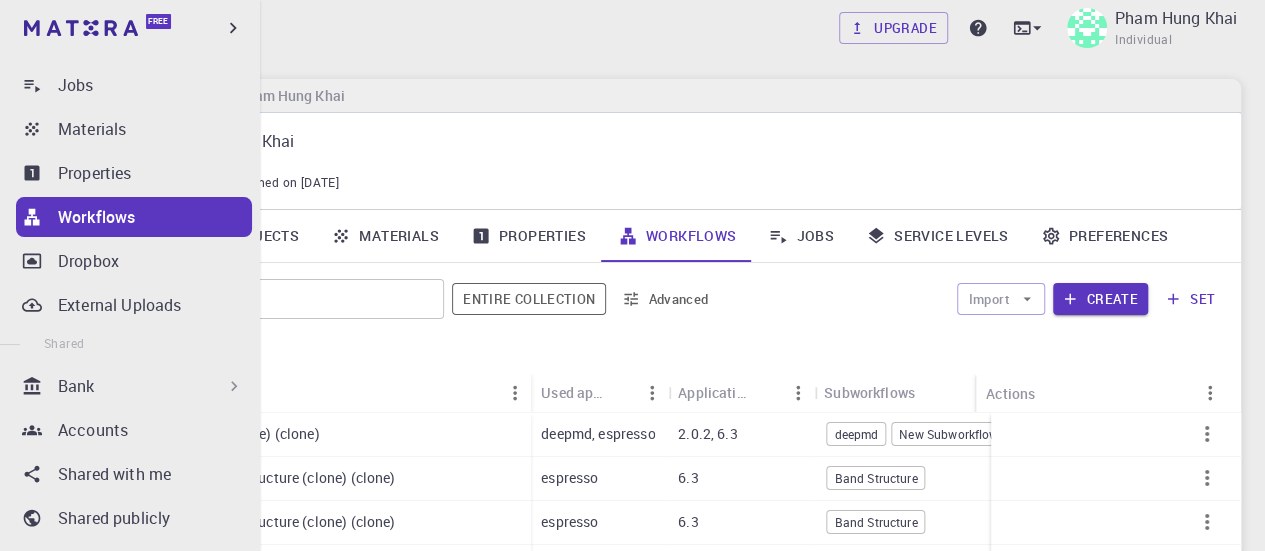 scroll, scrollTop: 160, scrollLeft: 0, axis: vertical 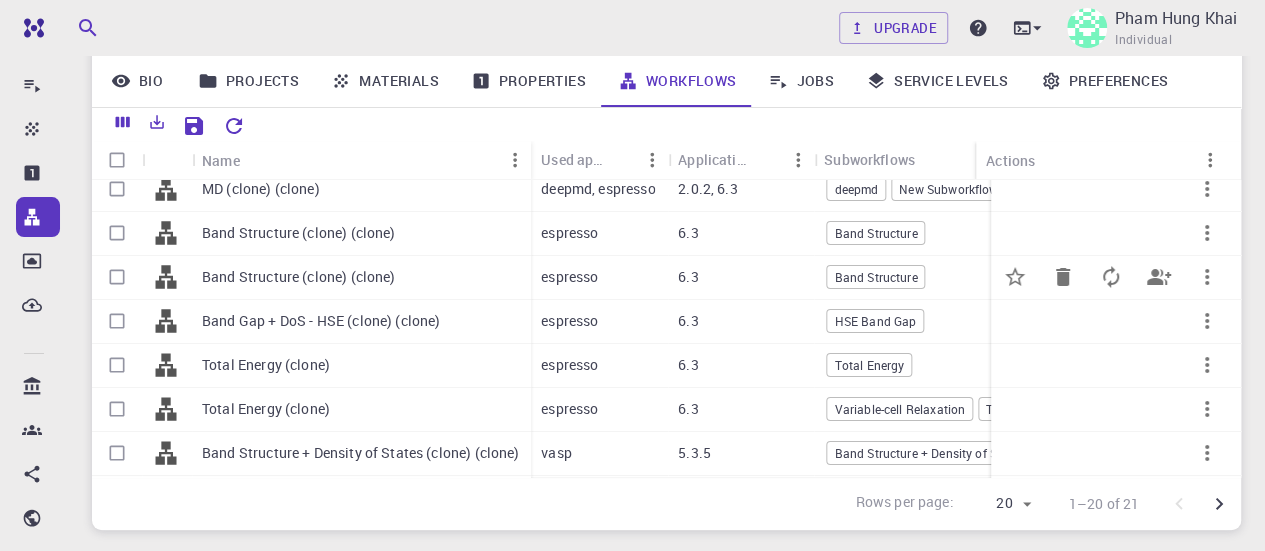 click on "Band Structure (clone) (clone)" at bounding box center [299, 277] 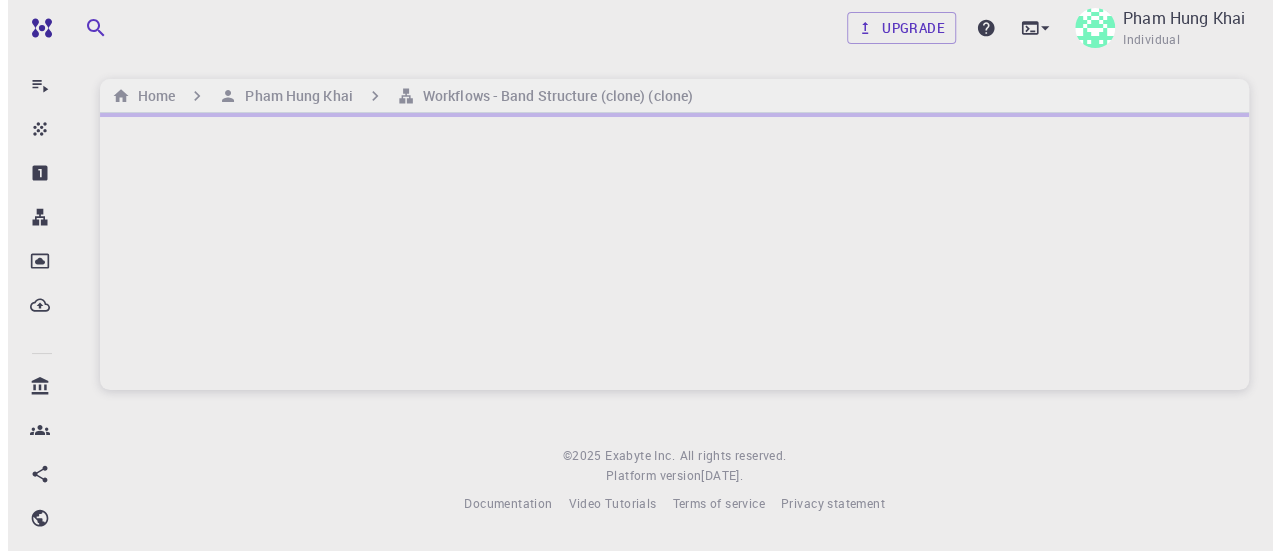 scroll, scrollTop: 0, scrollLeft: 0, axis: both 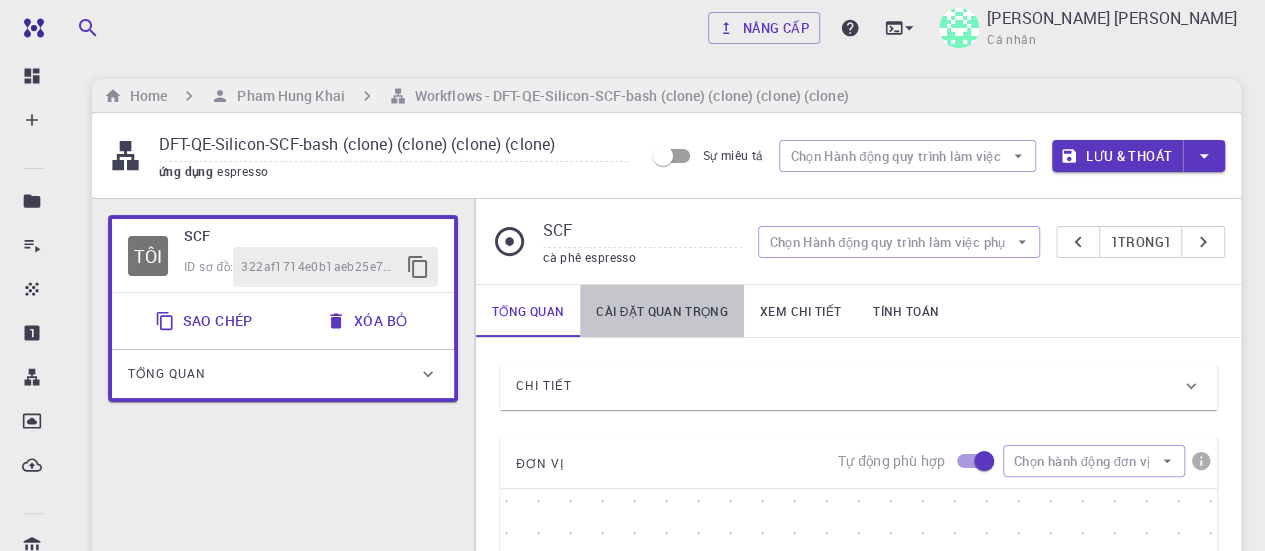 click on "Cài đặt quan trọng" at bounding box center (662, 311) 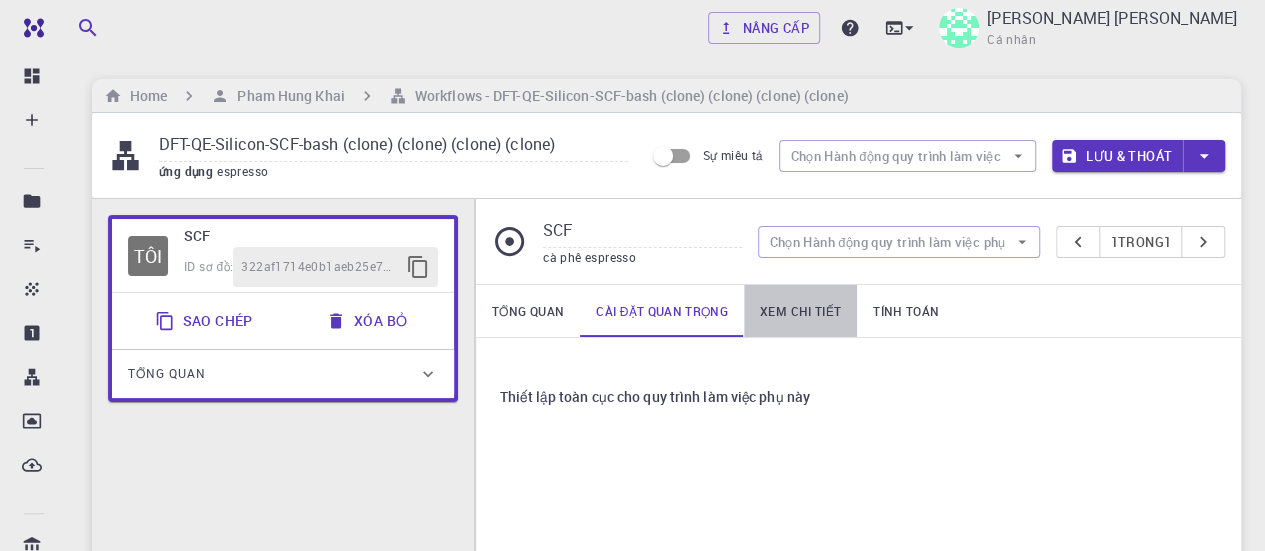 click on "Xem chi tiết" at bounding box center (800, 311) 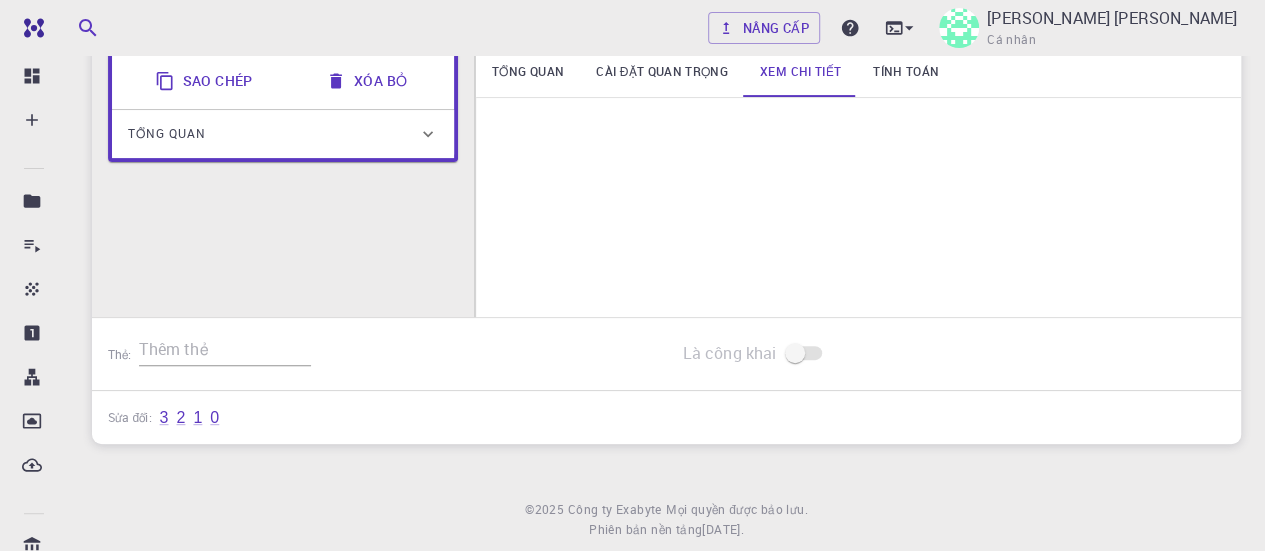 scroll, scrollTop: 127, scrollLeft: 0, axis: vertical 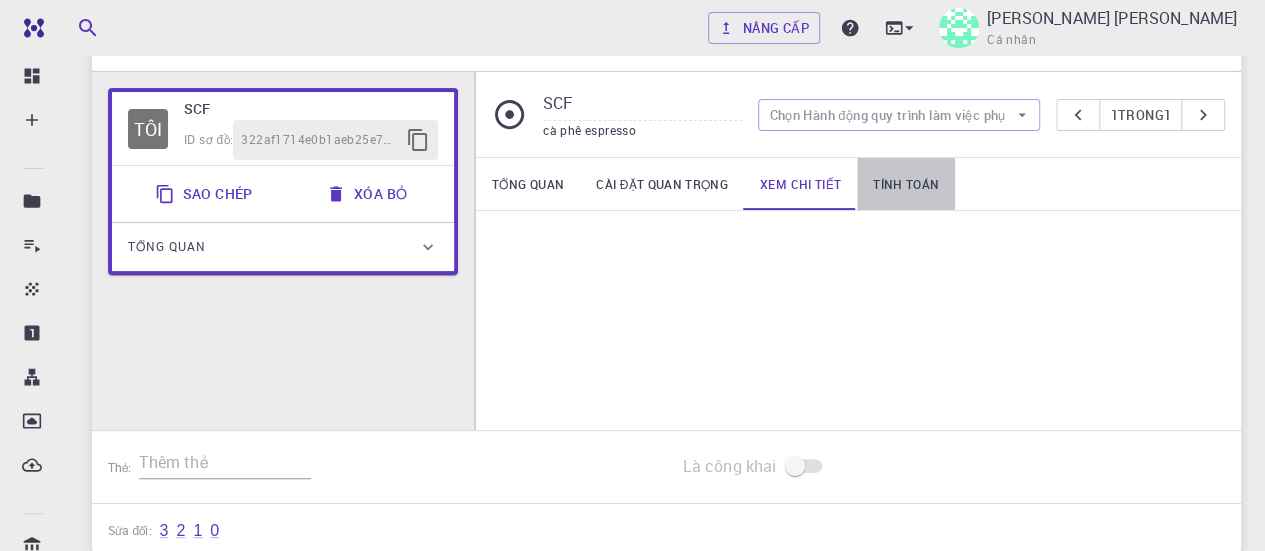 click on "Tính toán" at bounding box center (906, 184) 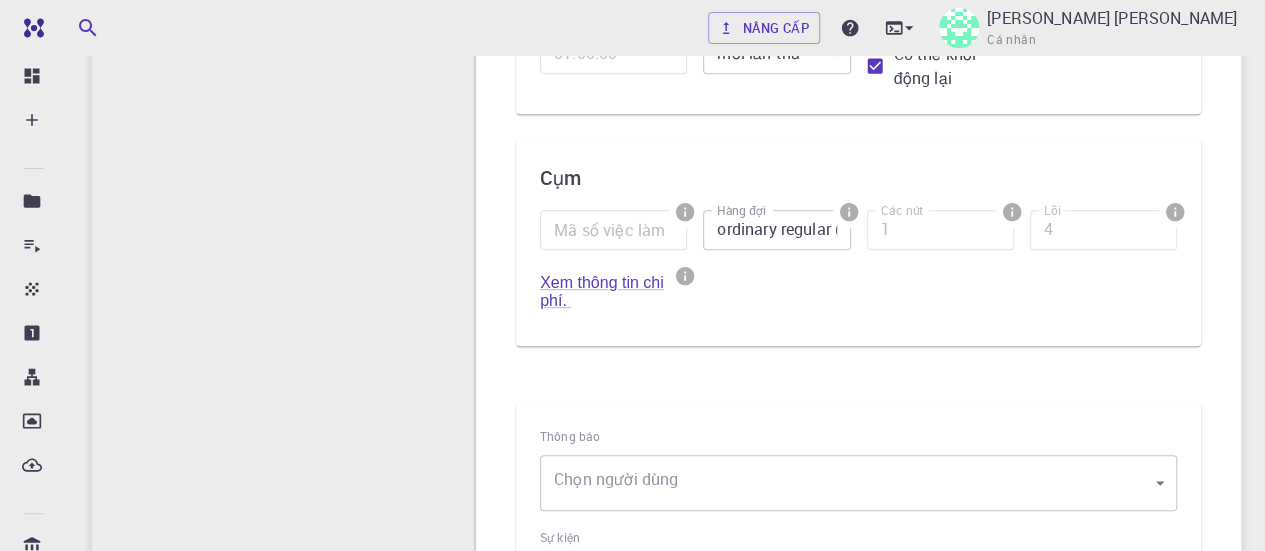 scroll, scrollTop: 404, scrollLeft: 0, axis: vertical 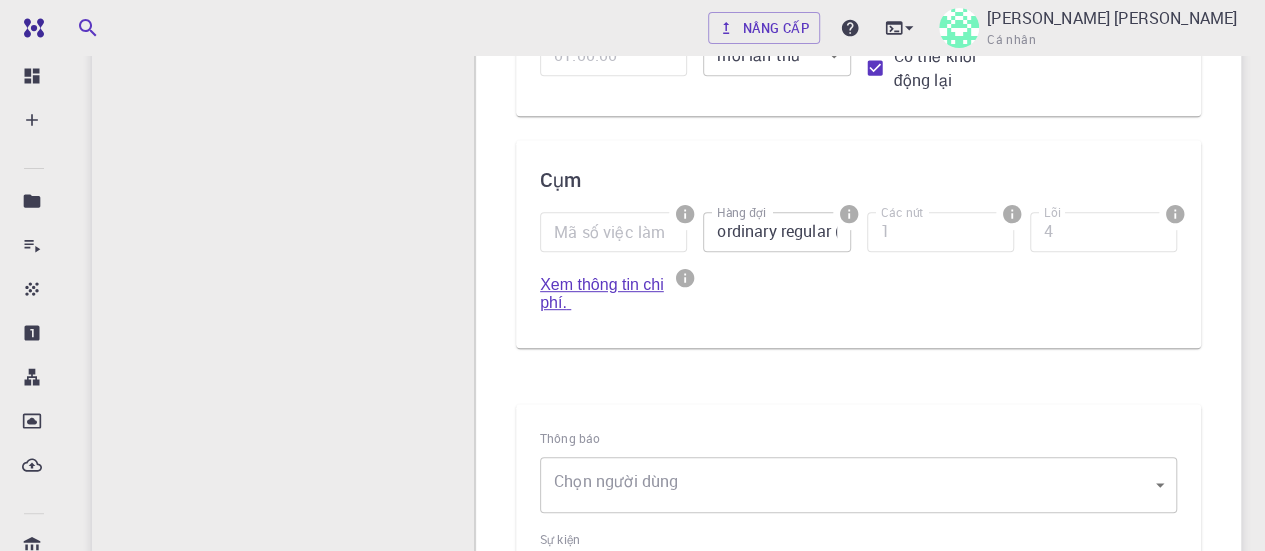 click on "Xem thông tin chi phí." at bounding box center [602, 293] 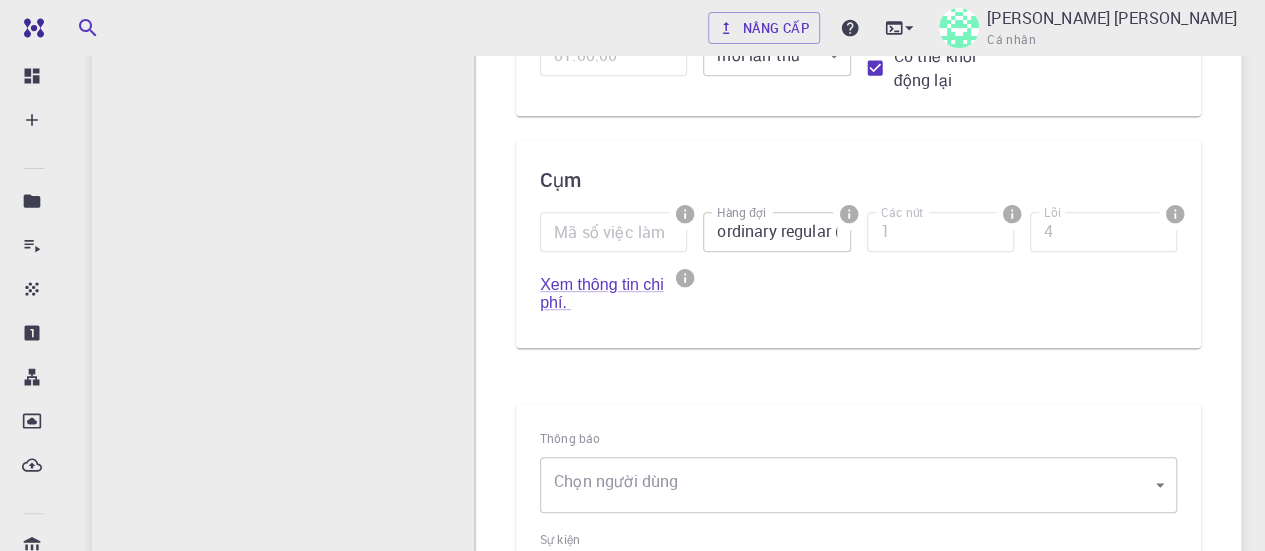 scroll, scrollTop: 0, scrollLeft: 0, axis: both 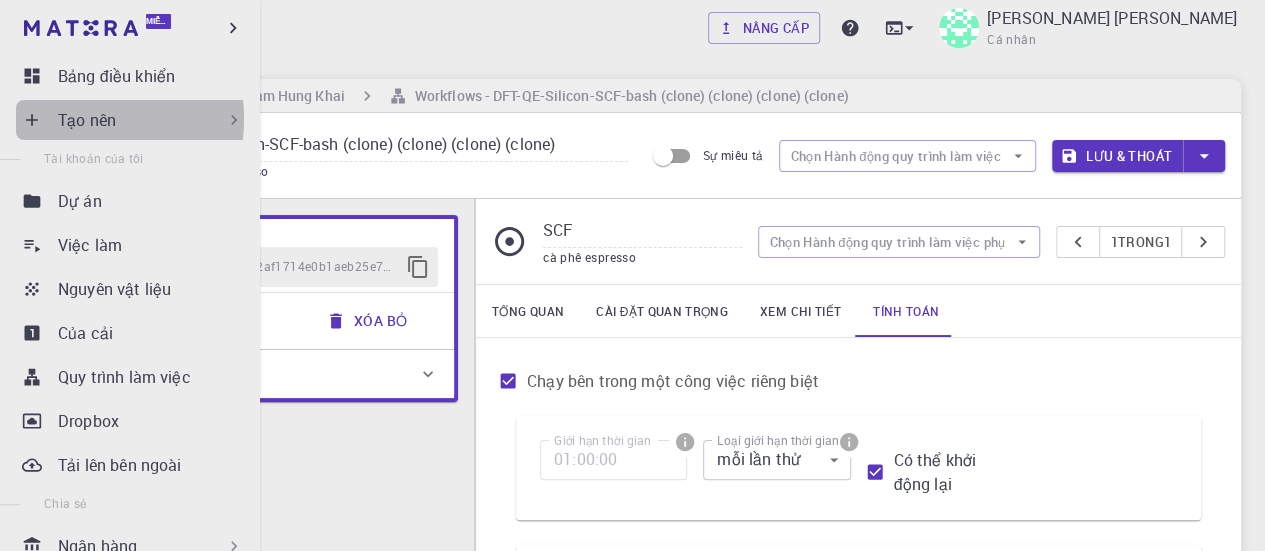 click on "Tạo nên" at bounding box center (87, 120) 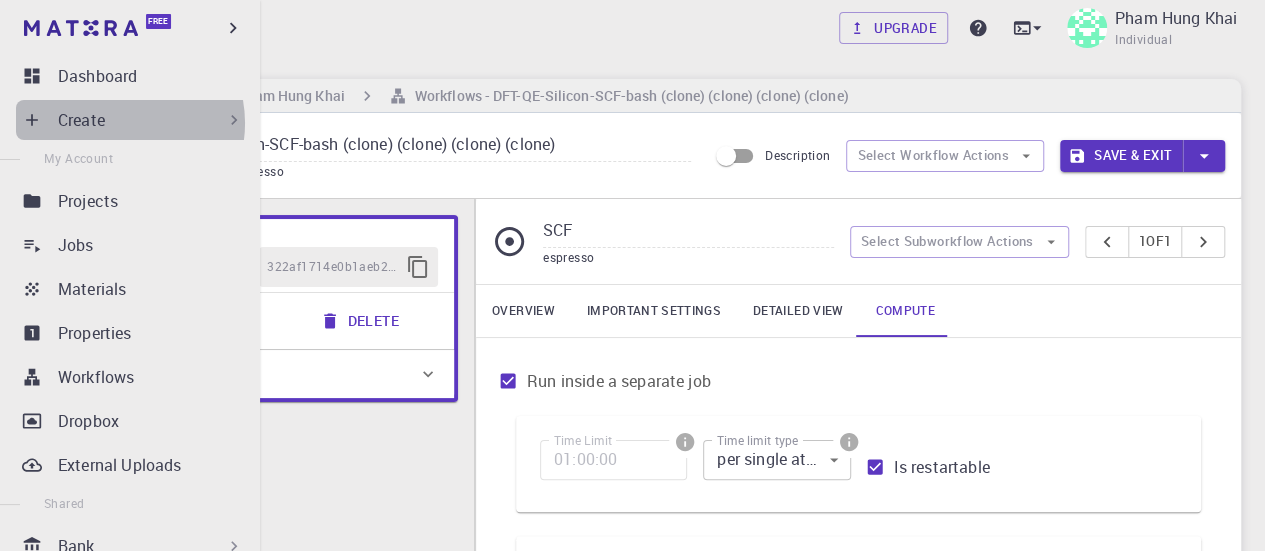 click on "Create" at bounding box center (151, 120) 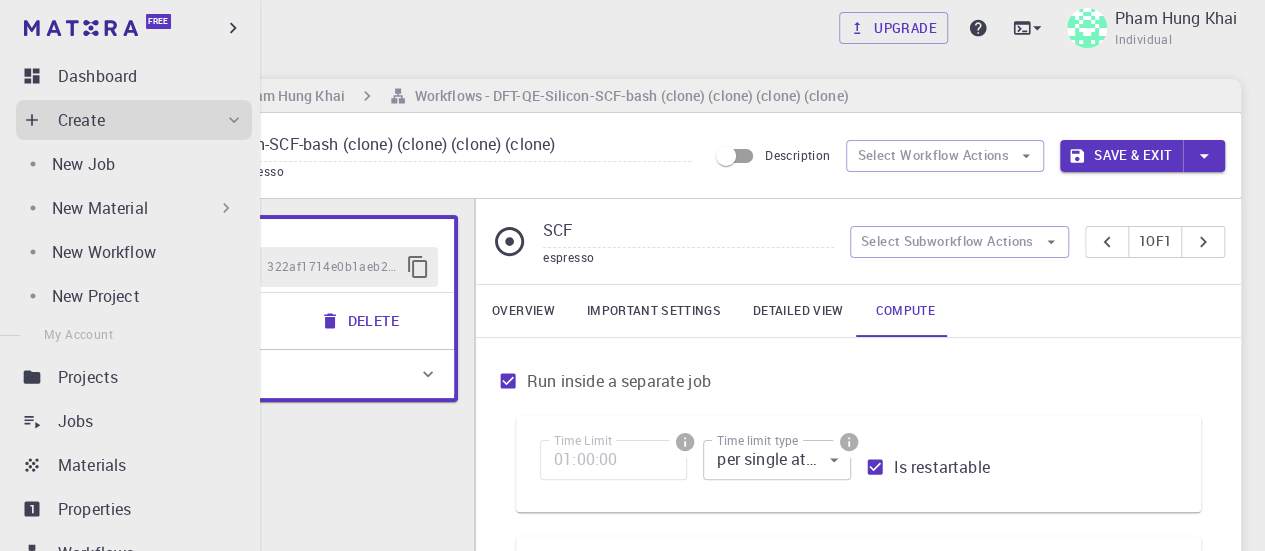 scroll, scrollTop: 156, scrollLeft: 0, axis: vertical 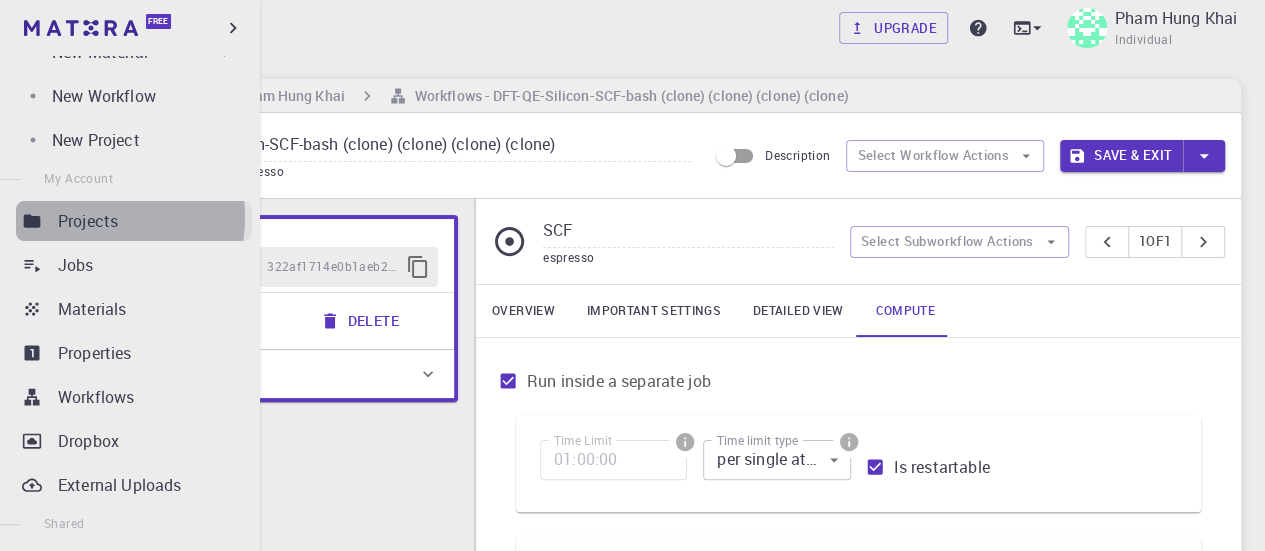 click on "Projects" at bounding box center (88, 221) 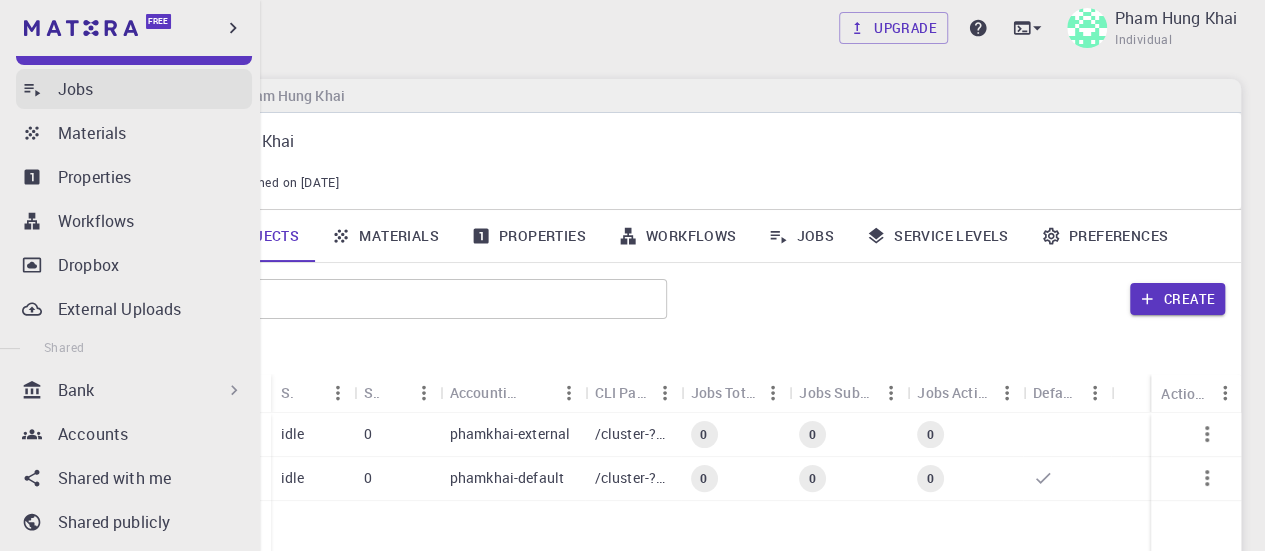 scroll, scrollTop: 0, scrollLeft: 0, axis: both 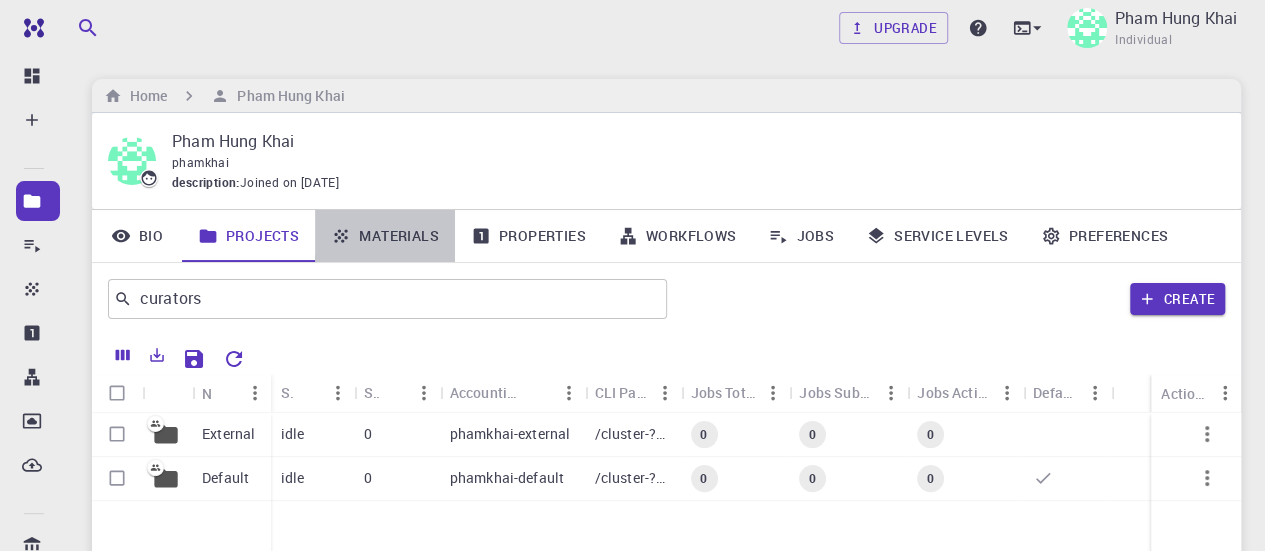 click on "Materials" at bounding box center (385, 236) 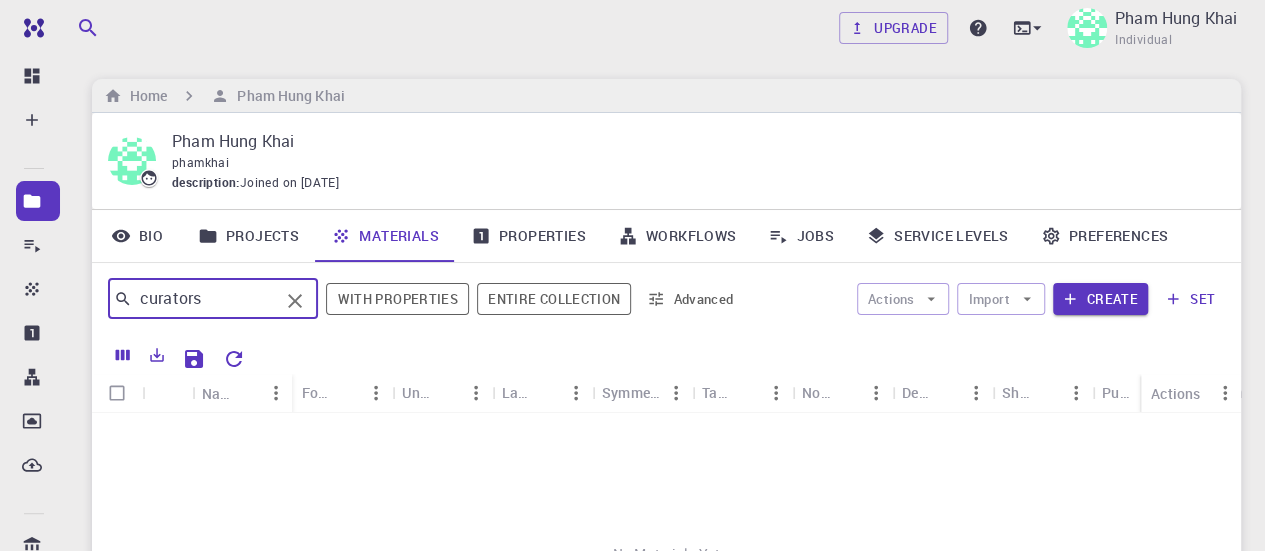 click on "curators" at bounding box center (205, 299) 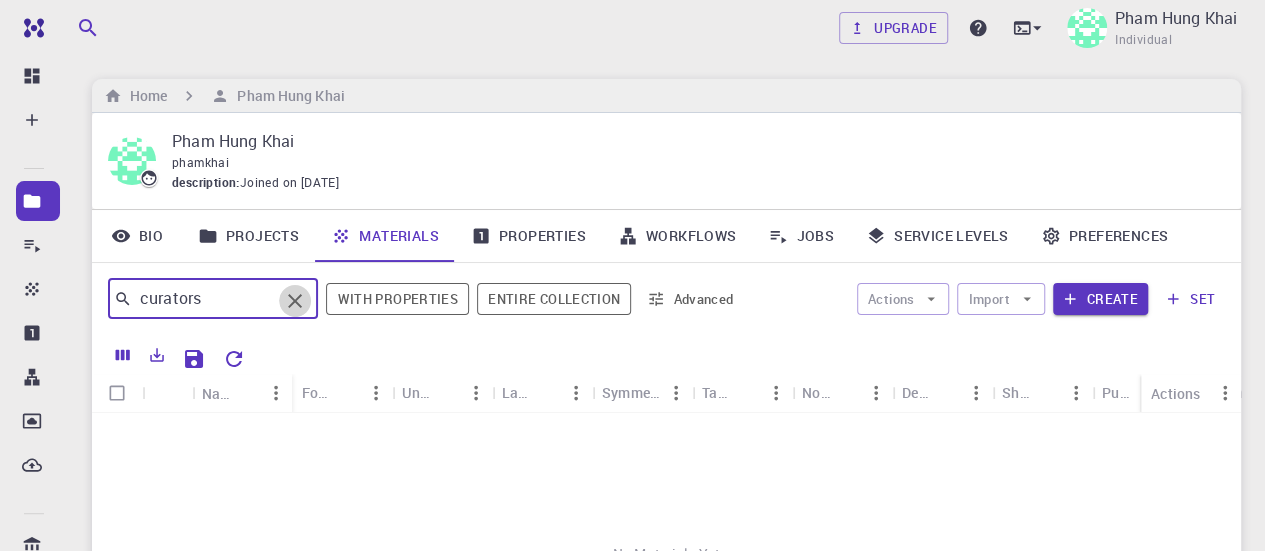 click 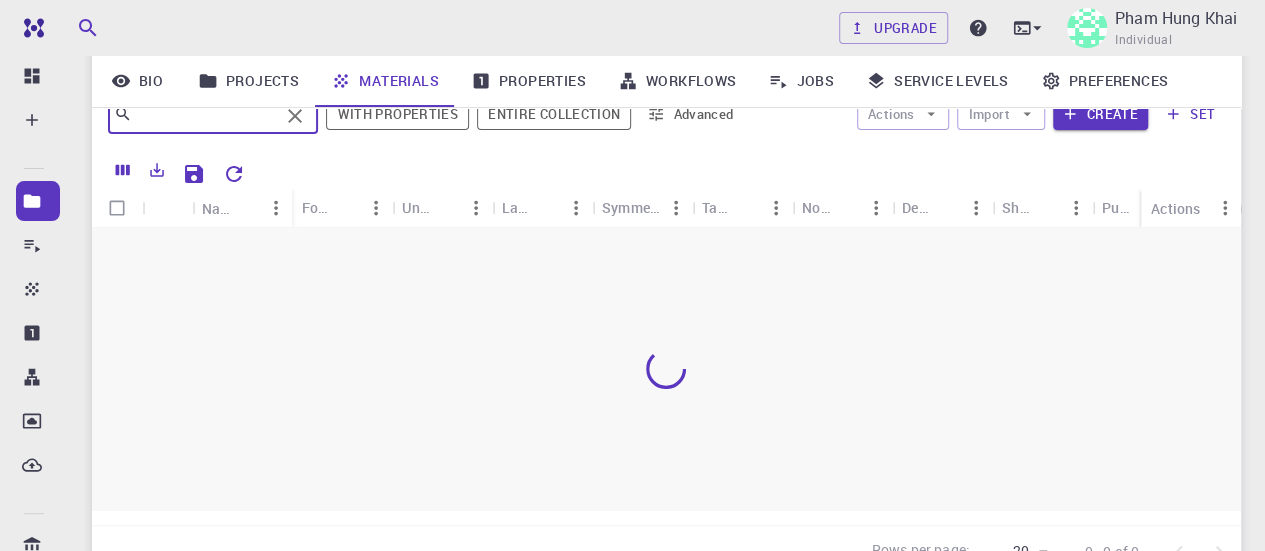 scroll, scrollTop: 185, scrollLeft: 0, axis: vertical 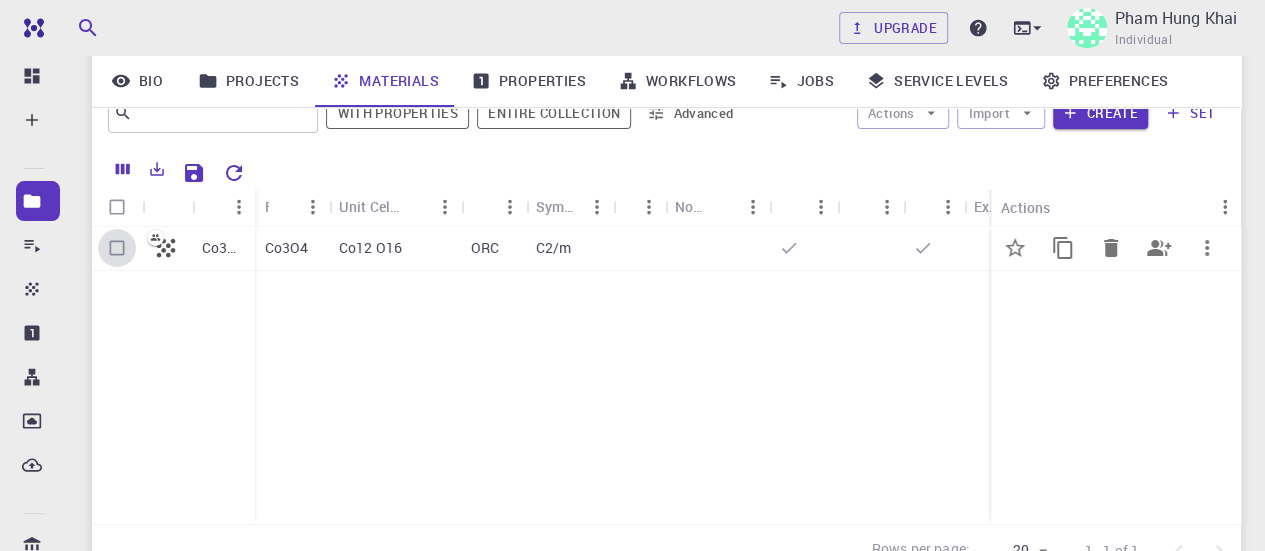 click at bounding box center (117, 248) 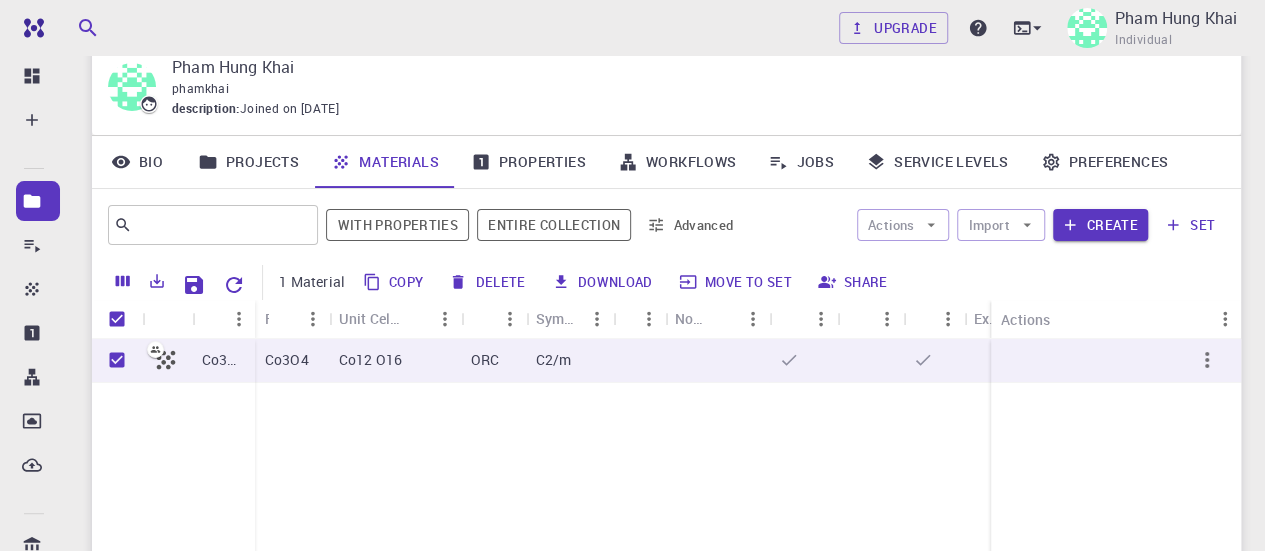 scroll, scrollTop: 69, scrollLeft: 0, axis: vertical 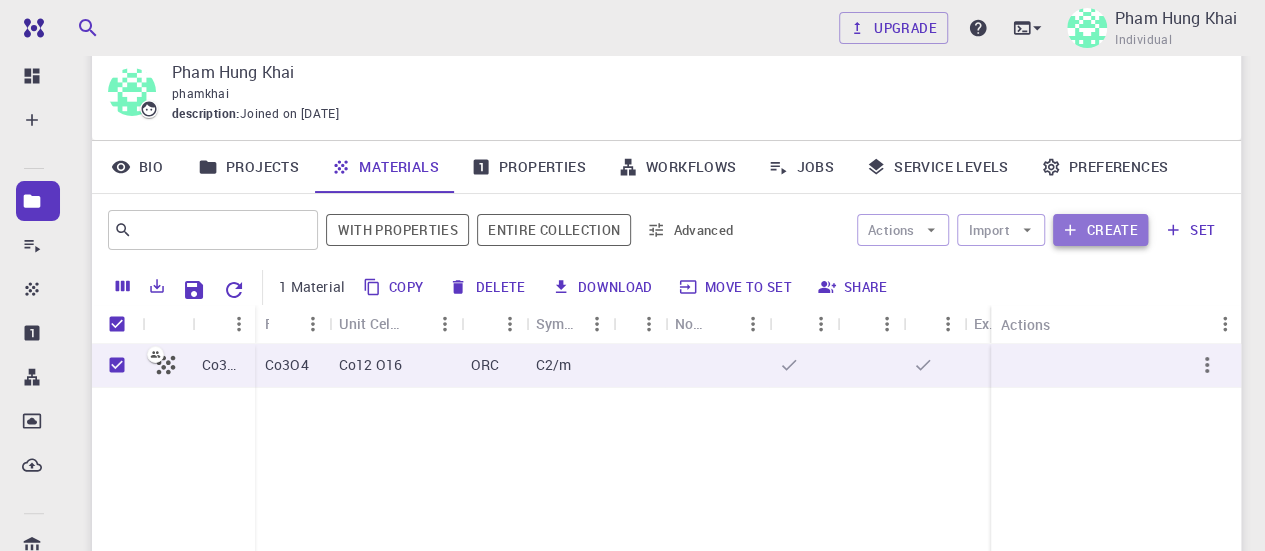 click on "Create" at bounding box center (1100, 230) 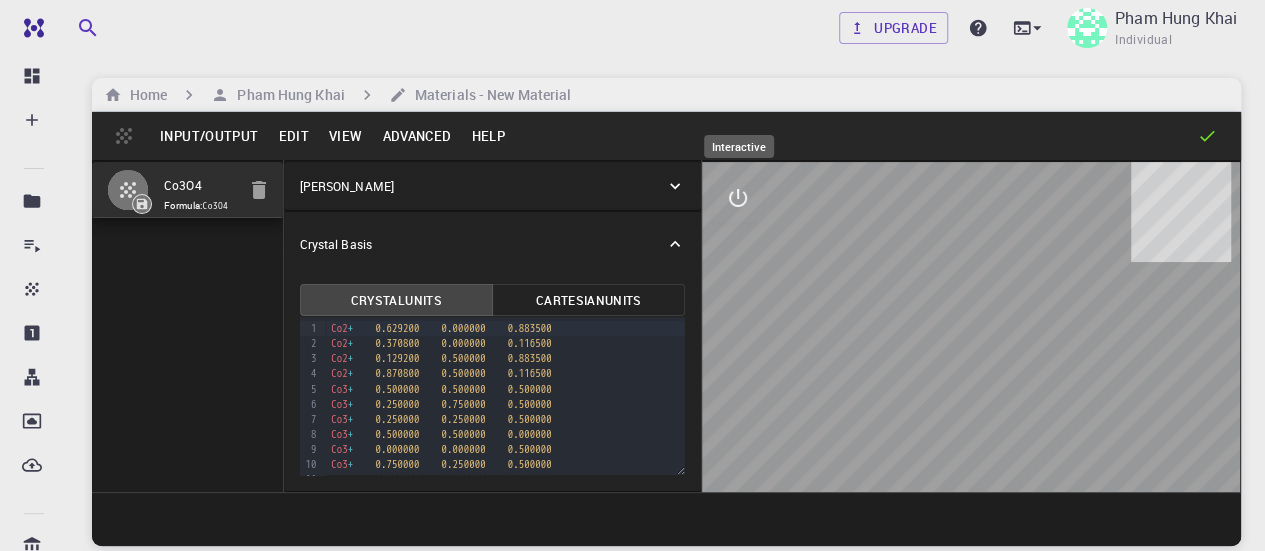 scroll, scrollTop: 153, scrollLeft: 0, axis: vertical 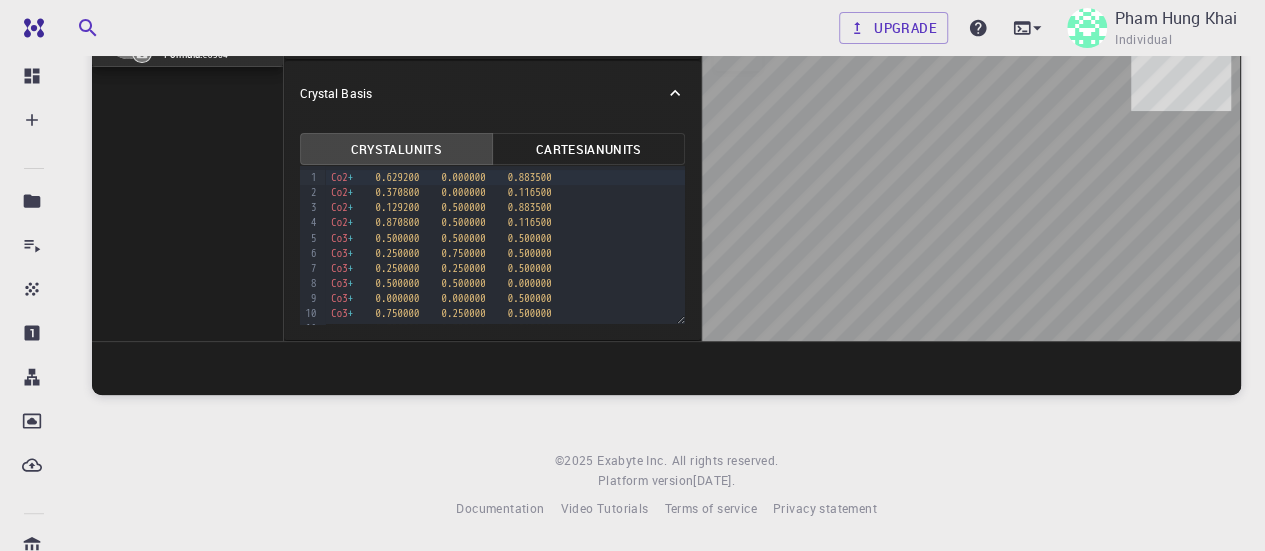 click on "Cartesian  Units" at bounding box center [588, 149] 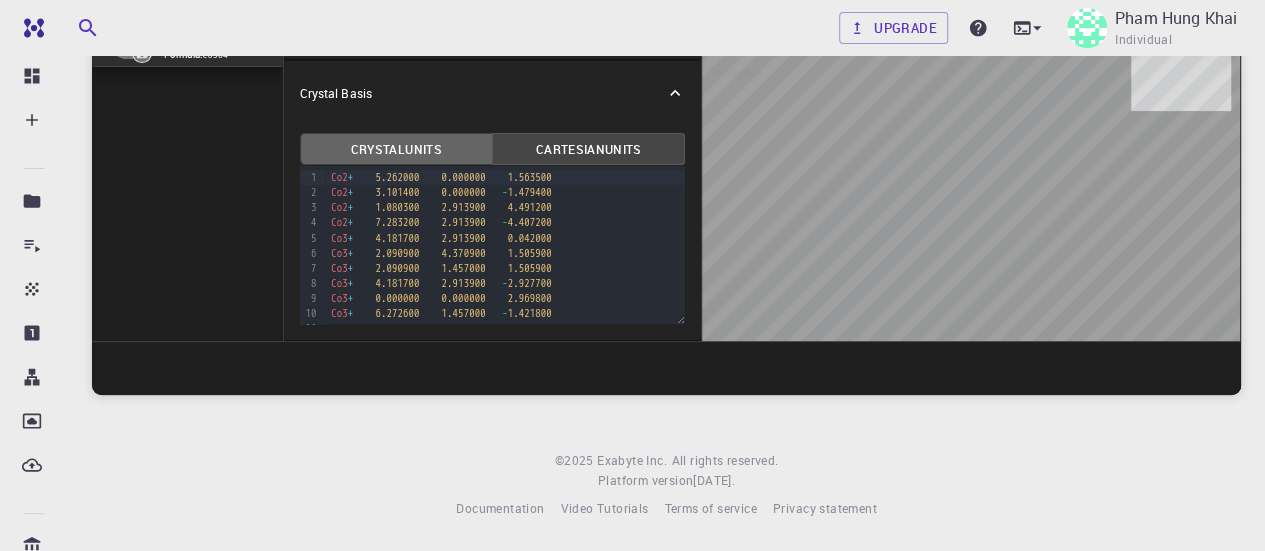 click on "Crystal  Units" at bounding box center (396, 149) 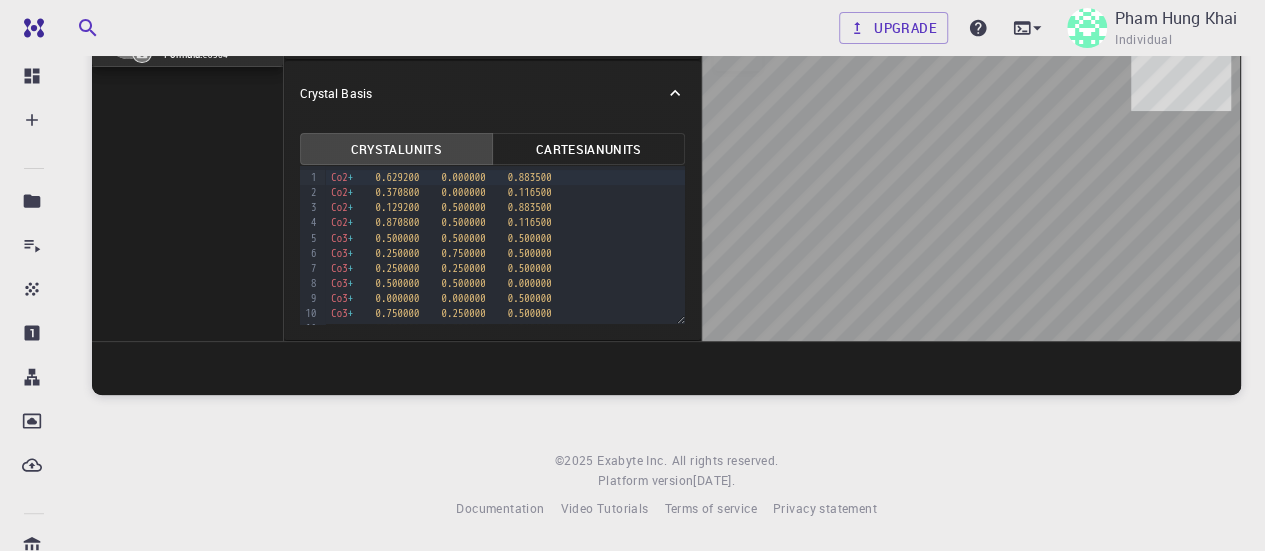scroll, scrollTop: 0, scrollLeft: 0, axis: both 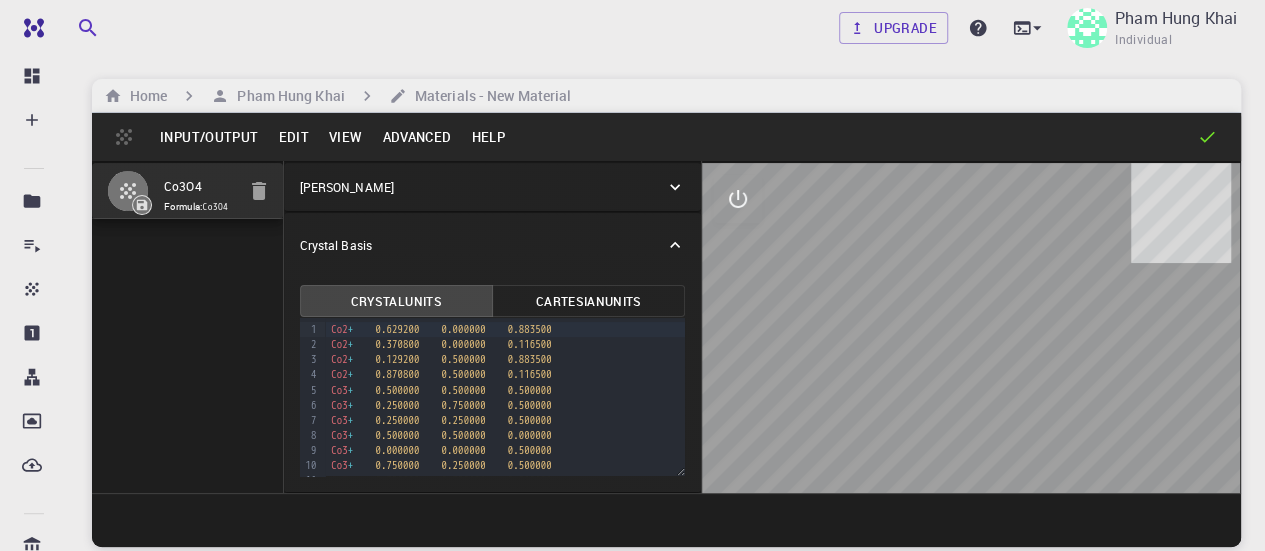 click on "Advanced" at bounding box center (416, 137) 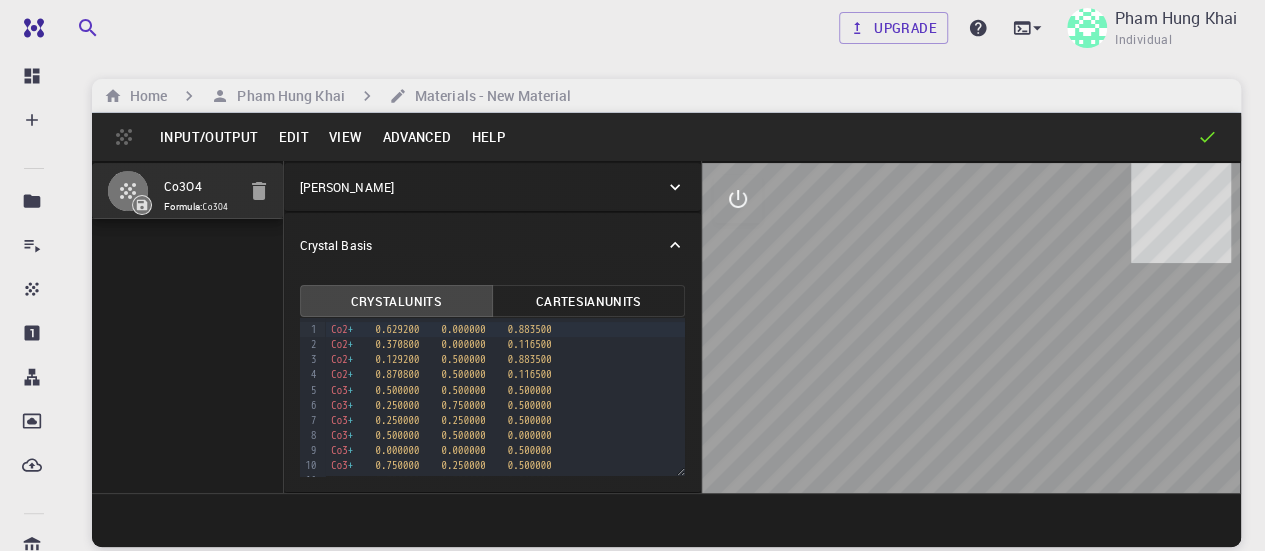 click at bounding box center [632, 275] 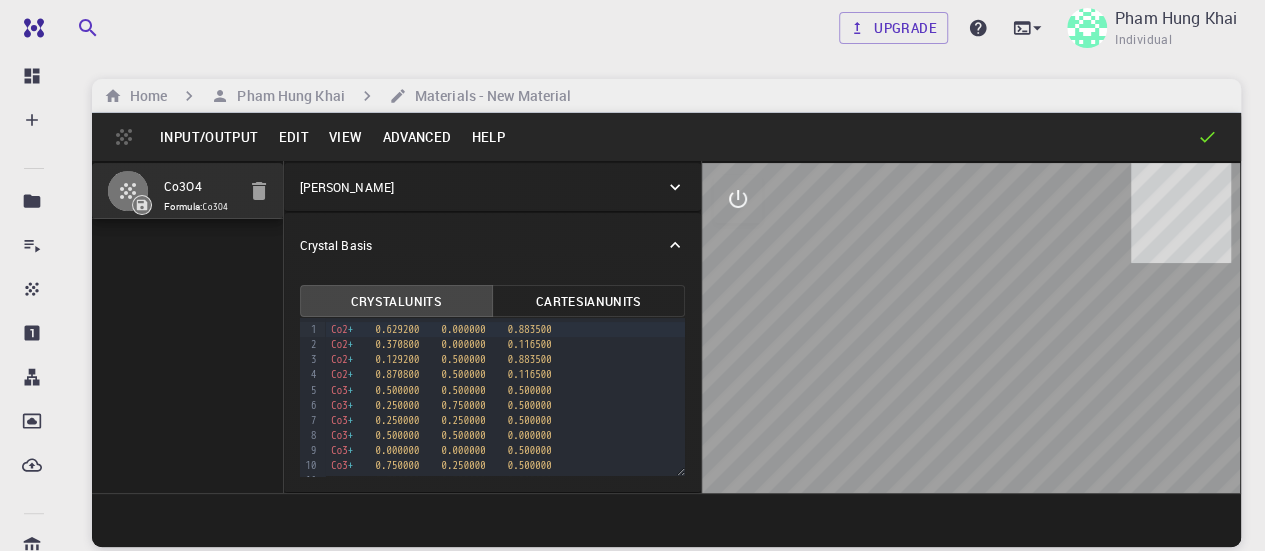 click on "View" at bounding box center (346, 137) 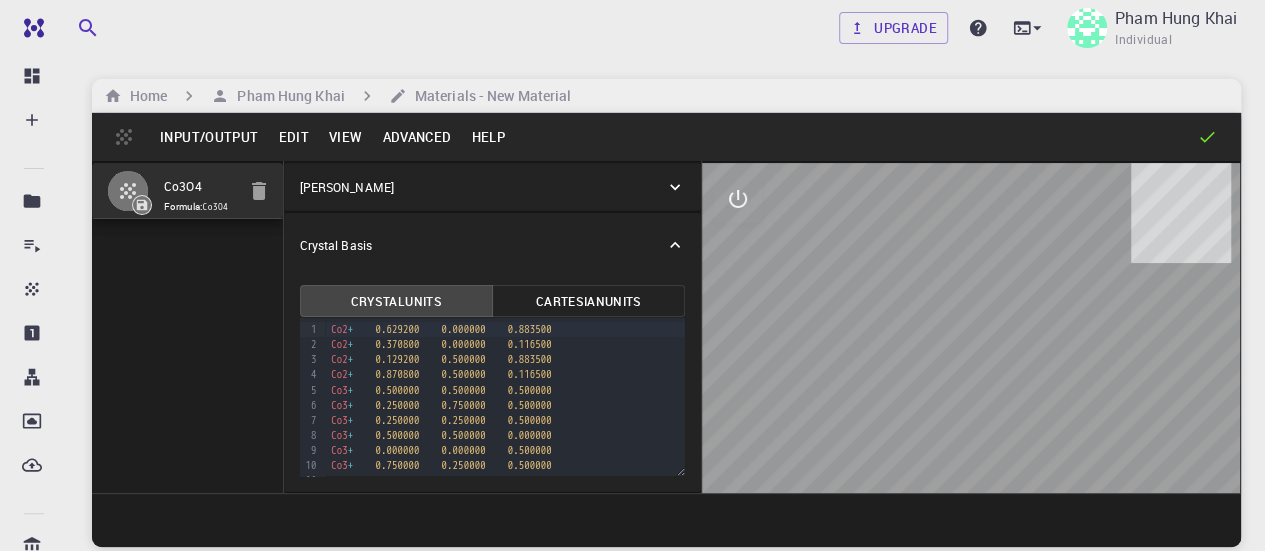 click at bounding box center [632, 275] 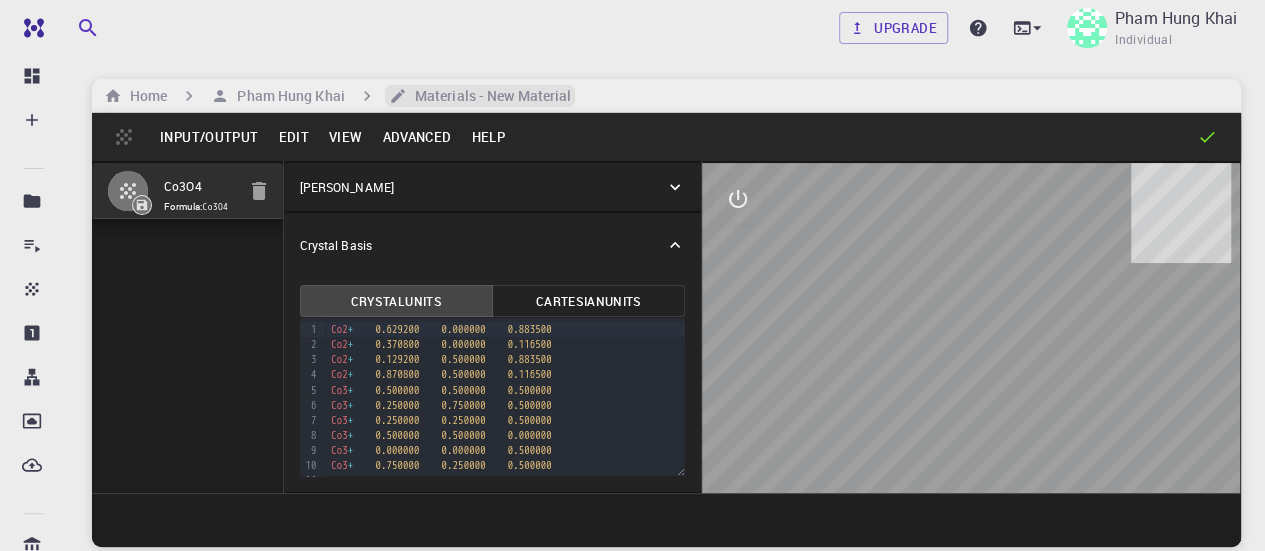 click on "Materials - New Material" at bounding box center (489, 96) 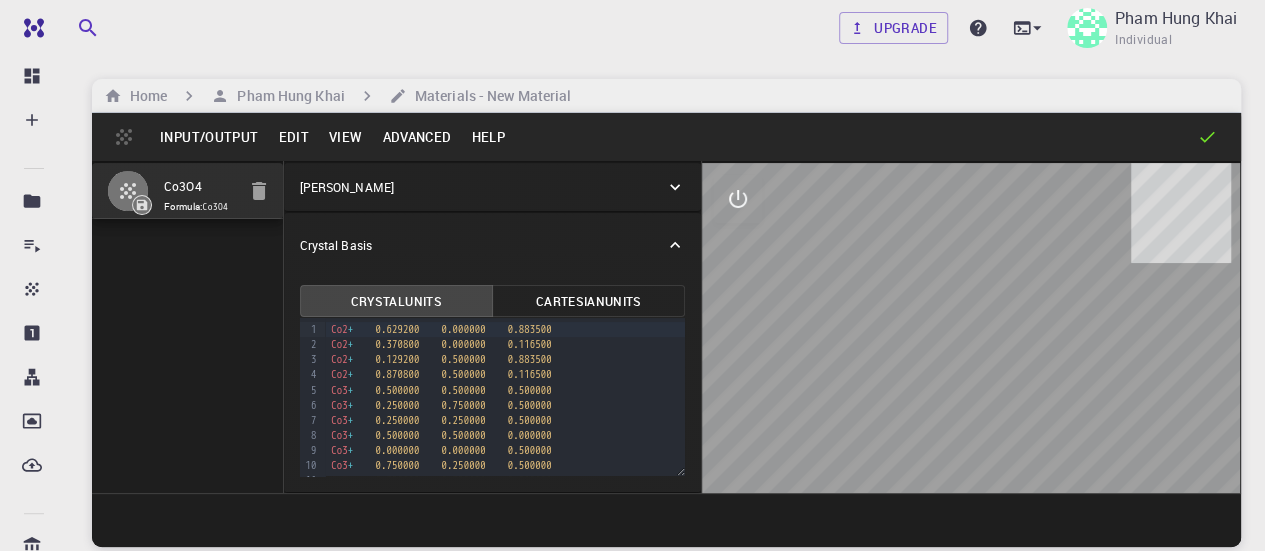 scroll, scrollTop: 1, scrollLeft: 0, axis: vertical 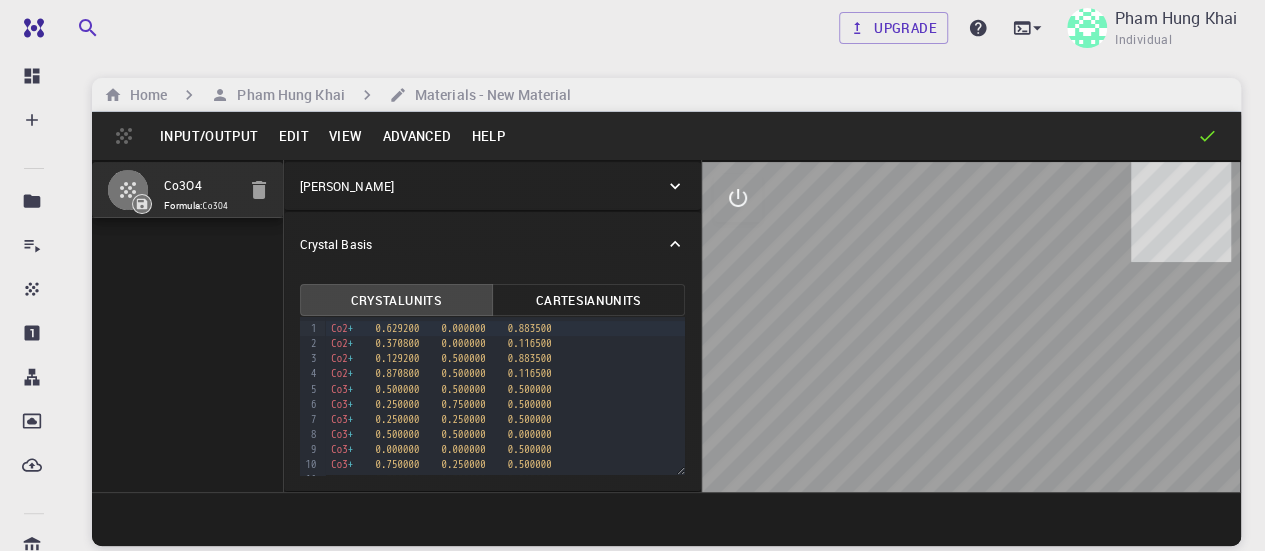 drag, startPoint x: 967, startPoint y: 205, endPoint x: 973, endPoint y: 260, distance: 55.326305 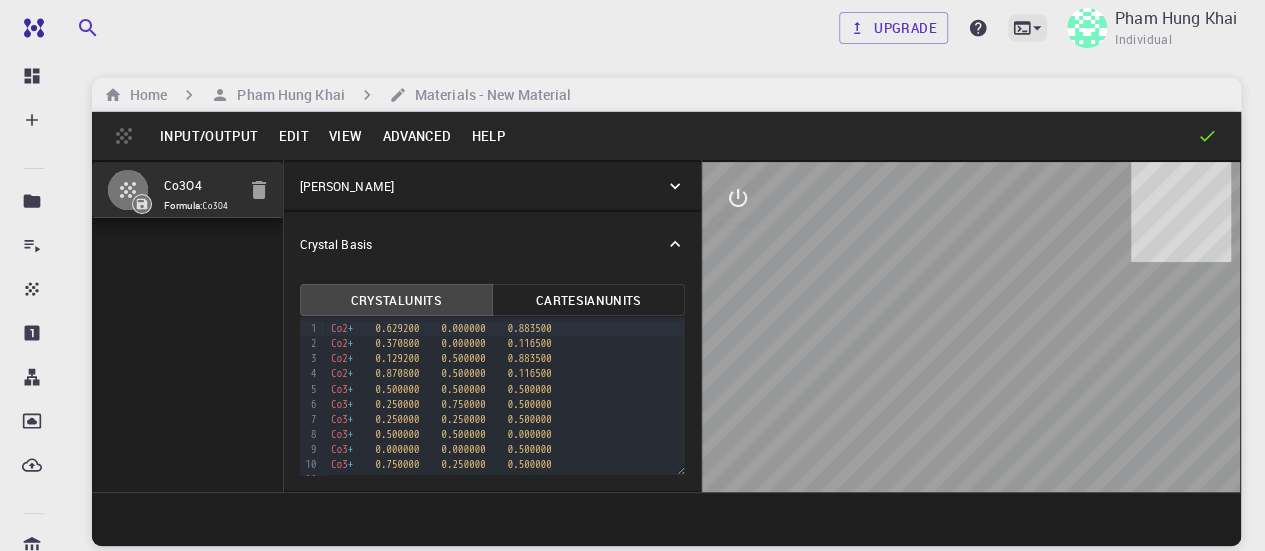 click 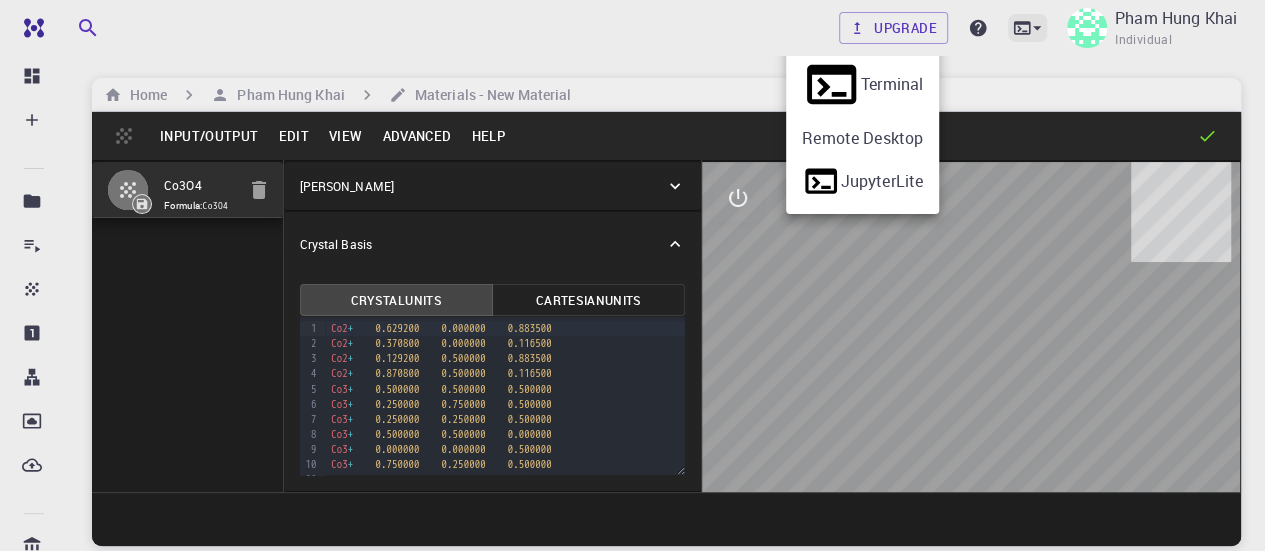 click at bounding box center (632, 275) 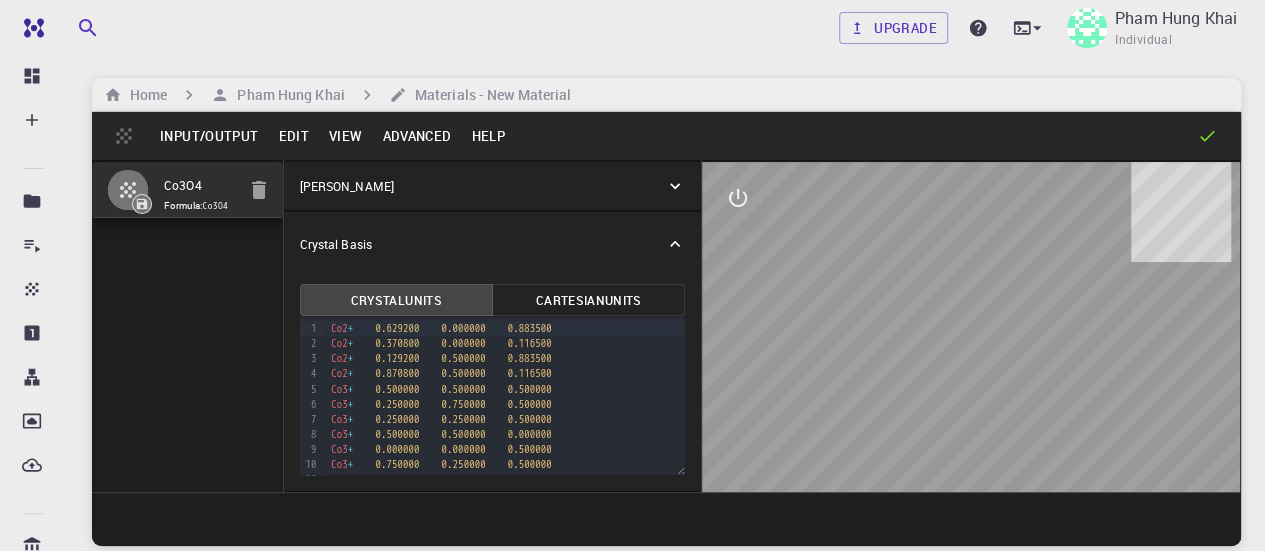 click on "Crystal Lattice" at bounding box center [493, 186] 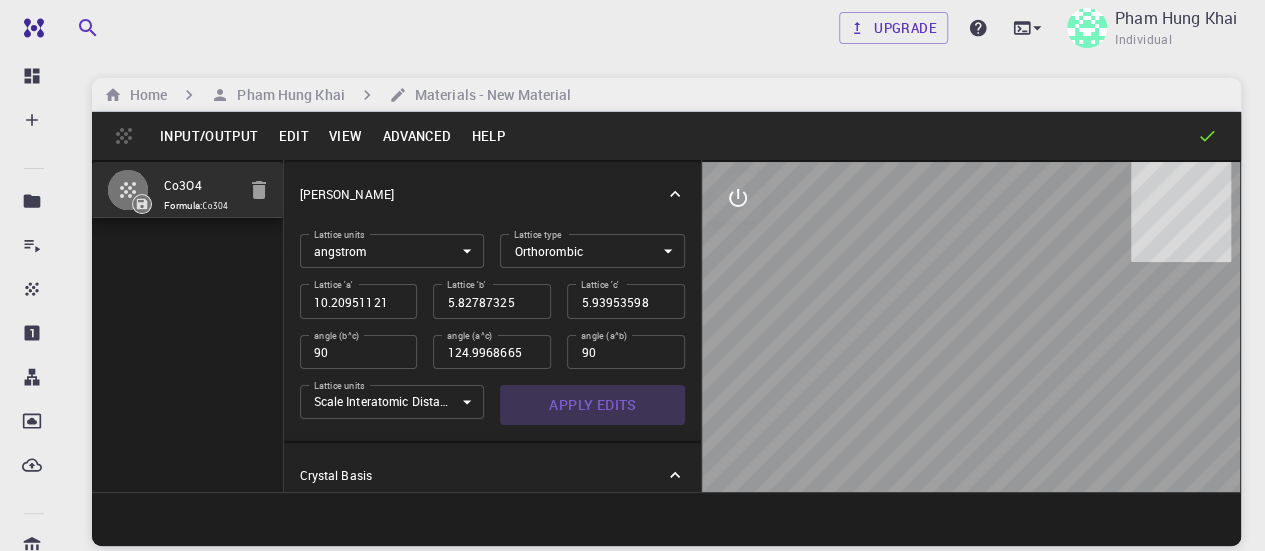 click on "Apply Edits" at bounding box center (592, 405) 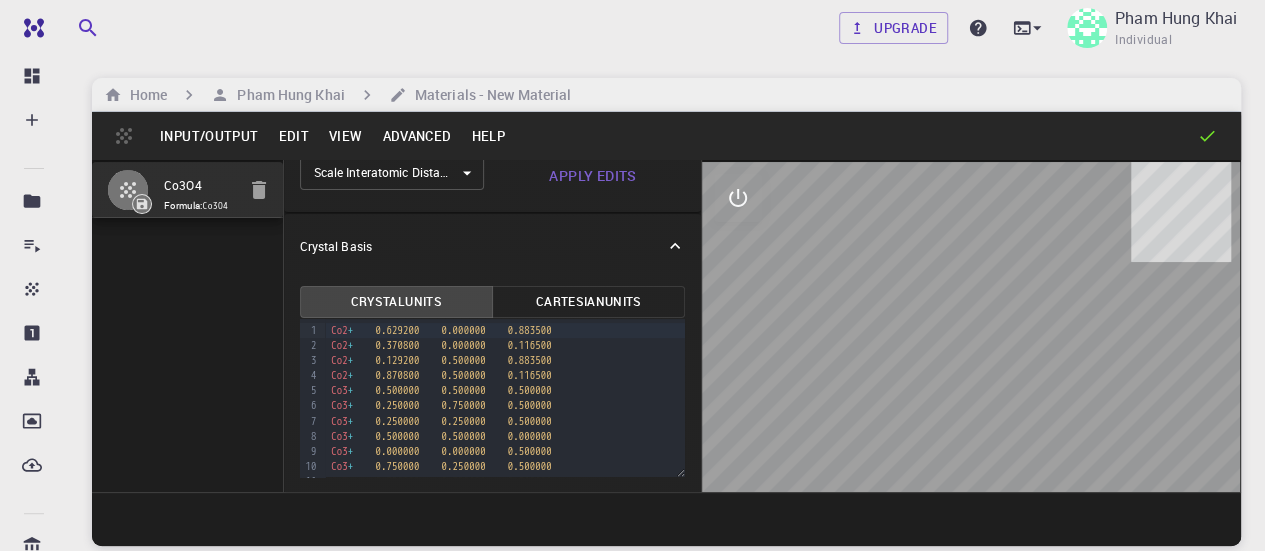 scroll, scrollTop: 0, scrollLeft: 0, axis: both 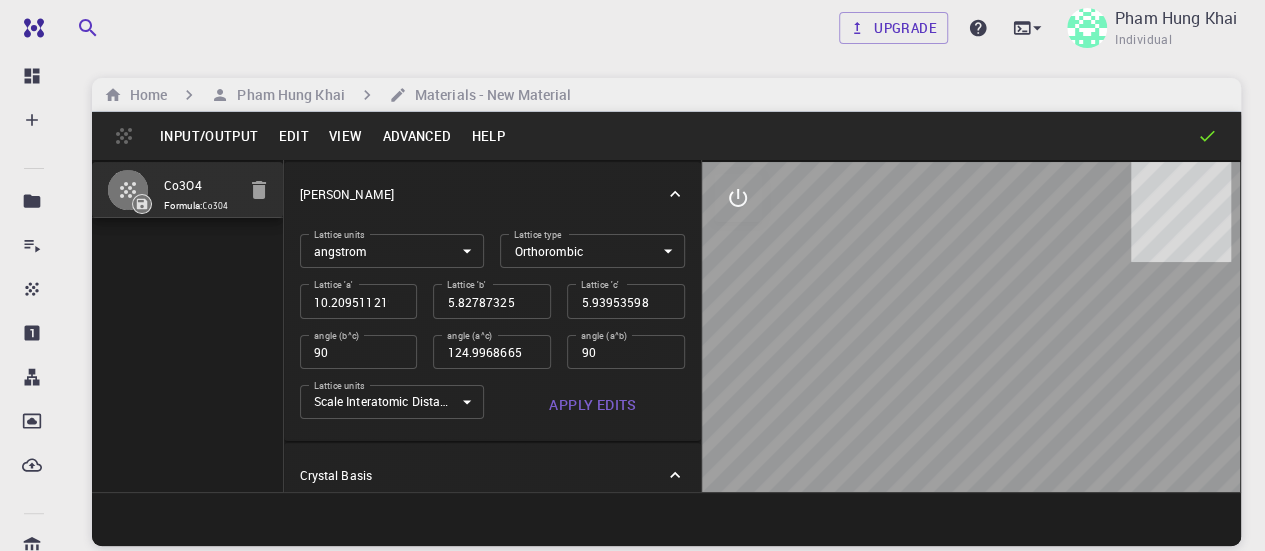 click on "Advanced" at bounding box center (416, 136) 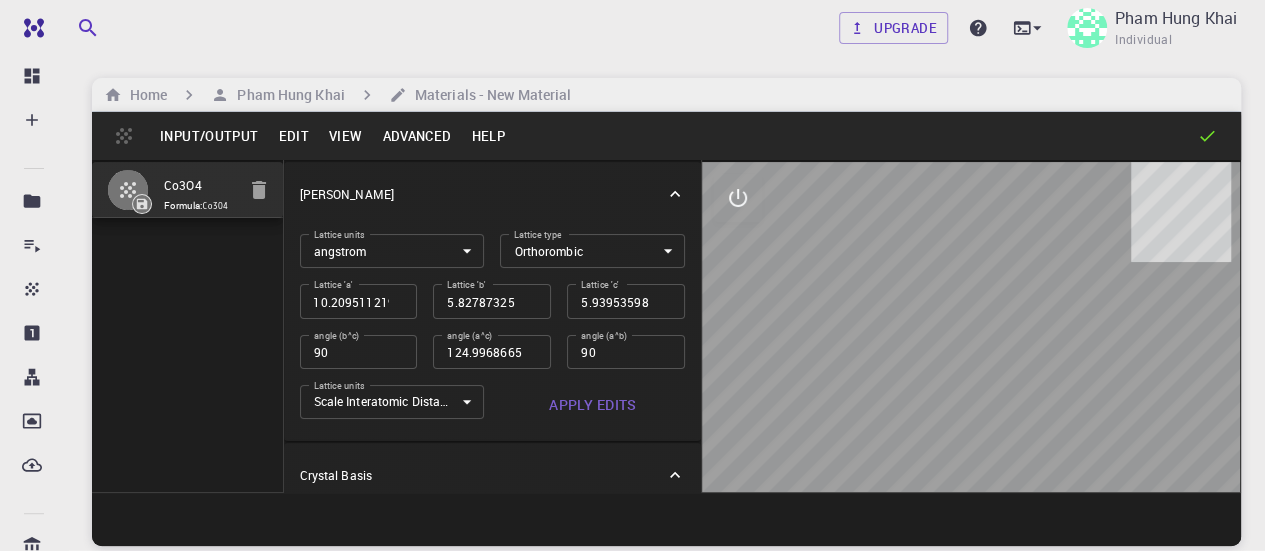 click on "Surface / slab" at bounding box center (632, 857) 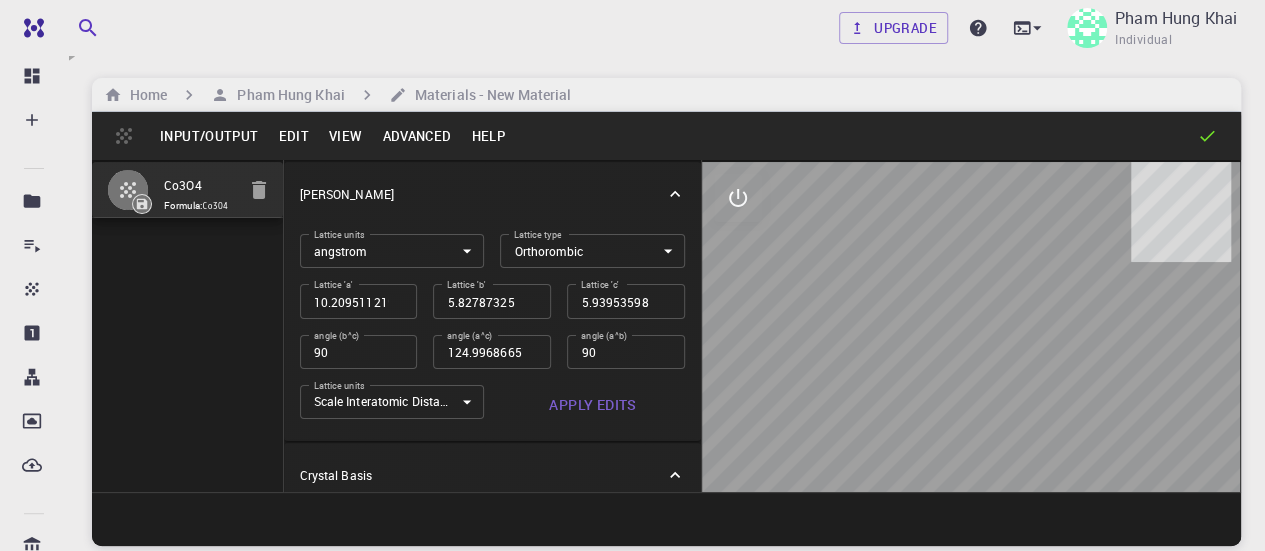click on "Submit" at bounding box center [86, 936] 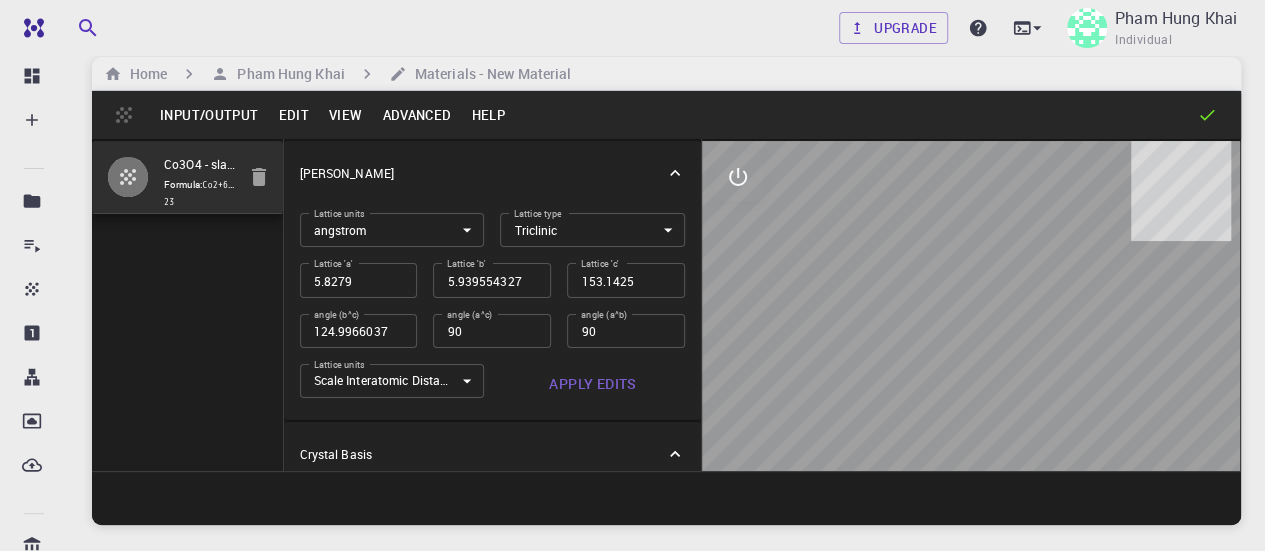 scroll, scrollTop: 23, scrollLeft: 0, axis: vertical 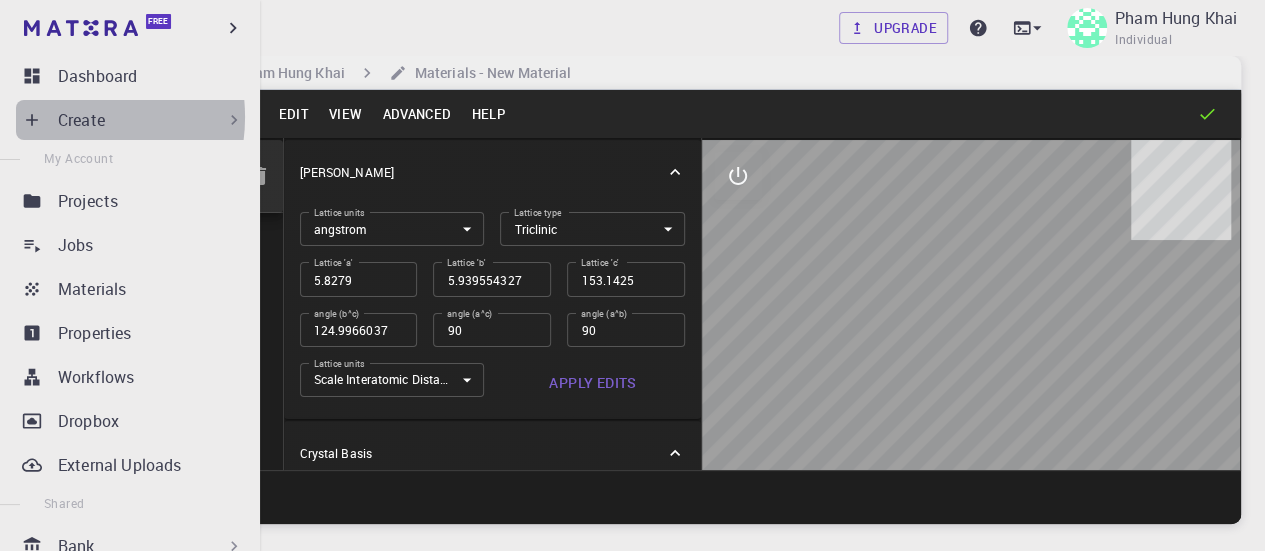 click on "Create" at bounding box center [81, 120] 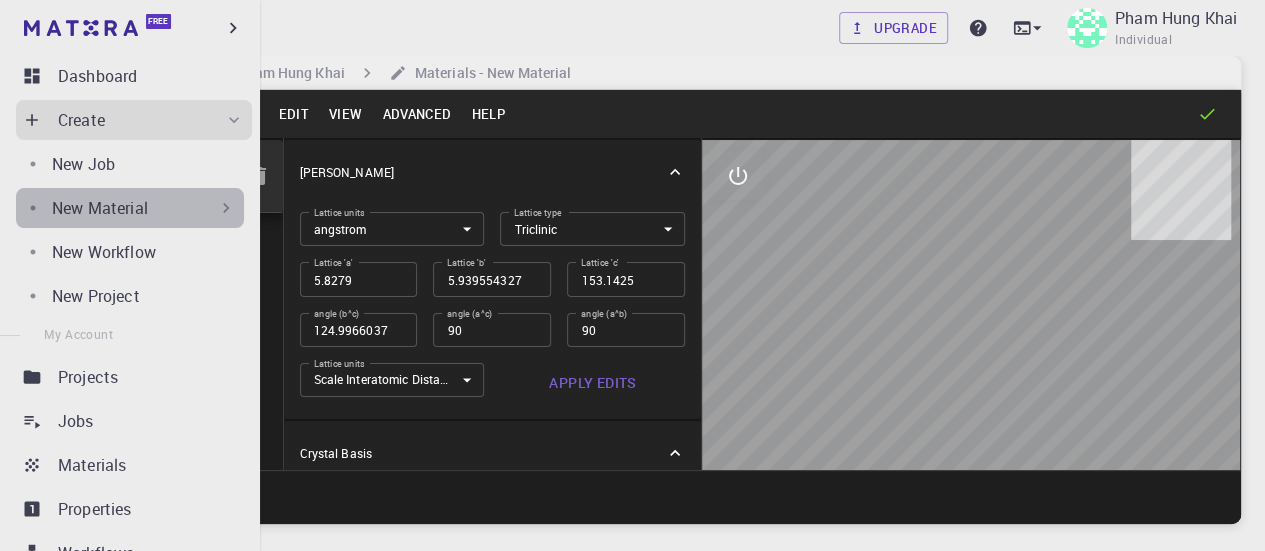 click on "New Material" at bounding box center [130, 208] 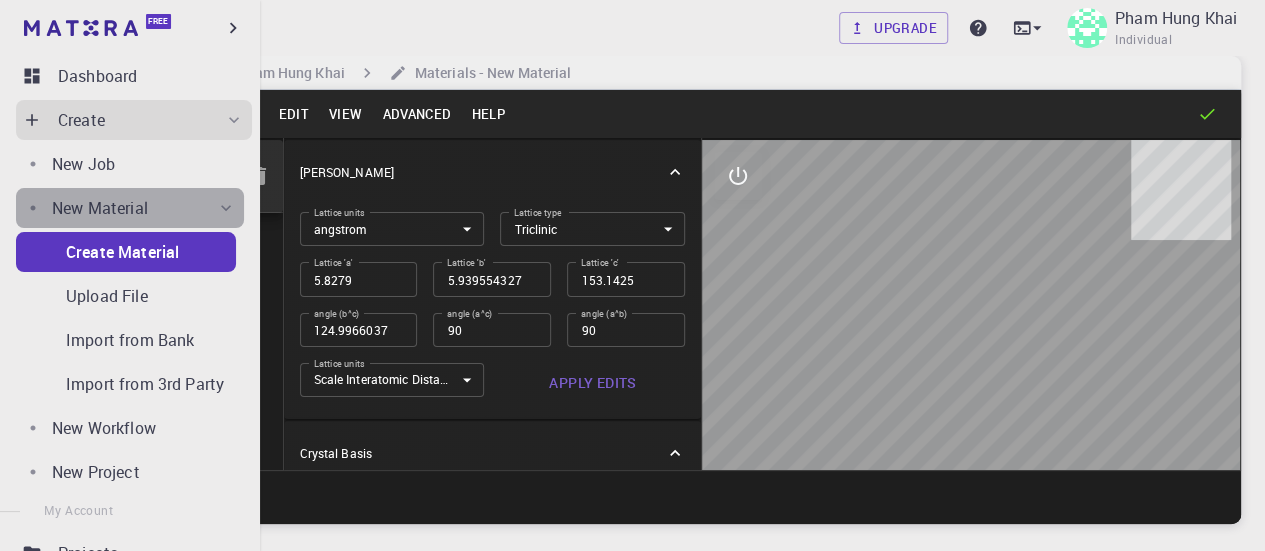 click on "New Material" at bounding box center (130, 208) 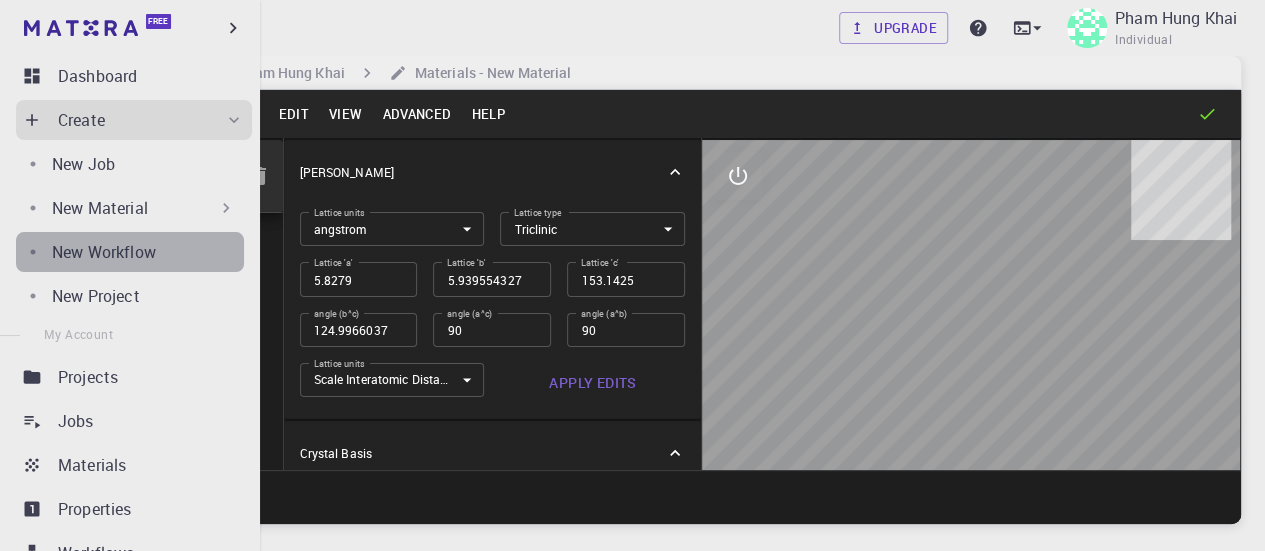 click on "New Workflow" at bounding box center (104, 252) 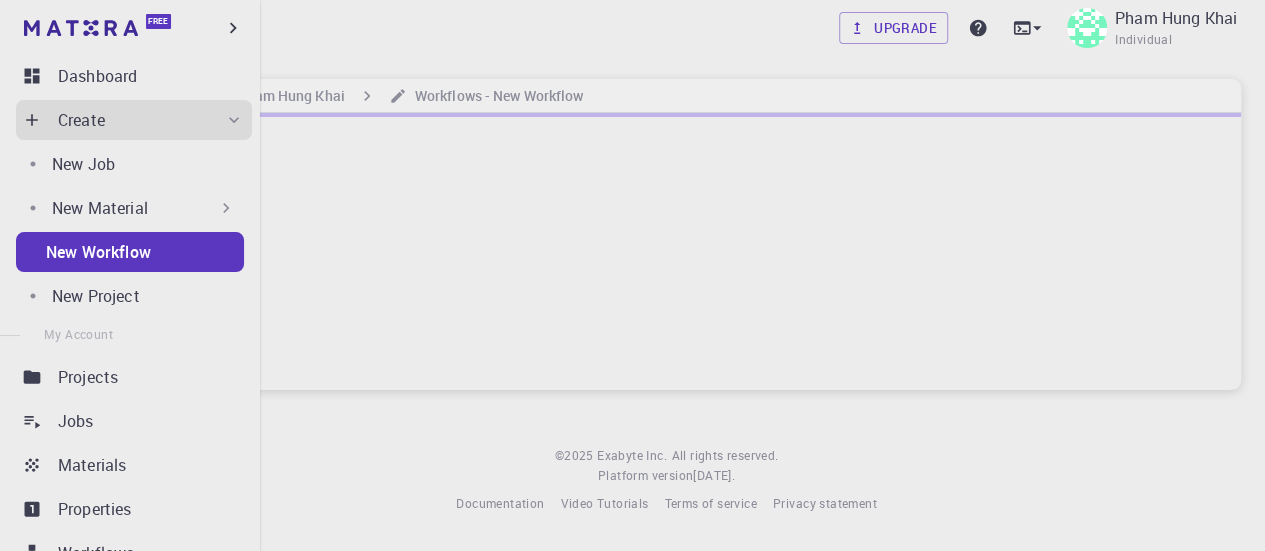 scroll, scrollTop: 0, scrollLeft: 0, axis: both 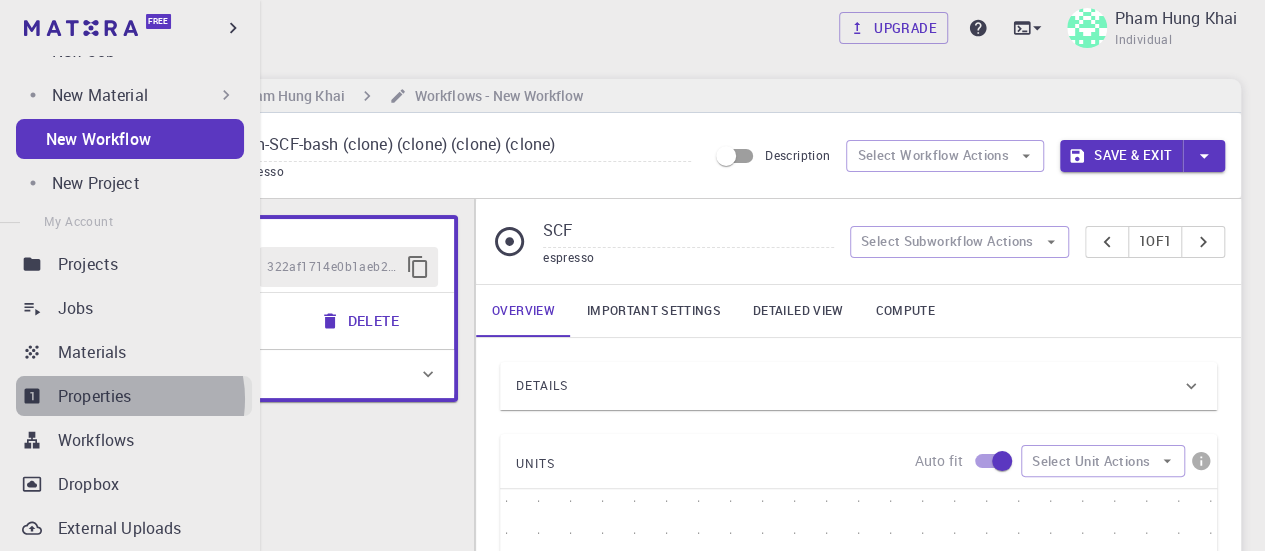 click on "Properties" at bounding box center (95, 396) 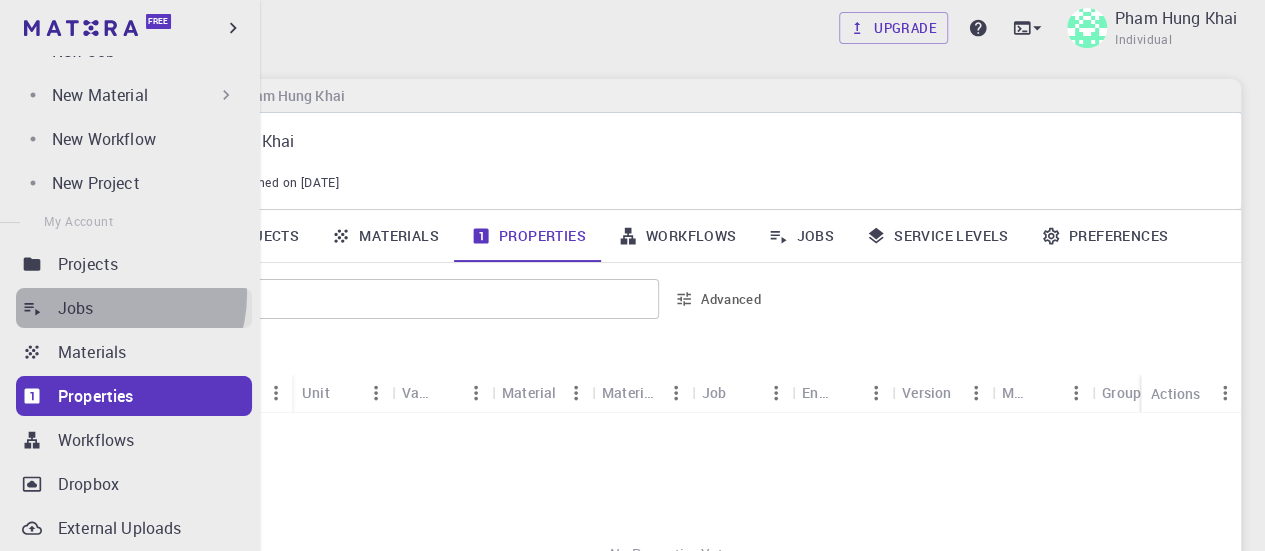 click on "Jobs" at bounding box center [134, 308] 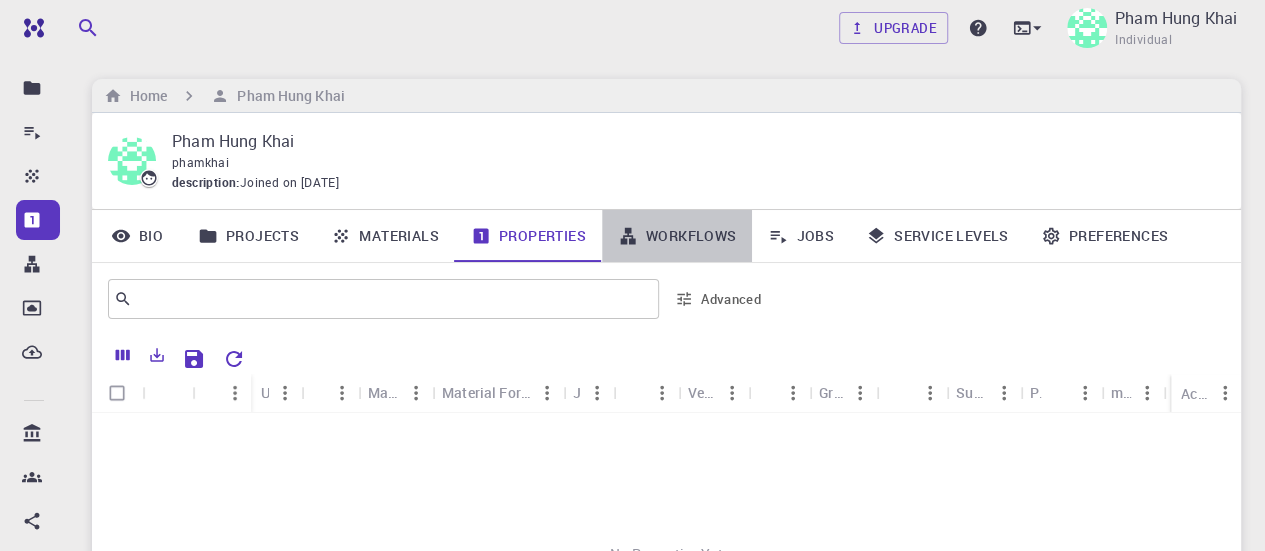 click on "Workflows" at bounding box center (677, 236) 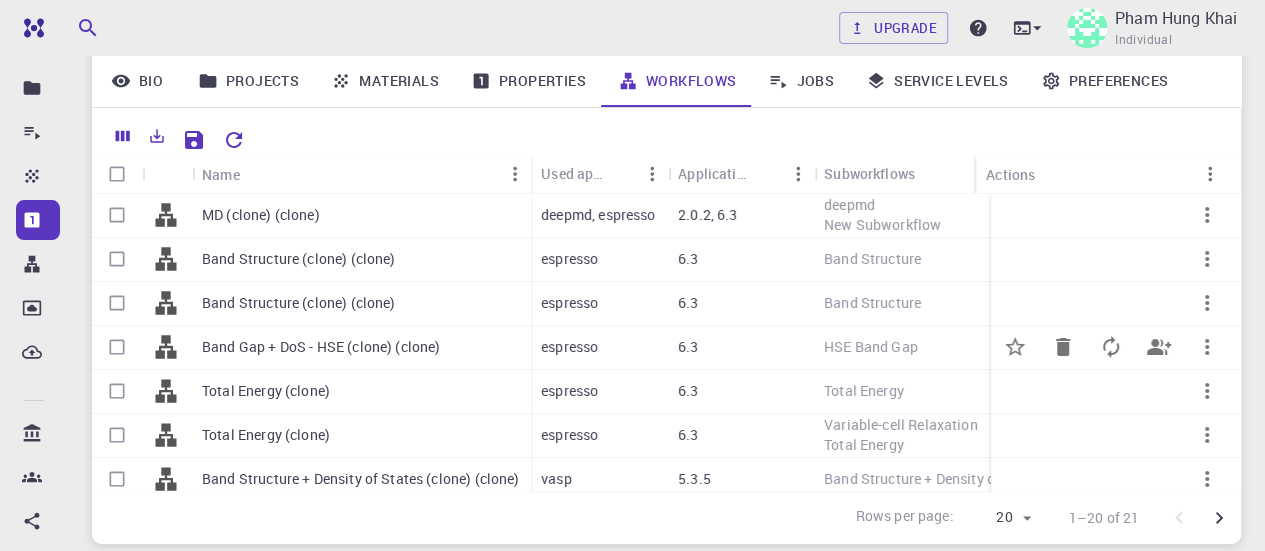 scroll, scrollTop: 218, scrollLeft: 0, axis: vertical 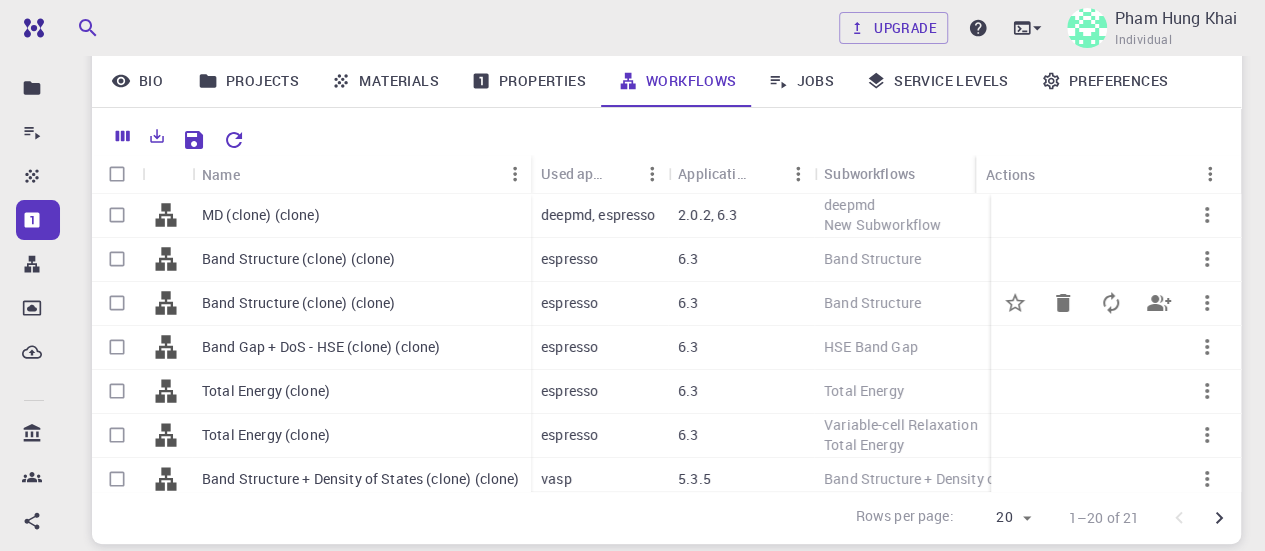 click on "Band Structure (clone) (clone)" at bounding box center [299, 303] 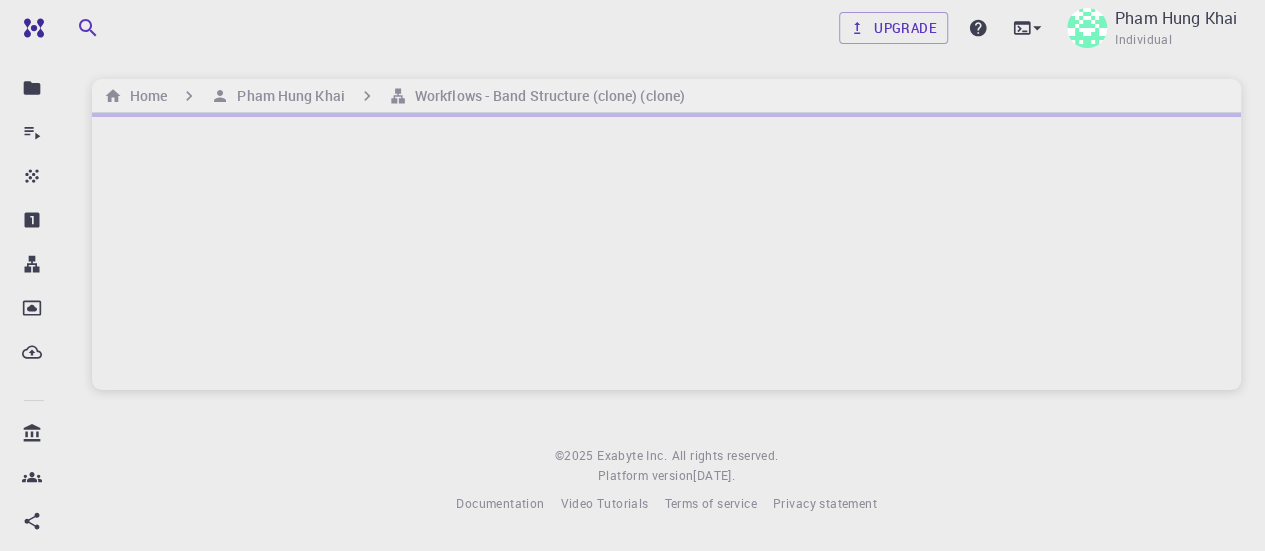 scroll, scrollTop: 0, scrollLeft: 0, axis: both 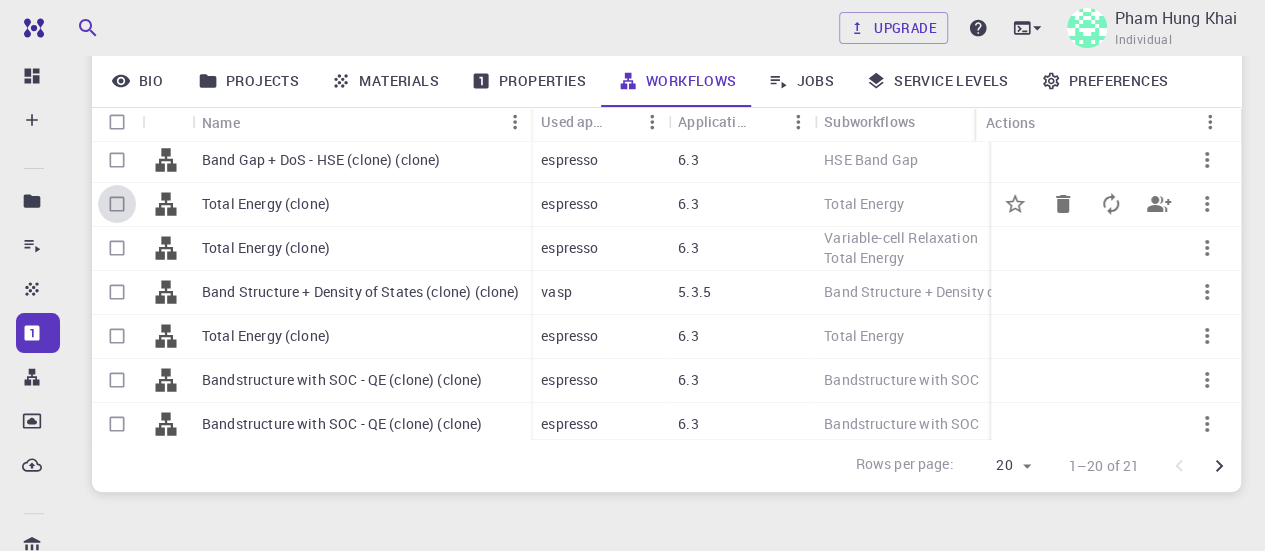 click at bounding box center [117, 204] 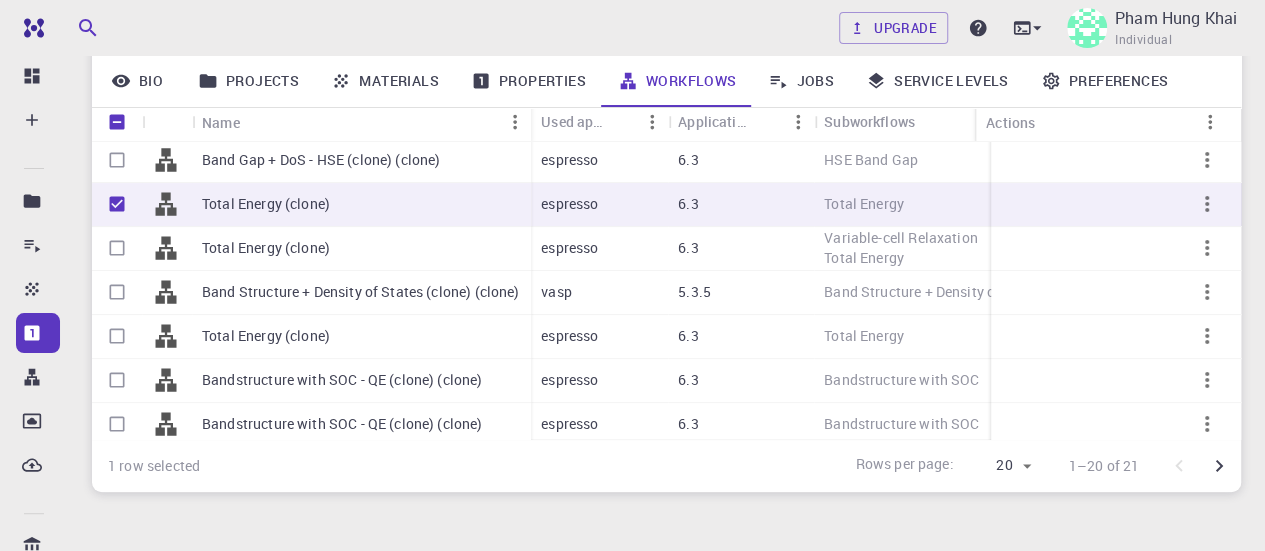 scroll, scrollTop: 0, scrollLeft: 0, axis: both 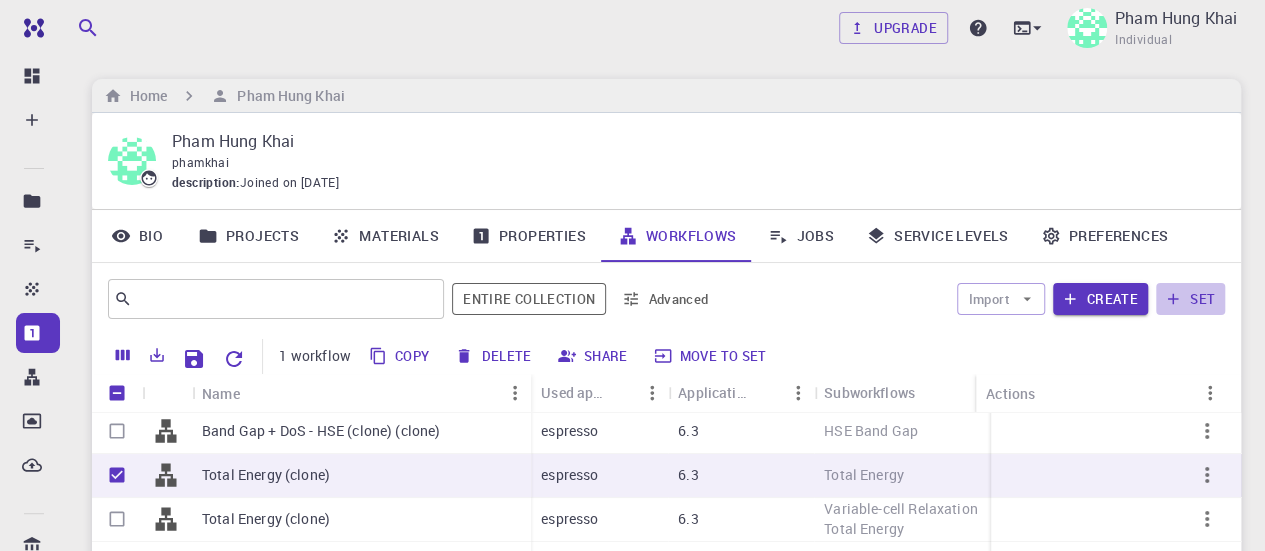 click on "set" at bounding box center (1190, 299) 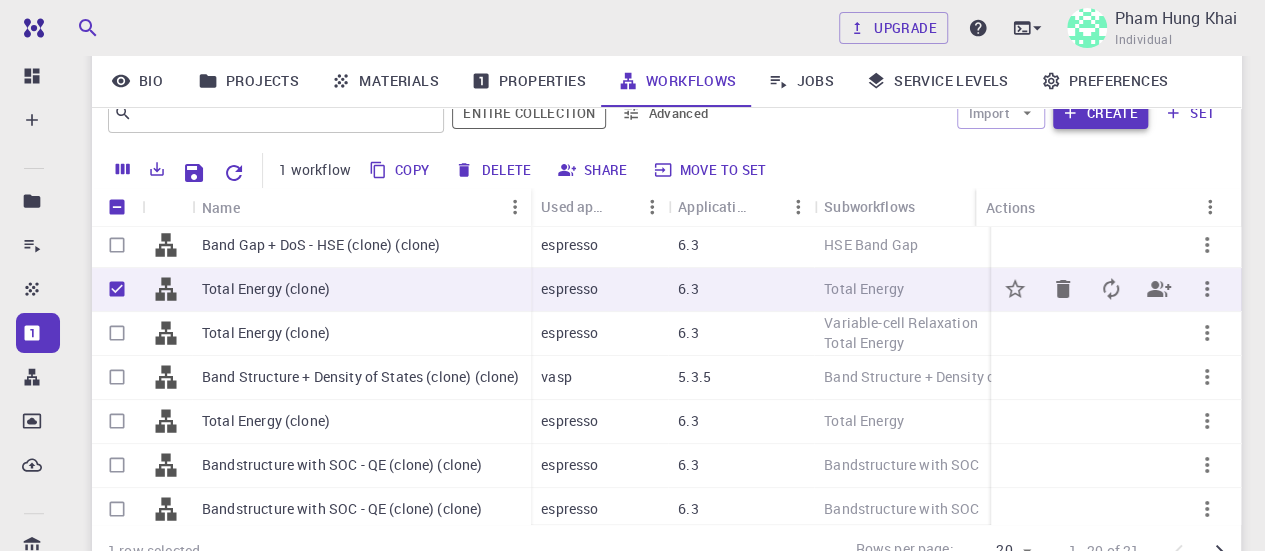 scroll, scrollTop: 182, scrollLeft: 0, axis: vertical 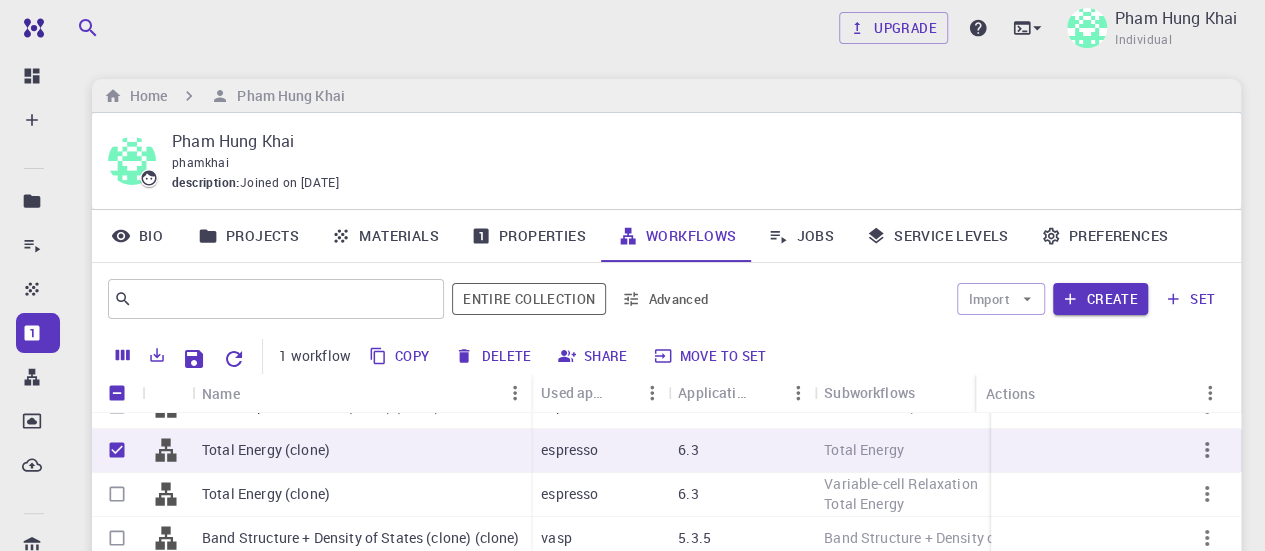 click on "Import Create set" at bounding box center (975, 299) 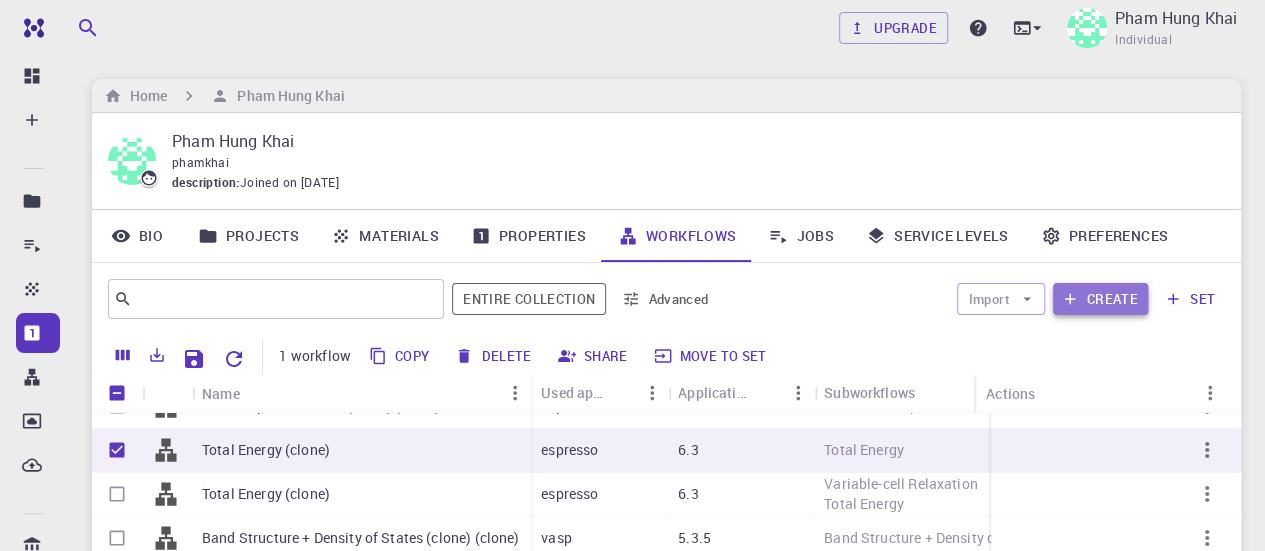 click 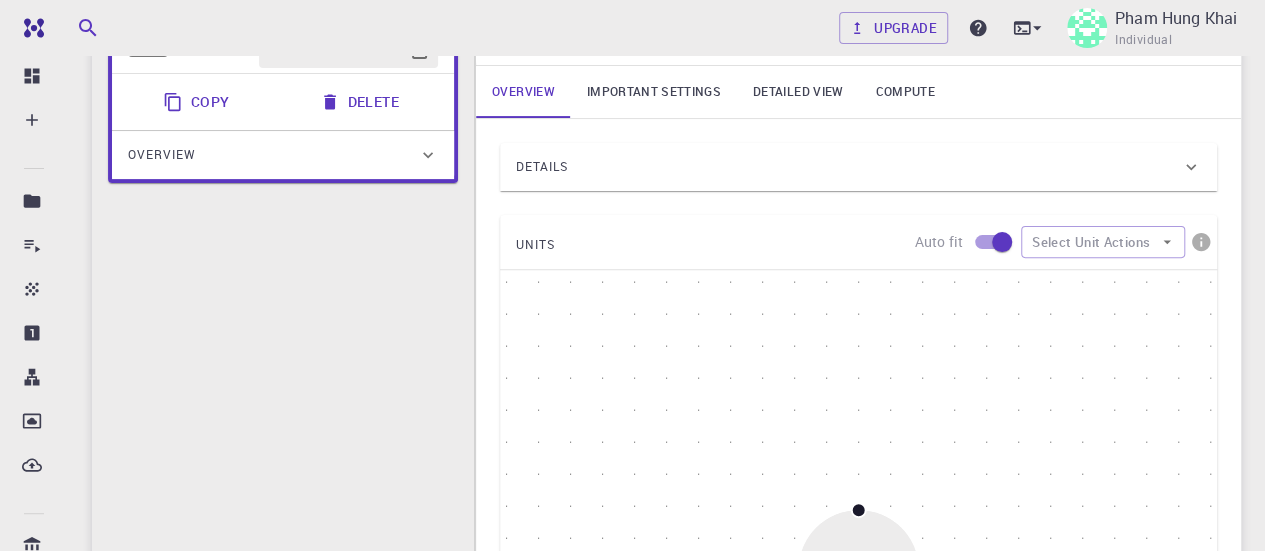 scroll, scrollTop: 218, scrollLeft: 0, axis: vertical 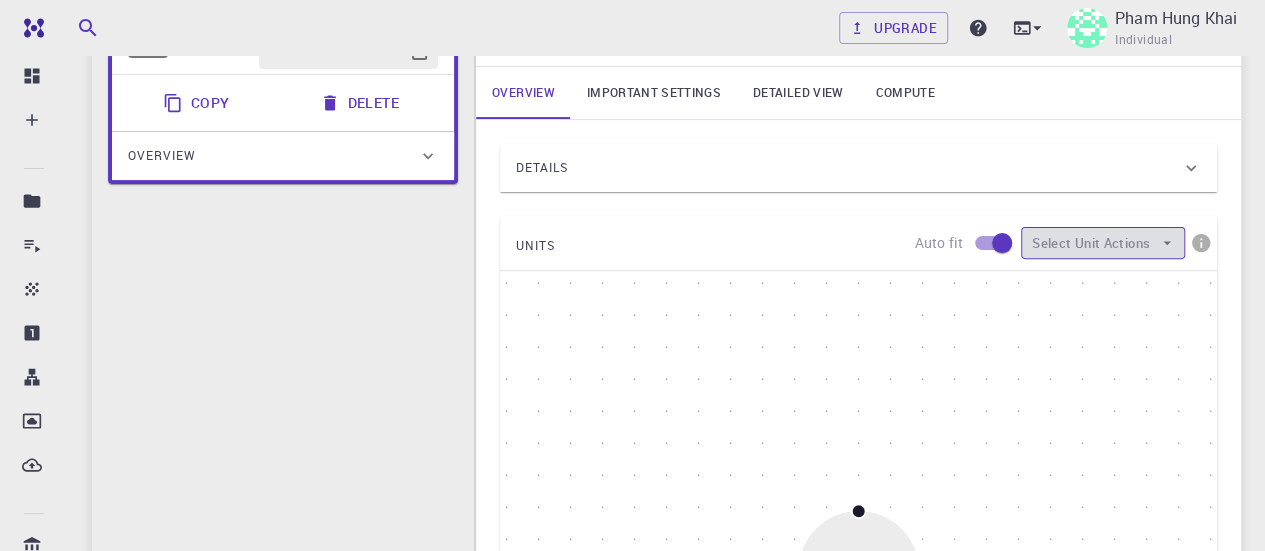 click on "Select Unit Actions" at bounding box center [1103, 243] 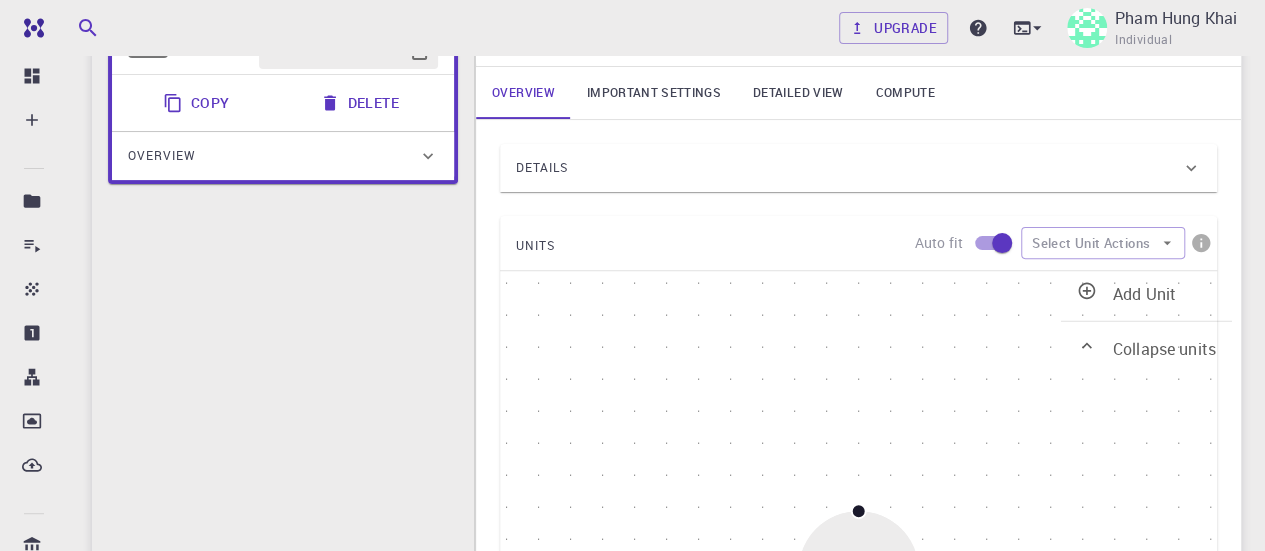 click on "Start End" at bounding box center (858, 571) 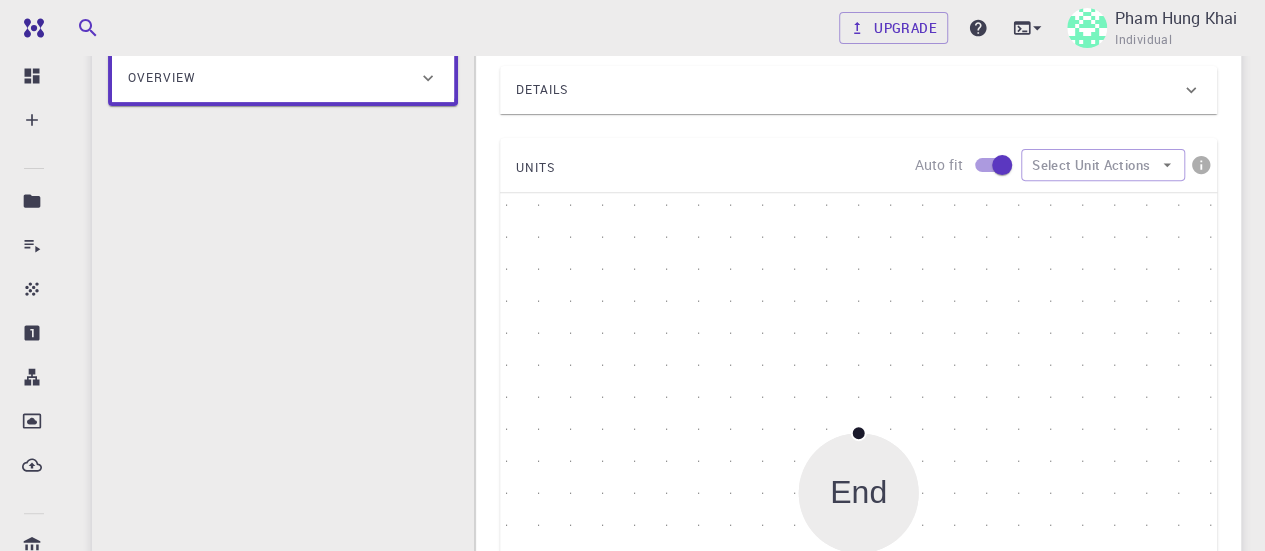 scroll, scrollTop: 298, scrollLeft: 0, axis: vertical 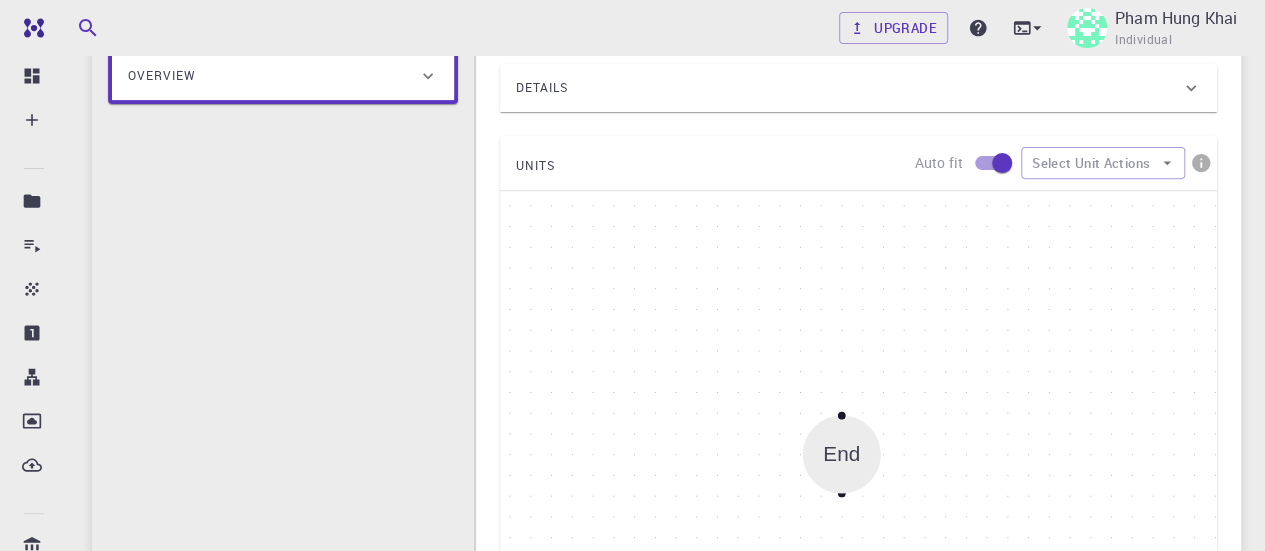 click on "End" at bounding box center [842, 454] 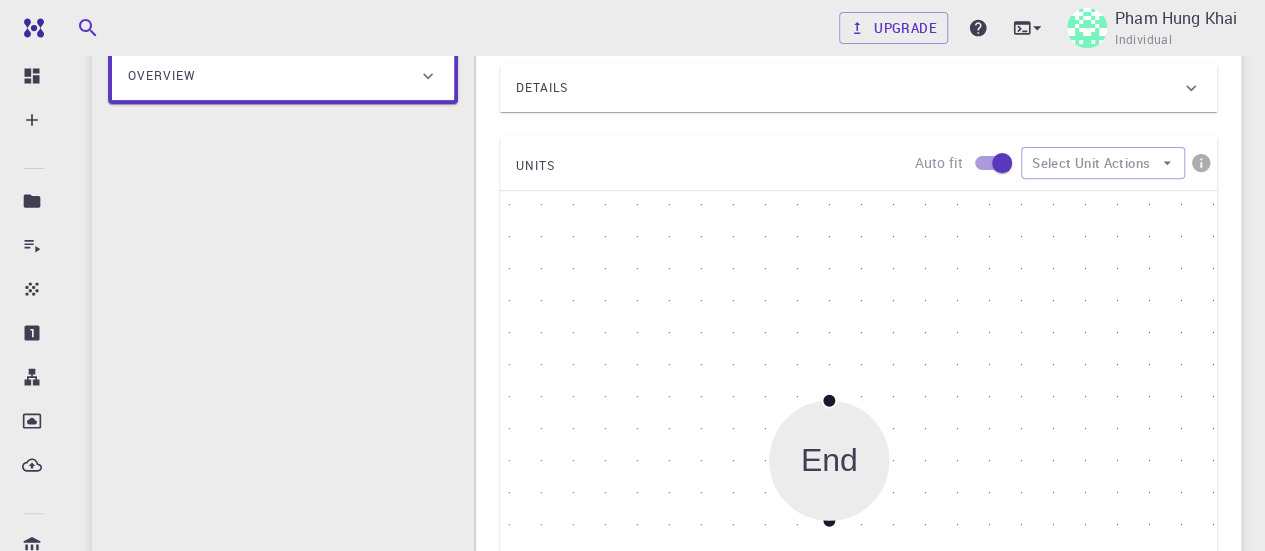 click on "End" at bounding box center [829, 460] 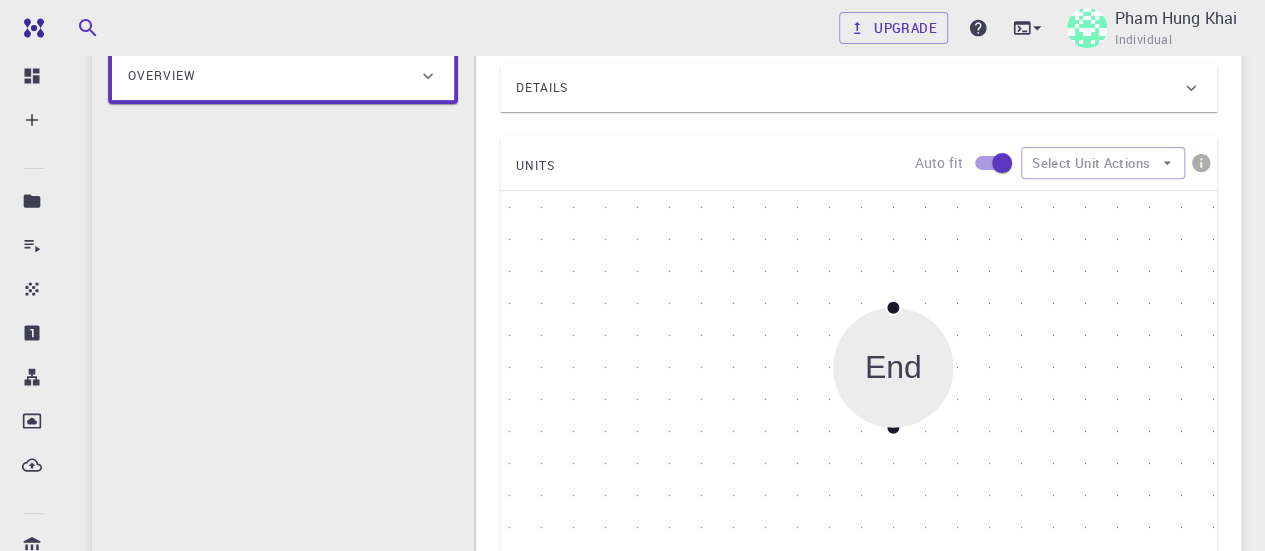 drag, startPoint x: 864, startPoint y: 442, endPoint x: 922, endPoint y: 349, distance: 109.60383 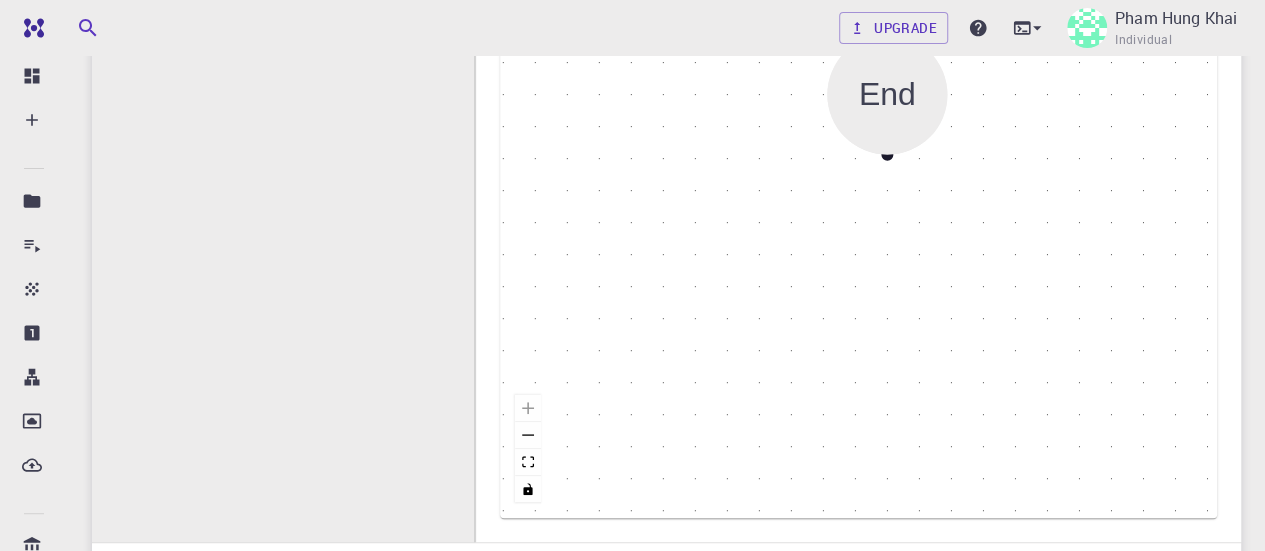 scroll, scrollTop: 573, scrollLeft: 0, axis: vertical 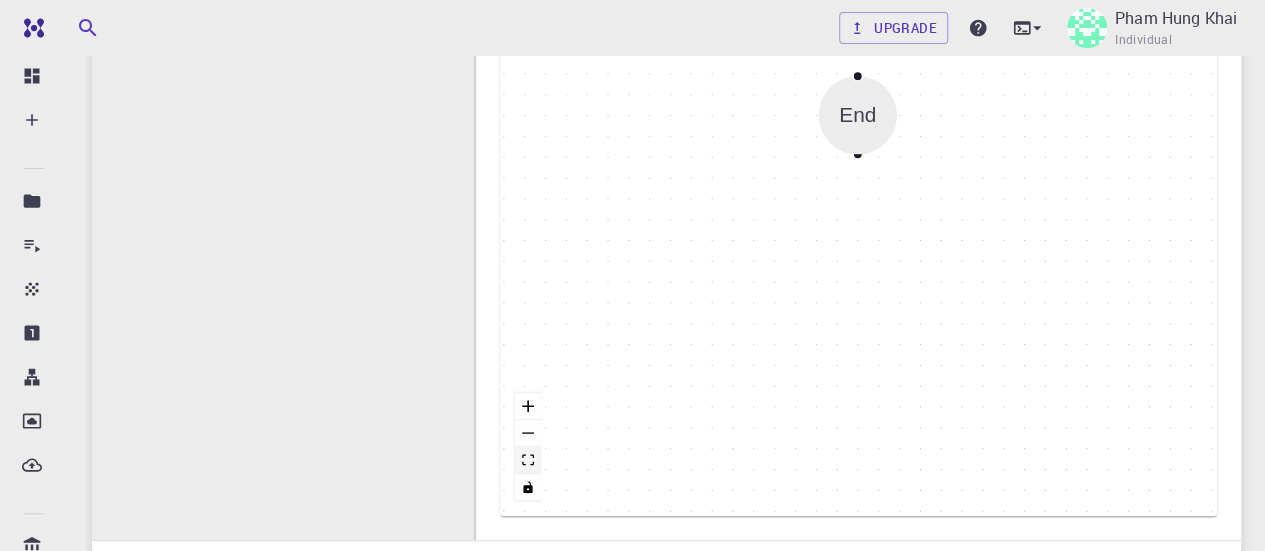 click at bounding box center (528, 460) 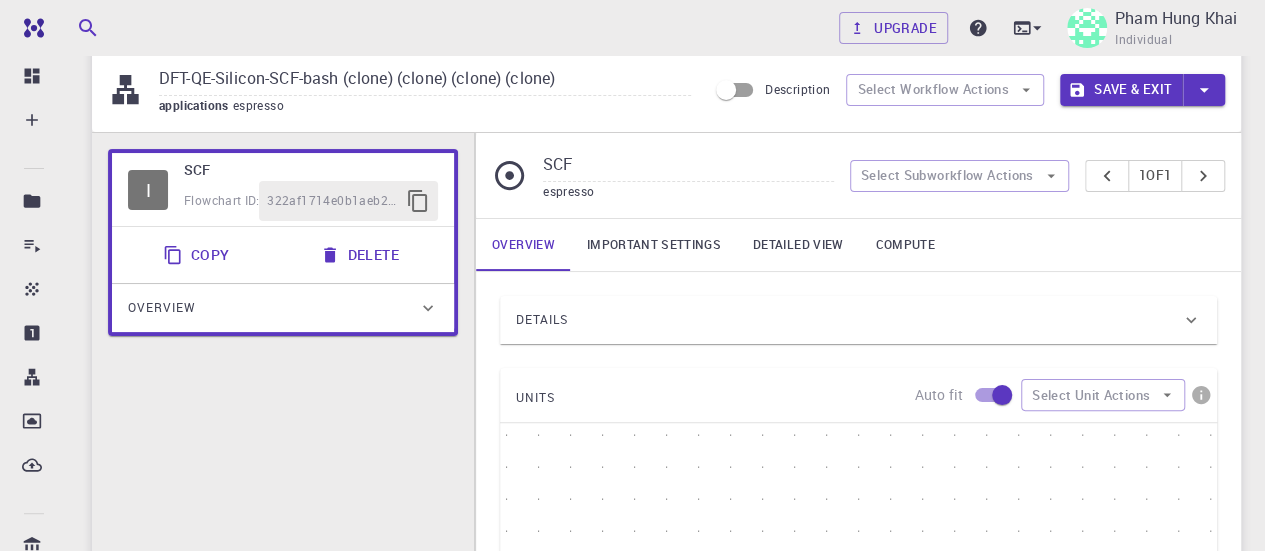 scroll, scrollTop: 0, scrollLeft: 0, axis: both 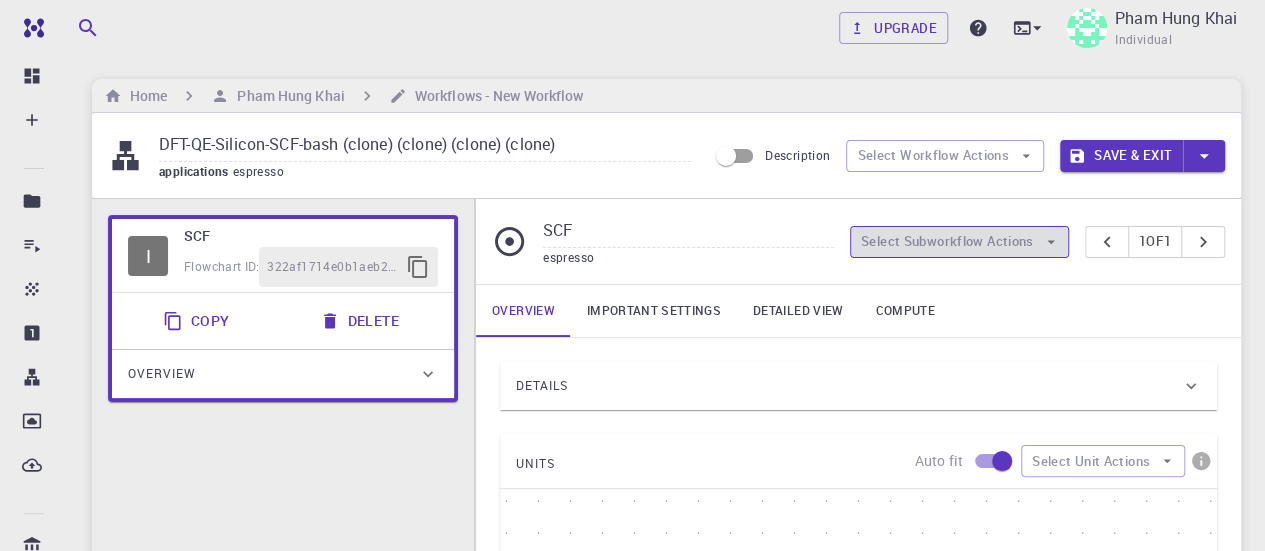 click on "Select Subworkflow Actions" at bounding box center (959, 242) 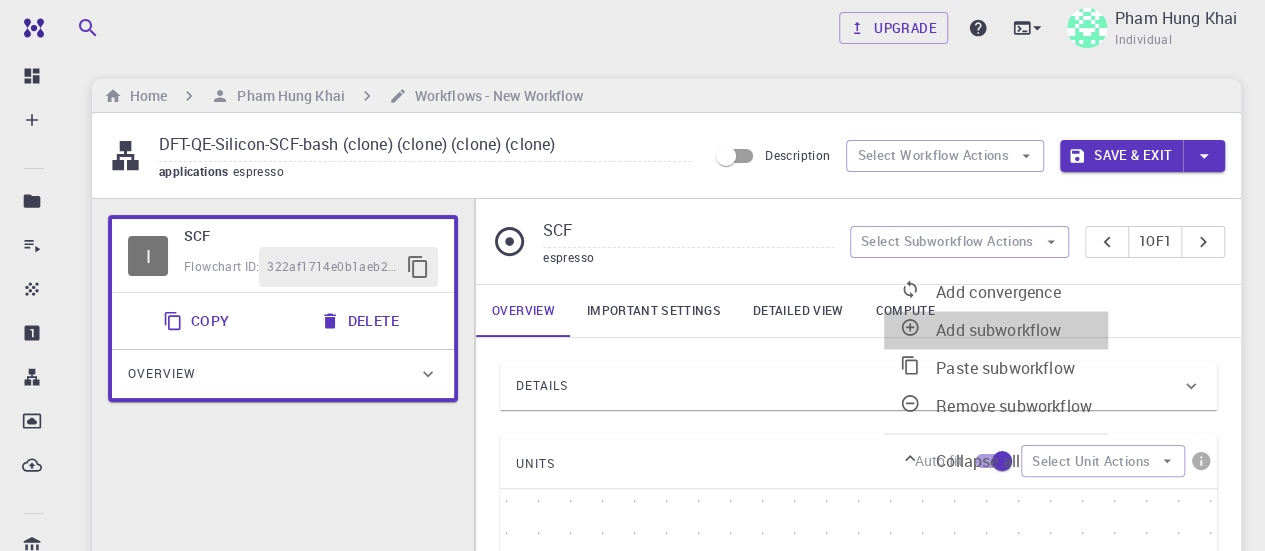 click on "Add subworkflow" at bounding box center [998, 330] 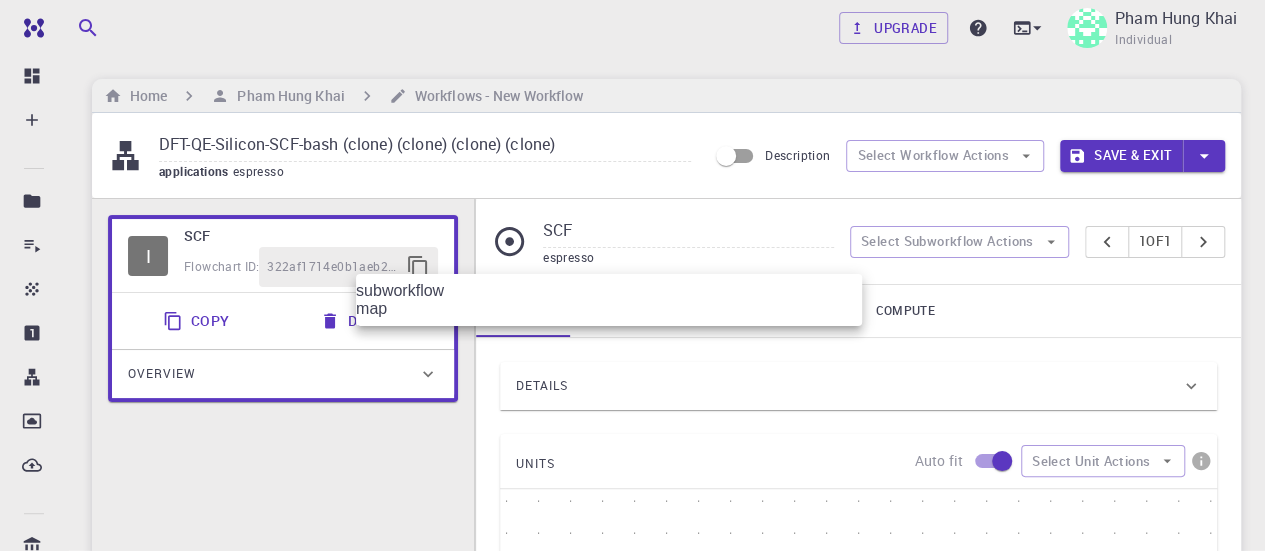 click on "Free Dashboard Create New Job New Material Create Material Upload File Import from Bank Import from 3rd Party New Workflow New Project Projects Jobs Materials Properties Workflows Dropbox External Uploads Bank Materials Workflows Accounts Shared with me Shared publicly Shared externally Documentation Contact Support Compute load: Low Upgrade Pham Hung Khai Individual Home Pham Hung Khai Workflows - New Workflow DFT-QE-Silicon-SCF-bash (clone) (clone) (clone) (clone) applications espresso Description Select Workflow Actions Save & Exit I SCF Flowchart ID:  322af1714e0b1aeb25e75e82 Copy Delete Overview Application Name Quantum Espresso espresso Name Version 7.2 7.2 Version Build Default Default Build SCF espresso Select Subworkflow Actions 1  of  1 Overview Important settings Detailed view Compute Details Application Name Quantum Espresso espresso Name Version 7.2 7.2 Version Build Default Default Build Model Add Filter Selected Model DFT GGA PBE Method Add Filter Selected Method Co2+ Co3+" at bounding box center (632, 1119) 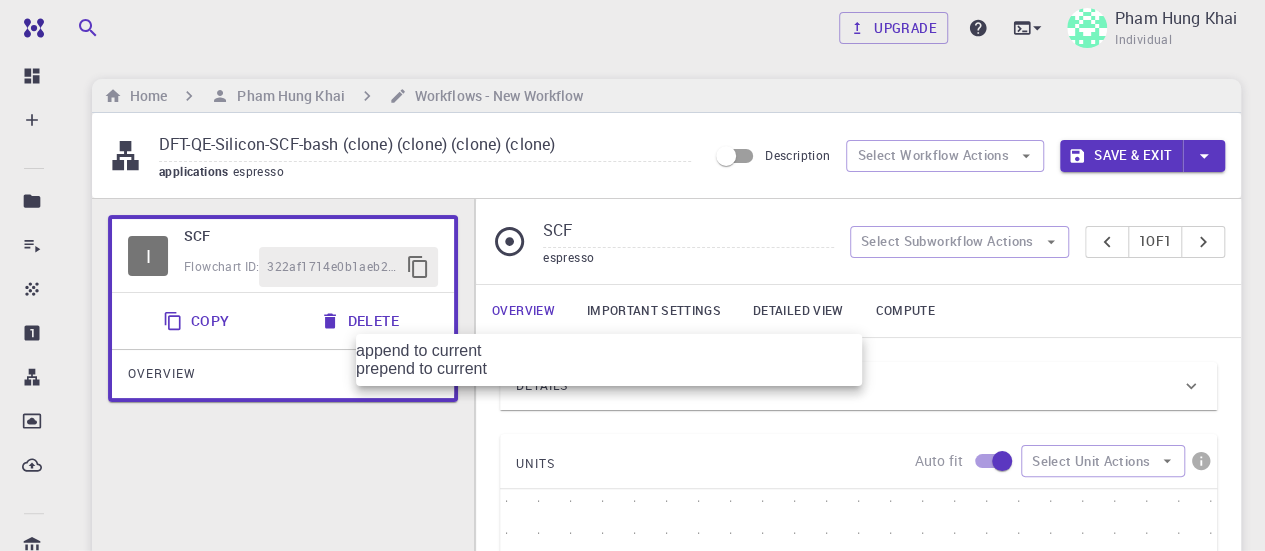 click on "Free Dashboard Create New Job New Material Create Material Upload File Import from Bank Import from 3rd Party New Workflow New Project Projects Jobs Materials Properties Workflows Dropbox External Uploads Bank Materials Workflows Accounts Shared with me Shared publicly Shared externally Documentation Contact Support Compute load: Low Upgrade Pham Hung Khai Individual Home Pham Hung Khai Workflows - New Workflow DFT-QE-Silicon-SCF-bash (clone) (clone) (clone) (clone) applications espresso Description Select Workflow Actions Save & Exit I SCF Flowchart ID:  322af1714e0b1aeb25e75e82 Copy Delete Overview Application Name Quantum Espresso espresso Name Version 7.2 7.2 Version Build Default Default Build SCF espresso Select Subworkflow Actions 1  of  1 Overview Important settings Detailed view Compute Details Application Name Quantum Espresso espresso Name Version 7.2 7.2 Version Build Default Default Build Model Add Filter Selected Model DFT GGA PBE Method Add Filter Selected Method Co2+ Co3+" at bounding box center (632, 1119) 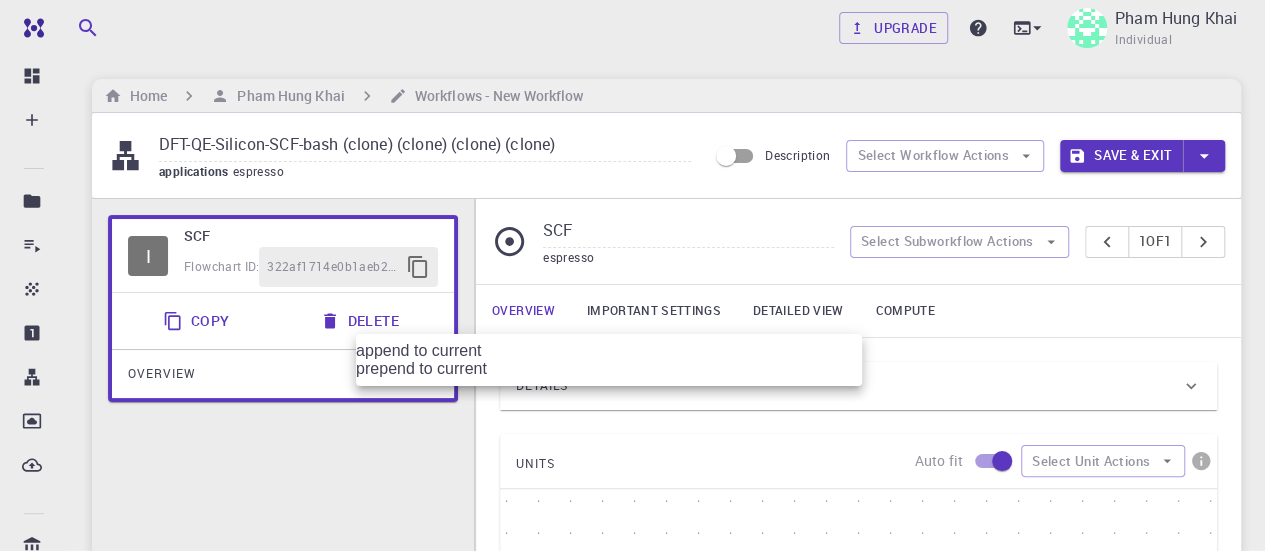 click at bounding box center [632, 275] 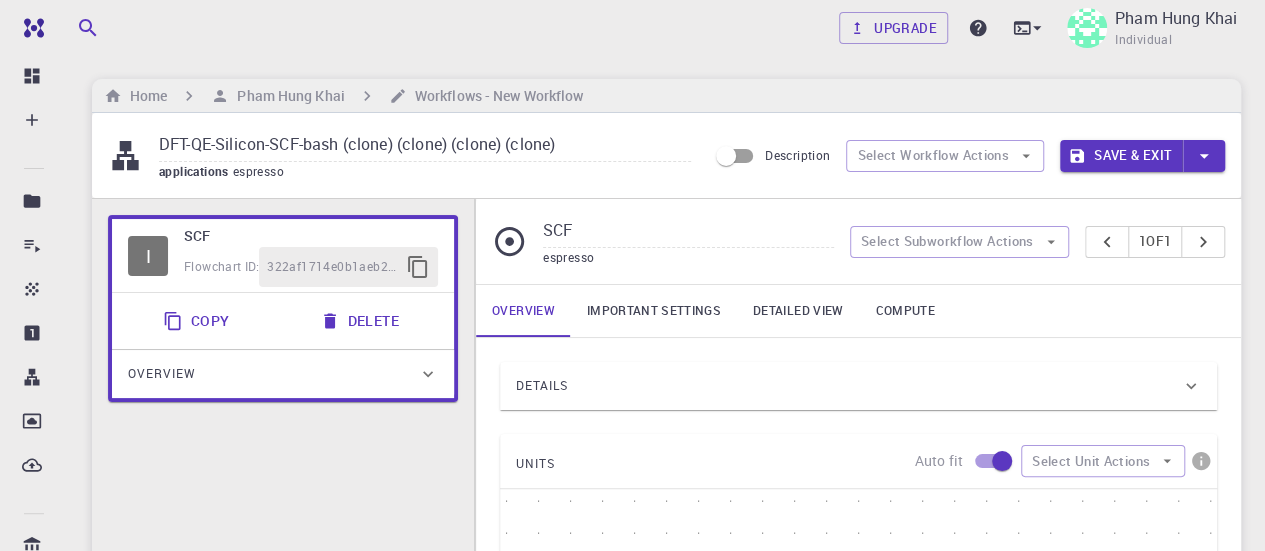 click on "Cancel Apply" at bounding box center [632, 1649] 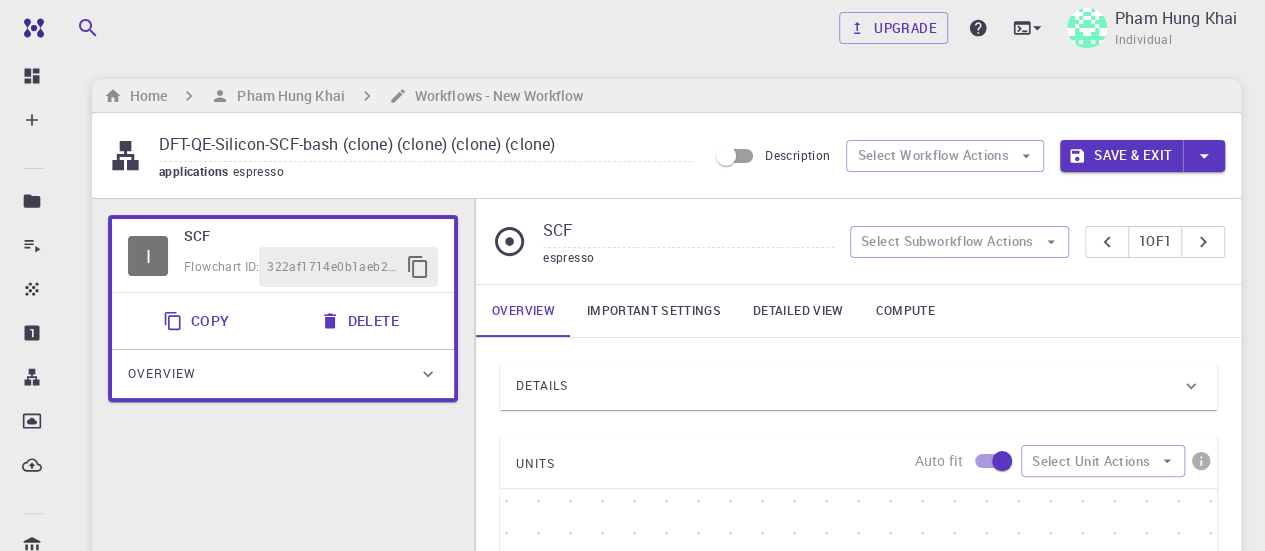 click on "Apply" at bounding box center (111, 1648) 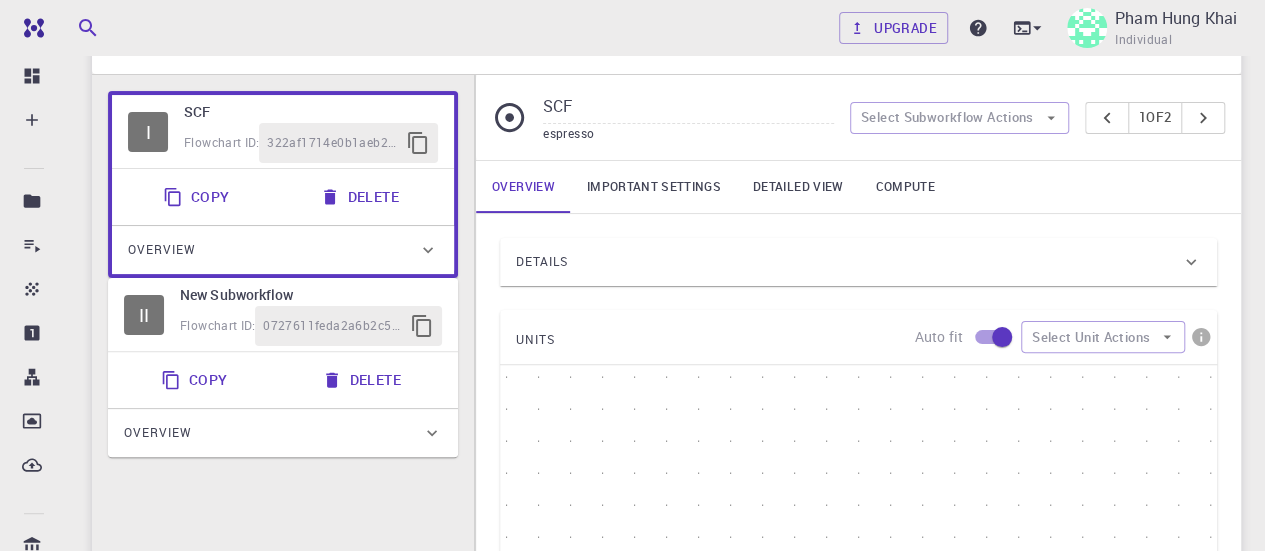 scroll, scrollTop: 91, scrollLeft: 0, axis: vertical 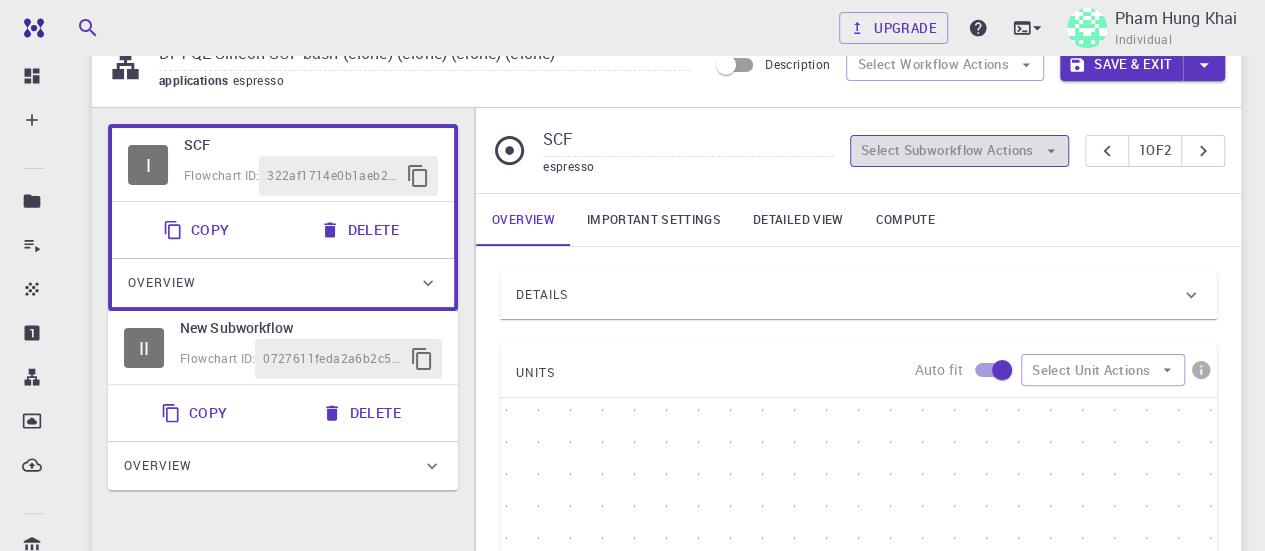 click on "Select Subworkflow Actions" at bounding box center [959, 151] 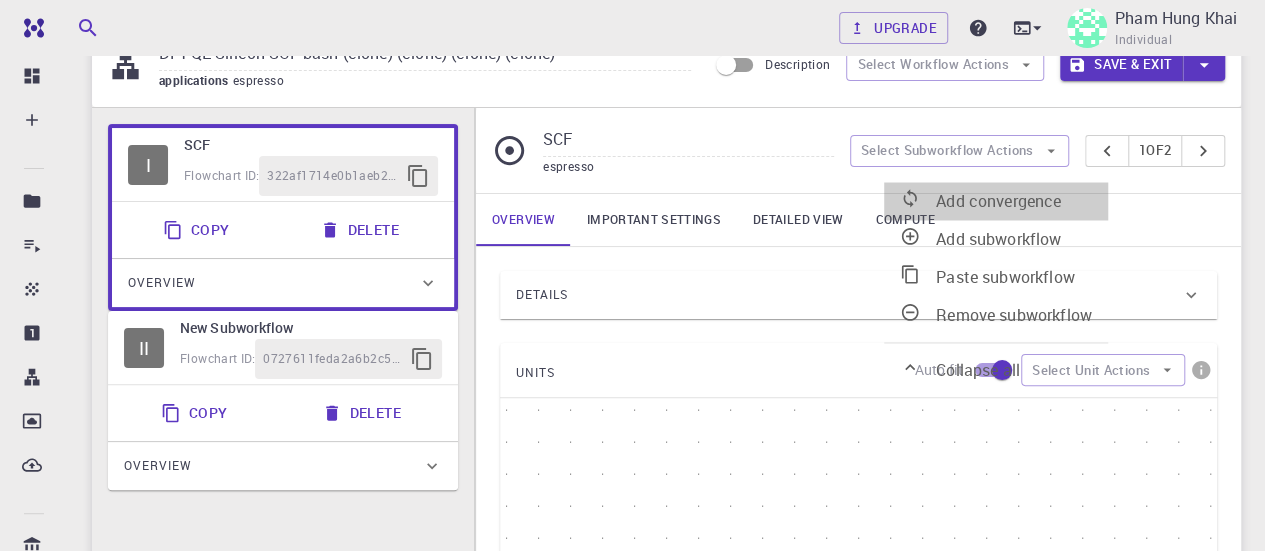 click on "Add convergence" at bounding box center (996, 201) 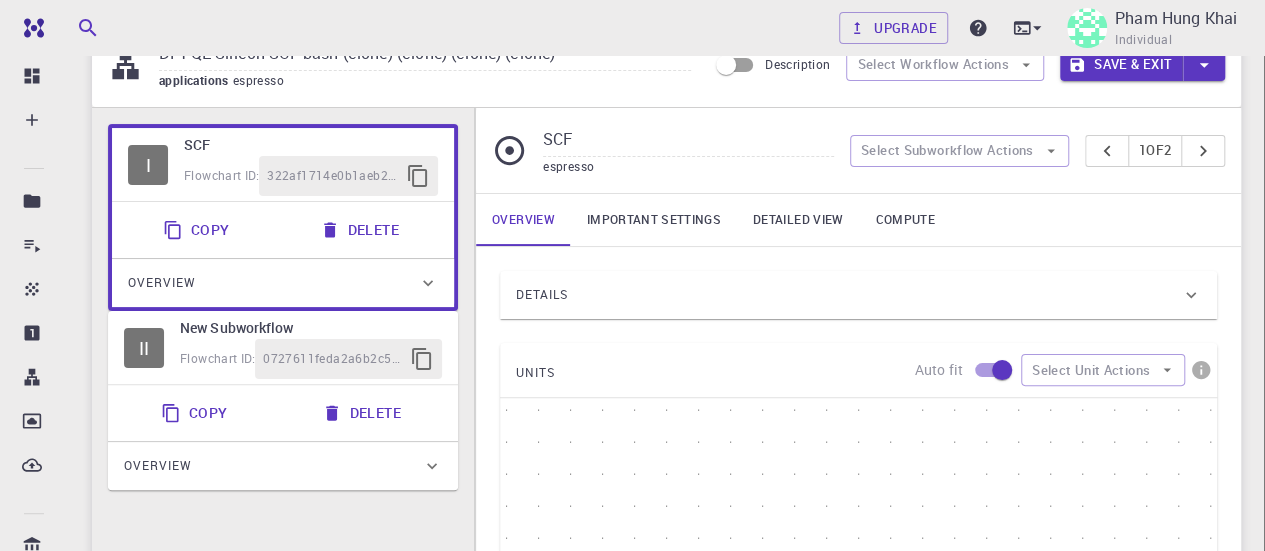 click on "2" at bounding box center [821, 1422] 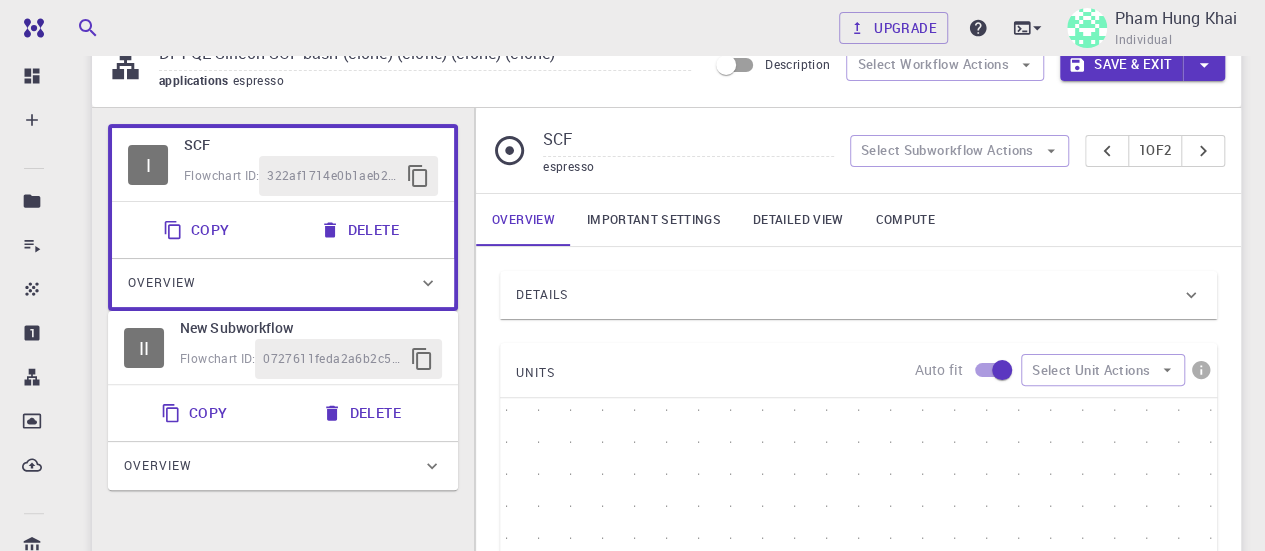scroll, scrollTop: 0, scrollLeft: 0, axis: both 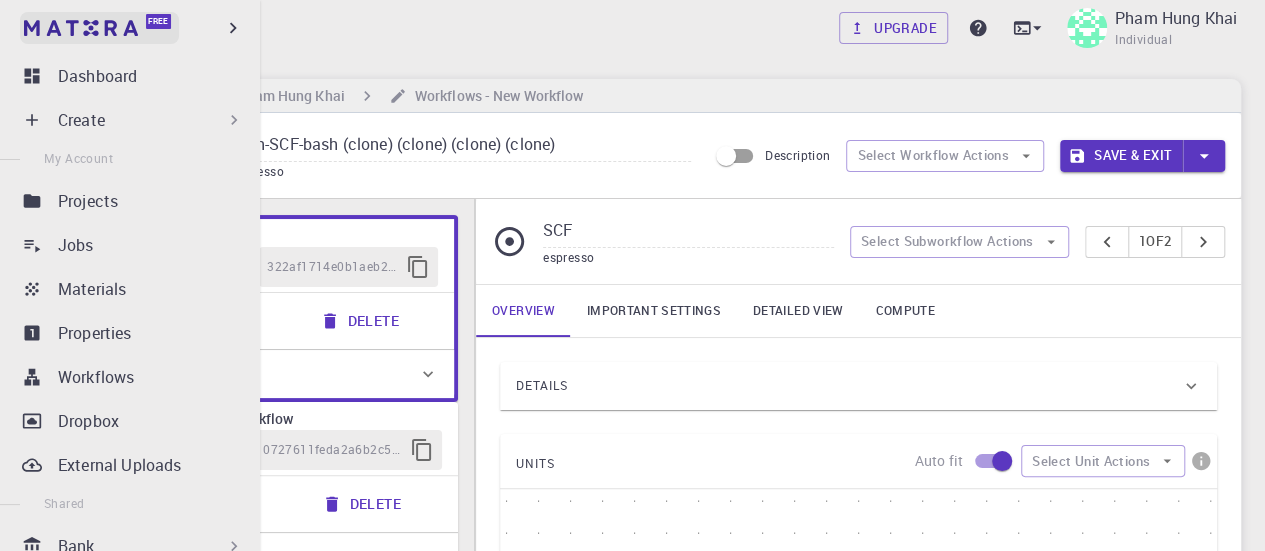 click at bounding box center (81, 28) 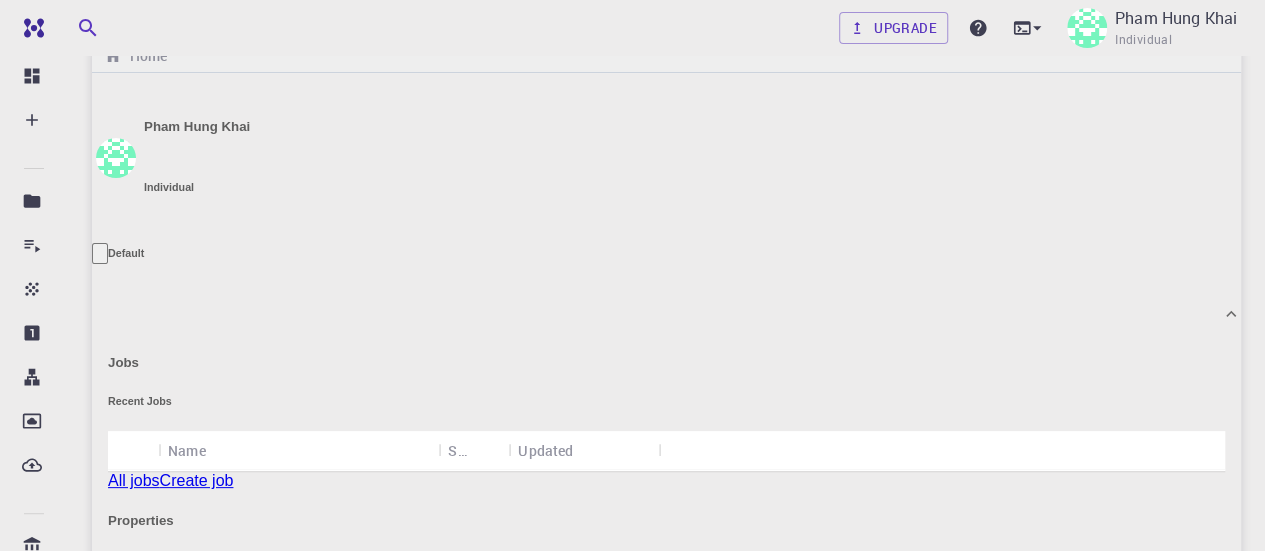 scroll, scrollTop: 0, scrollLeft: 0, axis: both 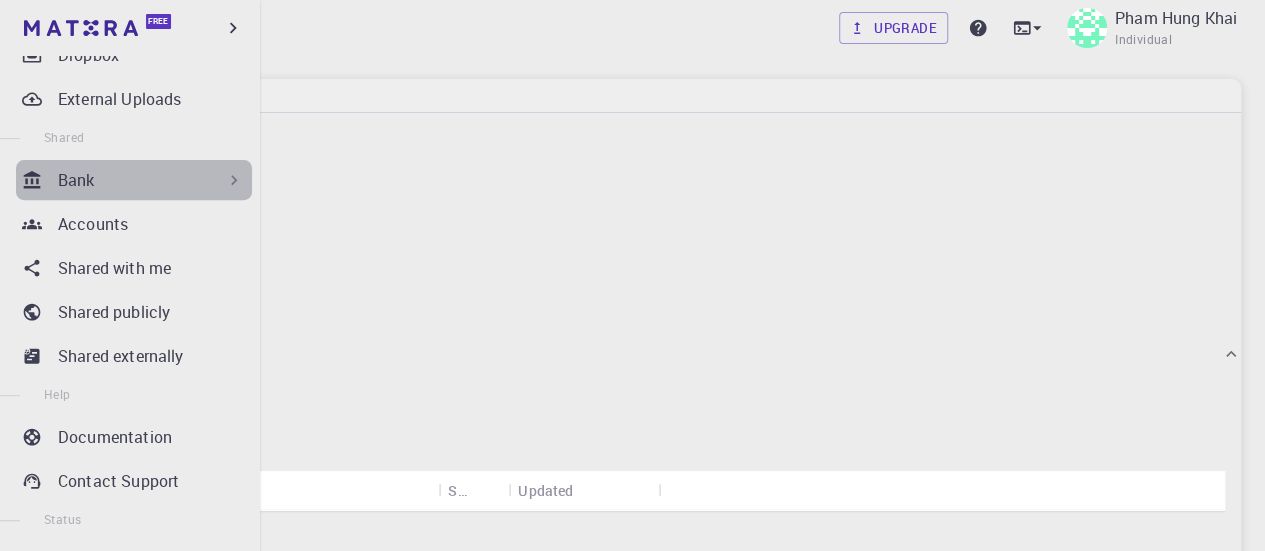 click on "Bank" at bounding box center (151, 180) 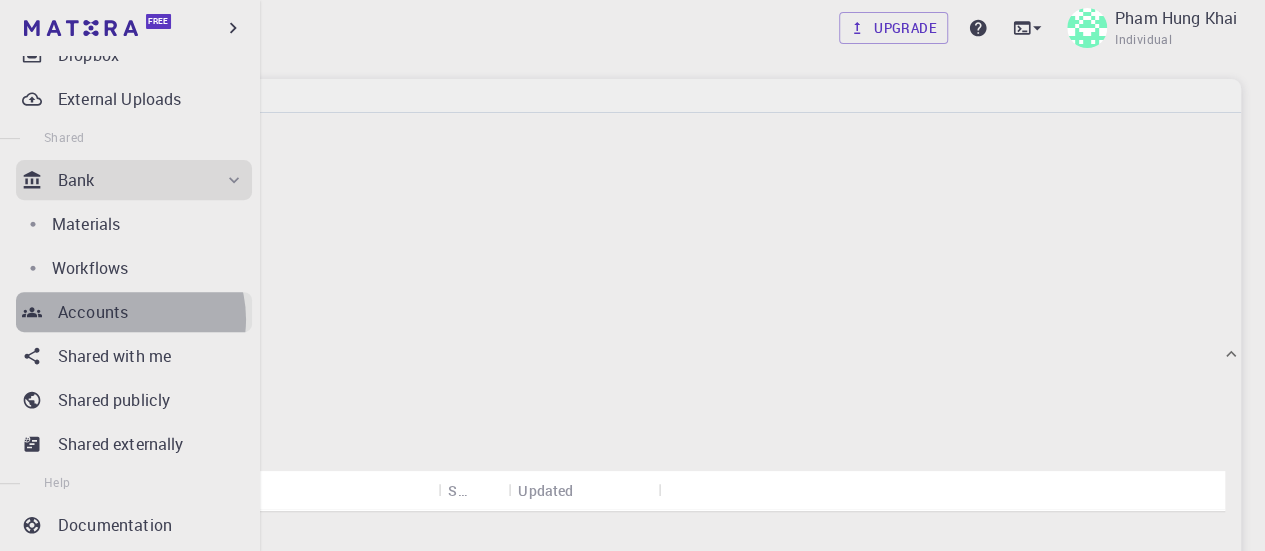 click on "Accounts" at bounding box center (93, 312) 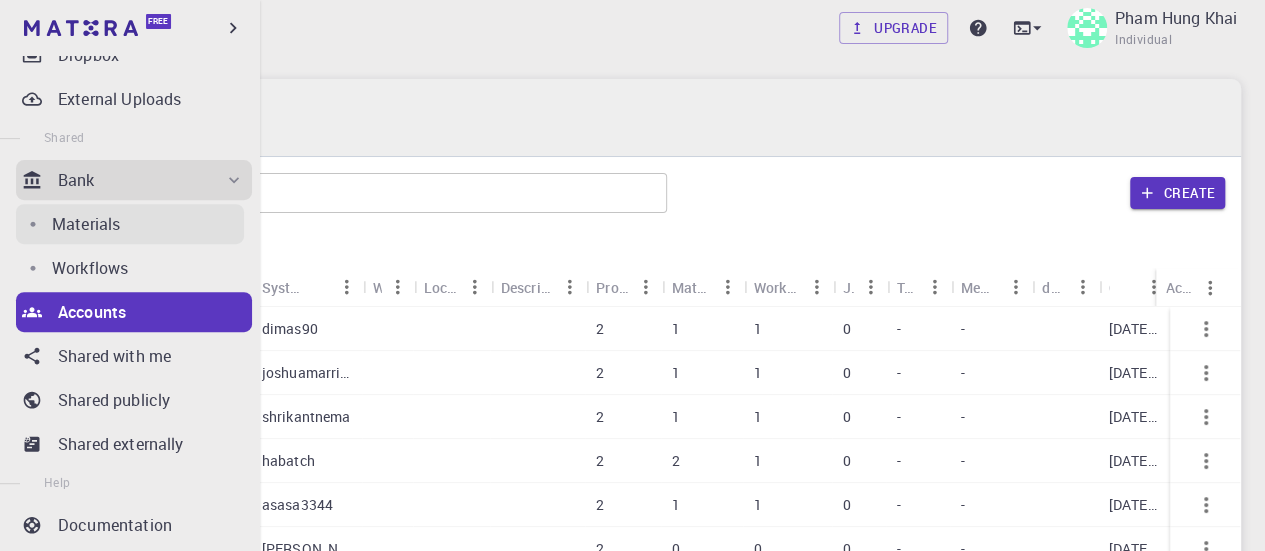 click on "Materials" at bounding box center [148, 224] 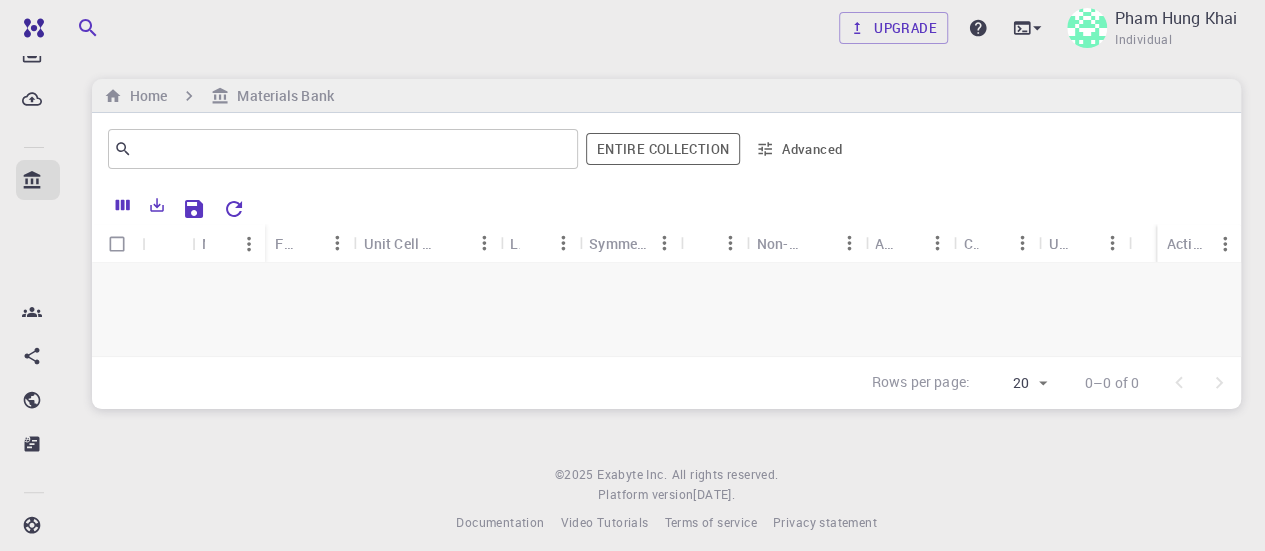 scroll, scrollTop: 365, scrollLeft: 0, axis: vertical 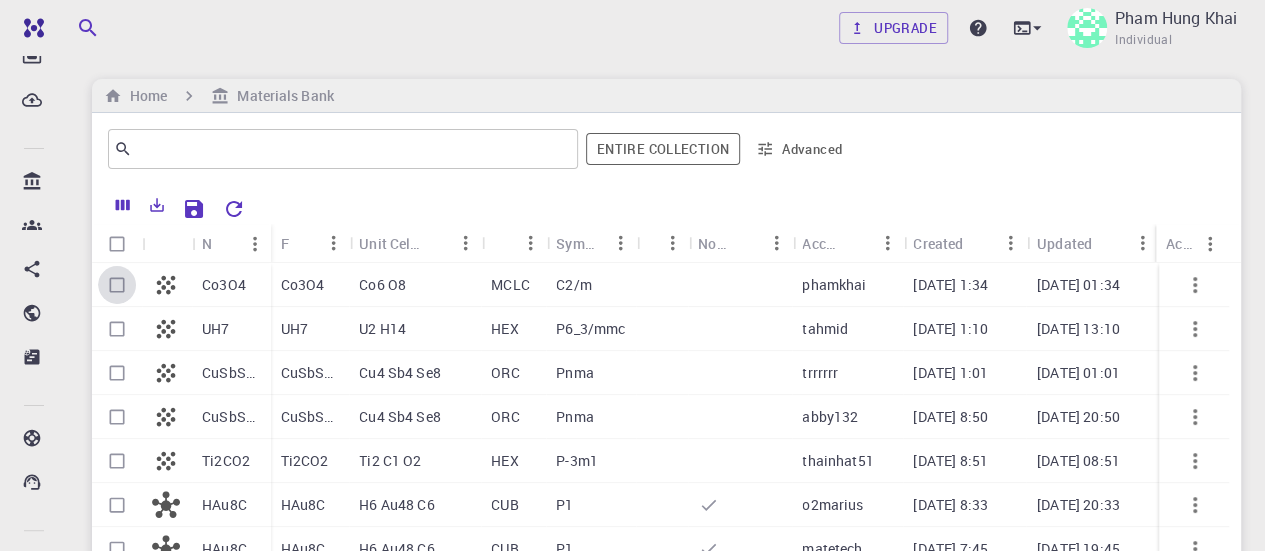 click at bounding box center (117, 285) 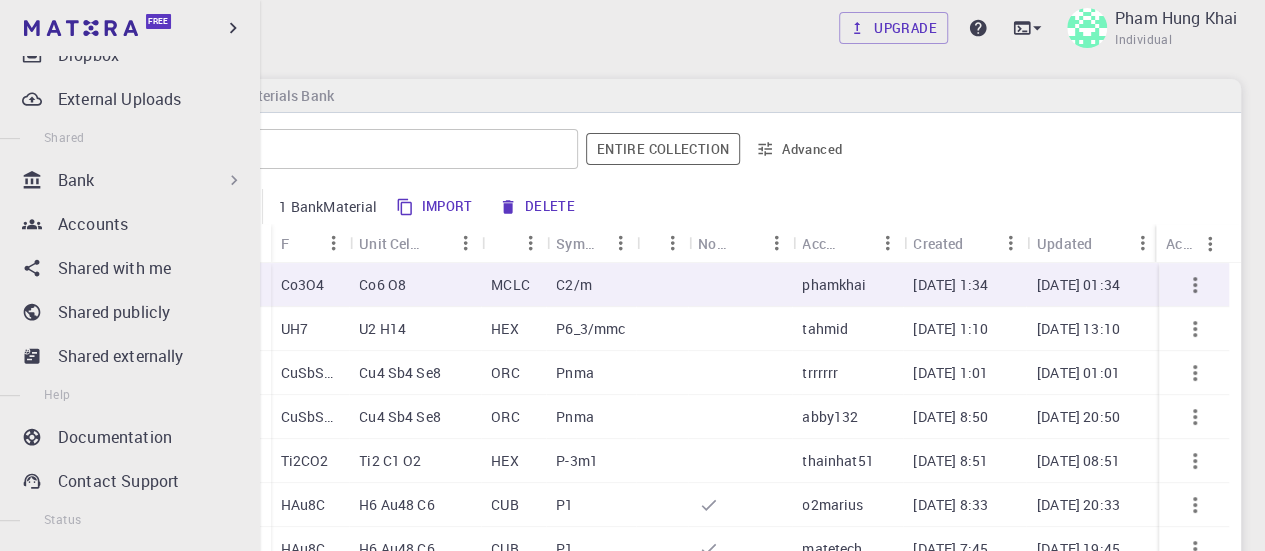 scroll, scrollTop: 0, scrollLeft: 0, axis: both 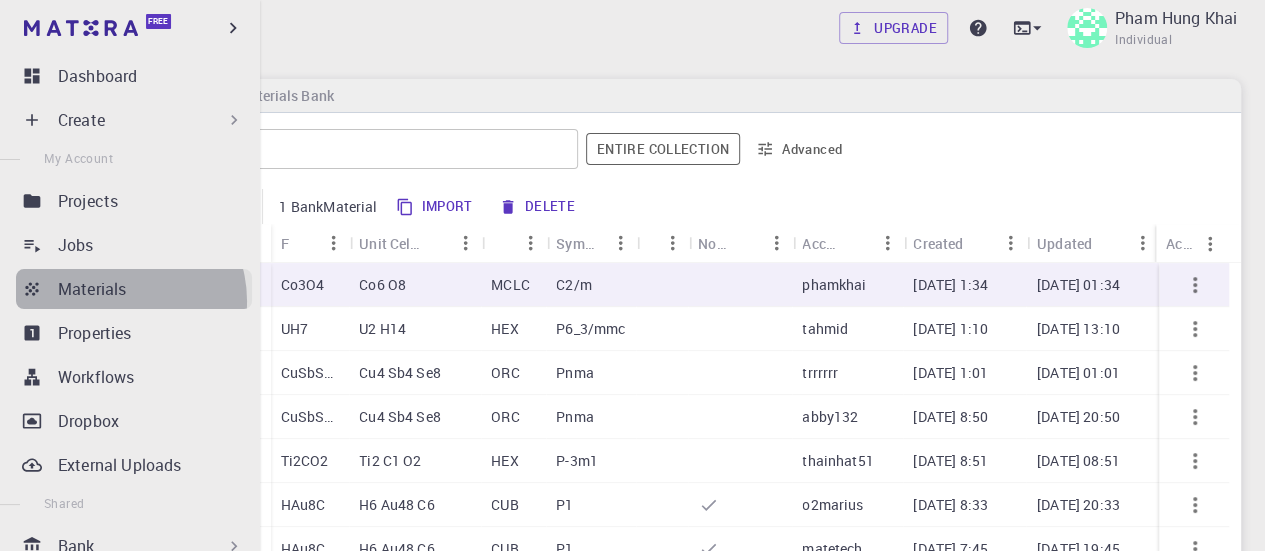 click on "Materials" at bounding box center (134, 289) 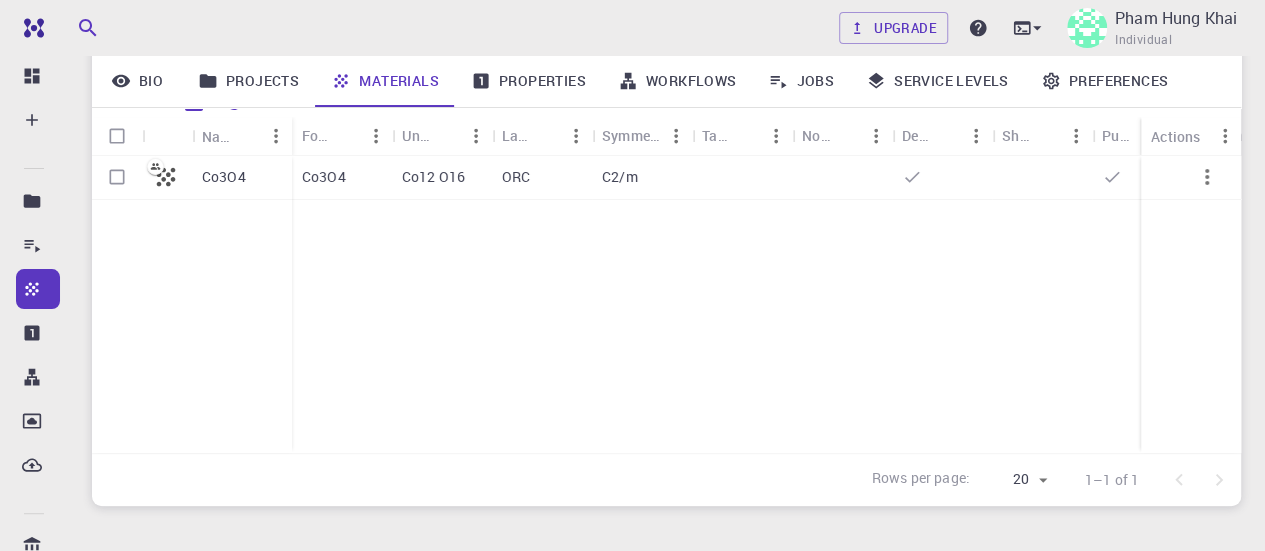 scroll, scrollTop: 259, scrollLeft: 0, axis: vertical 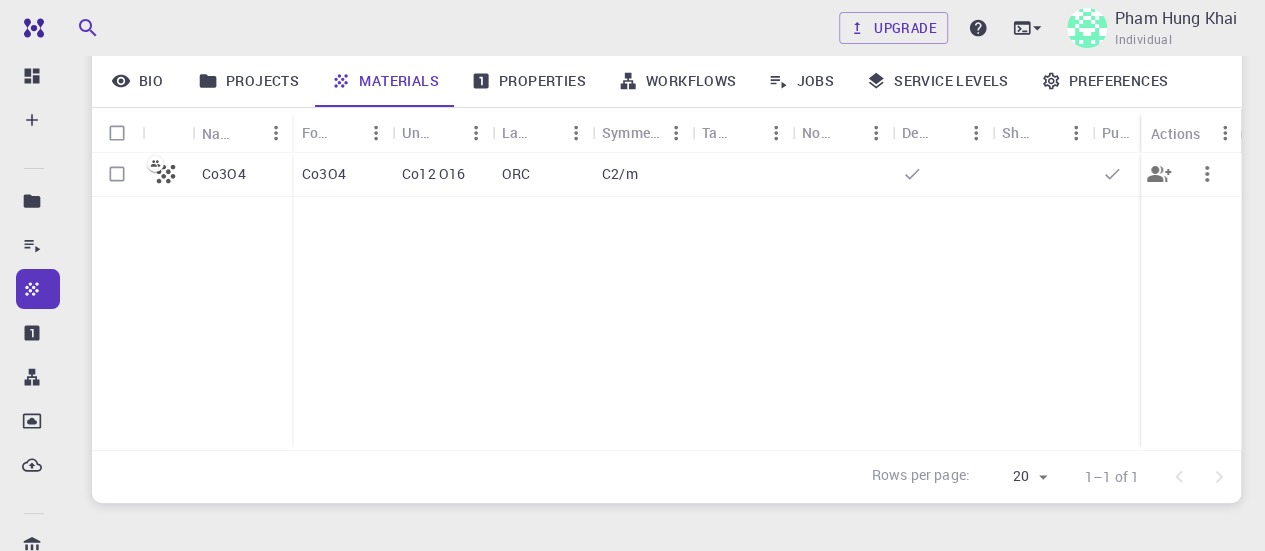 click on "Co3O4" at bounding box center [224, 174] 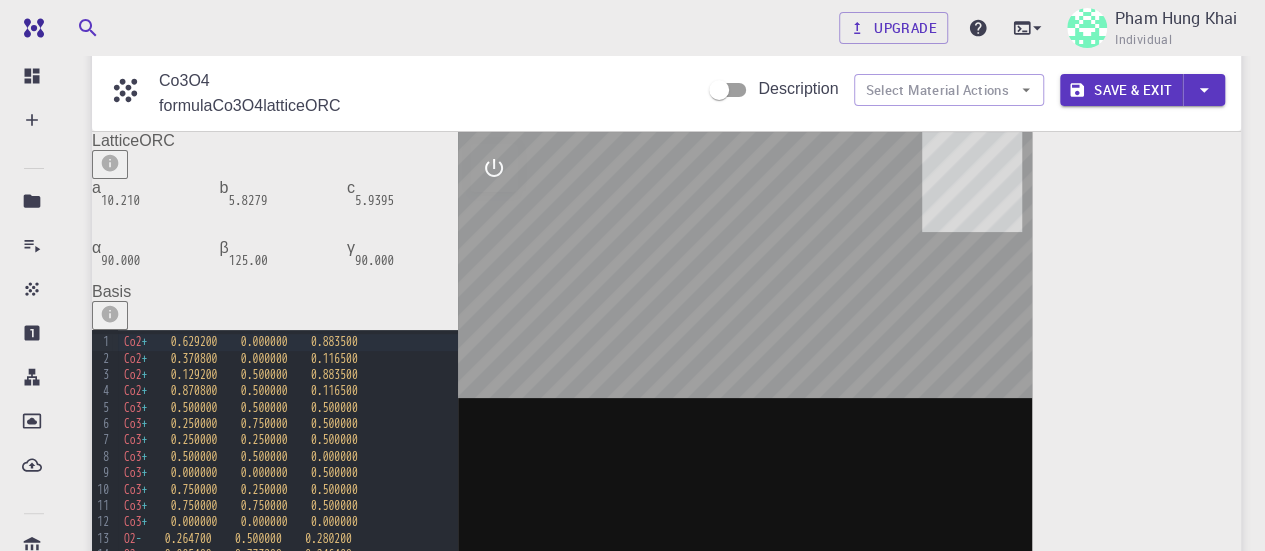 scroll, scrollTop: 0, scrollLeft: 0, axis: both 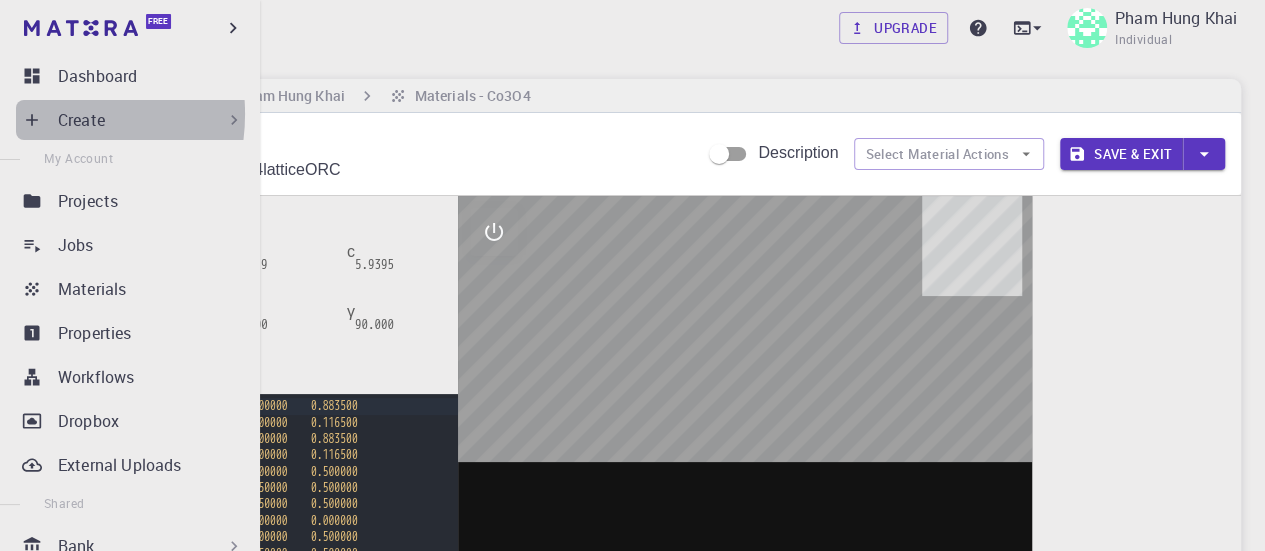 click 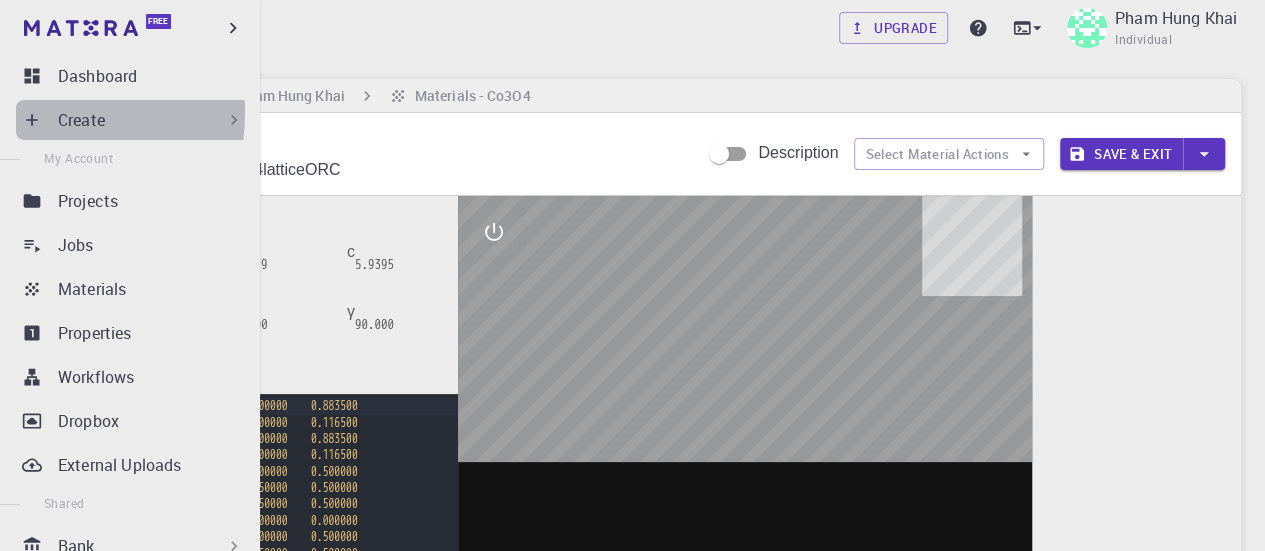 click 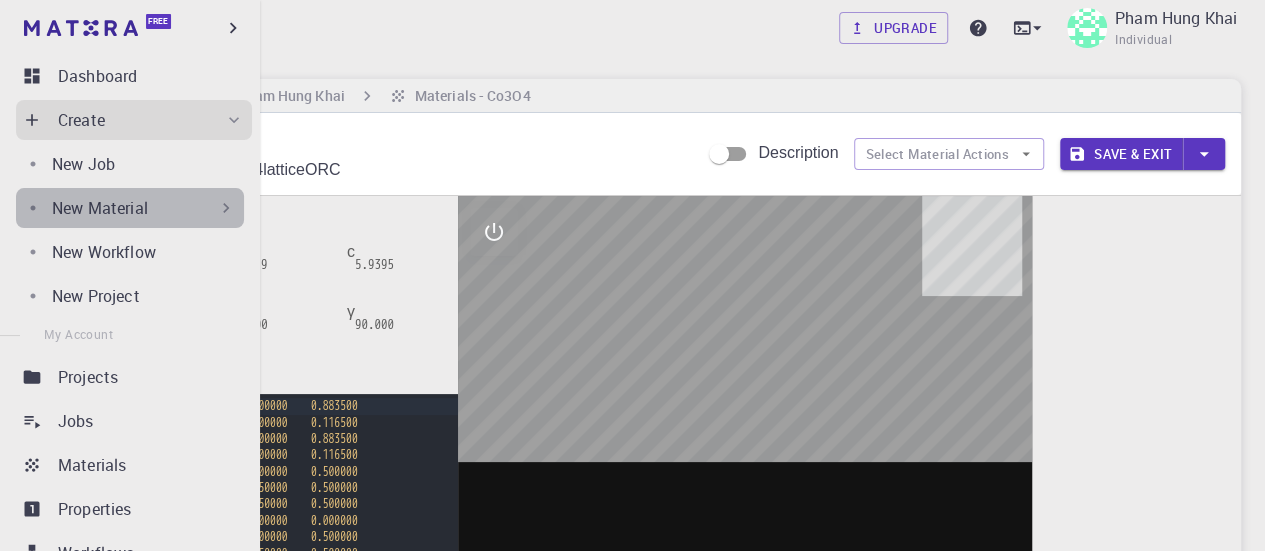 click on "New Material" at bounding box center (144, 208) 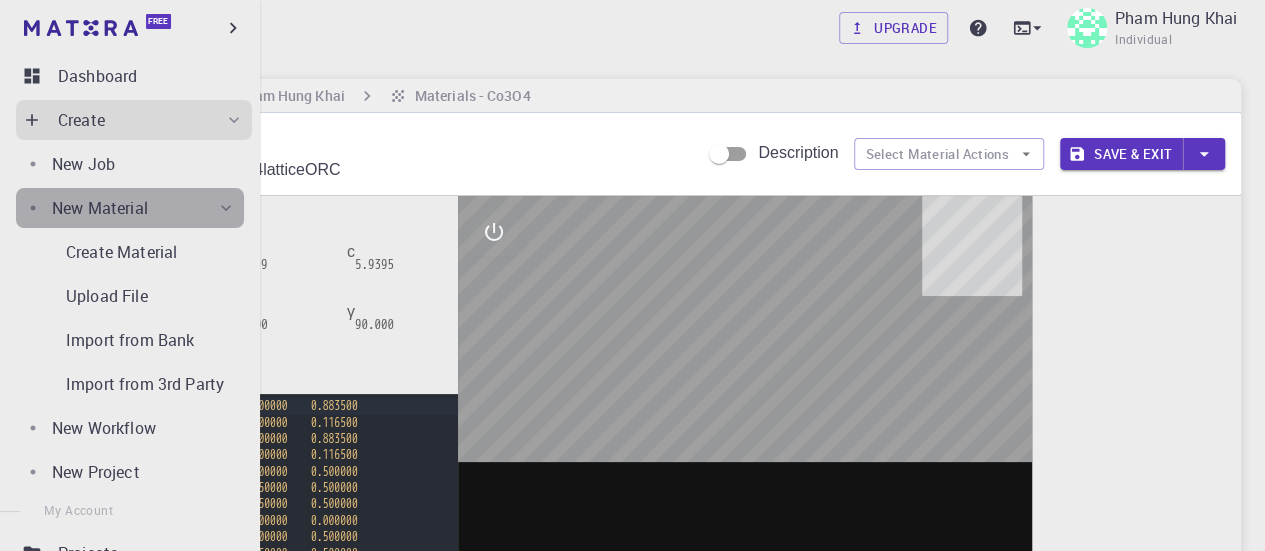click on "New Material" at bounding box center [144, 208] 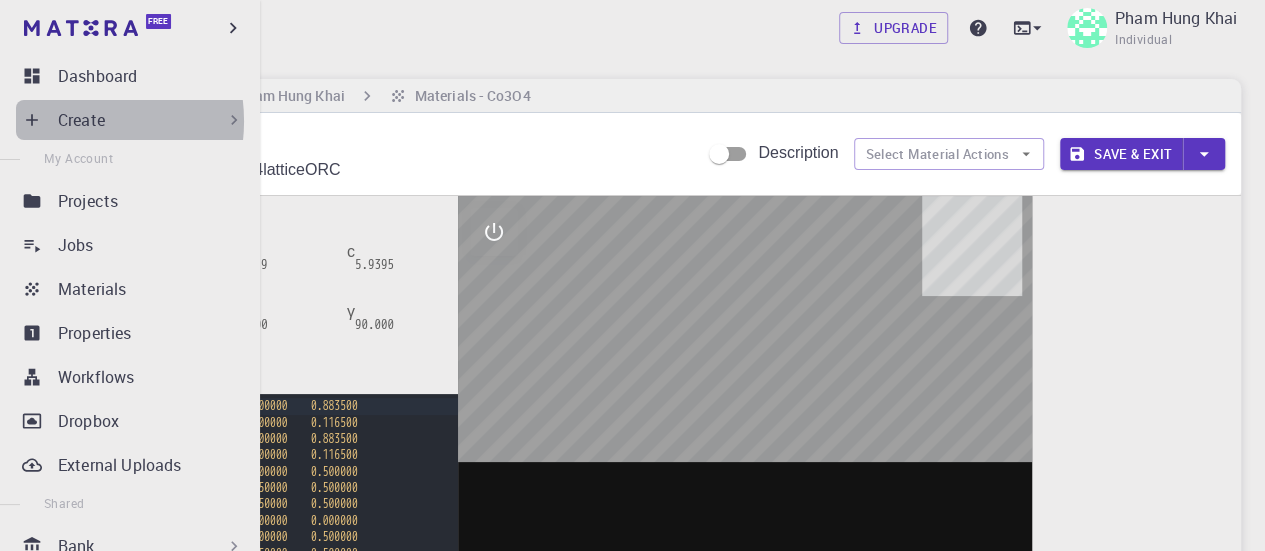 click on "Create" at bounding box center [81, 120] 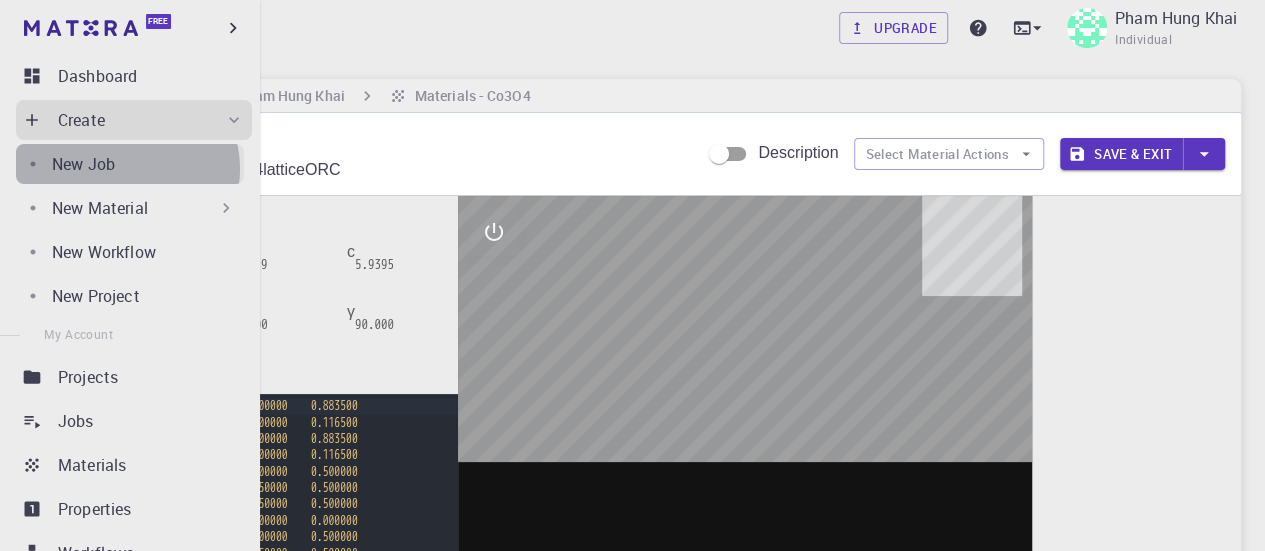 click on "New Job" at bounding box center [148, 164] 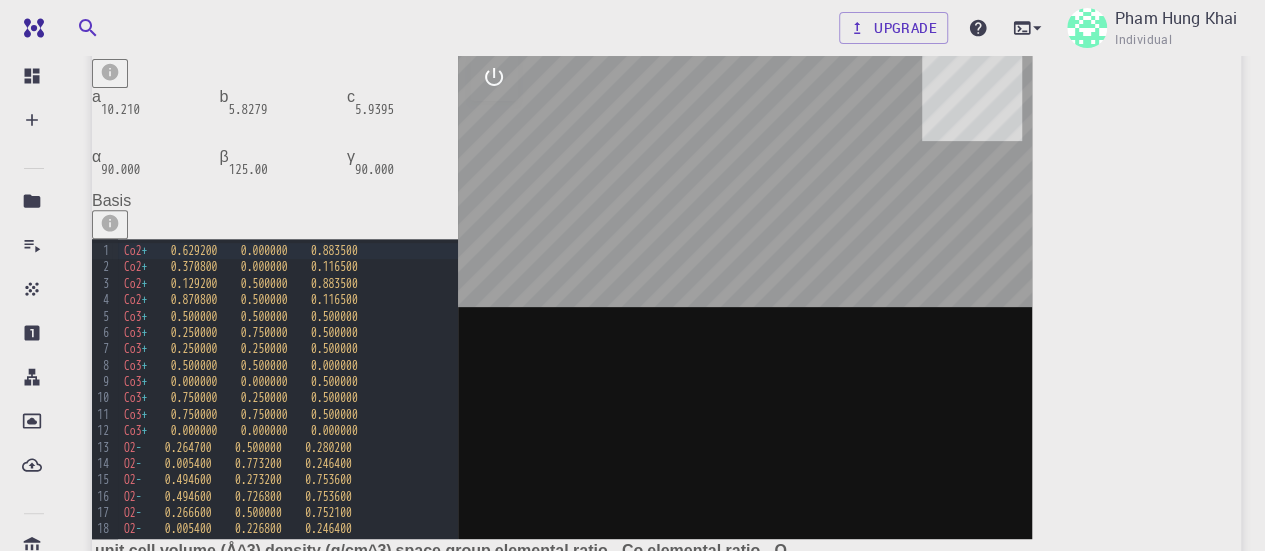 scroll, scrollTop: 0, scrollLeft: 0, axis: both 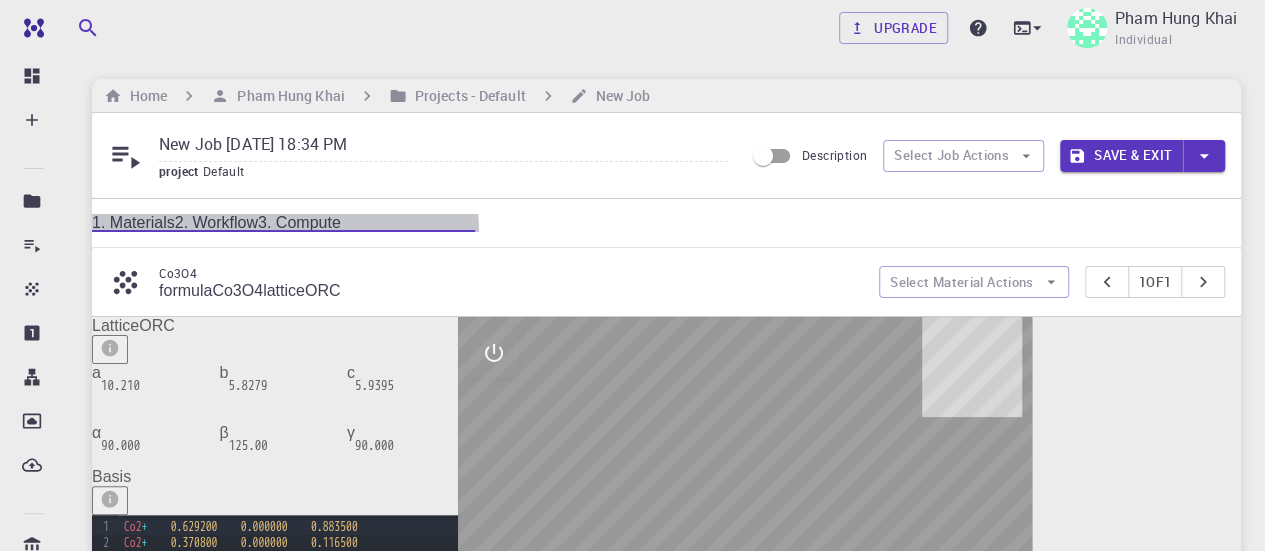 click on "2. Workflow" at bounding box center [216, 222] 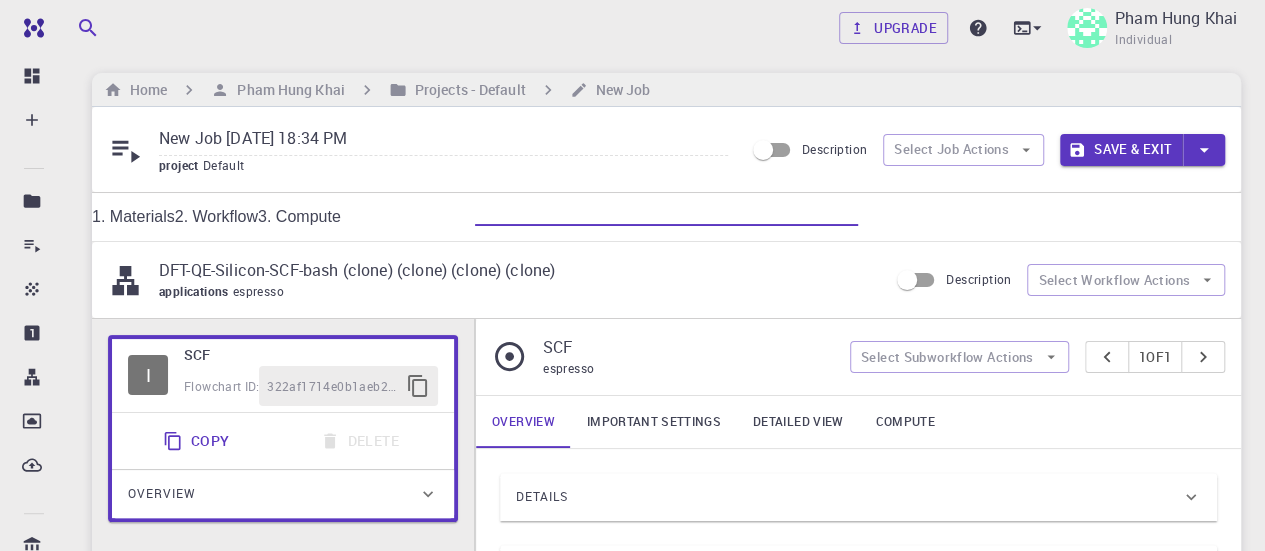 scroll, scrollTop: 5, scrollLeft: 0, axis: vertical 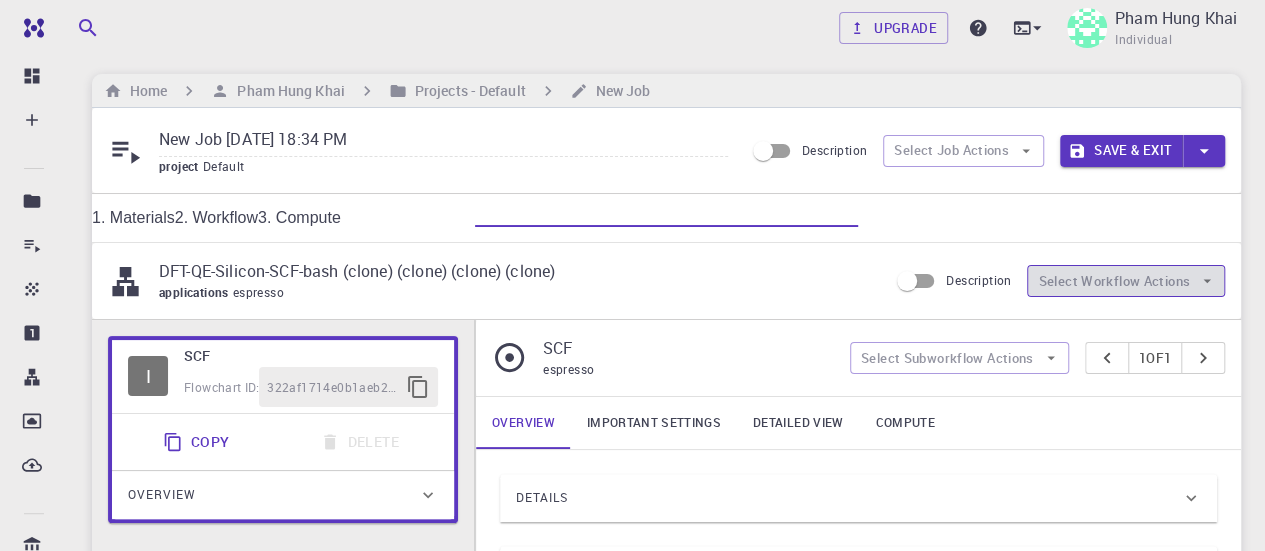 click on "Select Workflow Actions" at bounding box center (1126, 281) 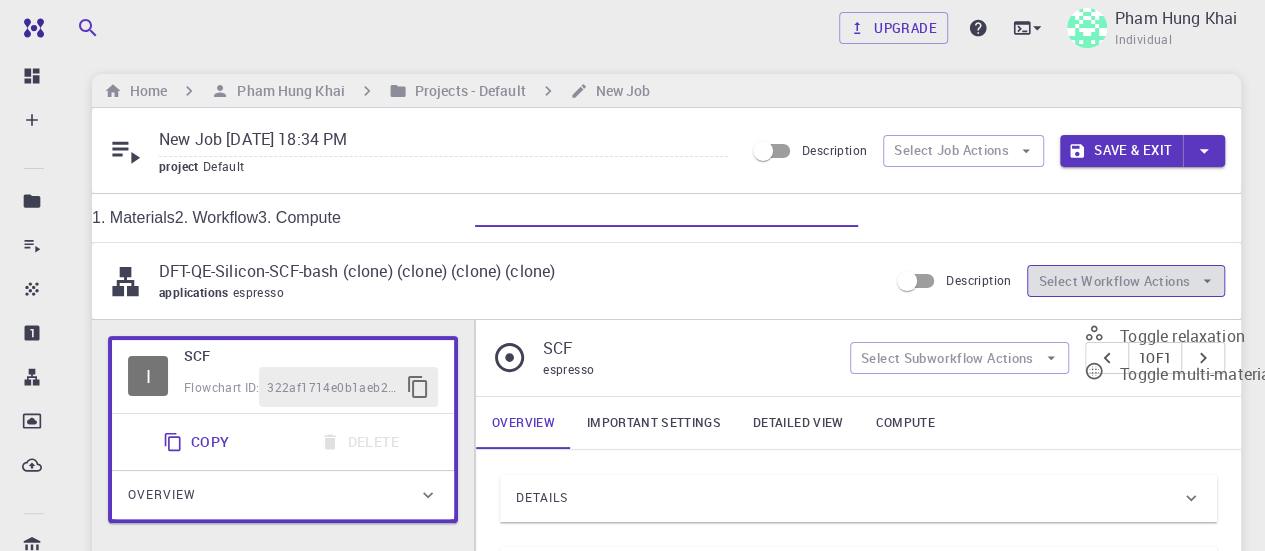 click on "Select Workflow Actions" at bounding box center [1126, 281] 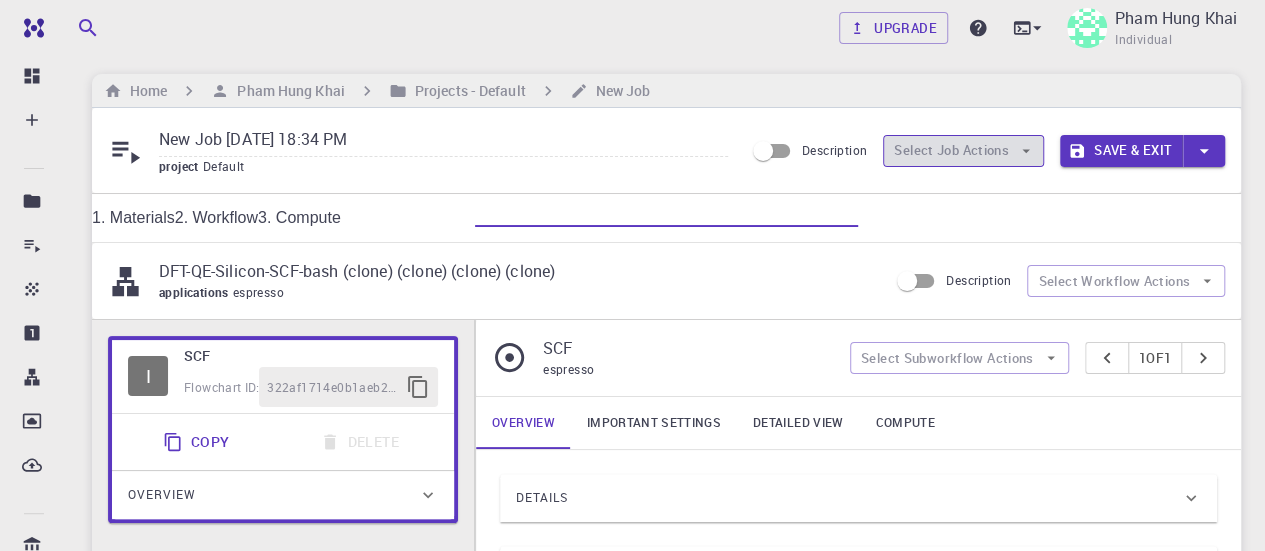 click on "Select Job Actions" at bounding box center [963, 151] 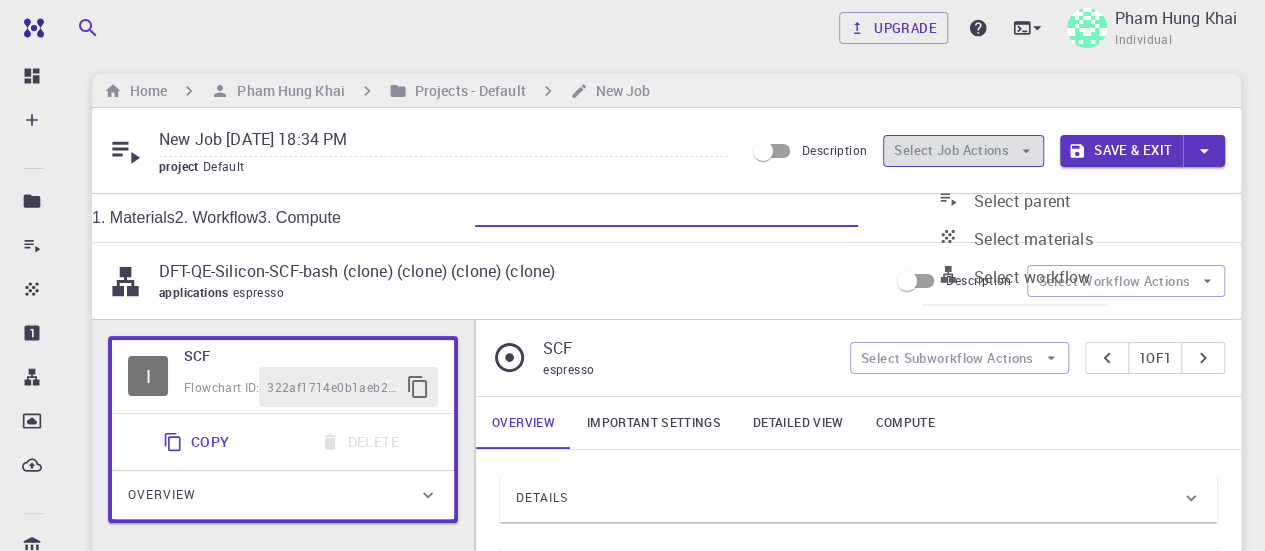 click on "Select Job Actions" at bounding box center [963, 151] 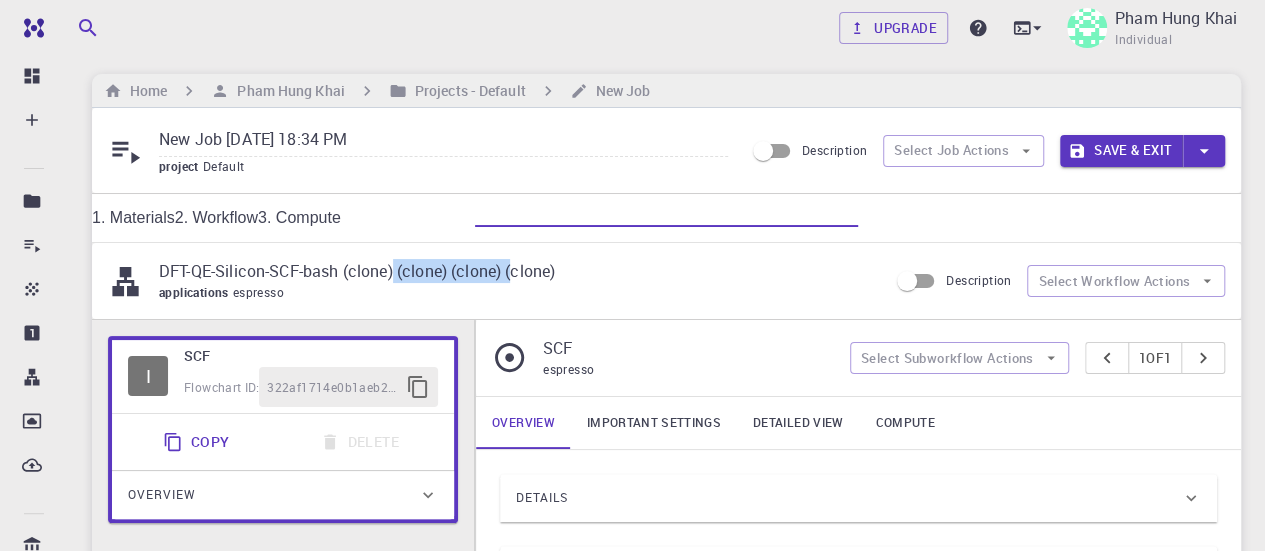 drag, startPoint x: 518, startPoint y: 284, endPoint x: 394, endPoint y: 267, distance: 125.1599 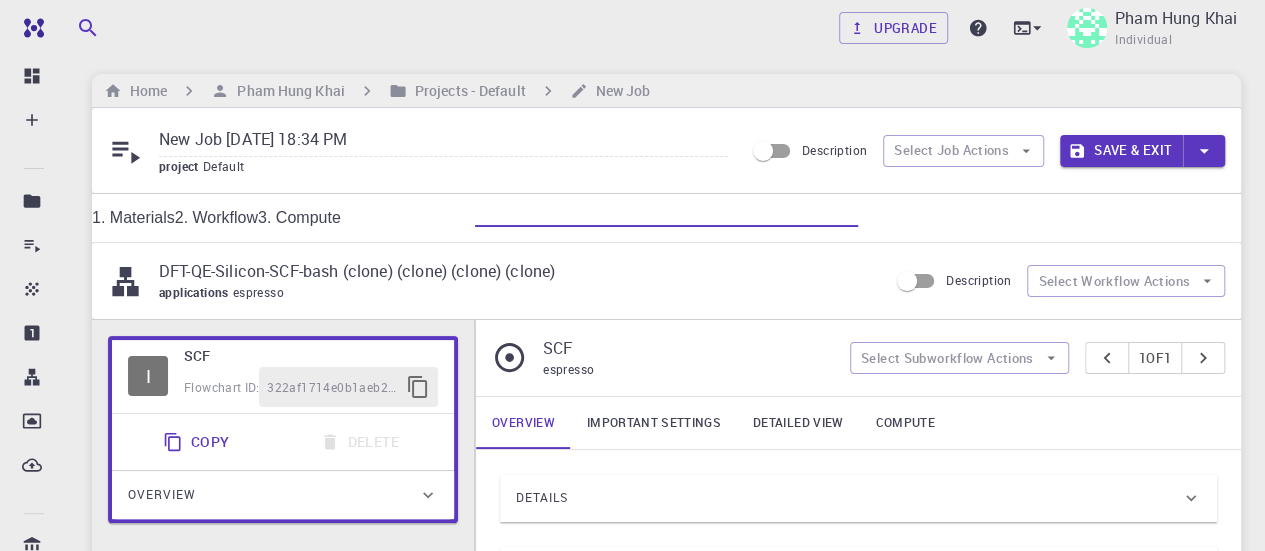 click on "applications espresso" at bounding box center [515, 293] 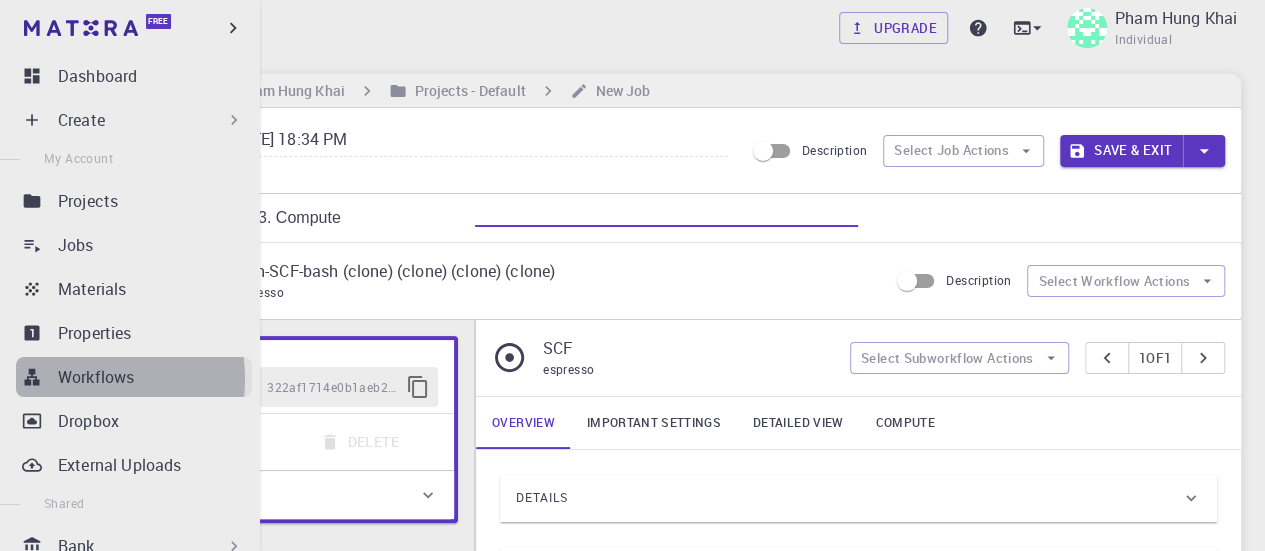 click on "Workflows" at bounding box center [96, 377] 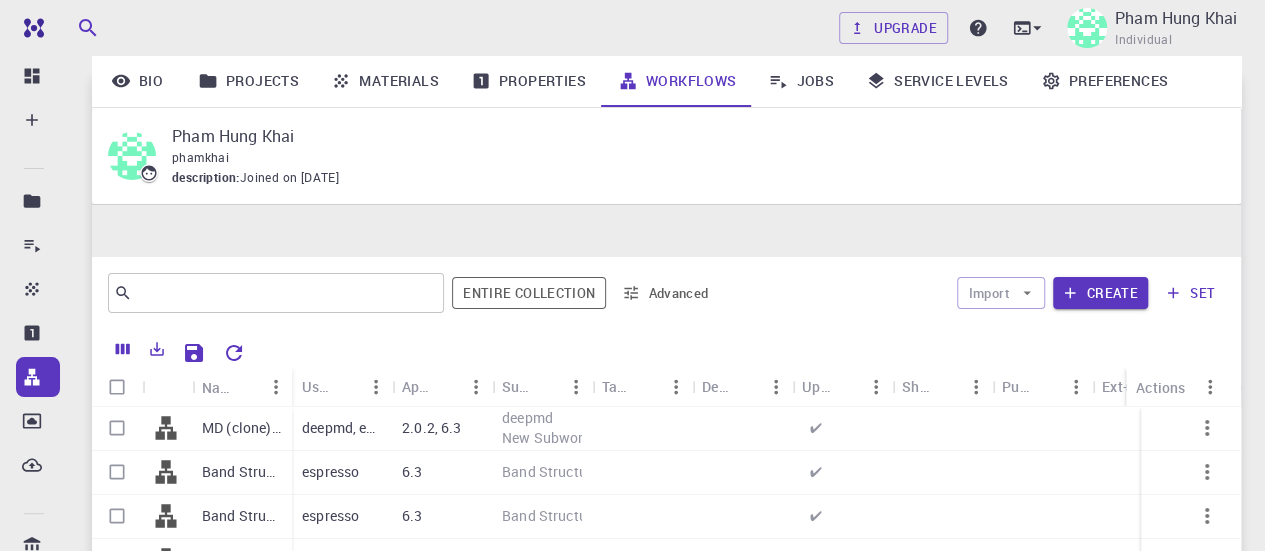 scroll, scrollTop: 261, scrollLeft: 0, axis: vertical 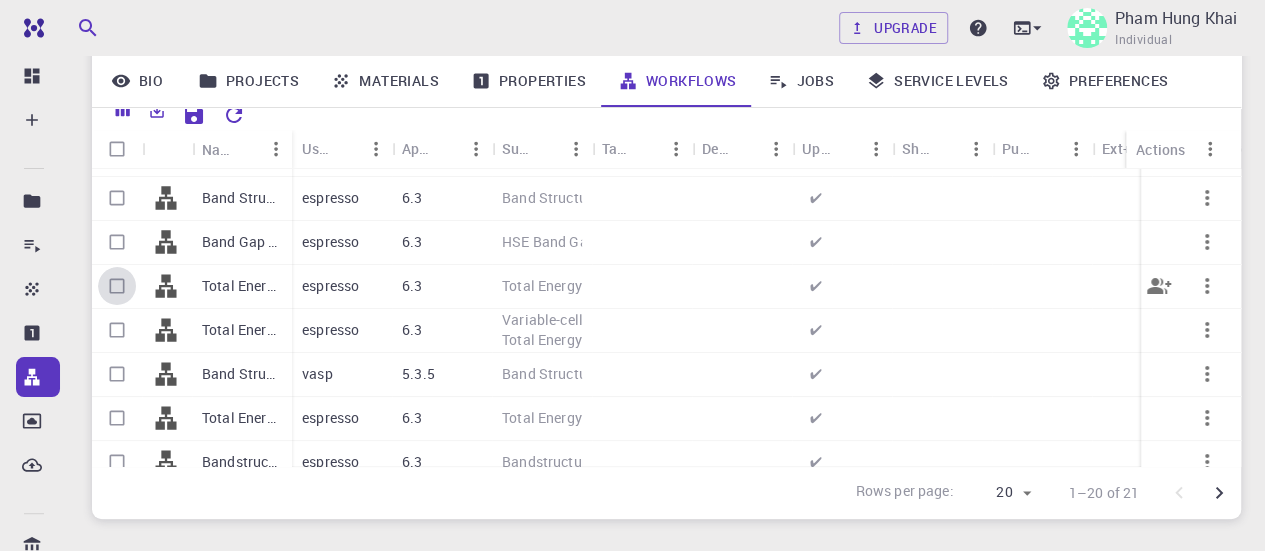click at bounding box center [117, 286] 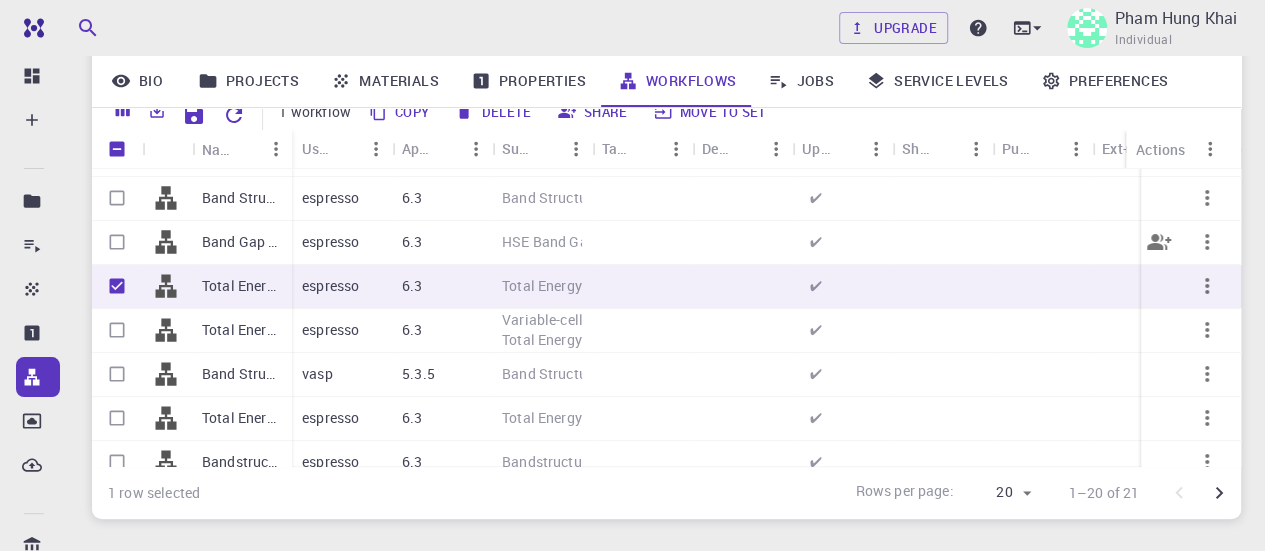 scroll, scrollTop: 0, scrollLeft: 0, axis: both 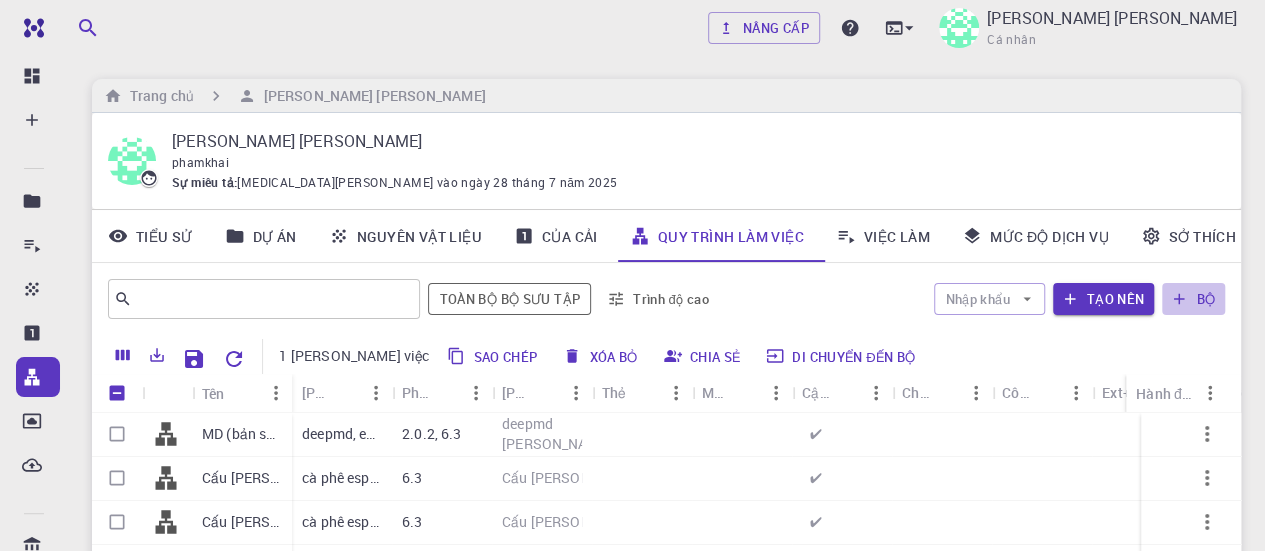 click on "bộ" at bounding box center (1205, 299) 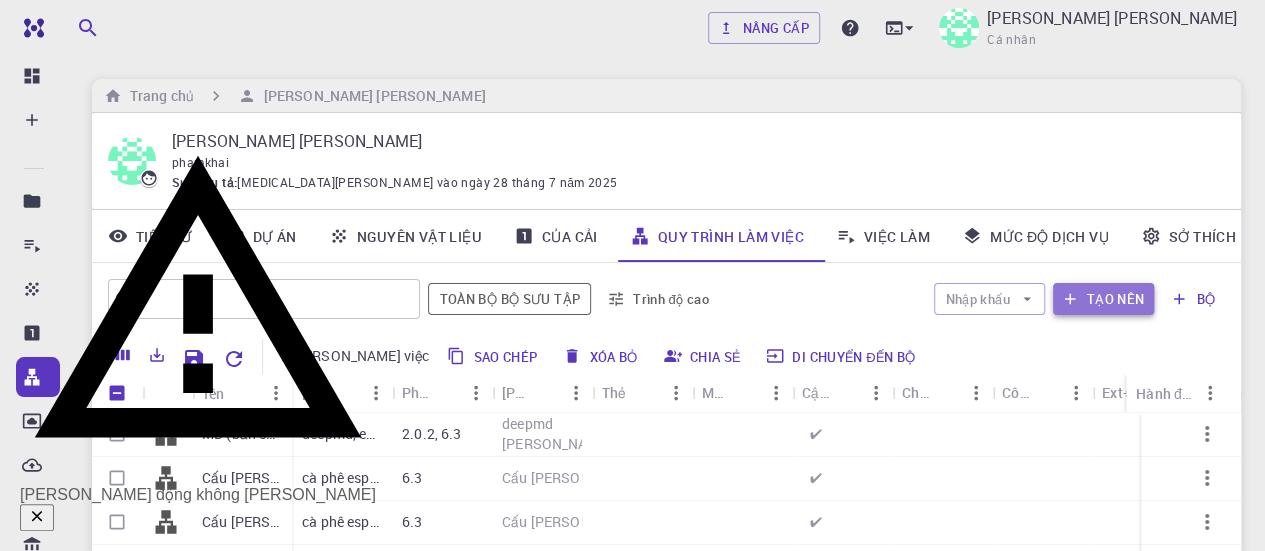 click on "Tạo nên" at bounding box center [1116, 299] 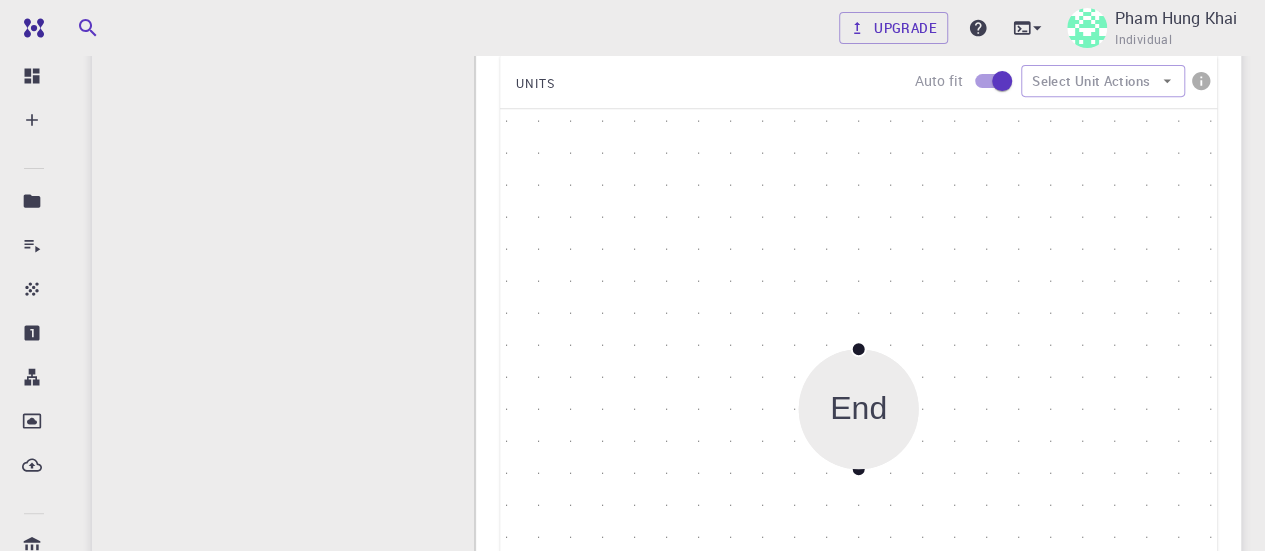 scroll, scrollTop: 0, scrollLeft: 0, axis: both 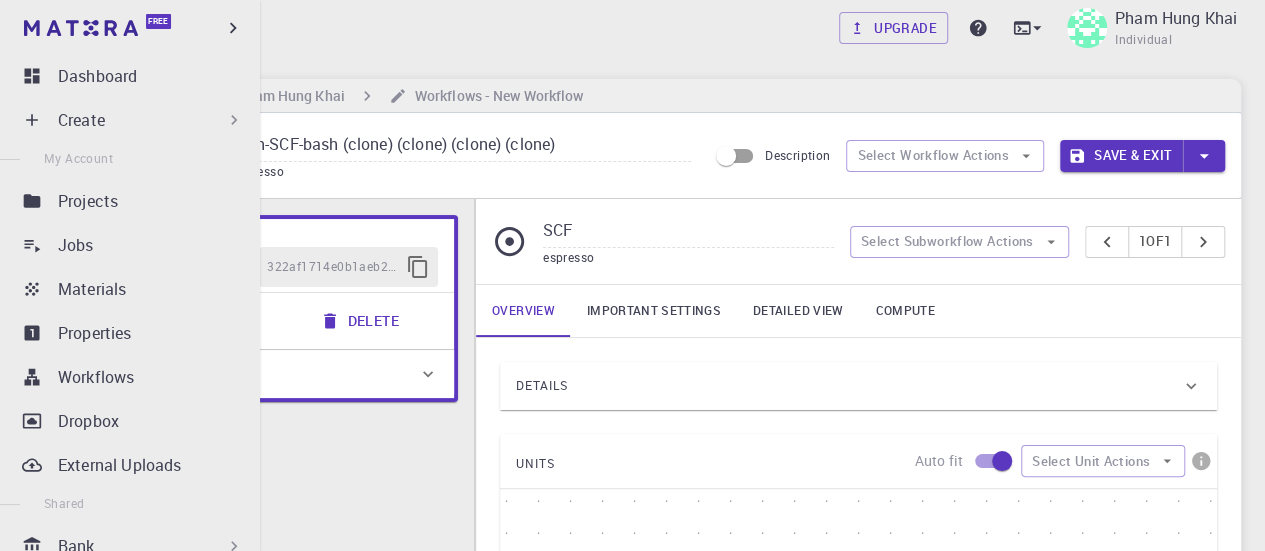 drag, startPoint x: 166, startPoint y: 98, endPoint x: 173, endPoint y: 113, distance: 16.552946 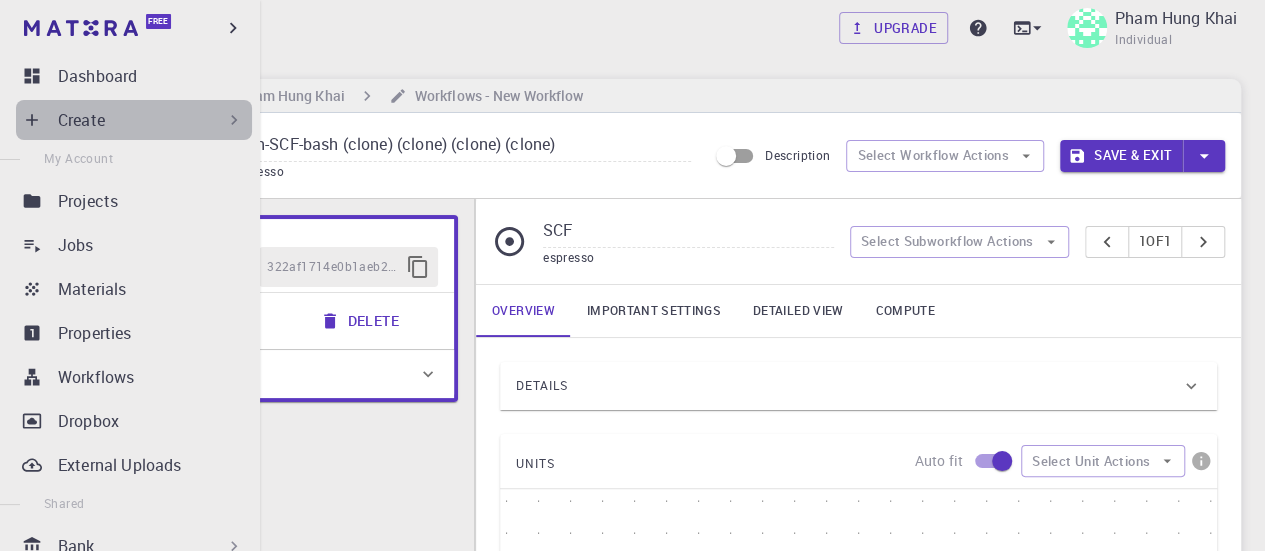 click on "Create" at bounding box center (151, 120) 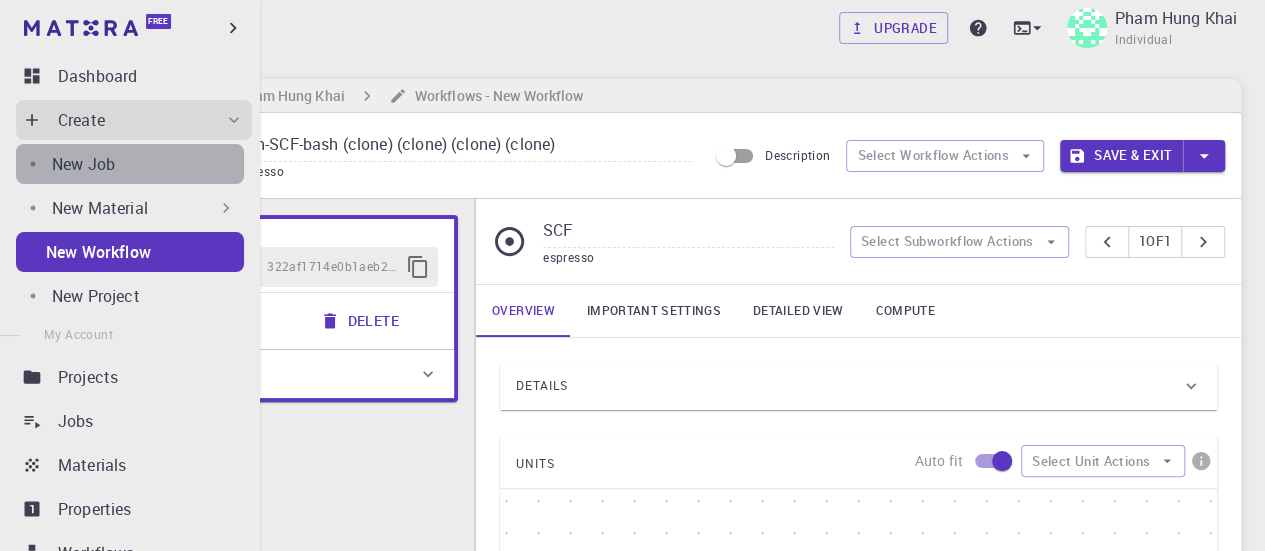 click on "New Job" at bounding box center [148, 164] 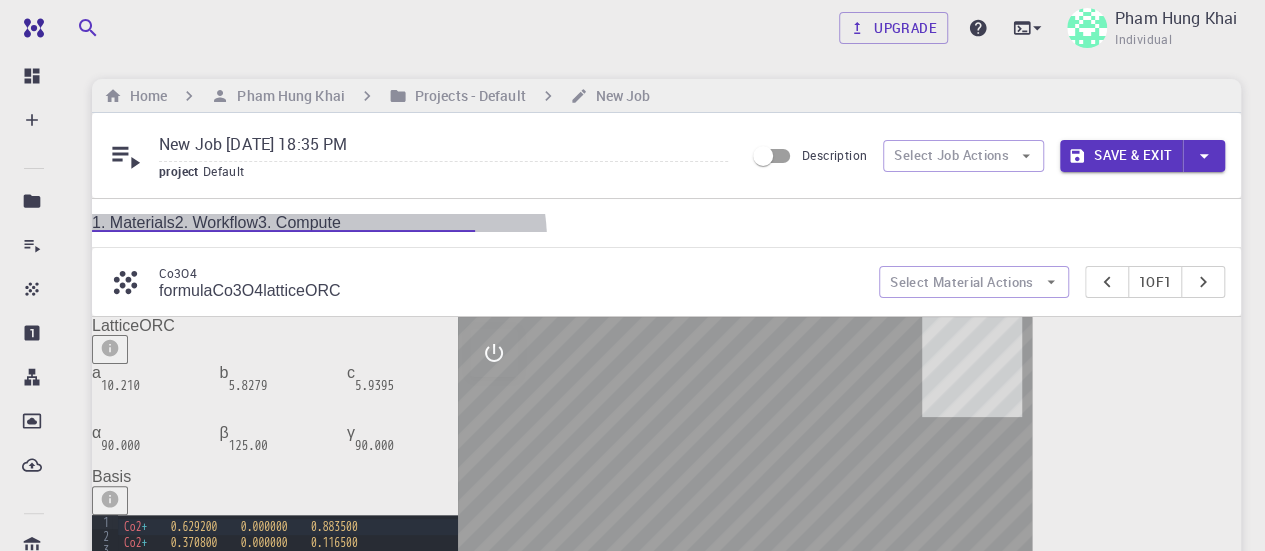 click on "2. Workflow" at bounding box center [216, 222] 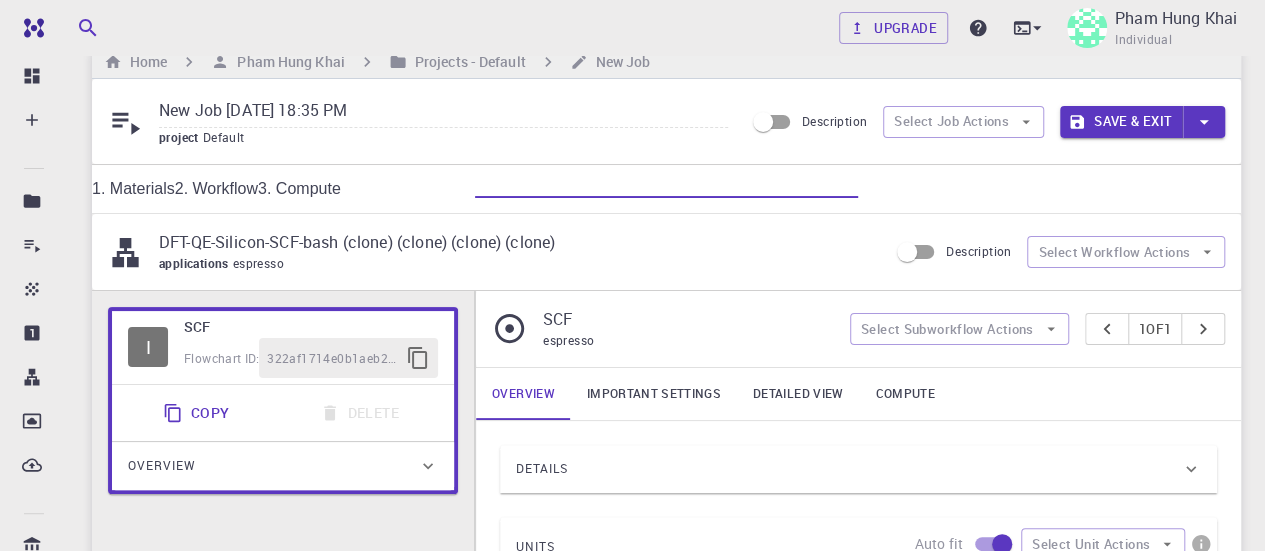 scroll, scrollTop: 26, scrollLeft: 0, axis: vertical 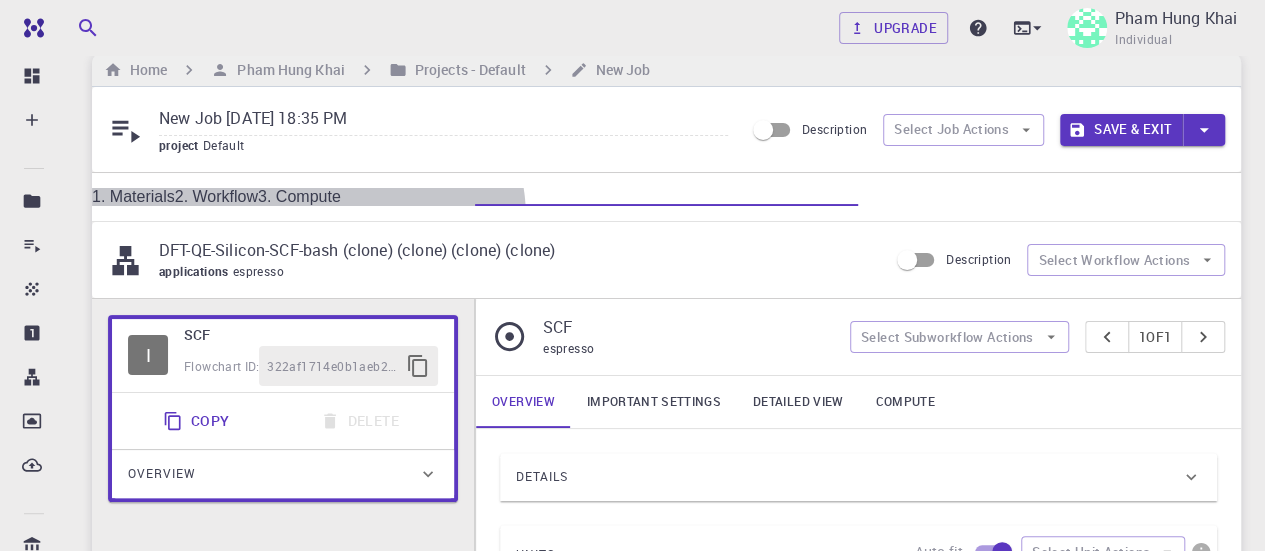click on "1. Materials" at bounding box center (133, 196) 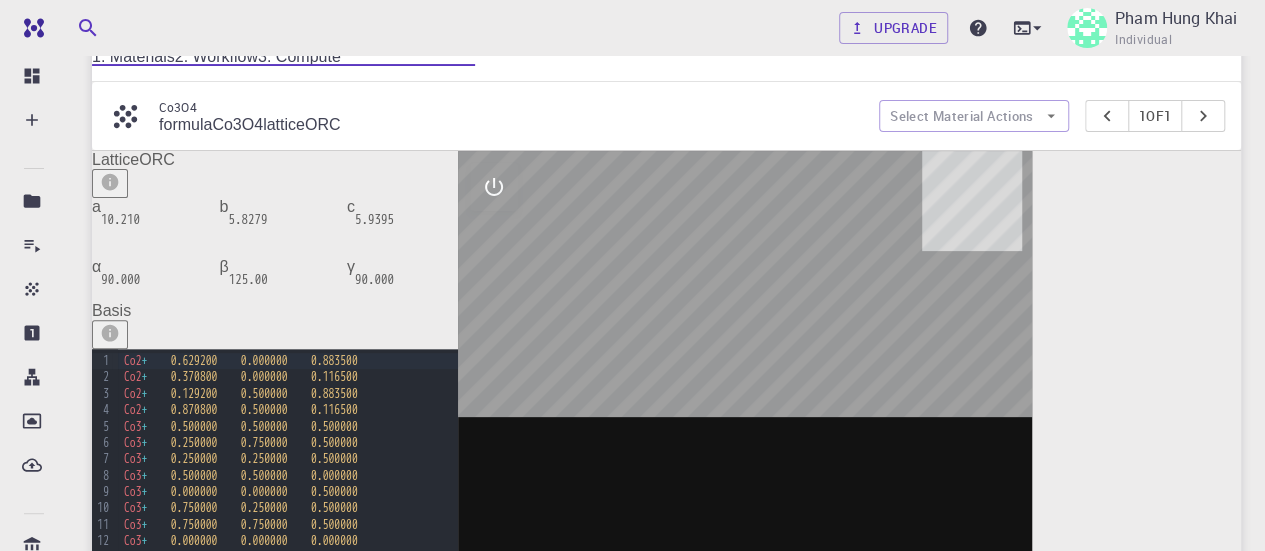 scroll, scrollTop: 168, scrollLeft: 0, axis: vertical 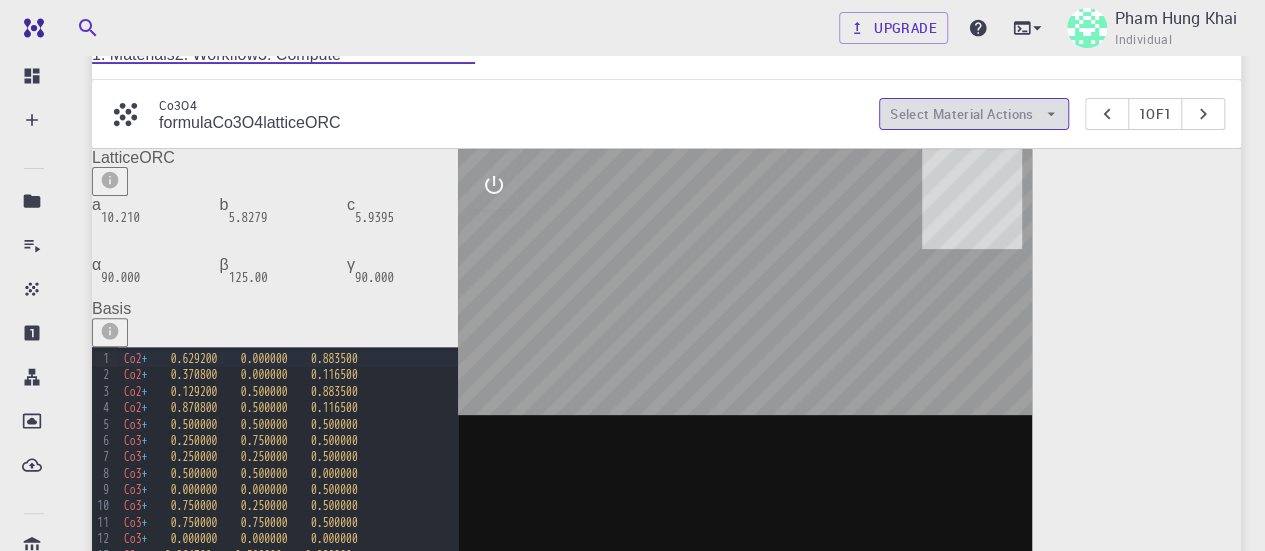 click on "Select Material Actions" at bounding box center (974, 114) 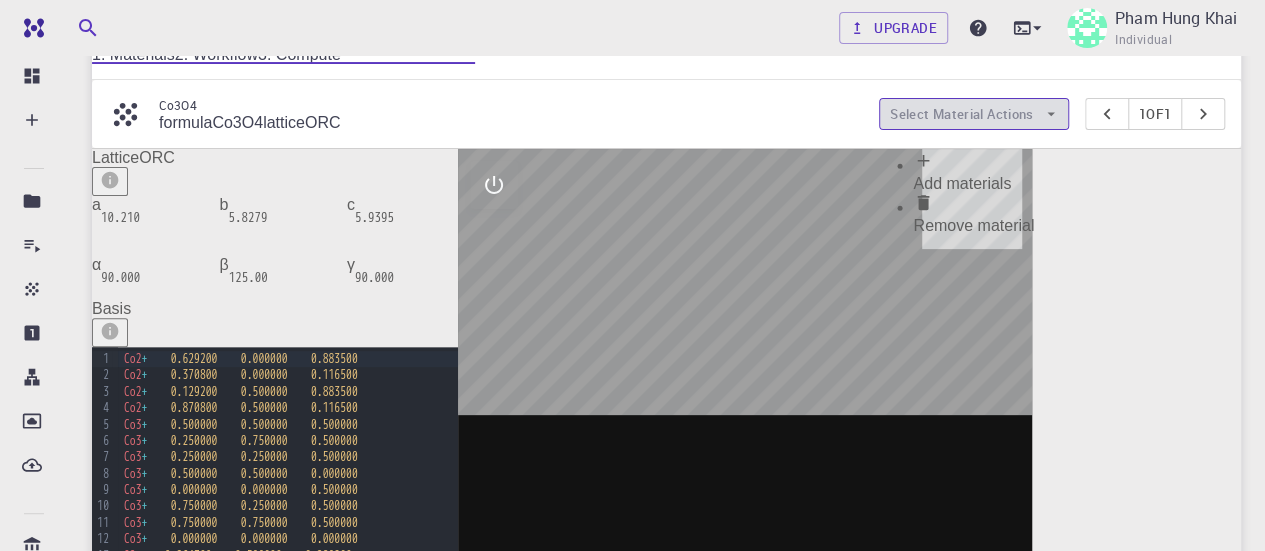 click on "Select Material Actions" at bounding box center (974, 114) 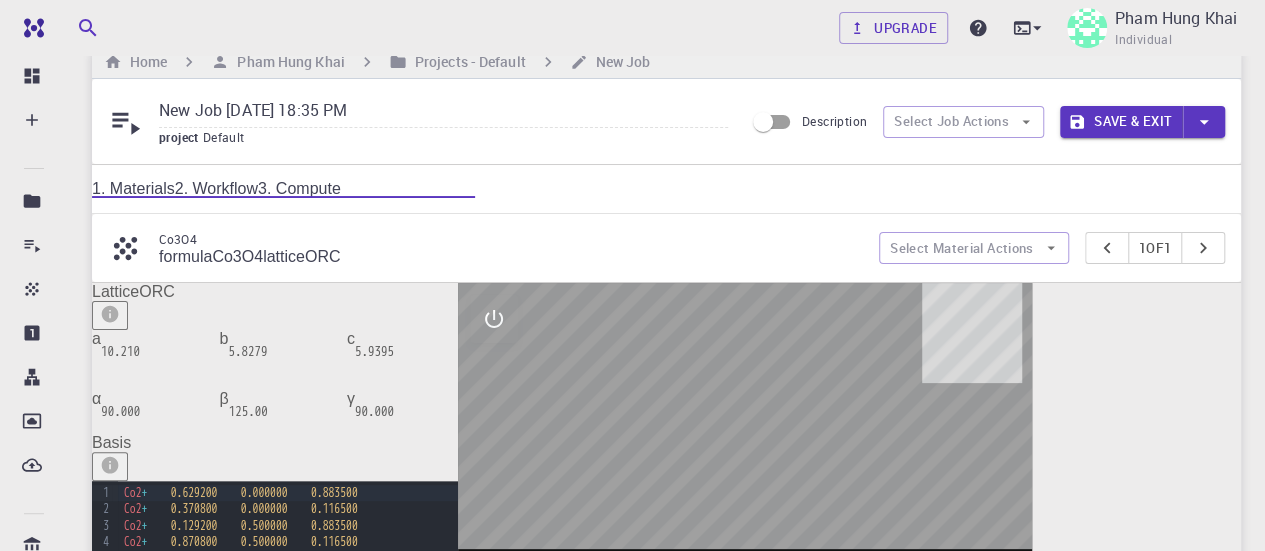 scroll, scrollTop: 0, scrollLeft: 0, axis: both 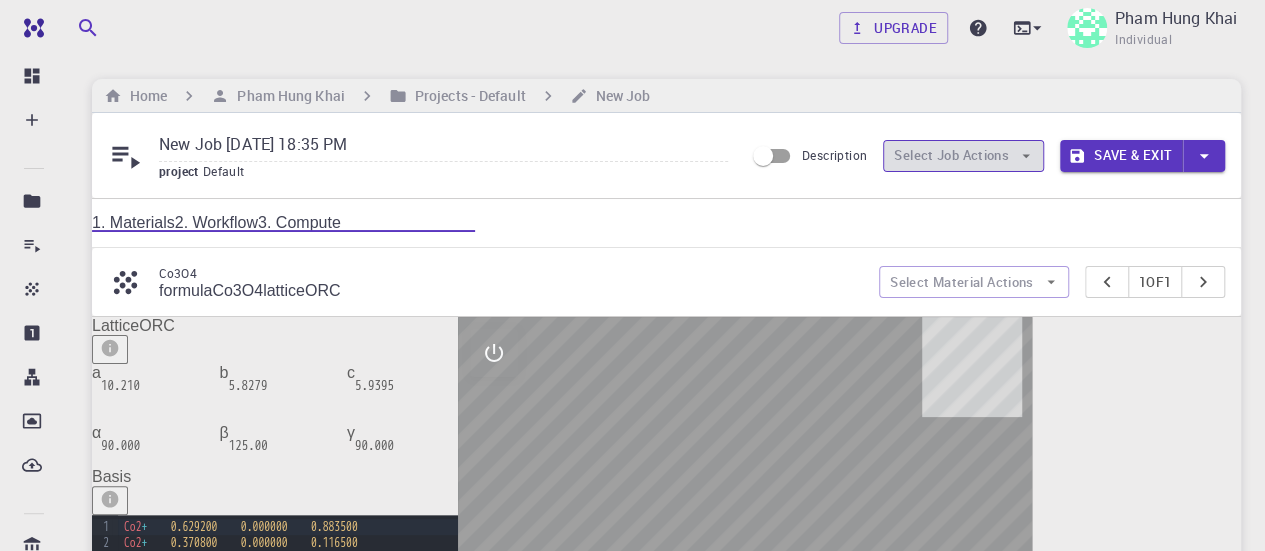 click on "Select Job Actions" at bounding box center (963, 156) 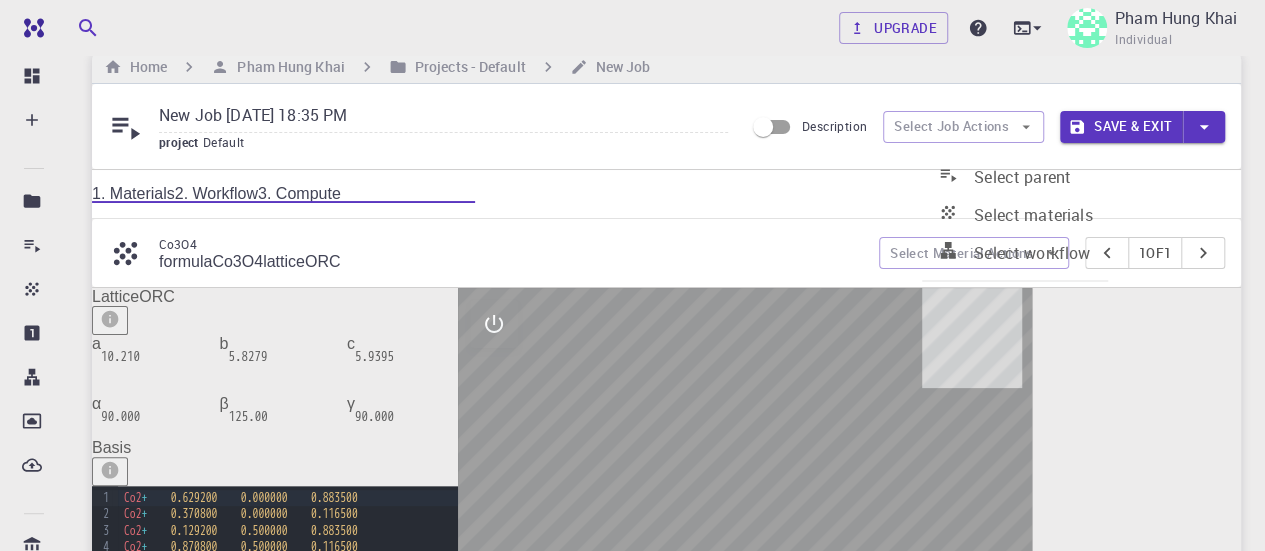 scroll, scrollTop: 30, scrollLeft: 0, axis: vertical 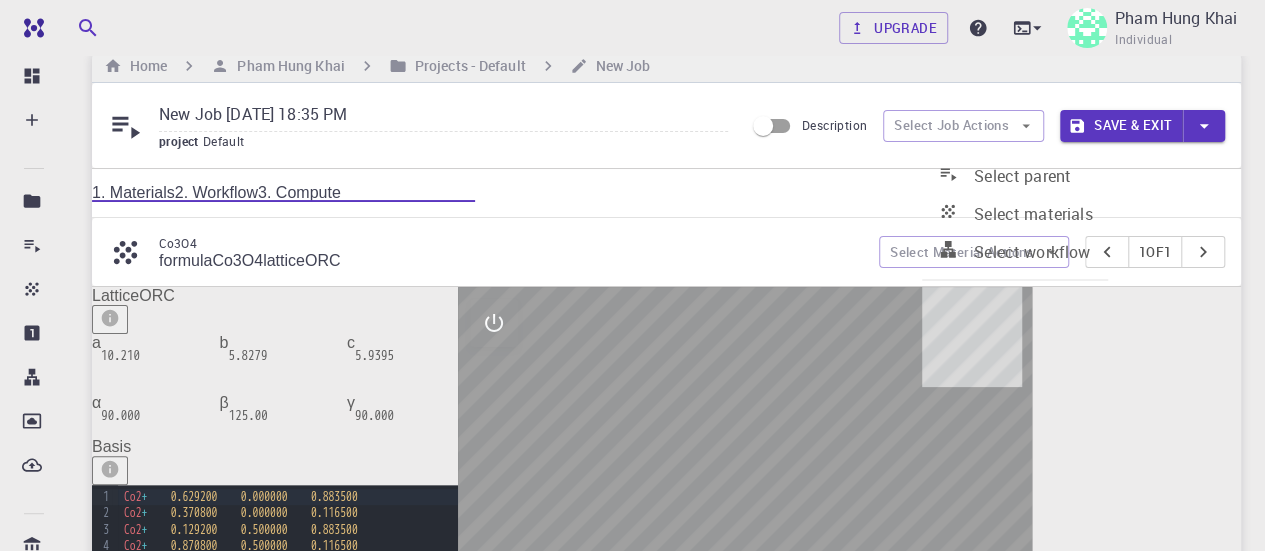click on "Select workflow" at bounding box center [1032, 252] 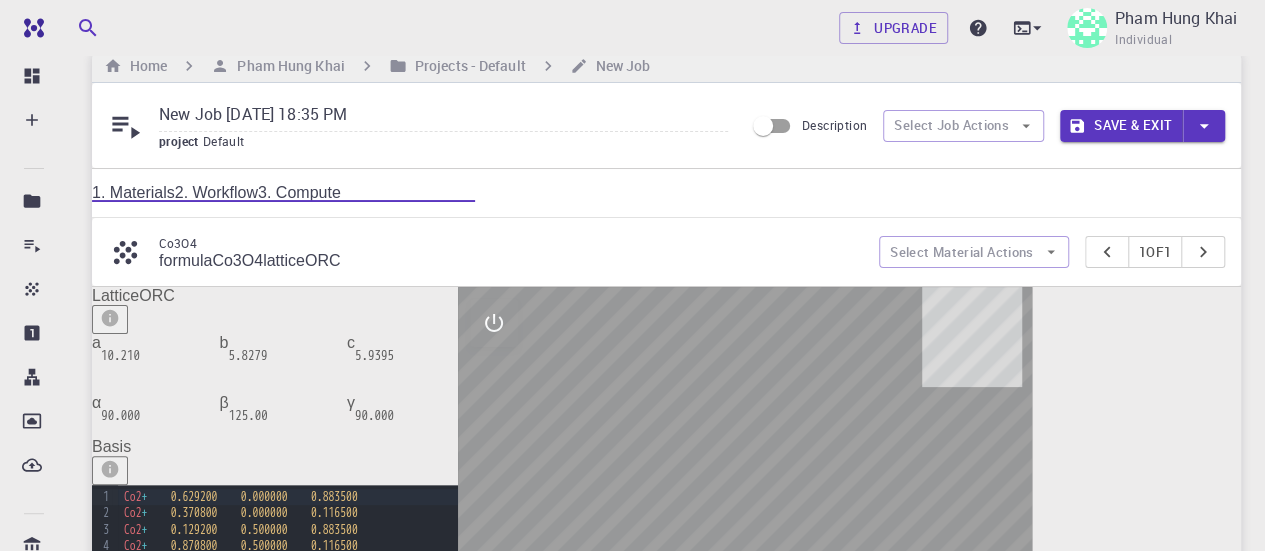 scroll, scrollTop: 115, scrollLeft: 0, axis: vertical 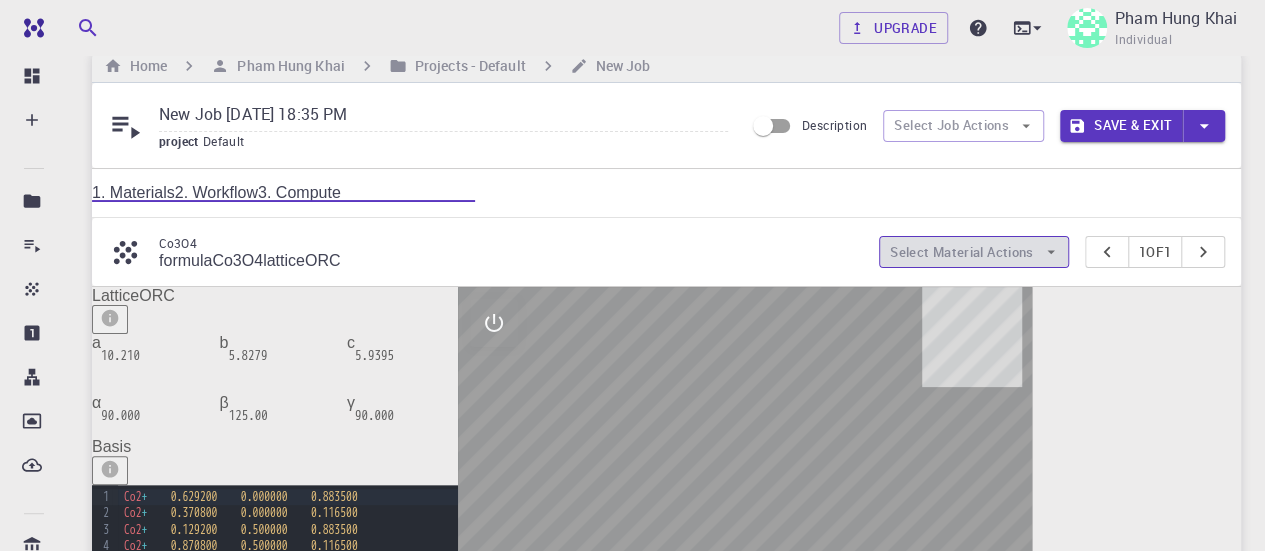 click 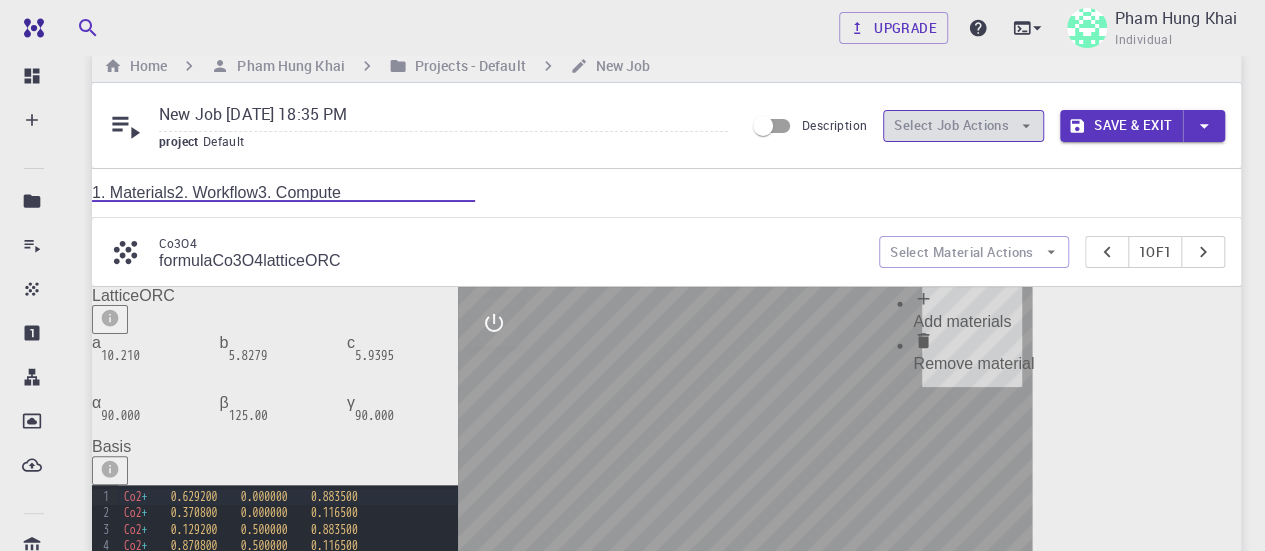 click 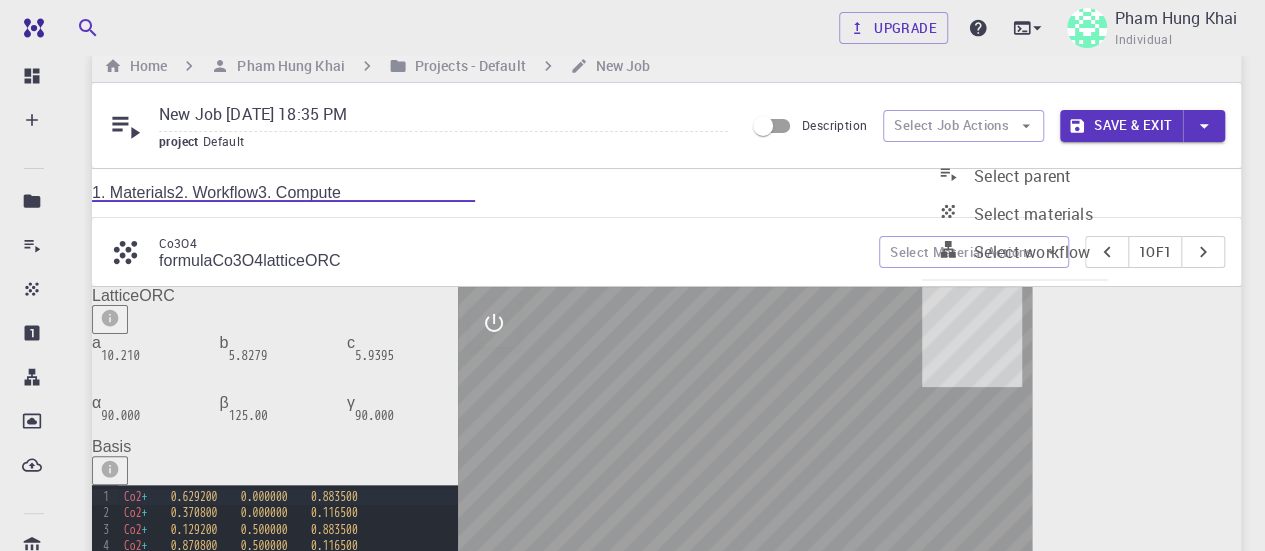 click on "Co3O4 formula Co3O4 lattice ORC Select Material Actions 1  of  1" at bounding box center (666, 252) 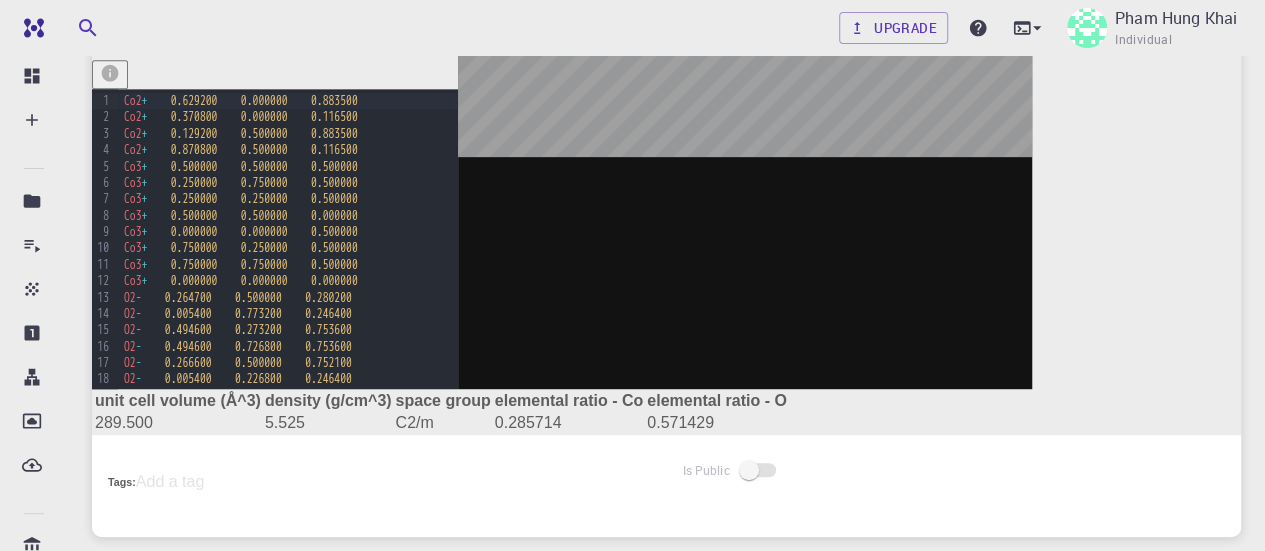 scroll, scrollTop: 152, scrollLeft: 0, axis: vertical 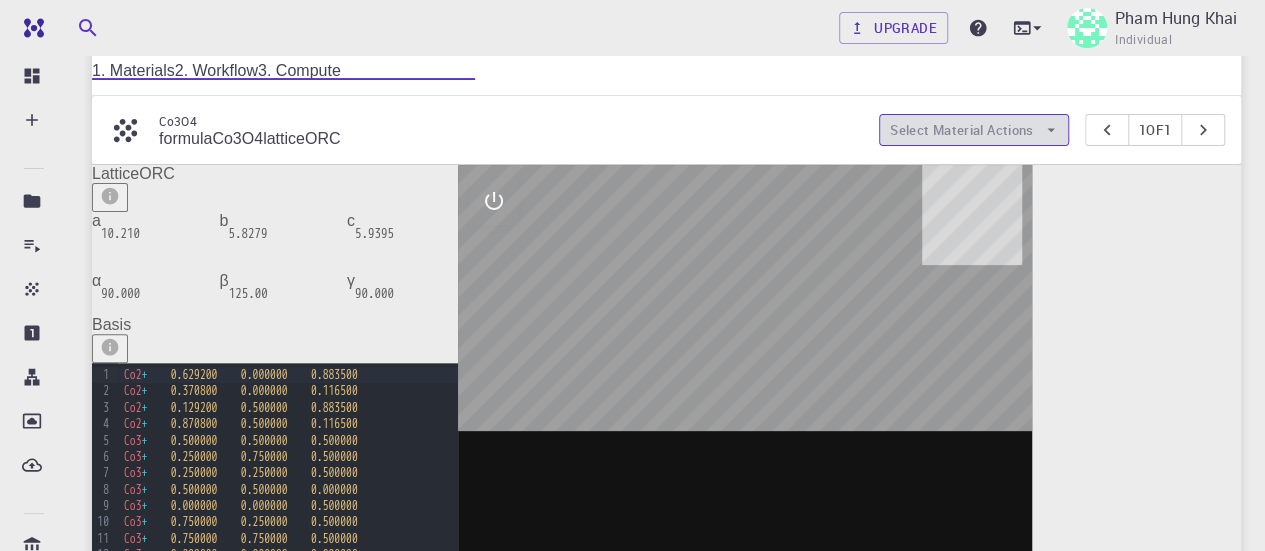 click 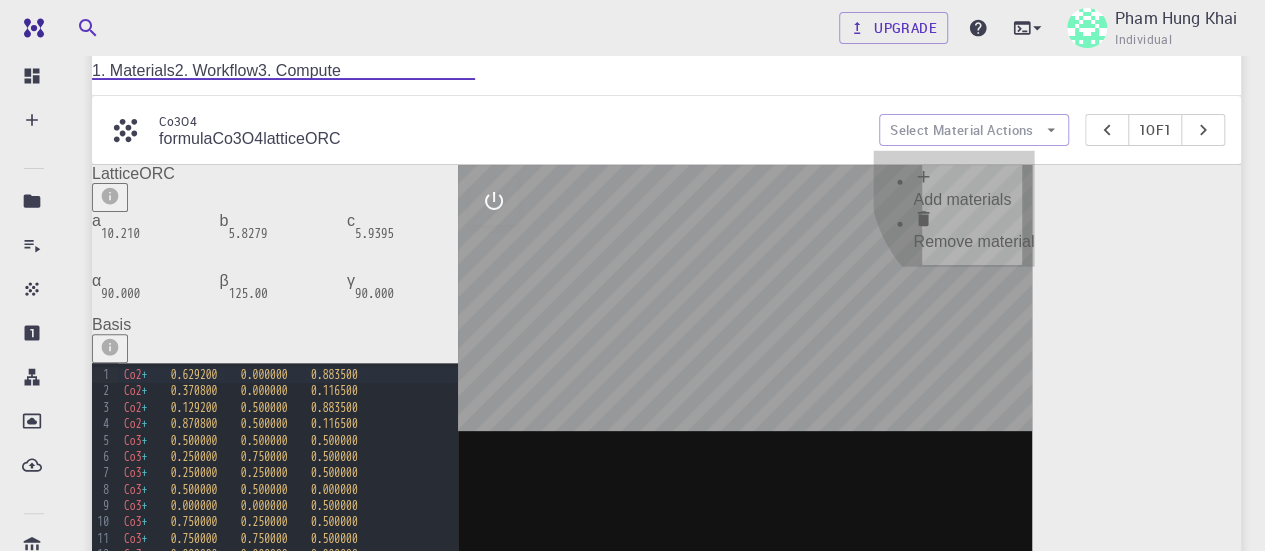 click on "Add materials" at bounding box center (973, 188) 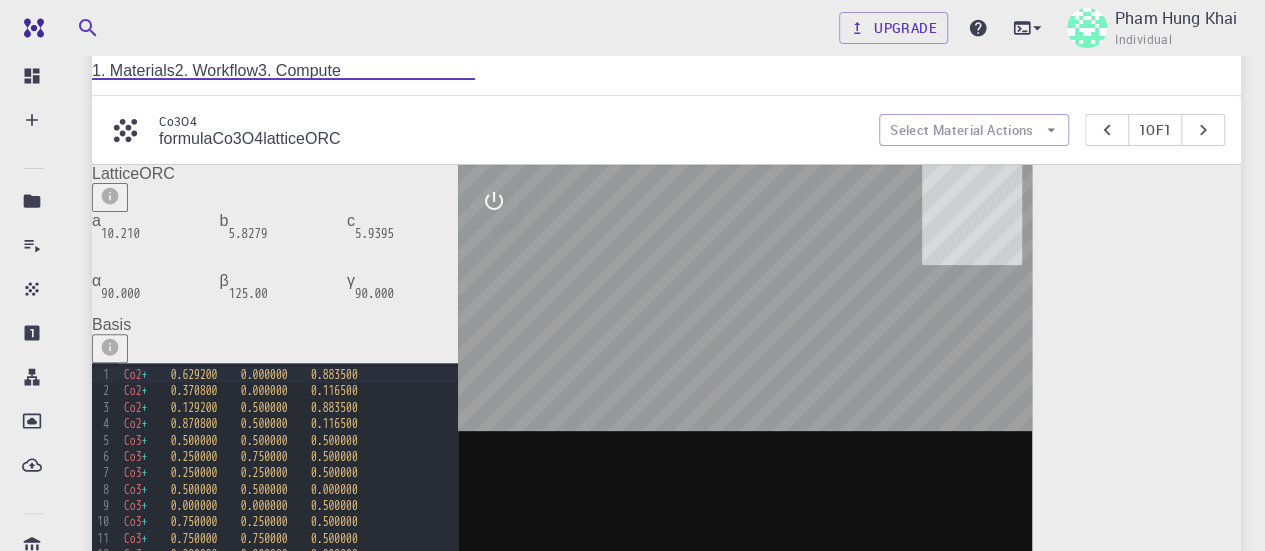scroll, scrollTop: 118, scrollLeft: 0, axis: vertical 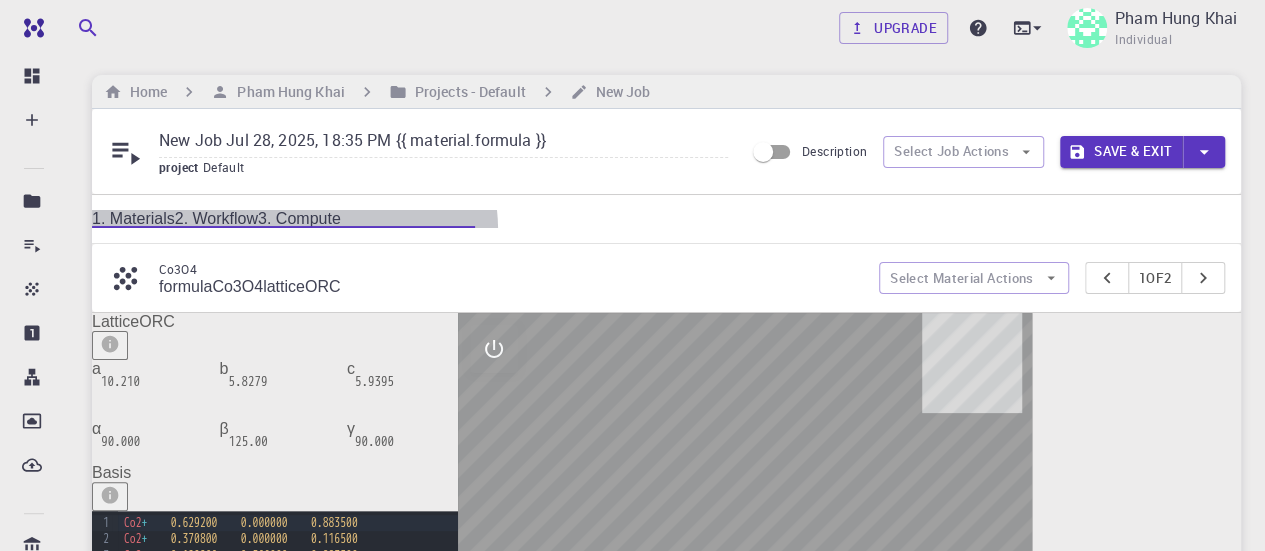 click on "2. Workflow" at bounding box center (216, 218) 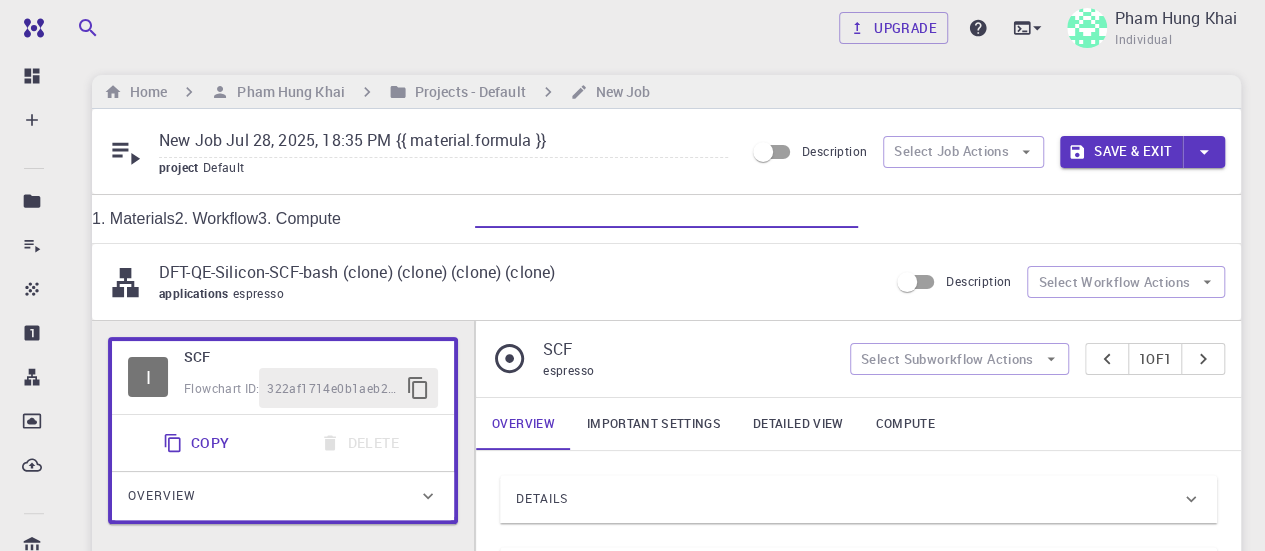 click on "DFT-QE-Silicon-SCF-bash (clone) (clone) (clone) (clone)" at bounding box center [515, 272] 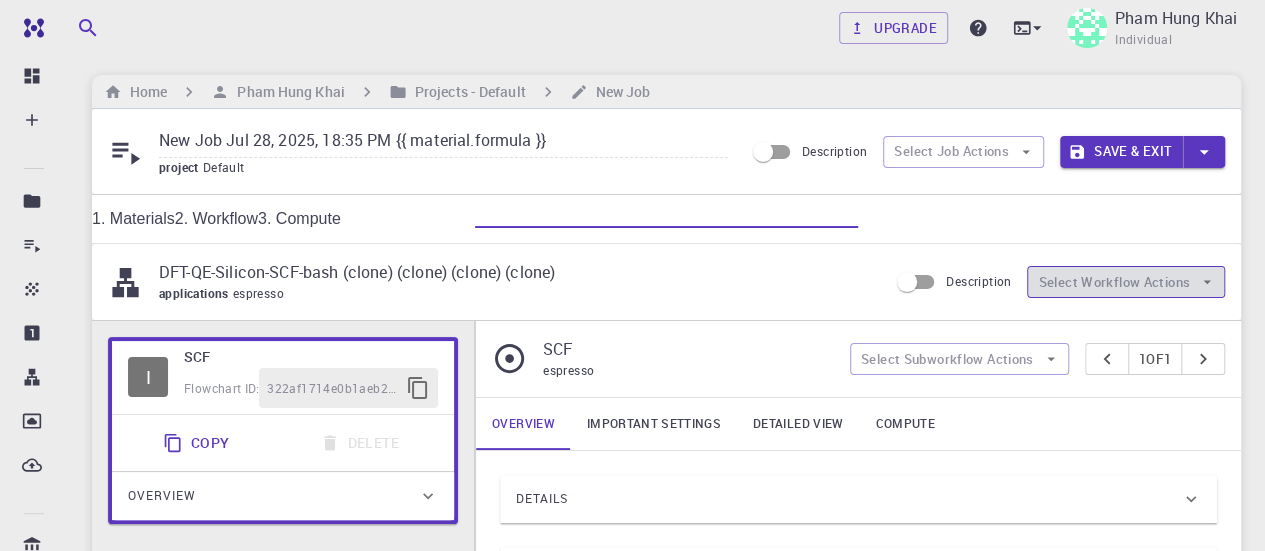 click on "Select Workflow Actions" at bounding box center [1126, 282] 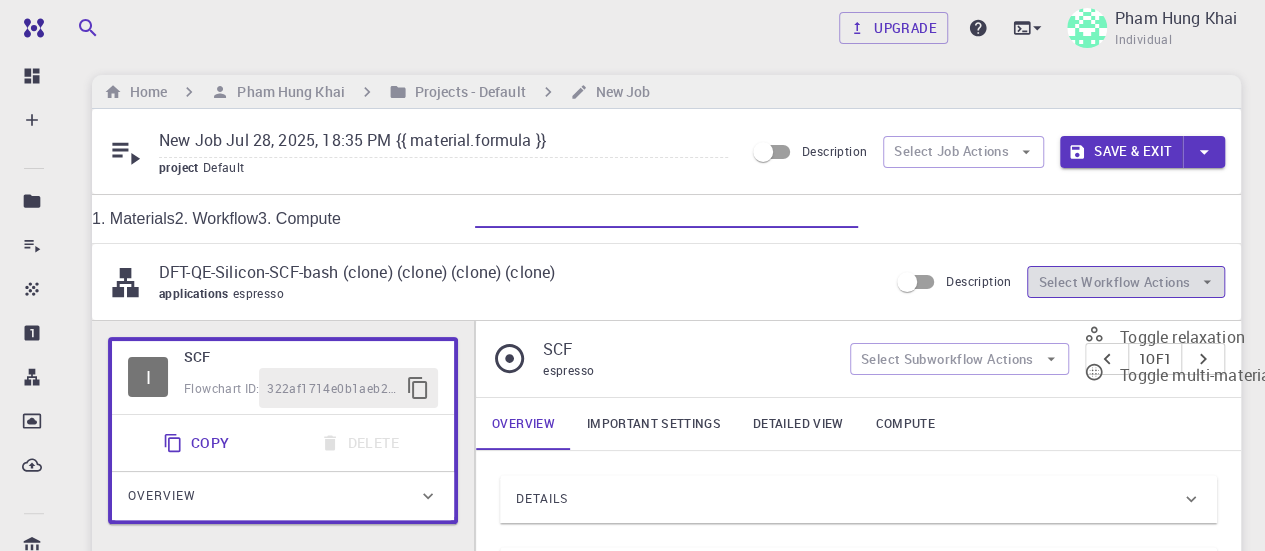 click 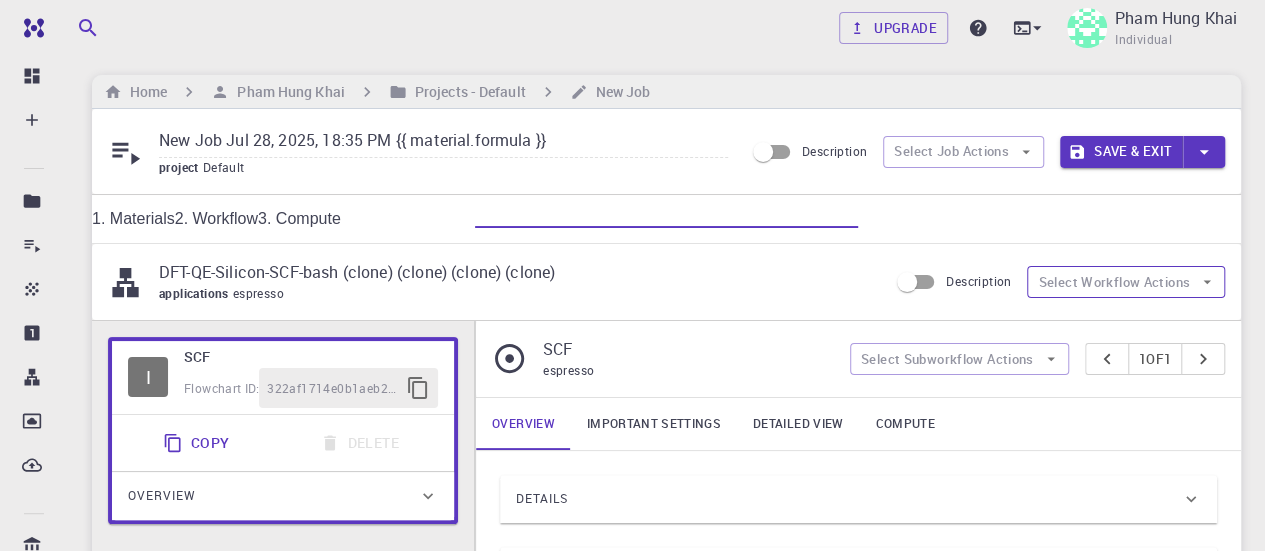 click 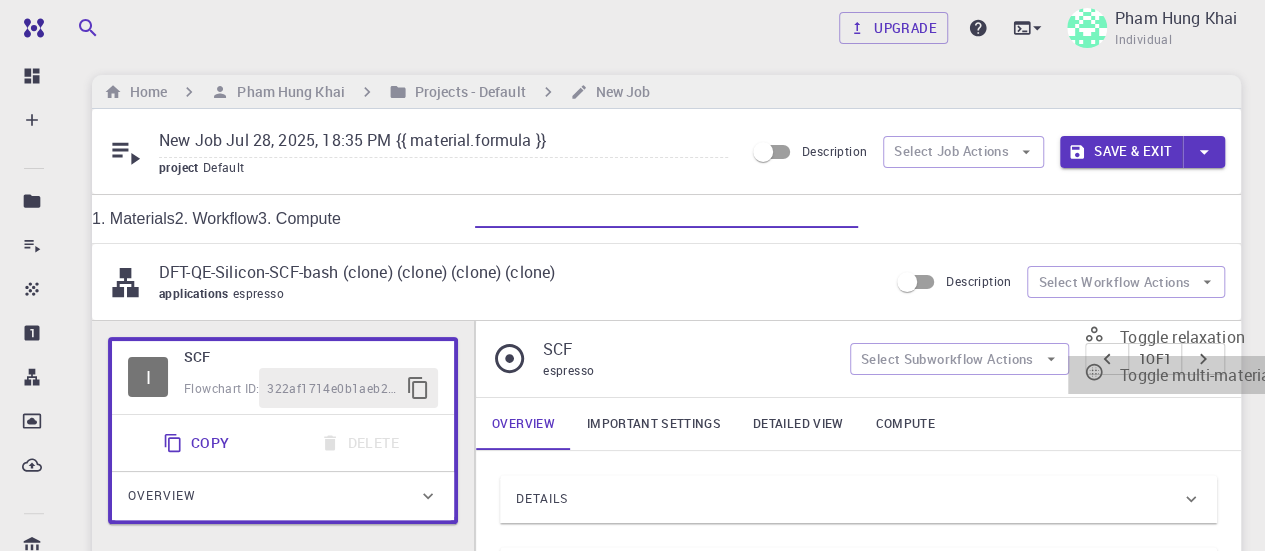 click on "Toggle multi-material" at bounding box center (1197, 375) 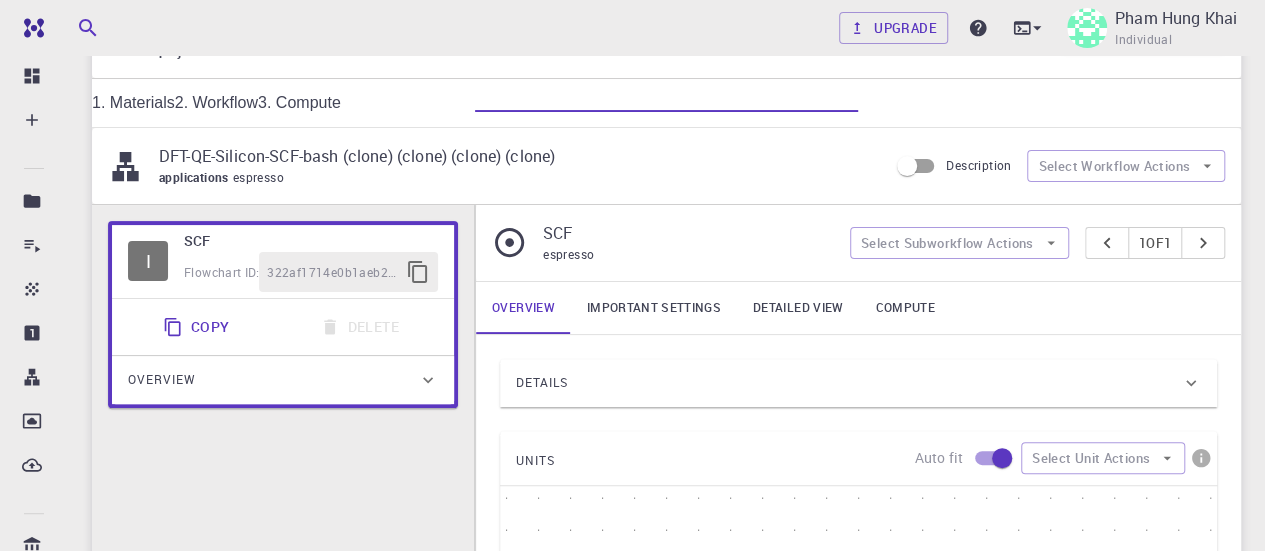 scroll, scrollTop: 120, scrollLeft: 0, axis: vertical 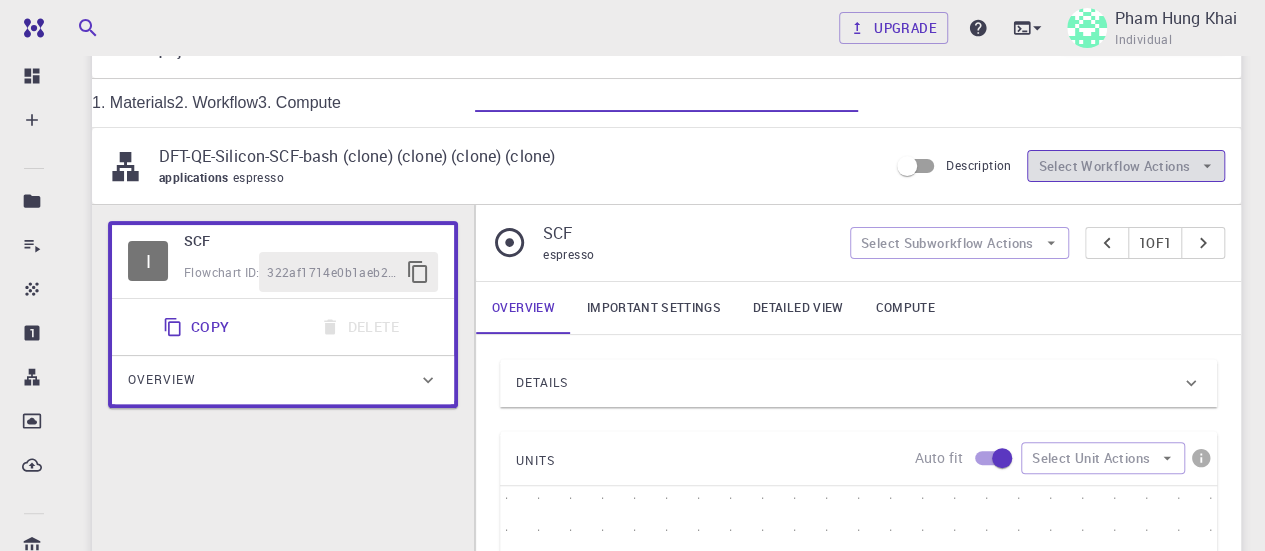 click on "Select Workflow Actions" at bounding box center (1126, 166) 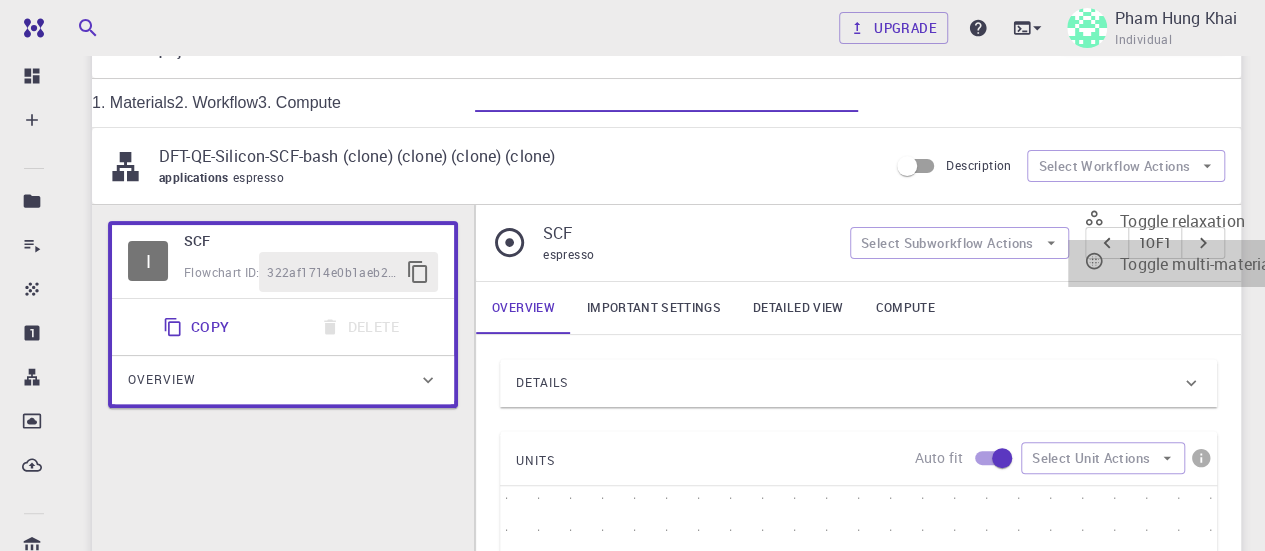 click 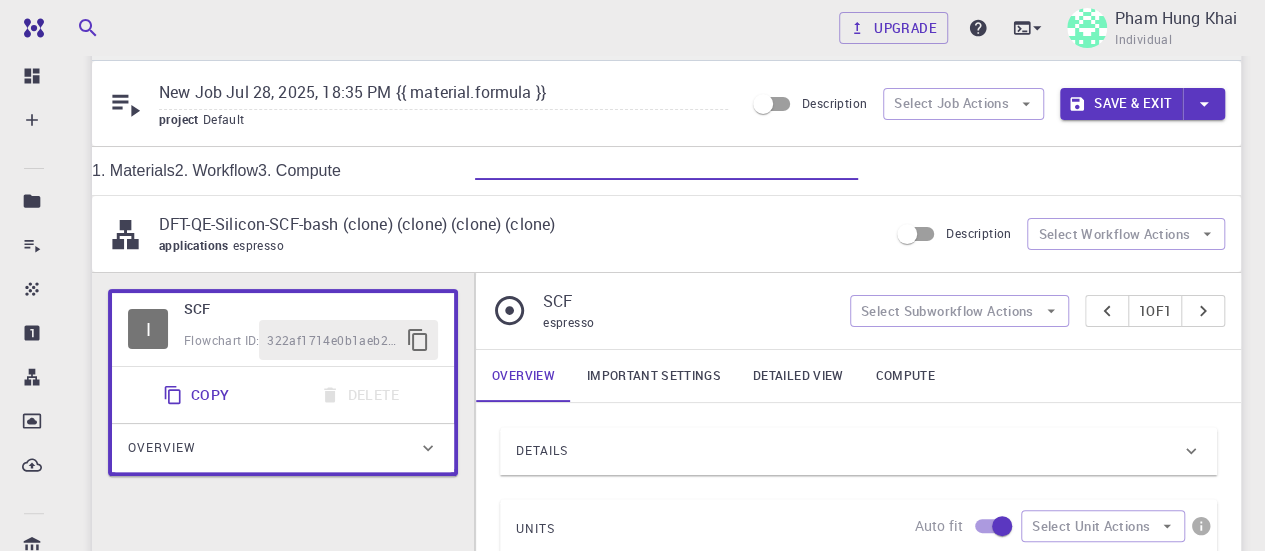 scroll, scrollTop: 82, scrollLeft: 0, axis: vertical 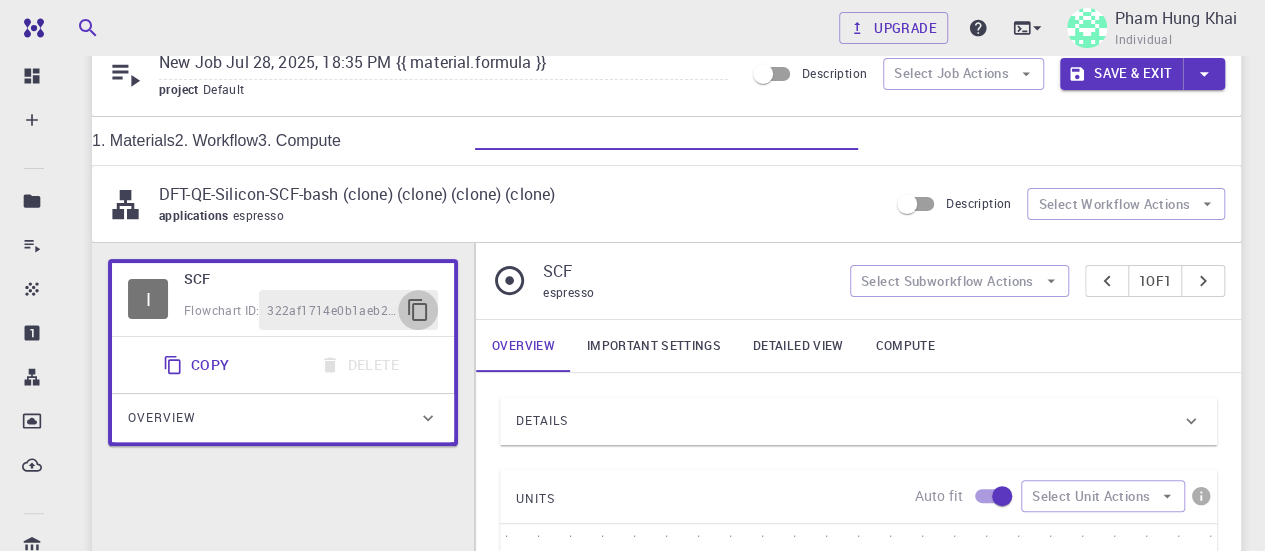 click 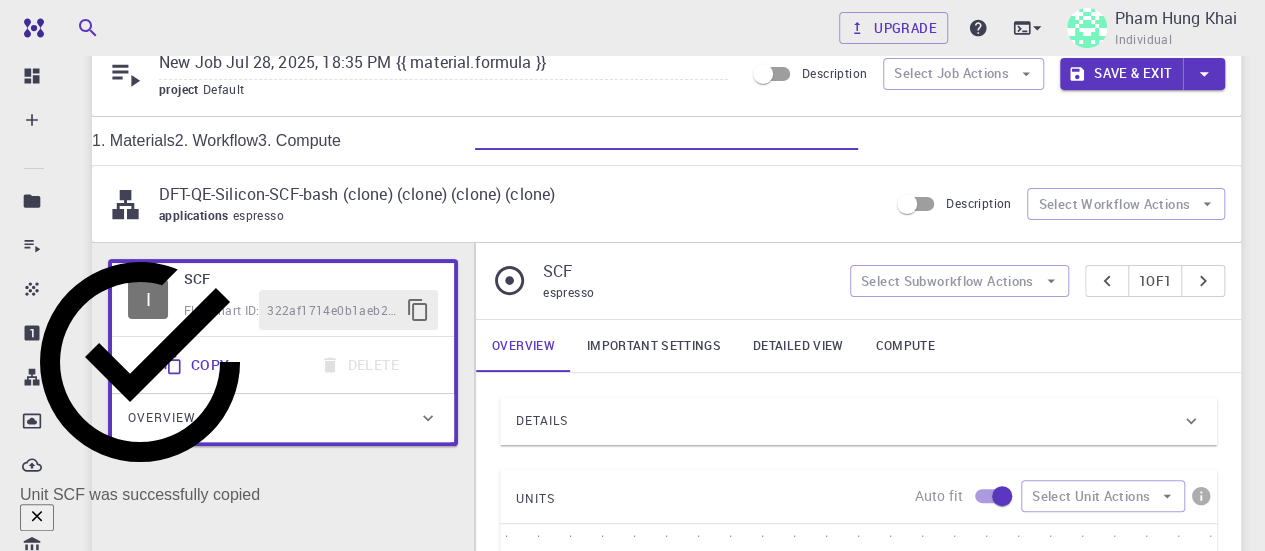 click on "DFT-QE-Silicon-SCF-bash (clone) (clone) (clone) (clone)" at bounding box center (515, 194) 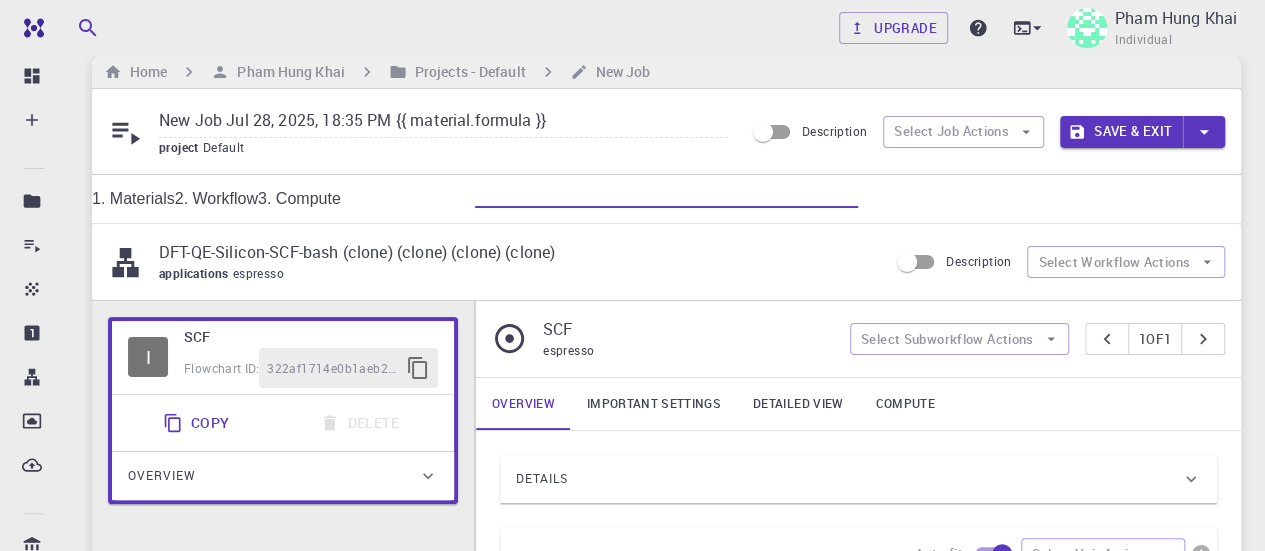 scroll, scrollTop: 20, scrollLeft: 0, axis: vertical 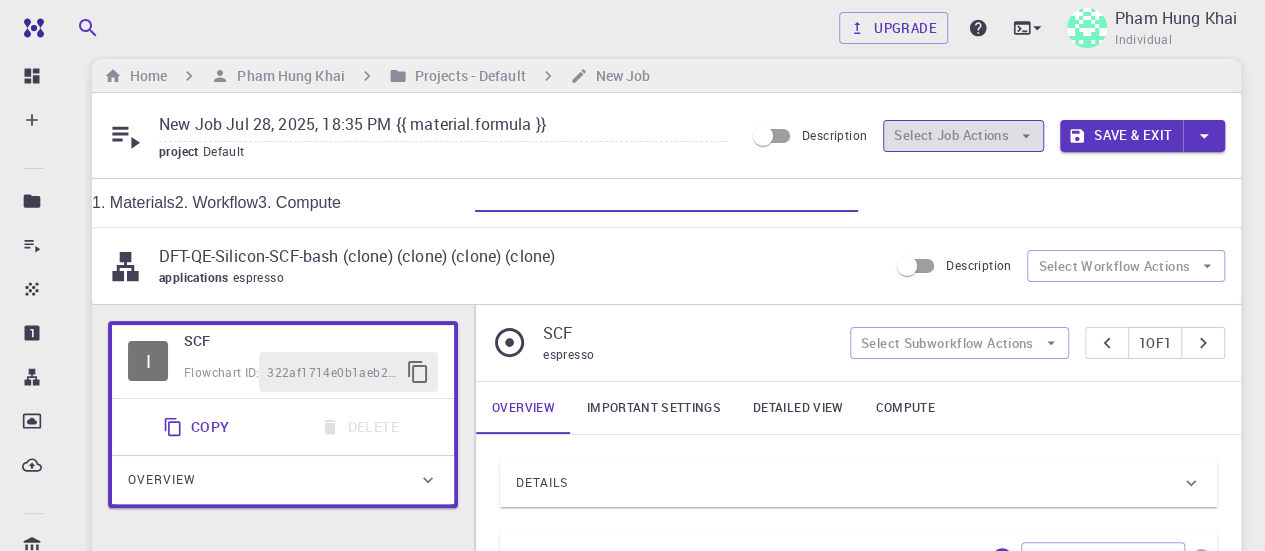 click on "Select Job Actions" at bounding box center (963, 136) 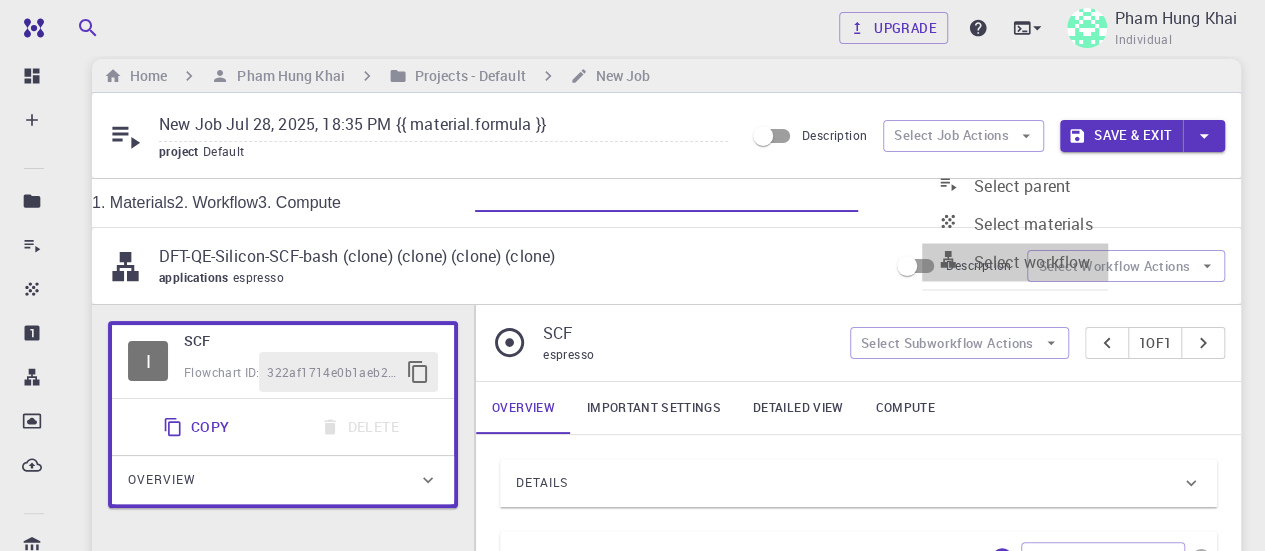 click on "Select workflow" at bounding box center (1032, 262) 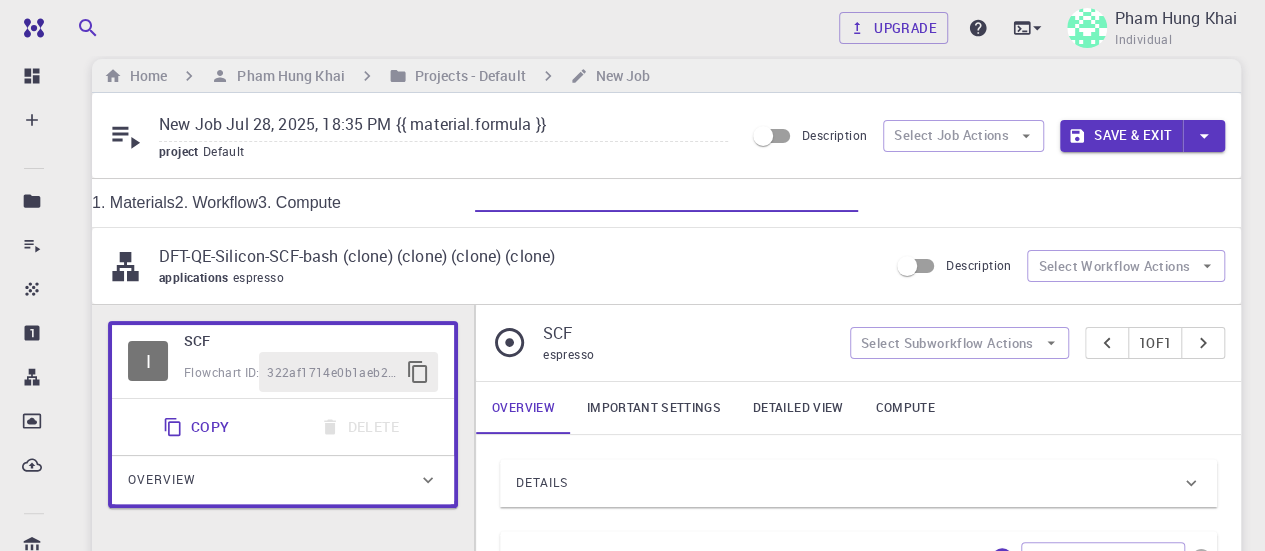scroll, scrollTop: 157, scrollLeft: 0, axis: vertical 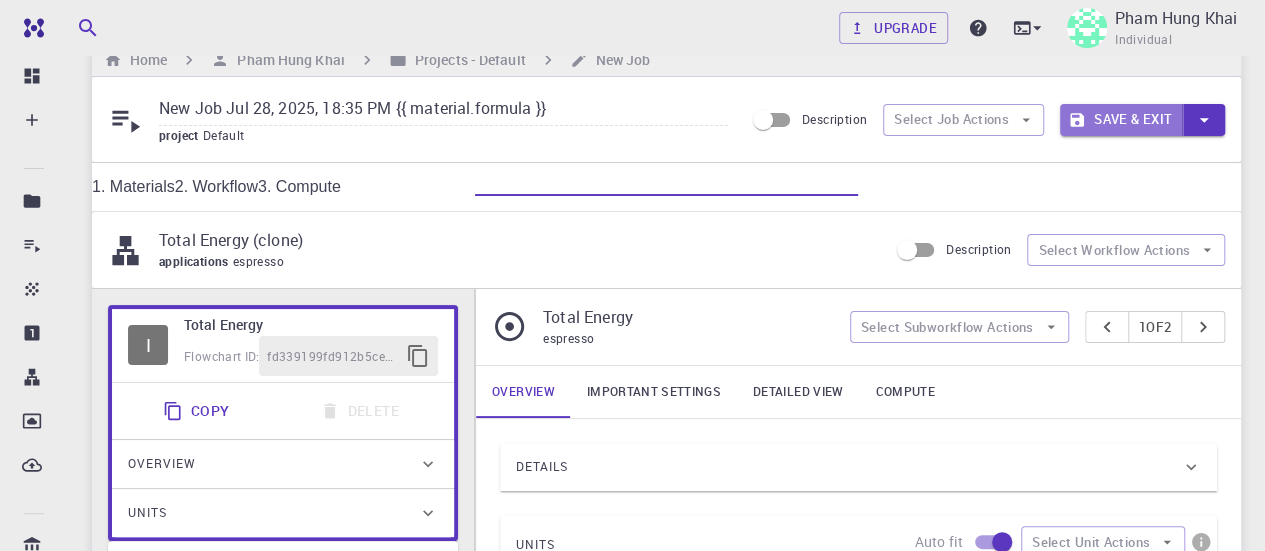 click on "Save & Exit" at bounding box center (1121, 120) 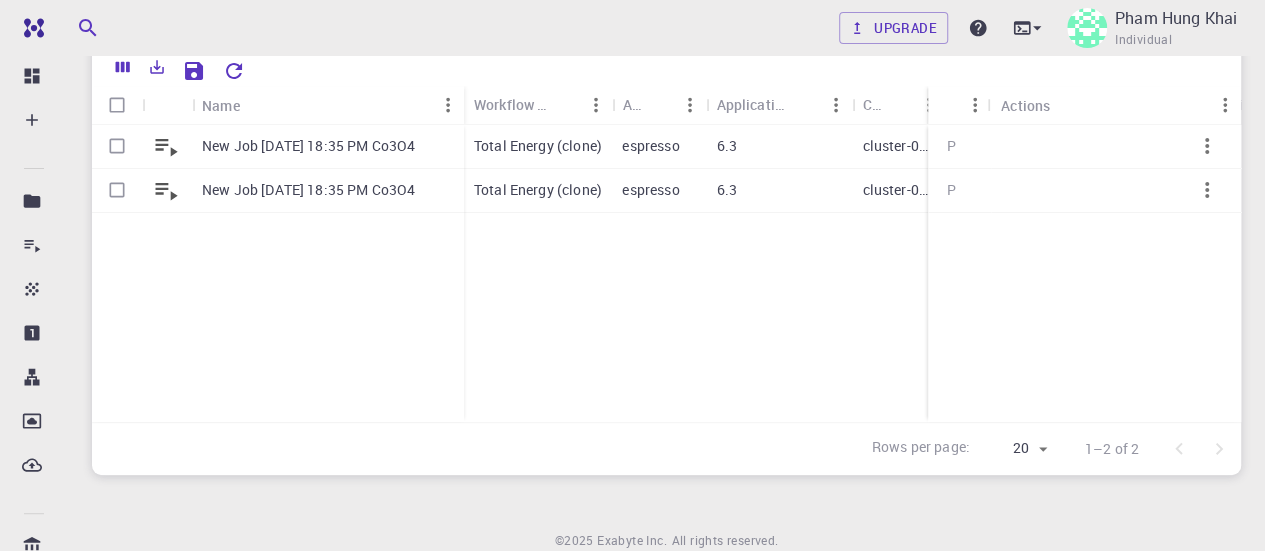 scroll, scrollTop: 287, scrollLeft: 0, axis: vertical 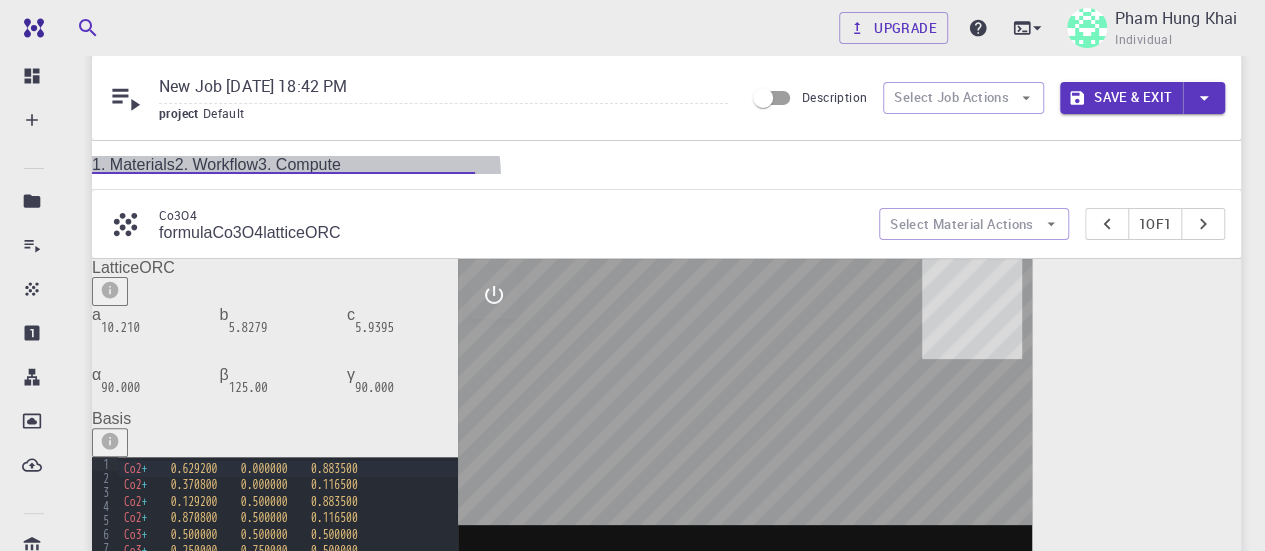click on "2. Workflow" at bounding box center (216, 164) 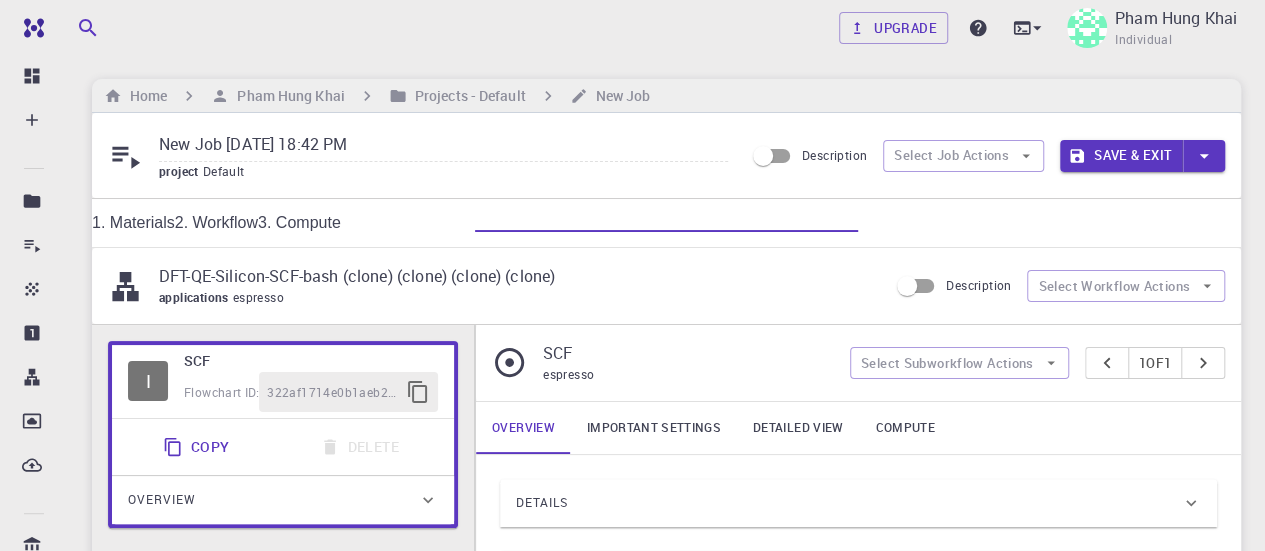 scroll, scrollTop: 1, scrollLeft: 0, axis: vertical 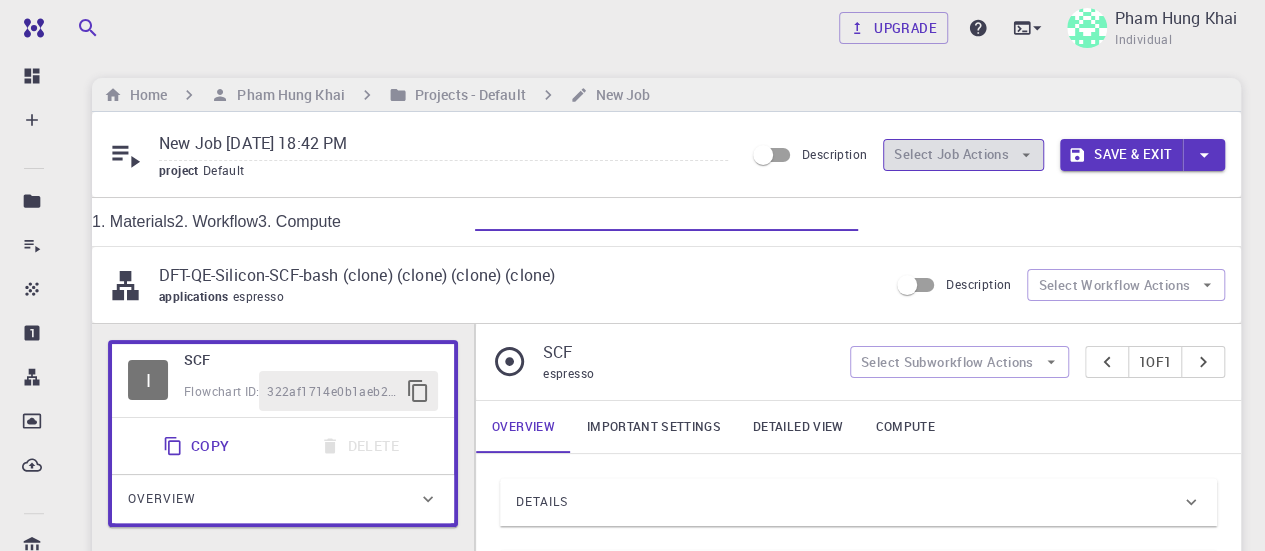 click 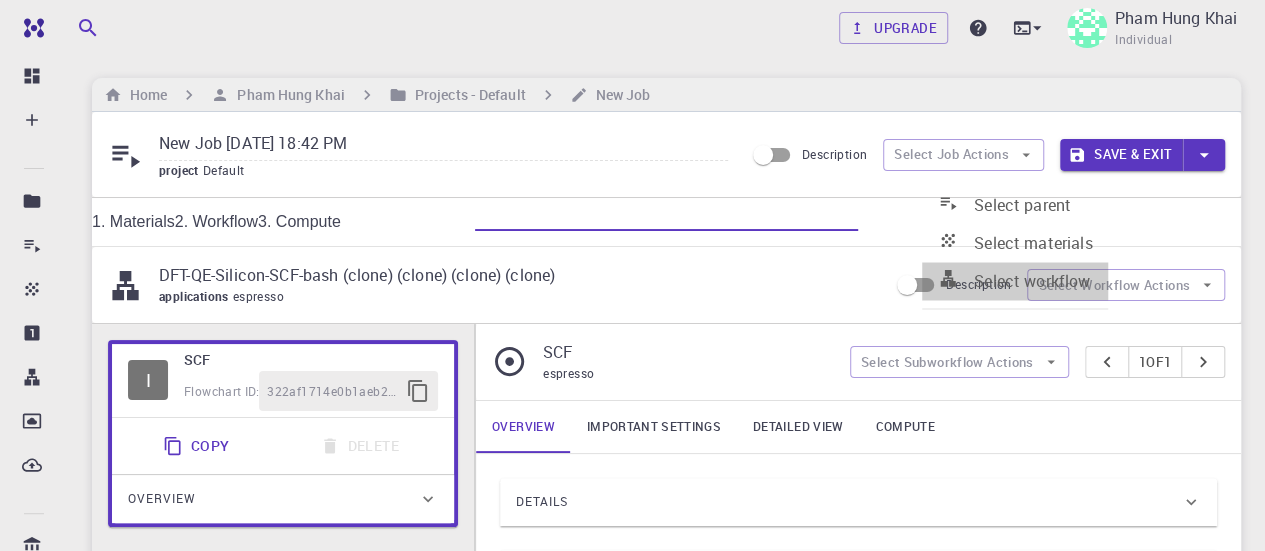 click on "Select workflow" at bounding box center (1015, 281) 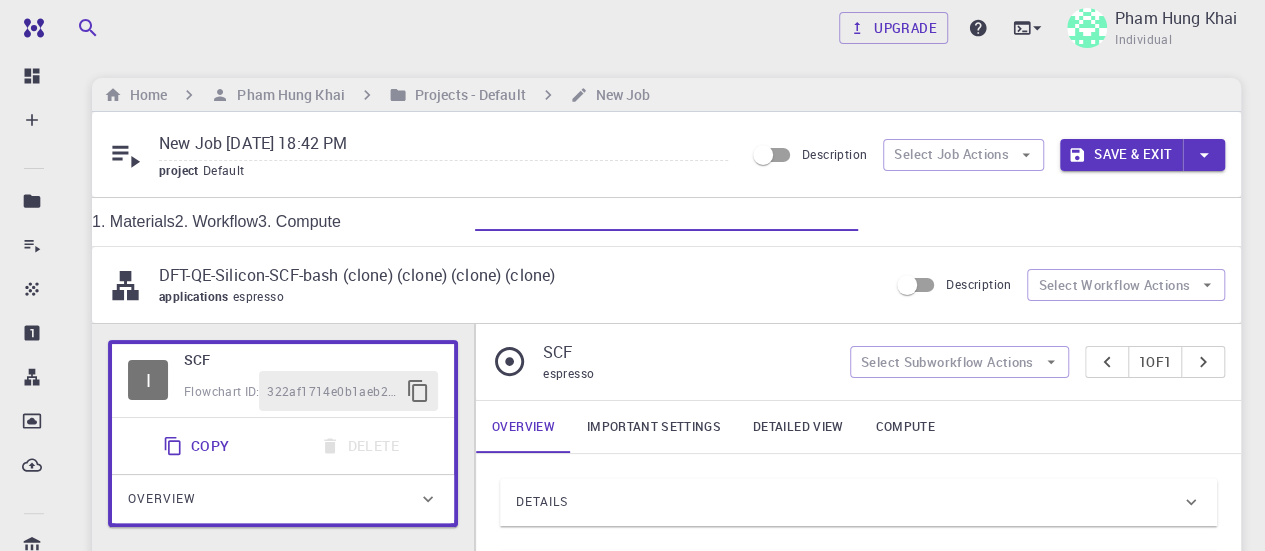 scroll, scrollTop: 591, scrollLeft: 0, axis: vertical 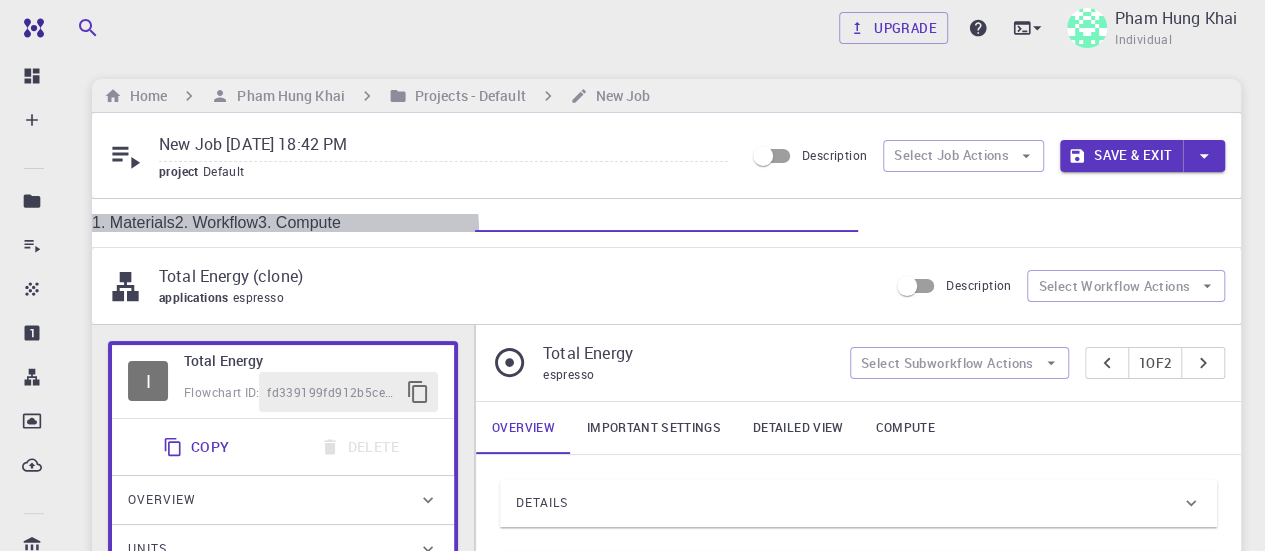 click on "3. Compute" at bounding box center [299, 222] 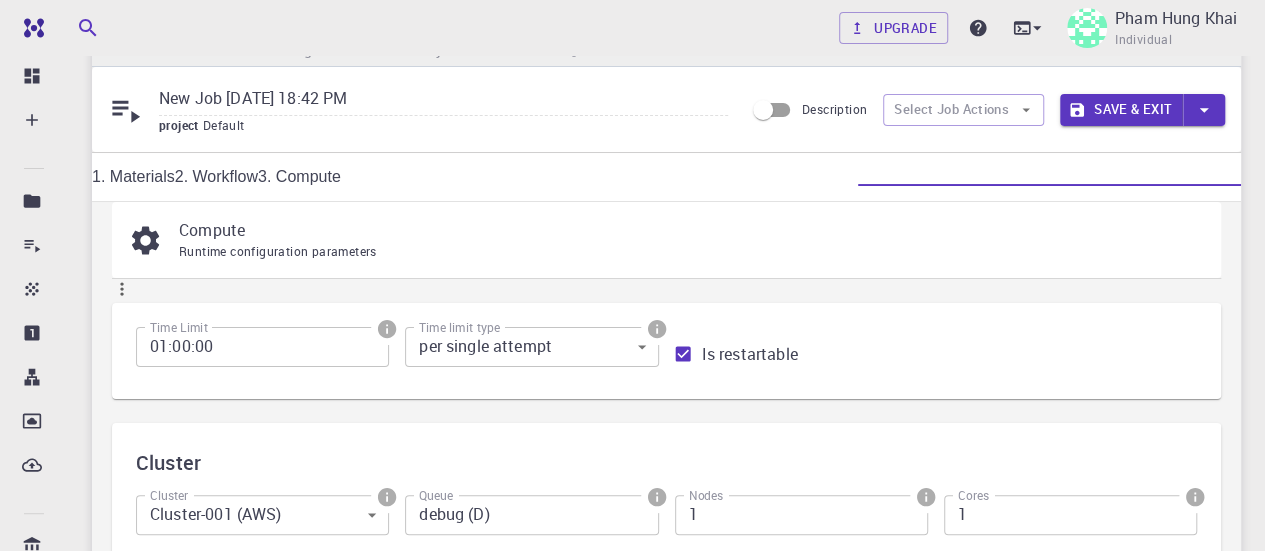 scroll, scrollTop: 0, scrollLeft: 0, axis: both 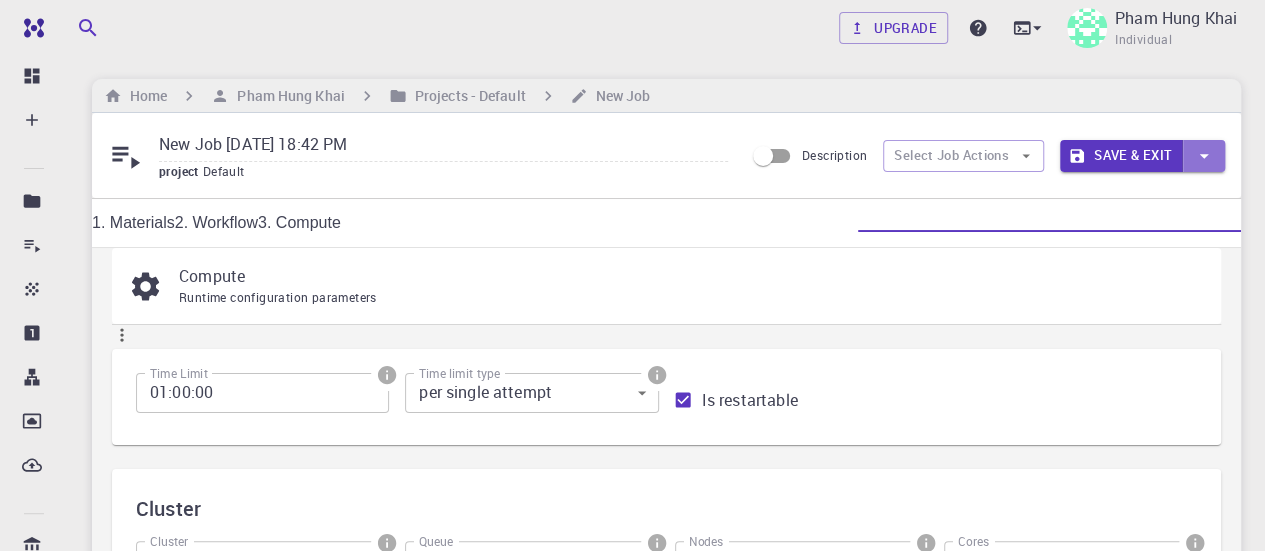 click 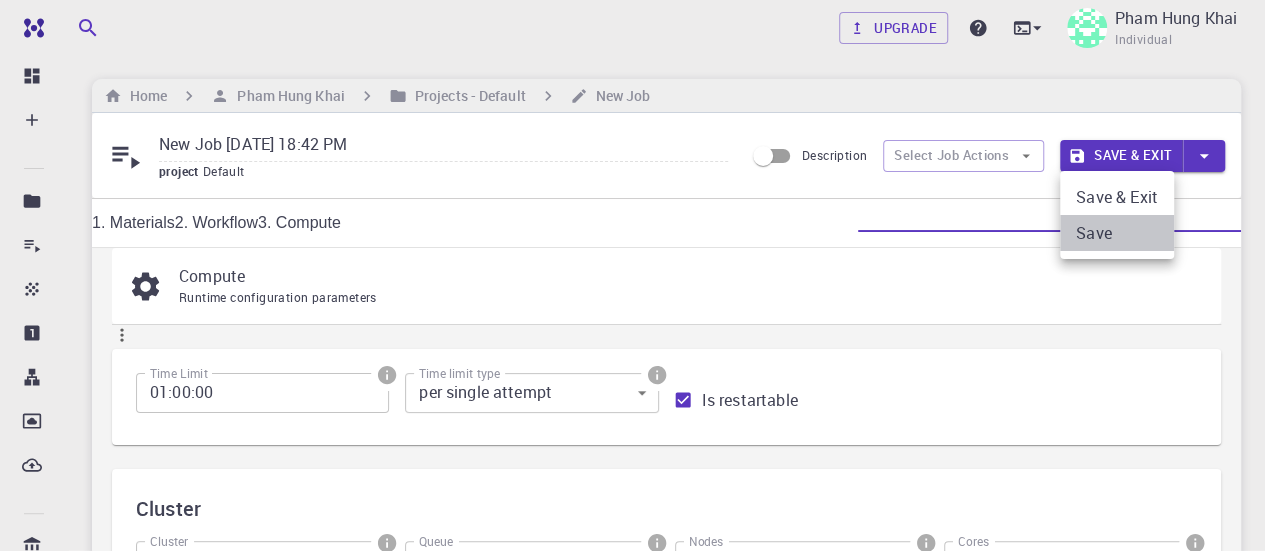 click on "Save" at bounding box center [1117, 233] 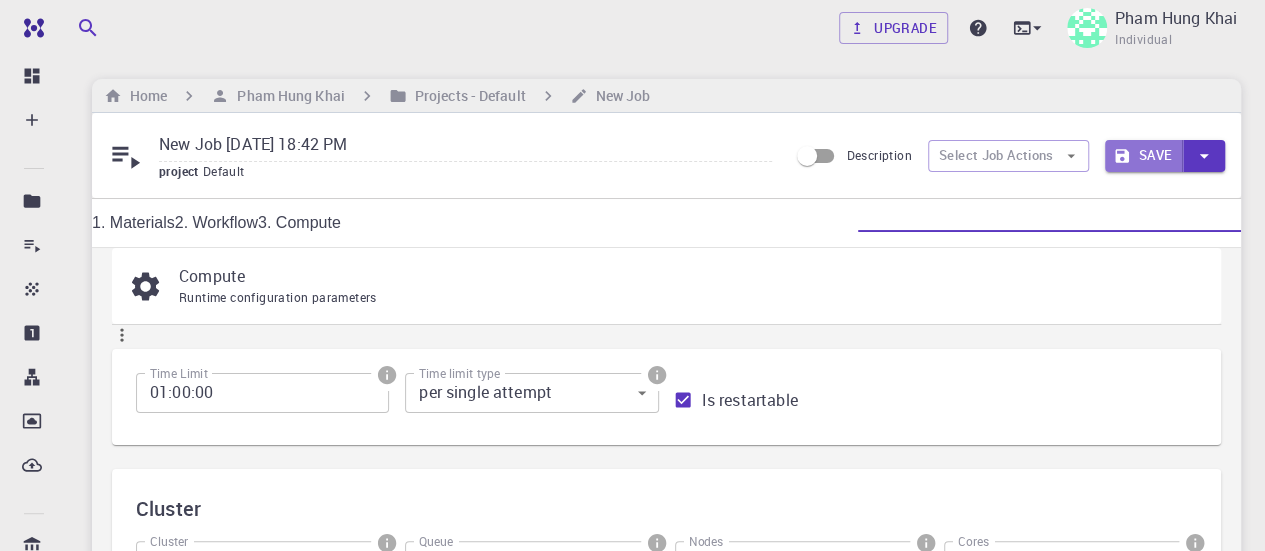 click on "Save" at bounding box center (1144, 156) 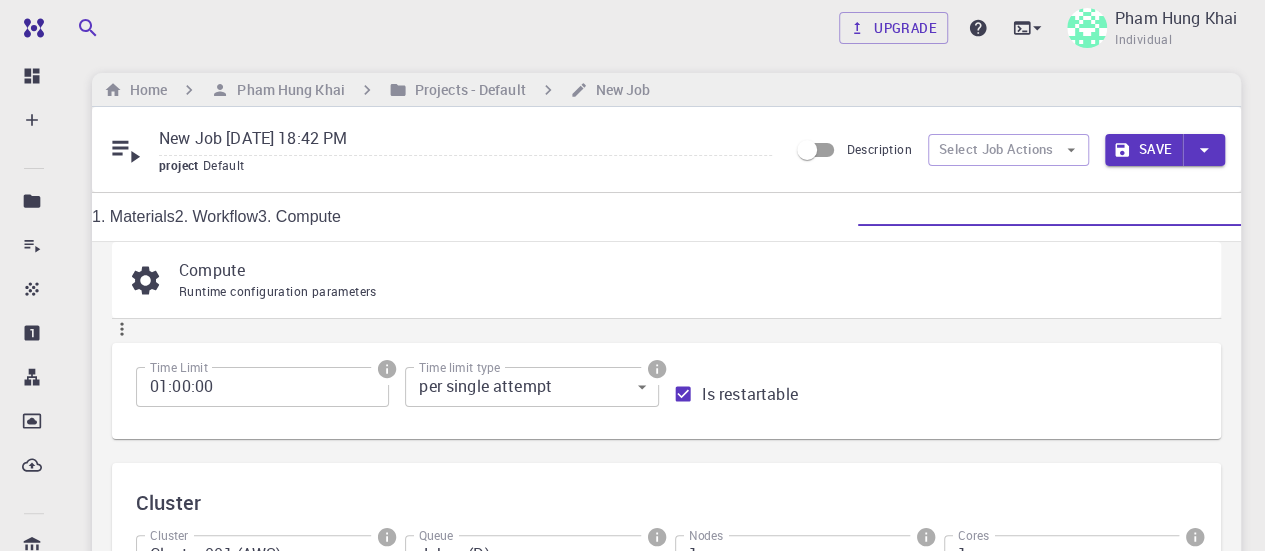 scroll, scrollTop: 0, scrollLeft: 0, axis: both 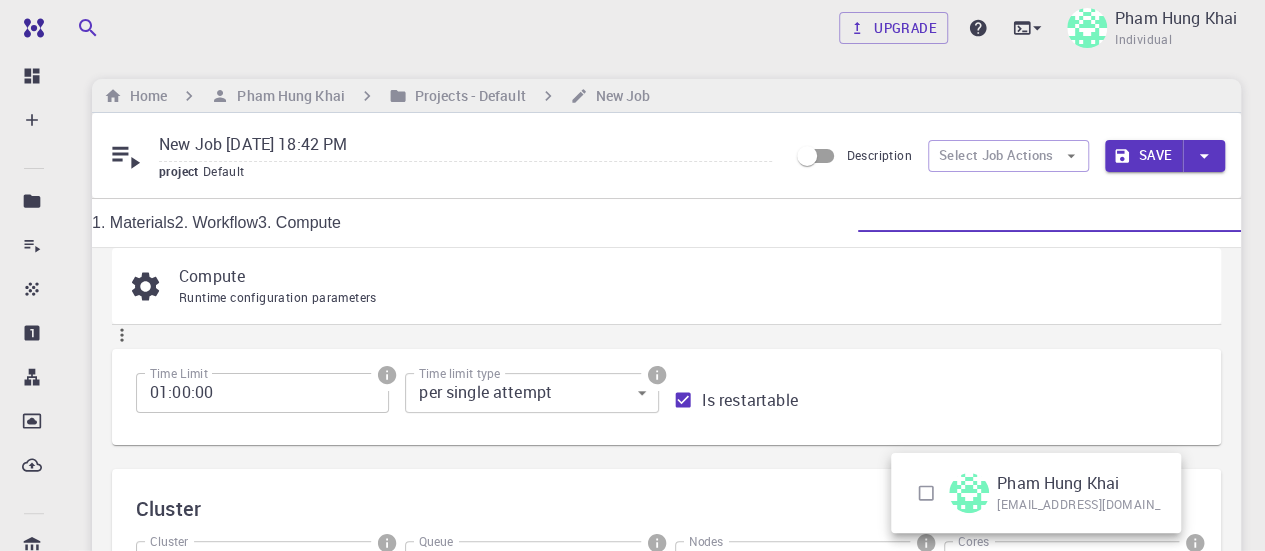 click on "Free Dashboard Create New Job New Material Create Material Upload File Import from Bank Import from 3rd Party New Workflow New Project Projects Jobs Materials Properties Workflows Dropbox External Uploads Bank Materials Workflows Accounts Shared with me Shared publicly Shared externally Documentation Contact Support Compute load: Low Upgrade Pham Hung Khai Individual Home Pham Hung Khai Projects - Default New Job New Job Jul 28, 2025, 18:42 PM project Default Description Select Job Actions Save 1. Materials 2. Workflow 3. Compute Compute Runtime configuration parameters Time Limit 01:00:00 Time Limit   Time limit type per single attempt 0 Time limit type     Is restartable Cluster Cluster Cluster-001 (AWS) 0 Cluster   Queue debug (D) Queue   Nodes 1 Nodes   Cores 1 Cores   See cluster status   Compute documentation   Advanced options Number of Images 1 Number of Images   Kpoint Pools 1 Kpoint Pools   Band Pools 1 Band Pools   FFT Task Groups 1 FFT Task Groups   Parallelization levels 1" at bounding box center [632, 703] 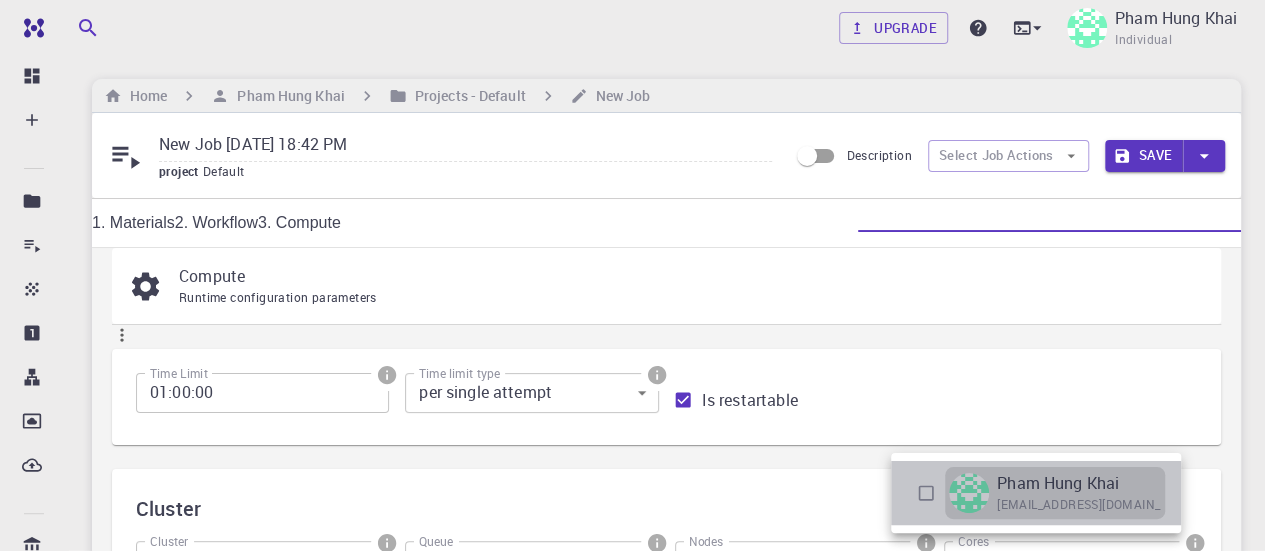 click on "Pham Hung Khai" at bounding box center (1058, 483) 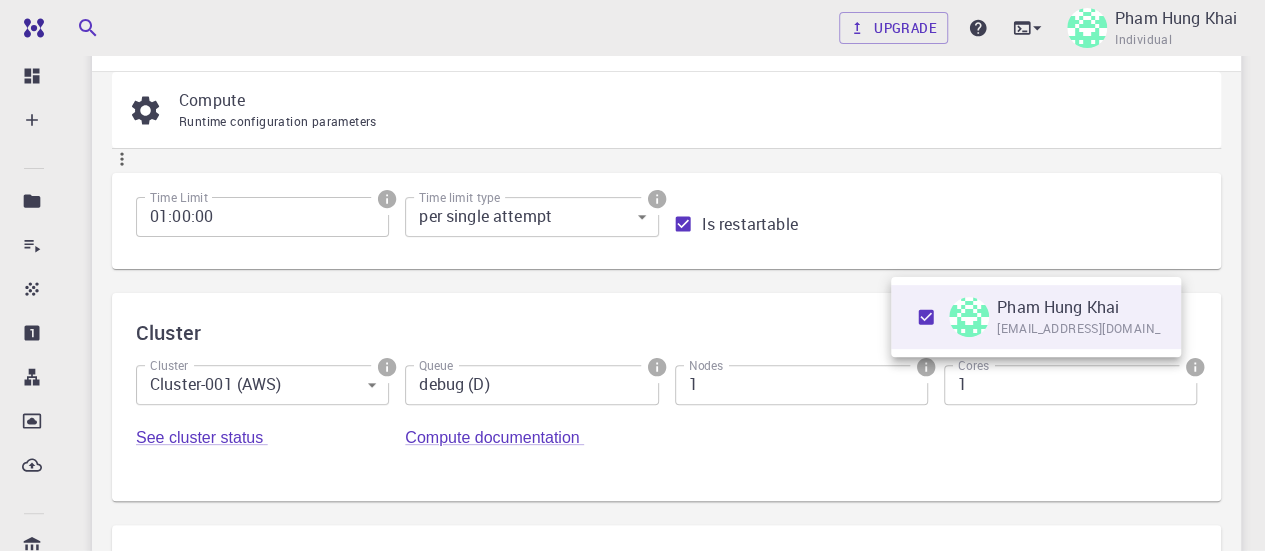 scroll, scrollTop: 177, scrollLeft: 0, axis: vertical 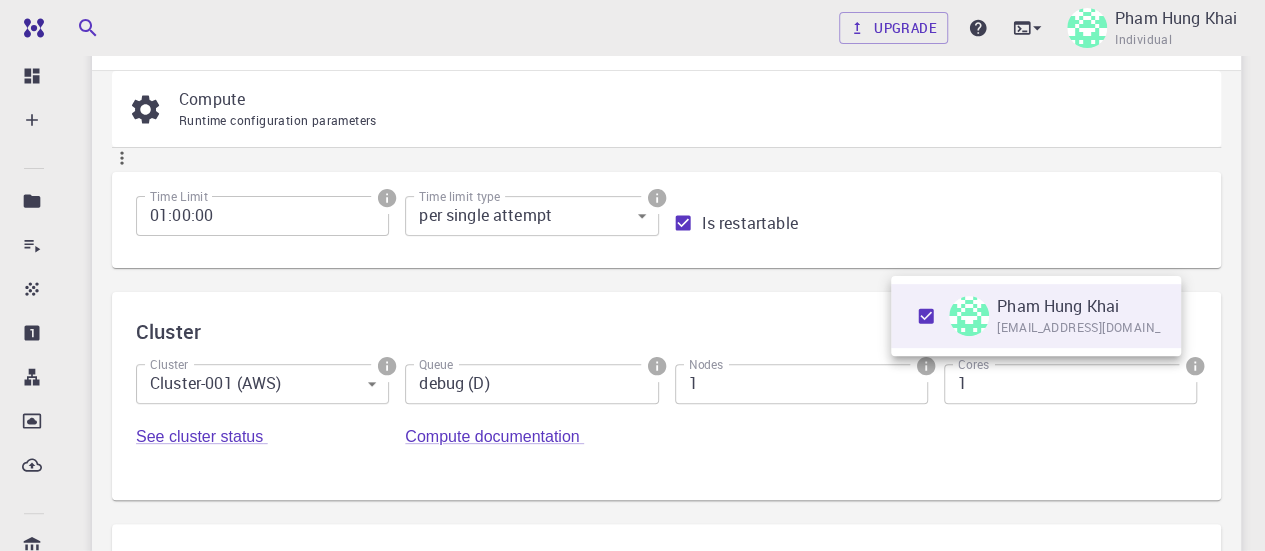click at bounding box center [632, 275] 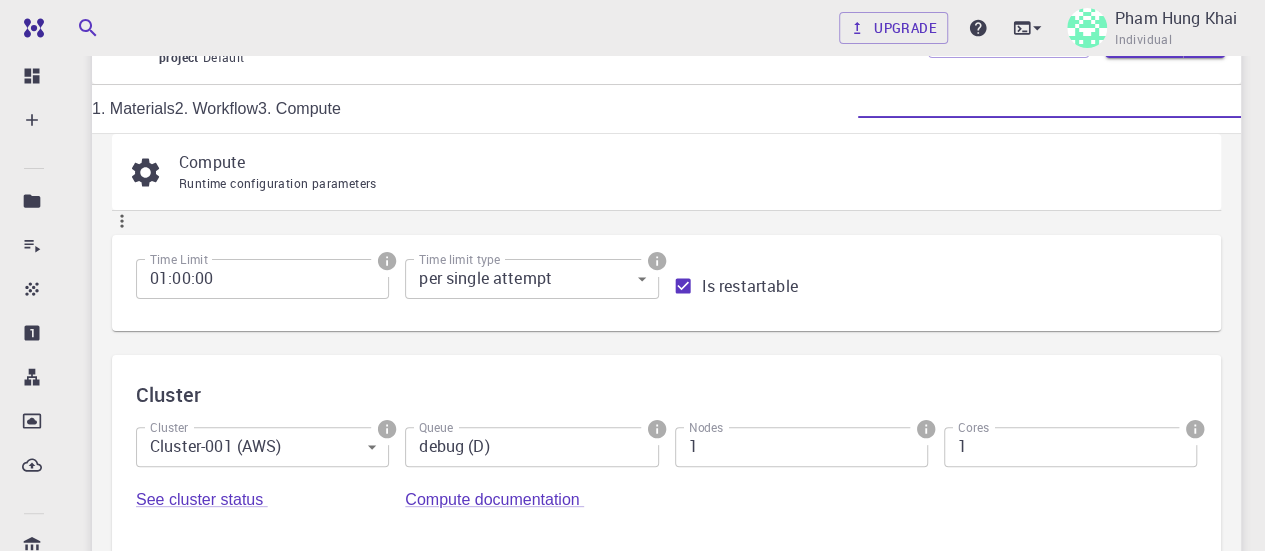 scroll, scrollTop: 117, scrollLeft: 0, axis: vertical 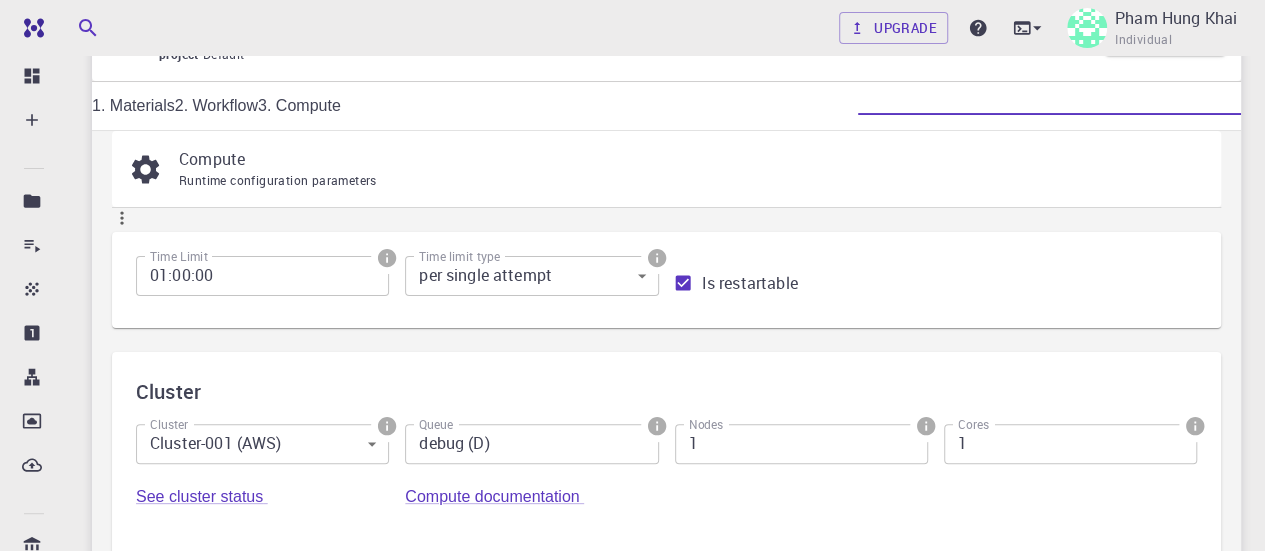 click on "Started" at bounding box center [176, 1024] 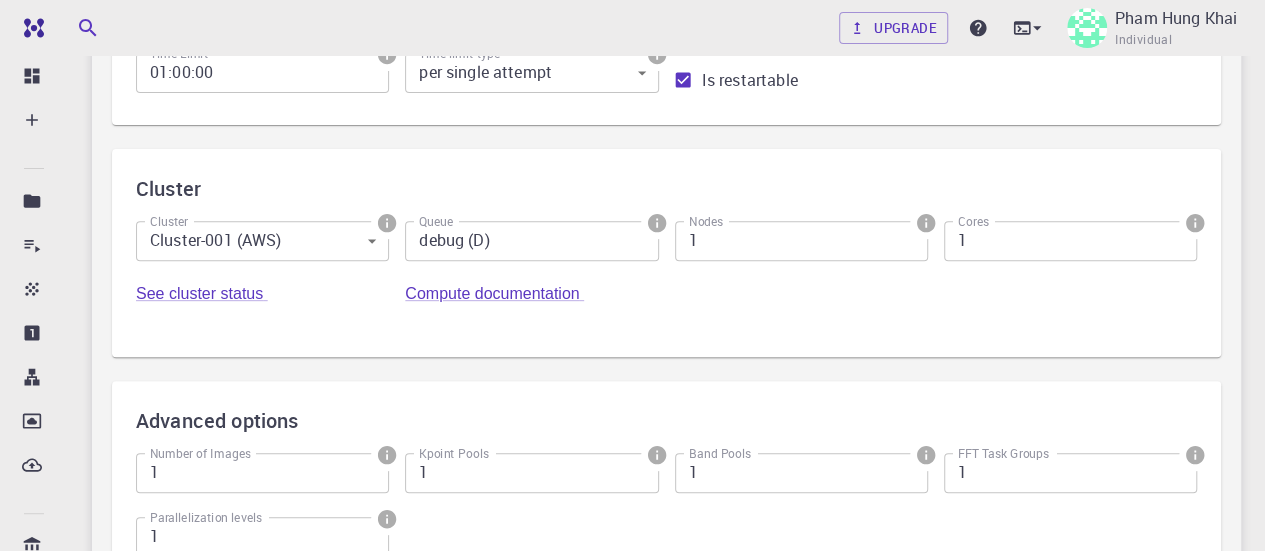 scroll, scrollTop: 0, scrollLeft: 0, axis: both 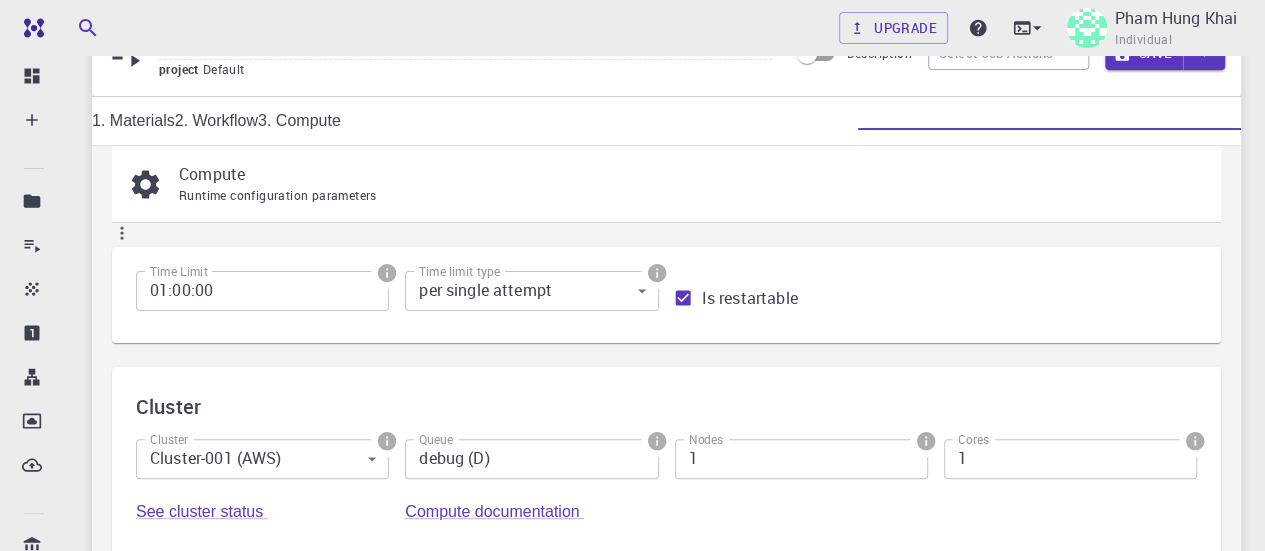 click 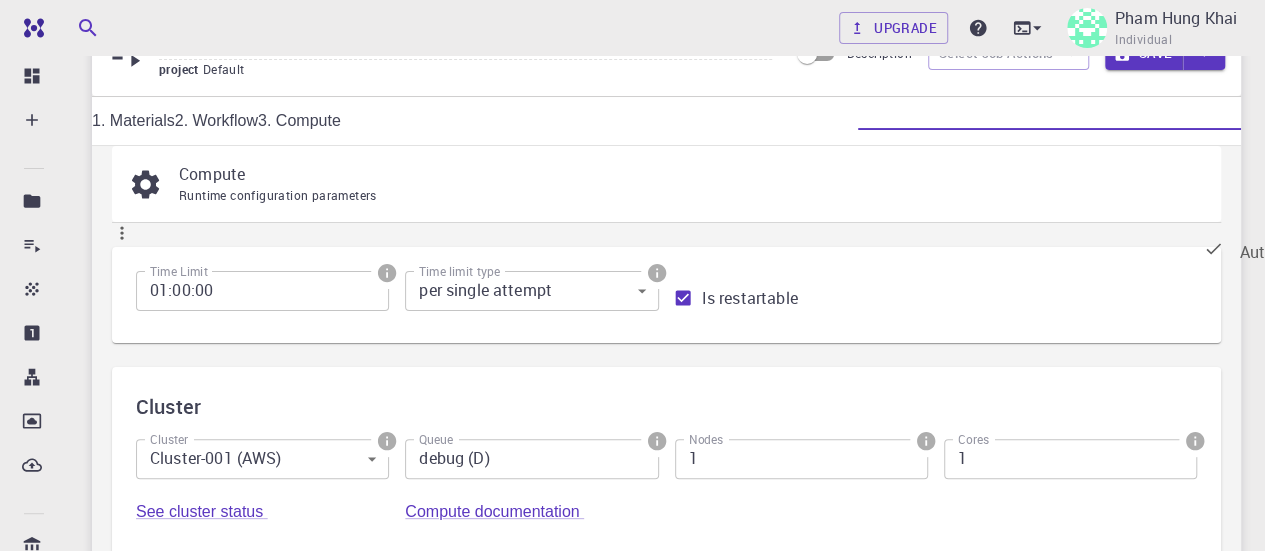 click 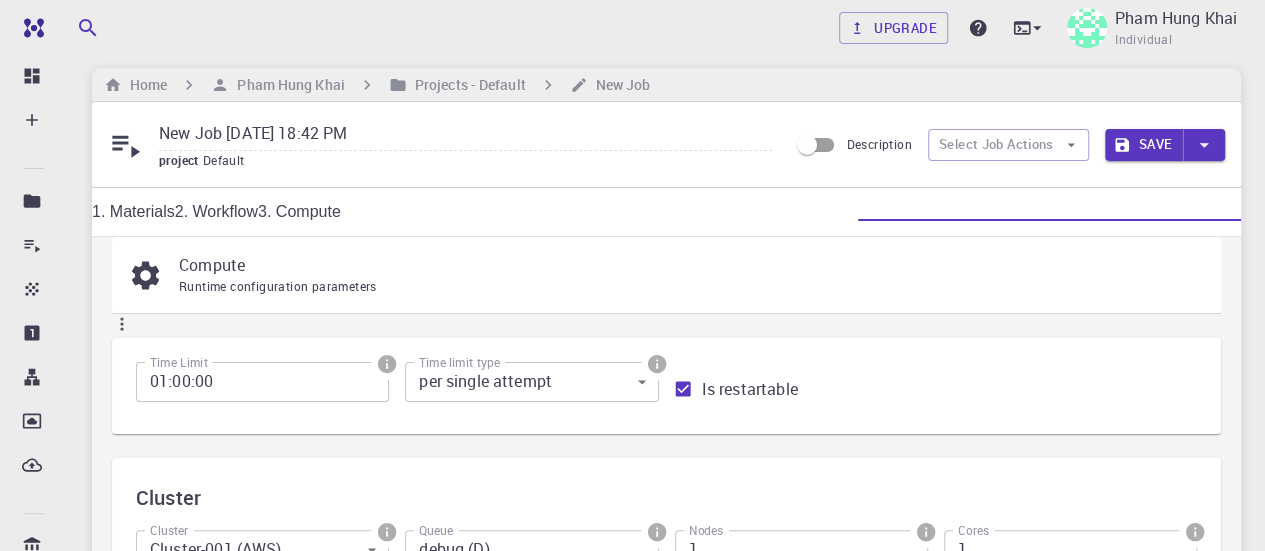 scroll, scrollTop: 0, scrollLeft: 0, axis: both 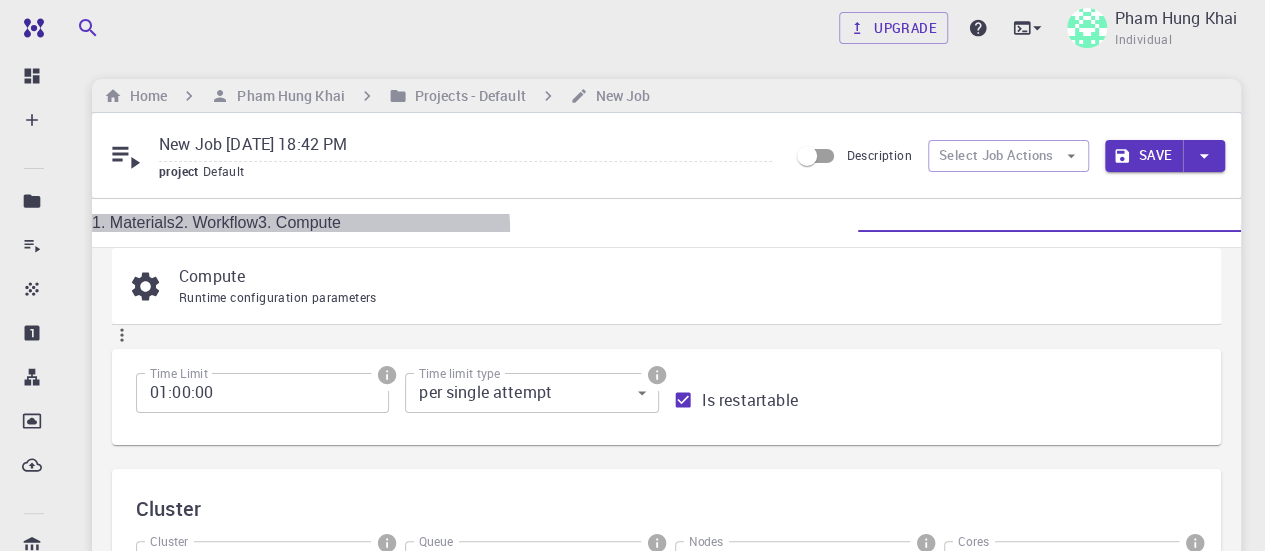 click on "2. Workflow" at bounding box center (216, 222) 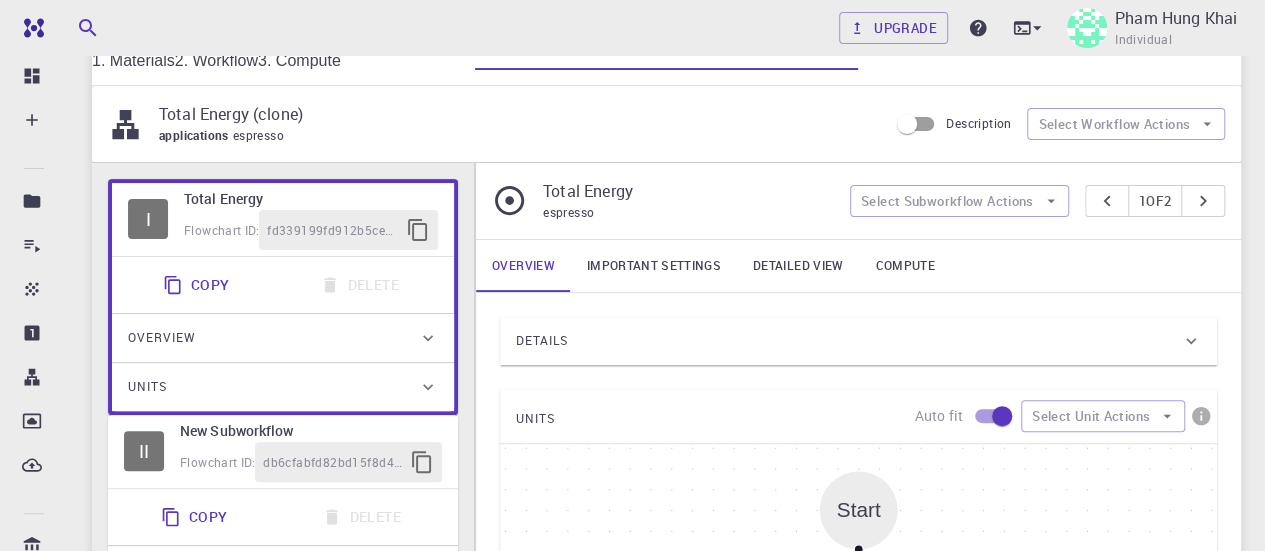scroll, scrollTop: 149, scrollLeft: 0, axis: vertical 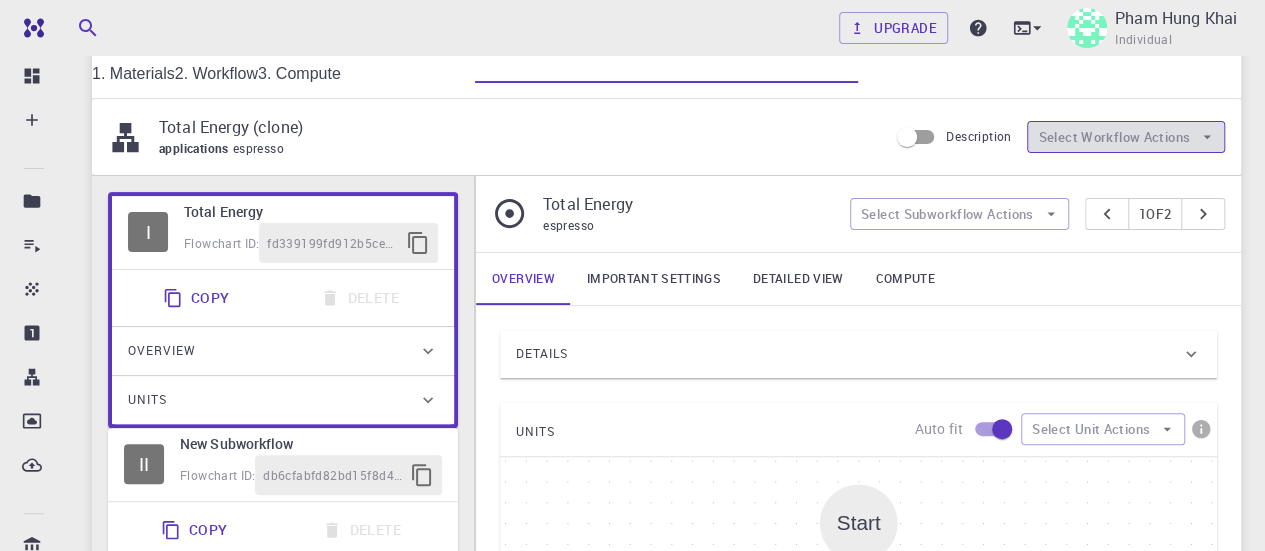 click on "Select Workflow Actions" at bounding box center [1126, 137] 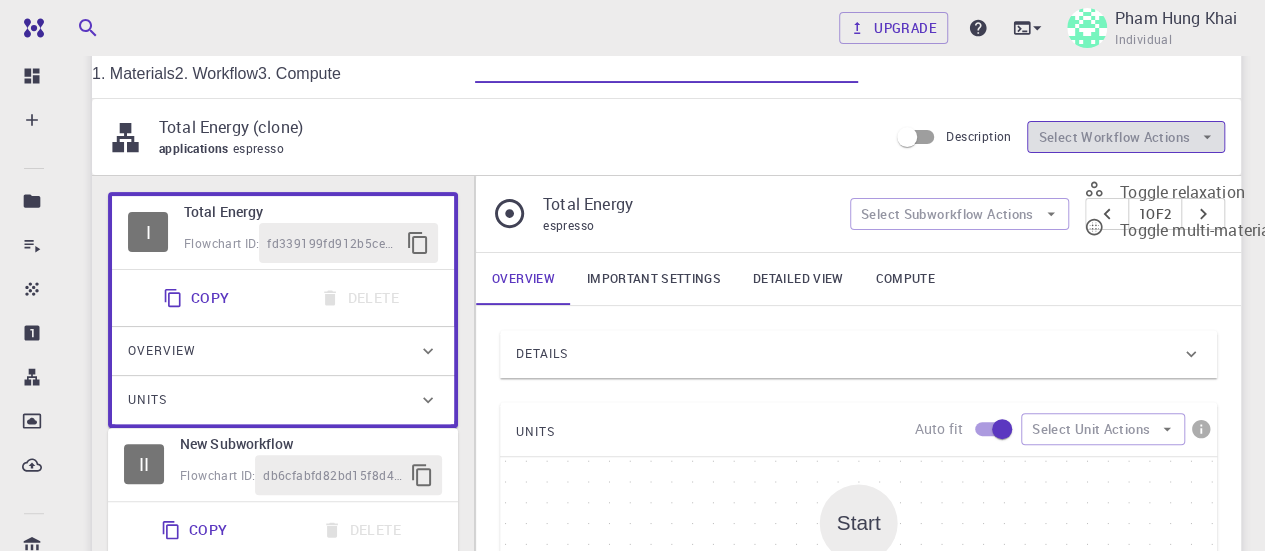 click on "Select Workflow Actions" at bounding box center [1126, 137] 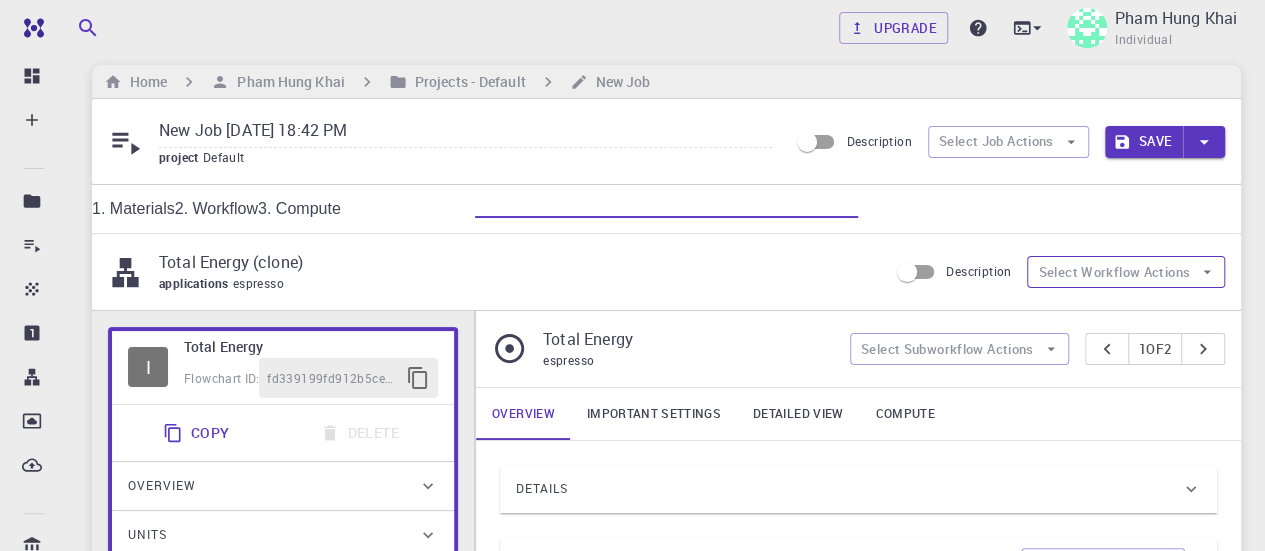 scroll, scrollTop: 0, scrollLeft: 0, axis: both 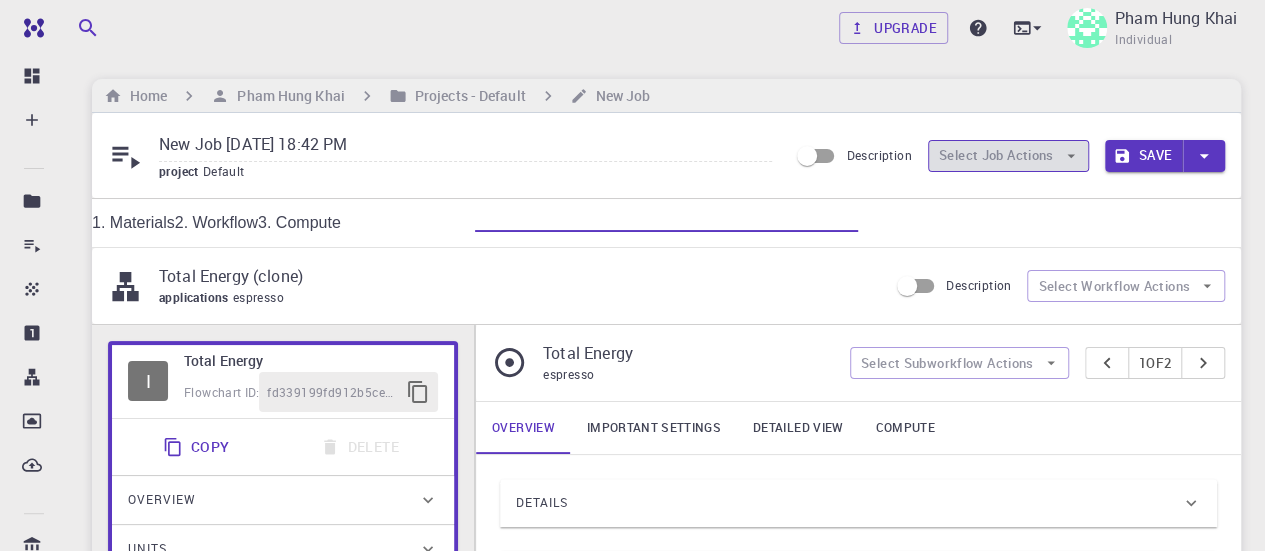 click on "Select Job Actions" at bounding box center [1008, 156] 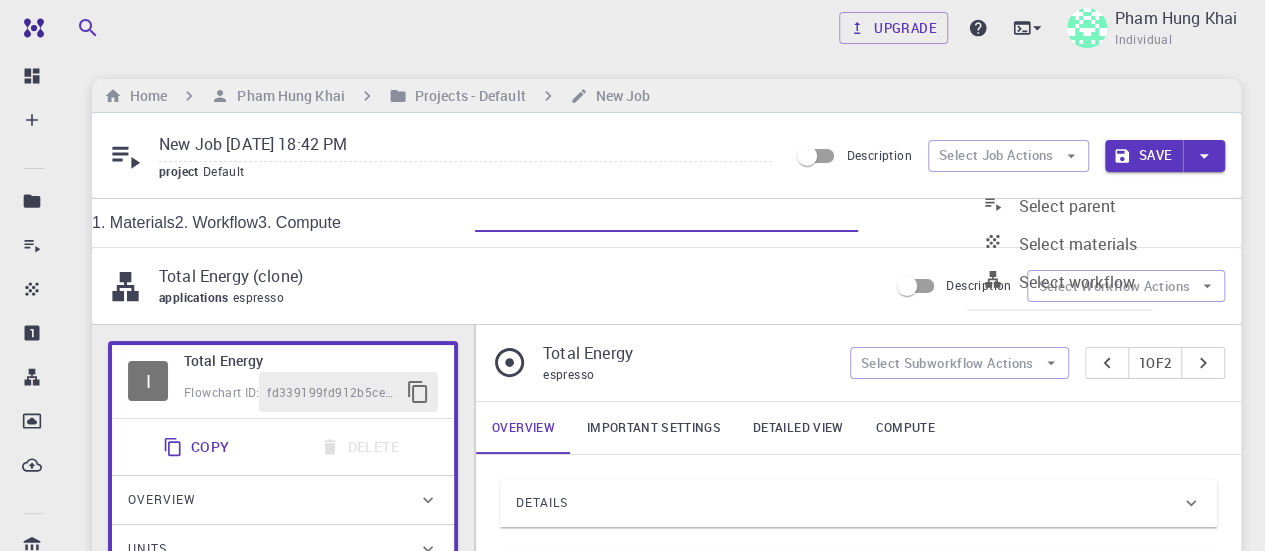 click on "New Job Jul 28, 2025, 18:42 PM project Default Description Select Job Actions Save" at bounding box center [666, 155] 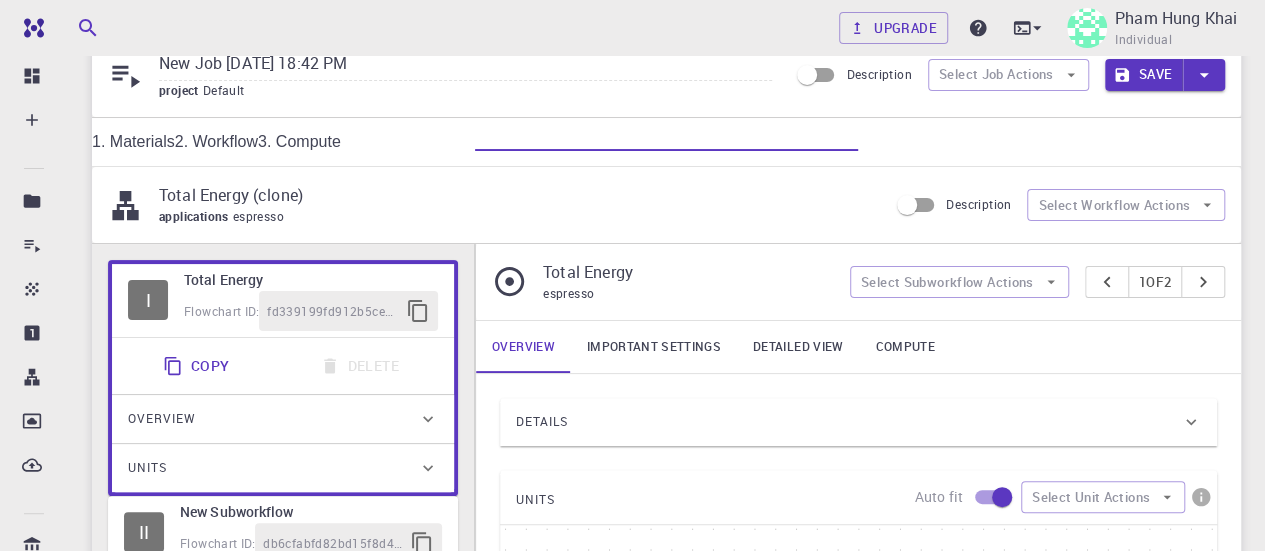 scroll, scrollTop: 82, scrollLeft: 0, axis: vertical 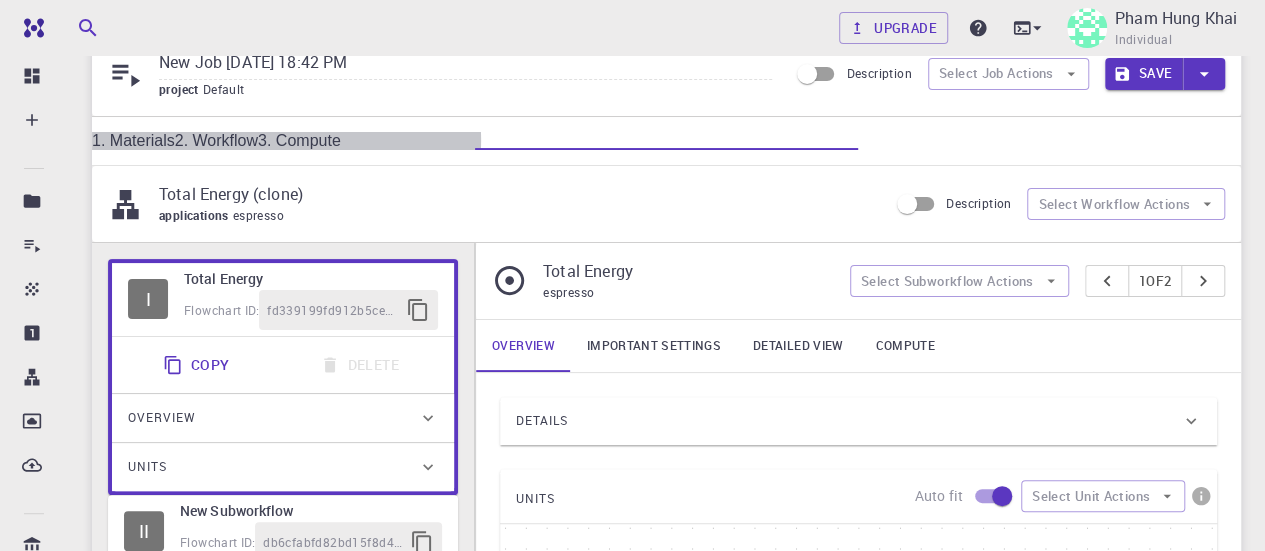 click on "3. Compute" at bounding box center [299, 140] 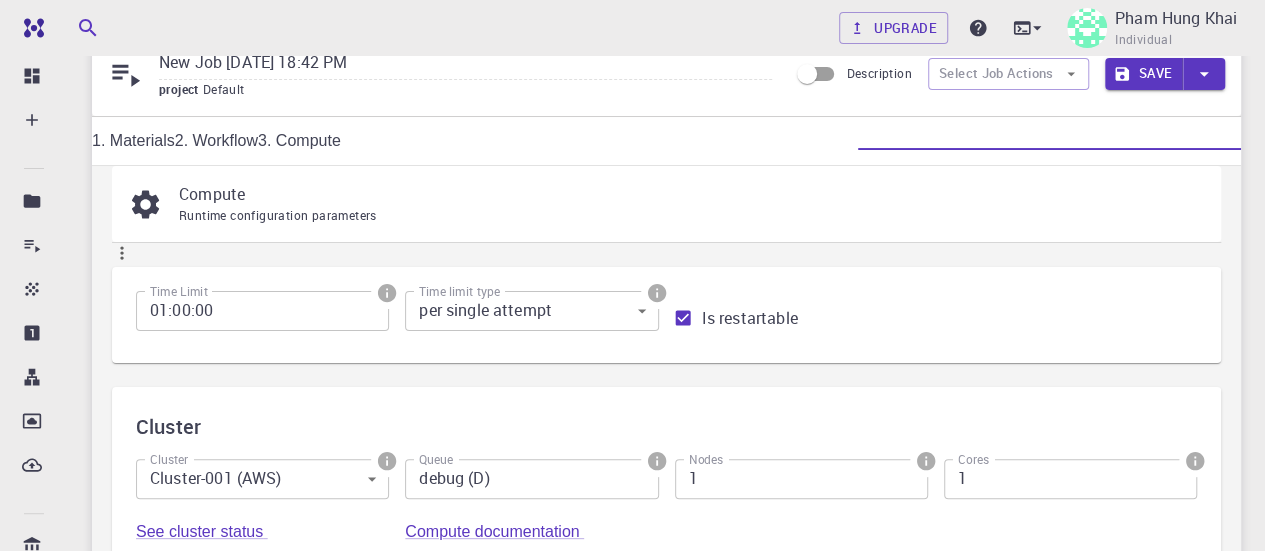 click 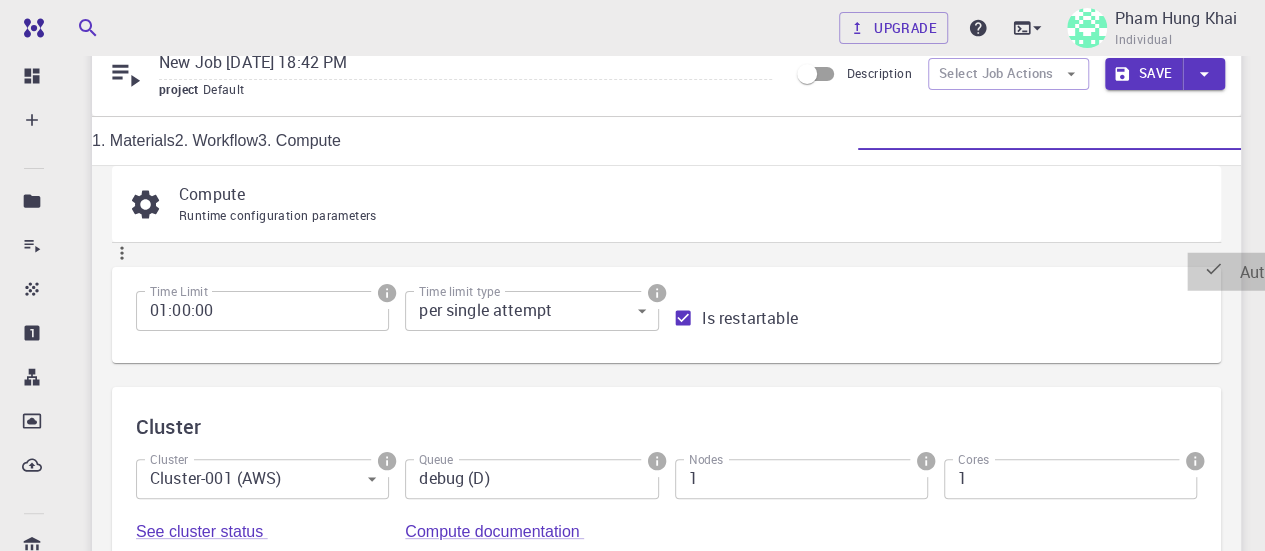 click on "Auto set" at bounding box center [1251, 272] 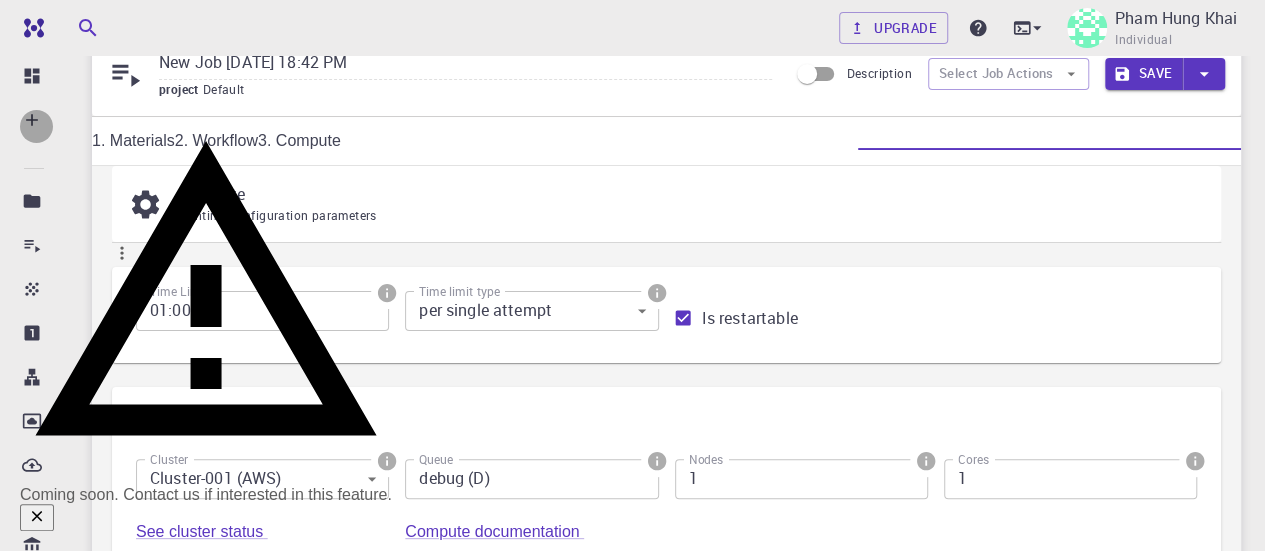 click 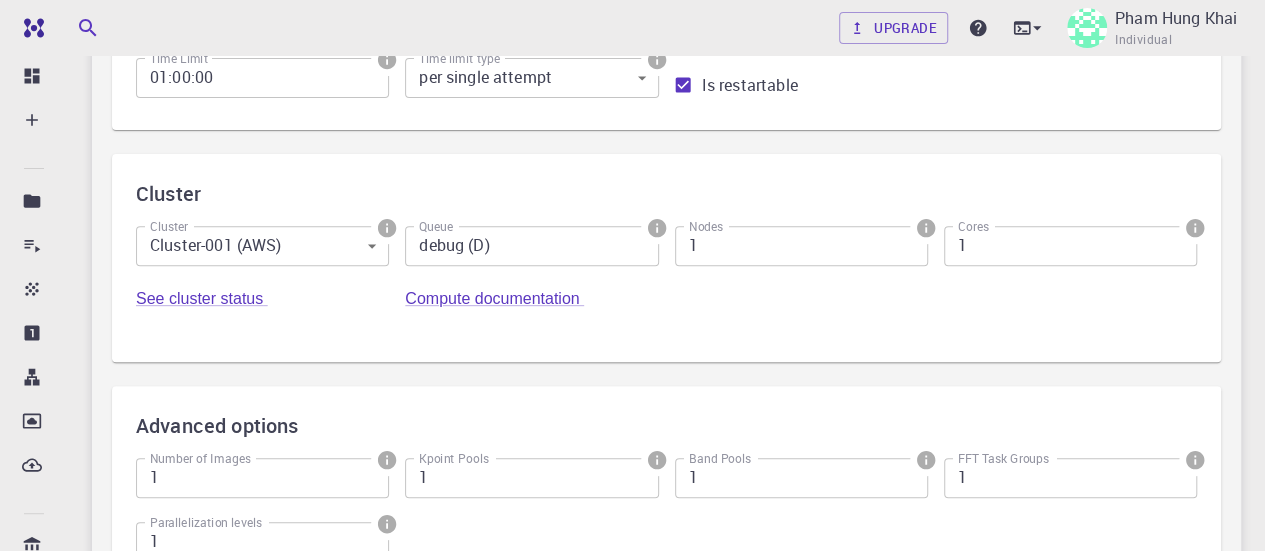 scroll, scrollTop: 325, scrollLeft: 0, axis: vertical 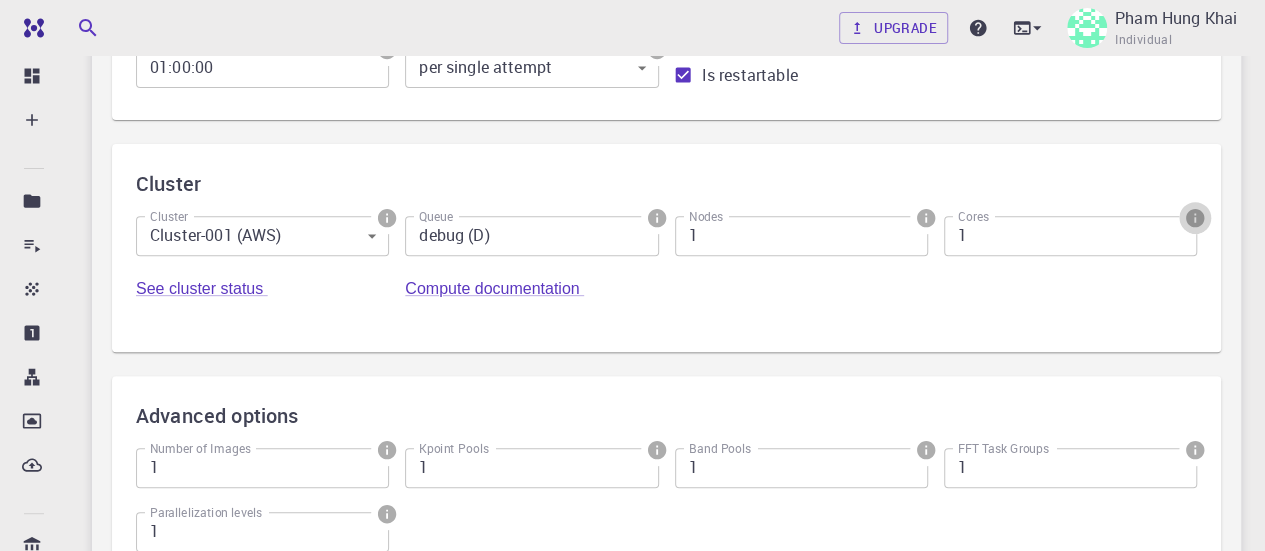 click 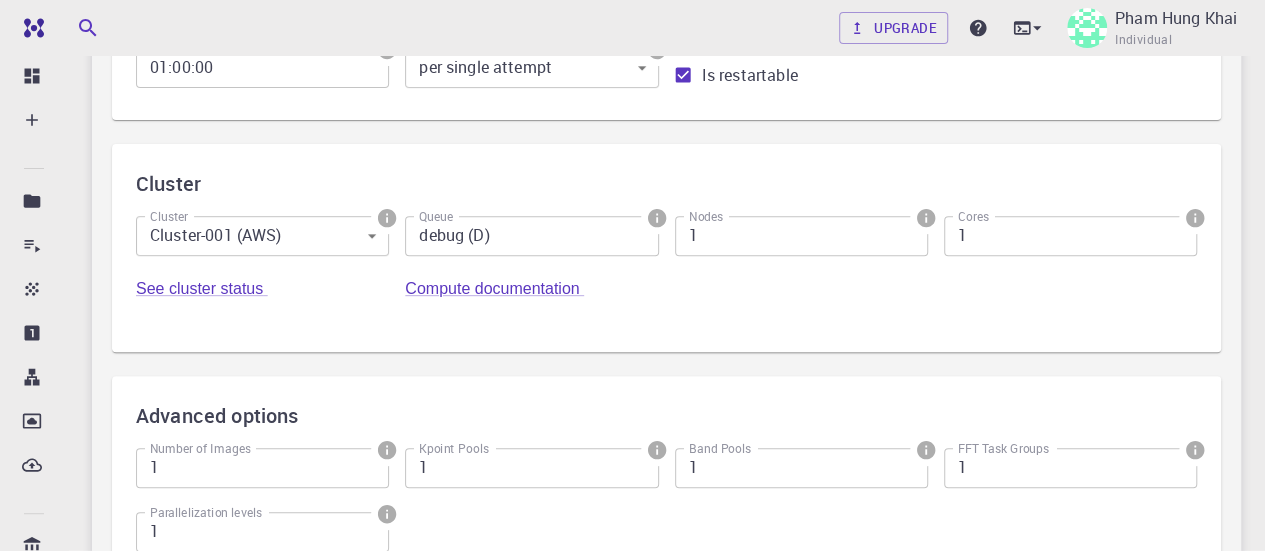 click at bounding box center (632, 275) 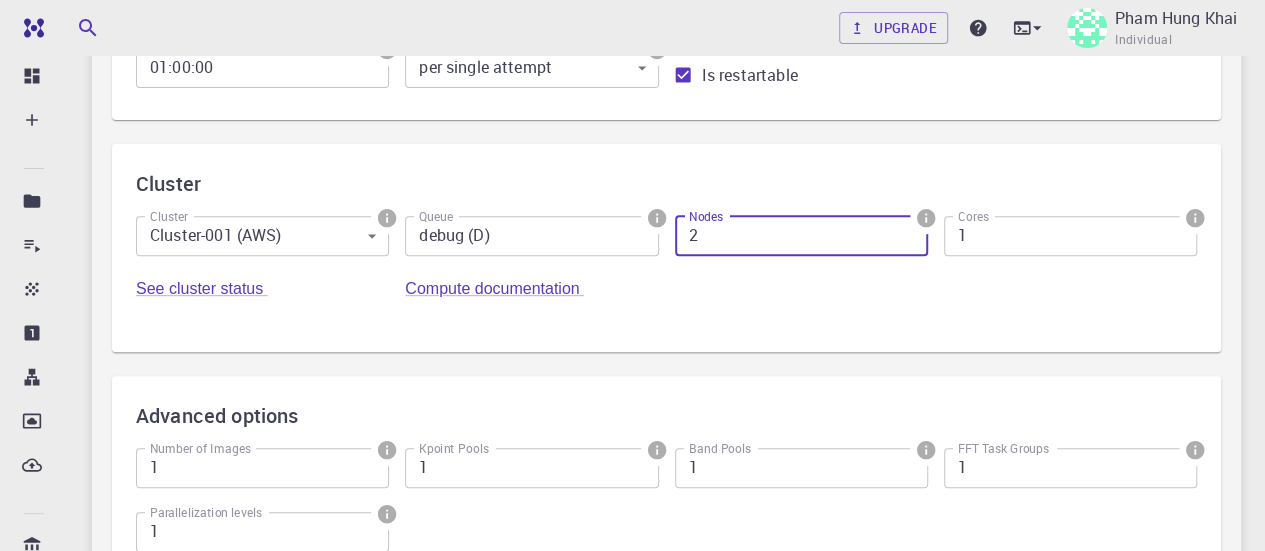 click on "2" at bounding box center (801, 236) 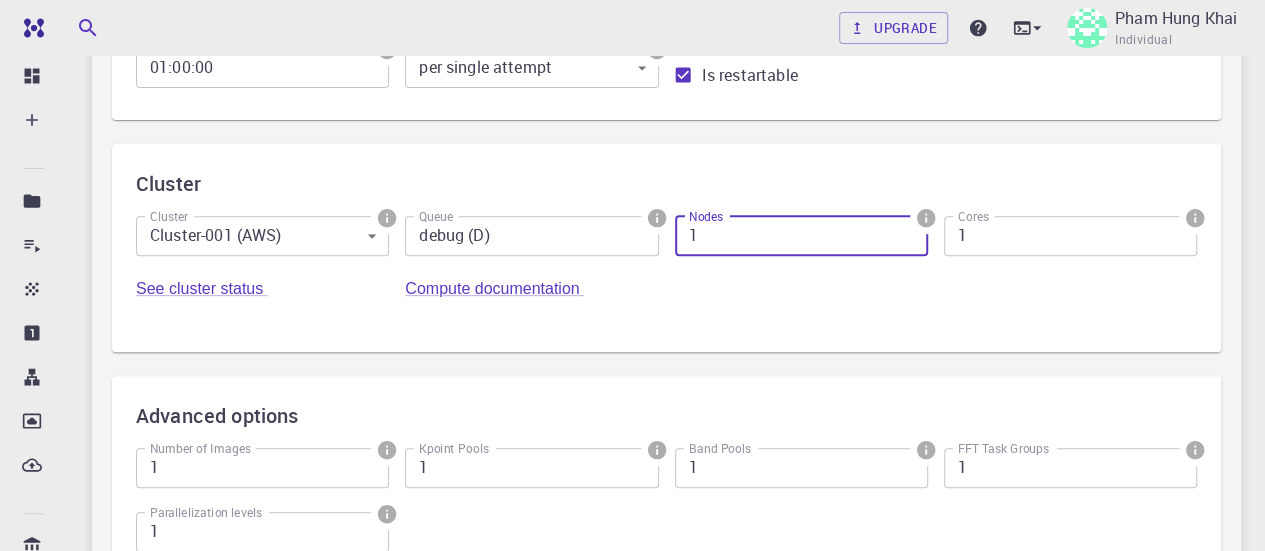 type on "1" 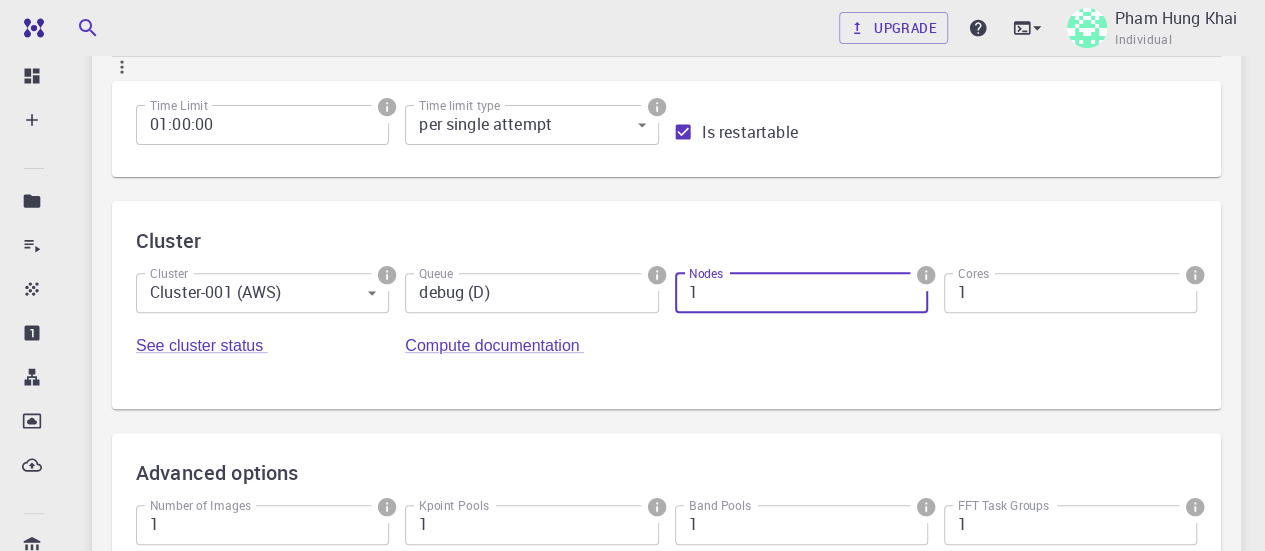 scroll, scrollTop: 0, scrollLeft: 0, axis: both 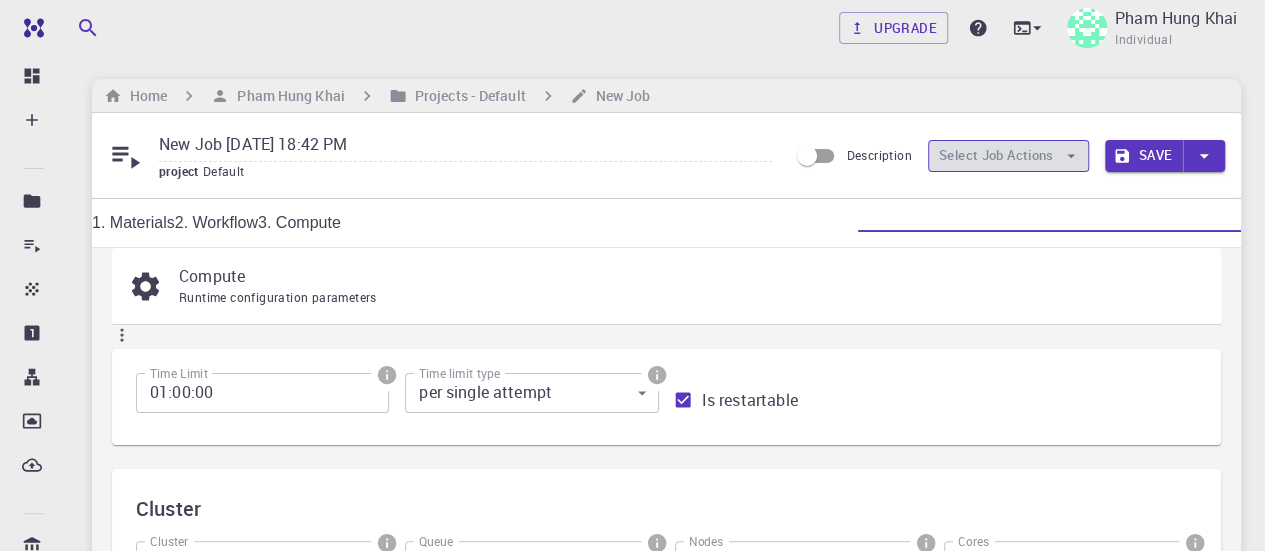 click on "Select Job Actions" at bounding box center (1008, 156) 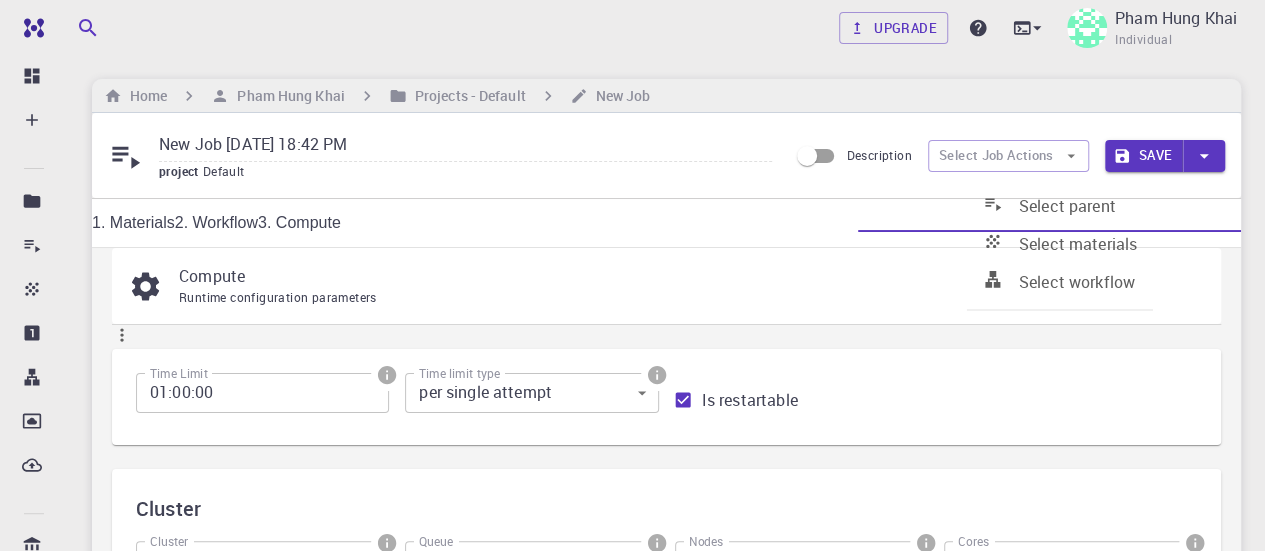 click on "Home Pham Hung Khai Projects - Default New Job" at bounding box center [666, 96] 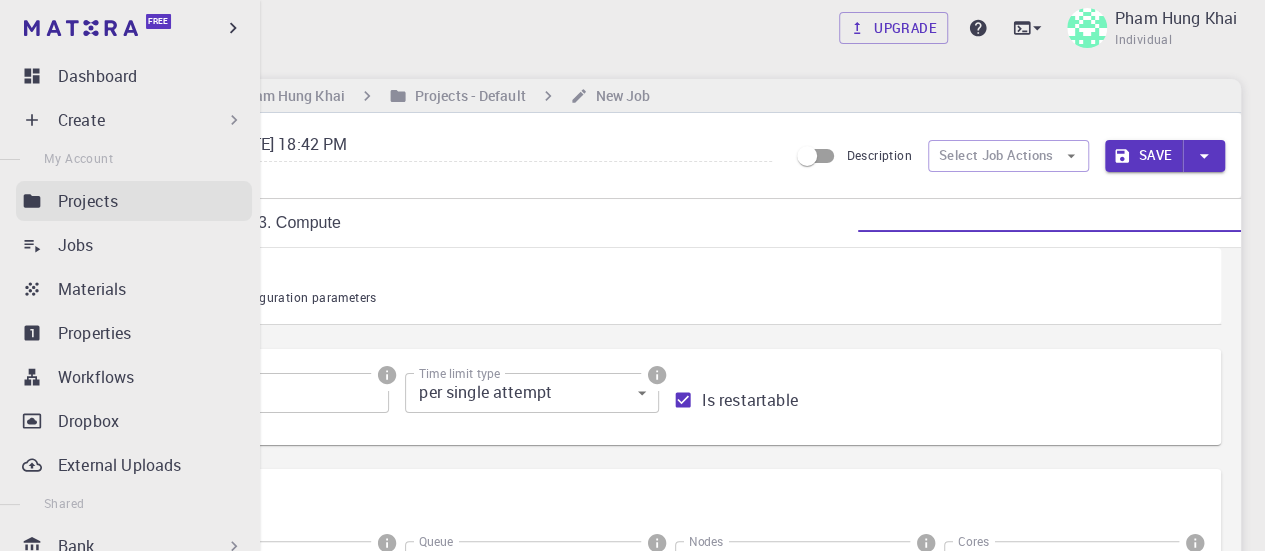 click on "Projects" at bounding box center [155, 201] 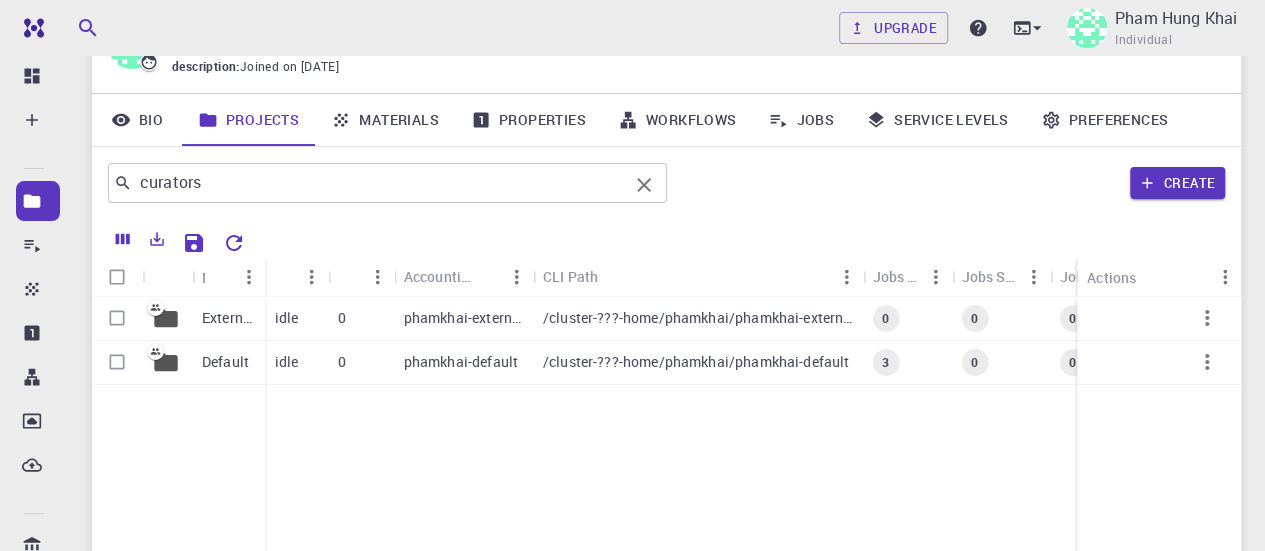 scroll, scrollTop: 128, scrollLeft: 0, axis: vertical 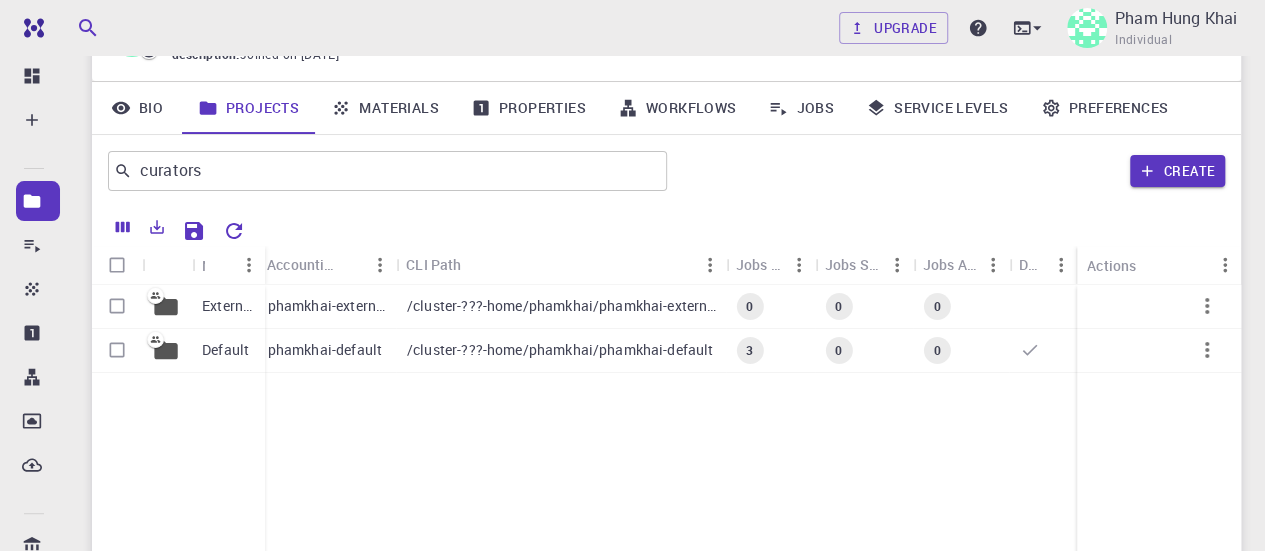 click on "Jobs" at bounding box center (801, 108) 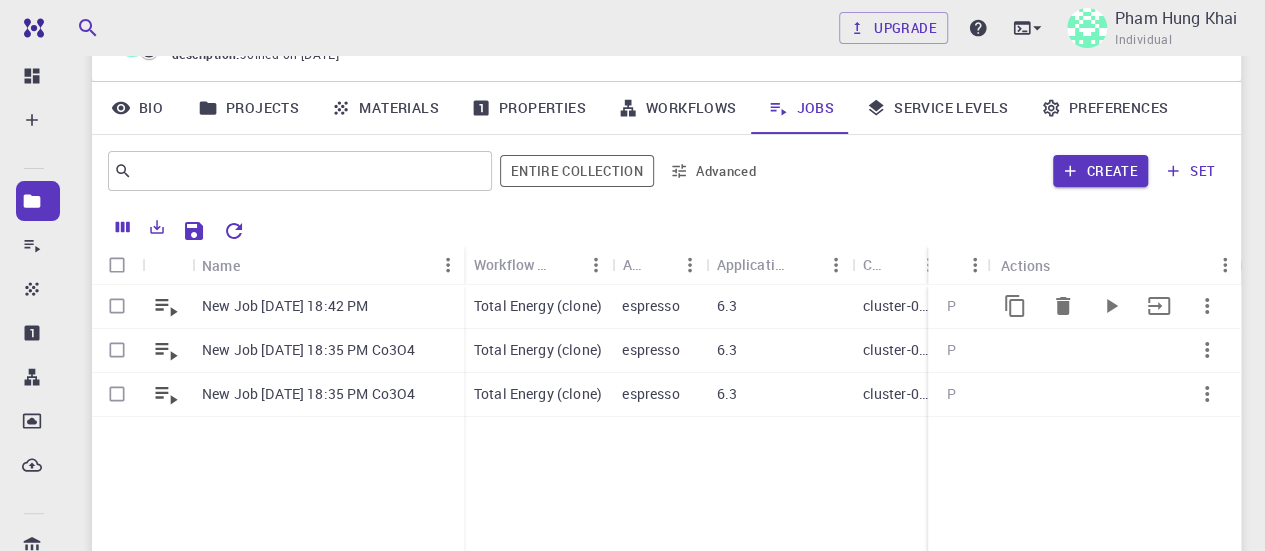 scroll, scrollTop: 222, scrollLeft: 0, axis: vertical 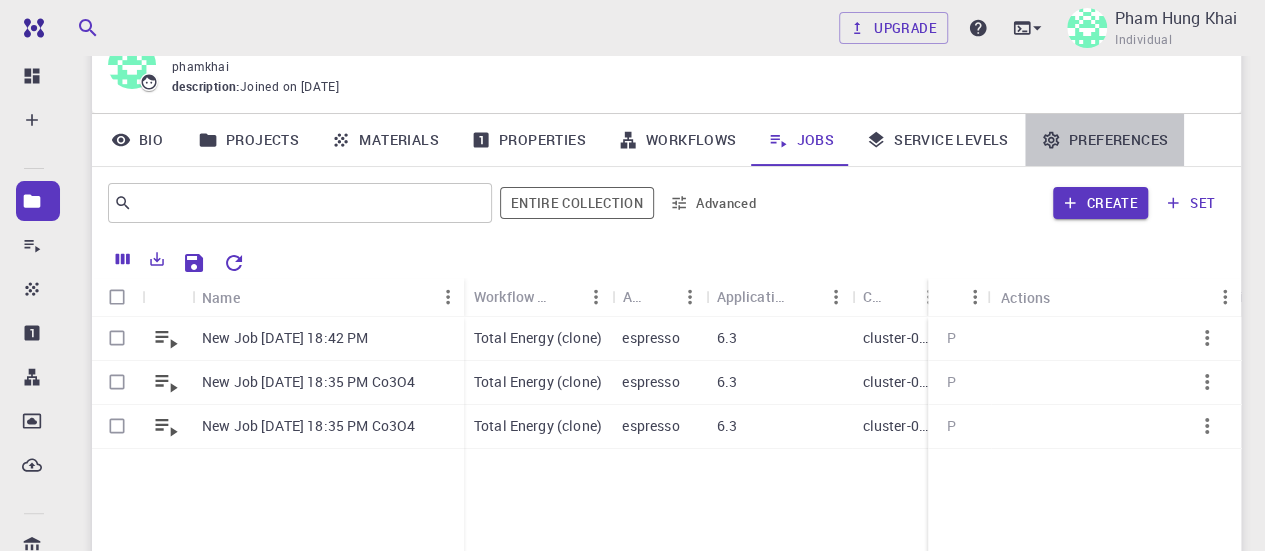 click on "Preferences" at bounding box center [1104, 140] 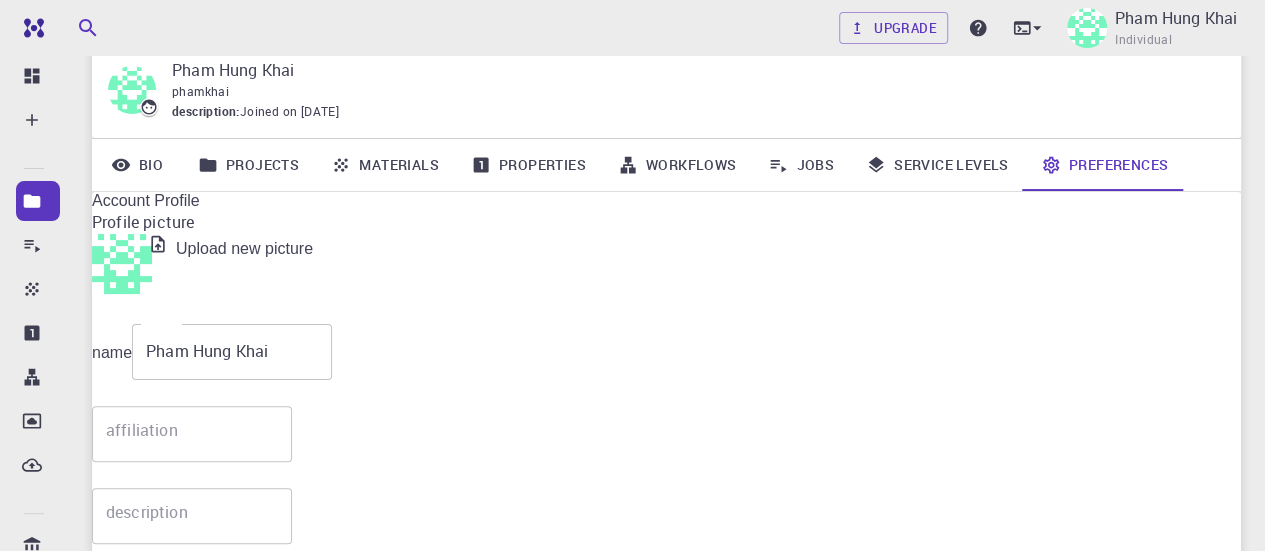 scroll, scrollTop: 59, scrollLeft: 0, axis: vertical 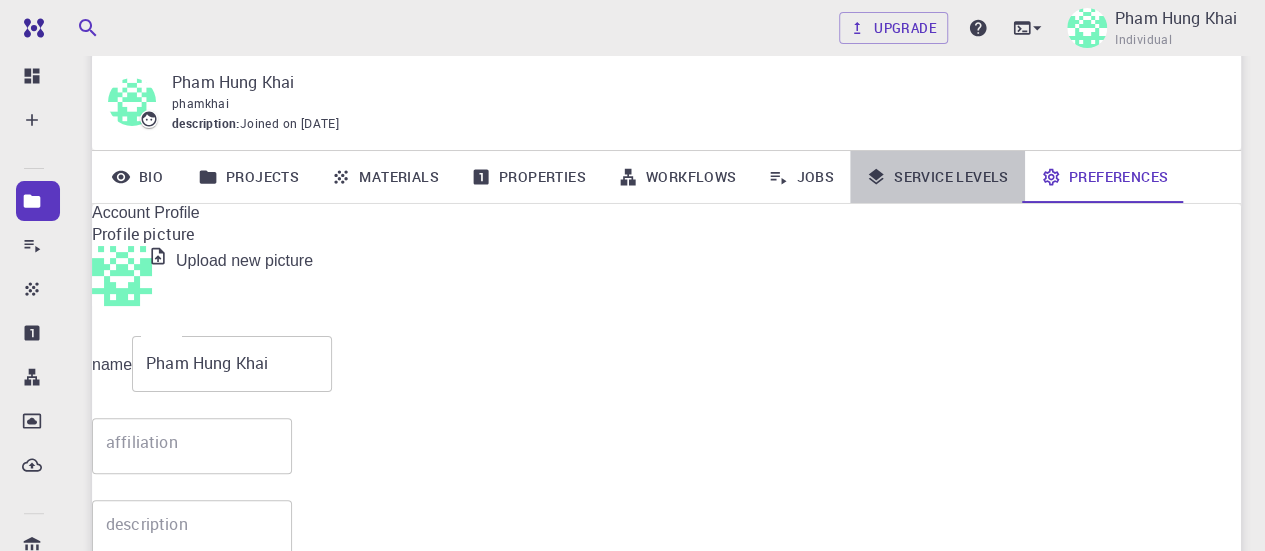 click on "Service Levels" at bounding box center [937, 177] 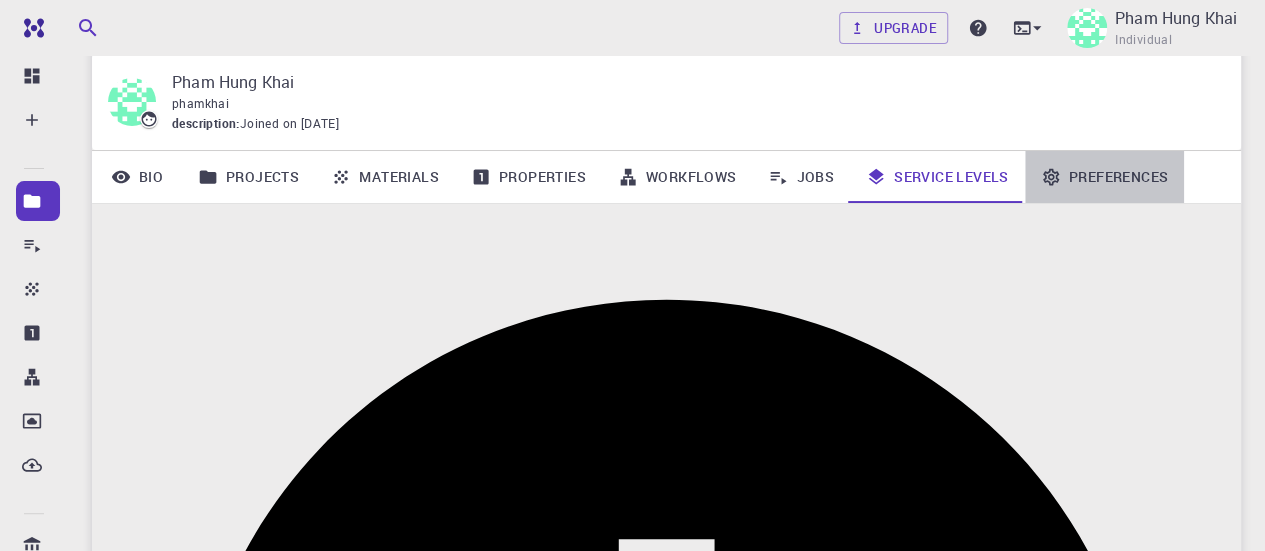 click on "Preferences" at bounding box center (1104, 177) 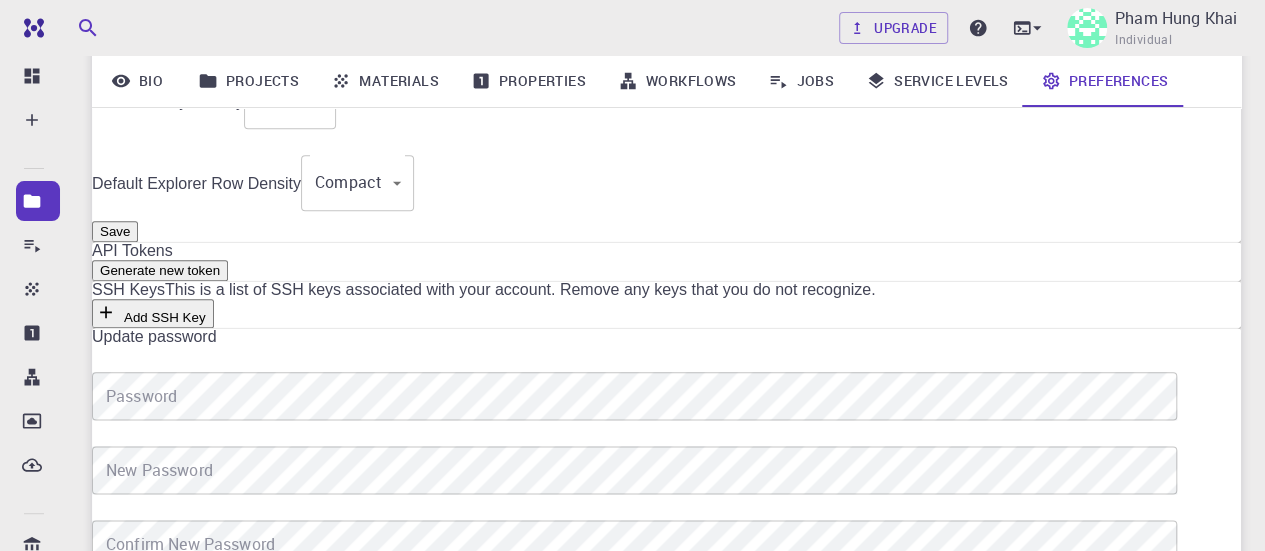 scroll, scrollTop: 1023, scrollLeft: 0, axis: vertical 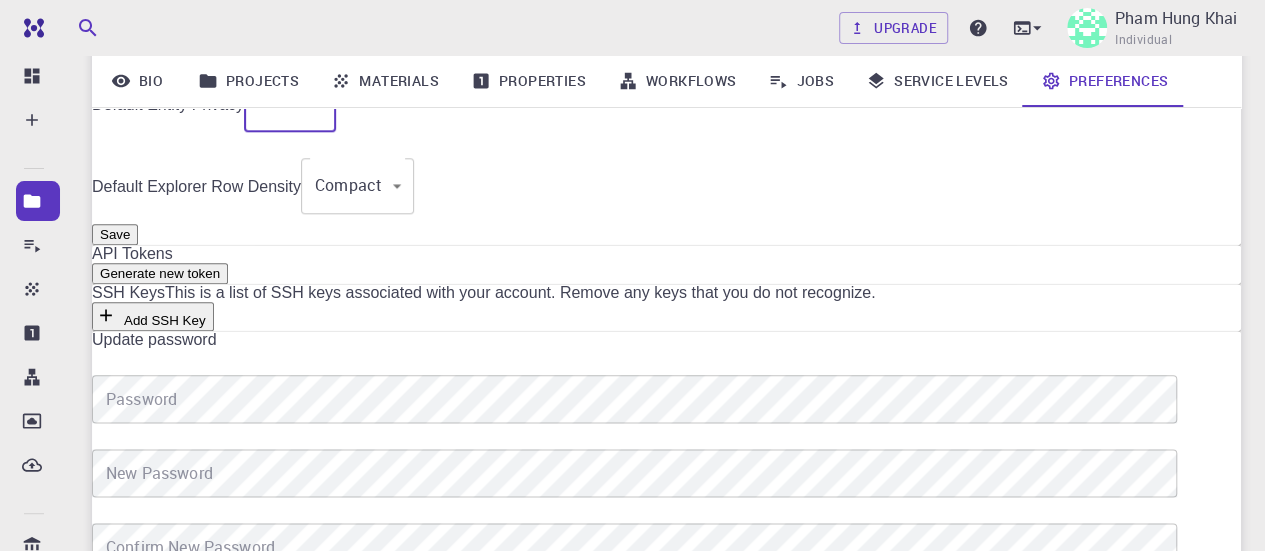 click on "Free Dashboard Create New Job New Material Create Material Upload File Import from Bank Import from 3rd Party New Workflow New Project Projects Jobs Materials Properties Workflows Dropbox External Uploads Bank Materials Workflows Accounts Shared with me Shared publicly Shared externally Documentation Contact Support Compute load: Low Upgrade Pham Hung Khai Individual Home Pham Hung Khai Pham Hung Khai phamkhai description :   Joined on Jul 28, 2025 Bio Projects Materials Properties Workflows Jobs Service Levels Preferences Account Profile Profile picture Upload new picture name Pham Hung Khai name affiliation affiliation description description email hungkhai312004@gmail.com email location location website website Update Account Settings Clone Suffix (clone) Clone Suffix Material Cell Type Primitive 1 Material Cell Type Default Entity Privacy Public 0 Default Entity Privacy Default Explorer Row Density Compact 0 Default Explorer Row Density Save API Tokens Generate new token SSH Keys ©  ." at bounding box center (632, -123) 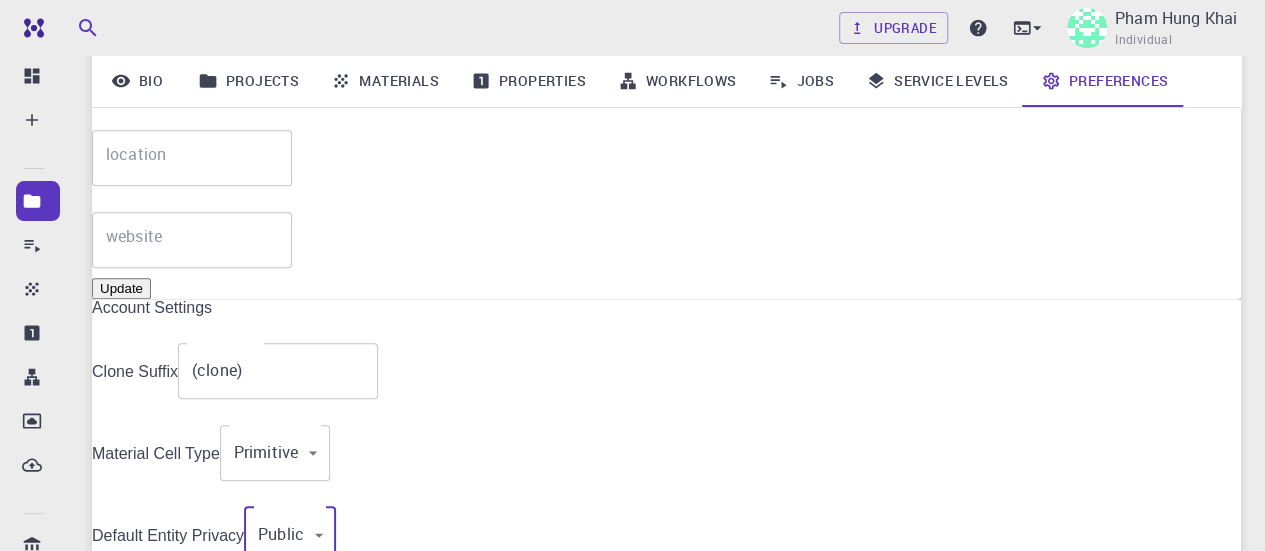 scroll, scrollTop: 409, scrollLeft: 0, axis: vertical 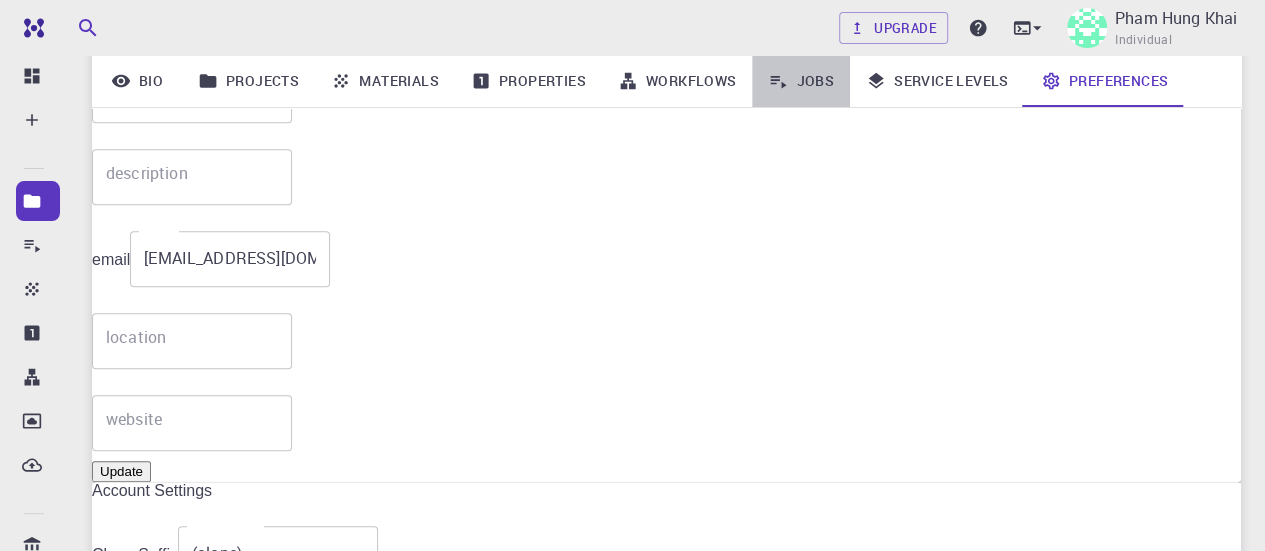 click on "Jobs" at bounding box center (801, 81) 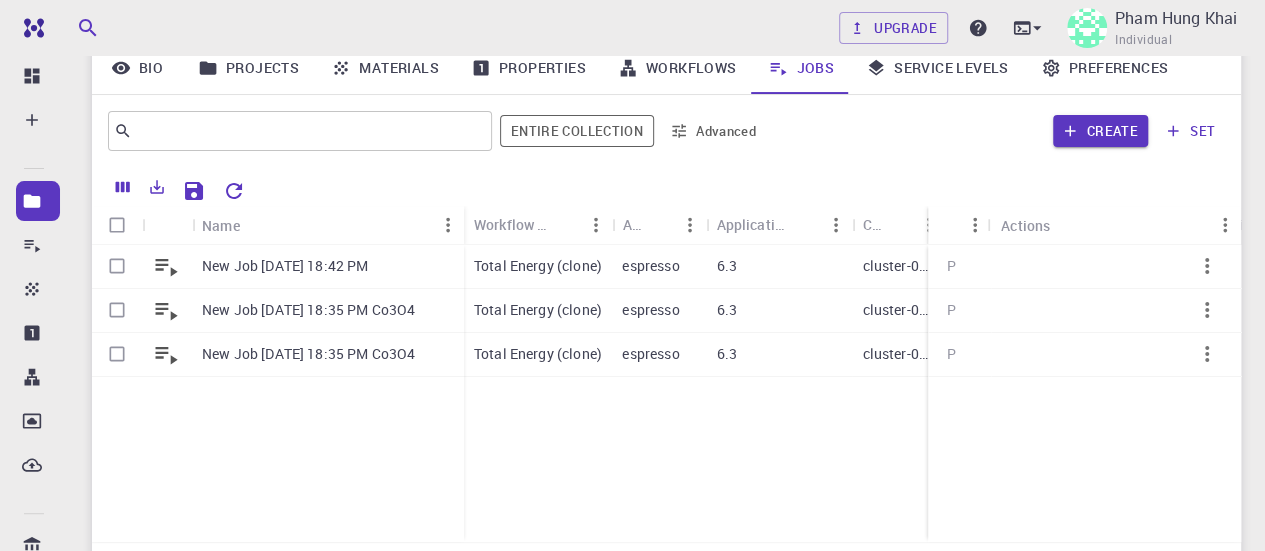 scroll, scrollTop: 160, scrollLeft: 0, axis: vertical 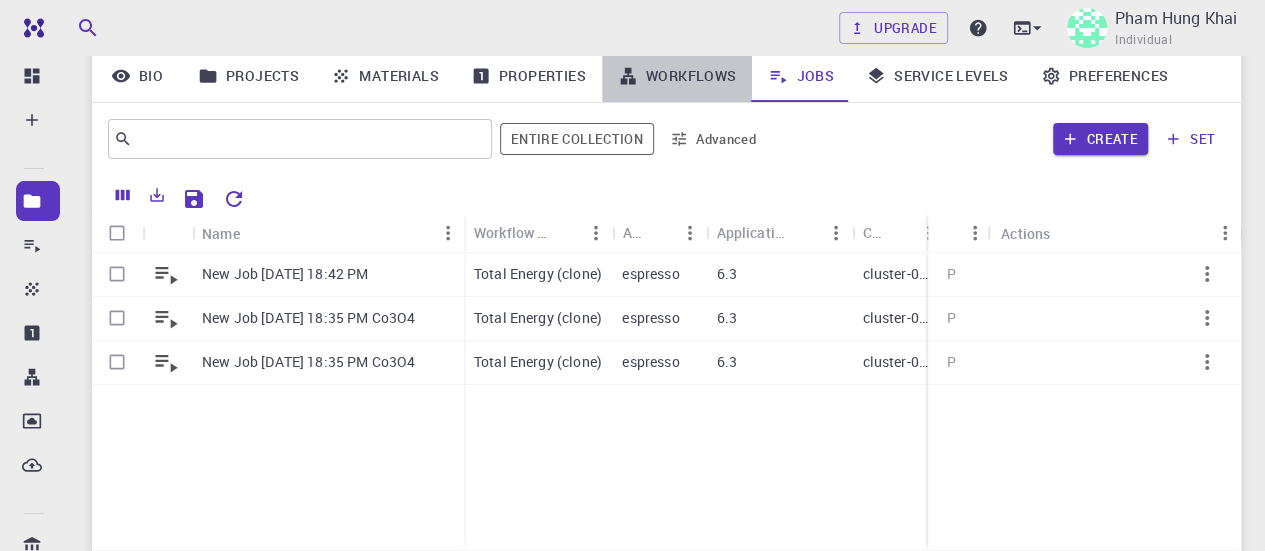 click on "Workflows" at bounding box center (677, 76) 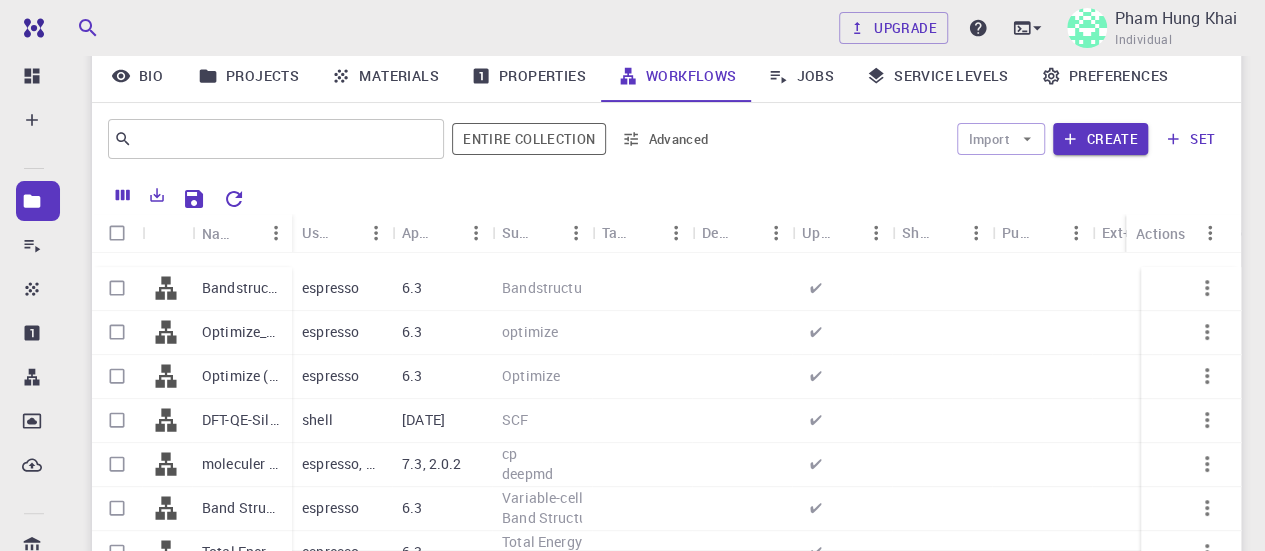 scroll, scrollTop: 598, scrollLeft: 0, axis: vertical 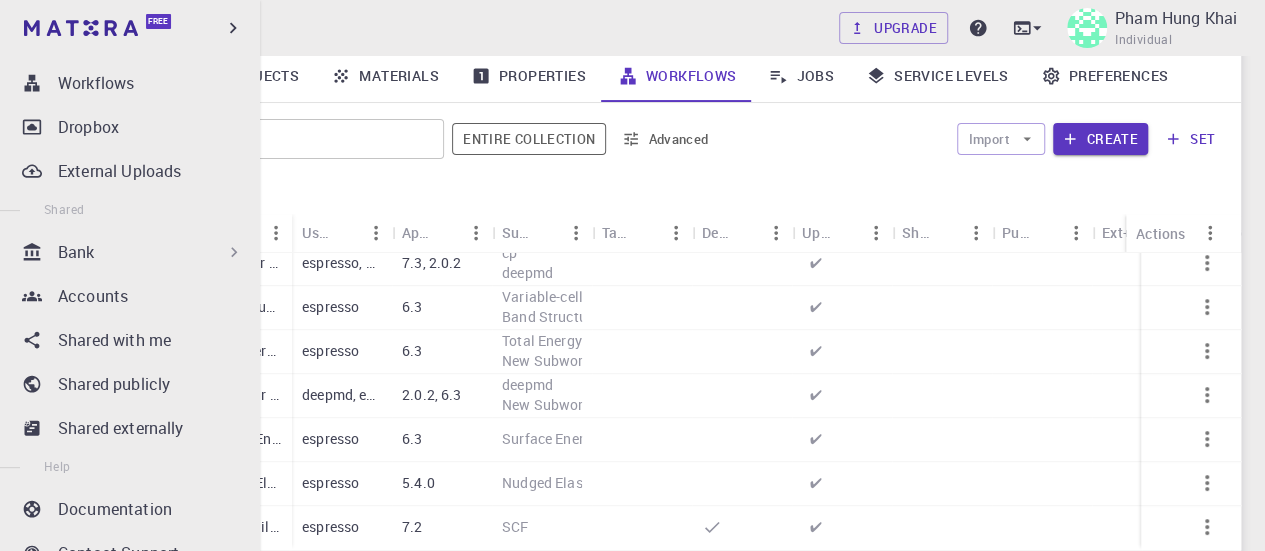 click on "Bank" at bounding box center (151, 252) 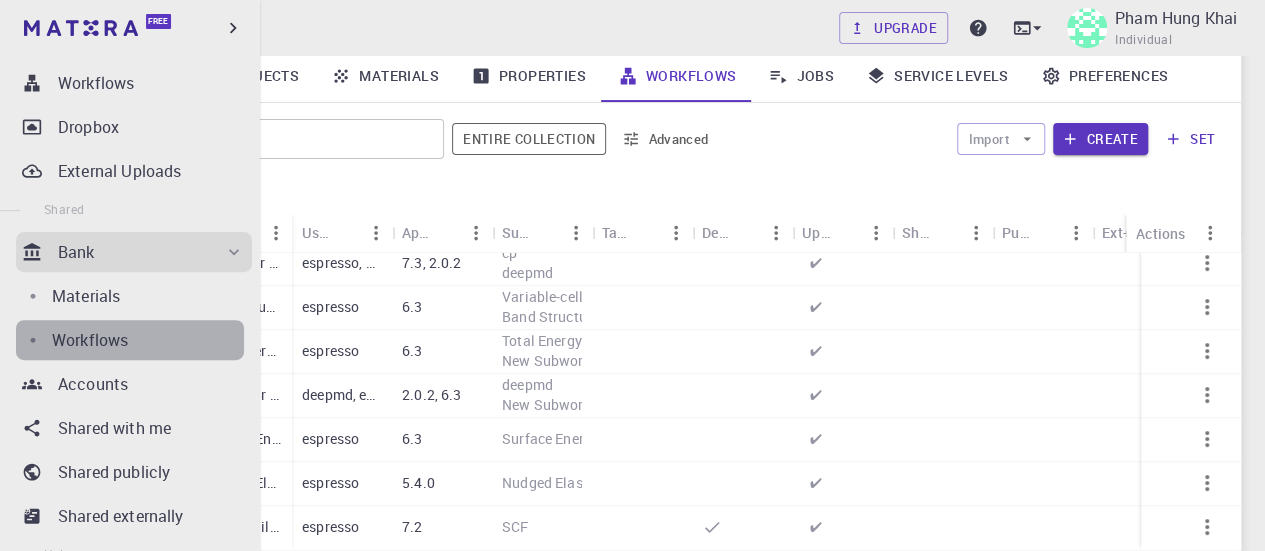 click on "Workflows" at bounding box center (148, 340) 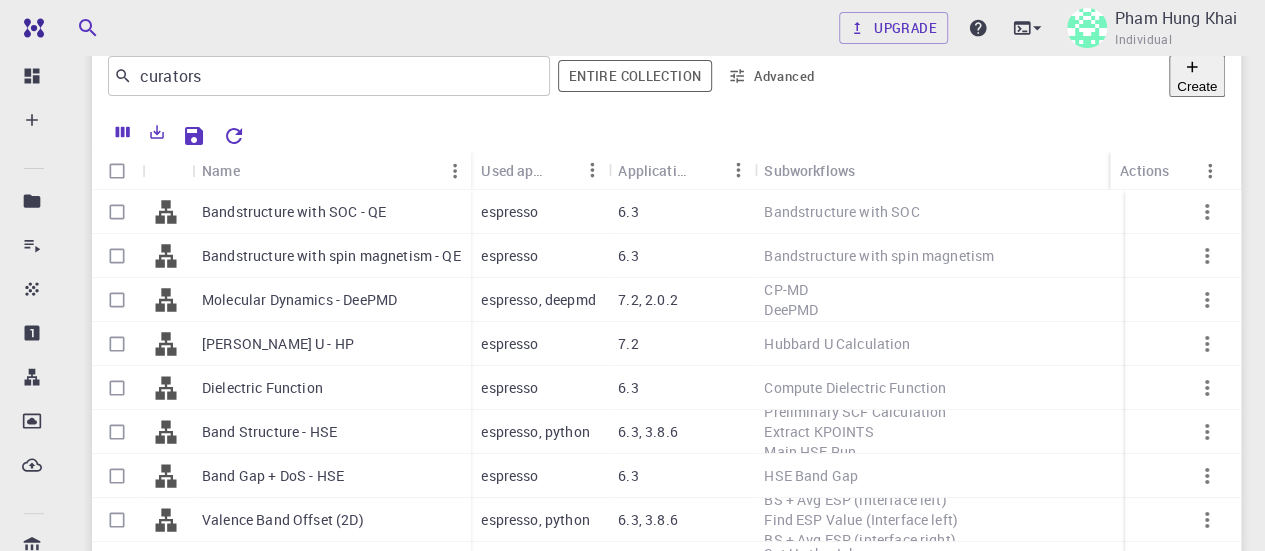 scroll, scrollTop: 70, scrollLeft: 0, axis: vertical 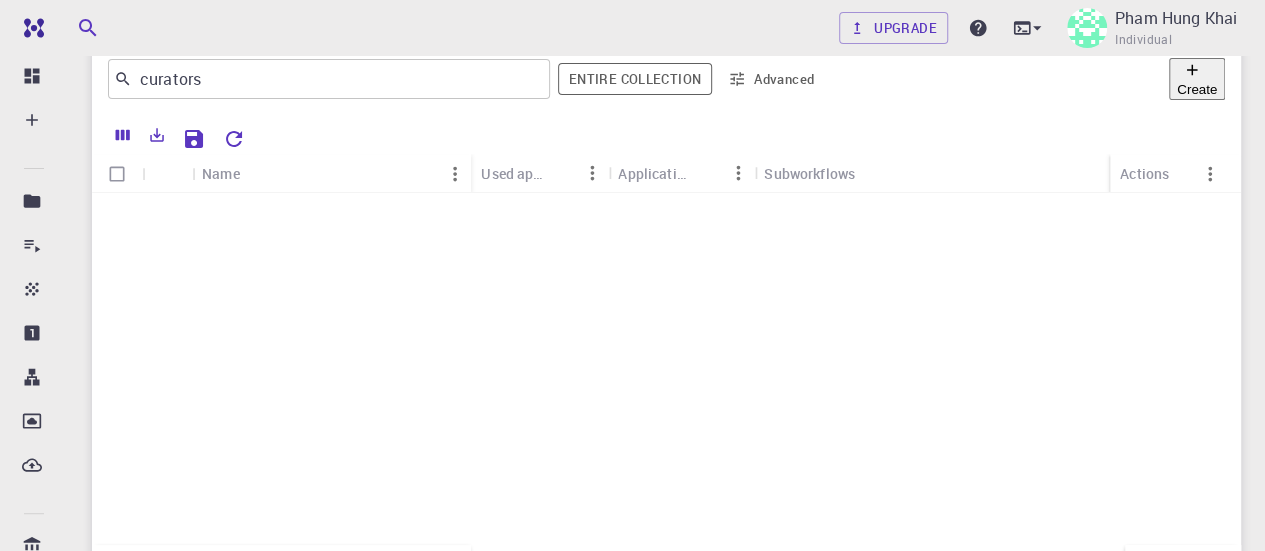 click 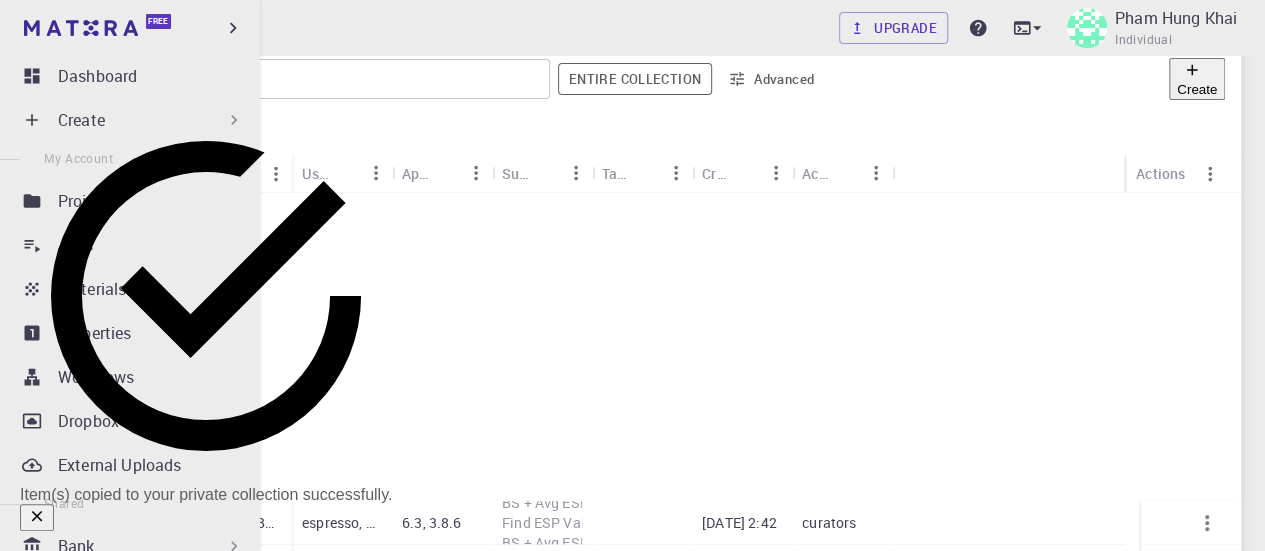 scroll, scrollTop: 0, scrollLeft: 0, axis: both 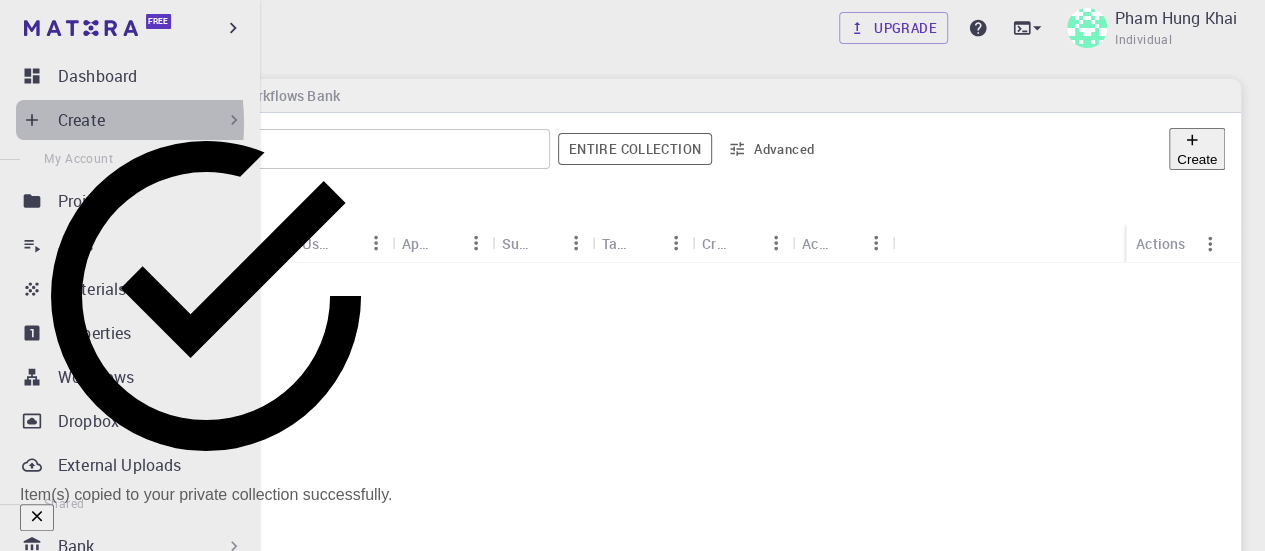 click 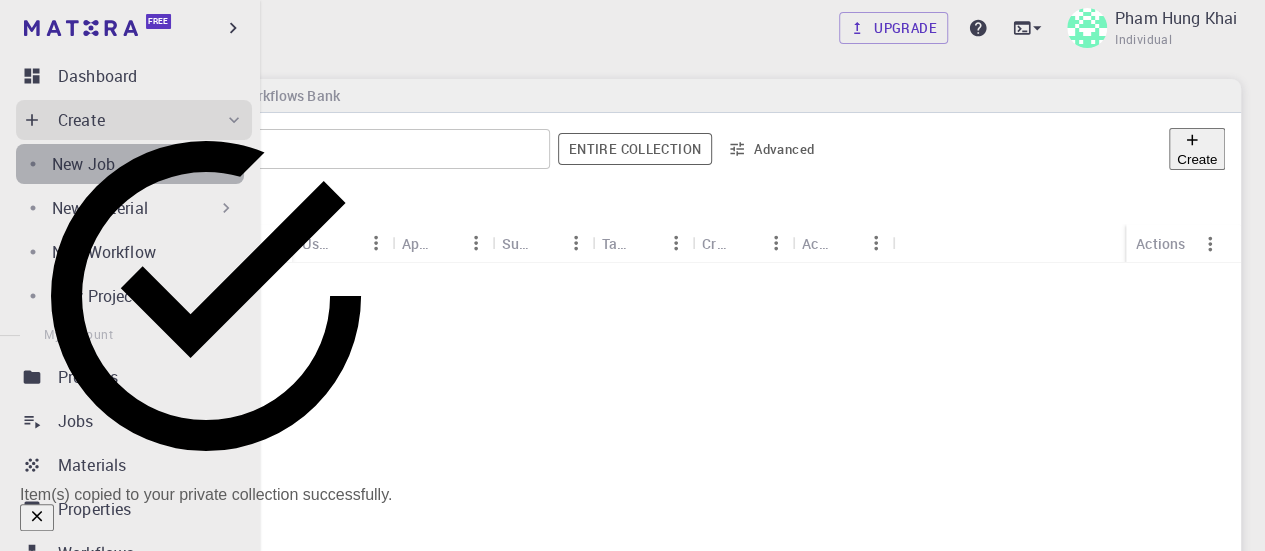 click on "New Job" at bounding box center (148, 164) 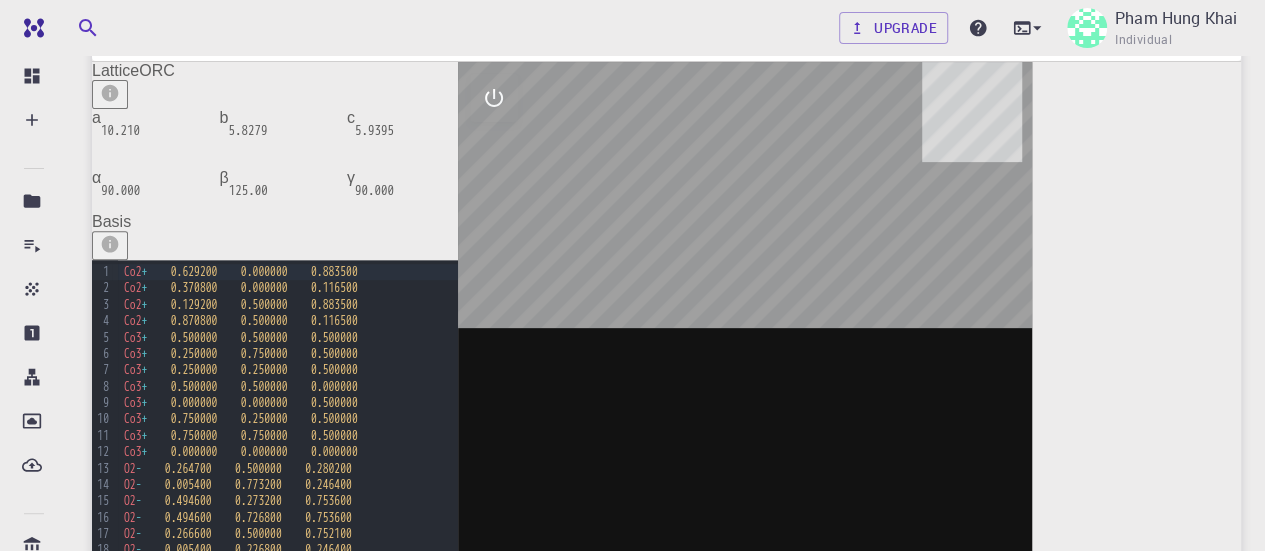 scroll, scrollTop: 0, scrollLeft: 0, axis: both 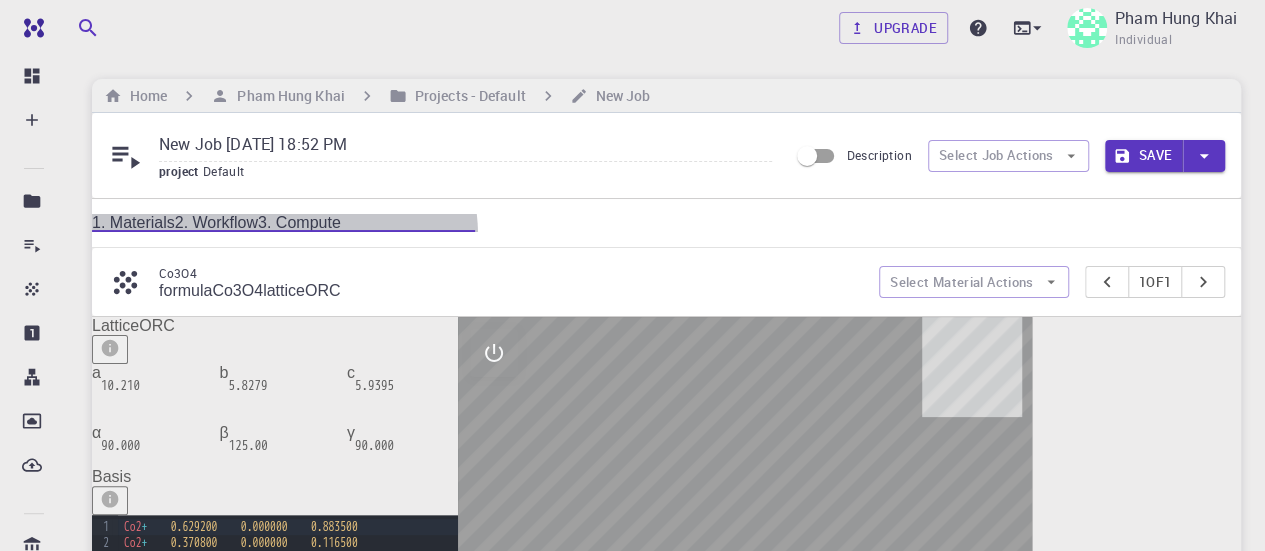 click on "2. Workflow" at bounding box center [216, 222] 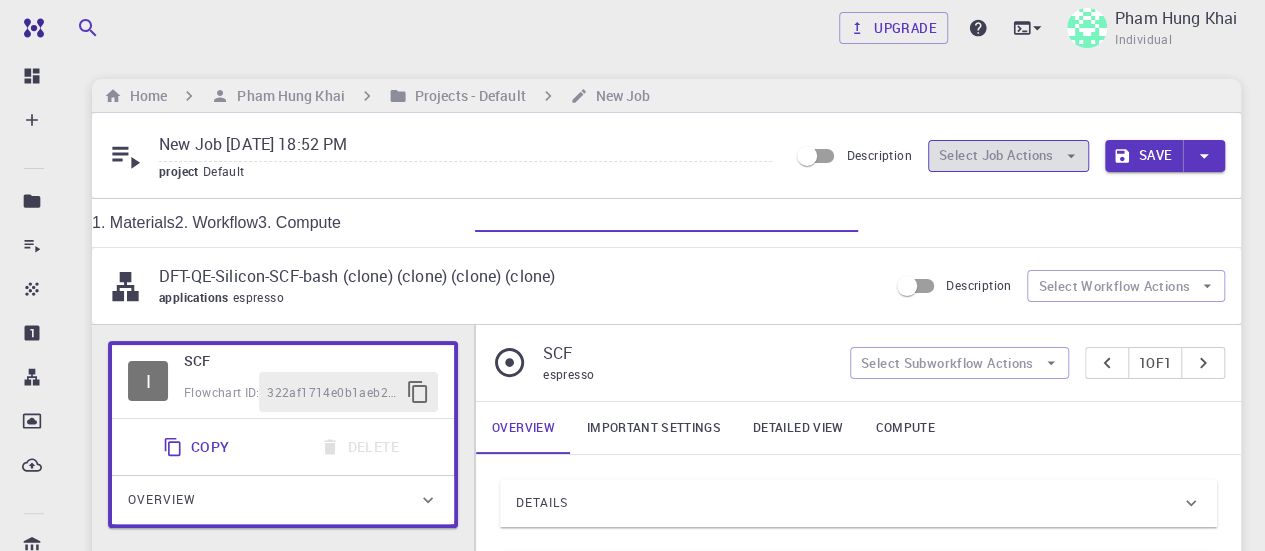 click on "Select Job Actions" at bounding box center (1008, 156) 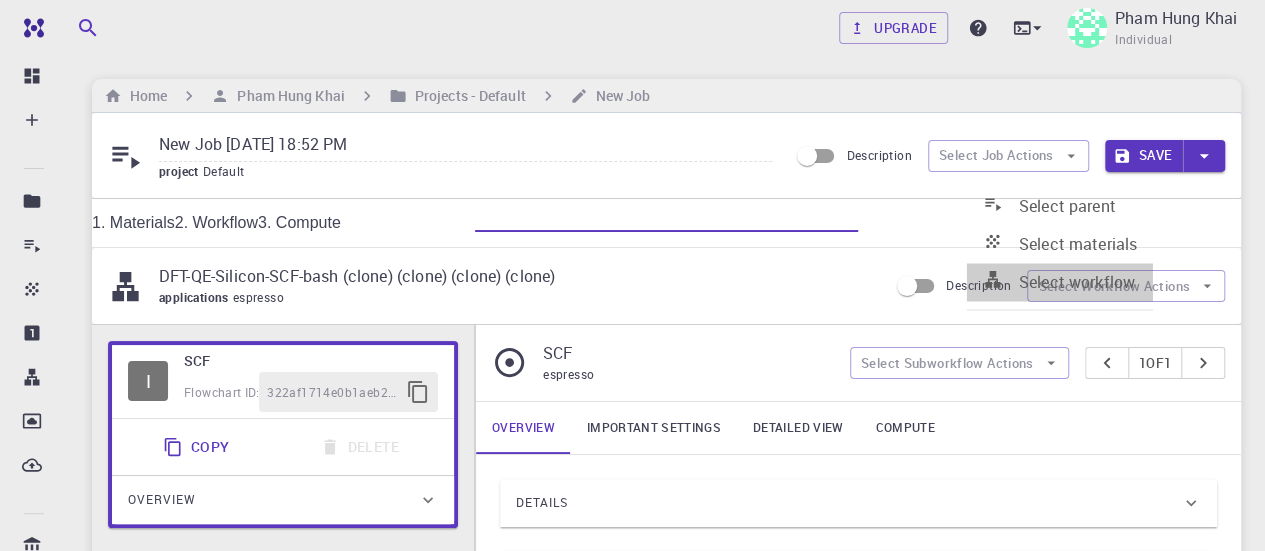 click on "Select workflow" at bounding box center [1077, 282] 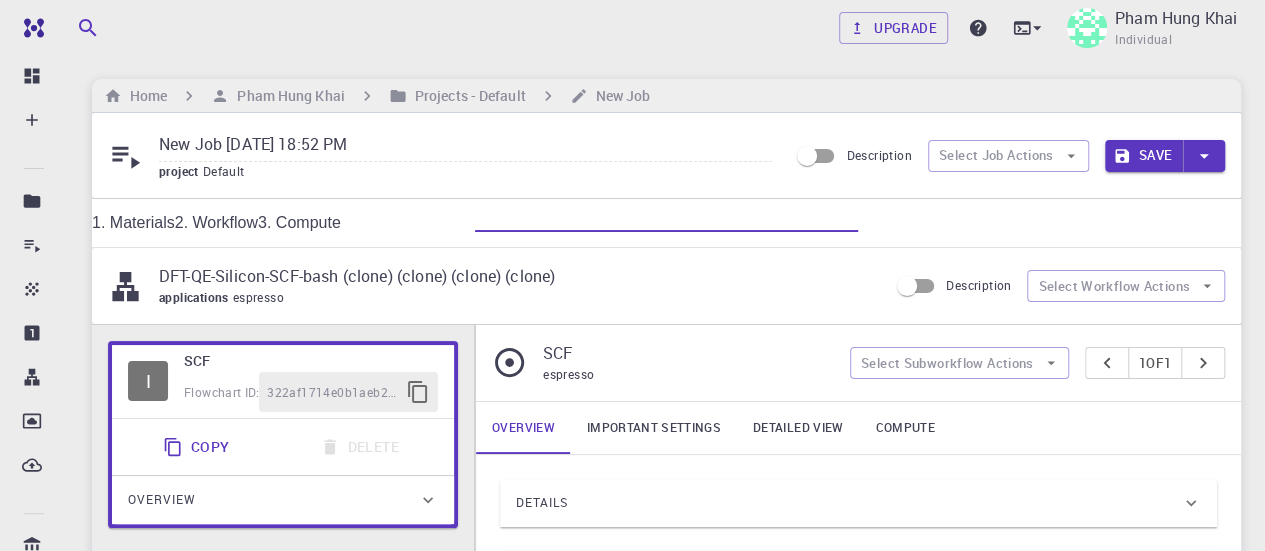 click on "​" at bounding box center [325, 1523] 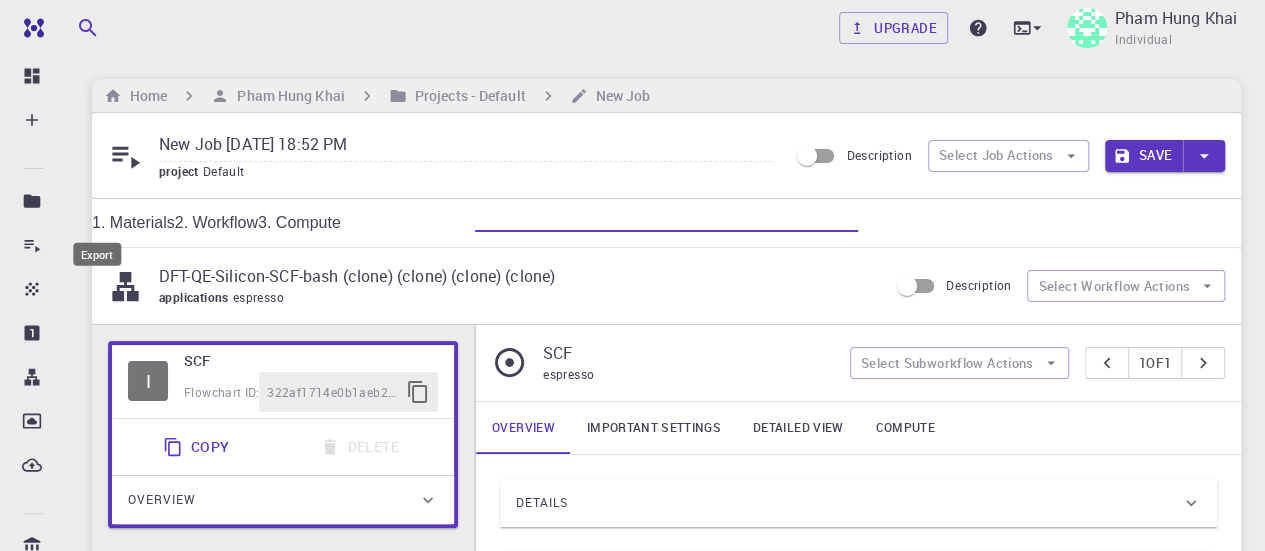 scroll, scrollTop: 118, scrollLeft: 0, axis: vertical 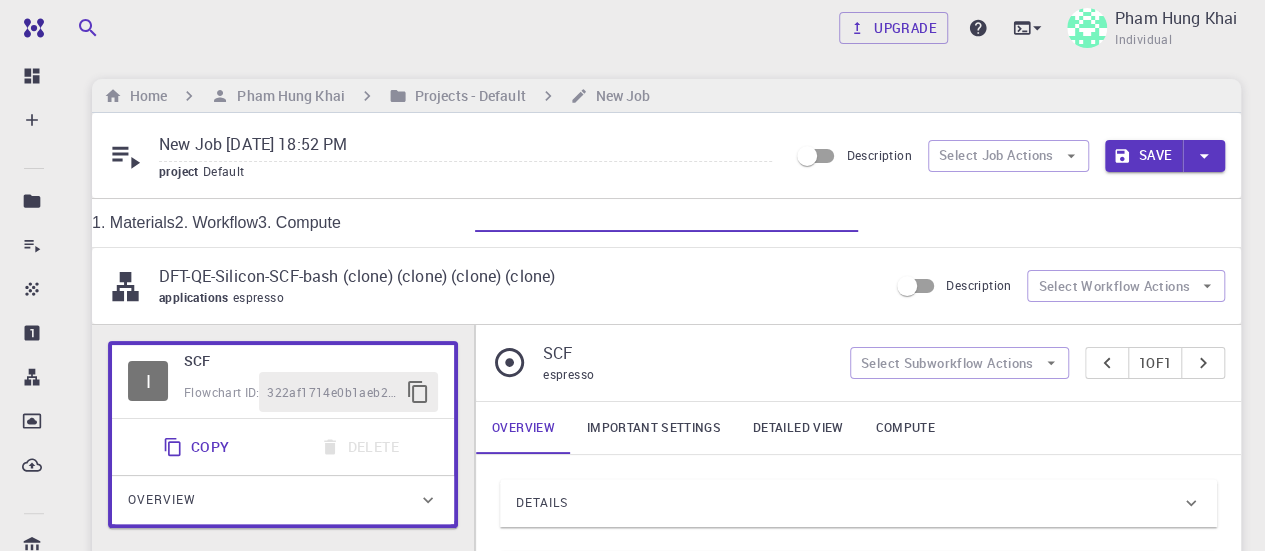 click at bounding box center [317, 1523] 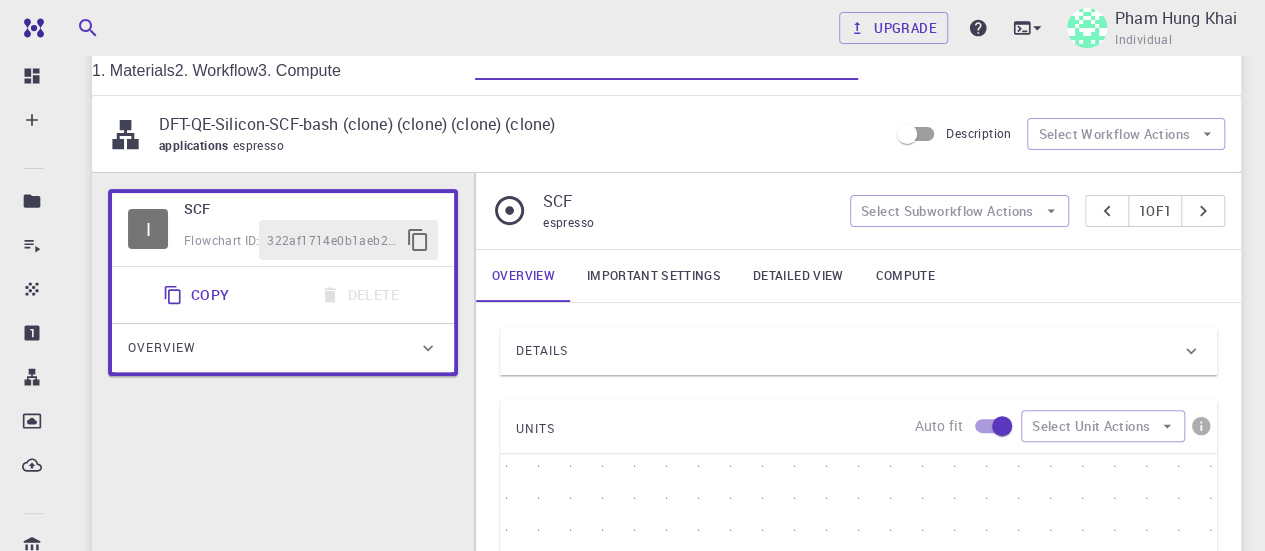 scroll, scrollTop: 153, scrollLeft: 0, axis: vertical 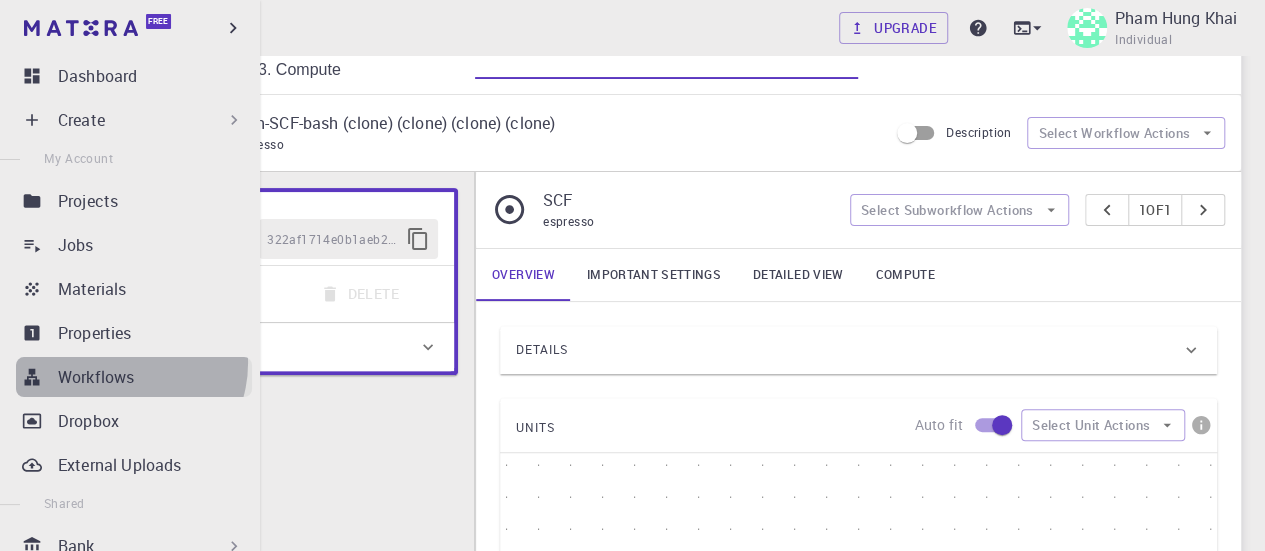 click on "Workflows" at bounding box center [134, 377] 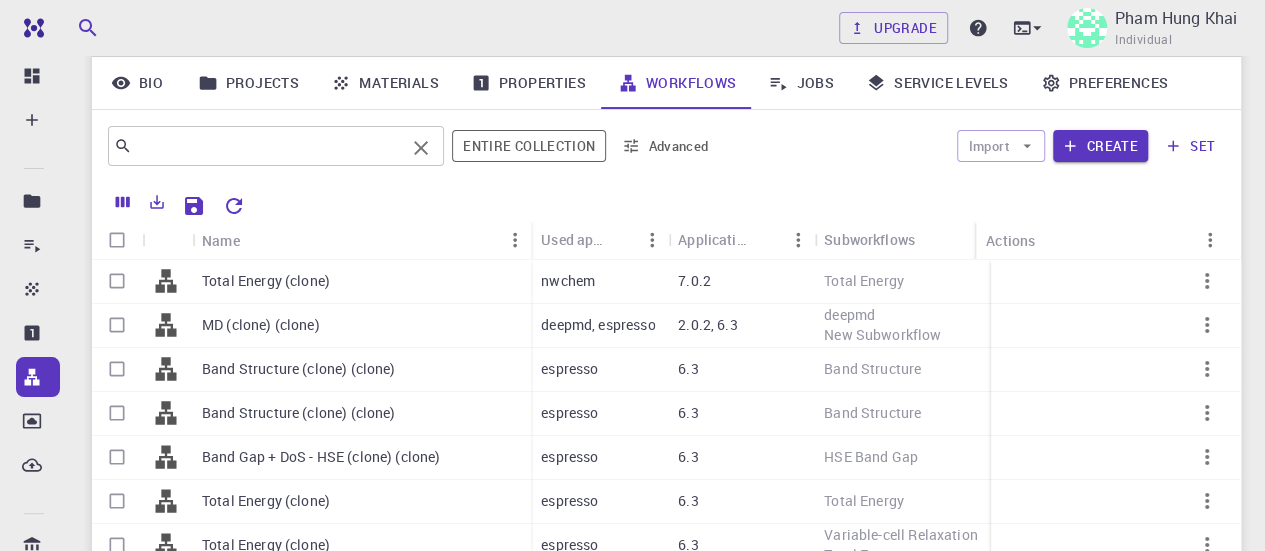 click on "​" at bounding box center (276, 146) 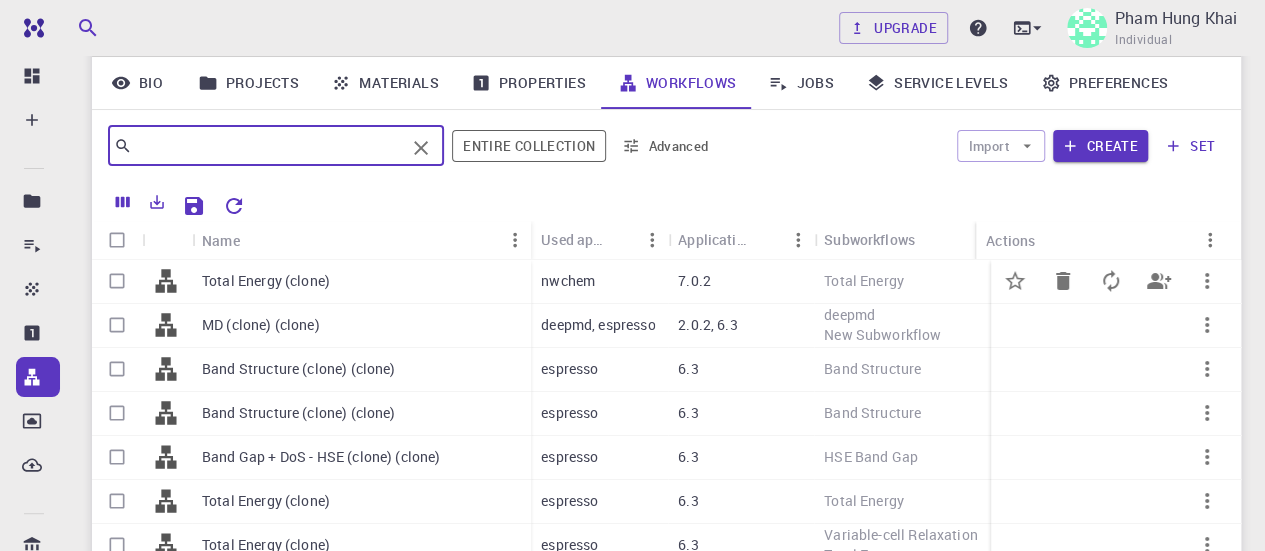 scroll, scrollTop: 129, scrollLeft: 0, axis: vertical 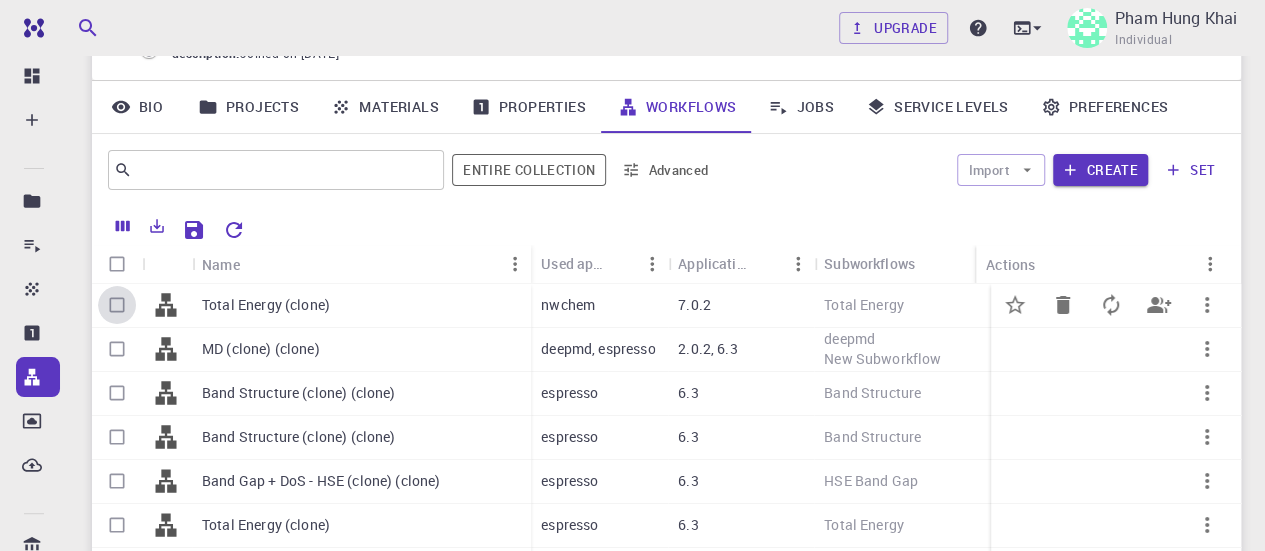 click at bounding box center [117, 305] 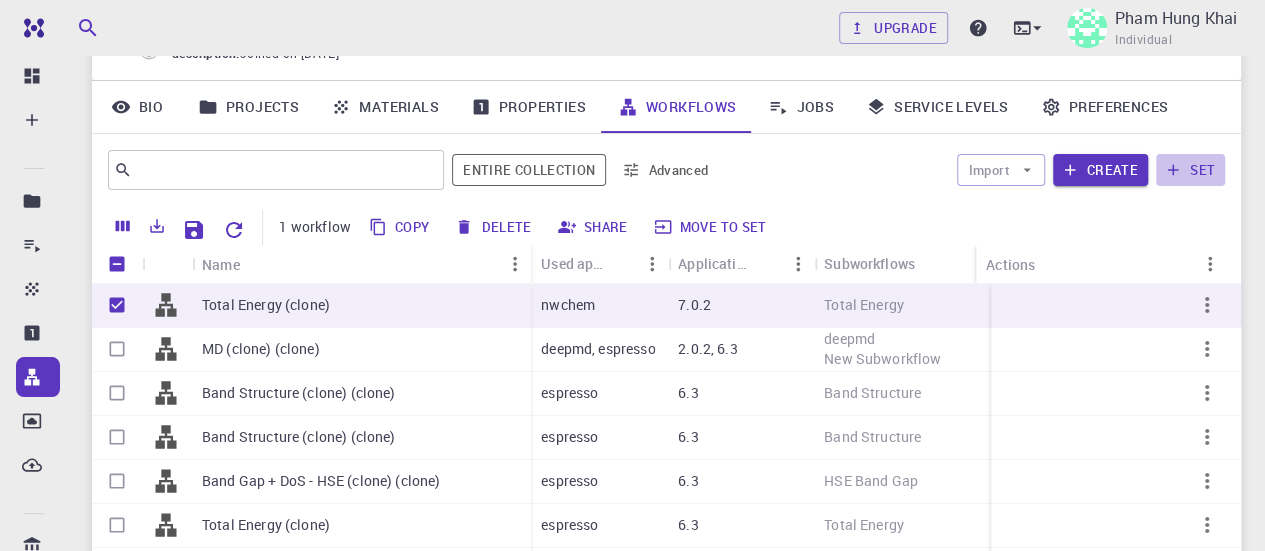 click on "set" at bounding box center [1190, 170] 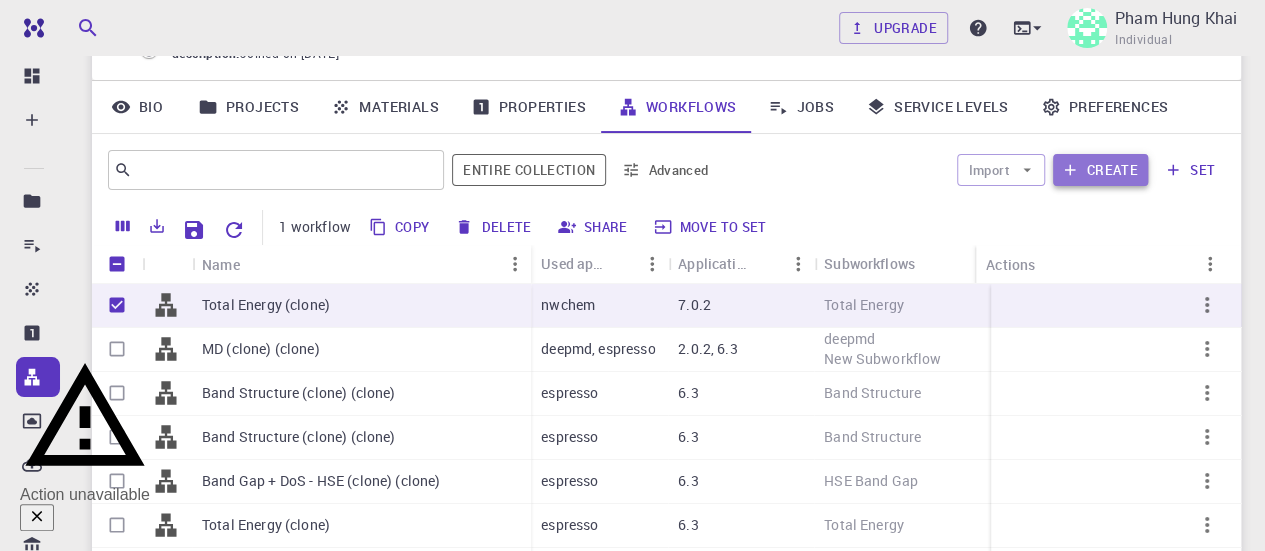 click on "Create" at bounding box center [1100, 170] 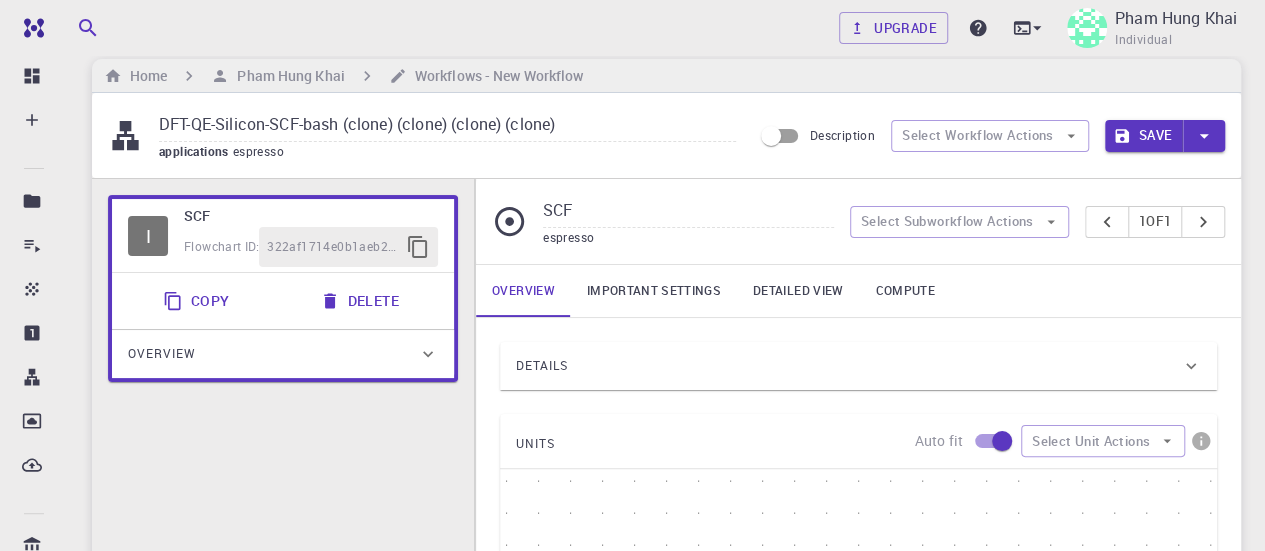 scroll, scrollTop: 0, scrollLeft: 0, axis: both 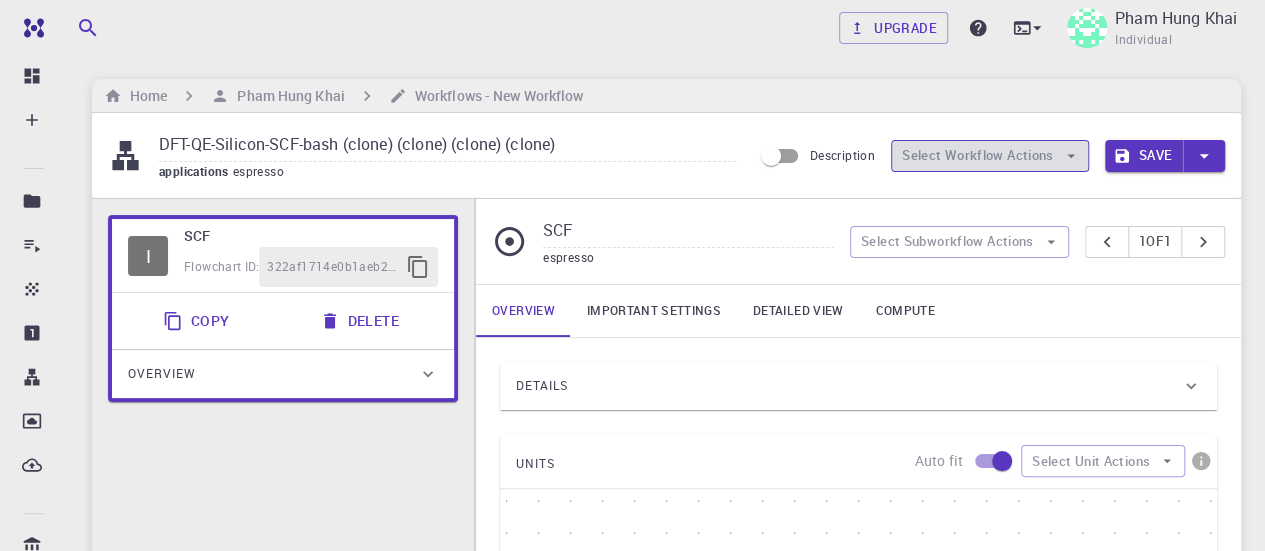click on "Select Workflow Actions" at bounding box center [990, 156] 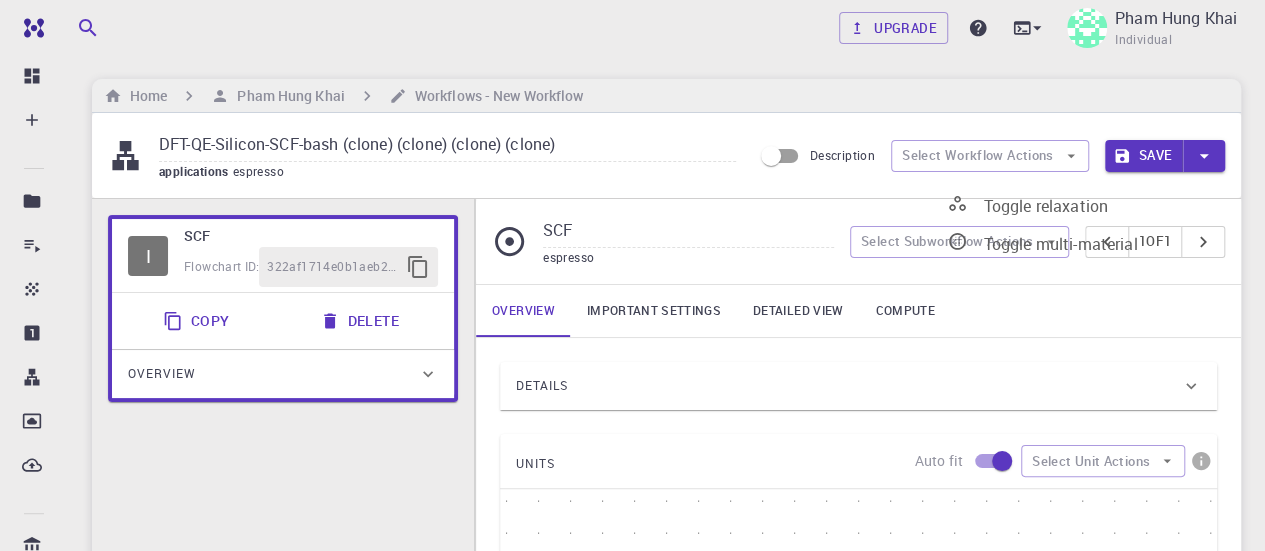 click on "DFT-QE-Silicon-SCF-bash (clone) (clone) (clone) (clone) applications espresso Description Select Workflow Actions Save" at bounding box center (666, 155) 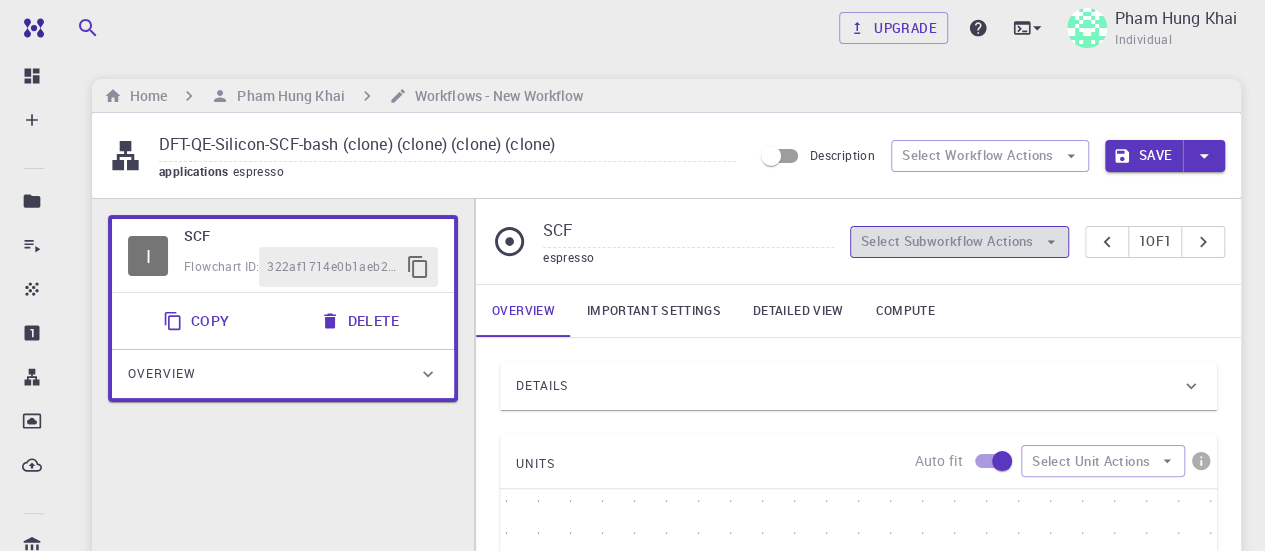 click on "Select Subworkflow Actions" at bounding box center [959, 242] 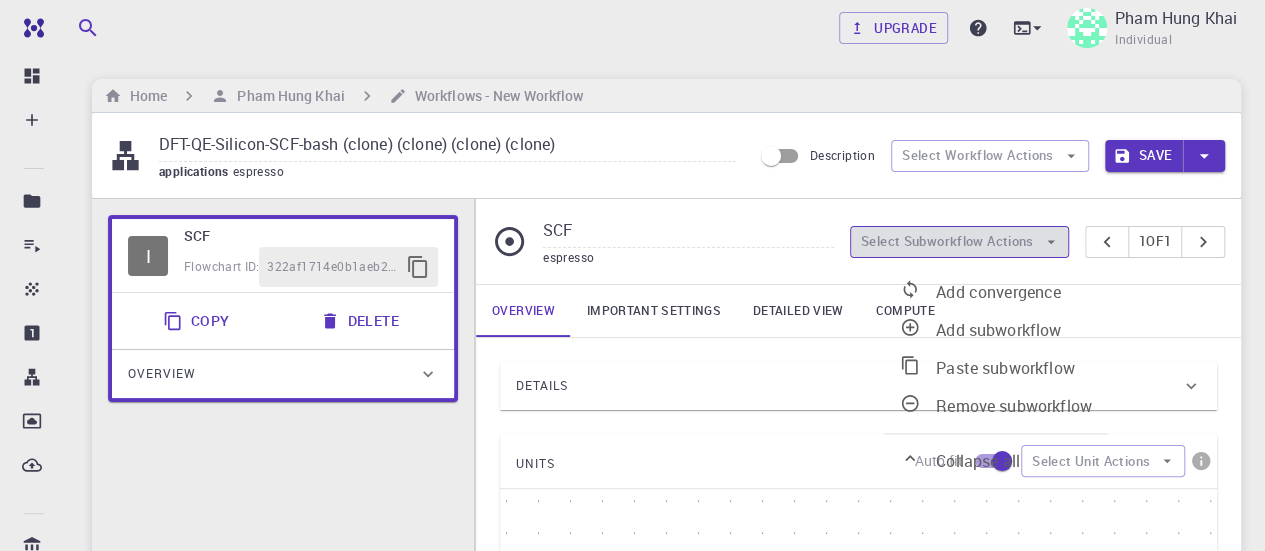 click on "Select Subworkflow Actions" at bounding box center [959, 242] 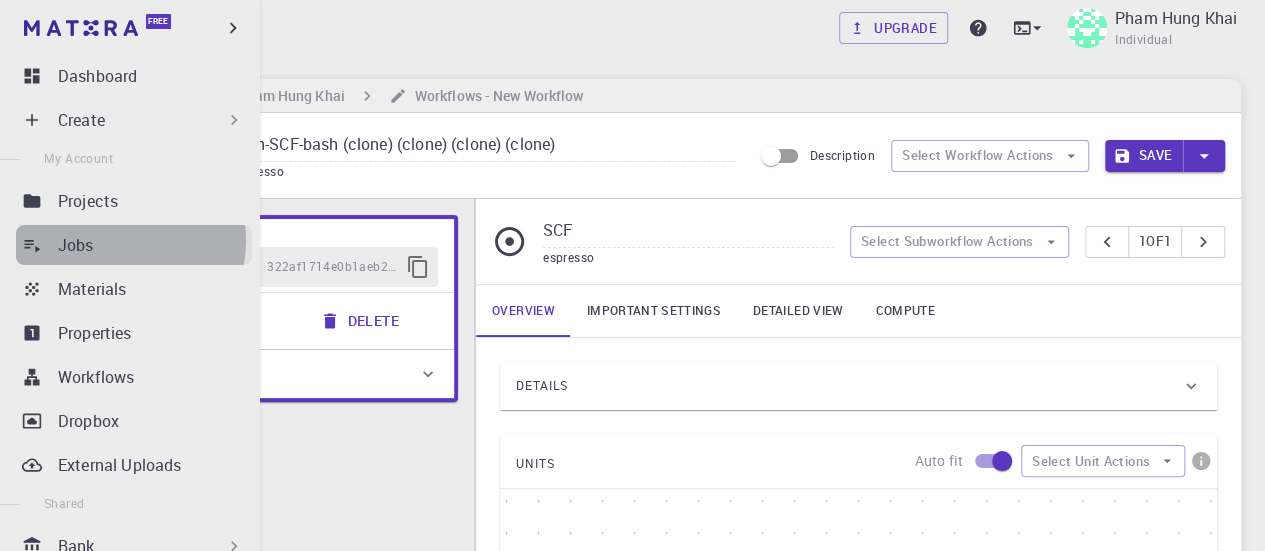 click on "Jobs" at bounding box center [155, 245] 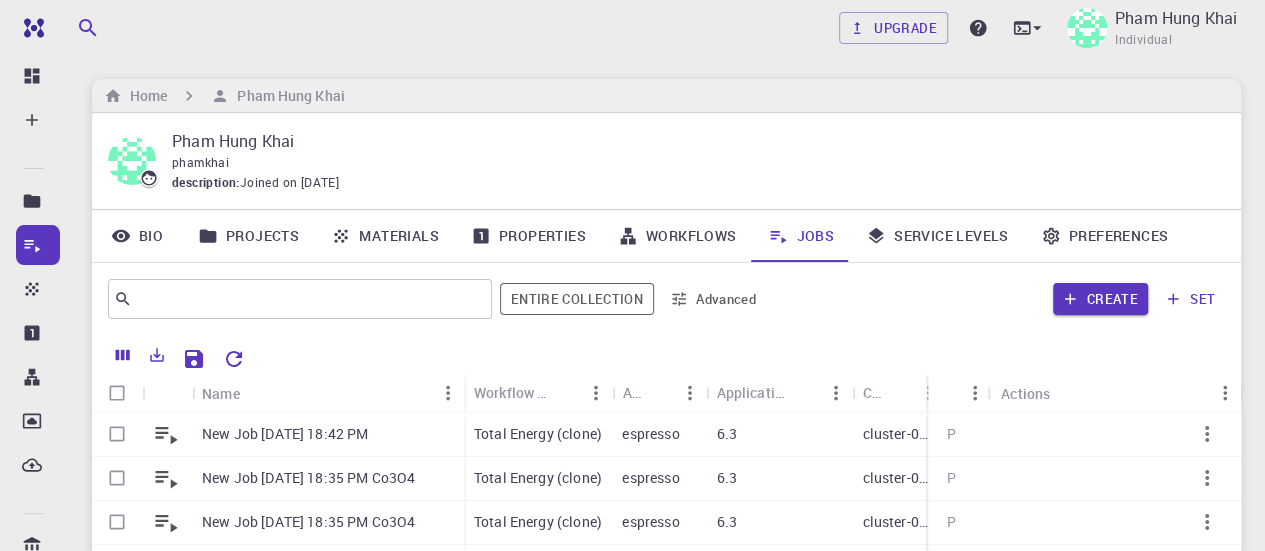 scroll, scrollTop: 176, scrollLeft: 0, axis: vertical 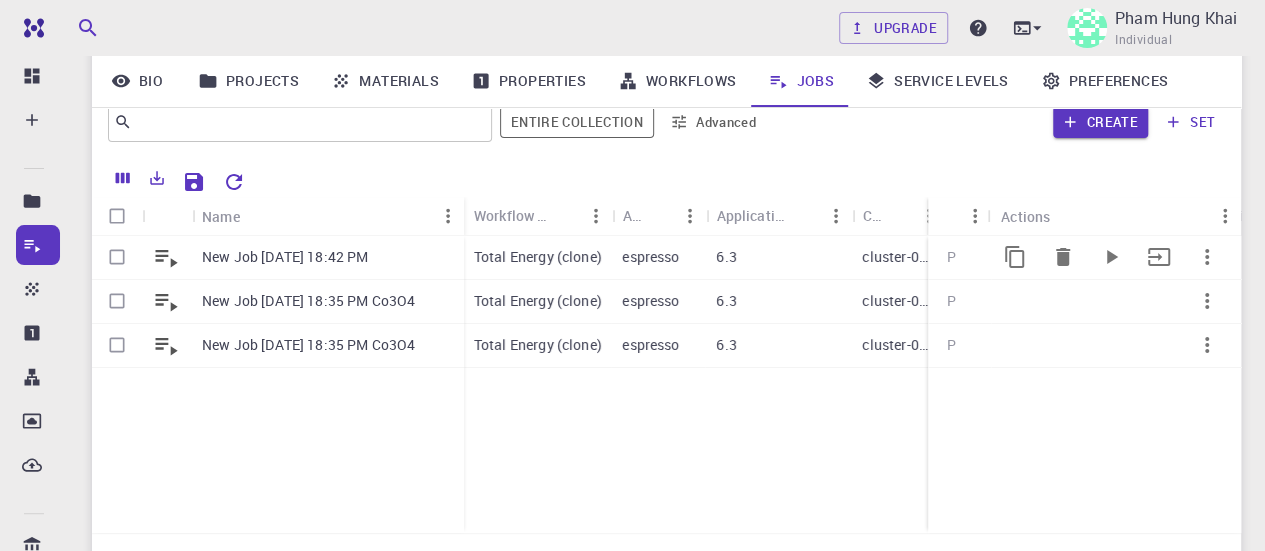 click on "Total Energy (clone)" at bounding box center [538, 257] 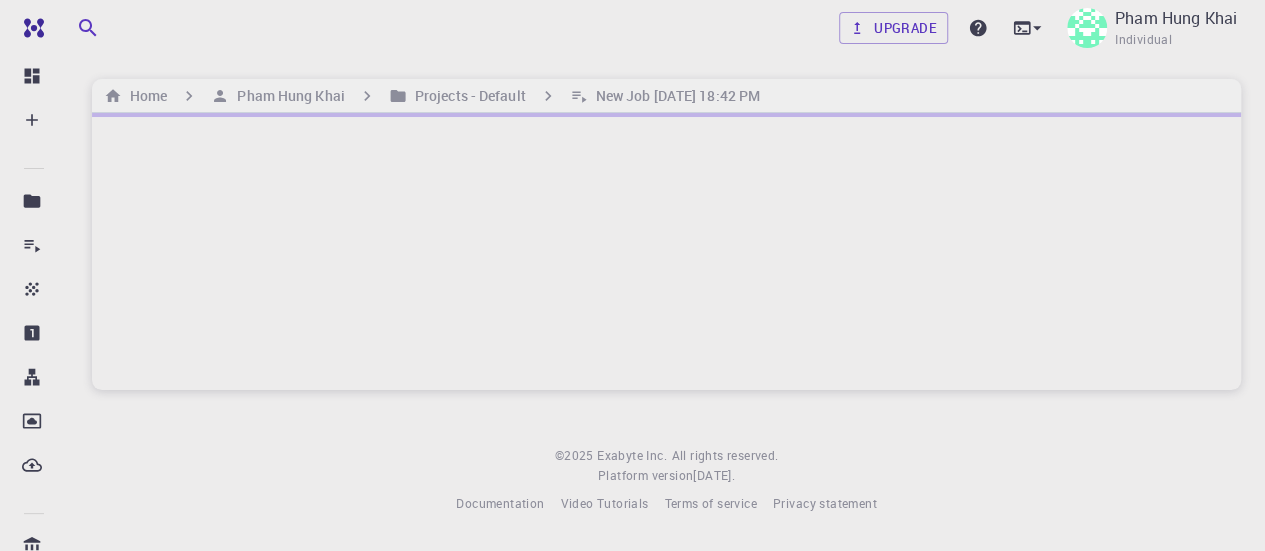 scroll, scrollTop: 0, scrollLeft: 0, axis: both 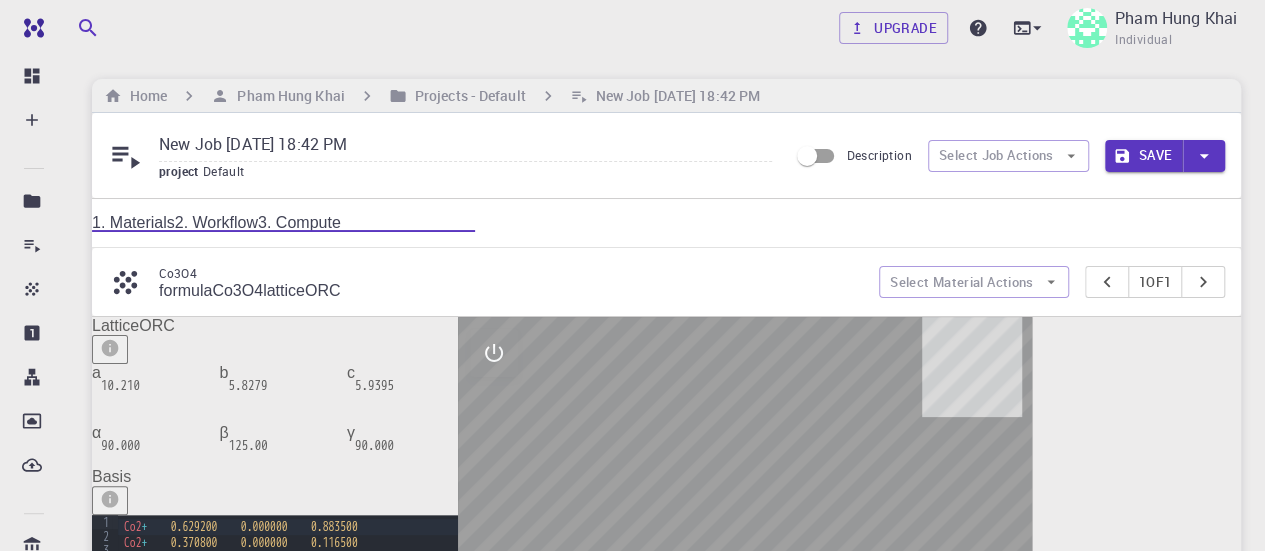 click on "2. Workflow" at bounding box center [216, 222] 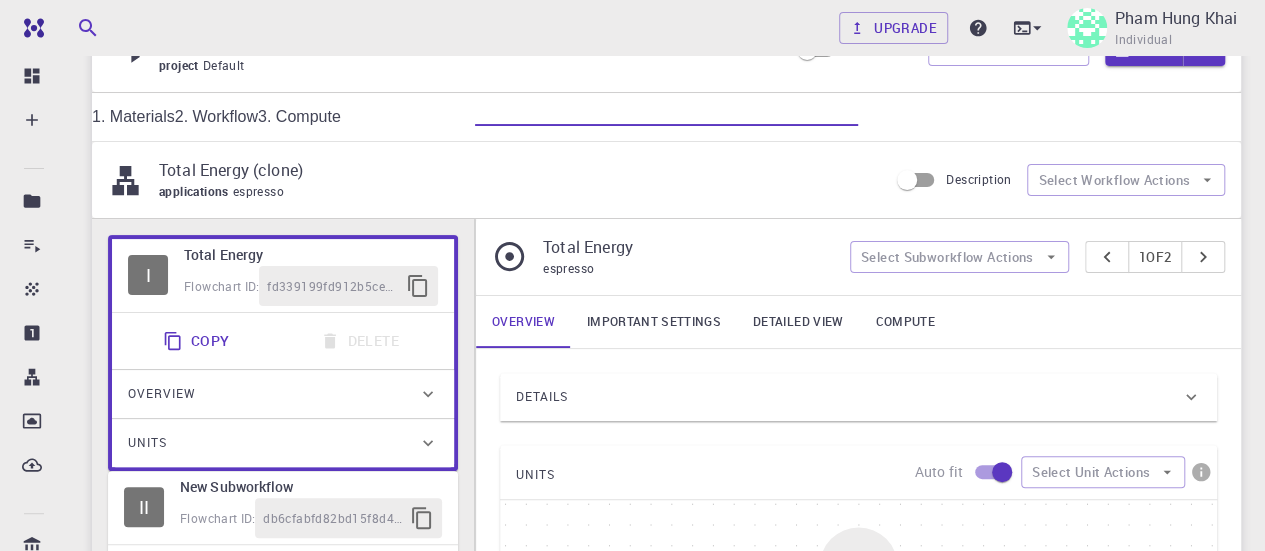 scroll, scrollTop: 102, scrollLeft: 0, axis: vertical 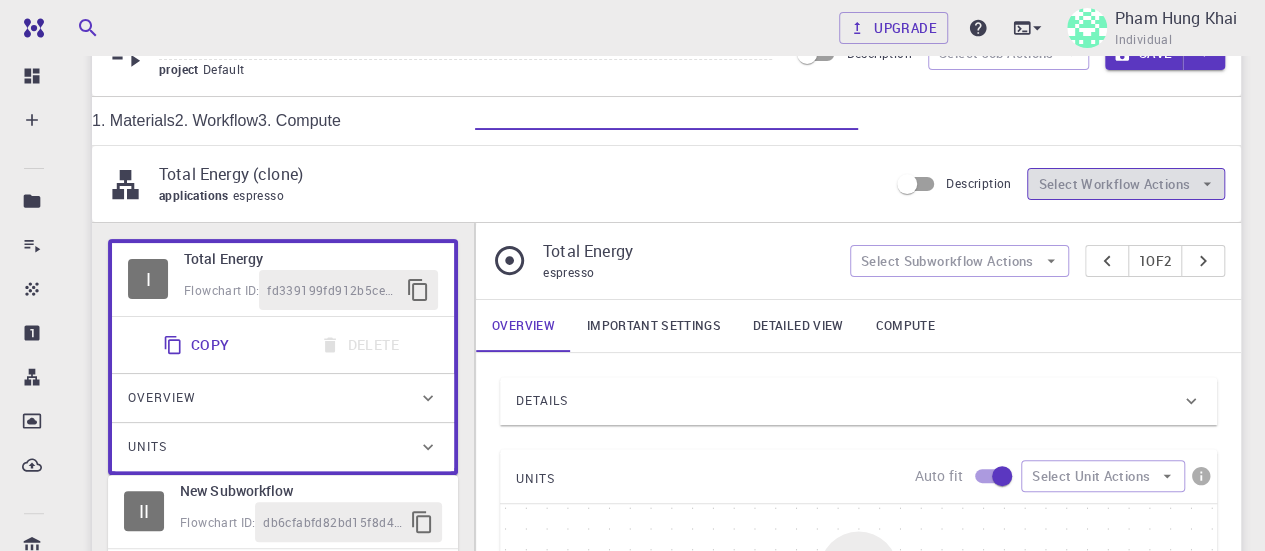 click on "Select Workflow Actions" at bounding box center (1126, 184) 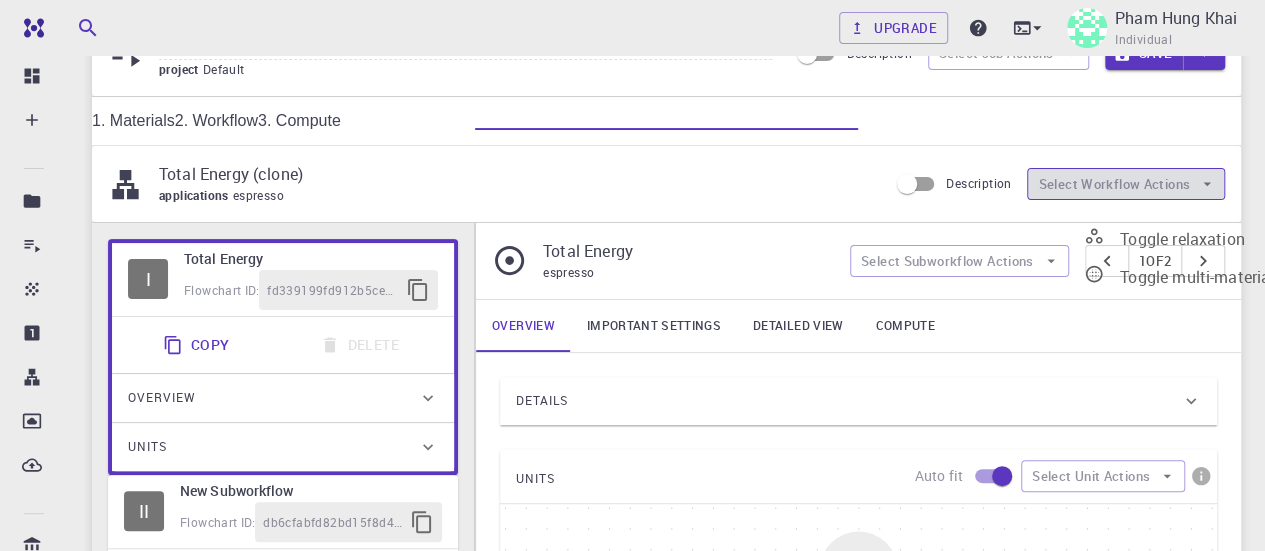 click on "Select Workflow Actions" at bounding box center (1126, 184) 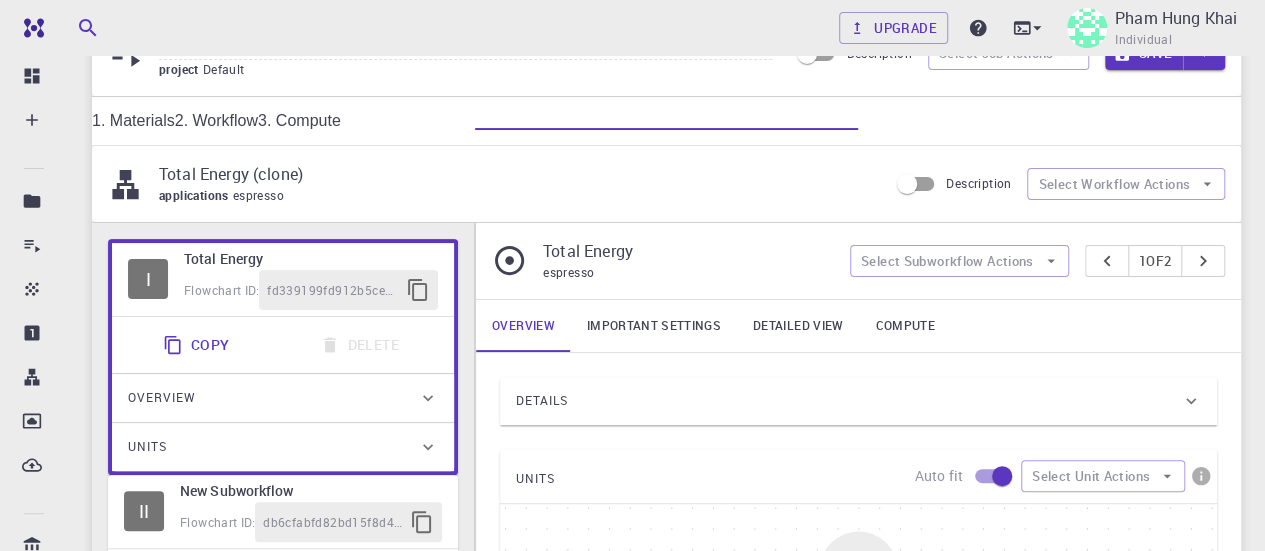 scroll, scrollTop: 0, scrollLeft: 0, axis: both 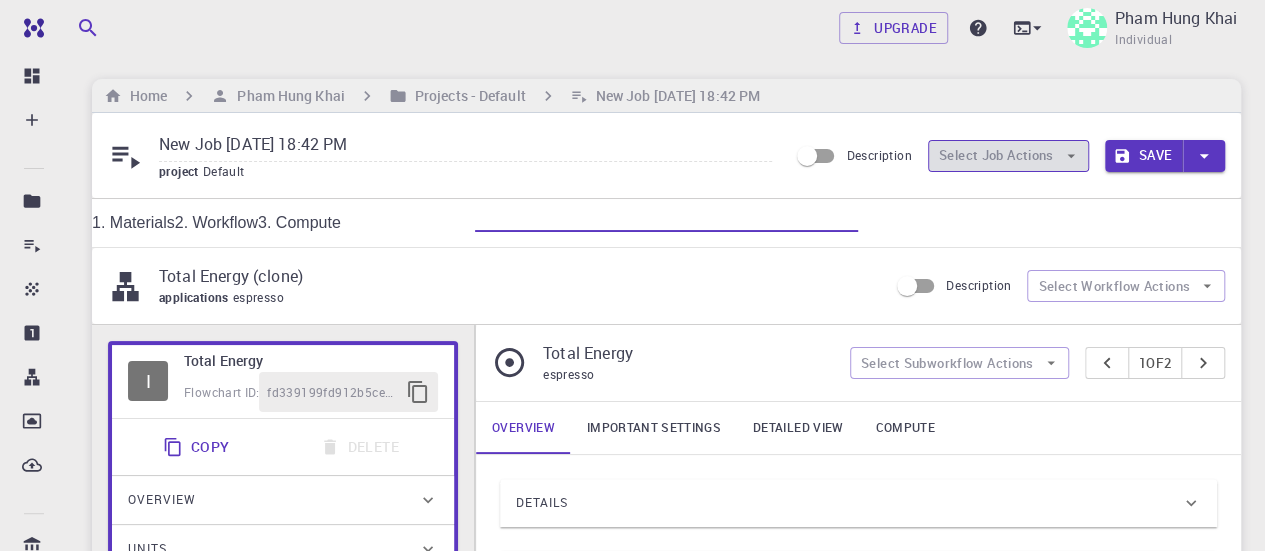 click on "Select Job Actions" at bounding box center [1008, 156] 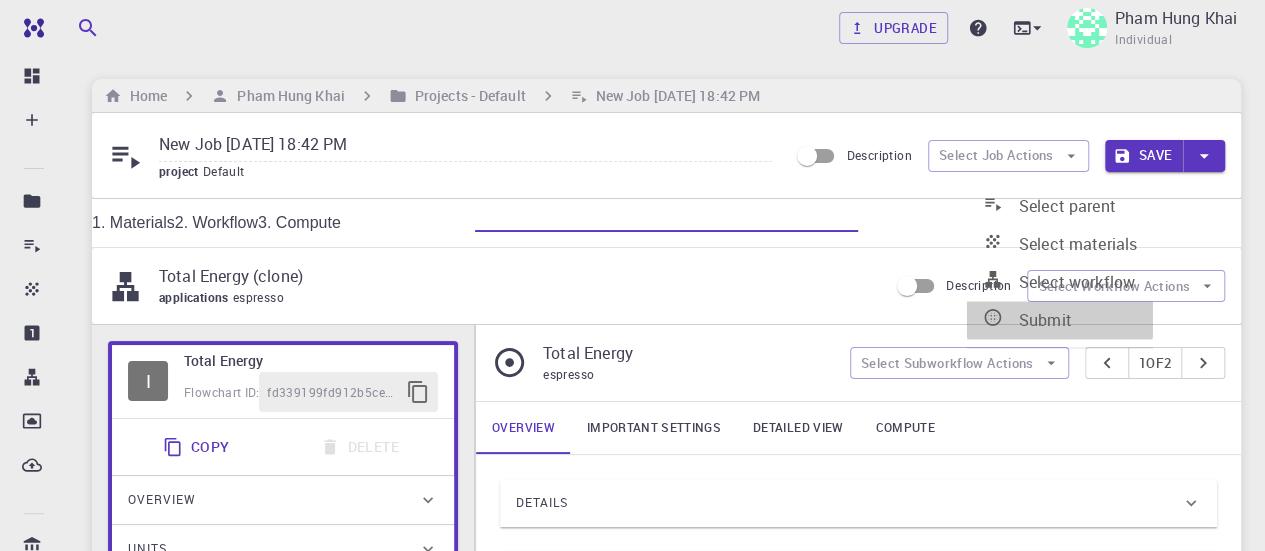 click on "Submit" at bounding box center [1045, 320] 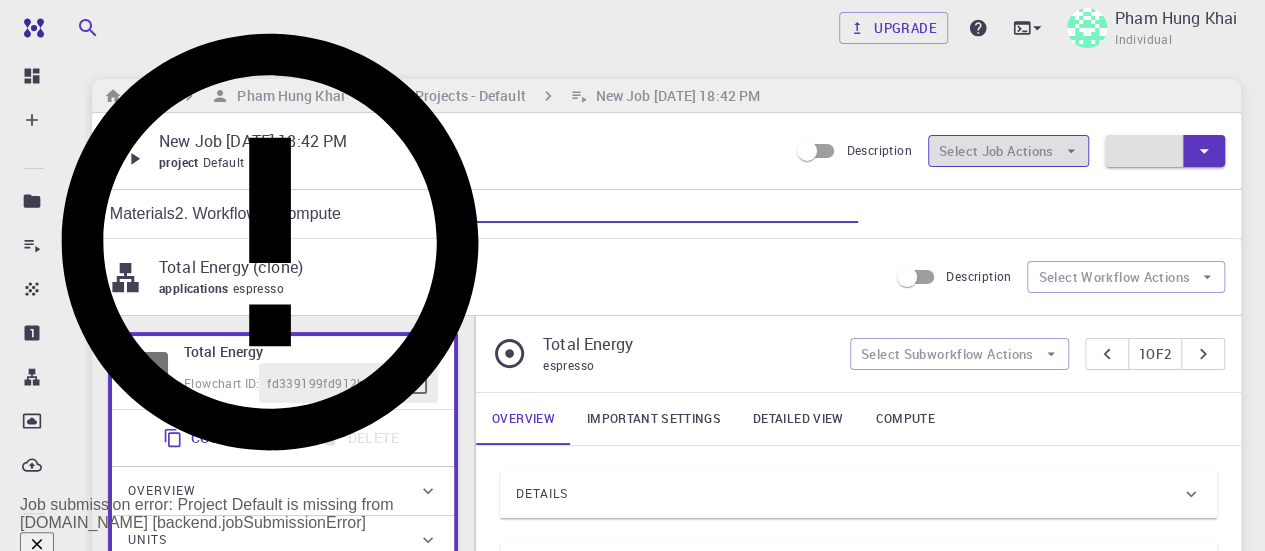 click on "Select Job Actions" at bounding box center (1008, 151) 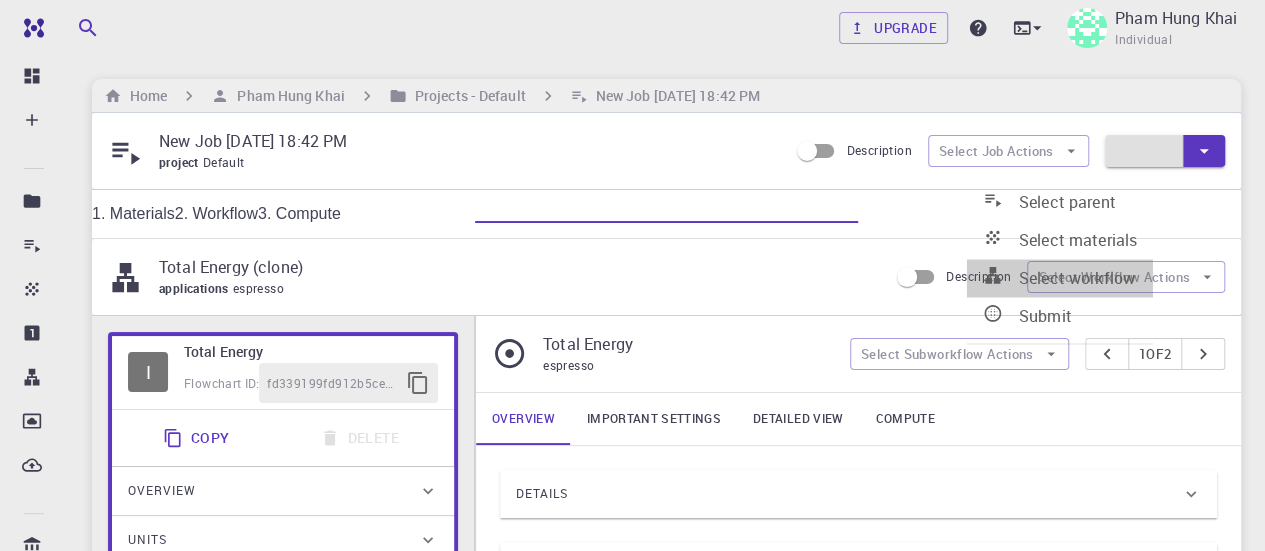 click on "Select workflow" at bounding box center (1077, 278) 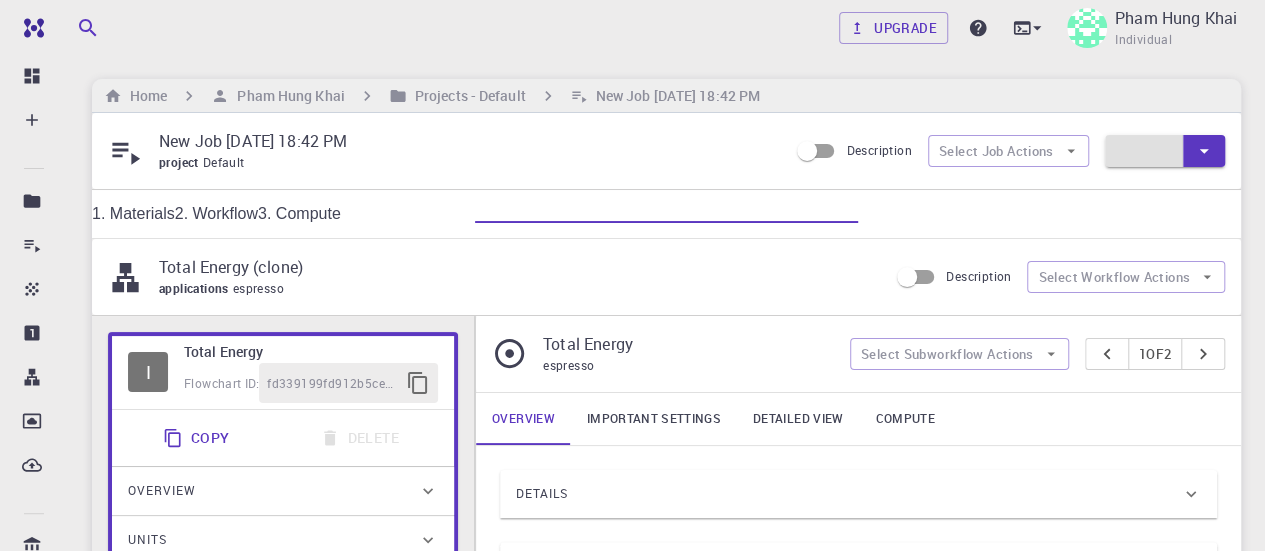 scroll, scrollTop: 598, scrollLeft: 0, axis: vertical 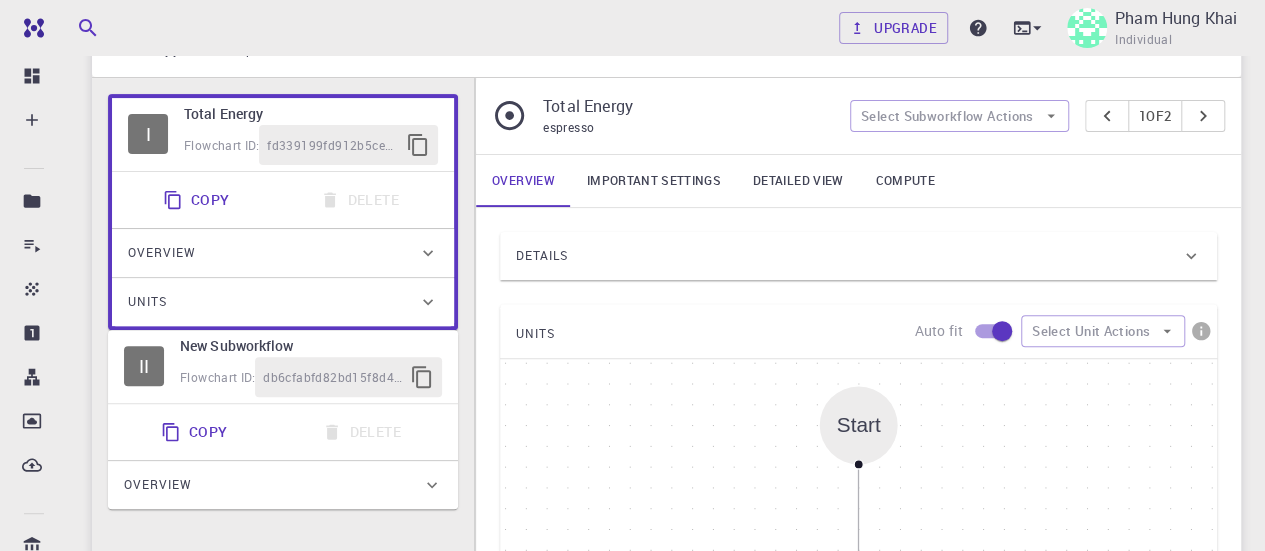 click on "fd339199fd912b5ce023ab3e" at bounding box center [332, 146] 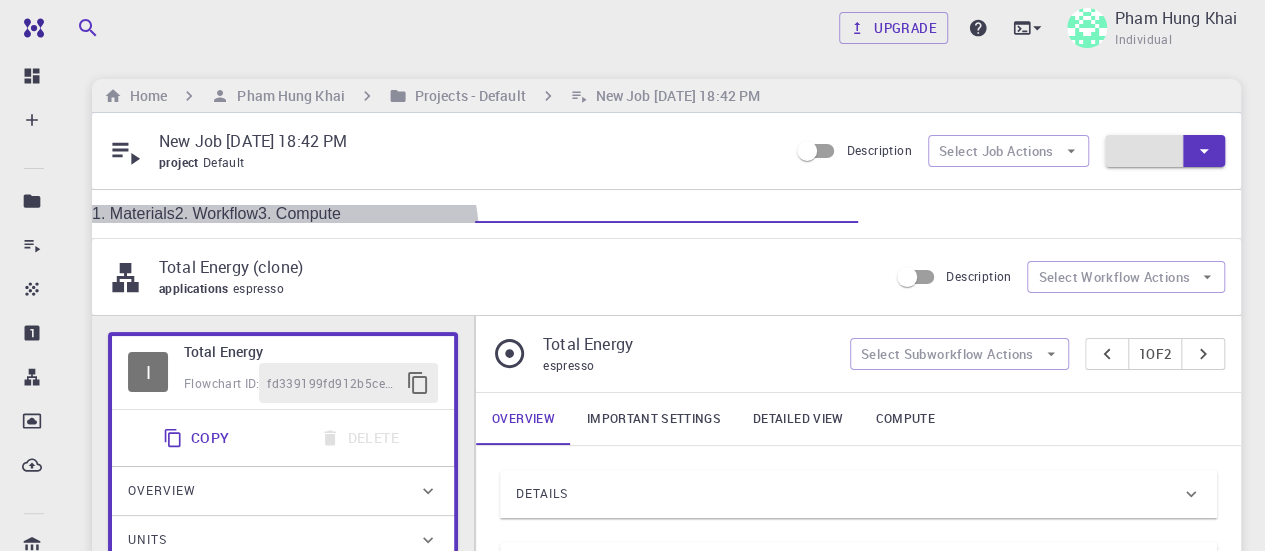 click on "2. Workflow" at bounding box center (216, 213) 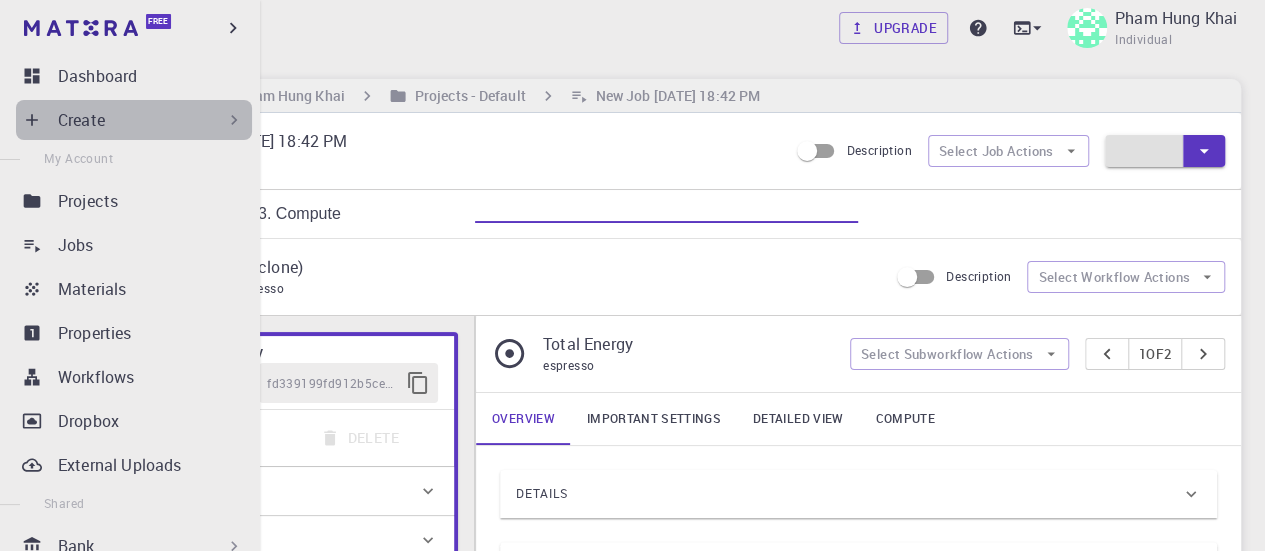 click on "Create" at bounding box center (151, 120) 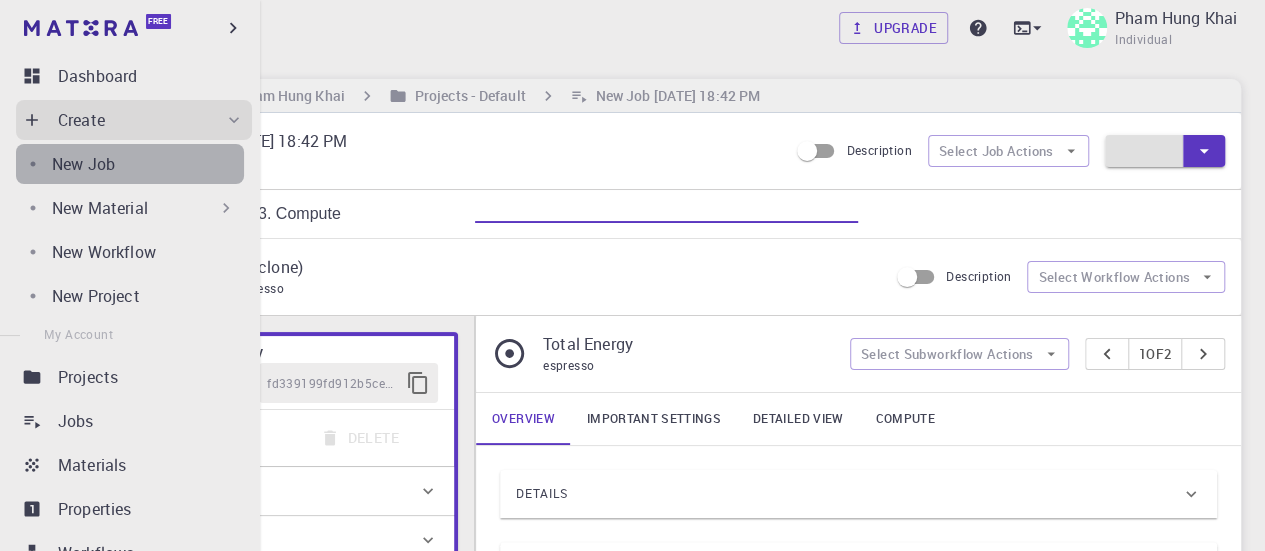 click on "New Job" at bounding box center (148, 164) 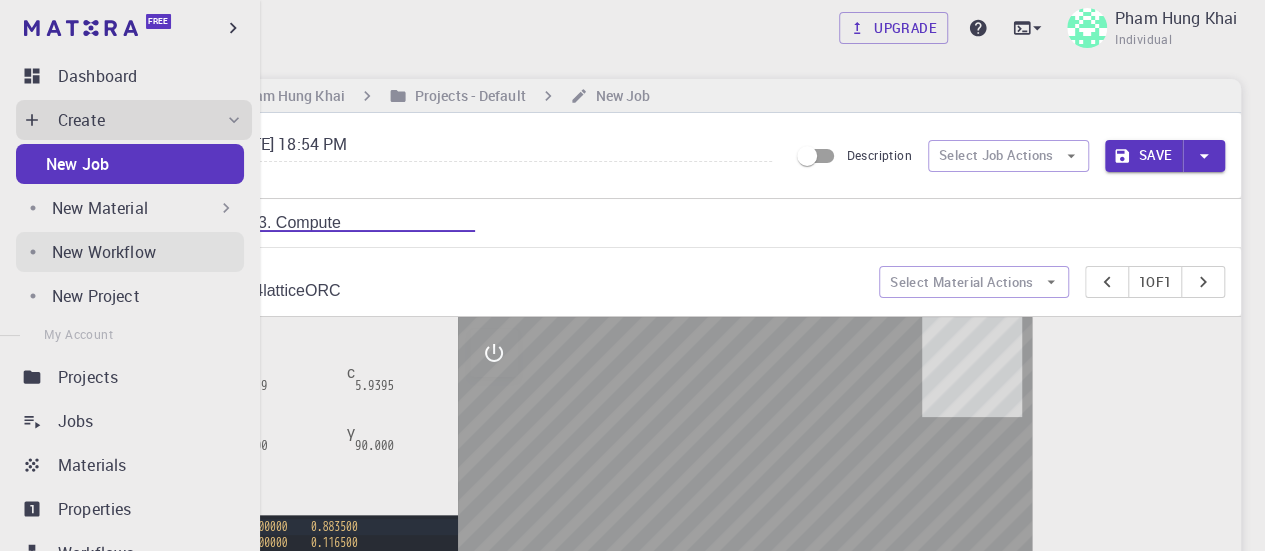 click on "New Workflow" at bounding box center (148, 252) 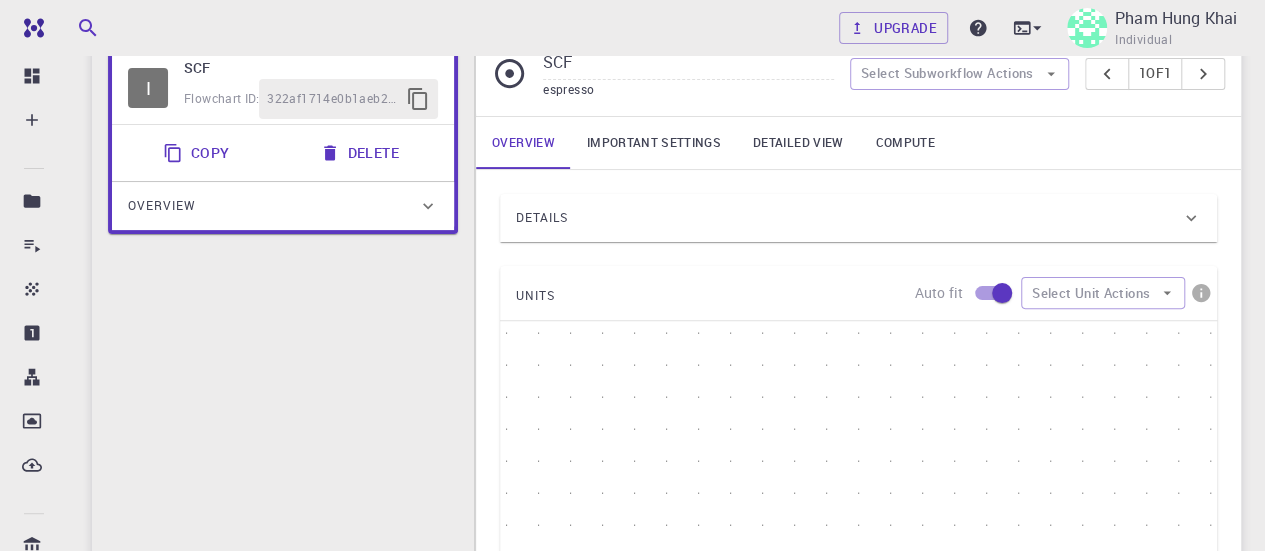 scroll, scrollTop: 0, scrollLeft: 0, axis: both 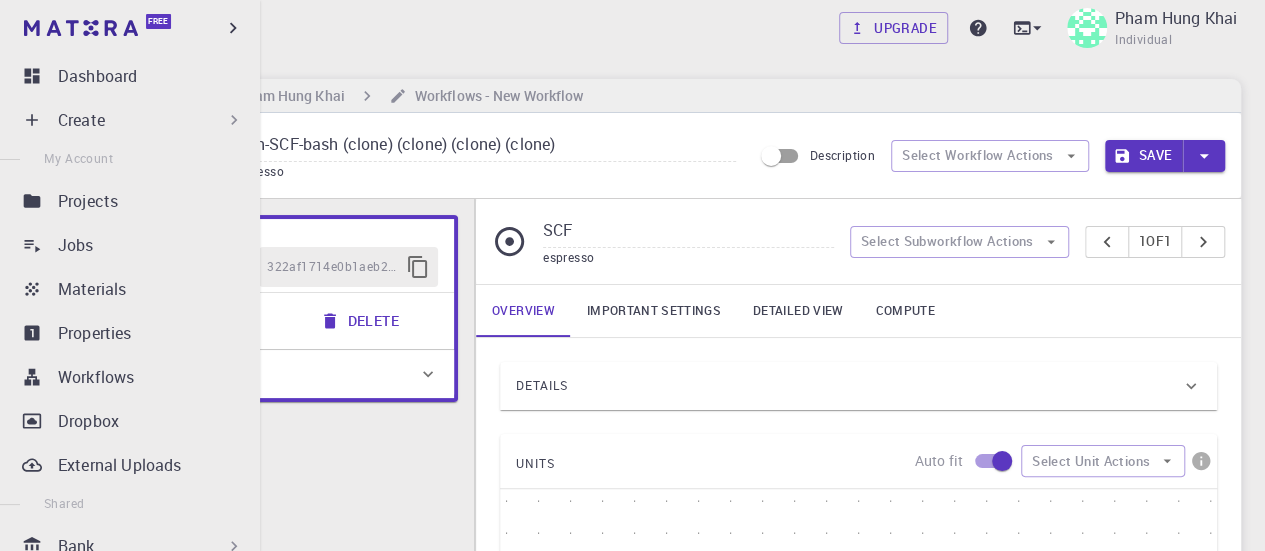 click on "Create" at bounding box center (151, 120) 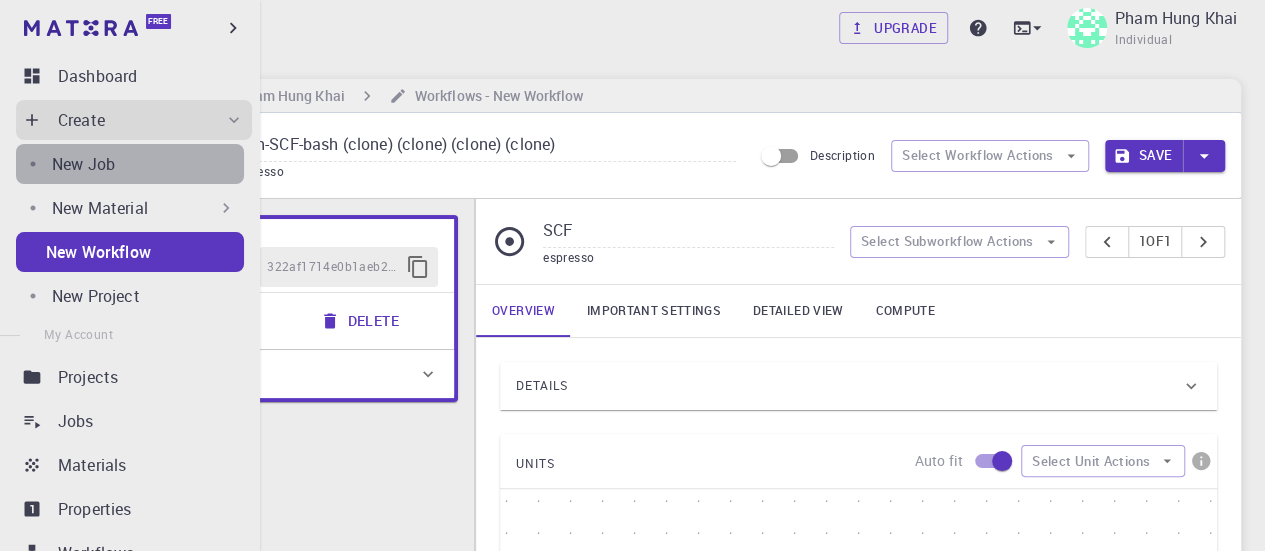 click on "New Job" at bounding box center [148, 164] 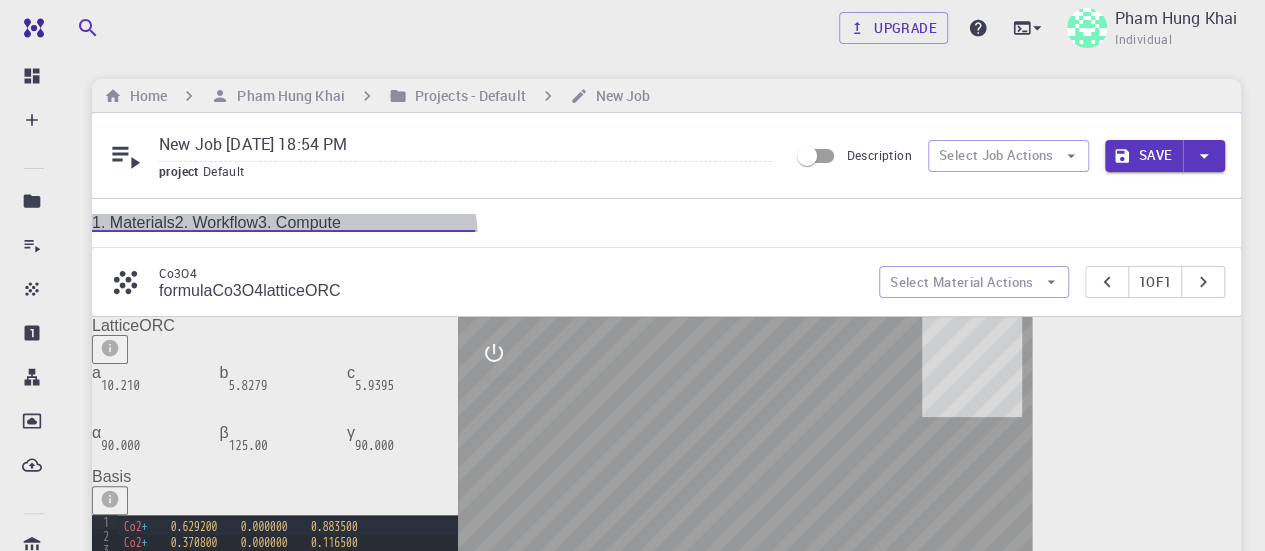 click on "2. Workflow" at bounding box center [216, 222] 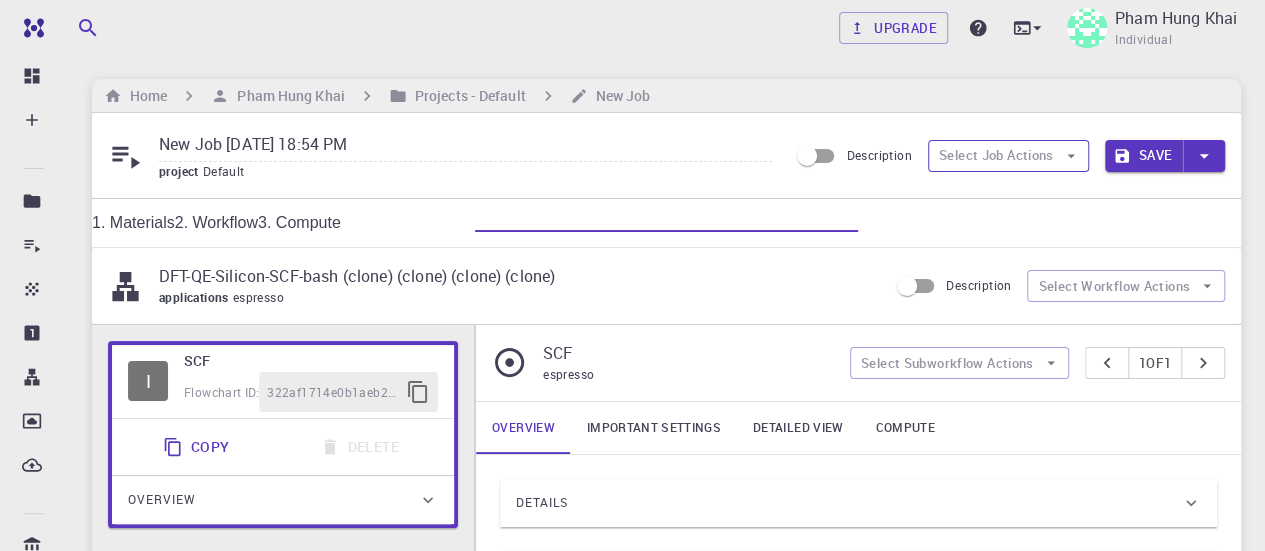 click on "Select Job Actions" at bounding box center [1008, 156] 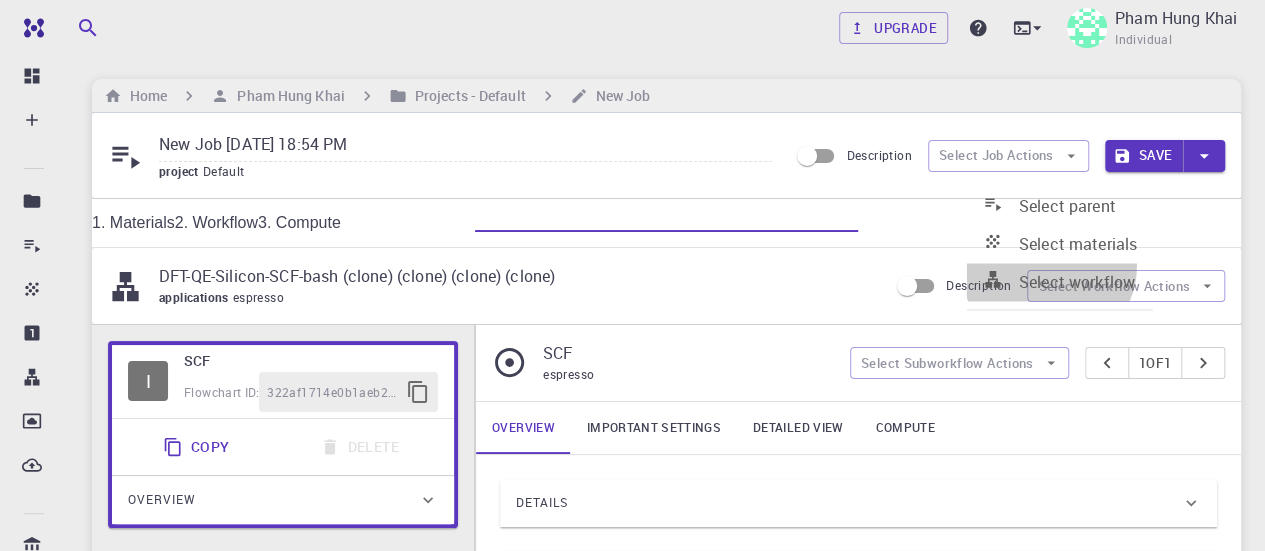 click on "Select workflow" at bounding box center [1060, 282] 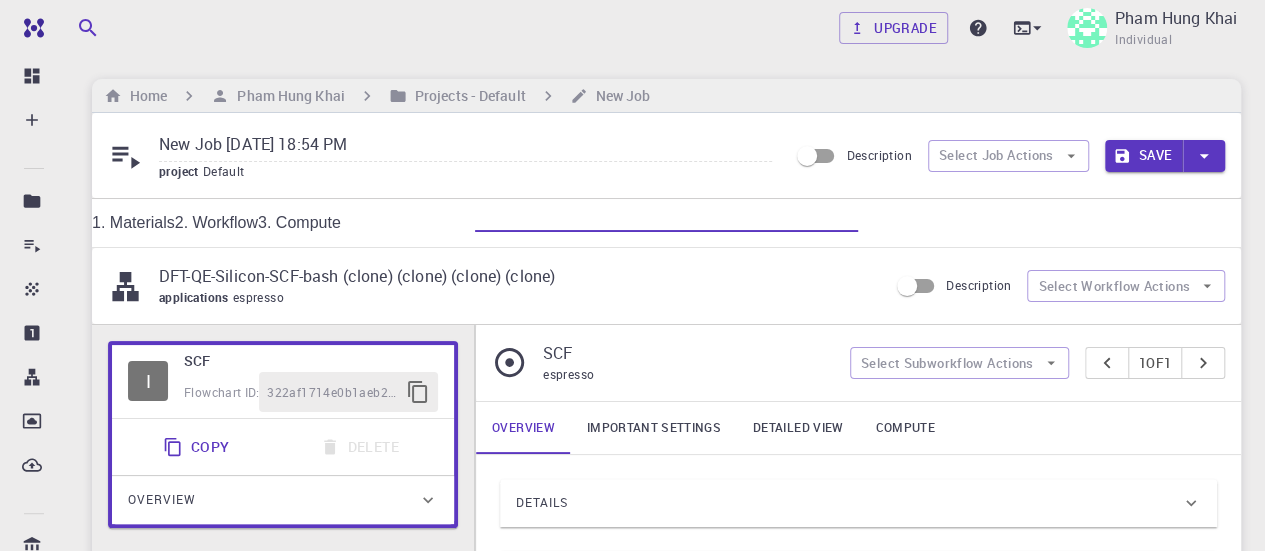 scroll, scrollTop: 0, scrollLeft: 0, axis: both 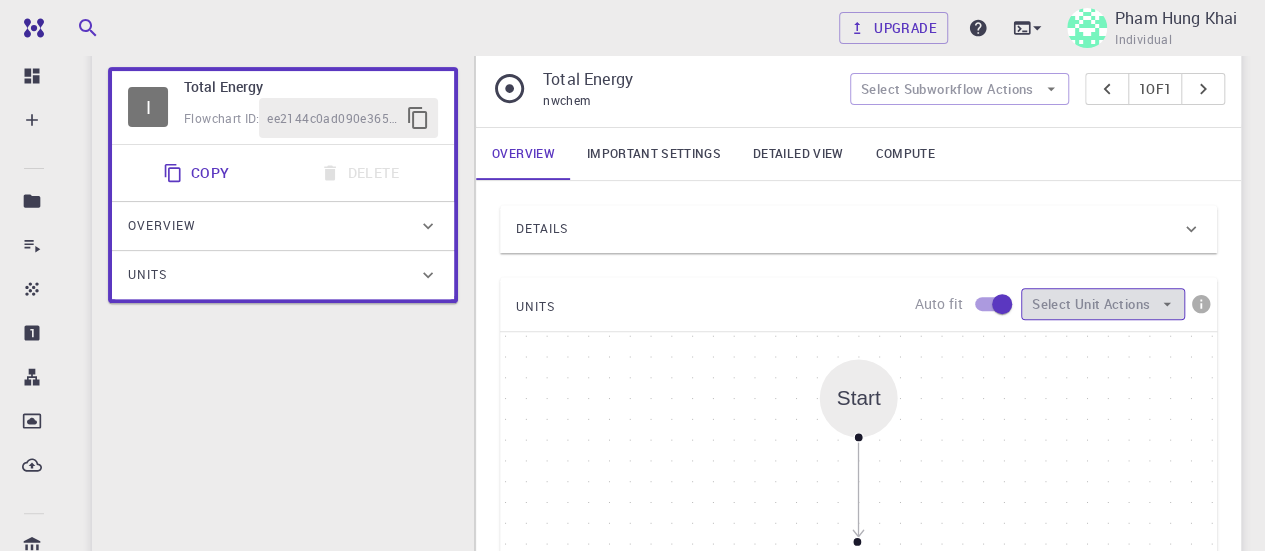 click on "Select Unit Actions" at bounding box center [1103, 304] 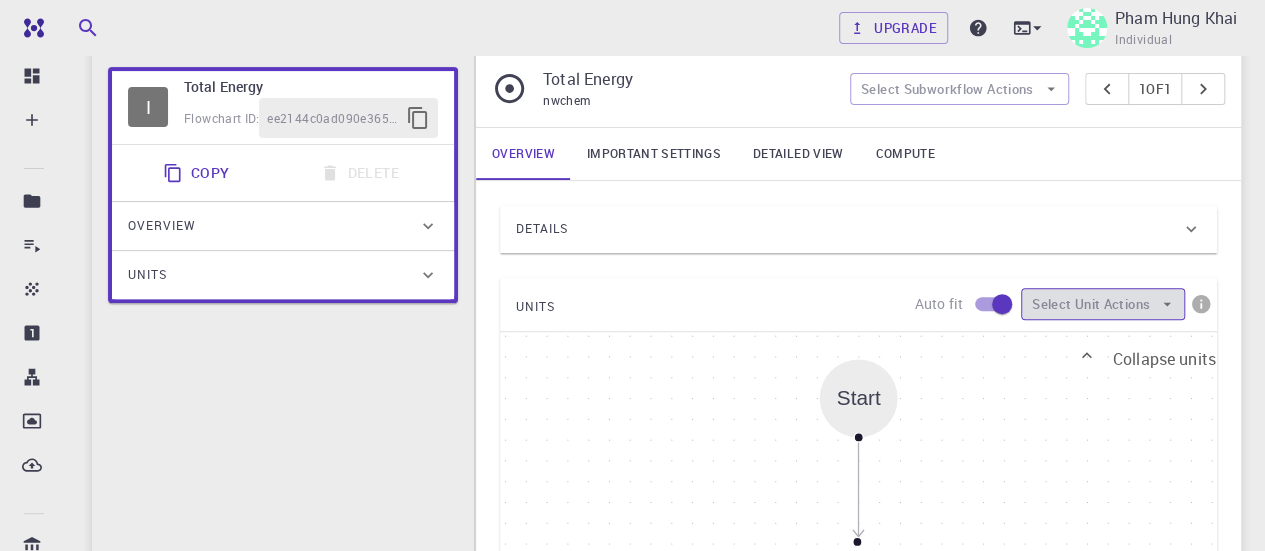 click on "Select Unit Actions" at bounding box center [1103, 304] 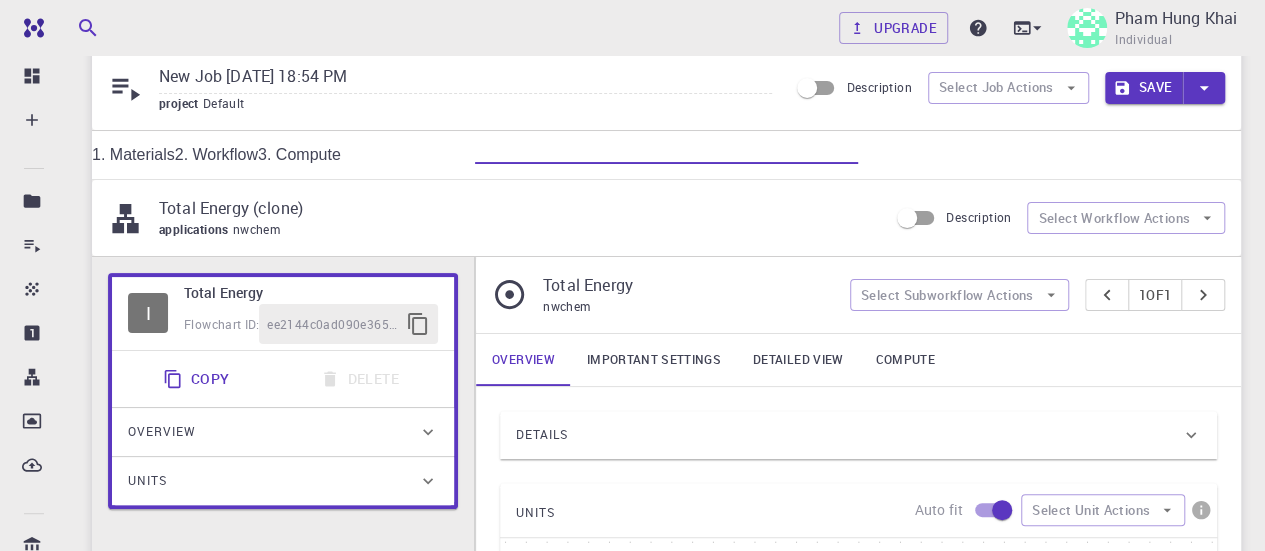 scroll, scrollTop: 67, scrollLeft: 0, axis: vertical 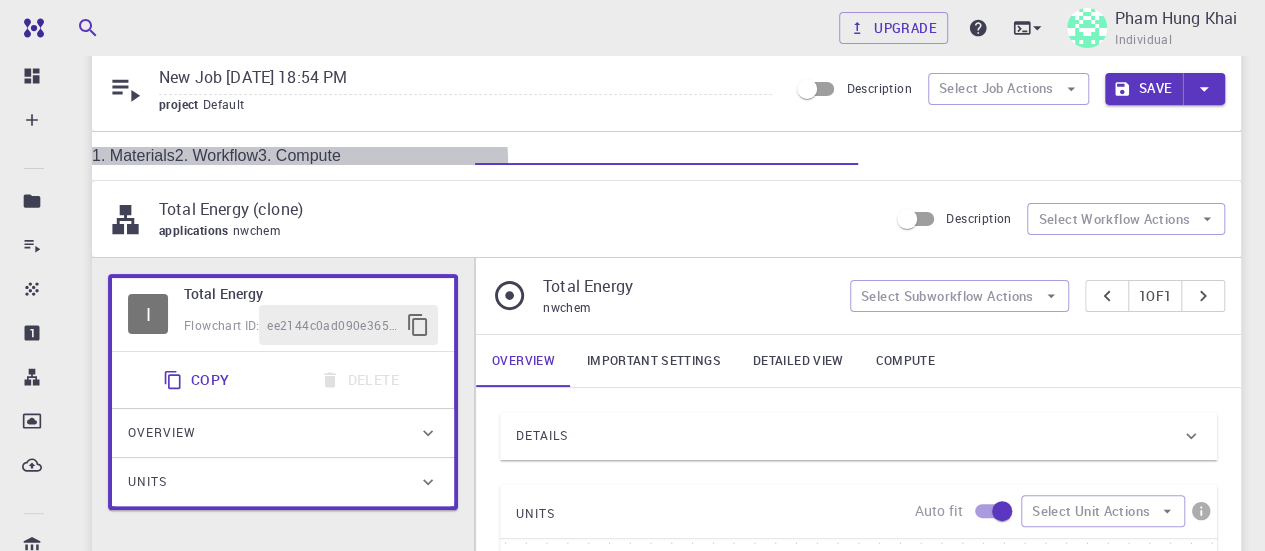 click on "3. Compute" at bounding box center (299, 155) 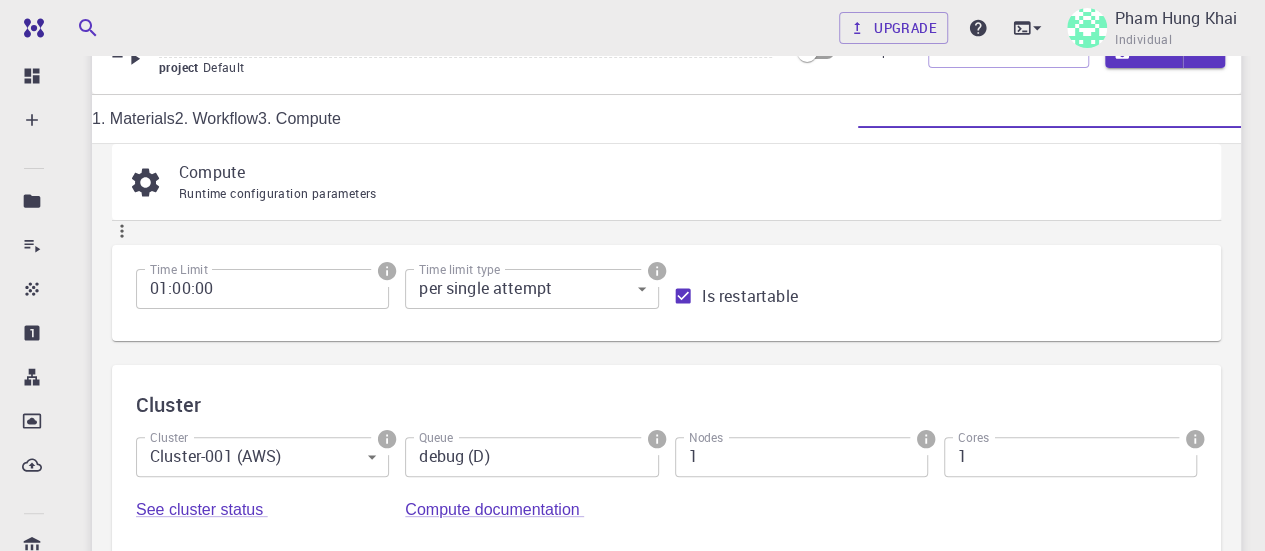 scroll, scrollTop: 98, scrollLeft: 0, axis: vertical 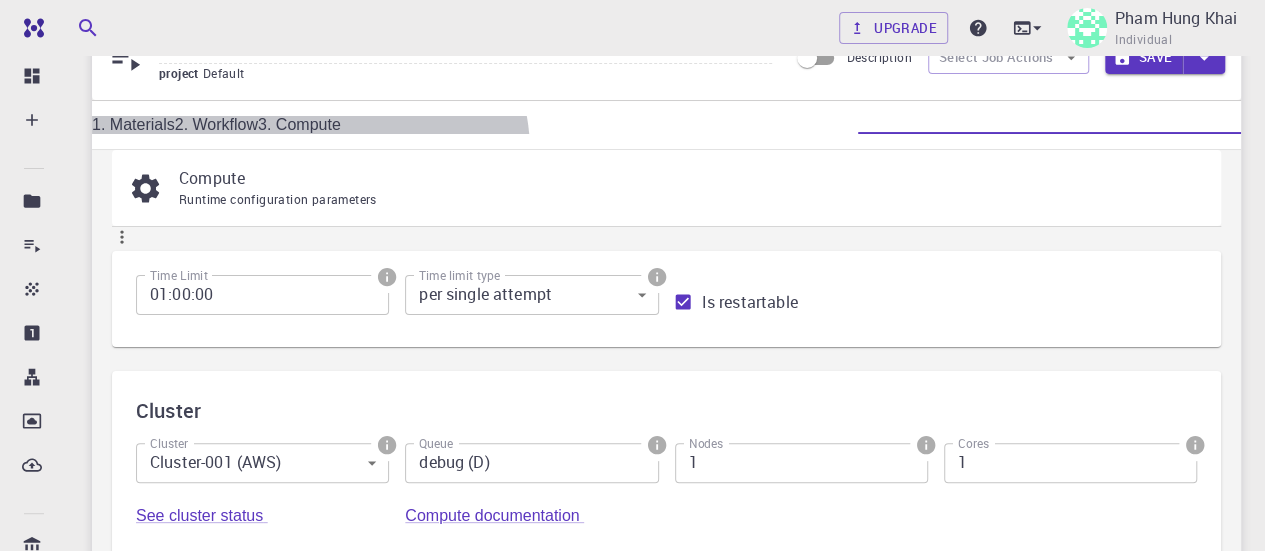 click on "2. Workflow" at bounding box center (216, 124) 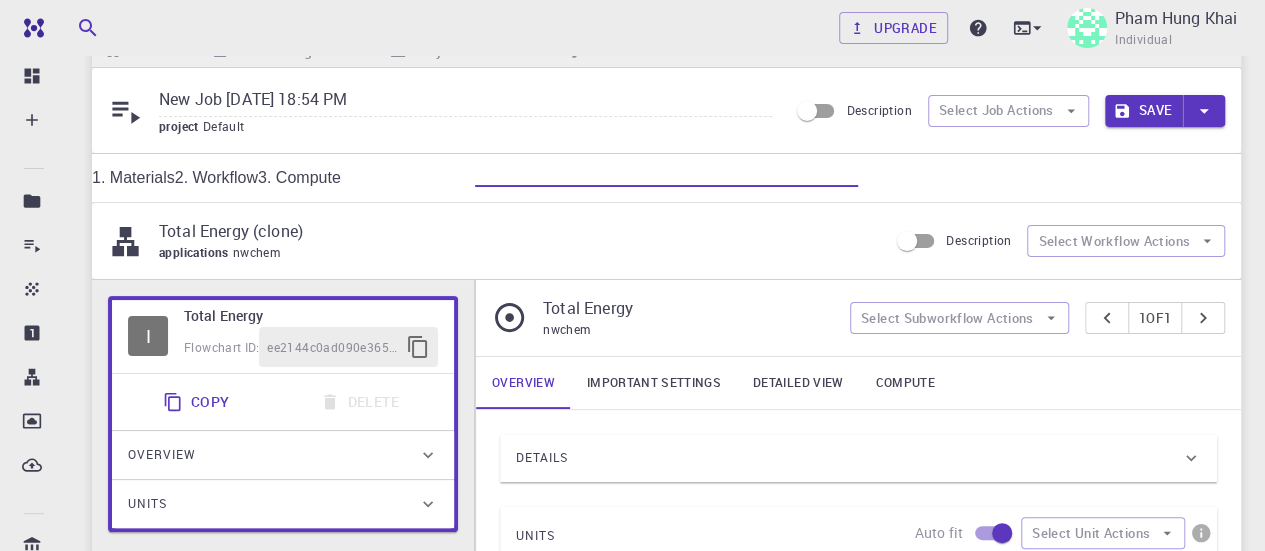 scroll, scrollTop: 0, scrollLeft: 0, axis: both 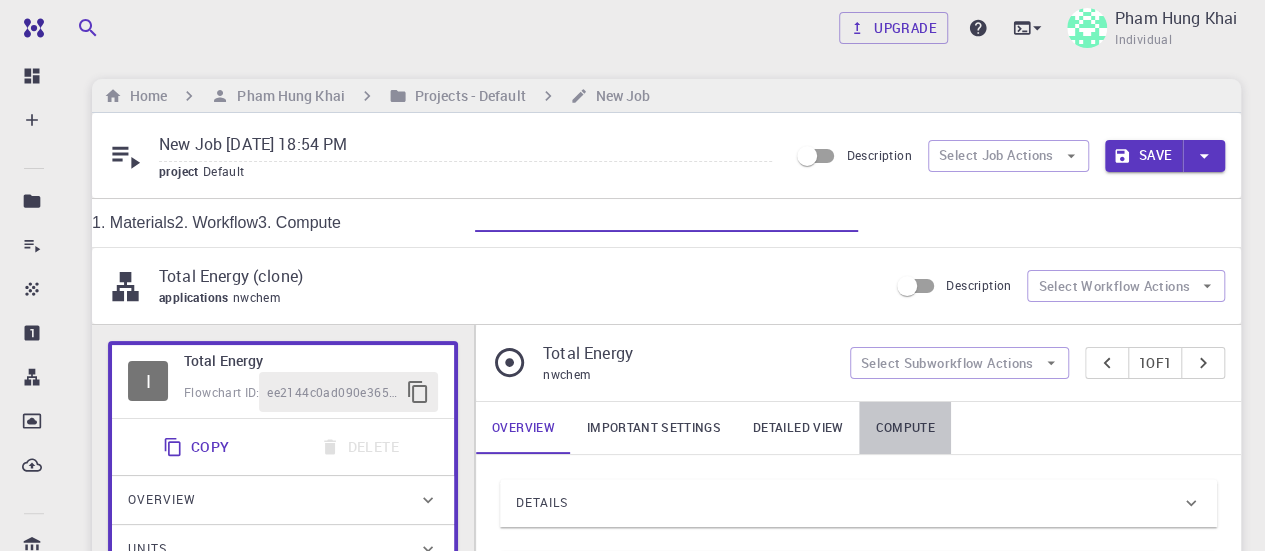 click on "Compute" at bounding box center [904, 428] 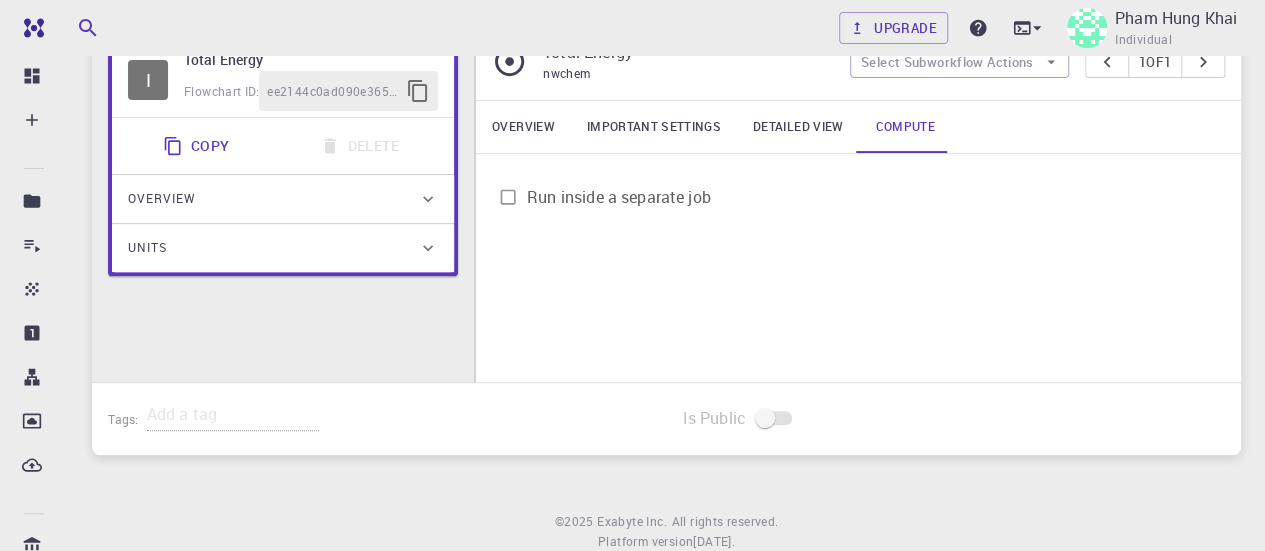 scroll, scrollTop: 297, scrollLeft: 0, axis: vertical 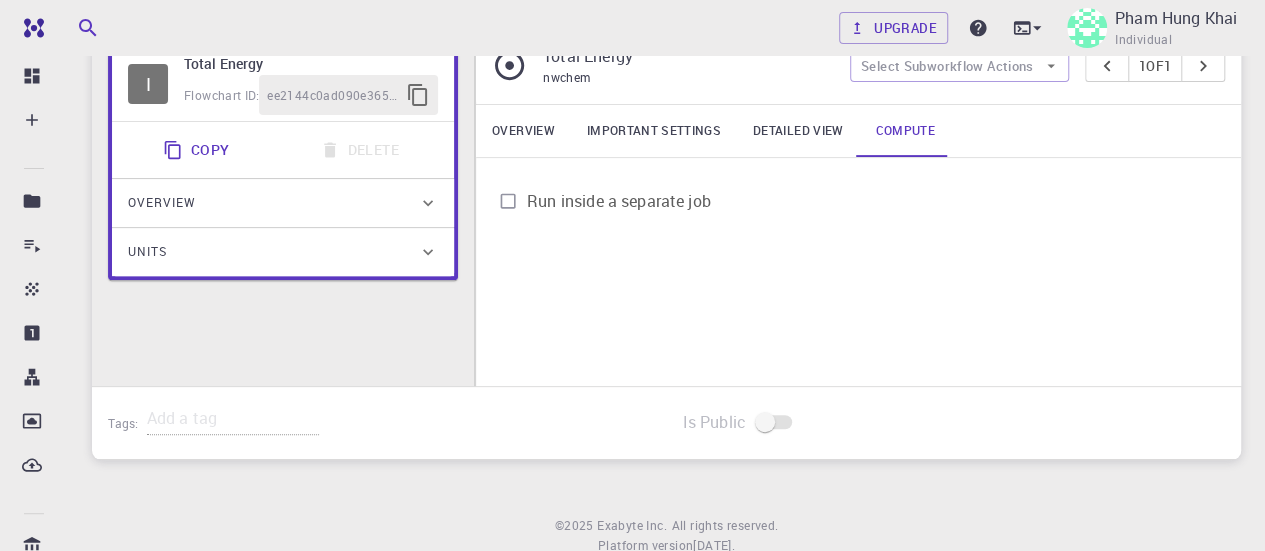 click on "Run inside a separate job" at bounding box center [619, 201] 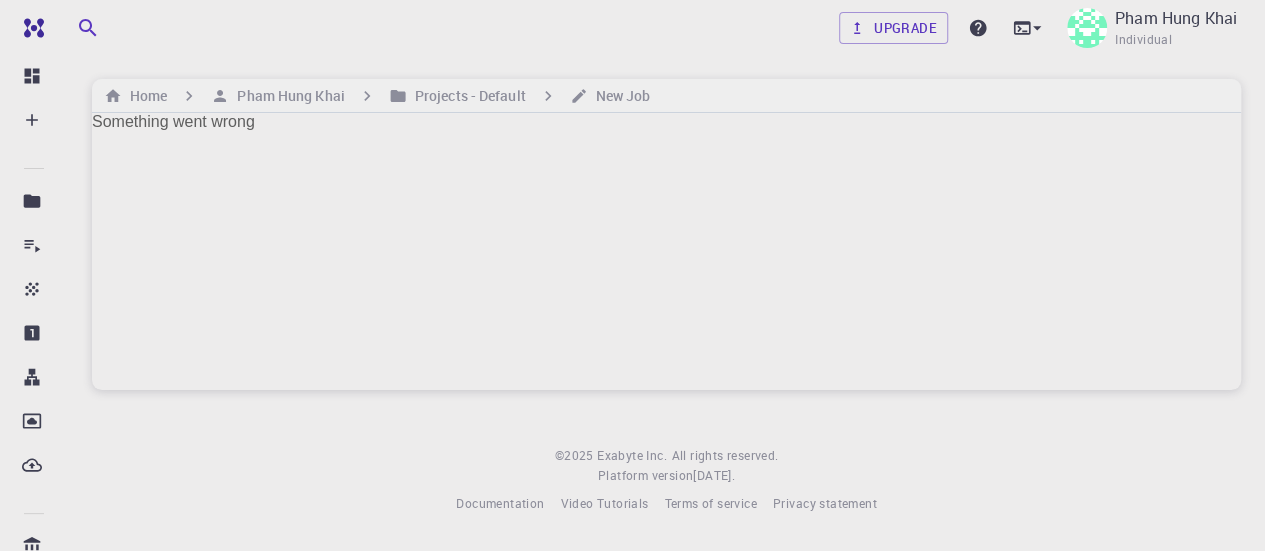 scroll, scrollTop: 0, scrollLeft: 0, axis: both 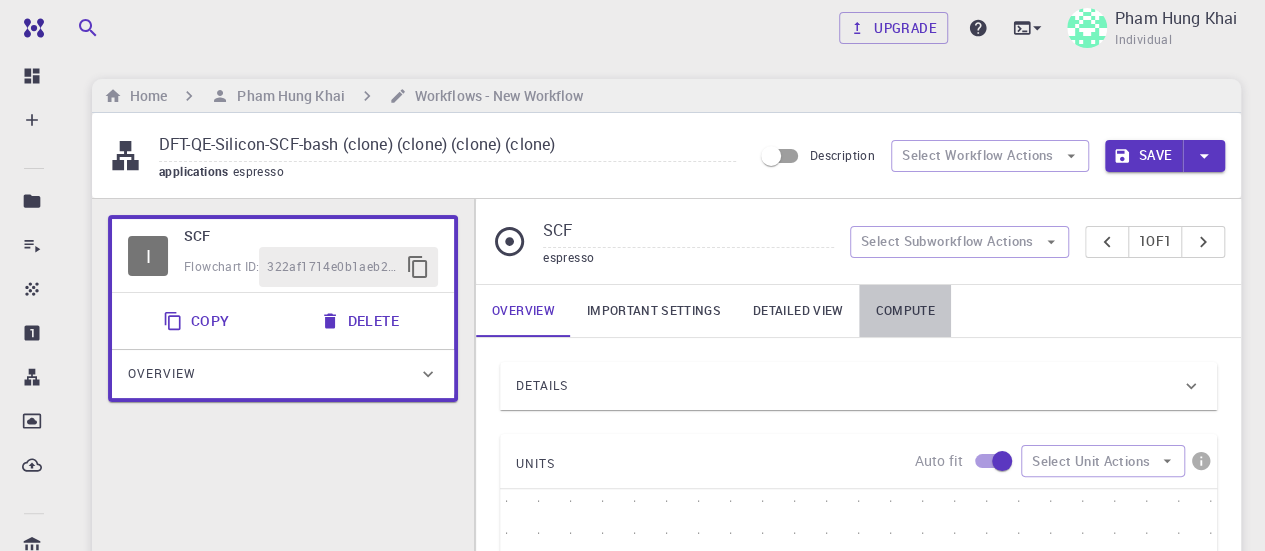 click on "Compute" at bounding box center (904, 311) 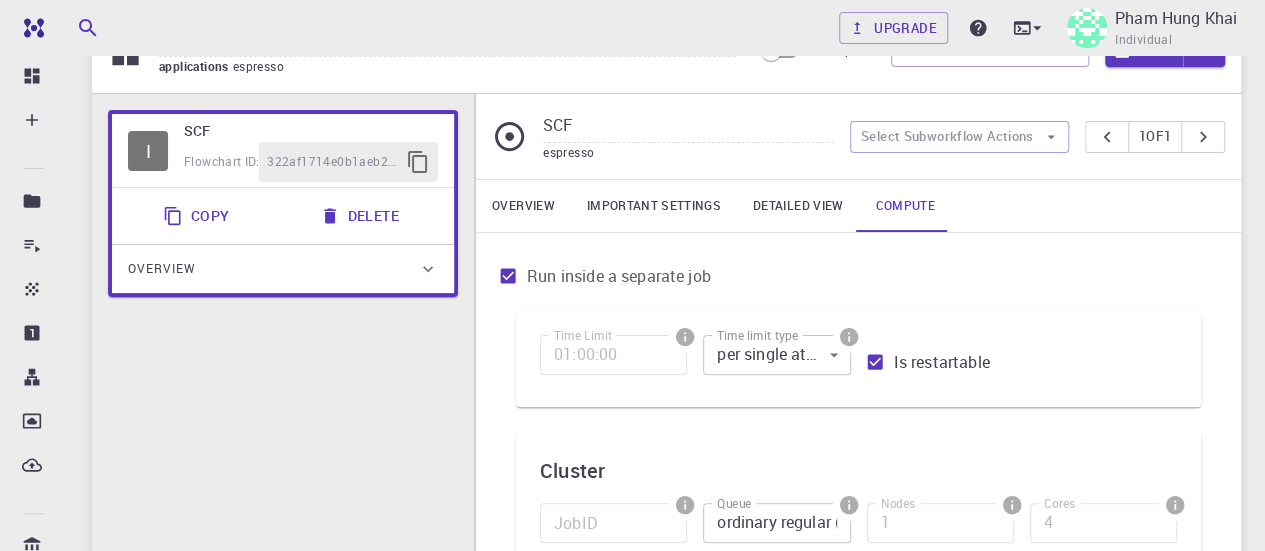 scroll, scrollTop: 0, scrollLeft: 0, axis: both 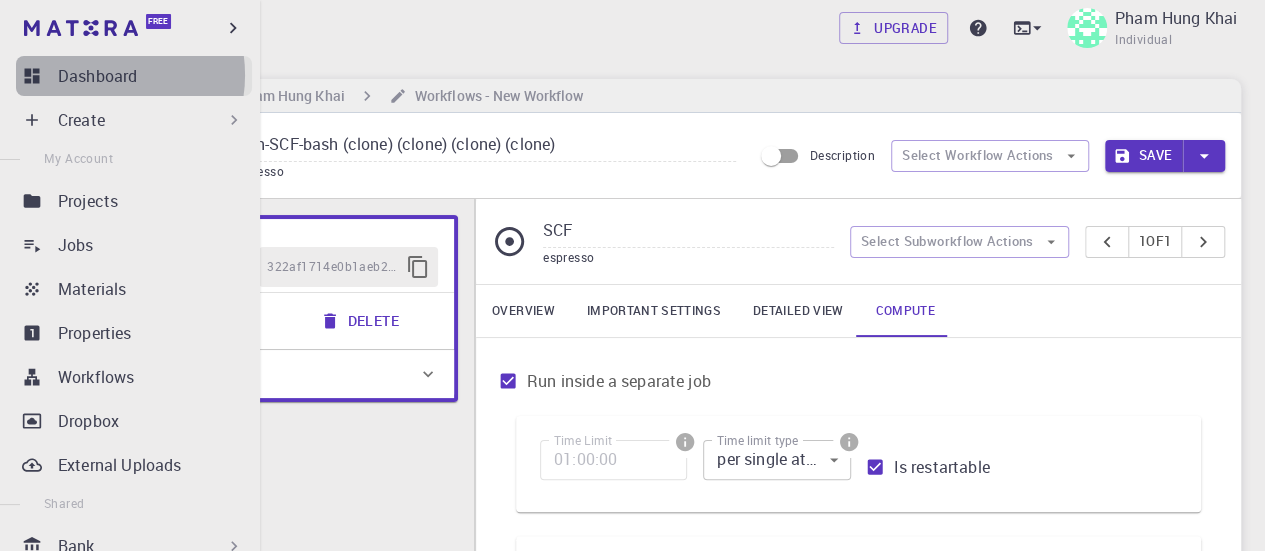 click on "Dashboard" at bounding box center (97, 76) 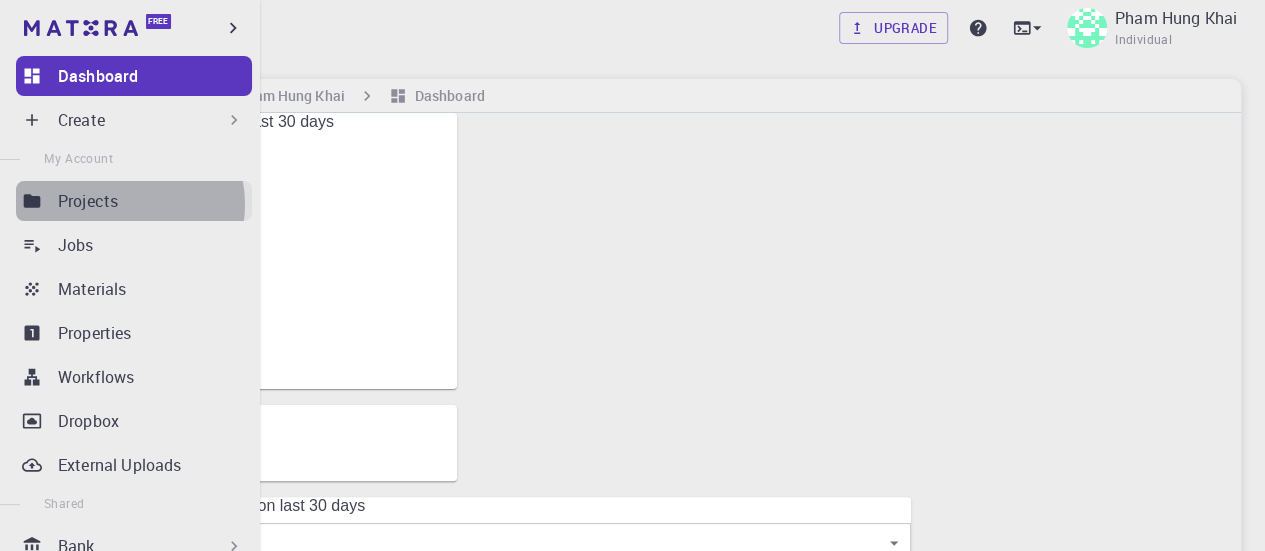 click on "Projects" at bounding box center [155, 201] 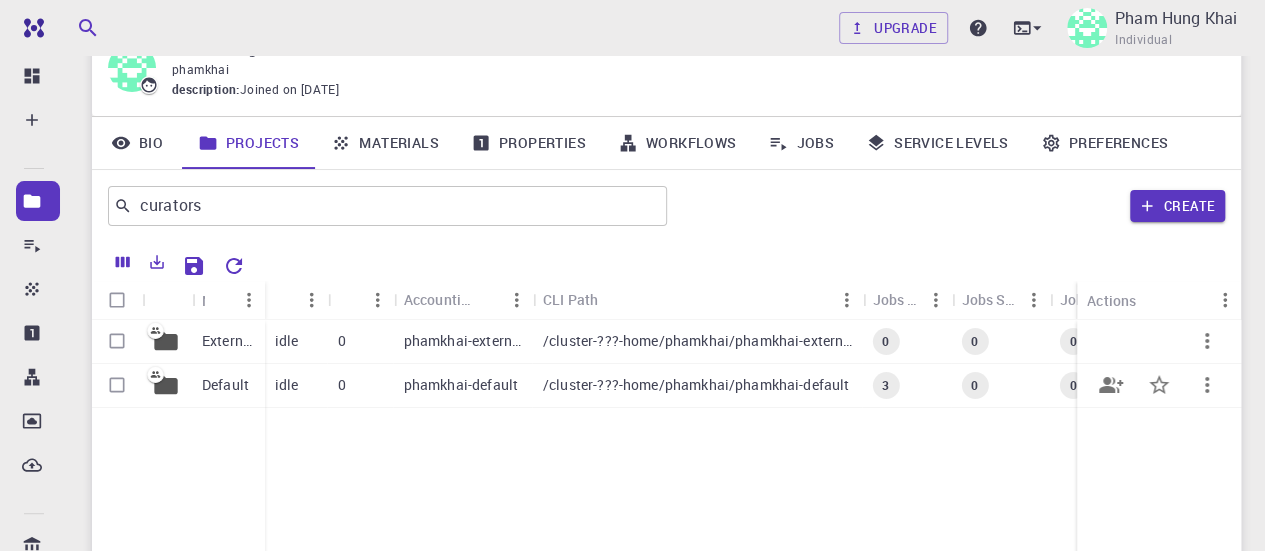scroll, scrollTop: 84, scrollLeft: 0, axis: vertical 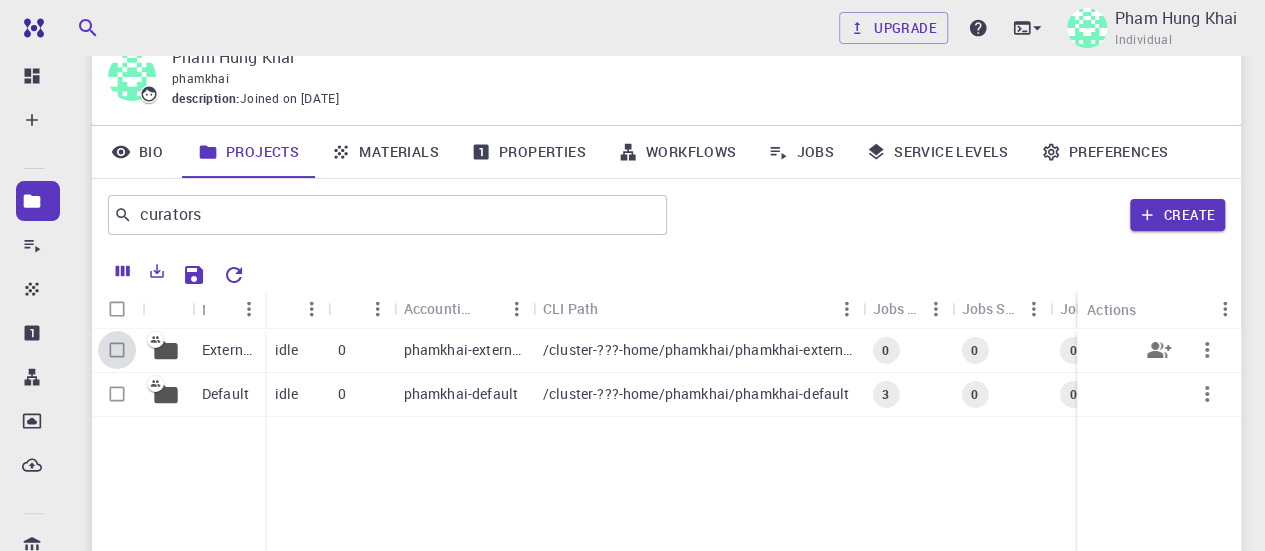 click at bounding box center [117, 350] 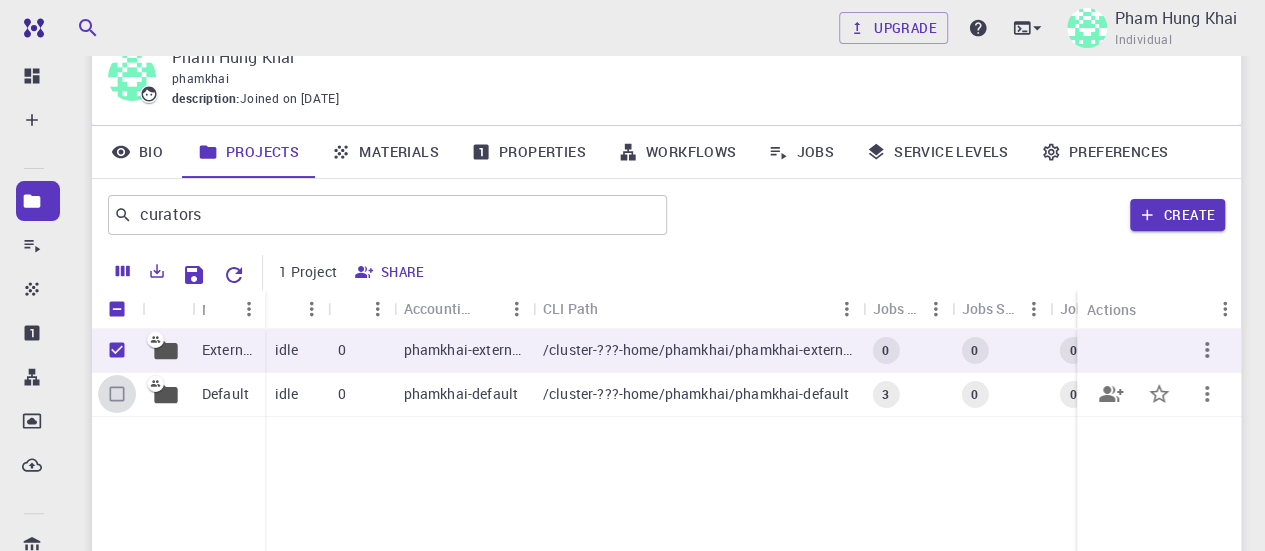 click at bounding box center [117, 394] 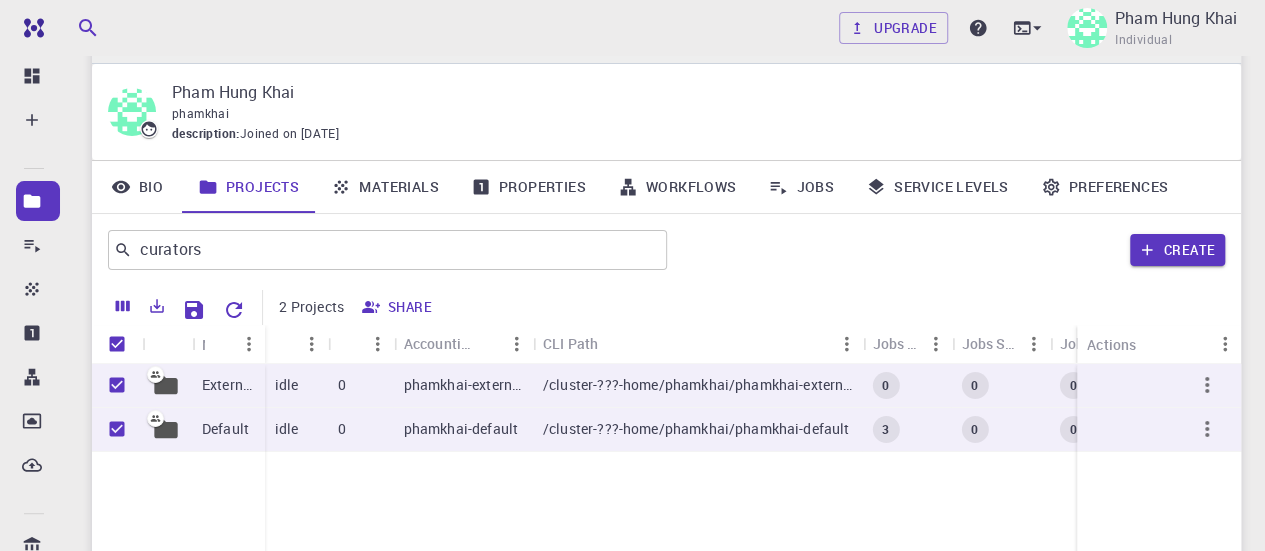 scroll, scrollTop: 139, scrollLeft: 0, axis: vertical 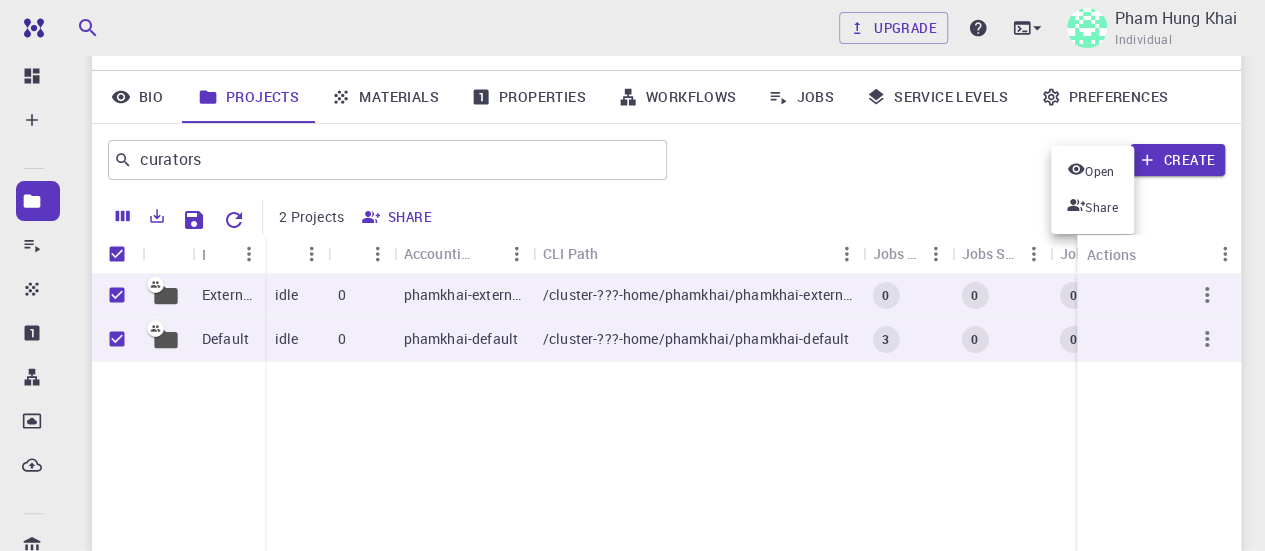click at bounding box center (632, 275) 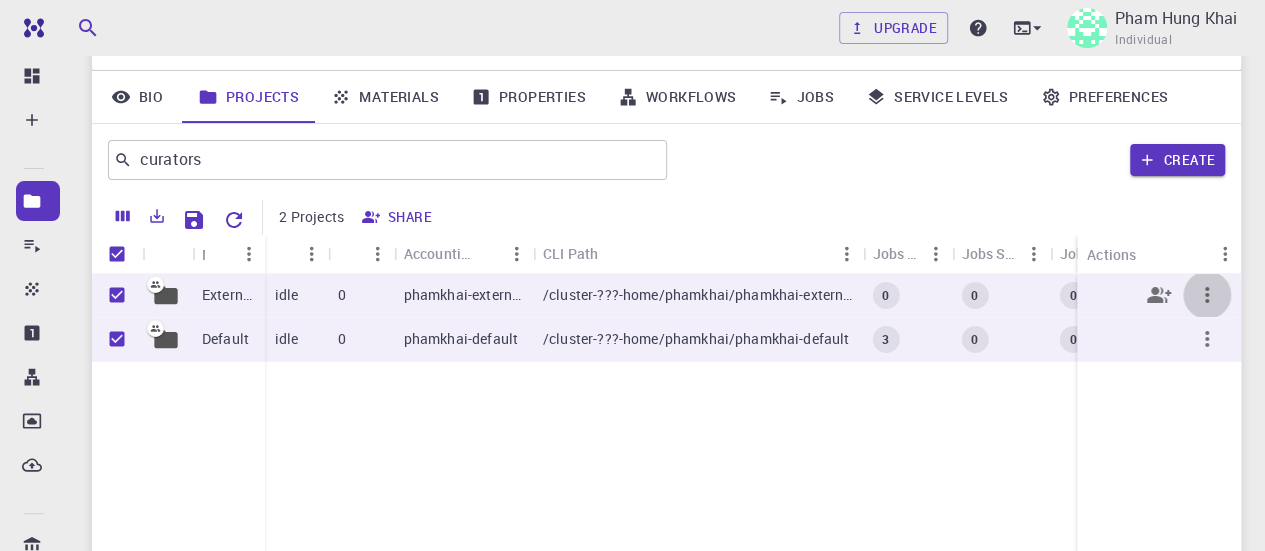 click 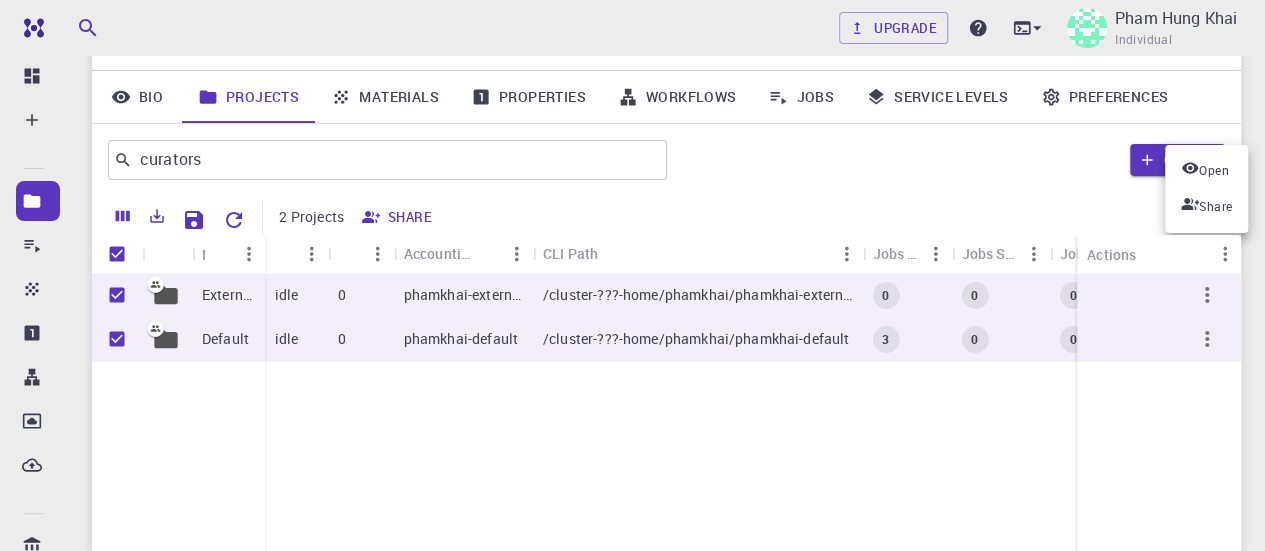 drag, startPoint x: 1043, startPoint y: 511, endPoint x: 944, endPoint y: 335, distance: 201.93315 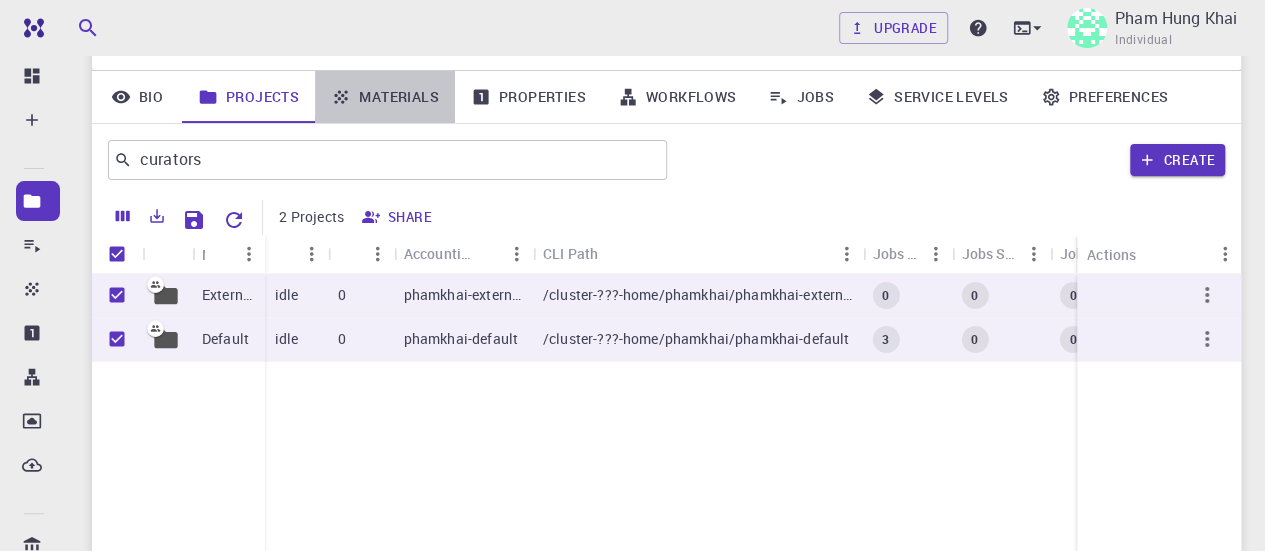 click on "Materials" at bounding box center (385, 97) 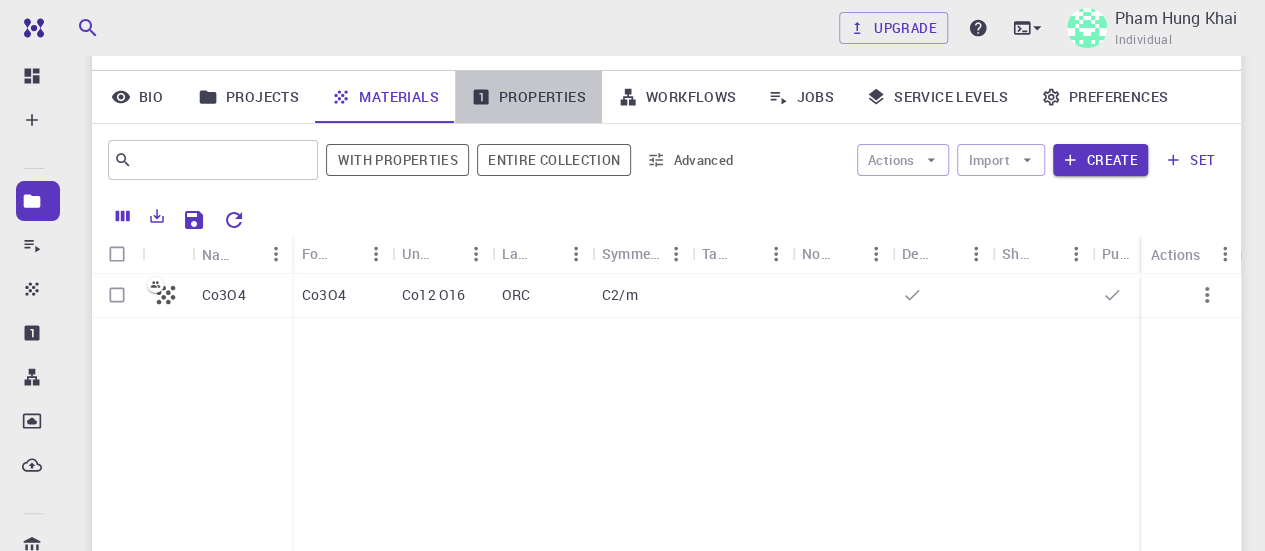 click on "Properties" at bounding box center (528, 97) 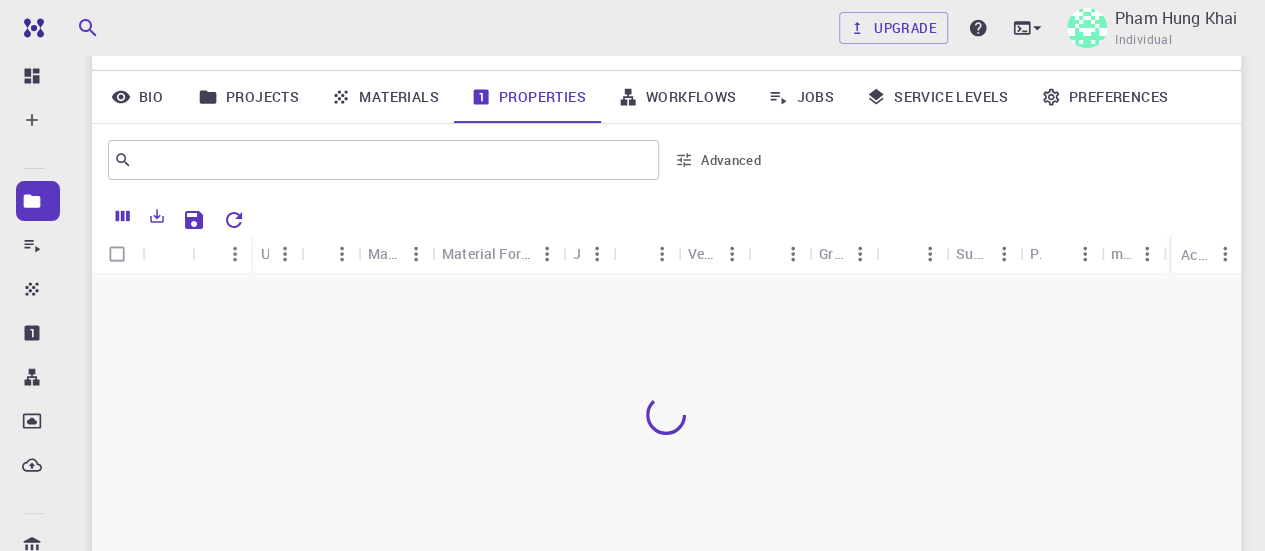 click on "Workflows" at bounding box center [677, 97] 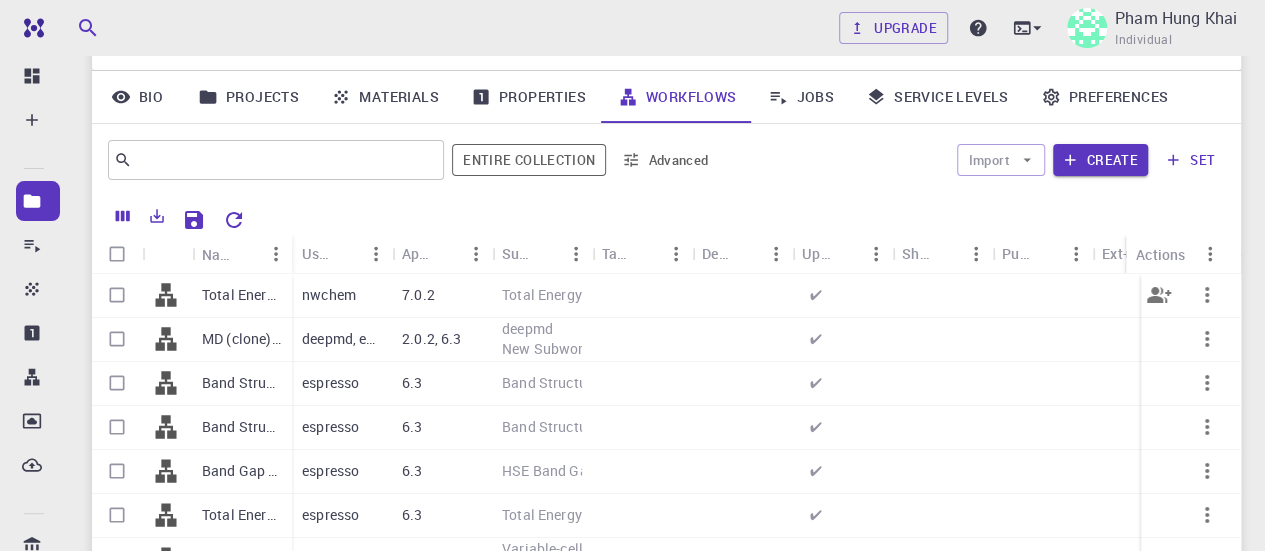 click 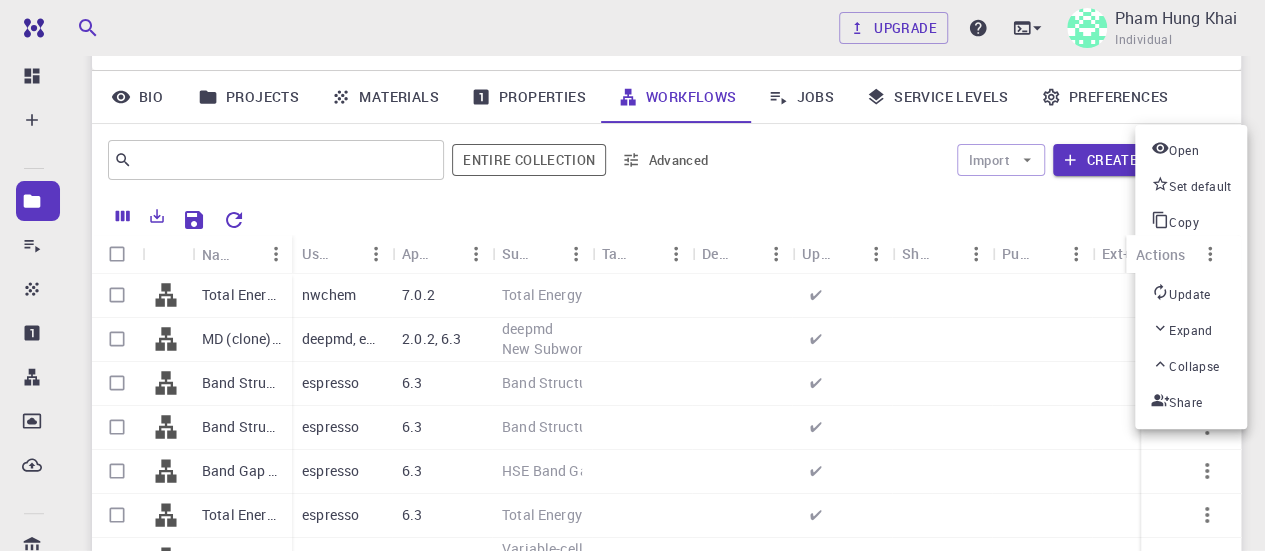 click at bounding box center (632, 275) 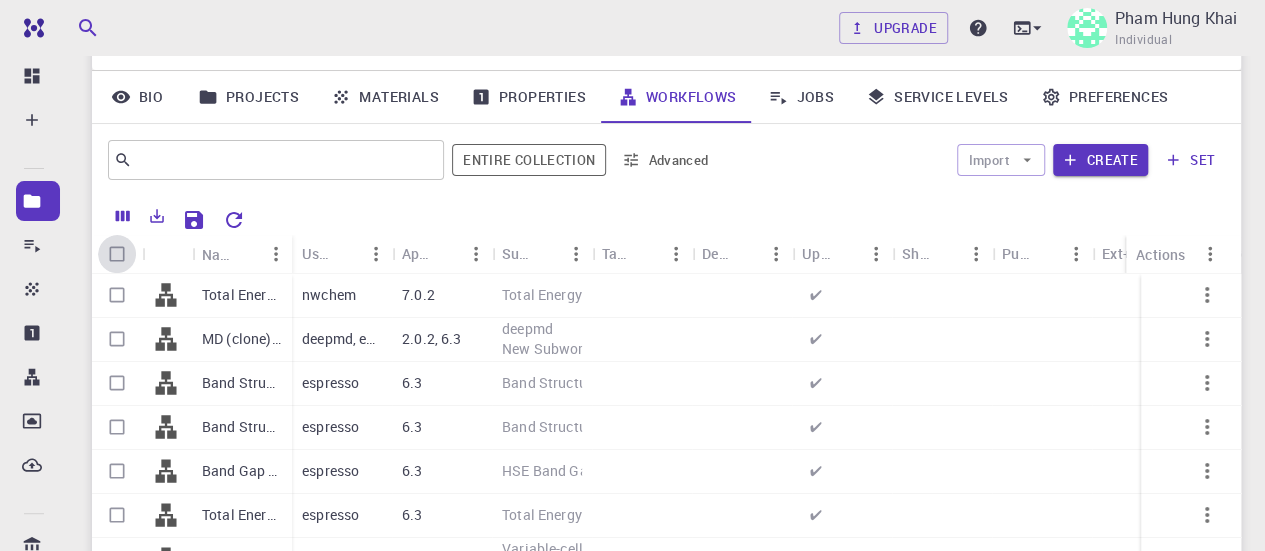 click at bounding box center [117, 254] 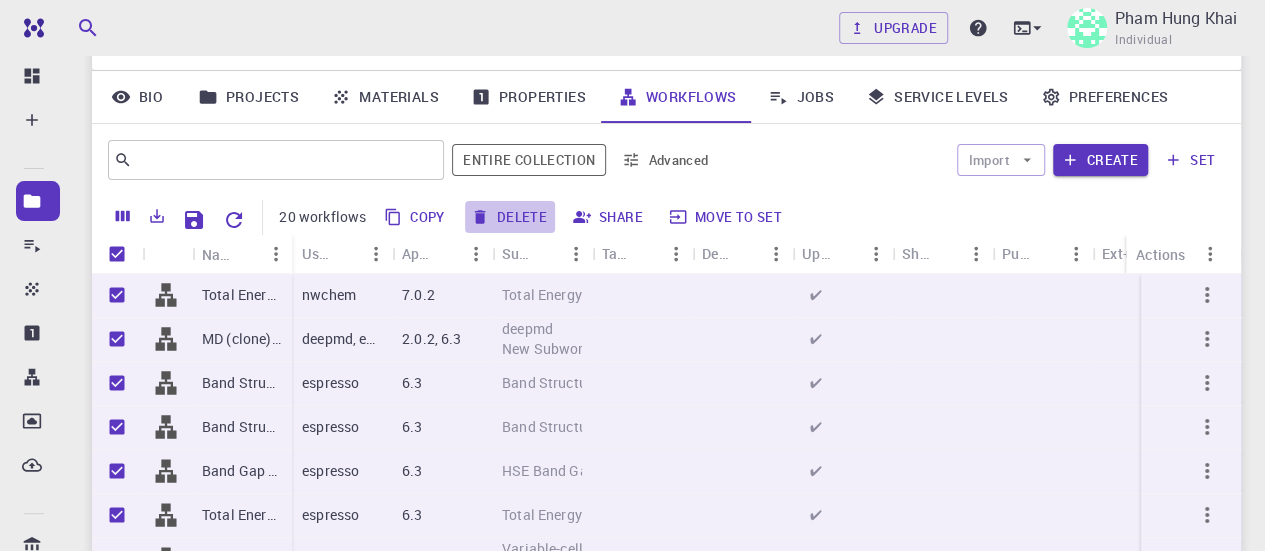click on "Delete" at bounding box center (510, 217) 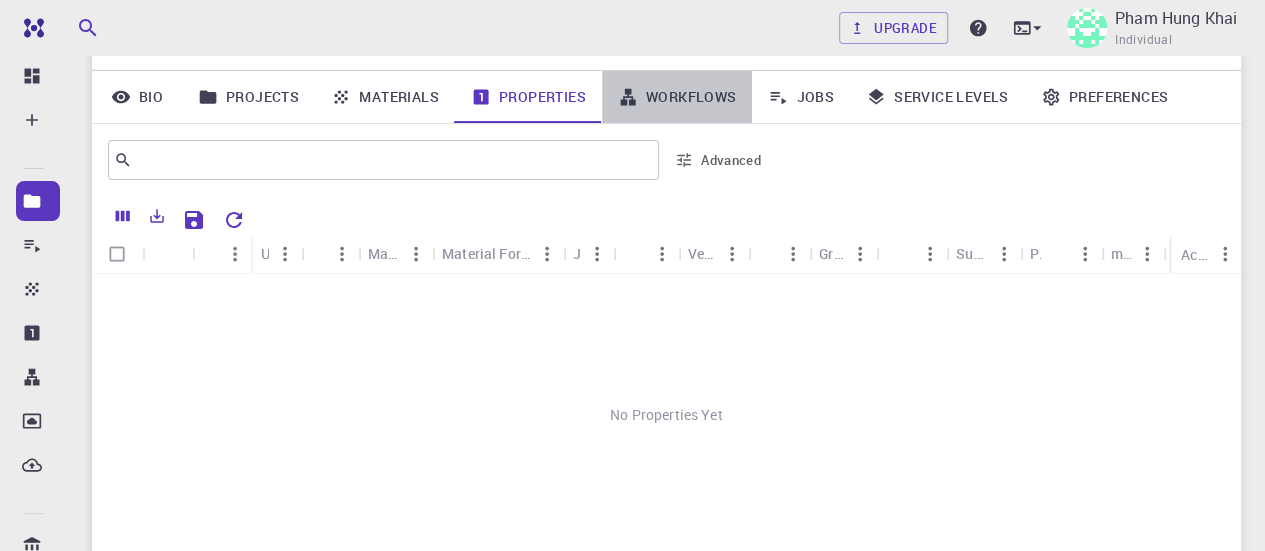 click on "Workflows" at bounding box center [677, 97] 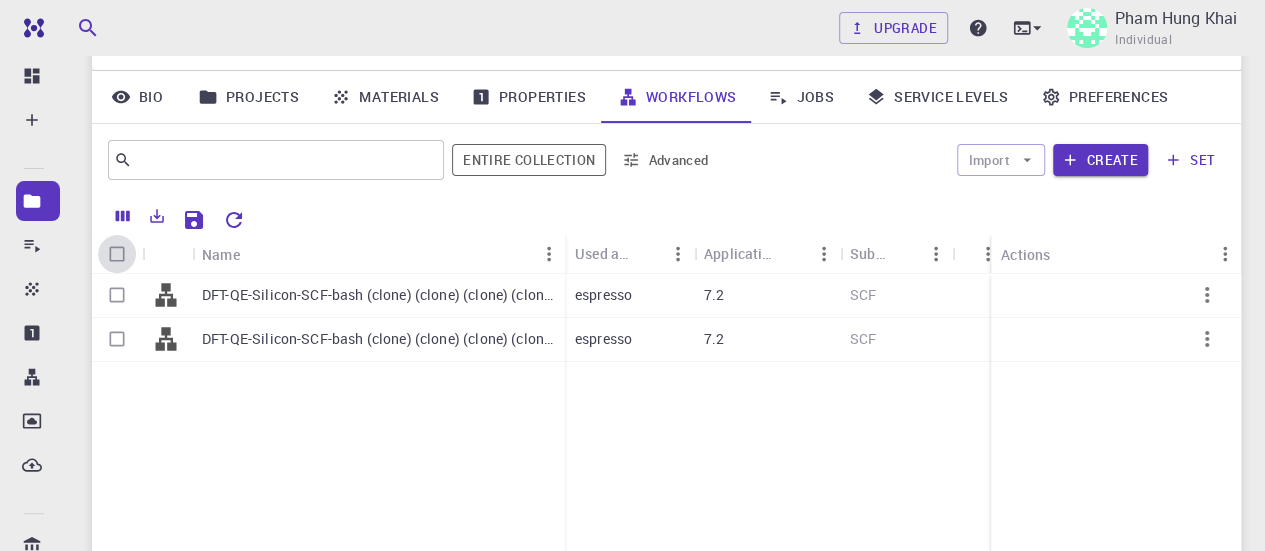 click at bounding box center (117, 254) 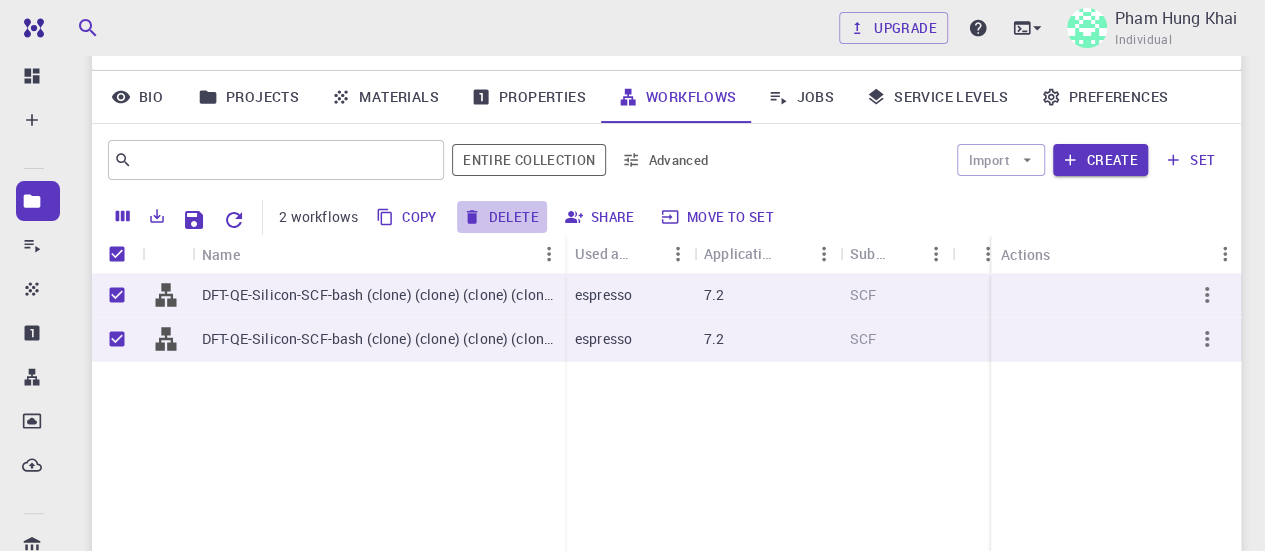 click on "Delete" at bounding box center [502, 217] 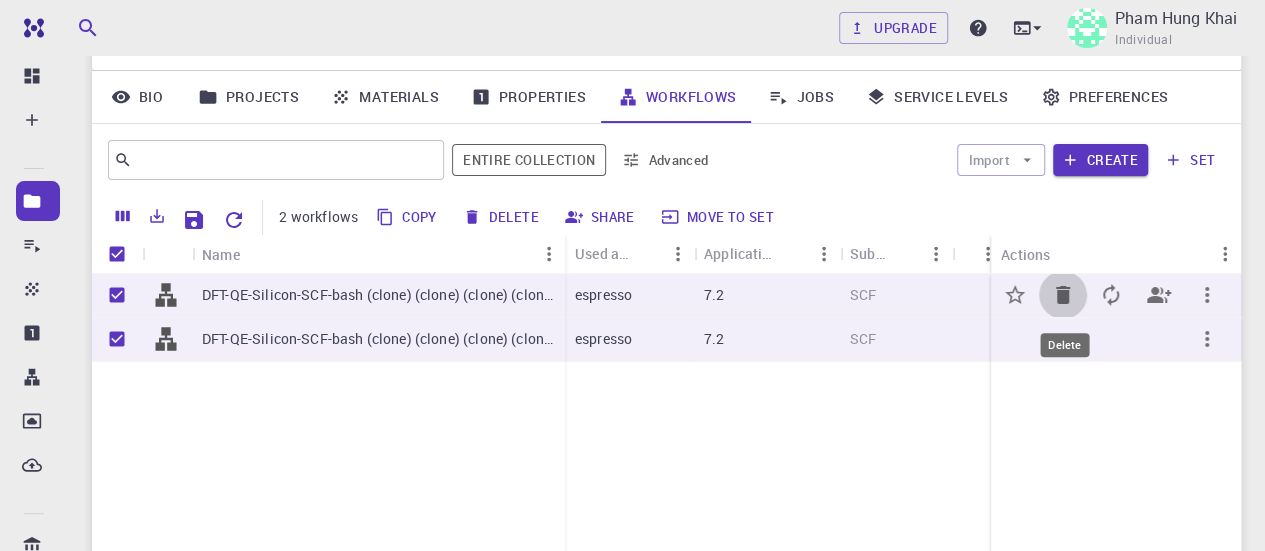 click 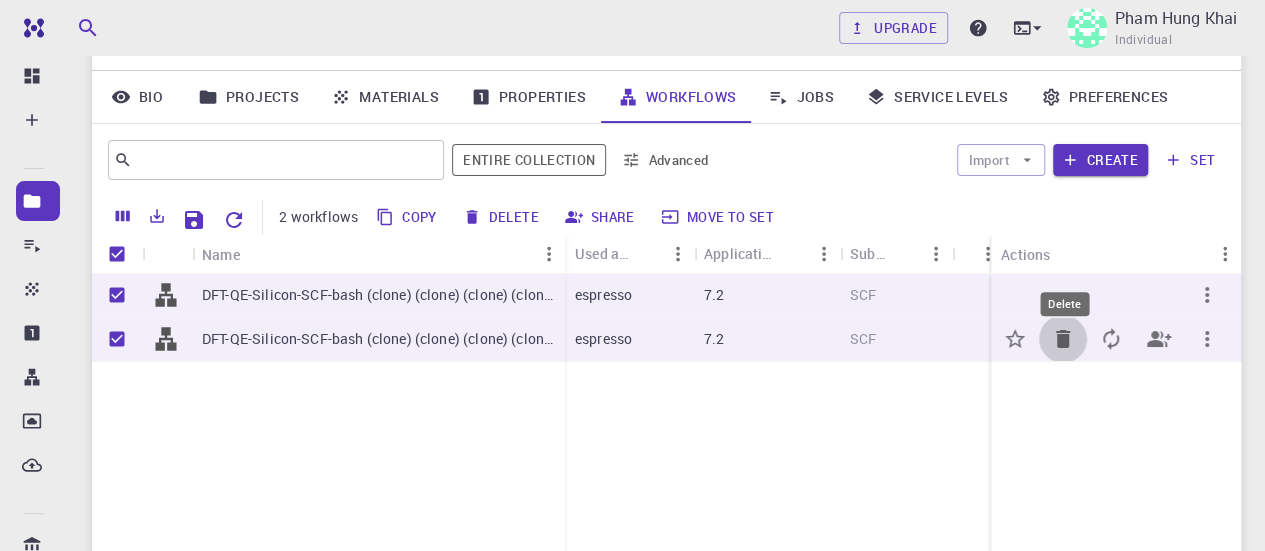 click 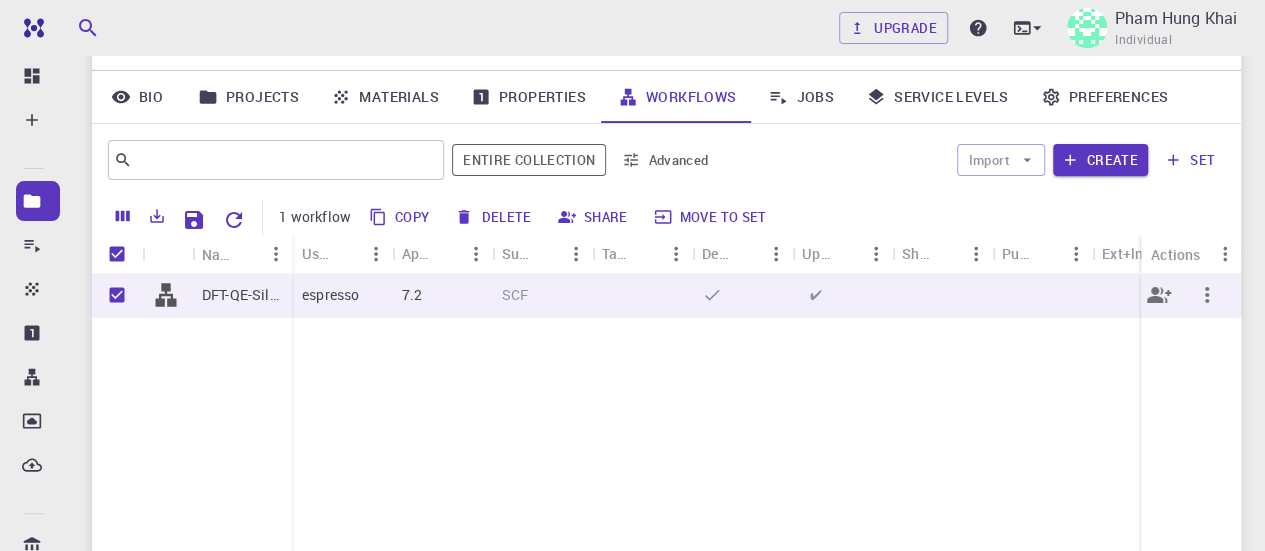 click at bounding box center [1042, 296] 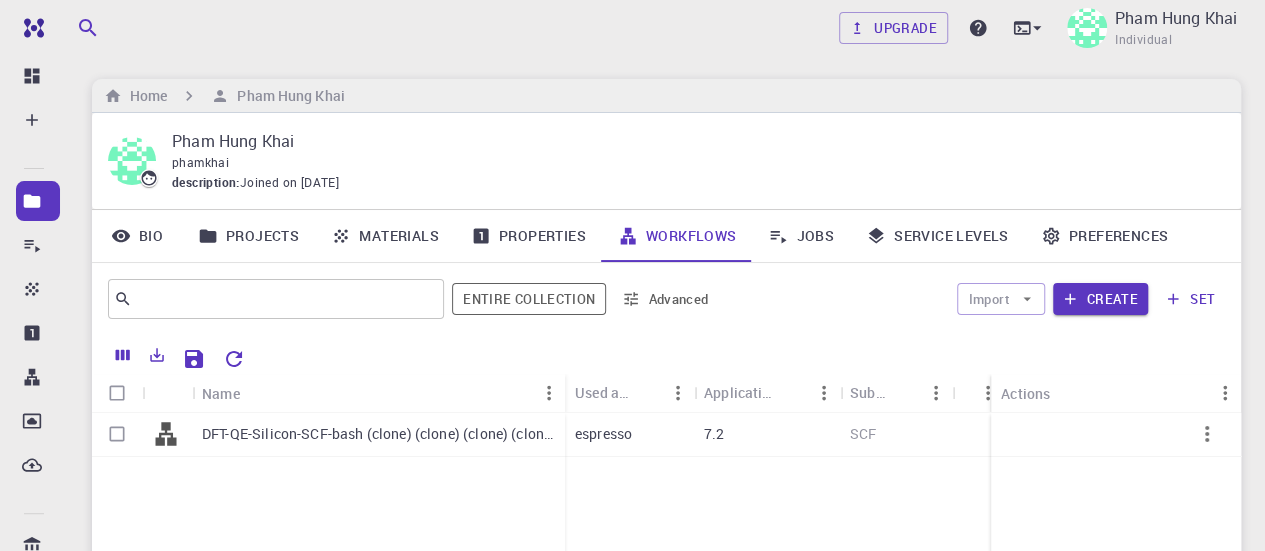 scroll, scrollTop: 139, scrollLeft: 0, axis: vertical 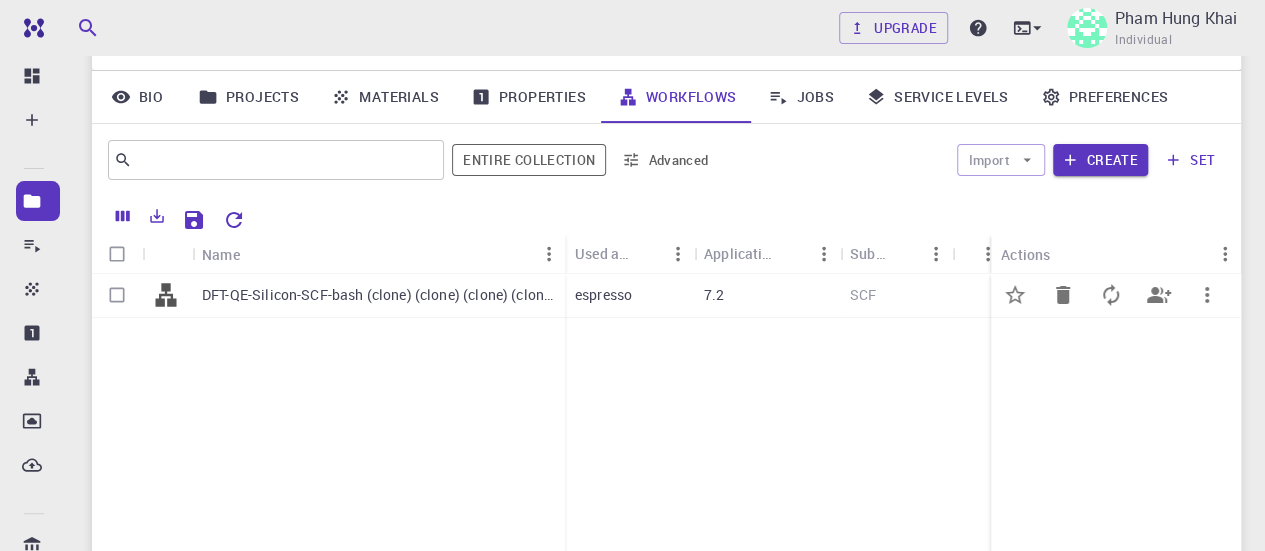 click on "DFT-QE-Silicon-SCF-bash (clone) (clone) (clone) (clone)" at bounding box center [378, 296] 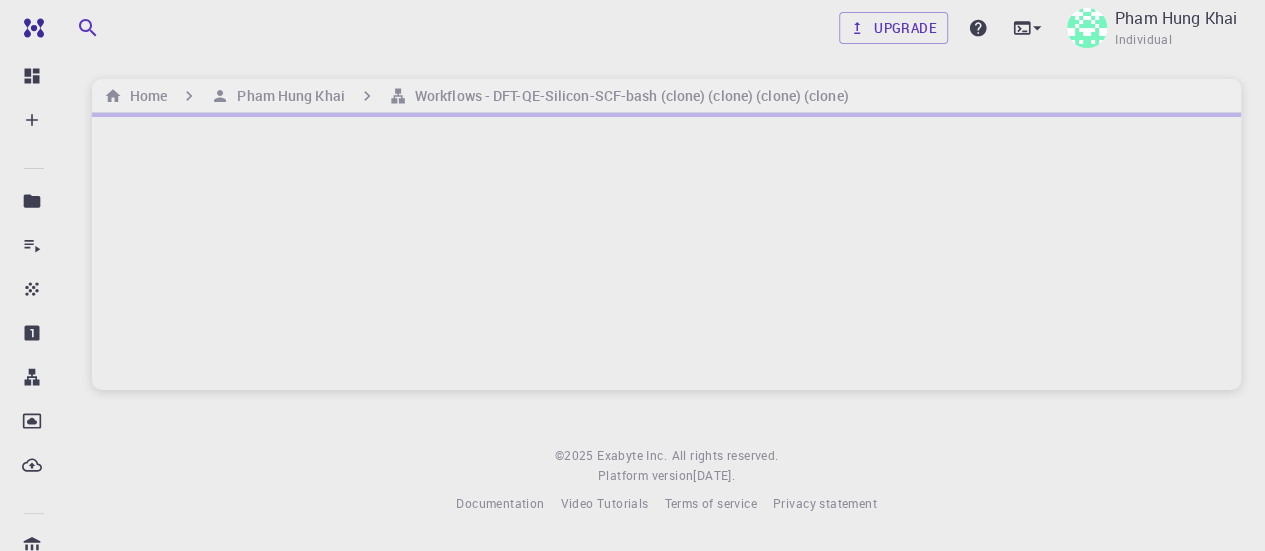 scroll, scrollTop: 0, scrollLeft: 0, axis: both 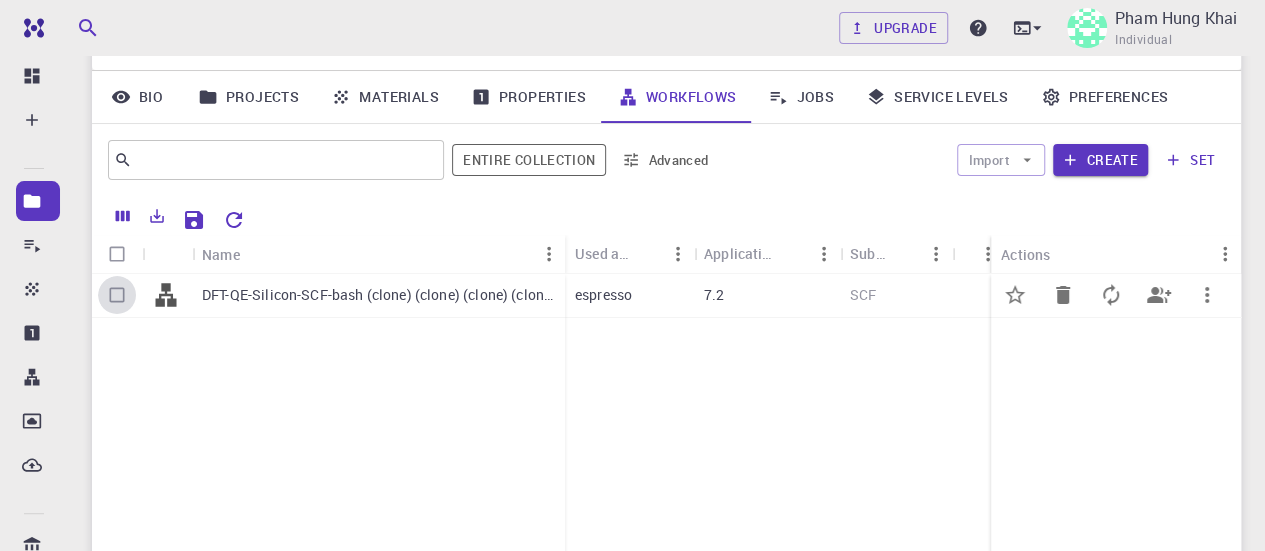click at bounding box center [117, 295] 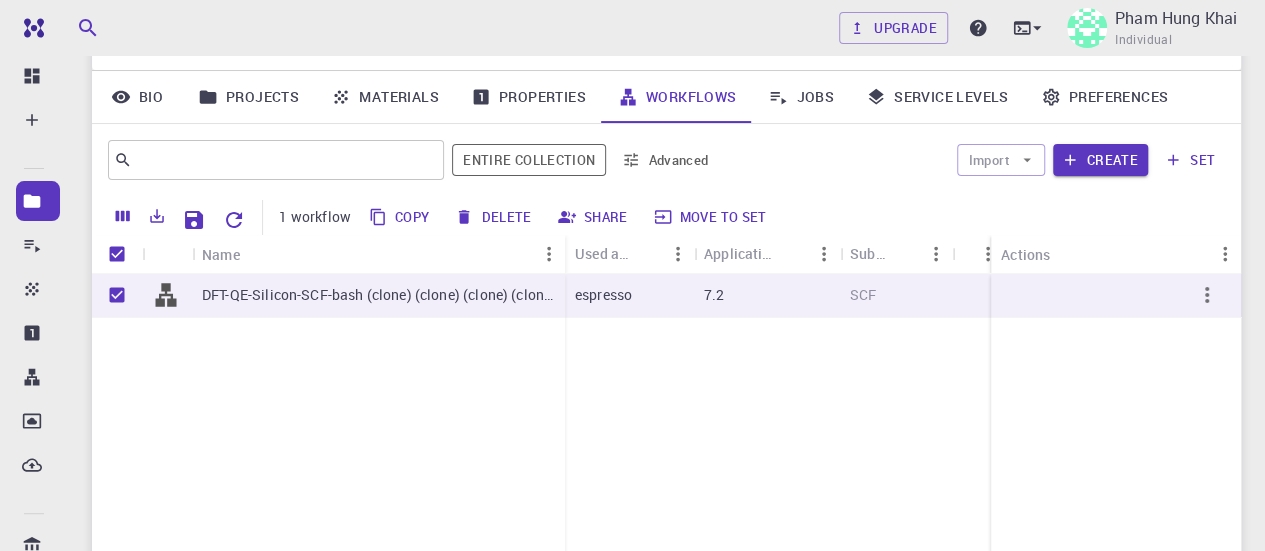 click on "Delete" at bounding box center [494, 217] 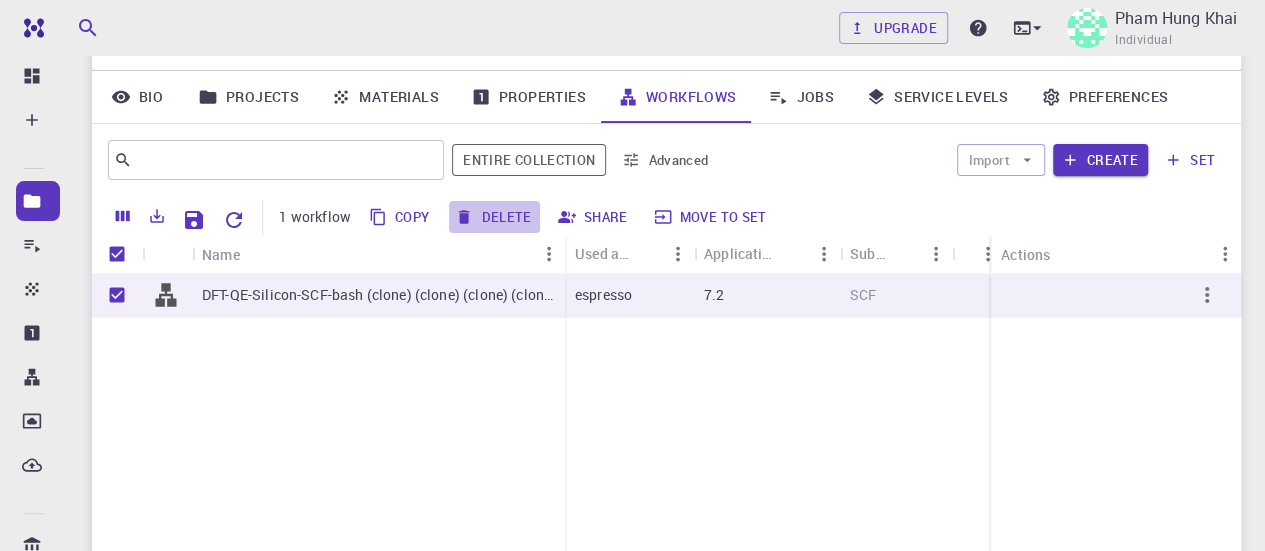click on "Delete" at bounding box center (494, 217) 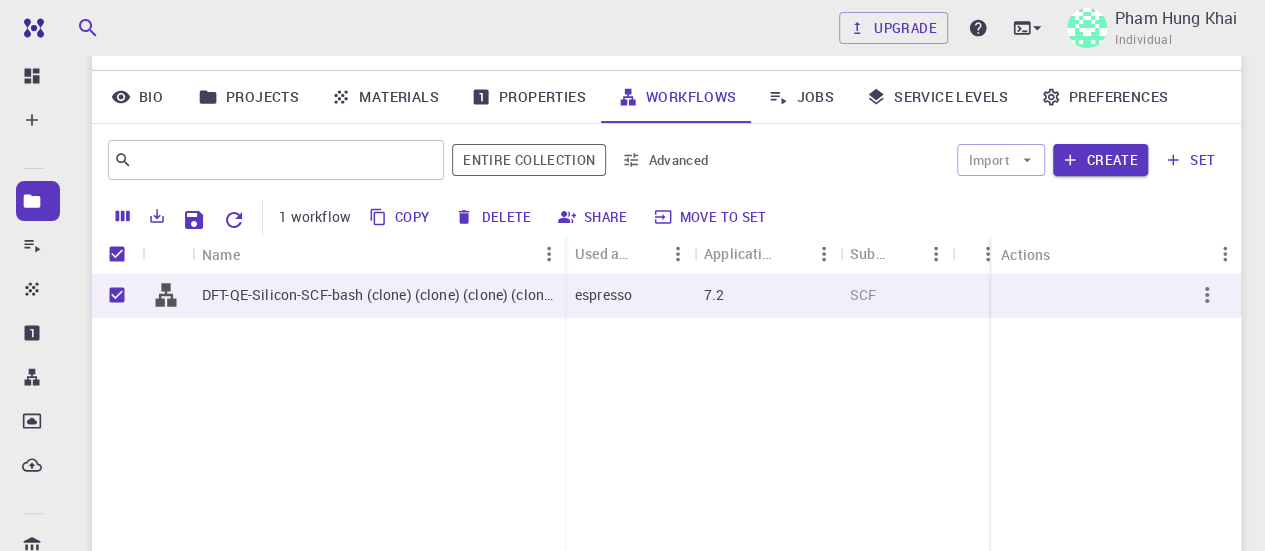 click on "Delete" at bounding box center [494, 217] 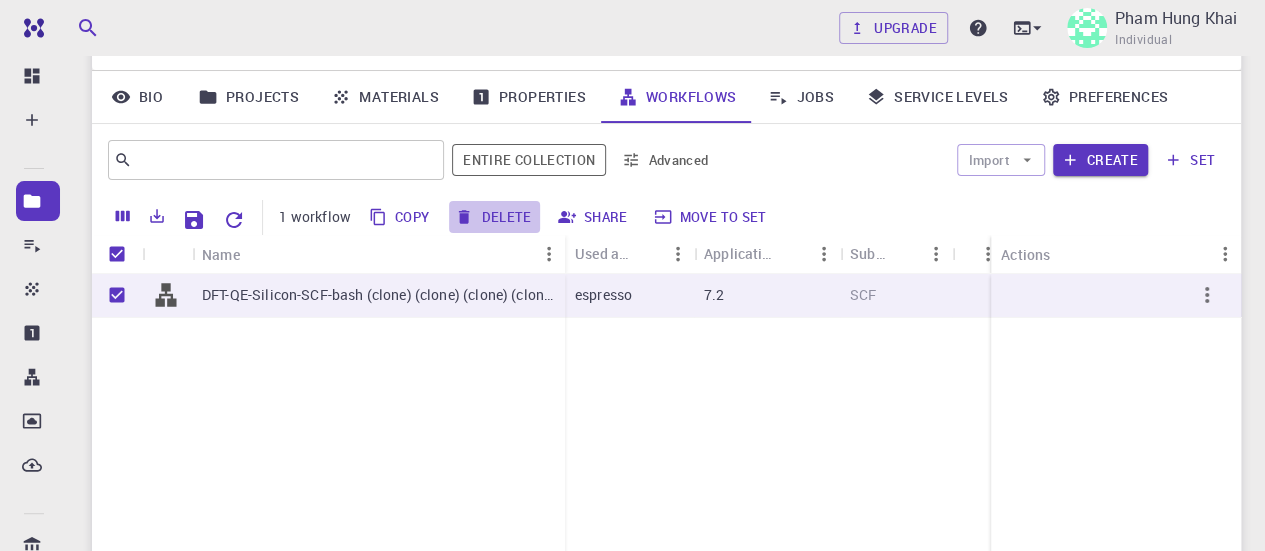 click on "Delete" at bounding box center (494, 217) 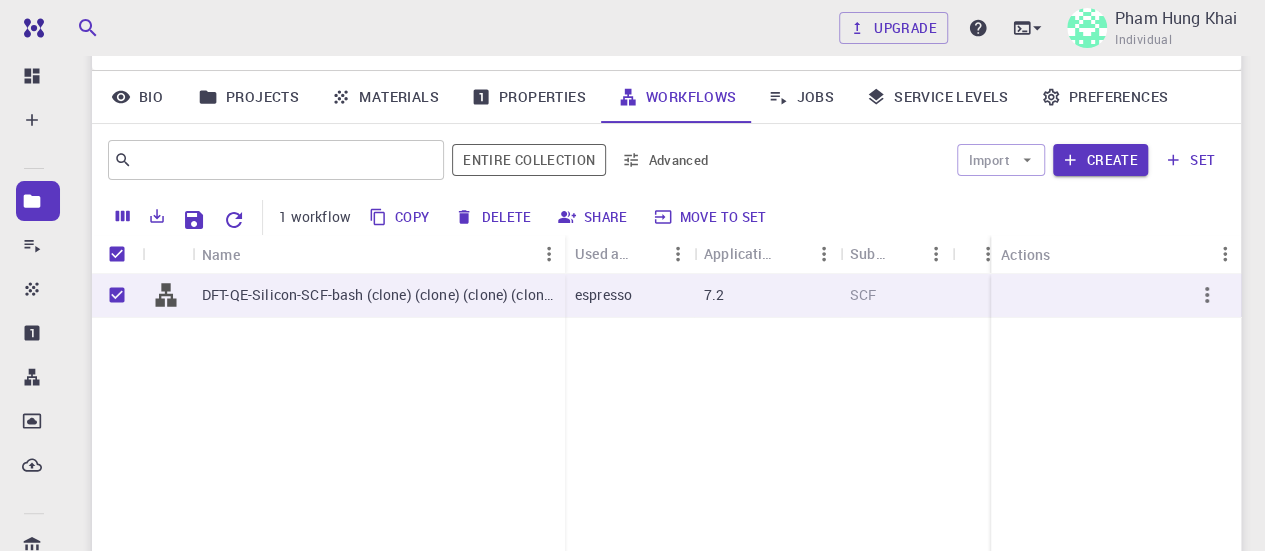 click on "Delete" at bounding box center [494, 217] 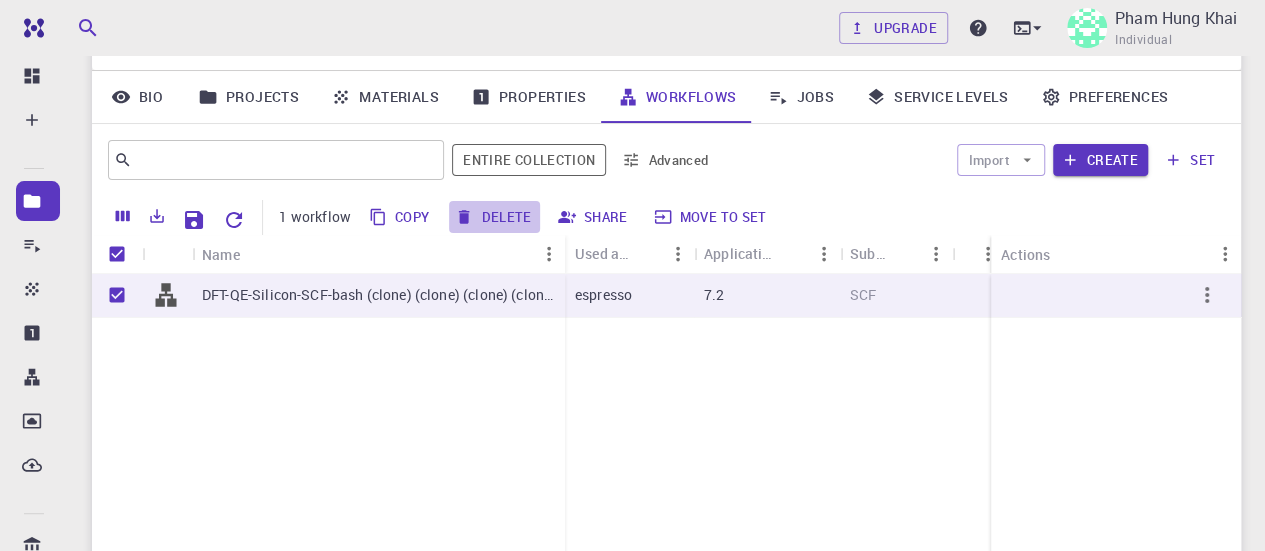 click on "Delete" at bounding box center (494, 217) 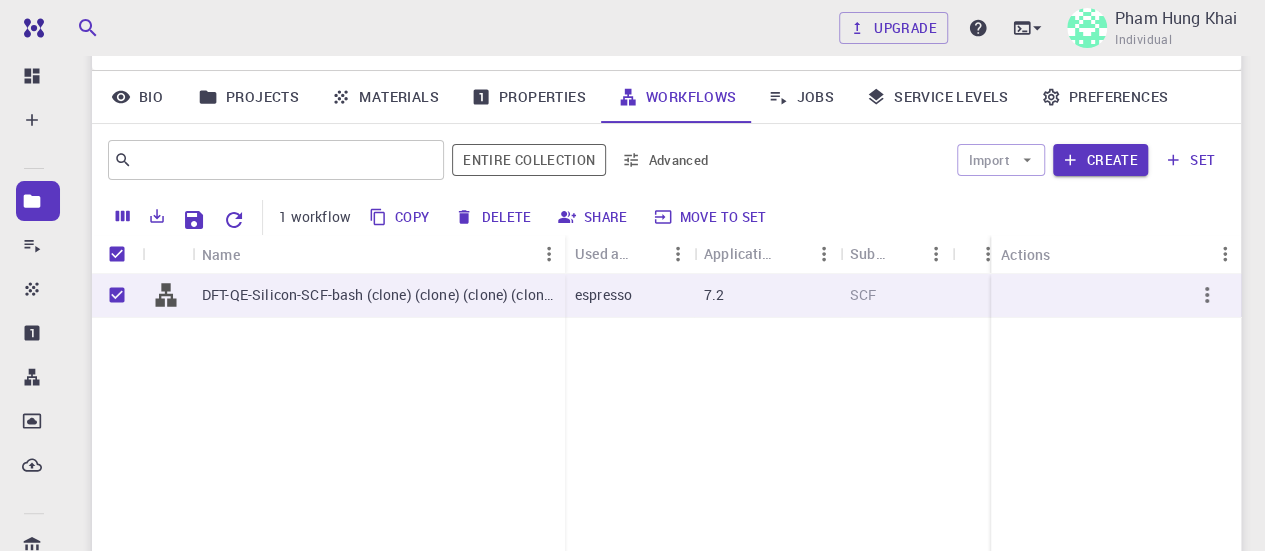 click on "Delete" at bounding box center (494, 217) 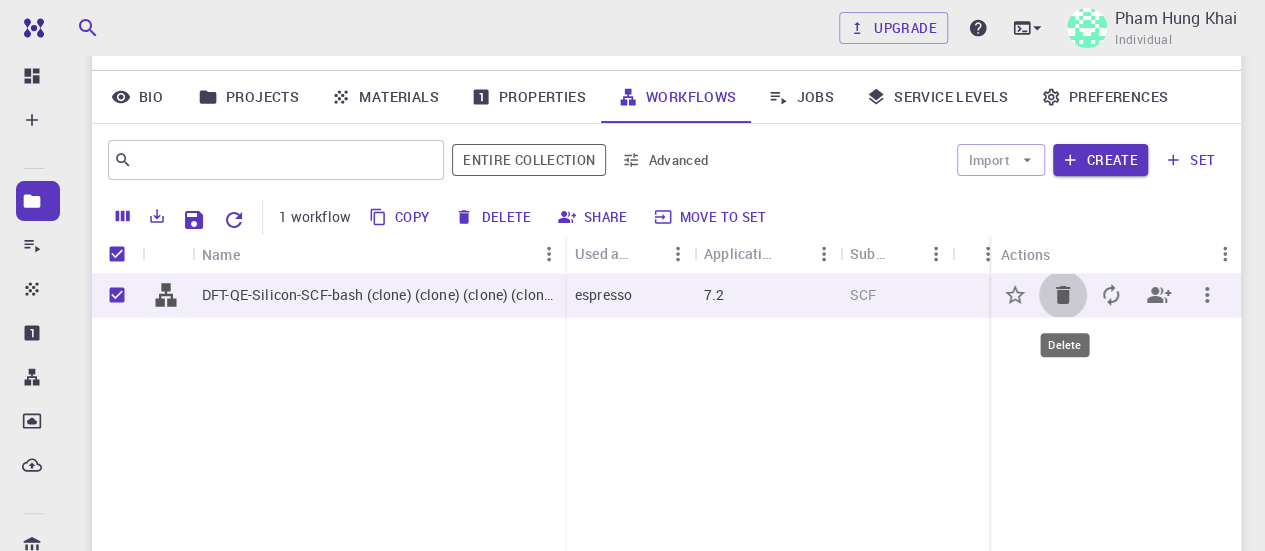 click 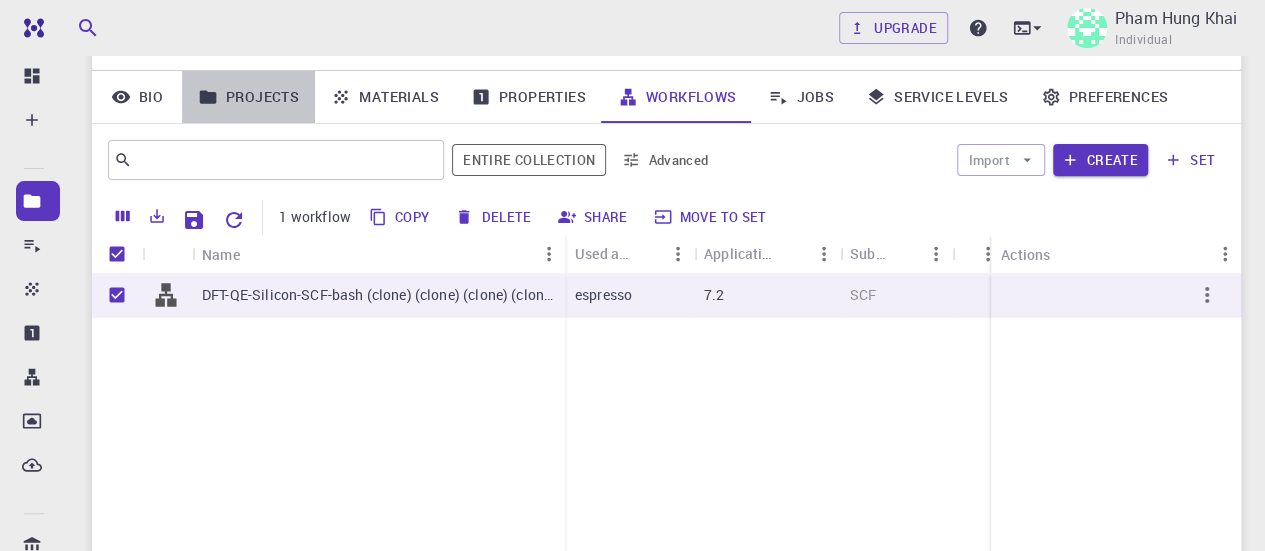 click 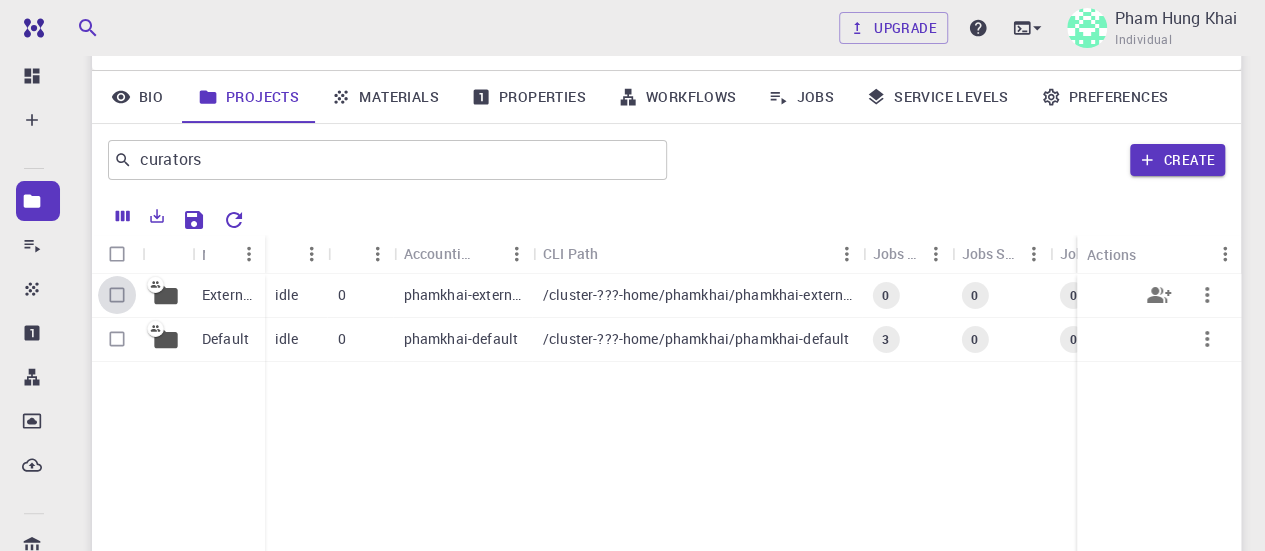 click at bounding box center (117, 295) 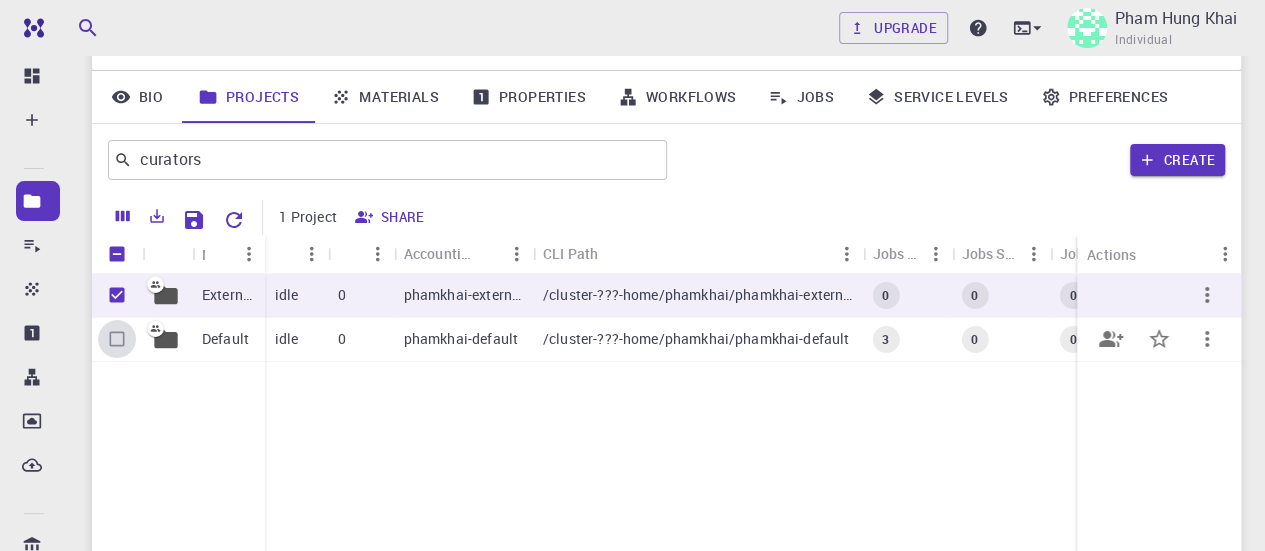 click at bounding box center [117, 339] 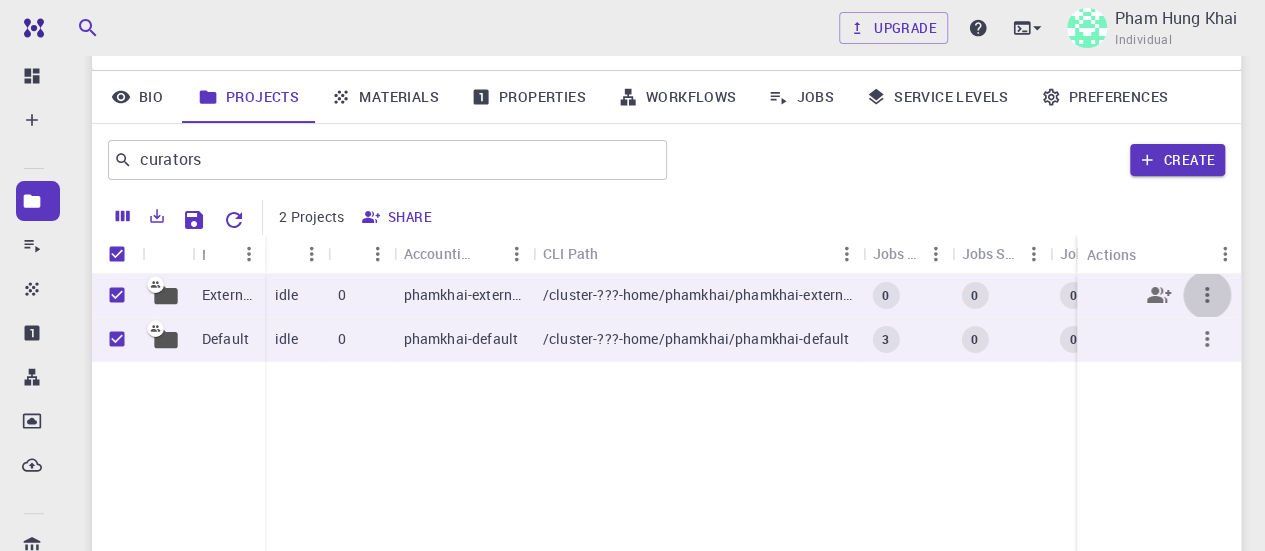 click 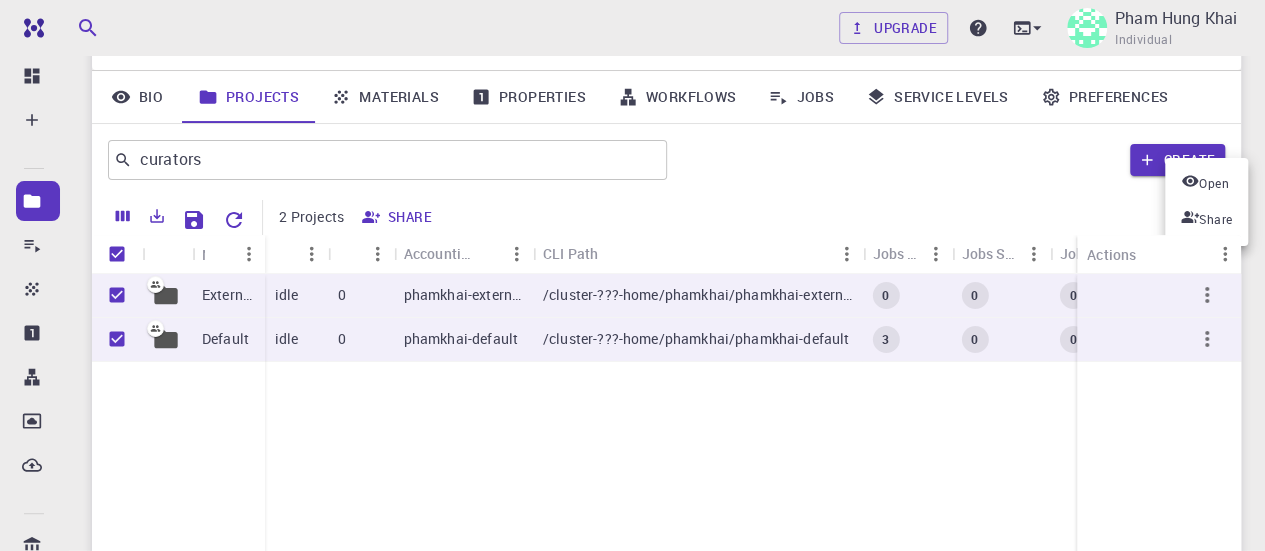 click at bounding box center (632, 275) 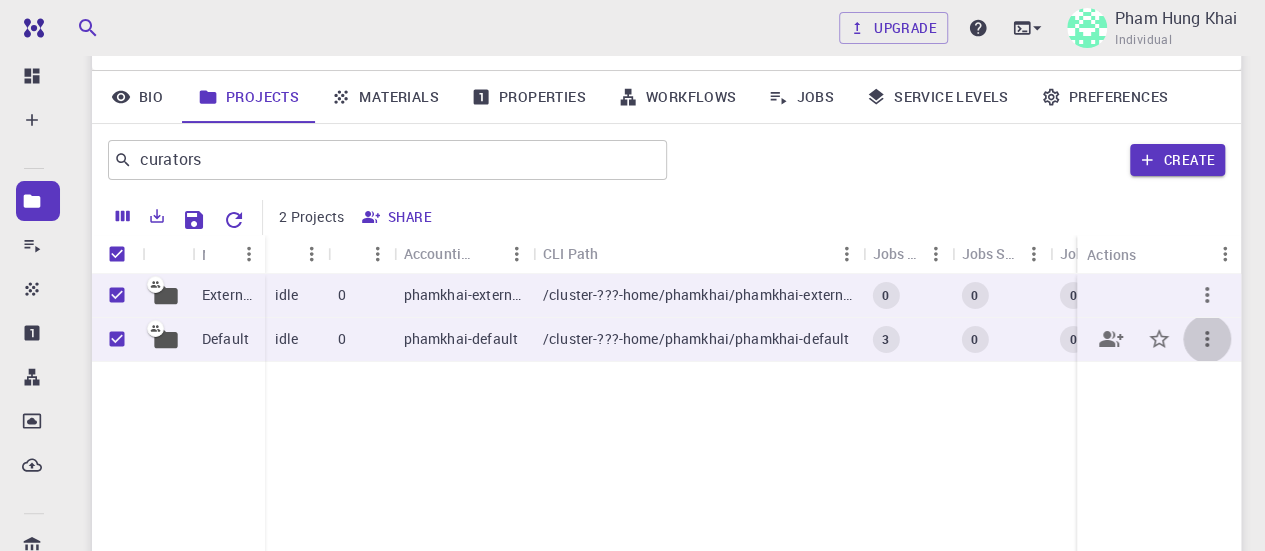 click 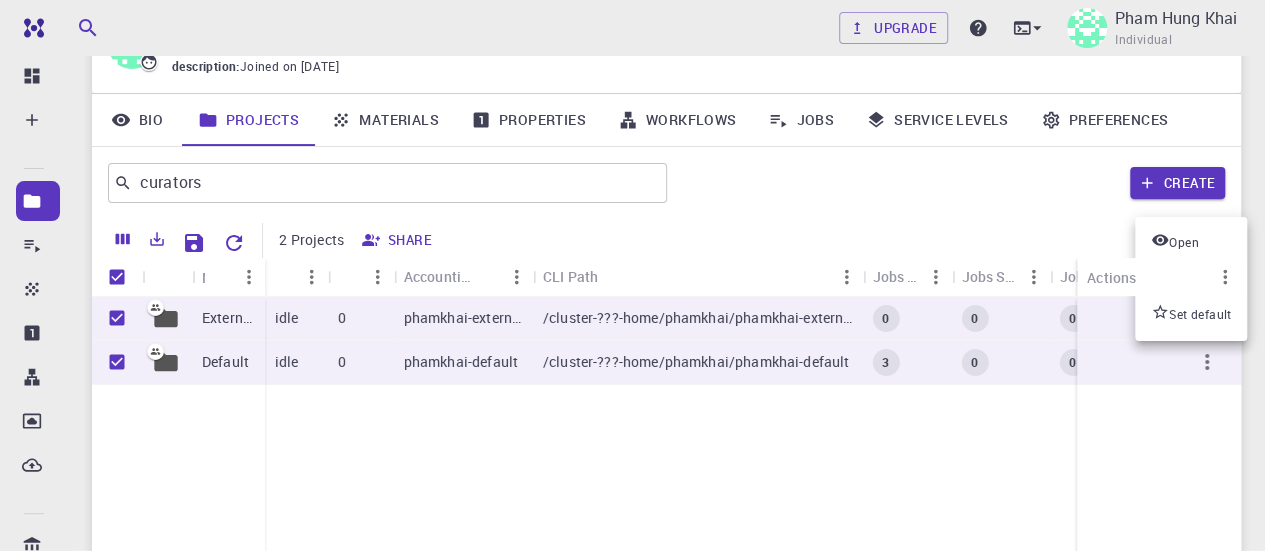 scroll, scrollTop: 89, scrollLeft: 0, axis: vertical 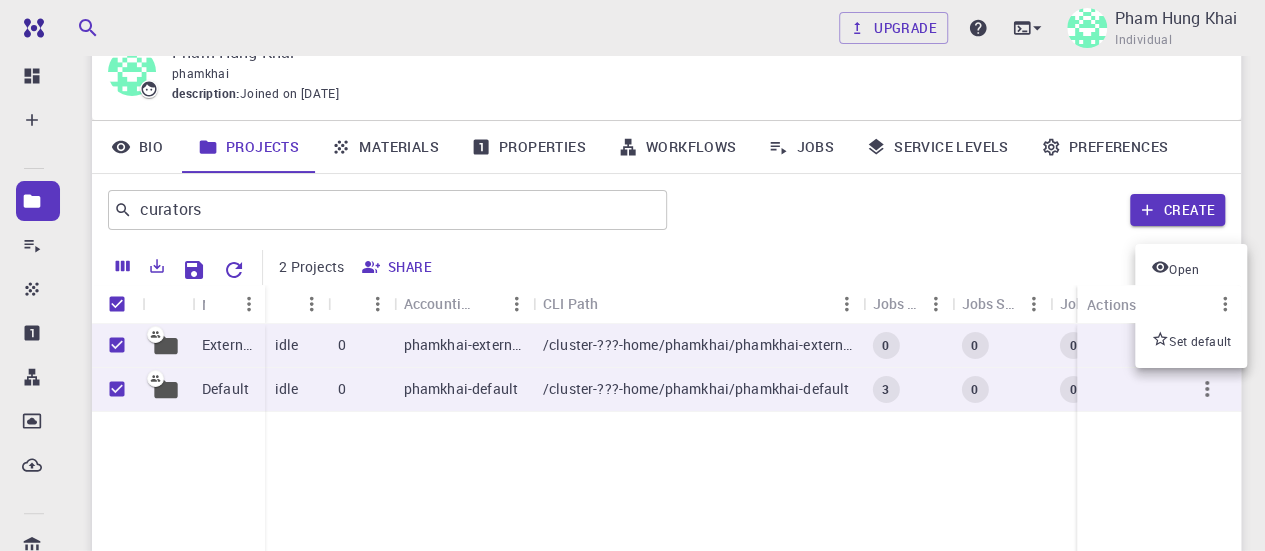 click at bounding box center (632, 275) 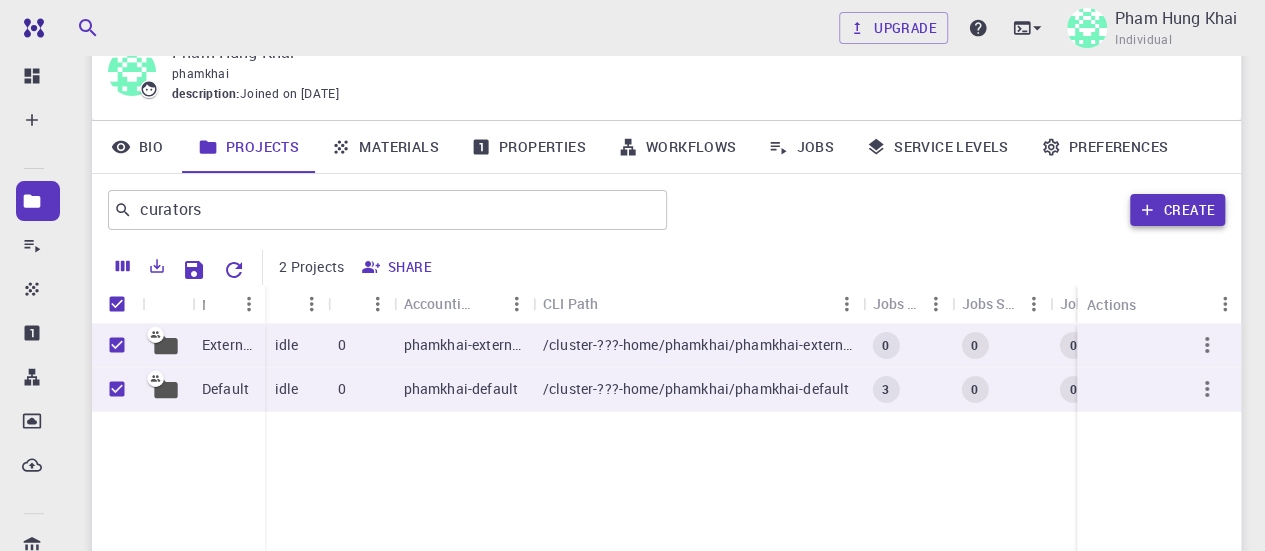 click on "Create" at bounding box center [1177, 210] 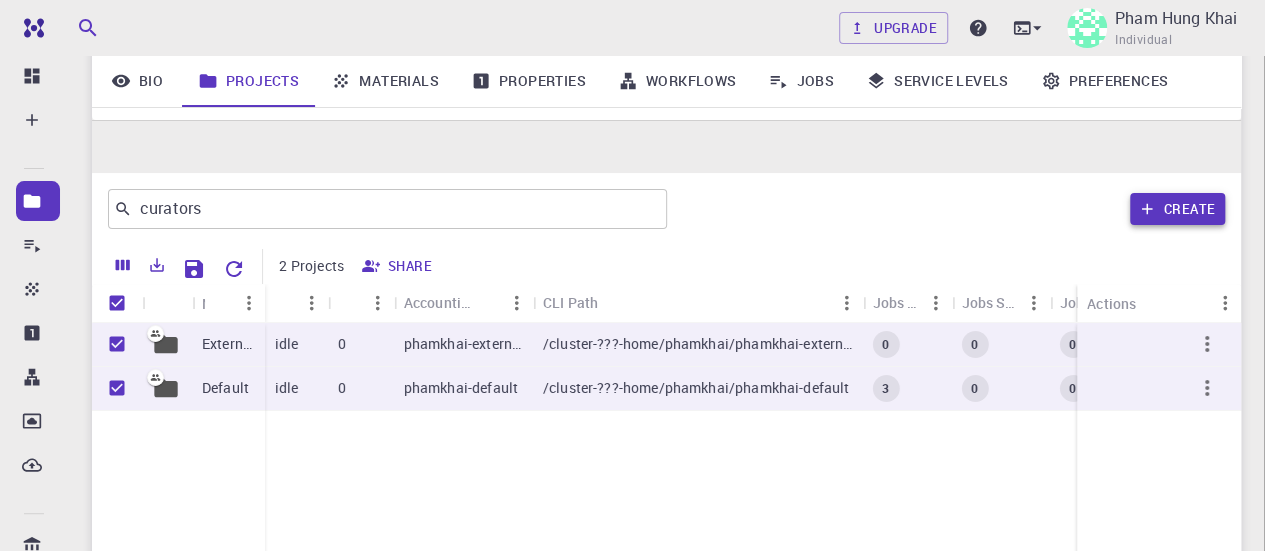 scroll, scrollTop: 262, scrollLeft: 0, axis: vertical 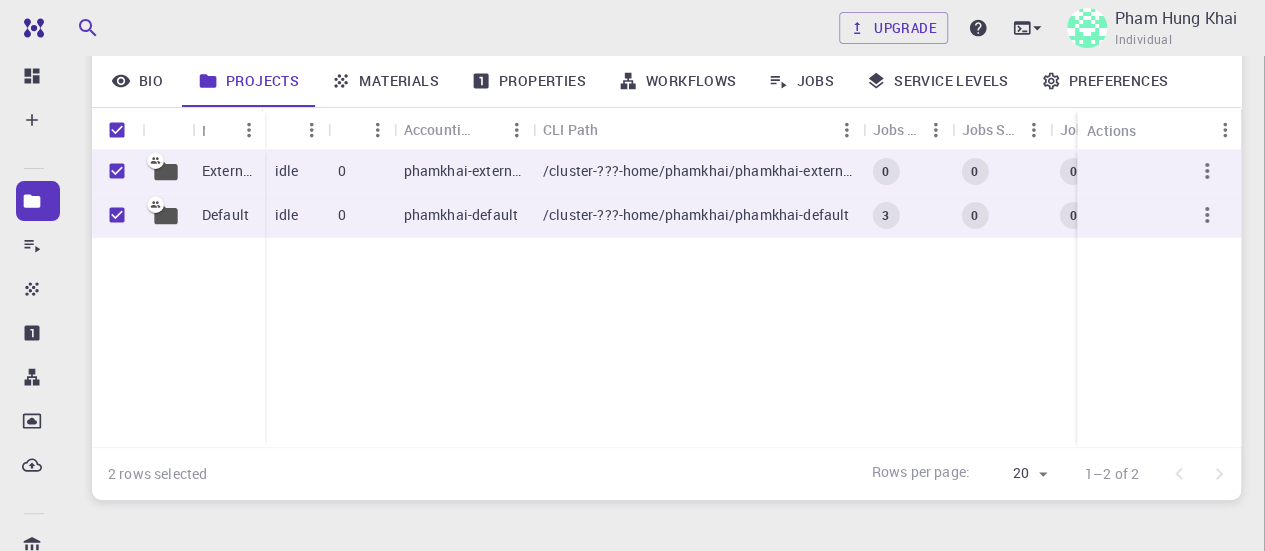 click on "Cancel" at bounding box center [43, 909] 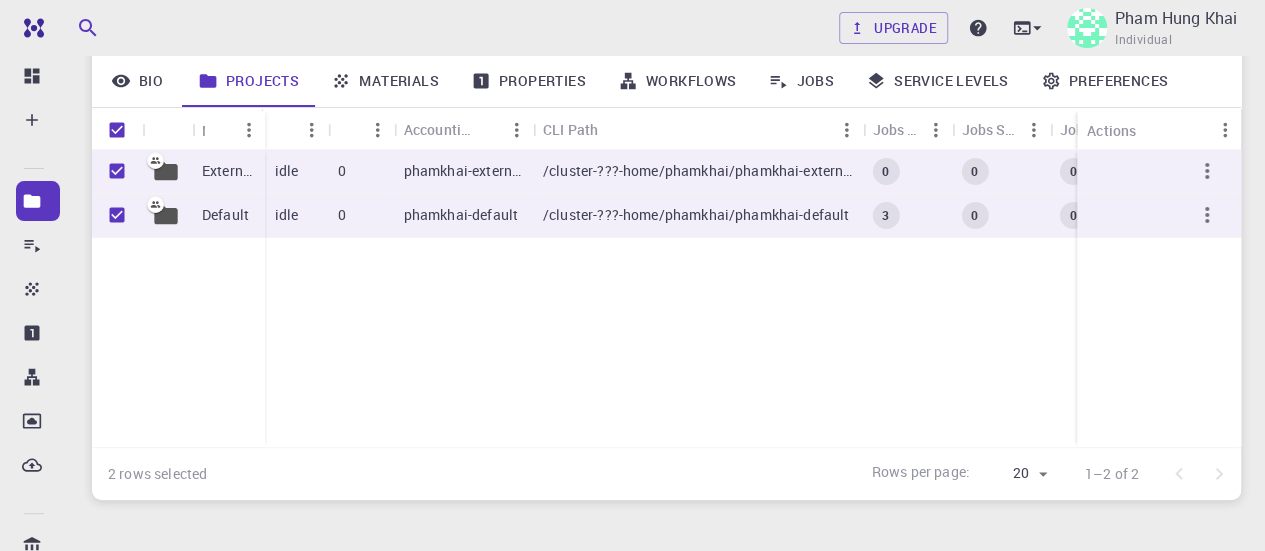 scroll, scrollTop: 113, scrollLeft: 0, axis: vertical 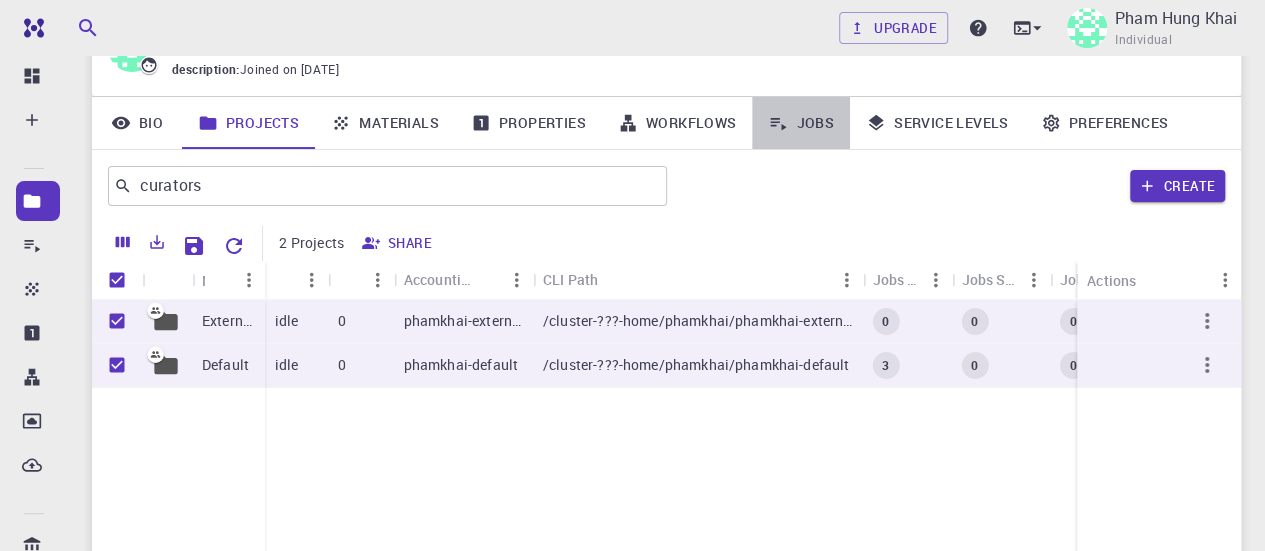 click on "Jobs" at bounding box center [801, 123] 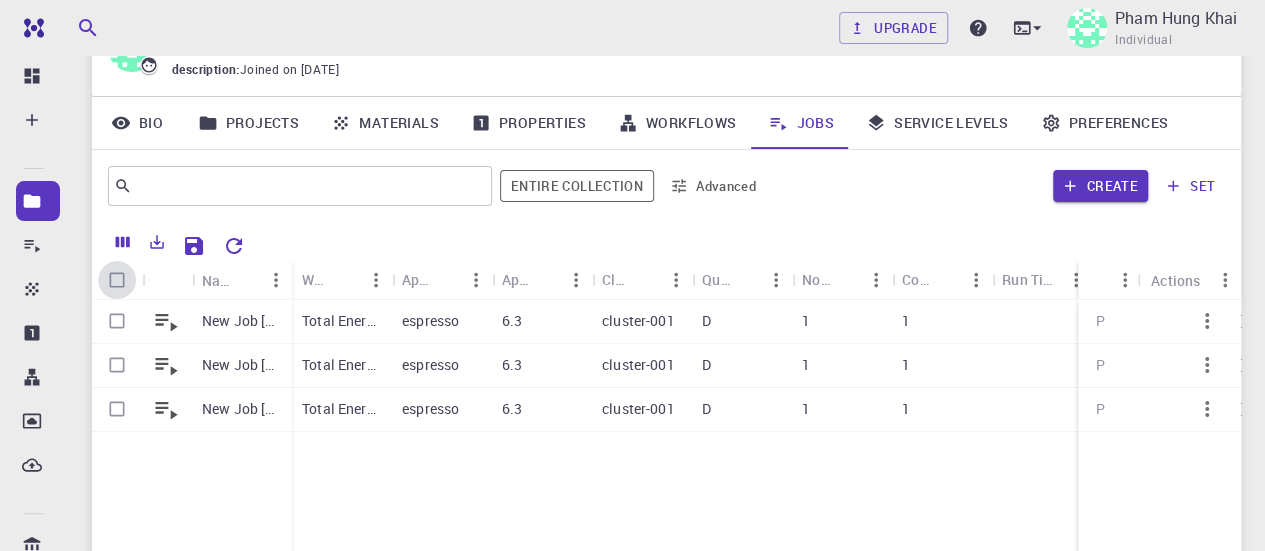 click at bounding box center (117, 280) 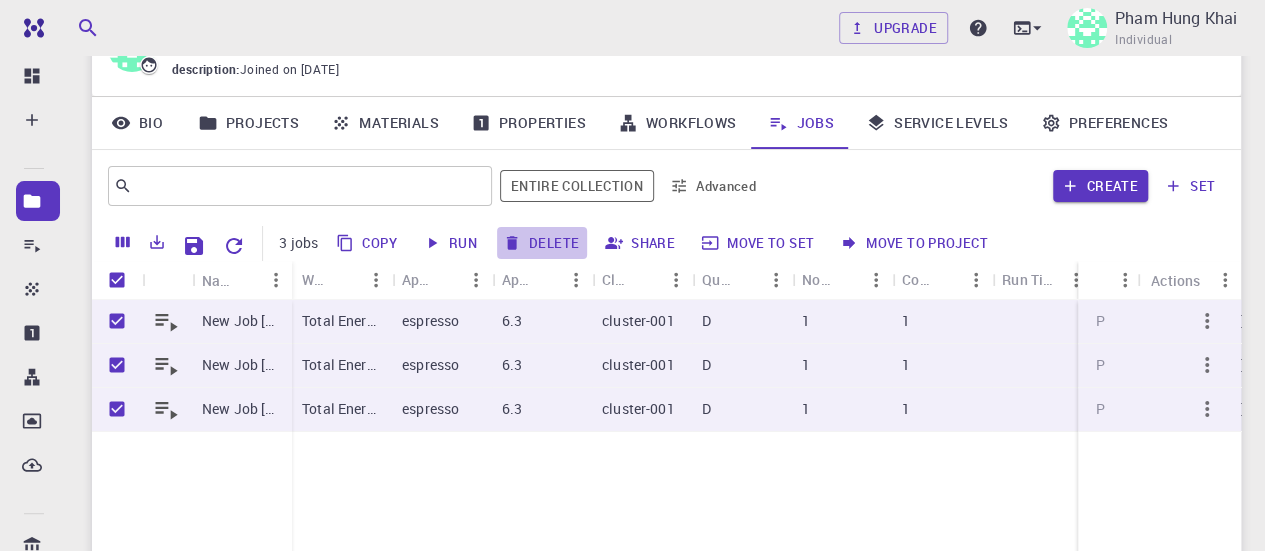 click on "Delete" at bounding box center (542, 243) 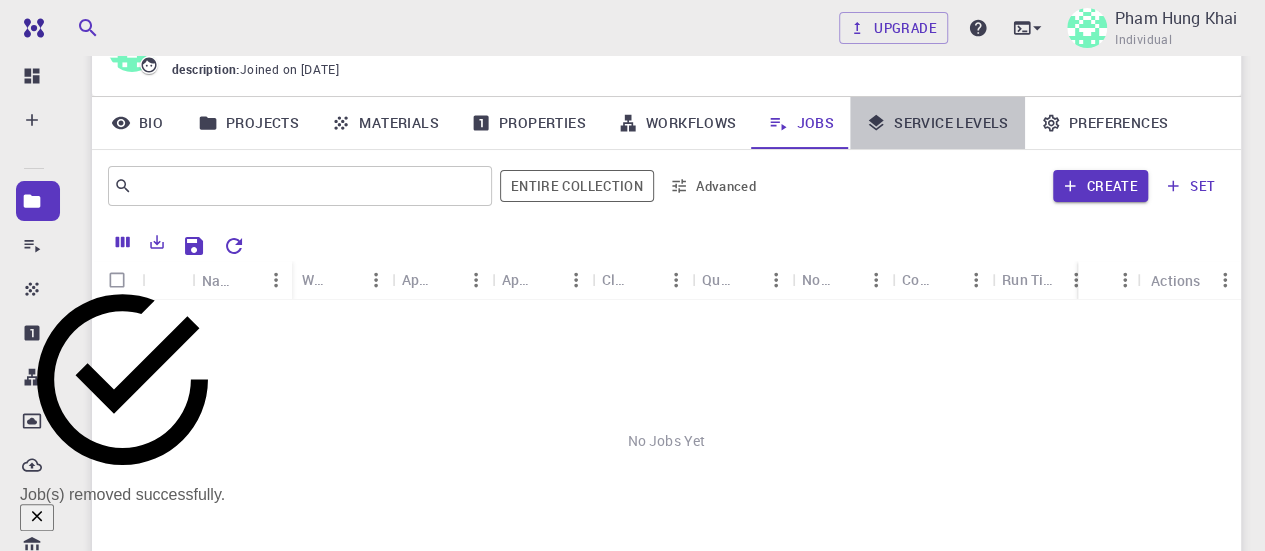 click on "Service Levels" at bounding box center [937, 123] 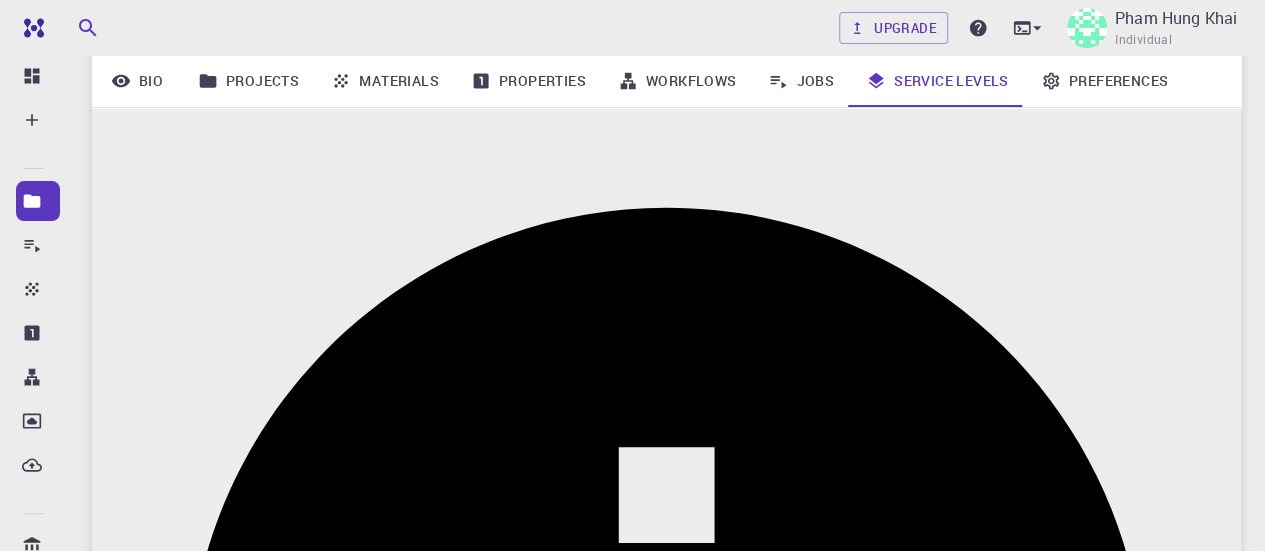 scroll, scrollTop: 148, scrollLeft: 0, axis: vertical 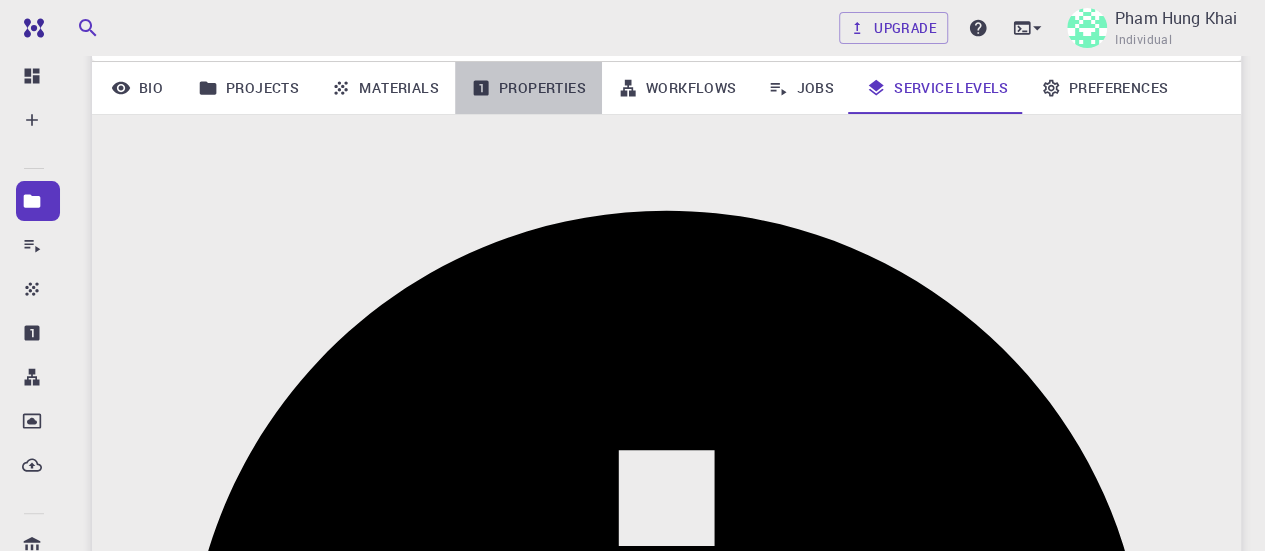 click on "Properties" at bounding box center (528, 88) 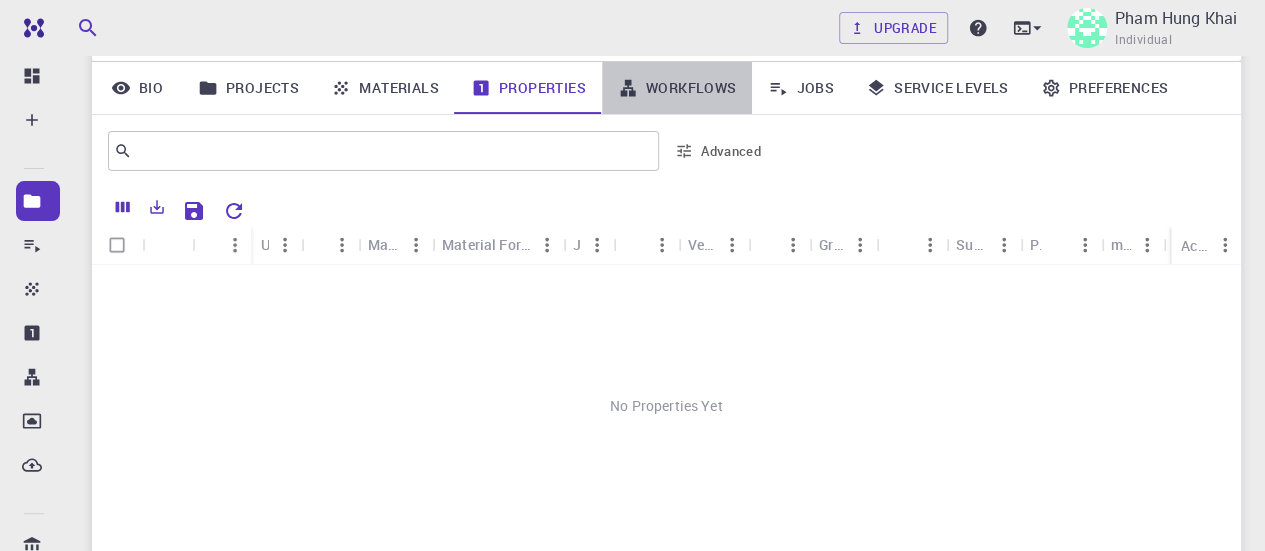 click on "Workflows" at bounding box center (677, 88) 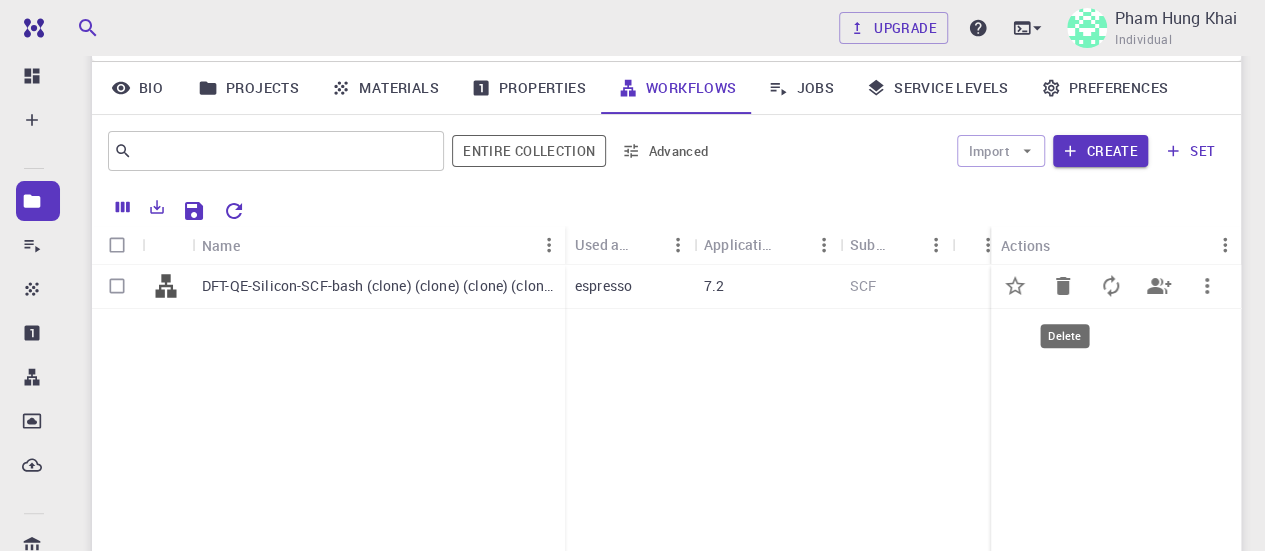 click 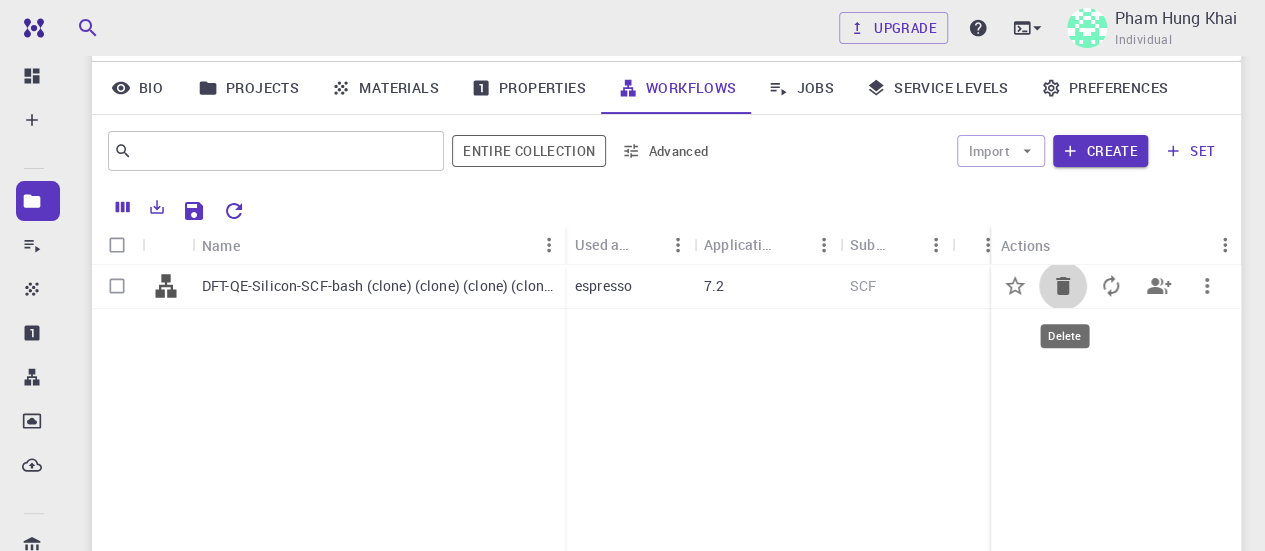 click 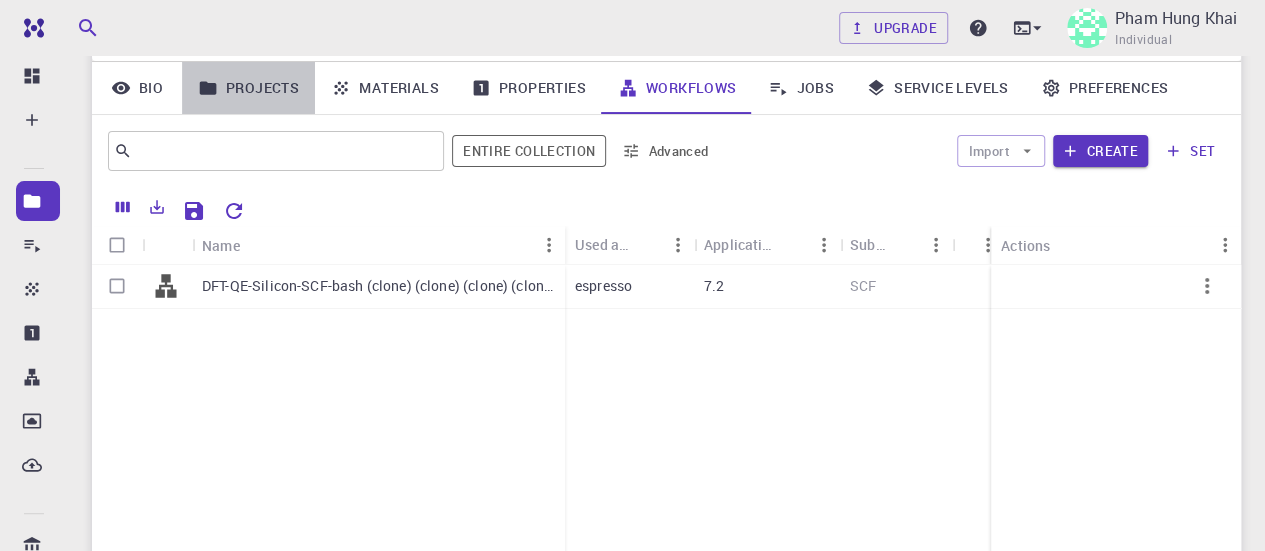click on "Projects" at bounding box center (248, 88) 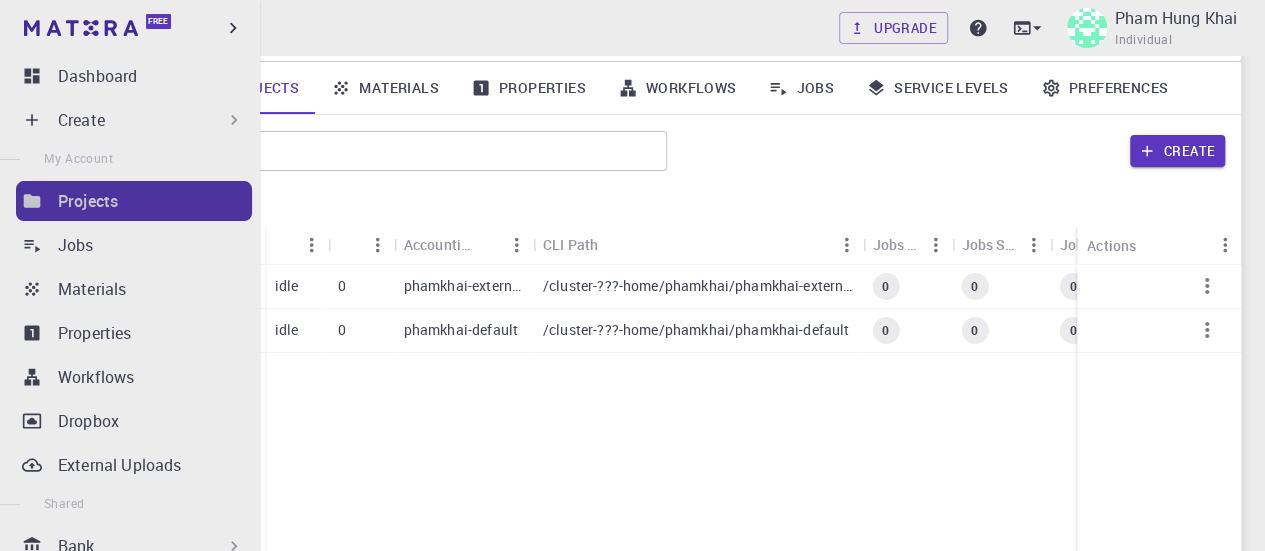 click on "Projects" at bounding box center (155, 201) 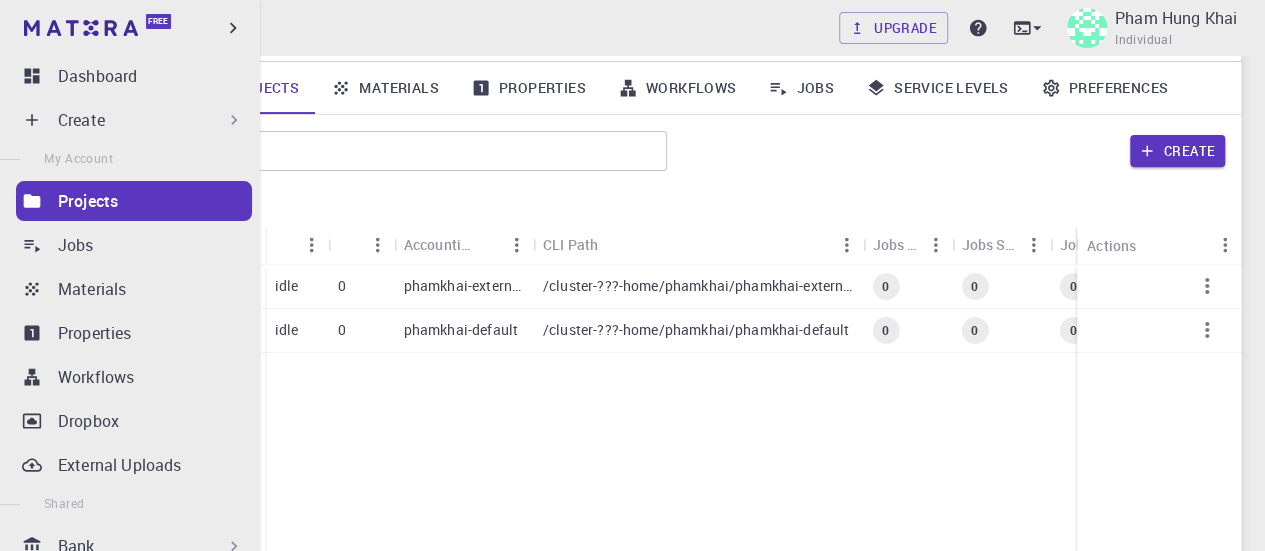 click on "Create" at bounding box center (151, 120) 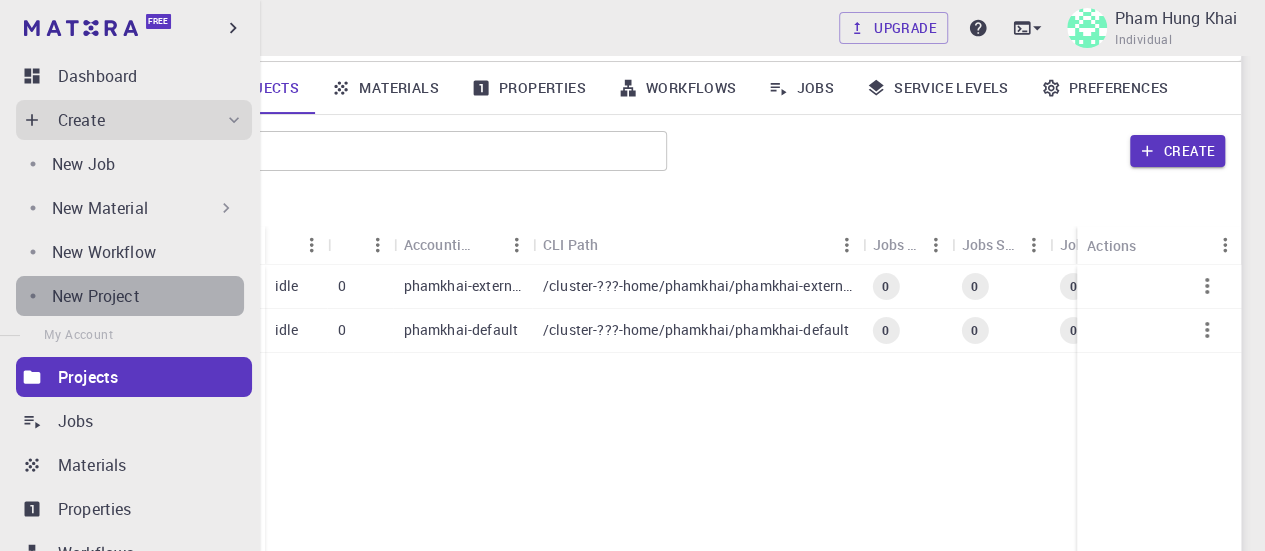 click on "New Project" at bounding box center (148, 296) 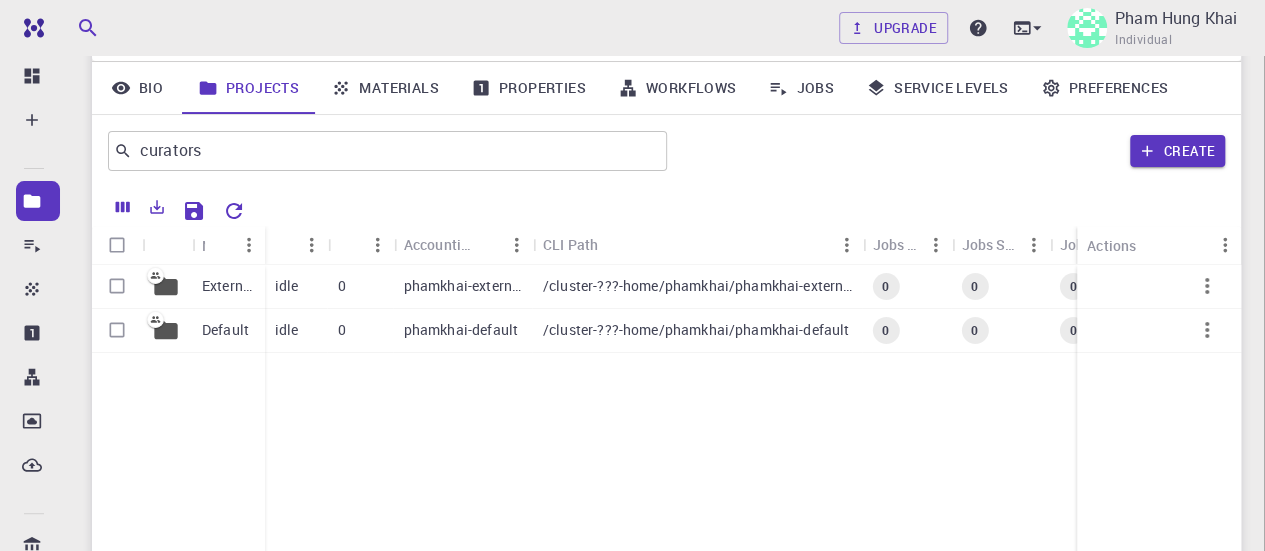 click on "Name" at bounding box center [646, 879] 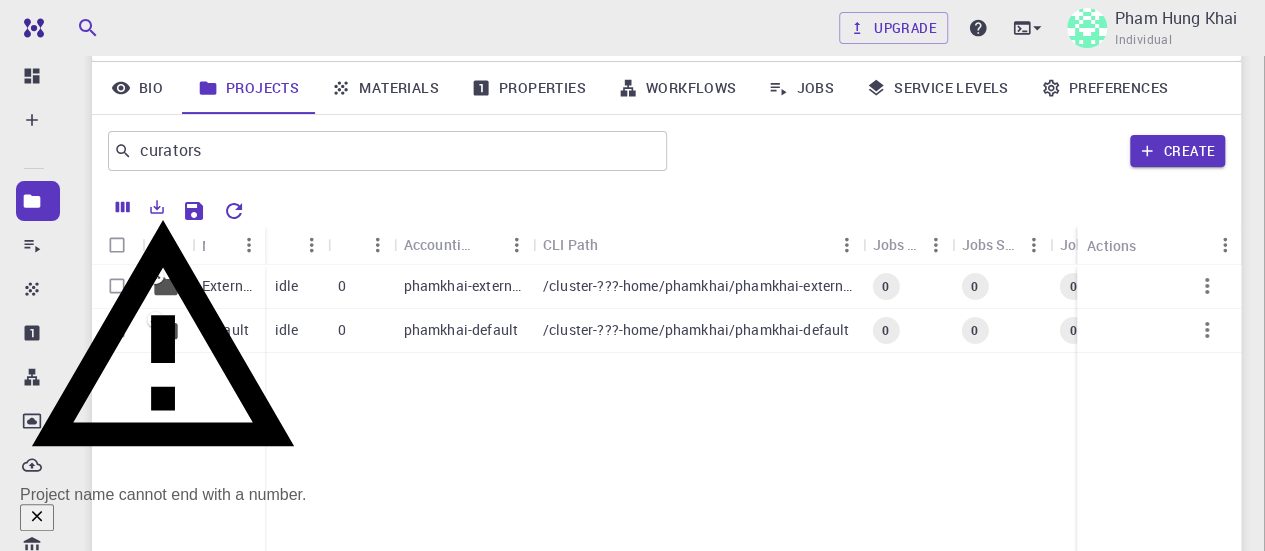click 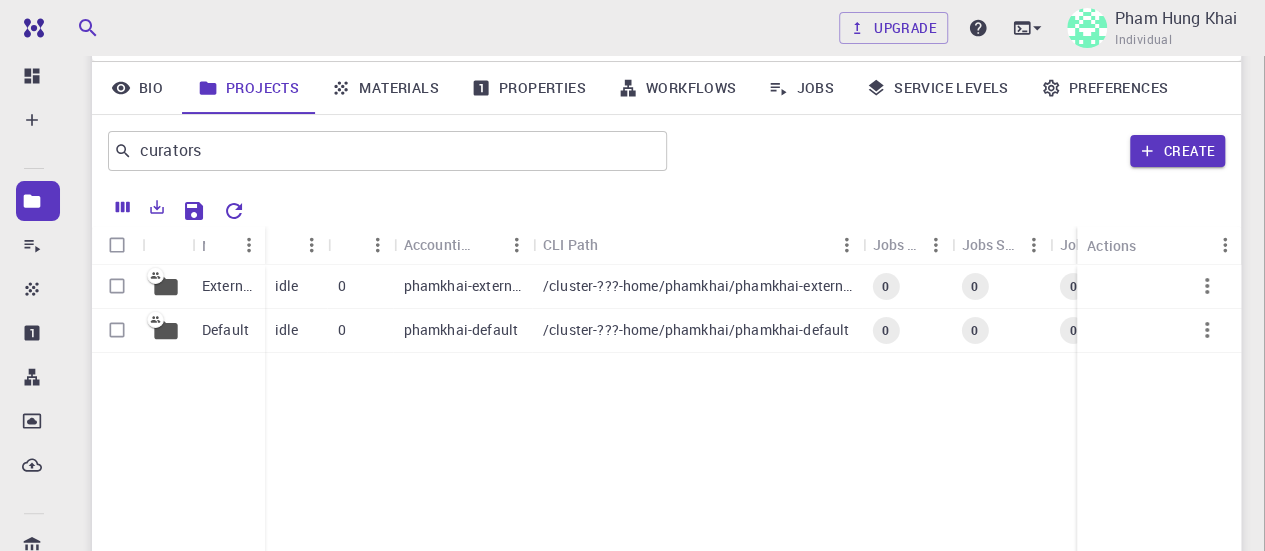 click on "test-Co3O4" at bounding box center [646, 879] 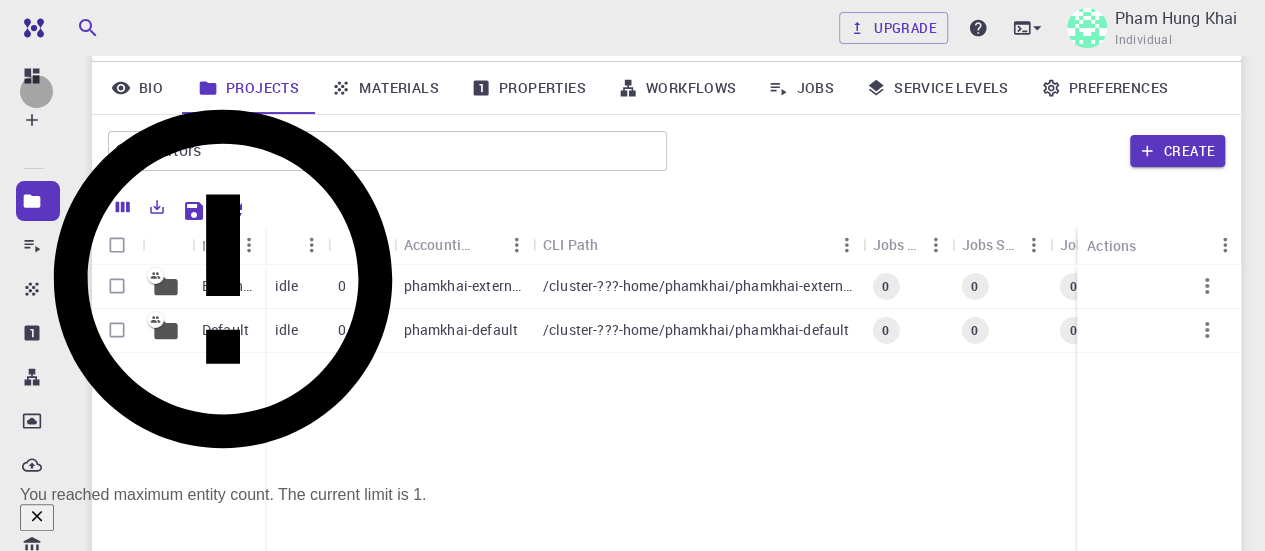 click 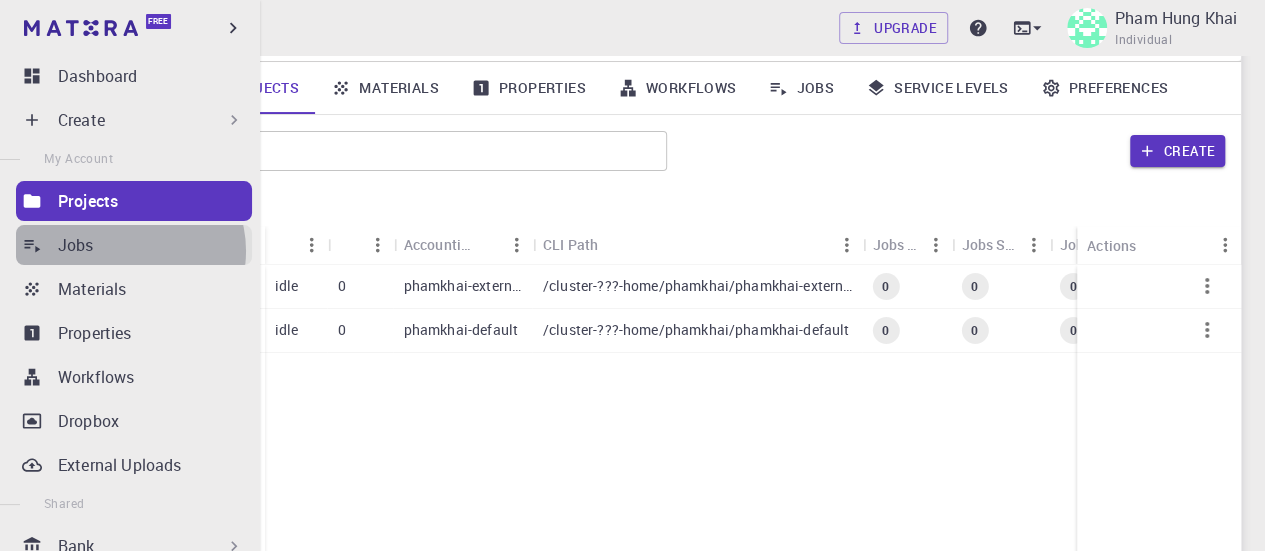 click on "Jobs" at bounding box center [155, 245] 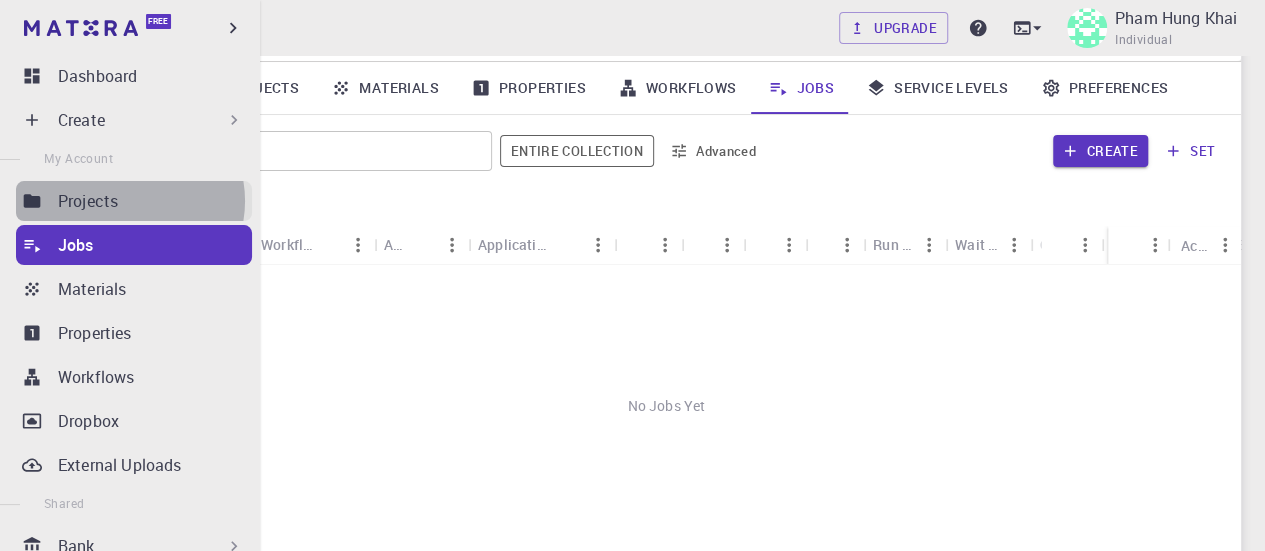 click on "Projects" at bounding box center [155, 201] 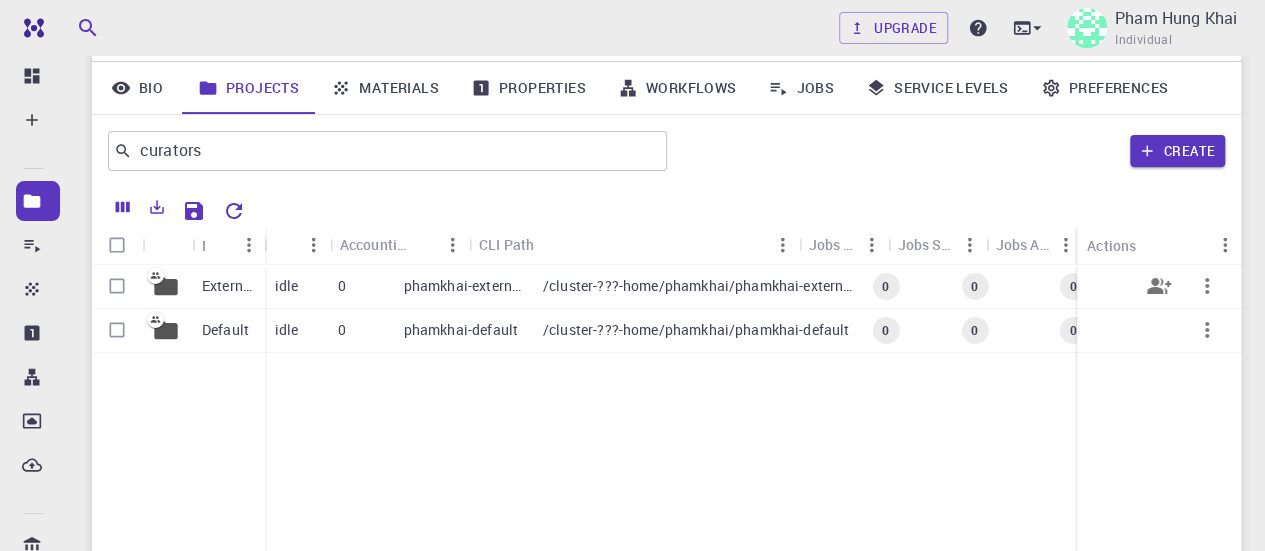 scroll, scrollTop: 0, scrollLeft: 136, axis: horizontal 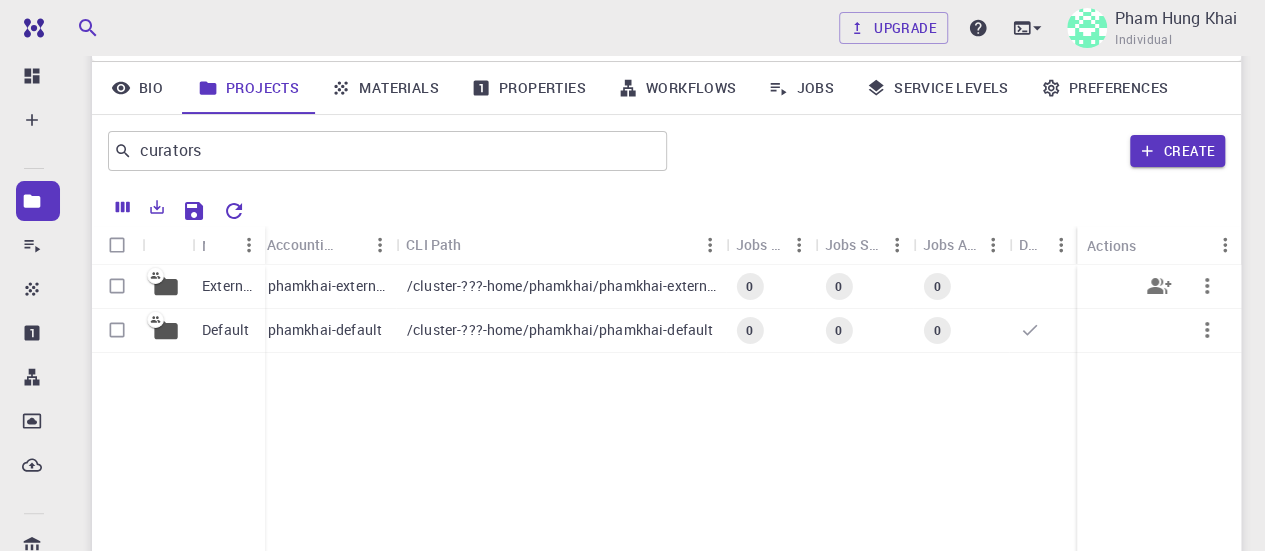 click on "0" at bounding box center [961, 287] 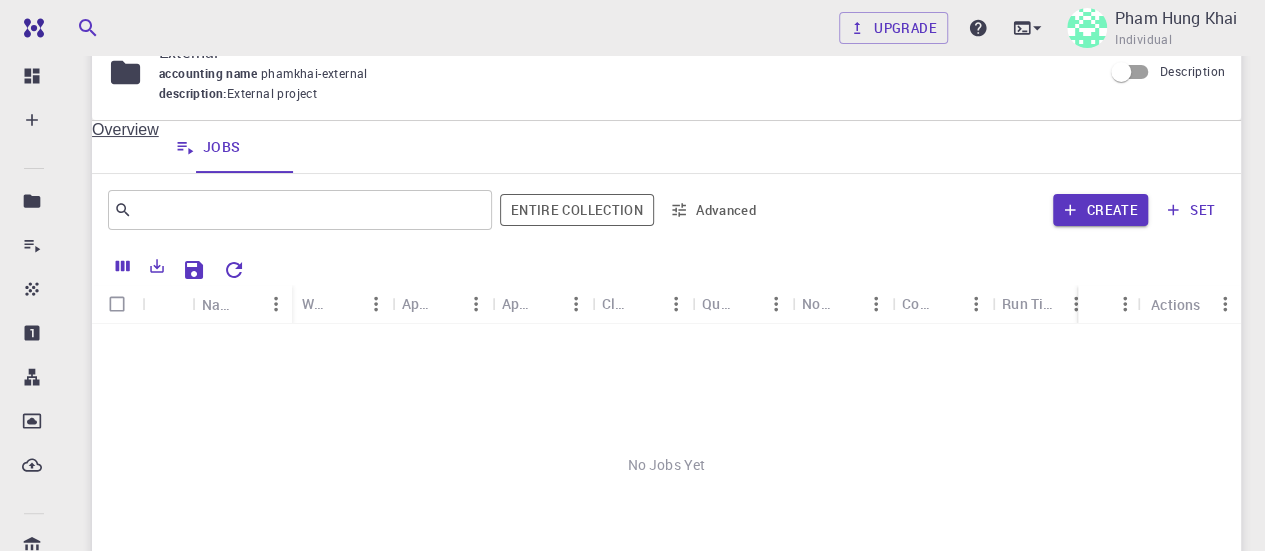 scroll, scrollTop: 0, scrollLeft: 0, axis: both 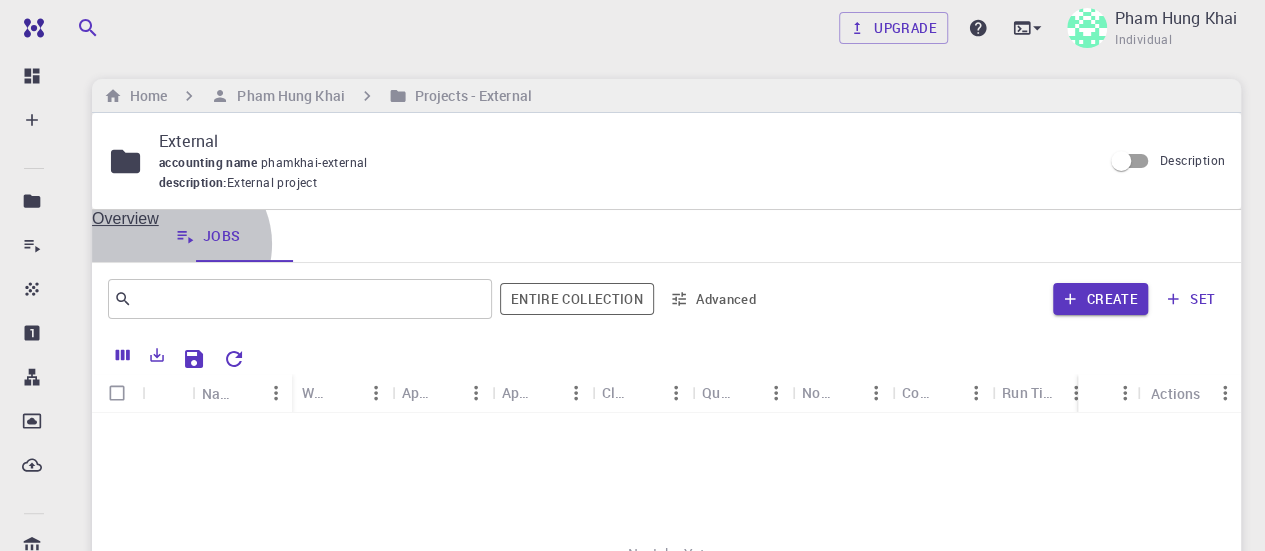 click on "Overview" at bounding box center [125, 236] 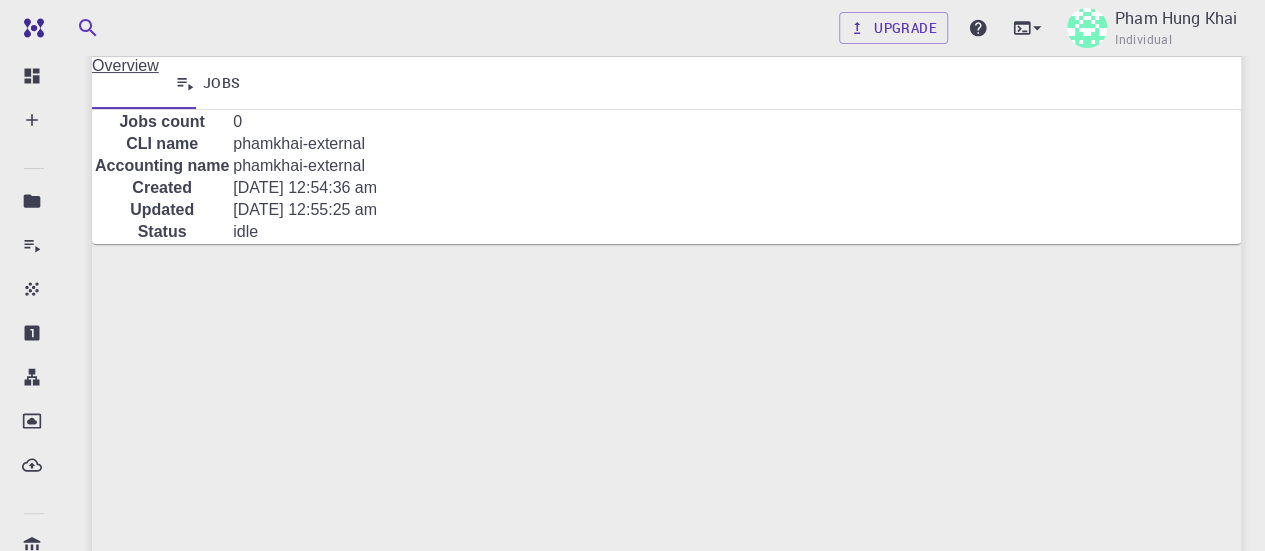 scroll, scrollTop: 154, scrollLeft: 0, axis: vertical 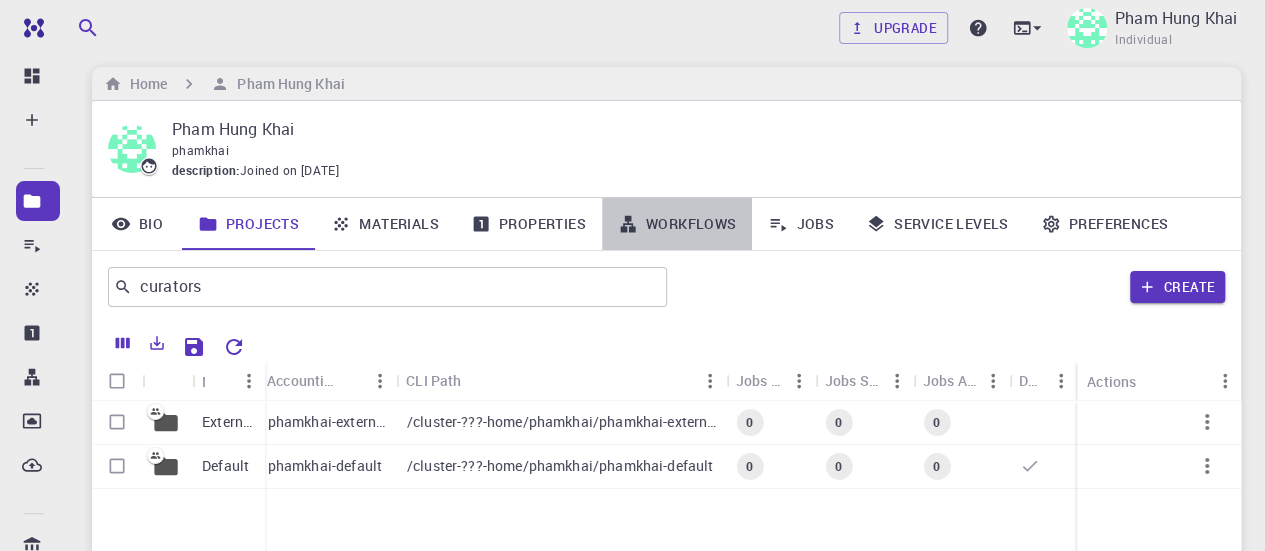 click 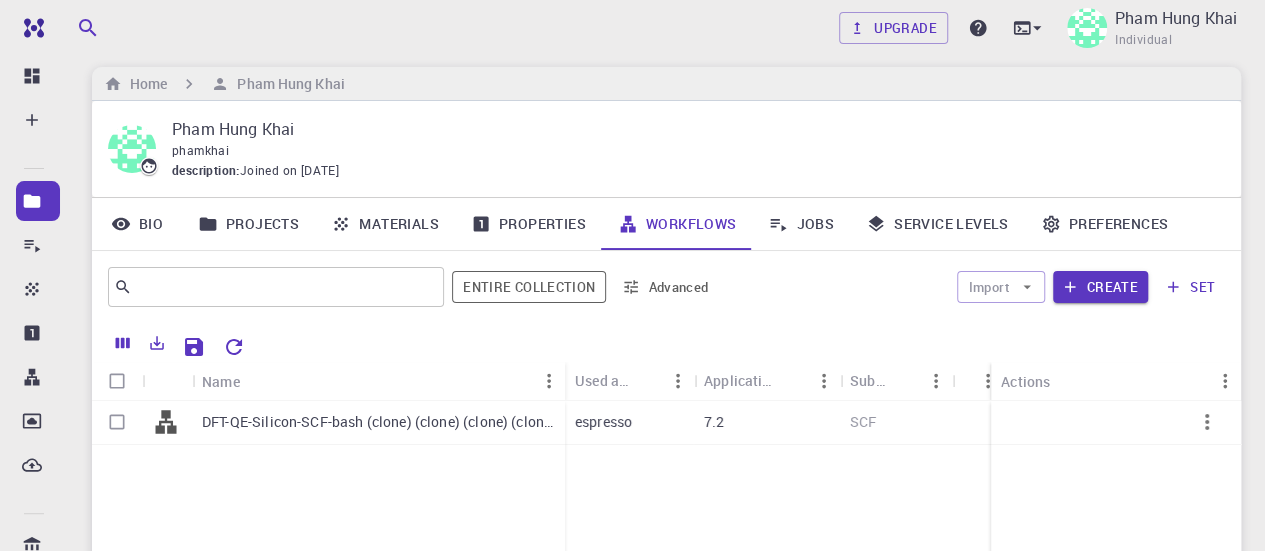 scroll, scrollTop: 172, scrollLeft: 0, axis: vertical 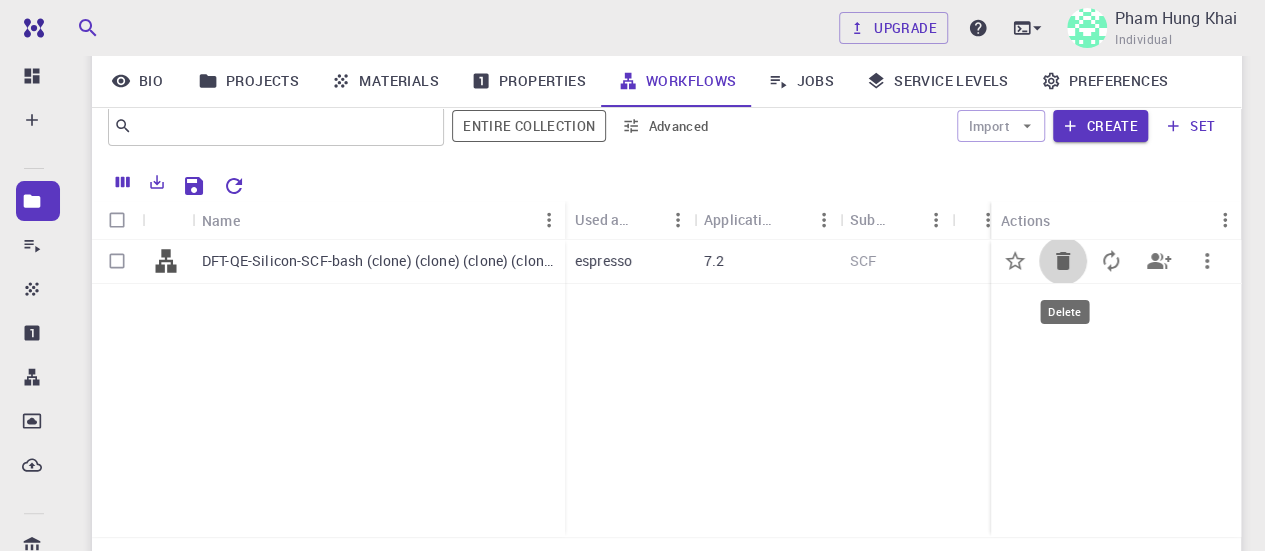 click 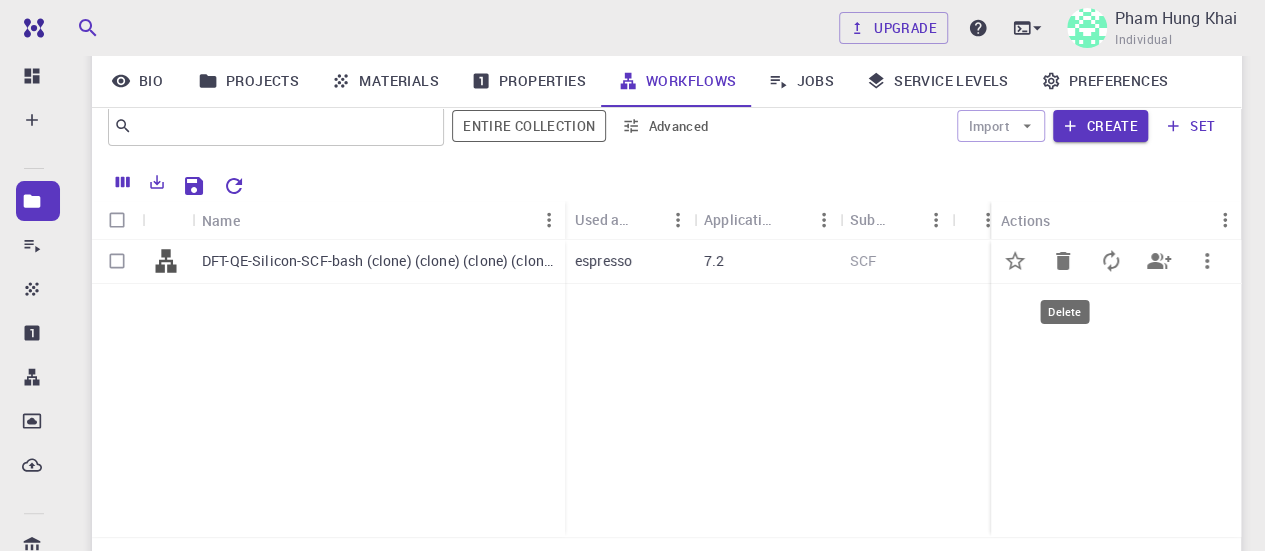 click 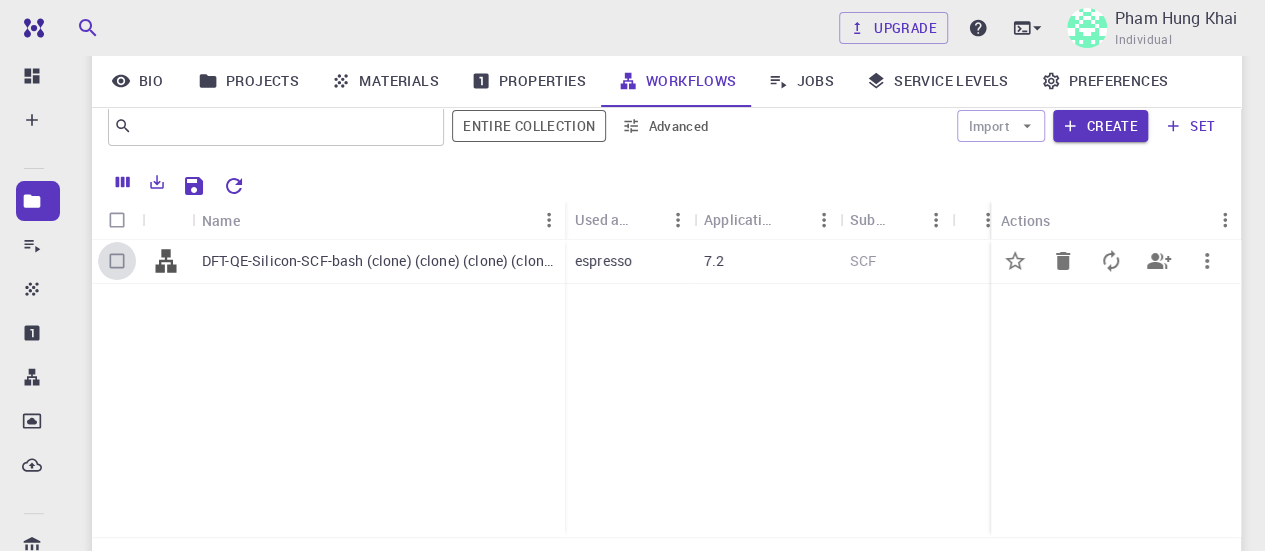 click at bounding box center (117, 261) 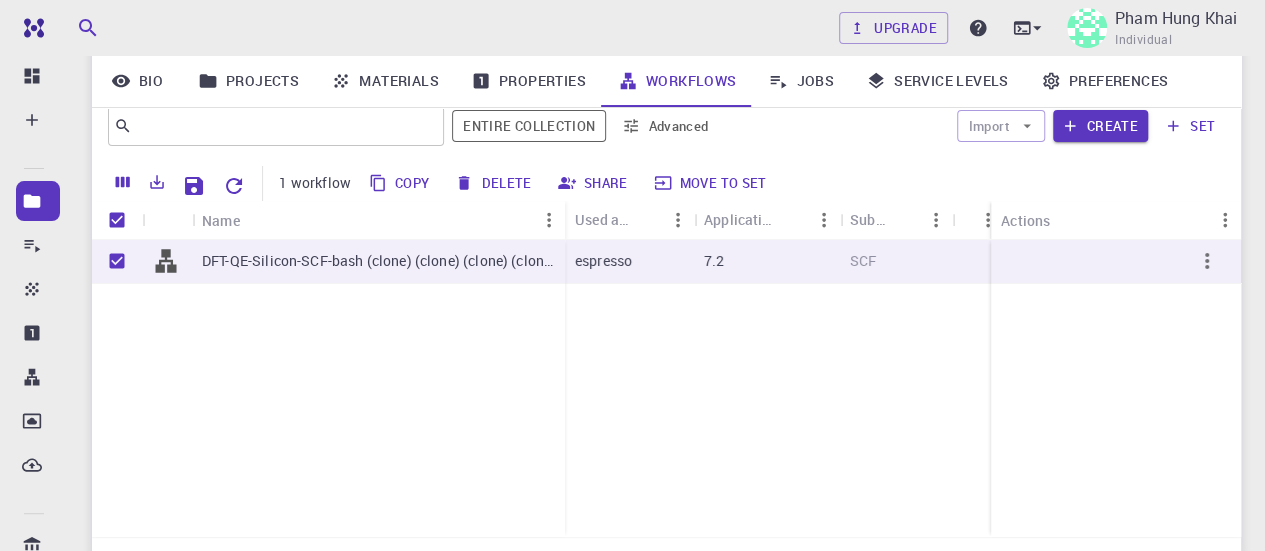 click on "Delete" at bounding box center [494, 183] 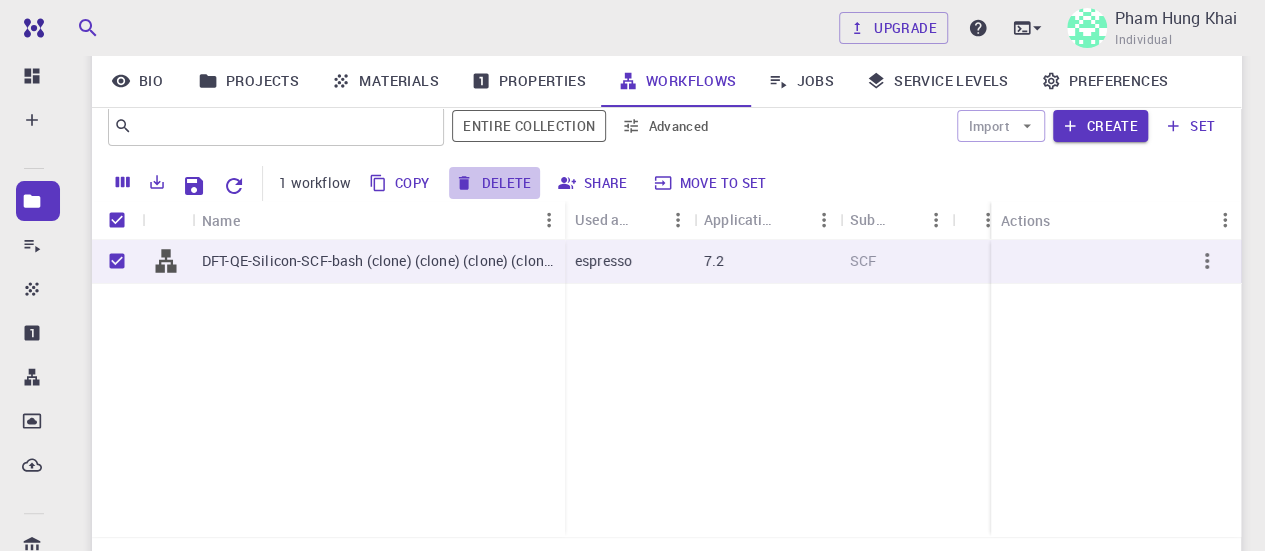 click on "Delete" at bounding box center [494, 183] 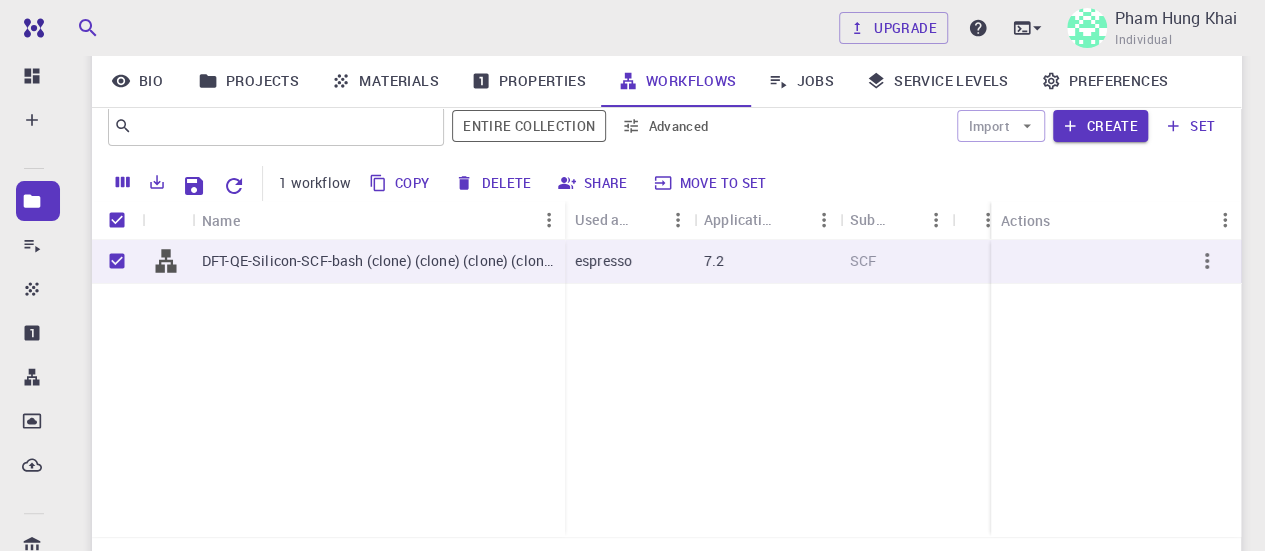 click on "Delete" at bounding box center (494, 183) 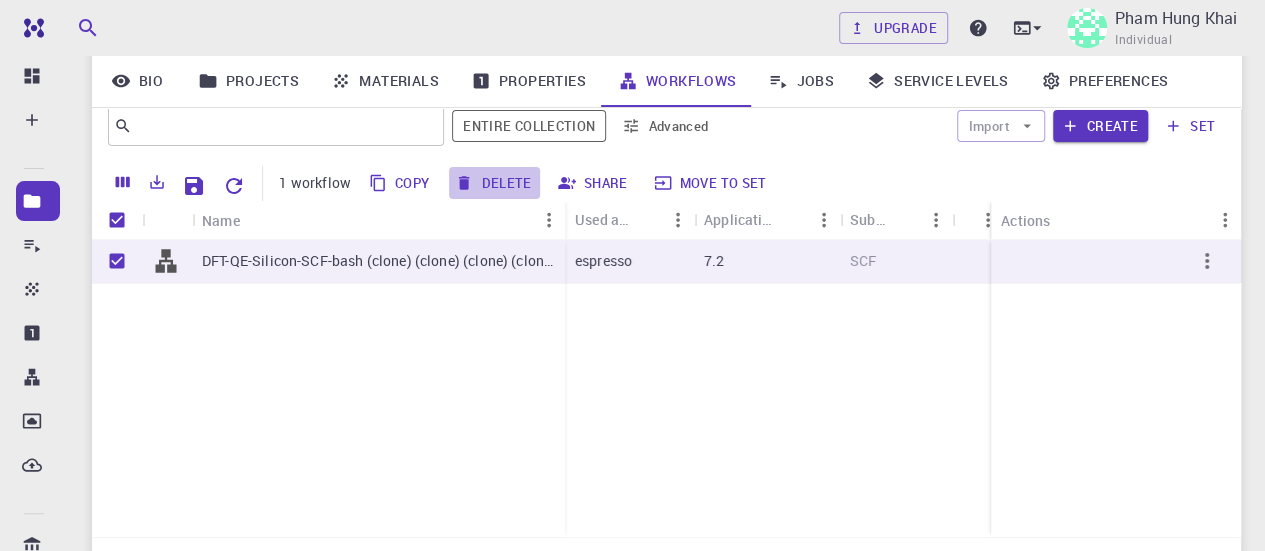 click on "Delete" at bounding box center (494, 183) 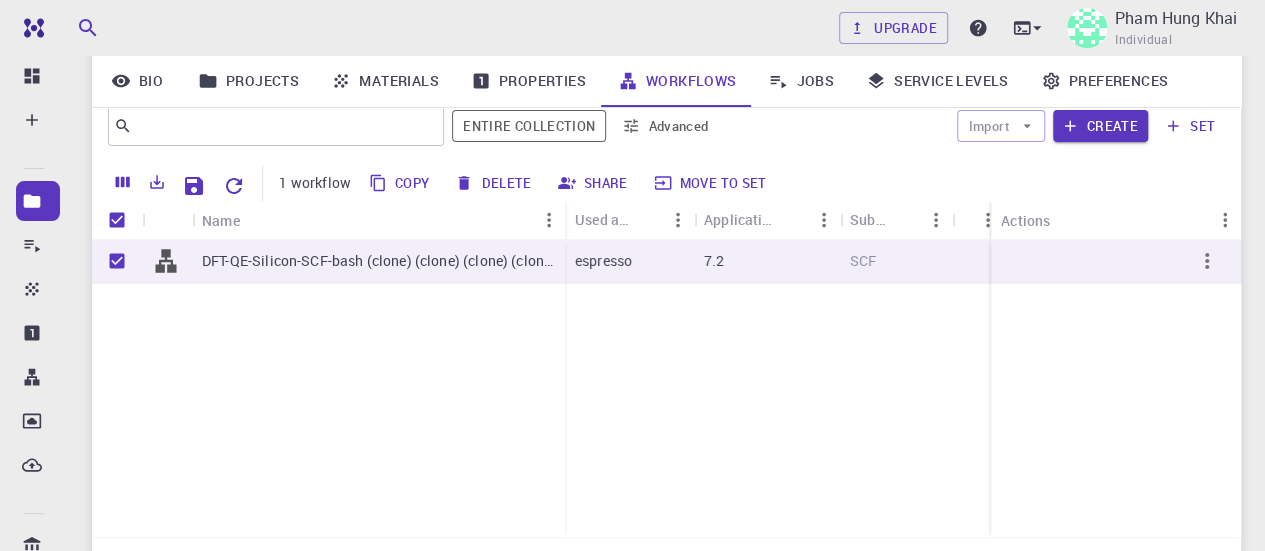 click on "Delete" at bounding box center [494, 183] 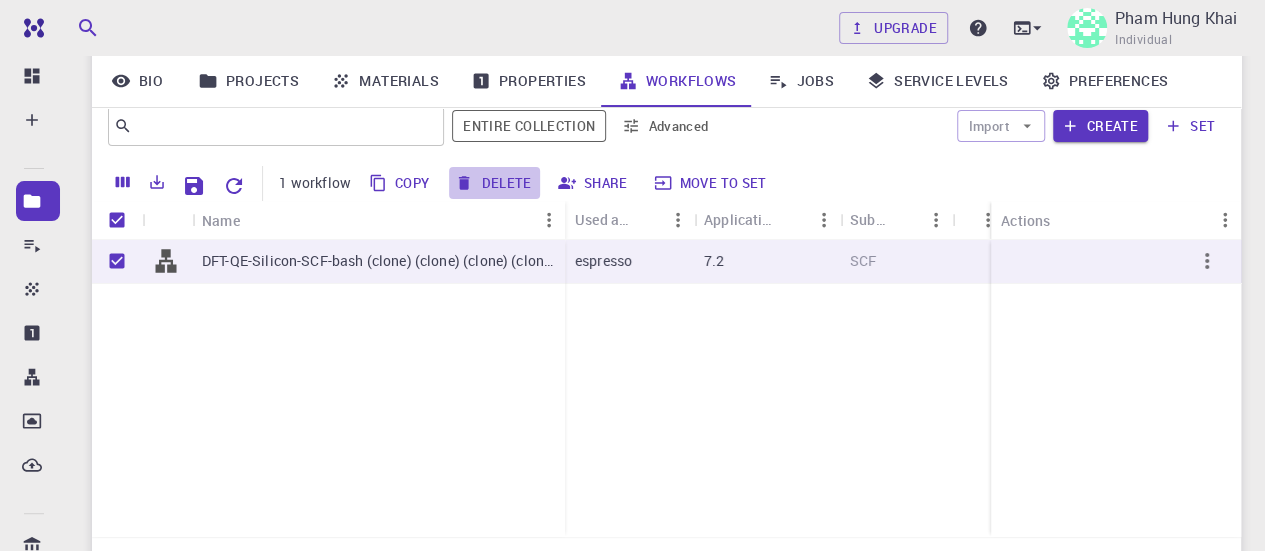 click on "Delete" at bounding box center [494, 183] 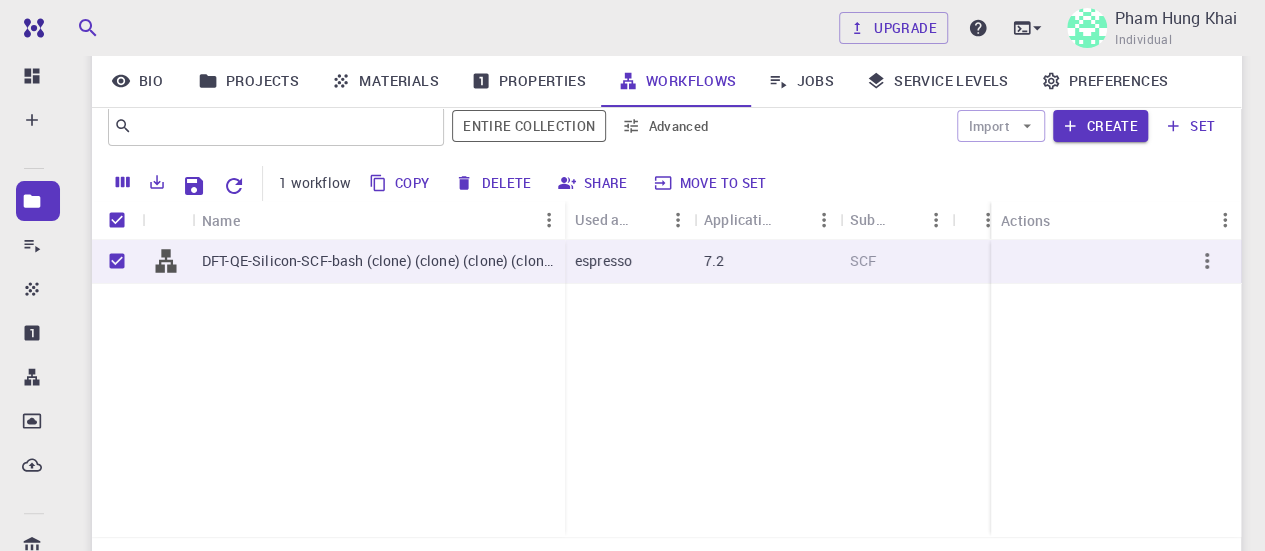 click on "Delete" at bounding box center [494, 183] 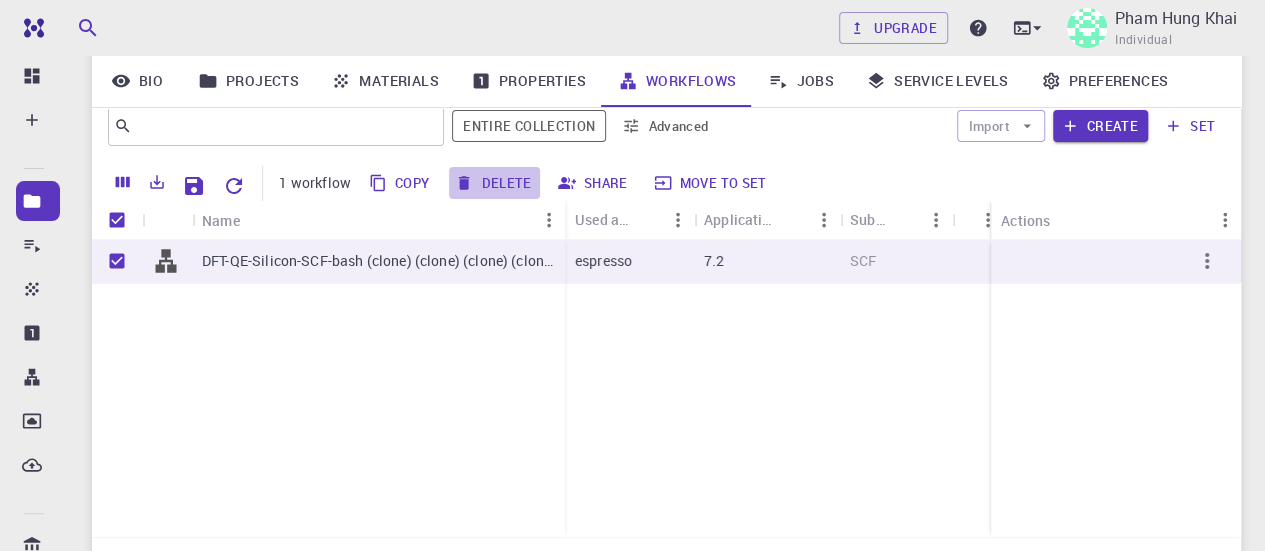 click on "Delete" at bounding box center [494, 183] 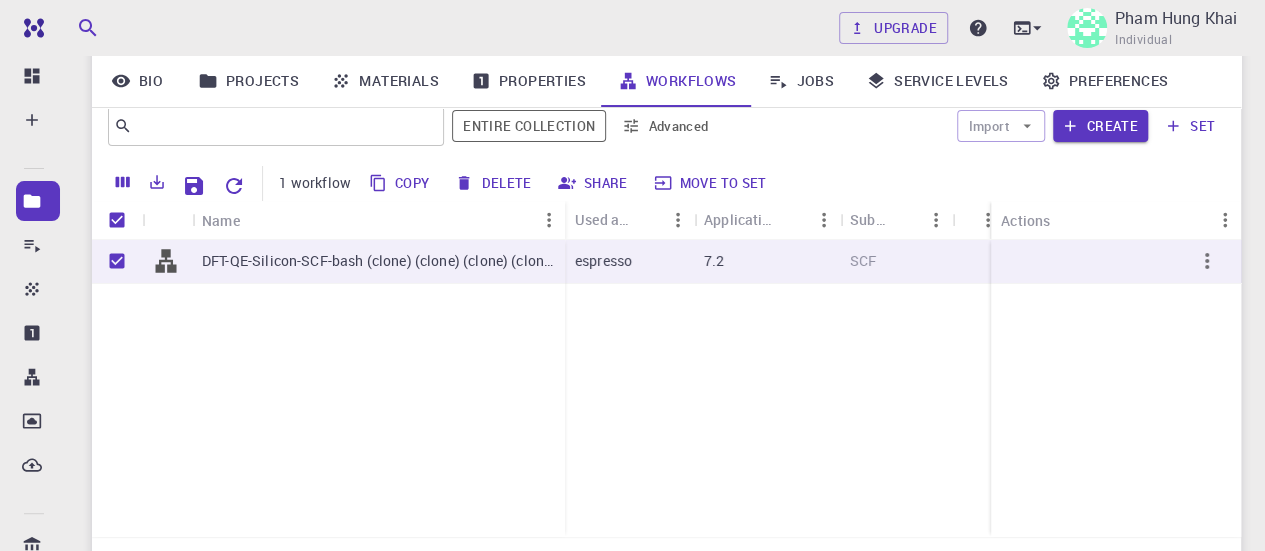click on "Delete" at bounding box center (494, 183) 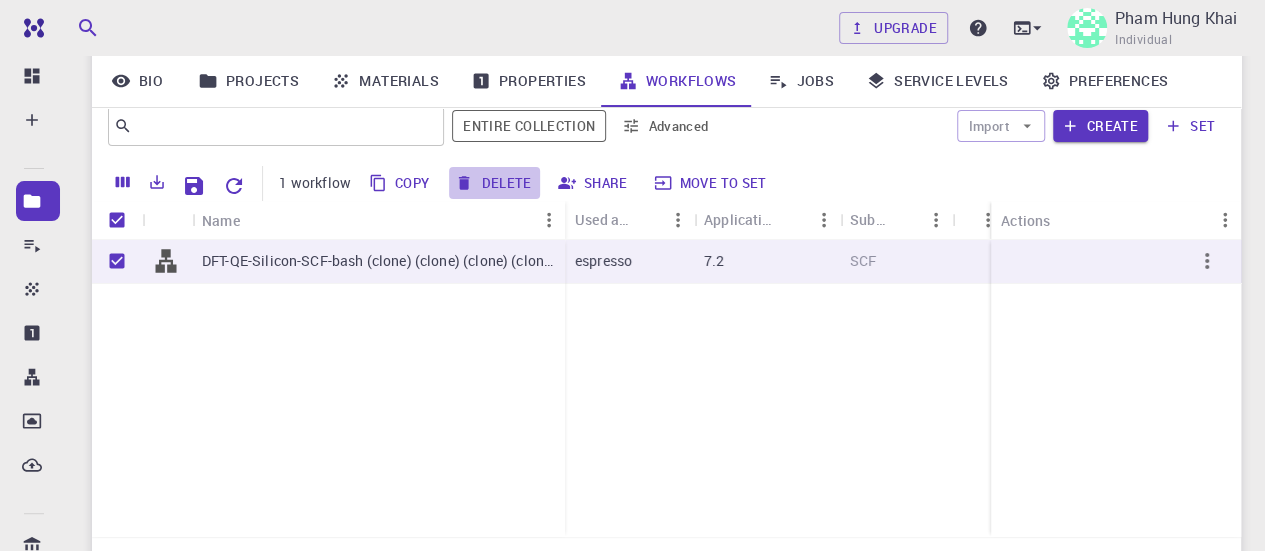 click on "Delete" at bounding box center (494, 183) 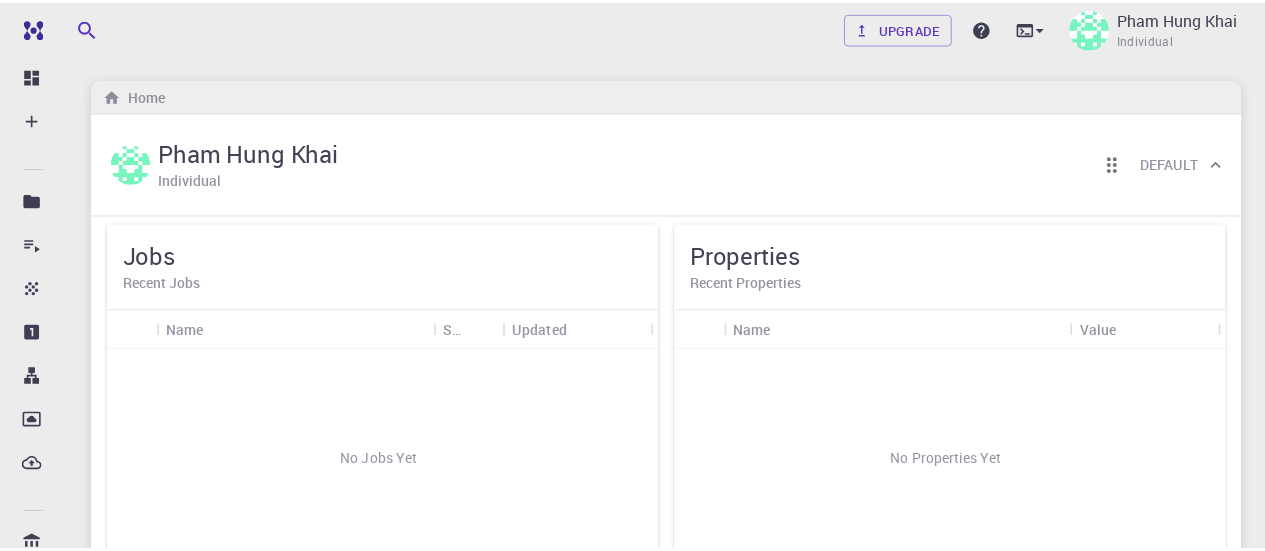 scroll, scrollTop: 0, scrollLeft: 0, axis: both 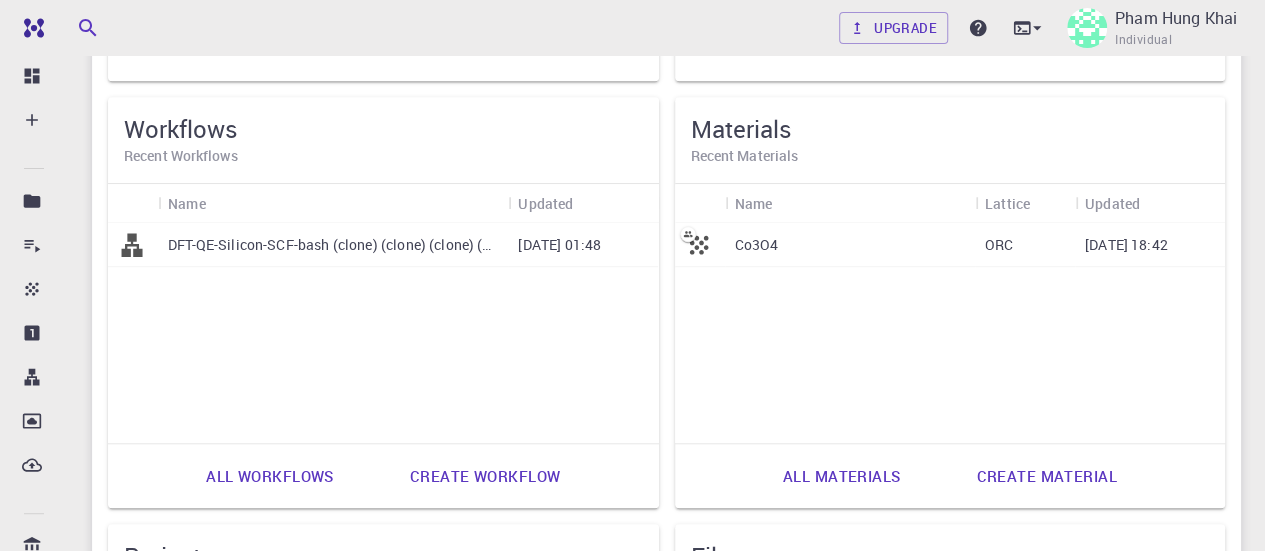 drag, startPoint x: 421, startPoint y: 233, endPoint x: 330, endPoint y: 251, distance: 92.76314 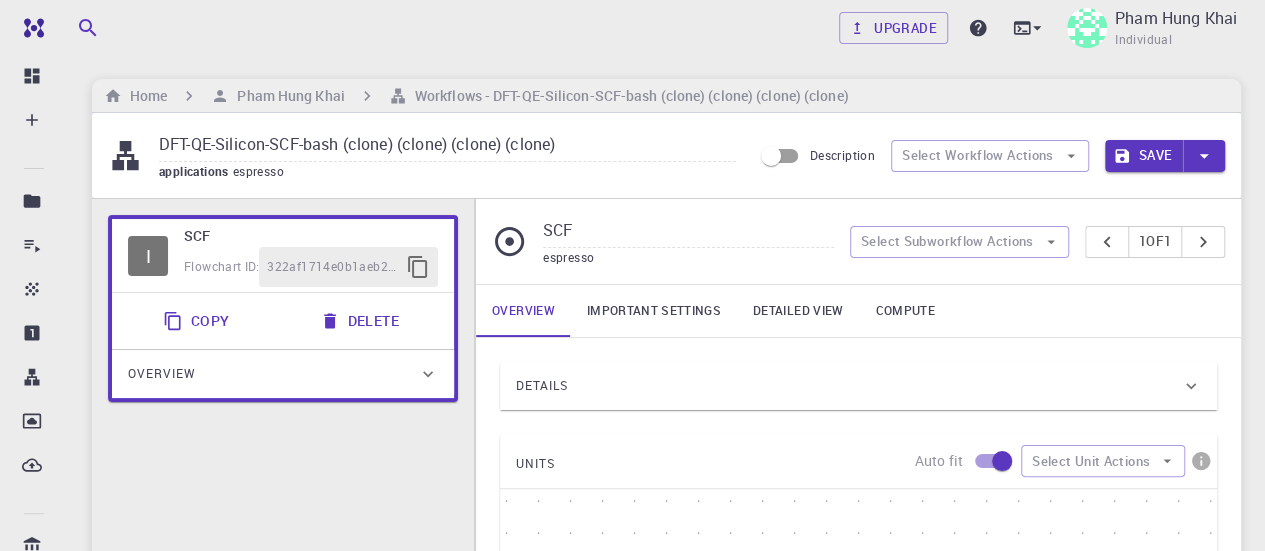scroll, scrollTop: 36, scrollLeft: 0, axis: vertical 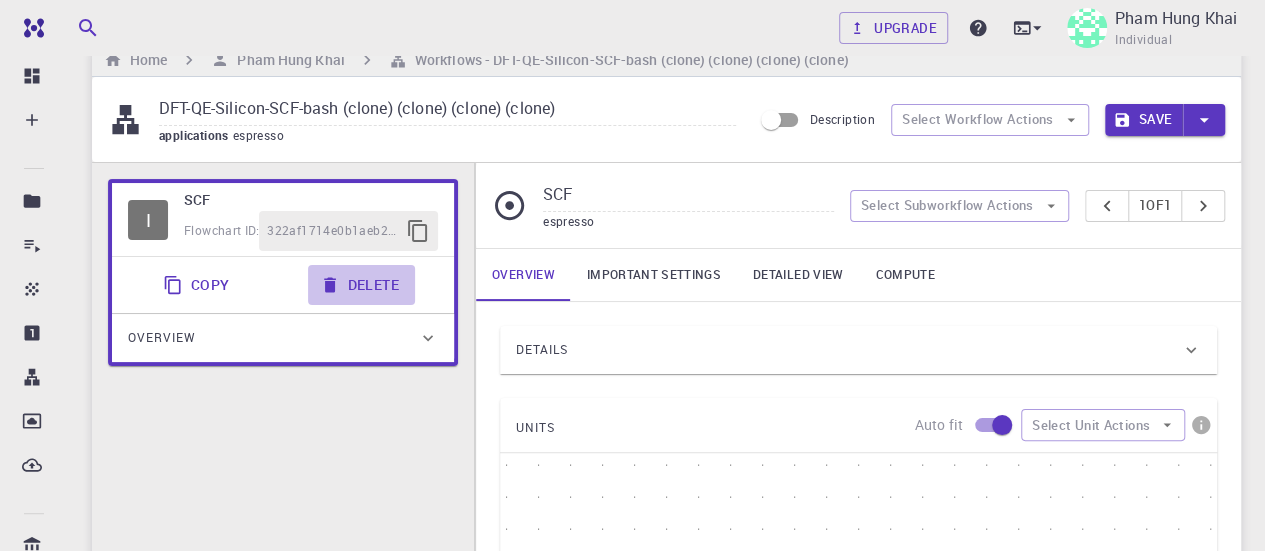 click on "Delete" at bounding box center (361, 285) 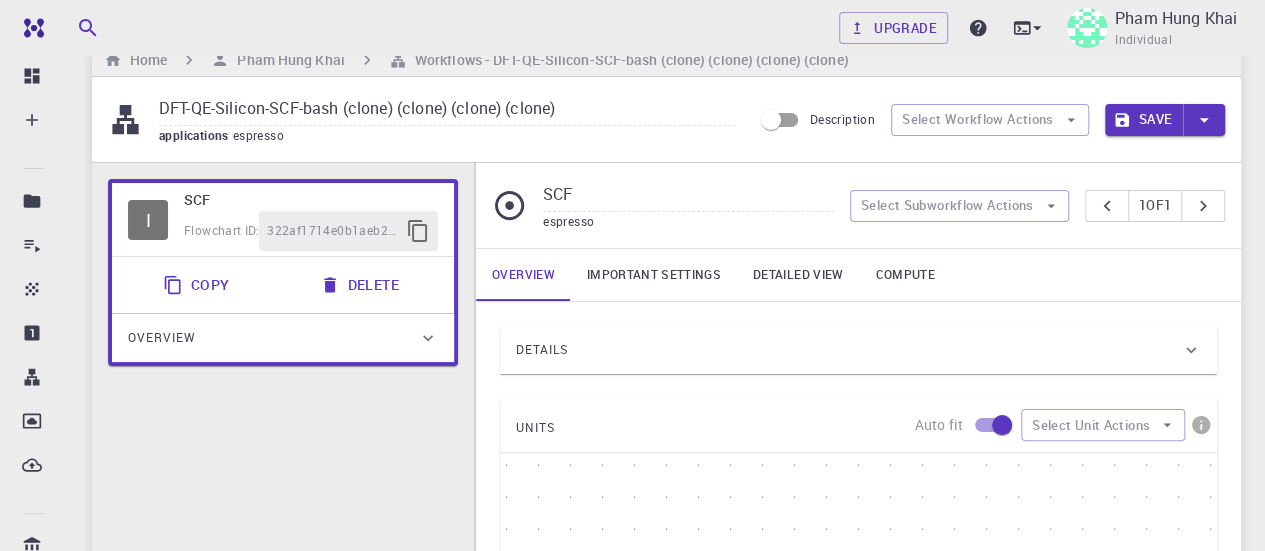 click on "Delete" at bounding box center [361, 285] 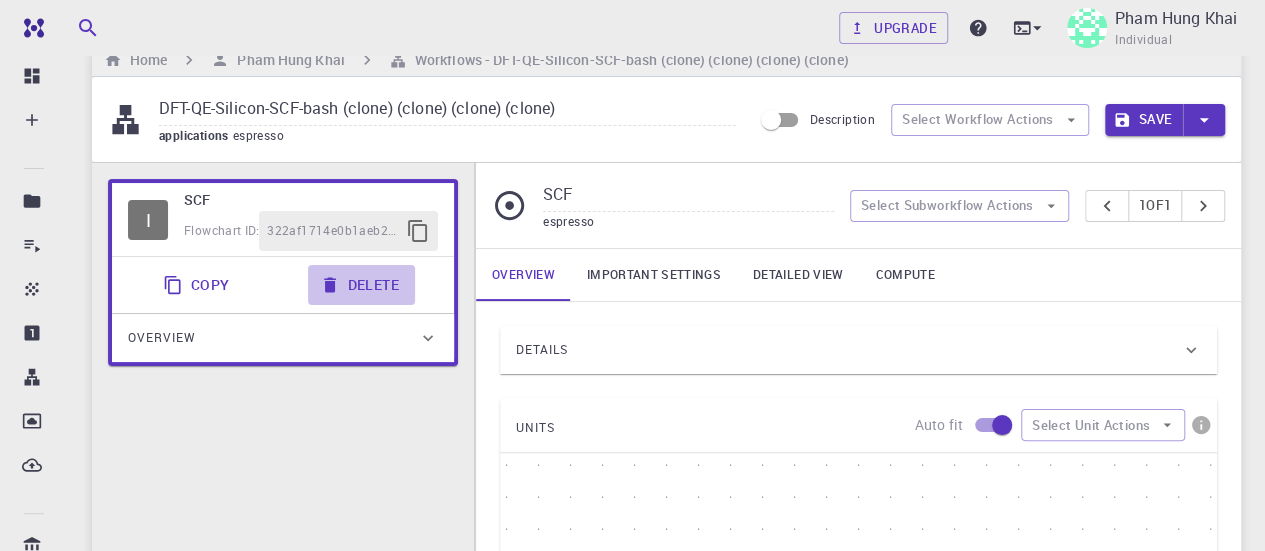 click on "Delete" at bounding box center (361, 285) 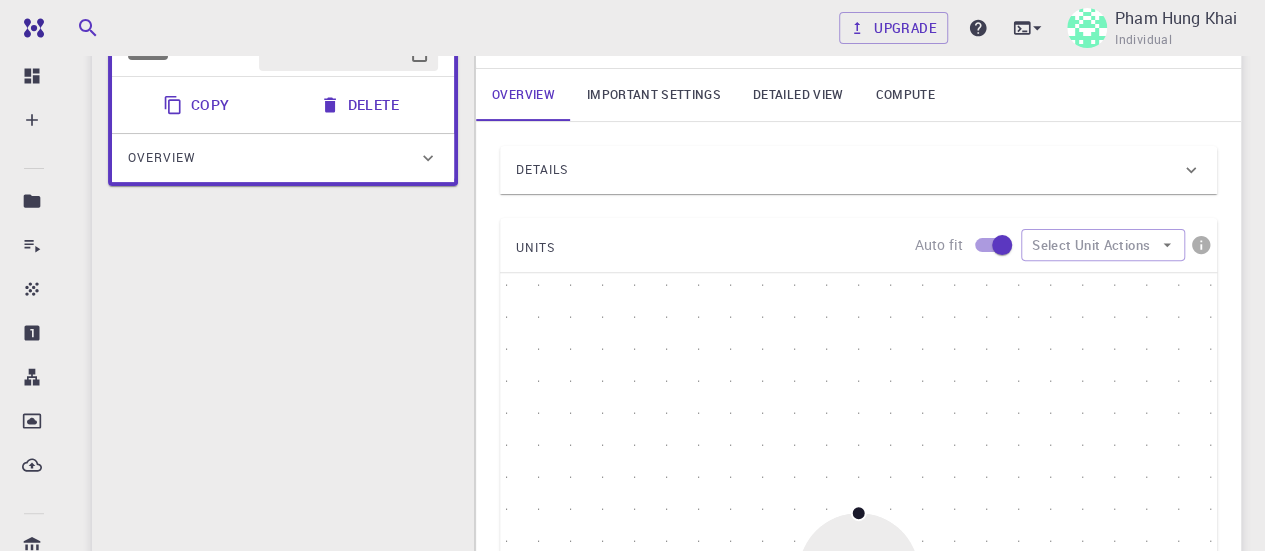scroll, scrollTop: 0, scrollLeft: 0, axis: both 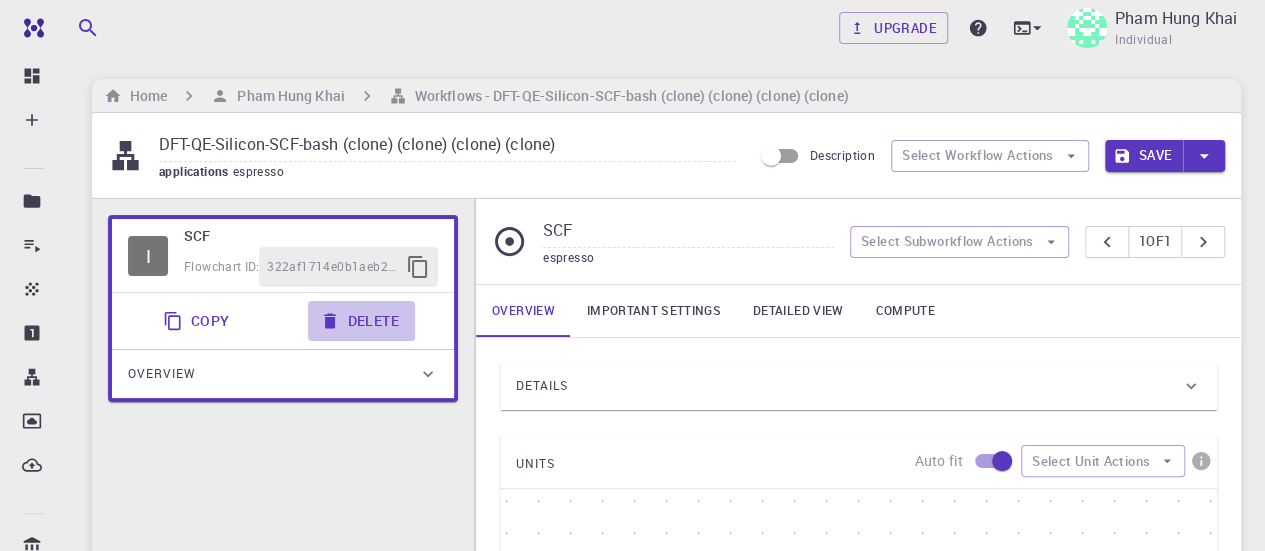 click on "Delete" at bounding box center [361, 321] 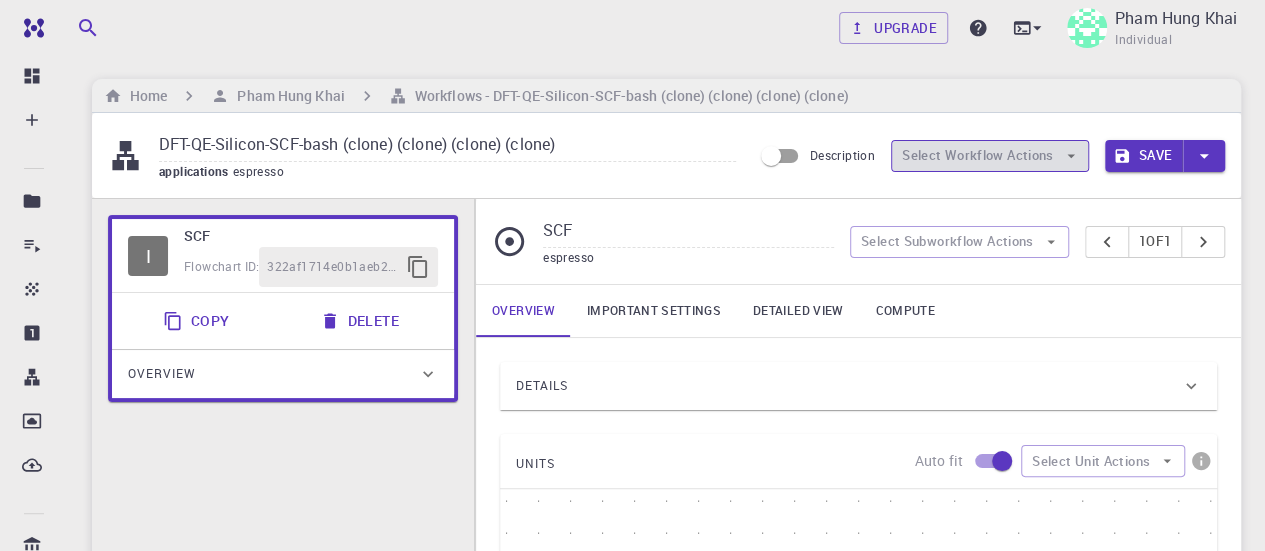 click on "Select Workflow Actions" at bounding box center (990, 156) 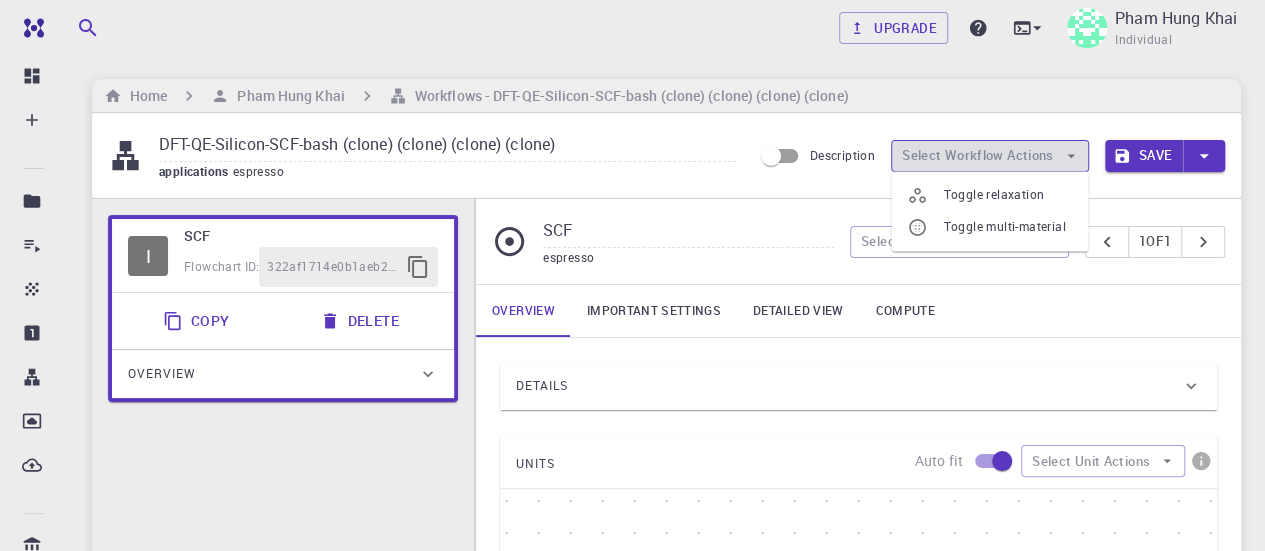 click on "Select Workflow Actions" at bounding box center (990, 156) 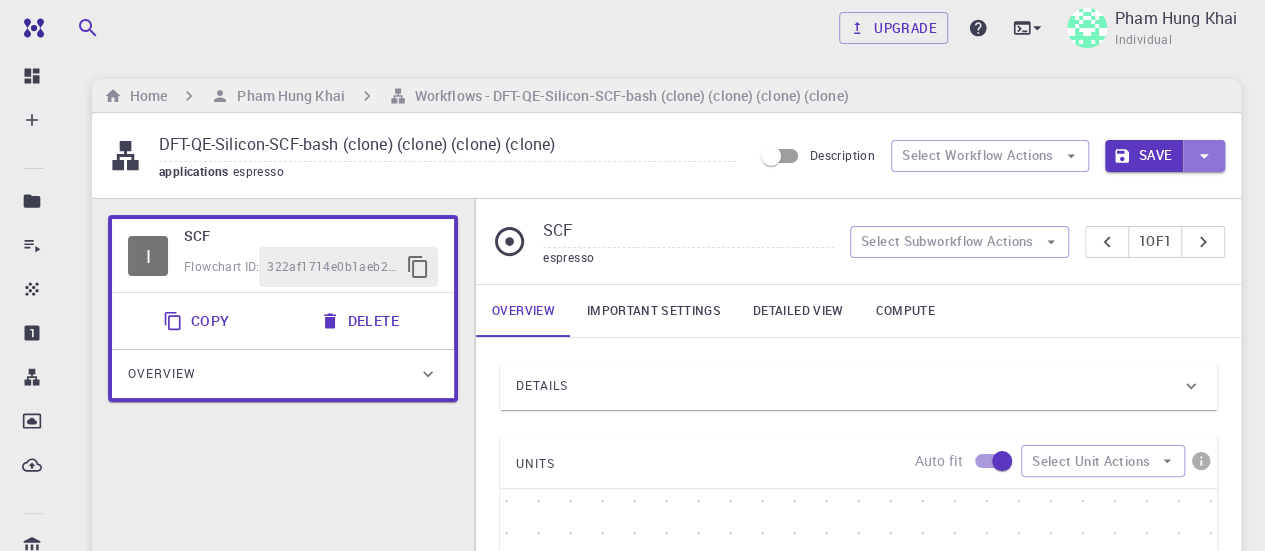 click at bounding box center [1204, 156] 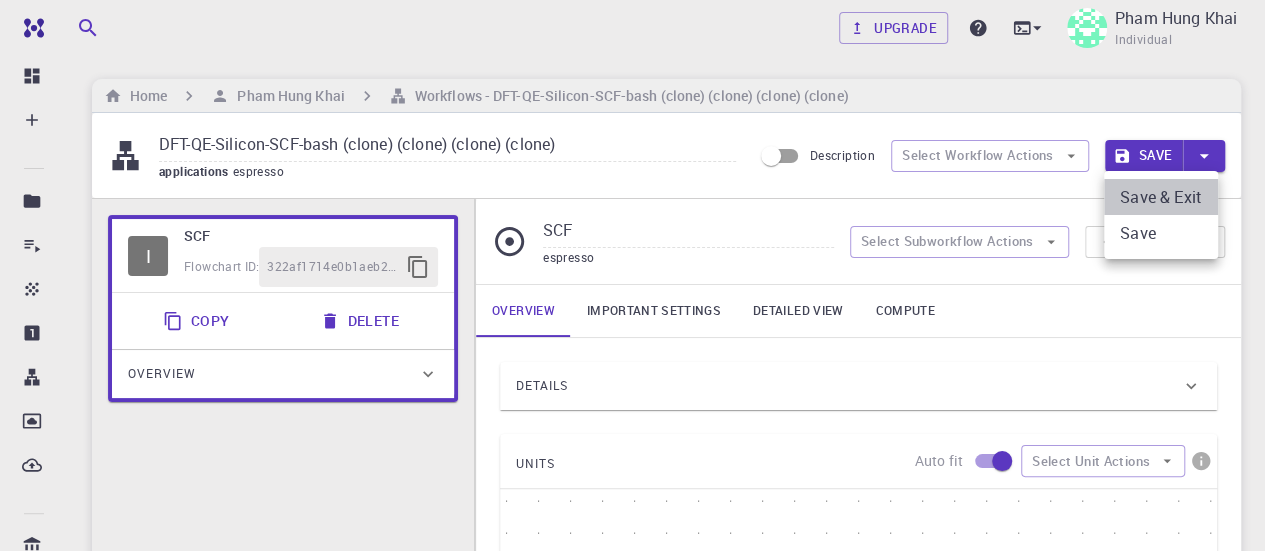 click on "Save & Exit" at bounding box center (1161, 197) 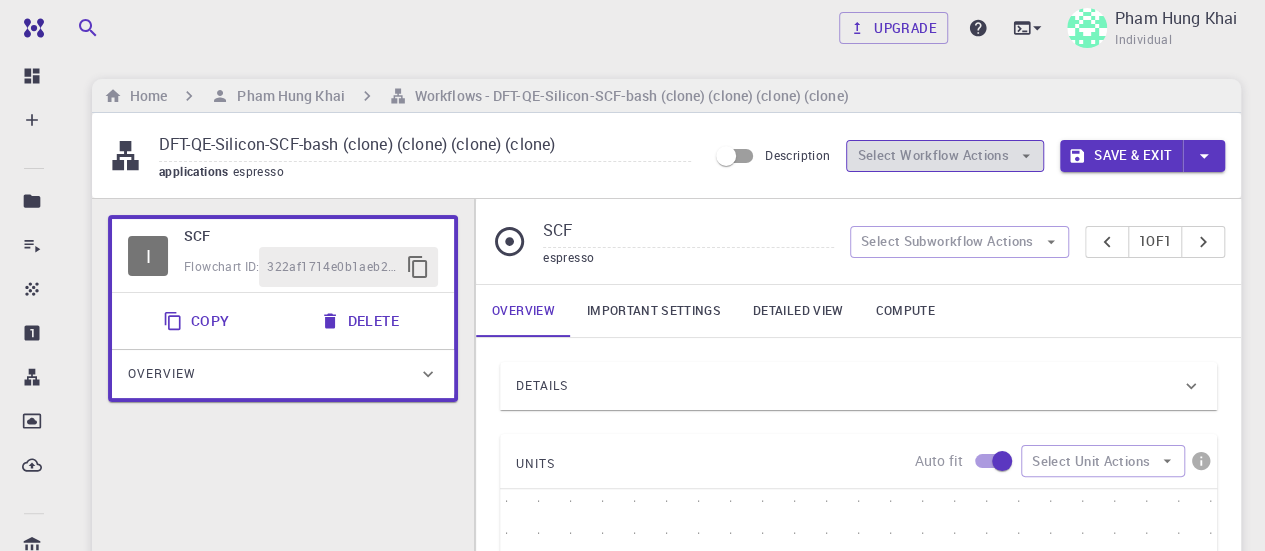 click on "Select Workflow Actions" at bounding box center (945, 156) 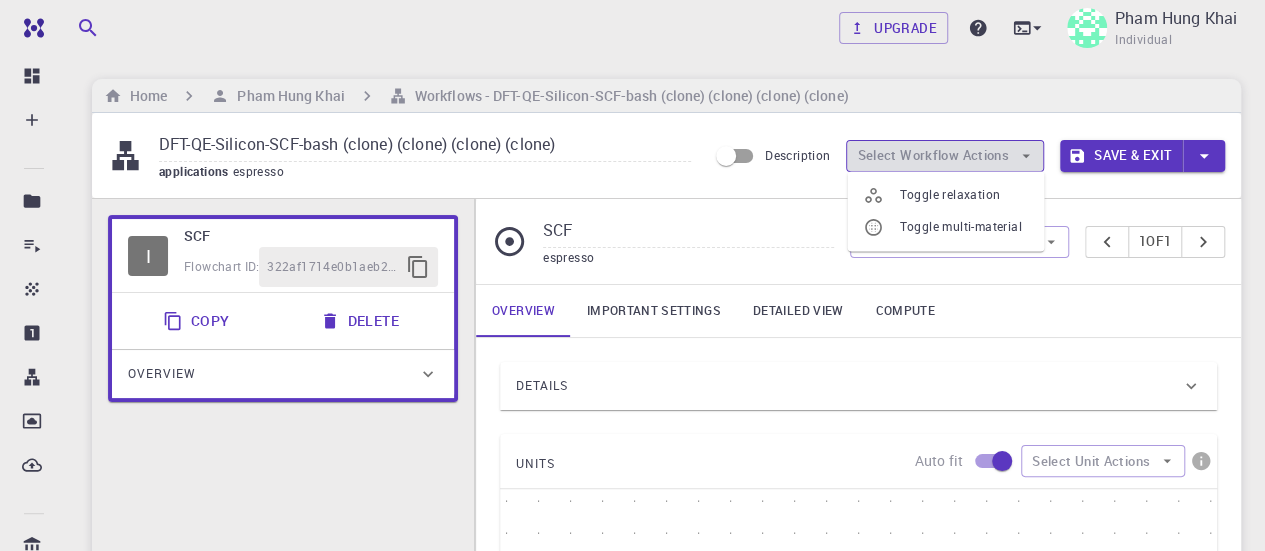 click on "Select Workflow Actions" at bounding box center (945, 156) 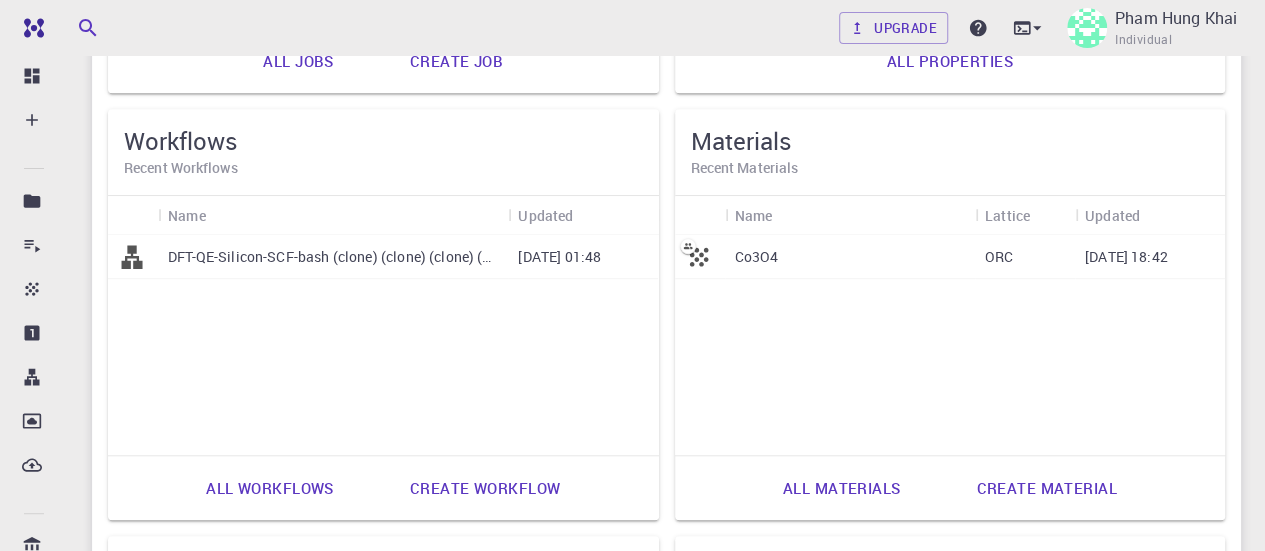 scroll, scrollTop: 544, scrollLeft: 0, axis: vertical 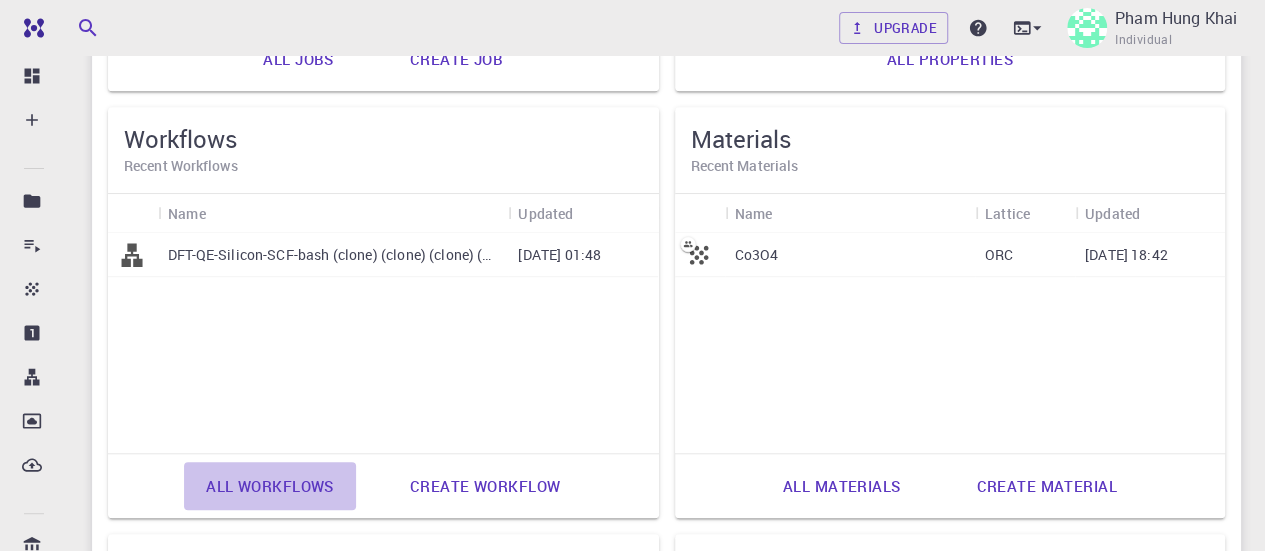click on "All workflows" at bounding box center [270, 486] 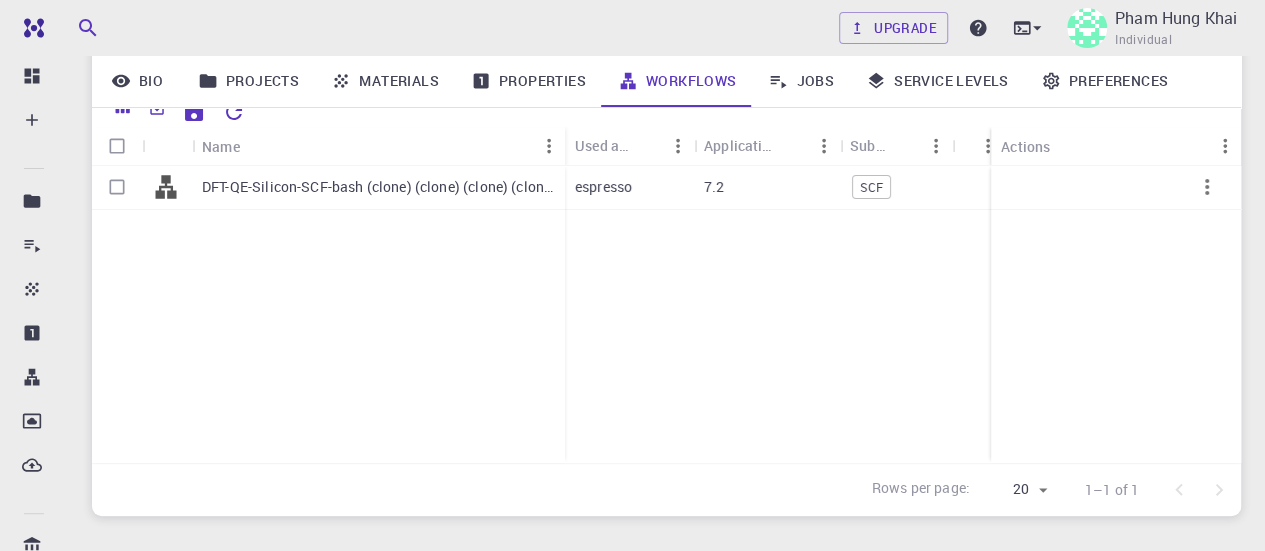 scroll, scrollTop: 232, scrollLeft: 0, axis: vertical 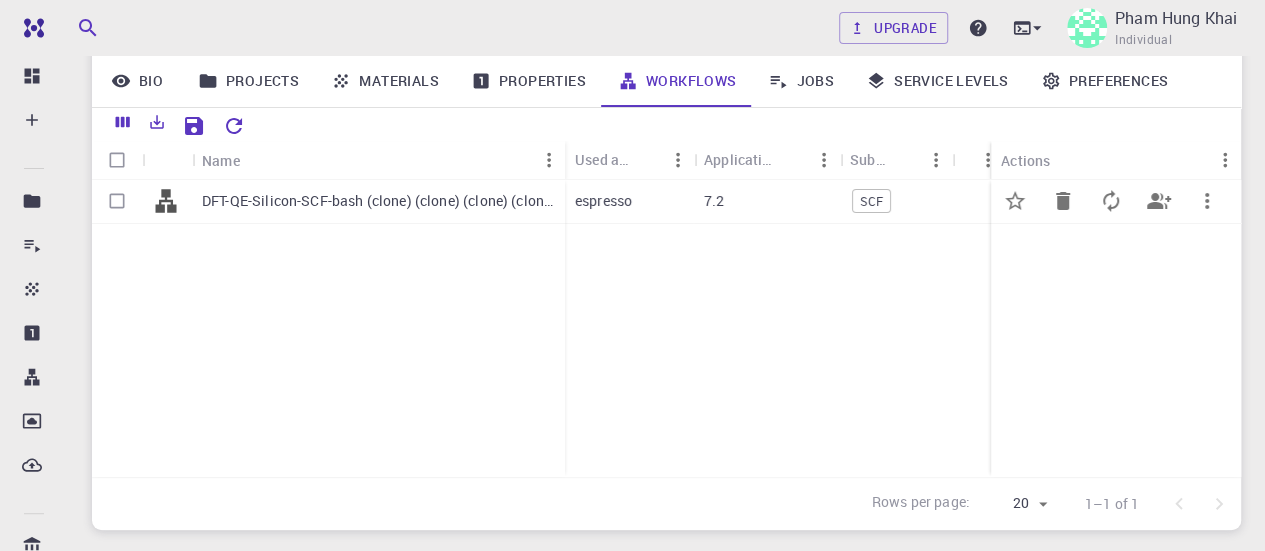 click at bounding box center (978, 202) 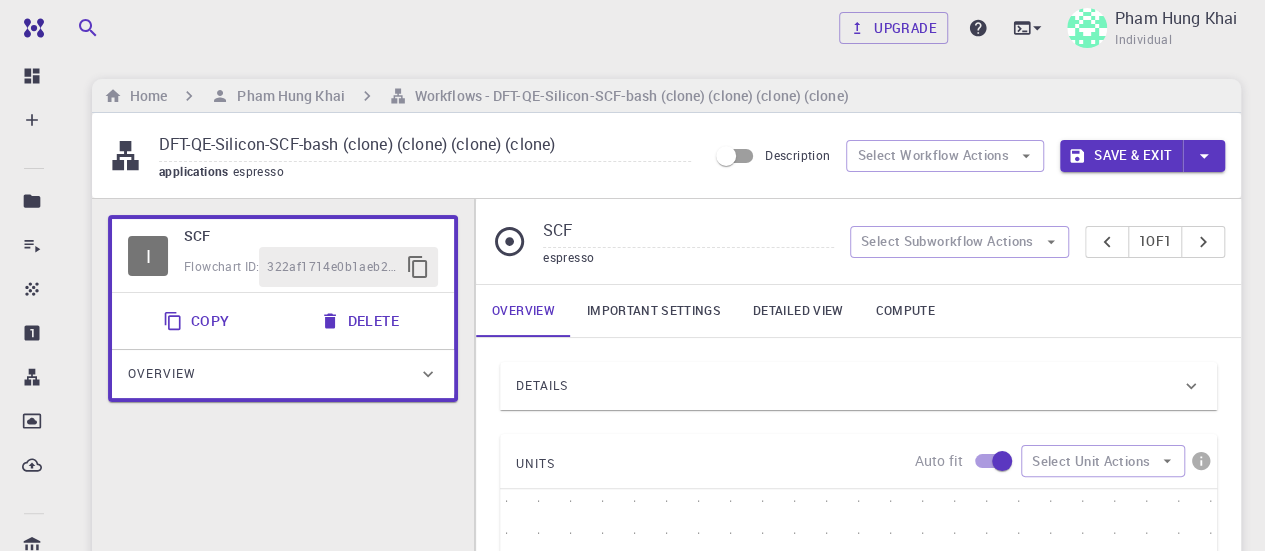 scroll, scrollTop: 112, scrollLeft: 0, axis: vertical 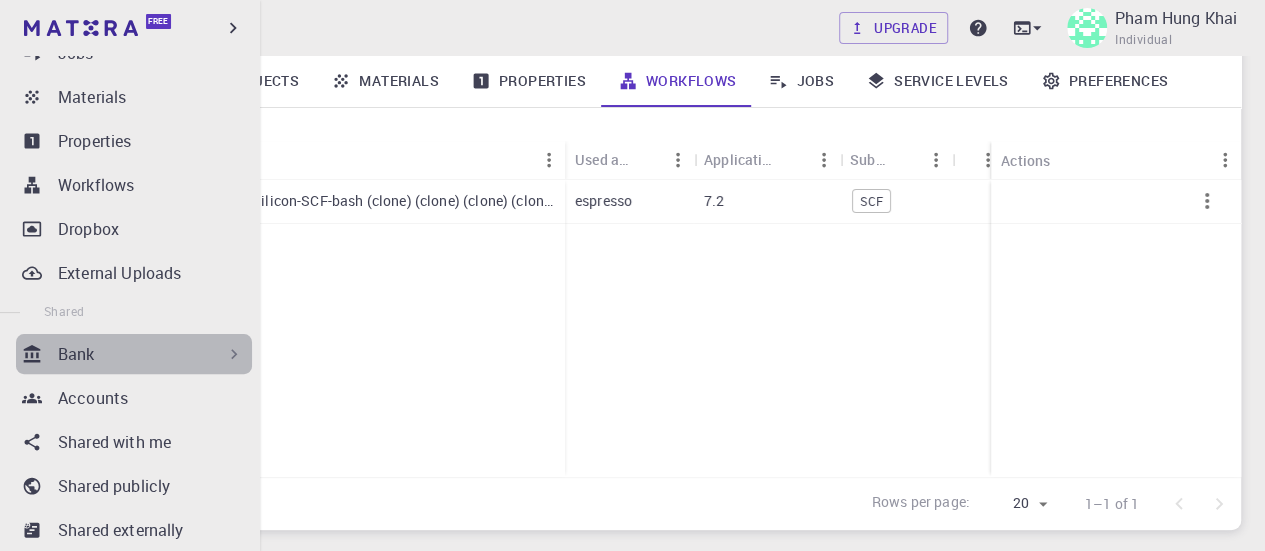 click on "Bank" at bounding box center (151, 354) 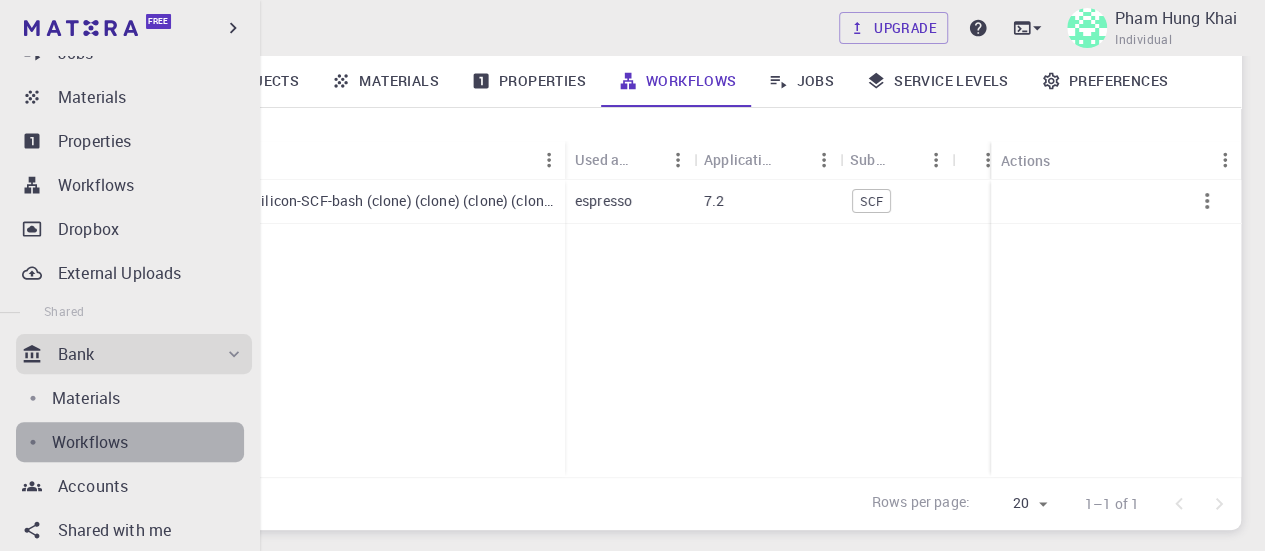 click on "Workflows" at bounding box center (148, 442) 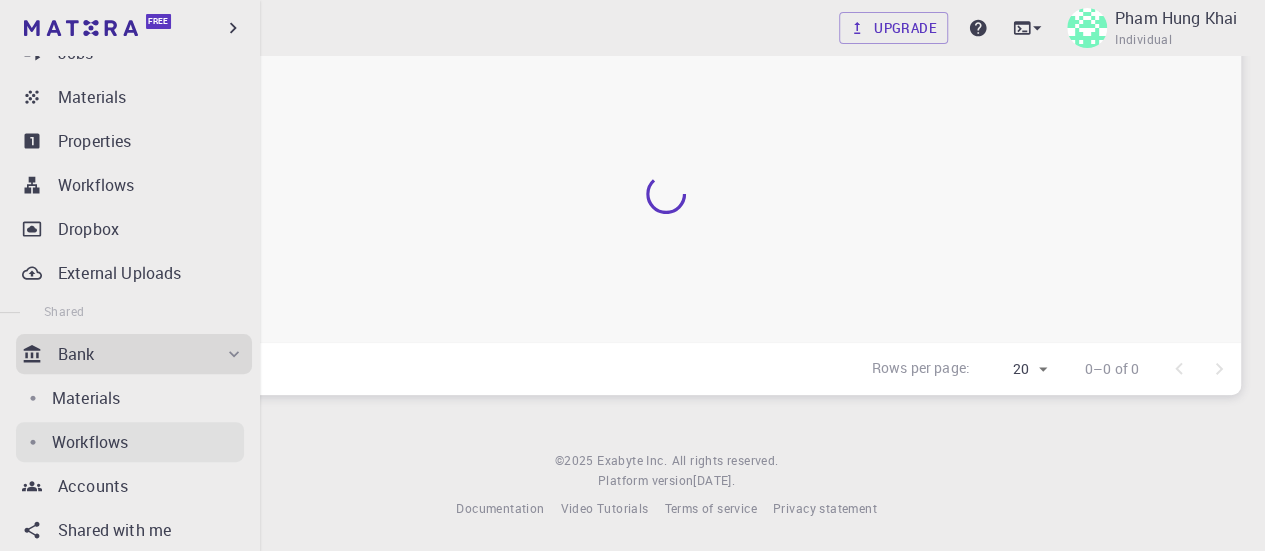 scroll, scrollTop: 219, scrollLeft: 0, axis: vertical 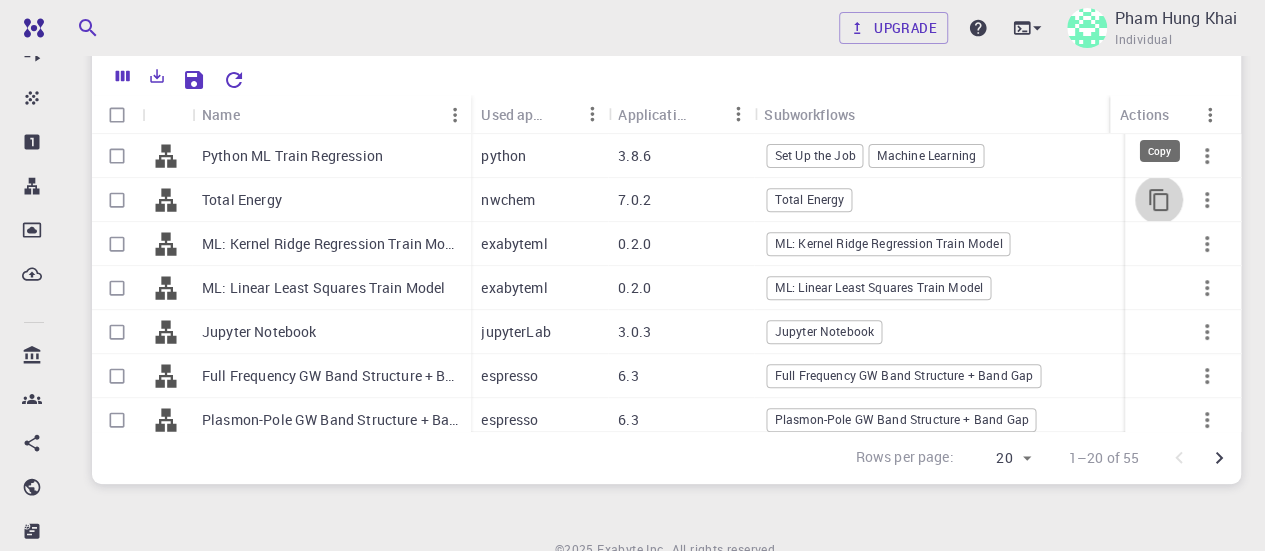 click 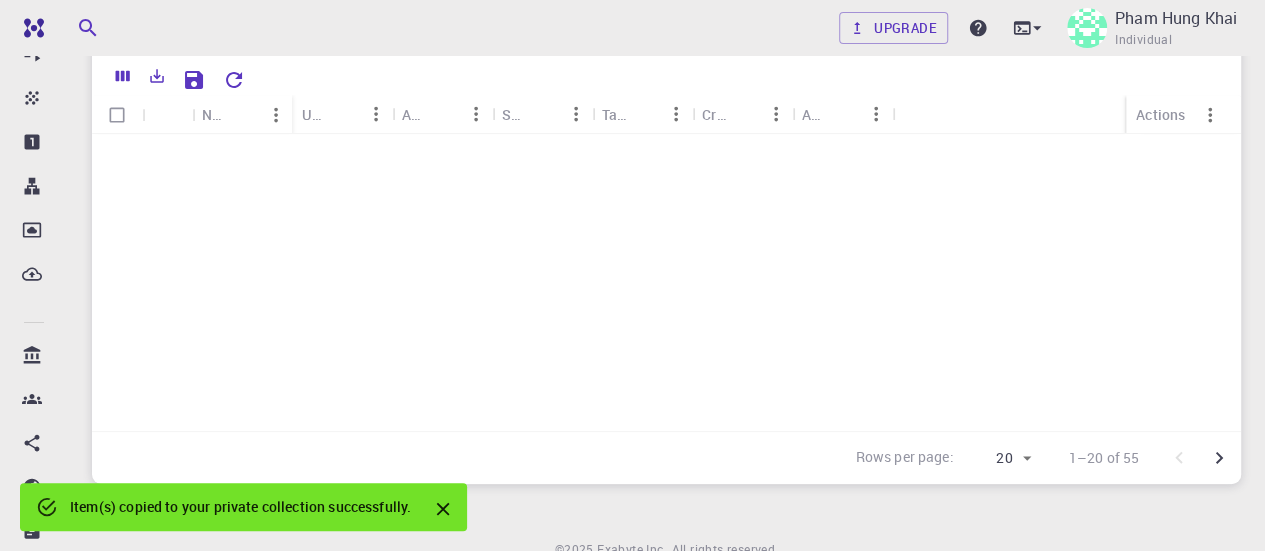 scroll, scrollTop: 52, scrollLeft: 0, axis: vertical 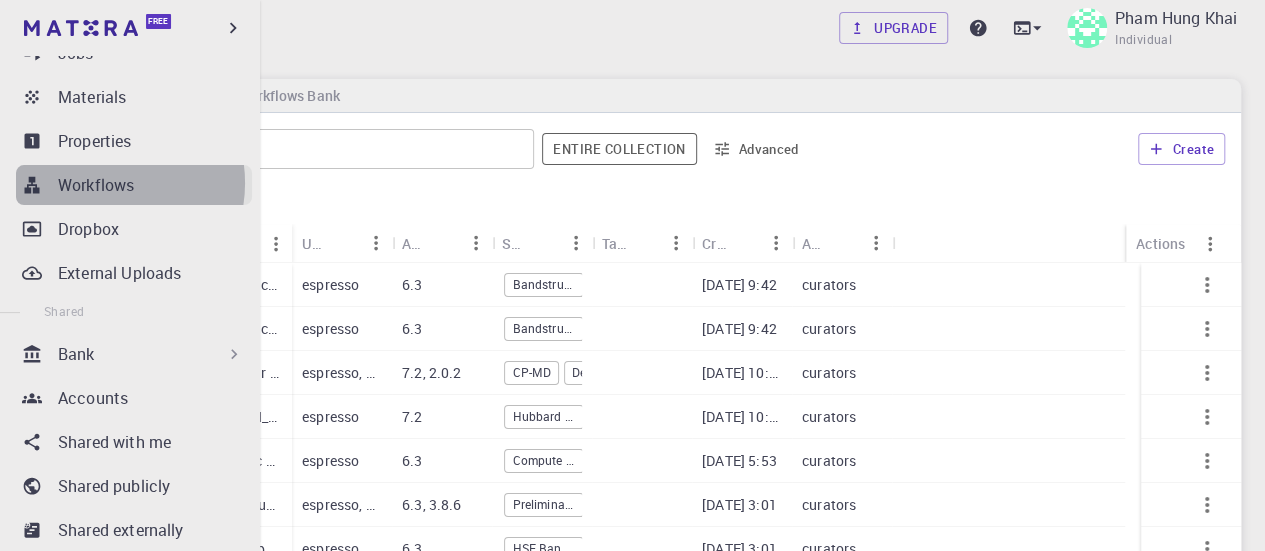 click on "Workflows" at bounding box center [96, 185] 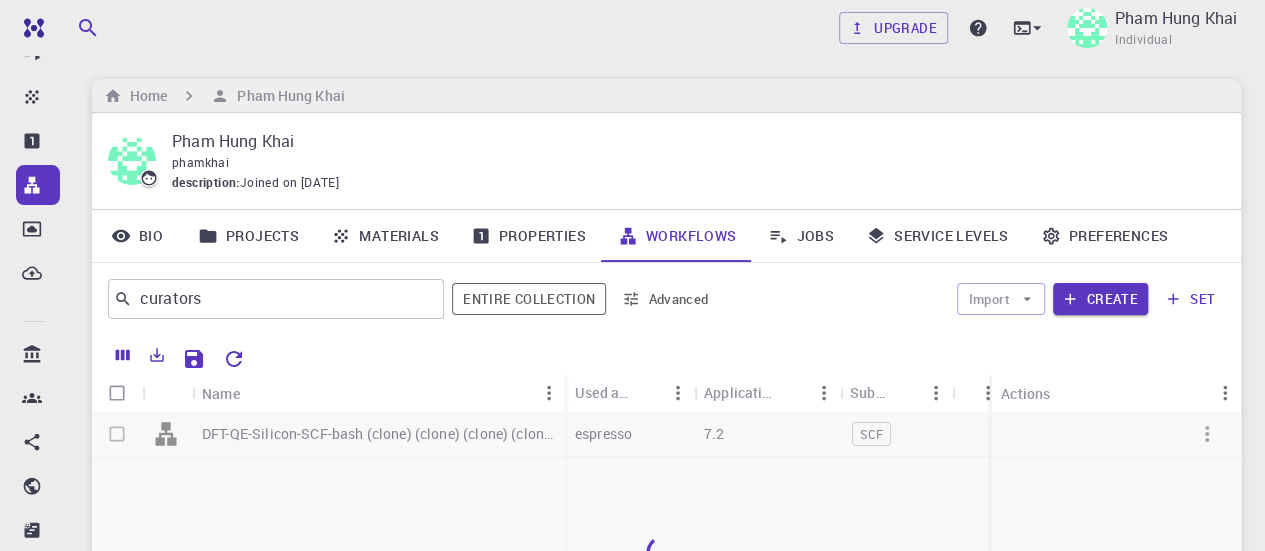 scroll, scrollTop: 191, scrollLeft: 0, axis: vertical 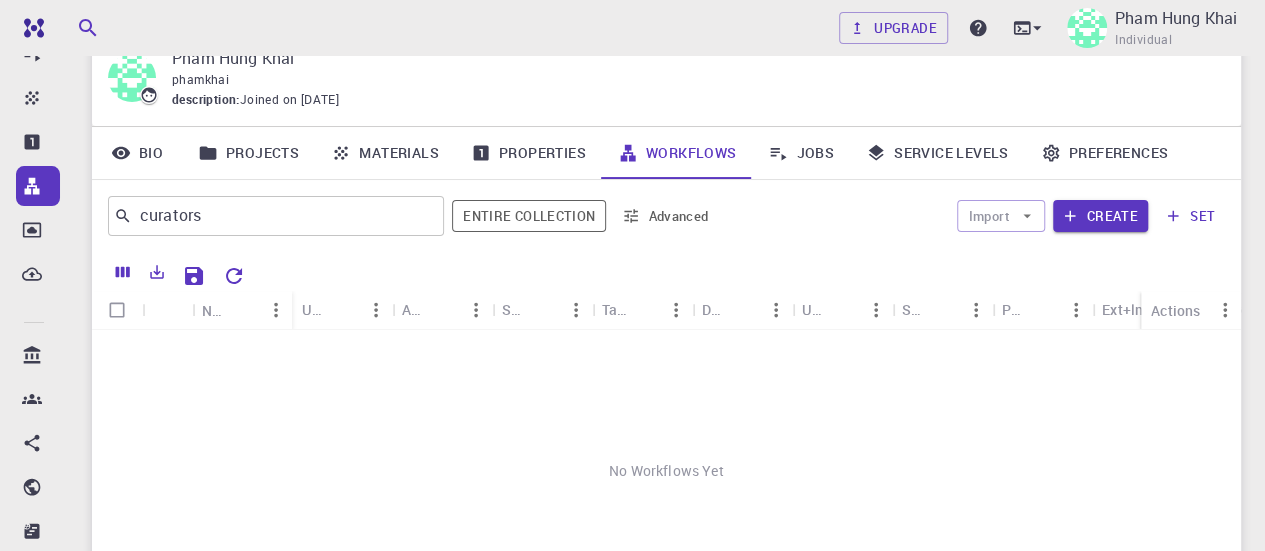 click on "No Workflows Yet" at bounding box center [666, 471] 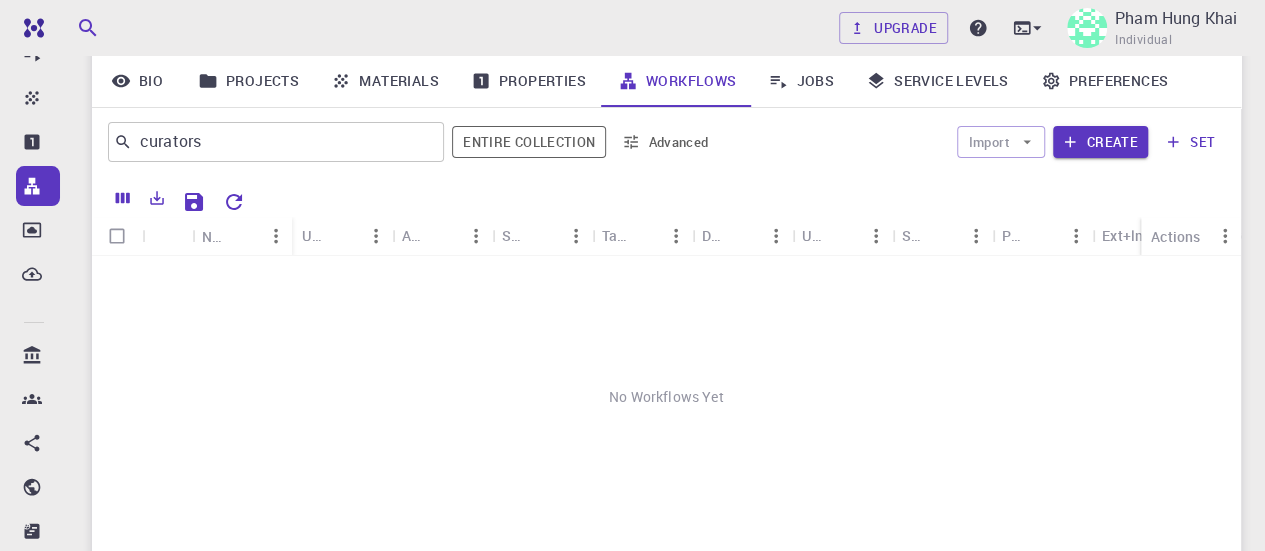 scroll, scrollTop: 166, scrollLeft: 0, axis: vertical 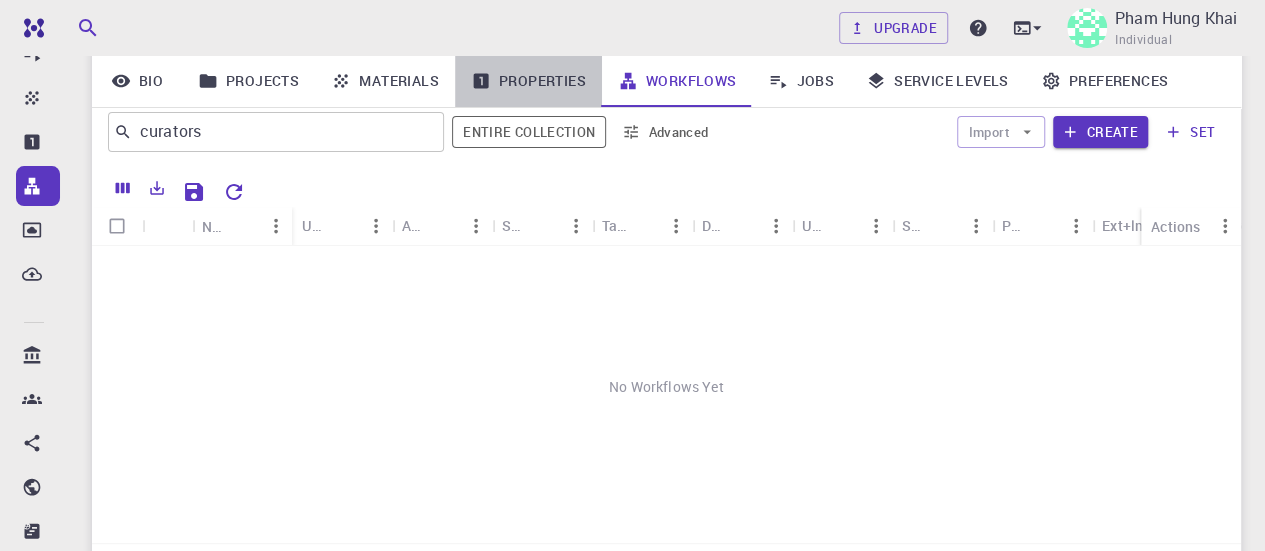 click on "Properties" at bounding box center [528, 81] 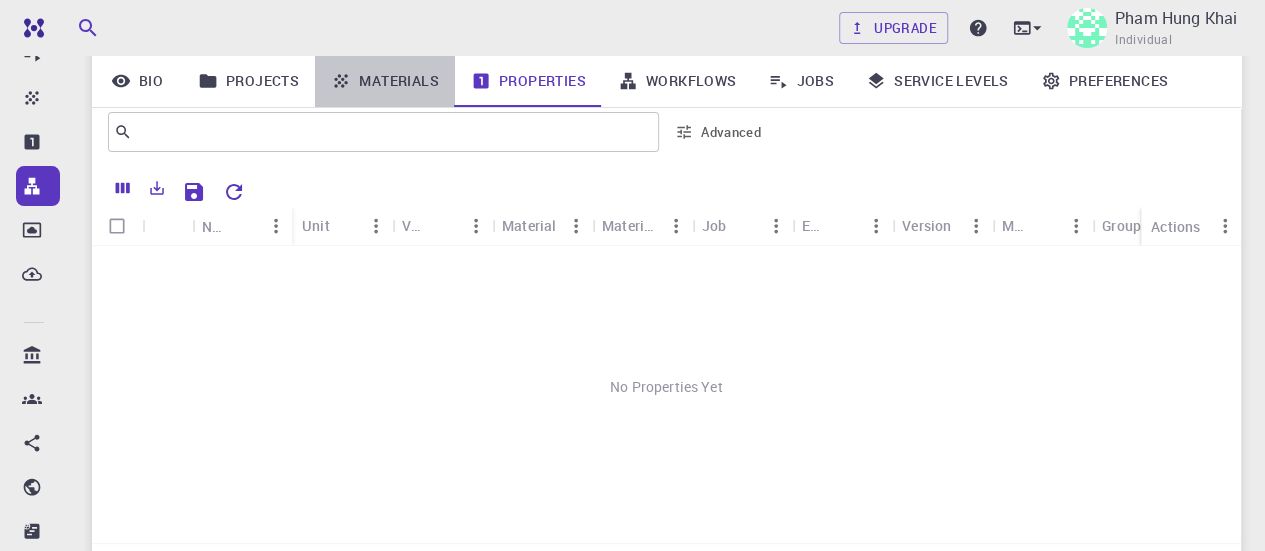 click on "Materials" at bounding box center [385, 81] 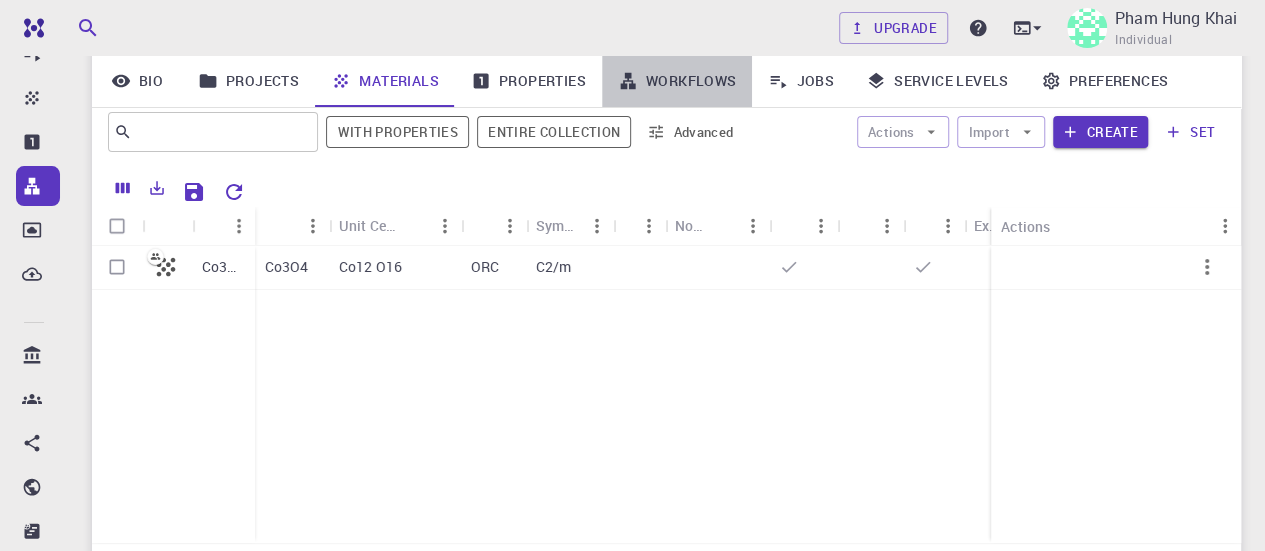 click on "Workflows" at bounding box center (677, 81) 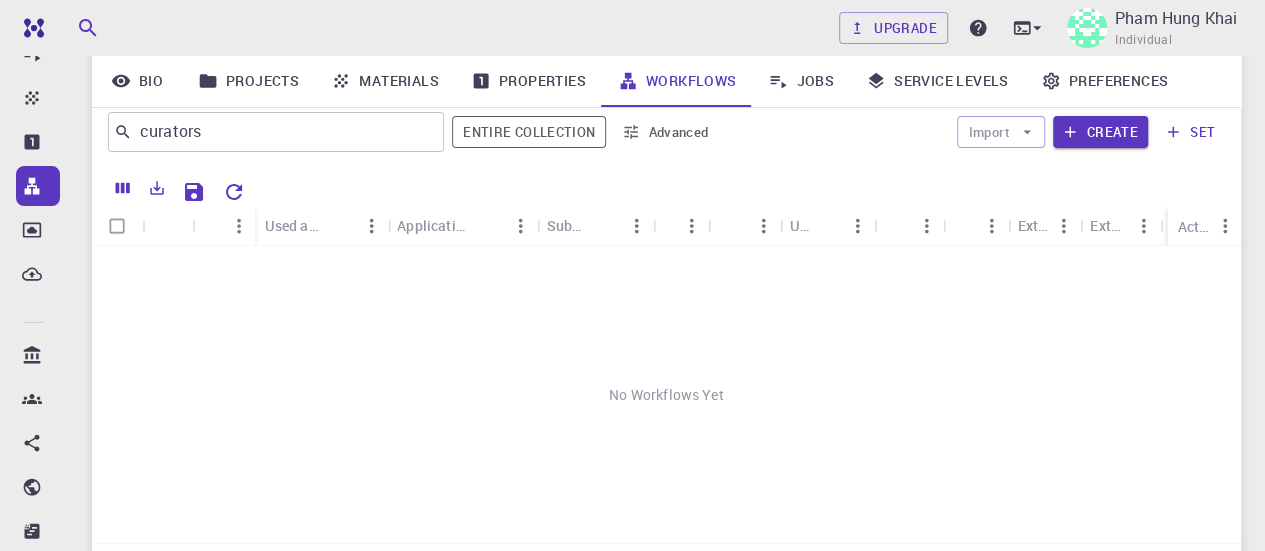 click on "No Workflows Yet" at bounding box center (666, 394) 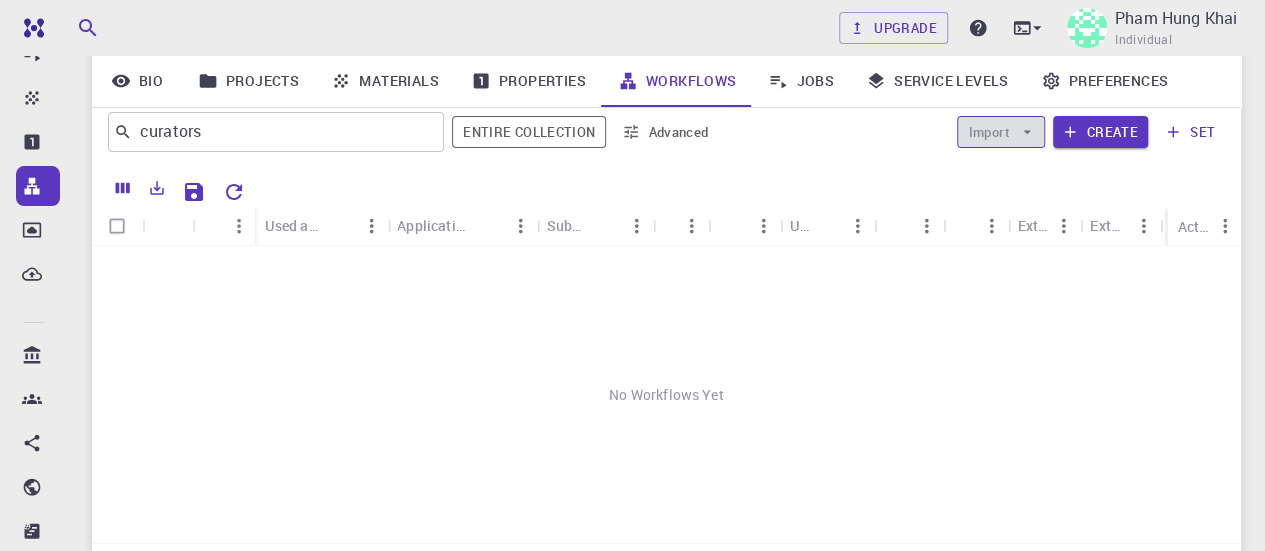 click on "Import" at bounding box center (1000, 132) 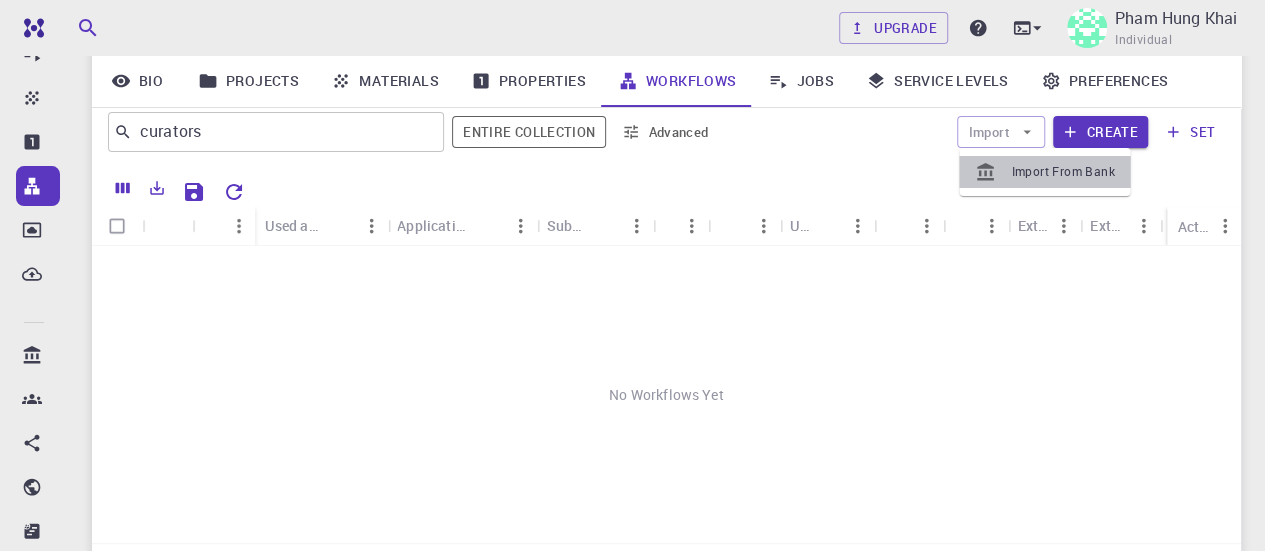 click on "Import From Bank" at bounding box center [1062, 172] 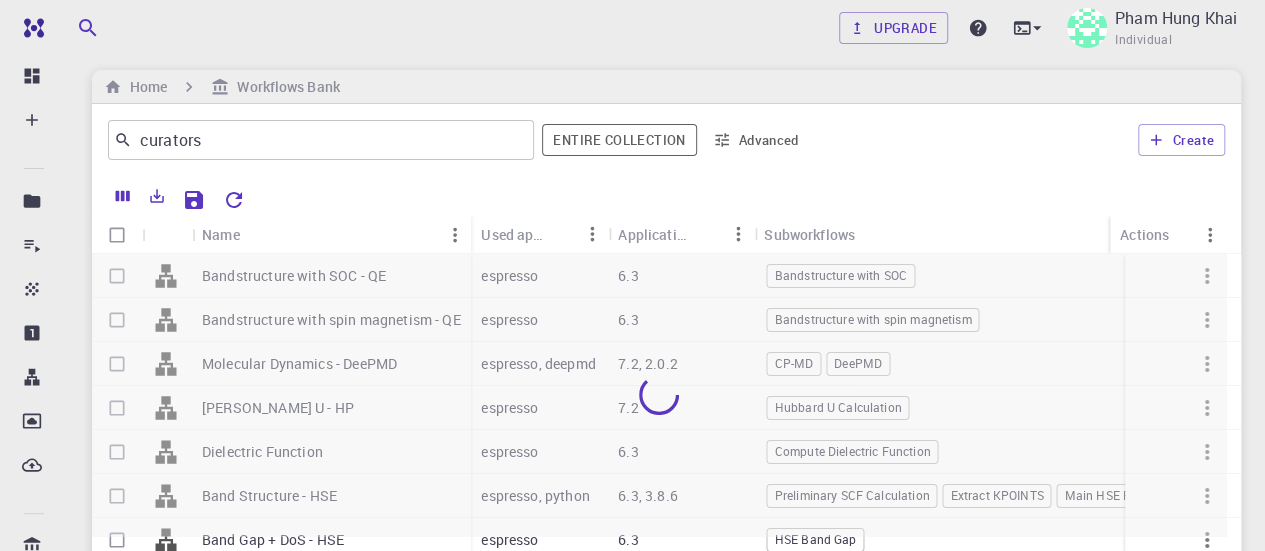 scroll, scrollTop: 8, scrollLeft: 0, axis: vertical 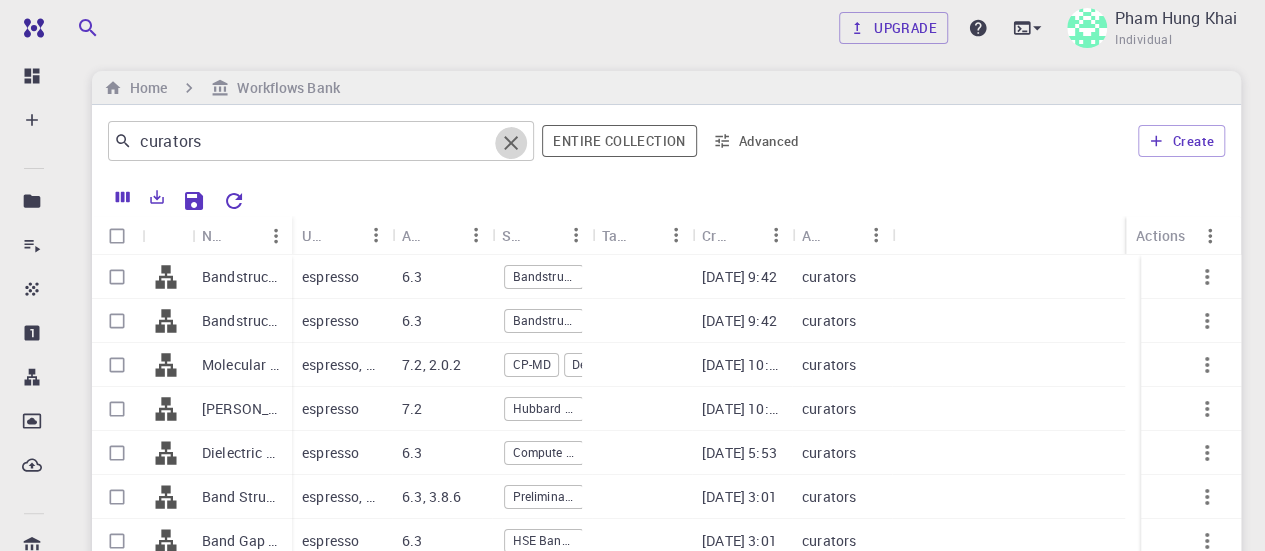 click 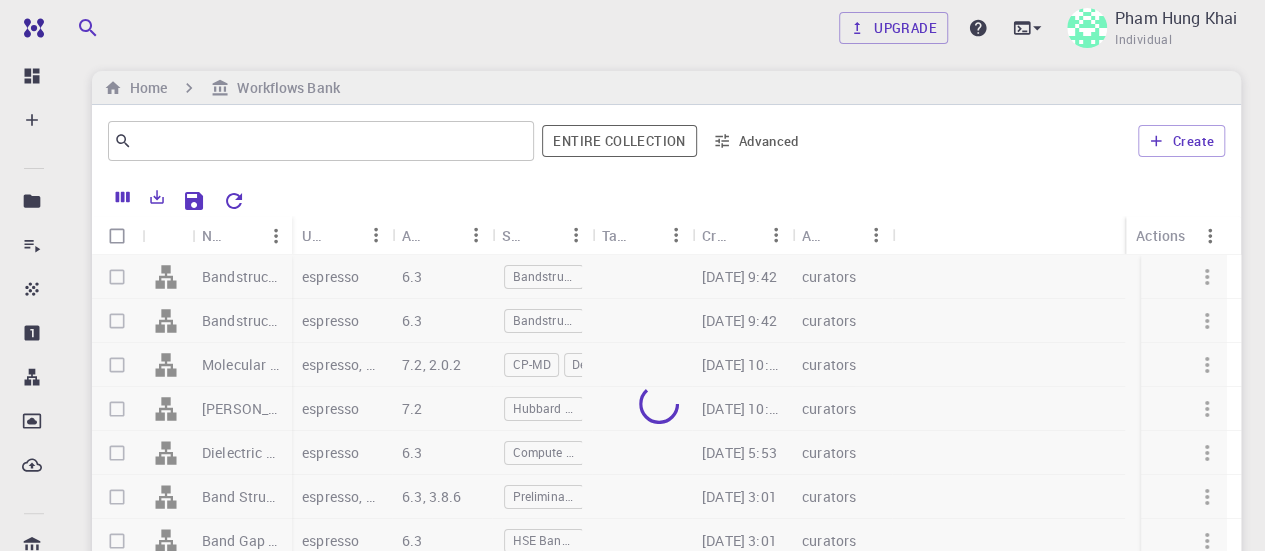 click on "Upgrade Pham Hung Khai Individual" at bounding box center (666, 28) 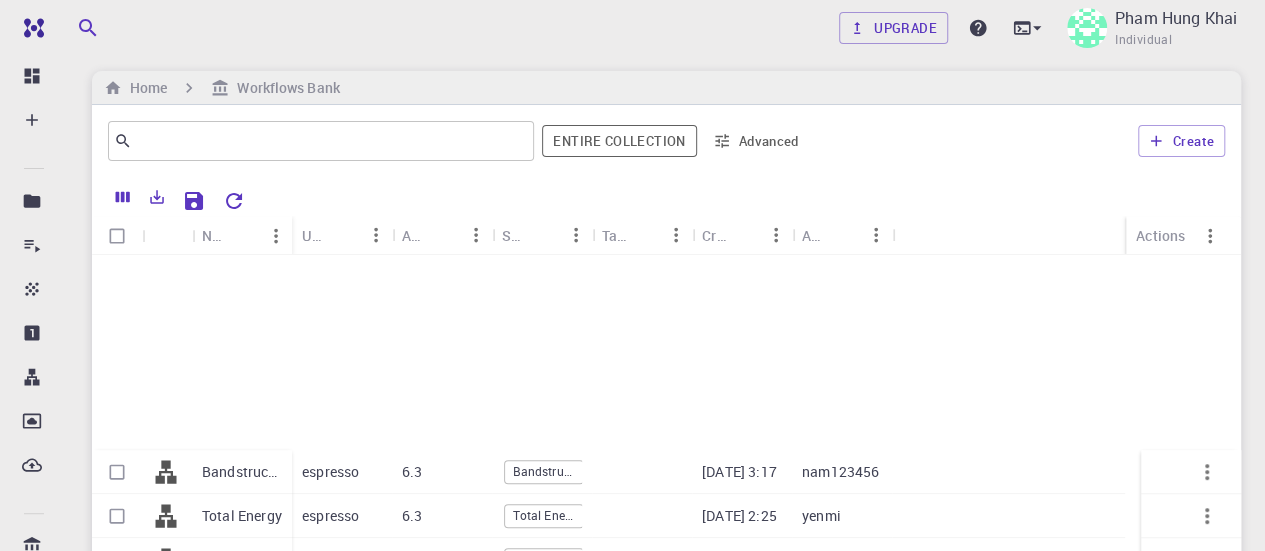 scroll, scrollTop: 582, scrollLeft: 0, axis: vertical 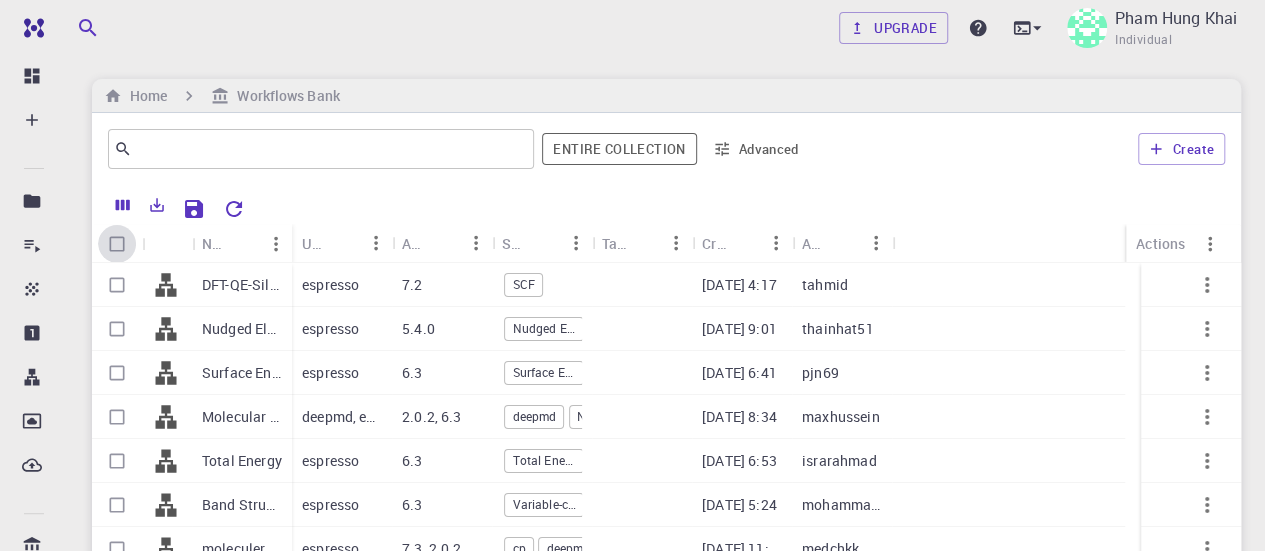 click at bounding box center (117, 244) 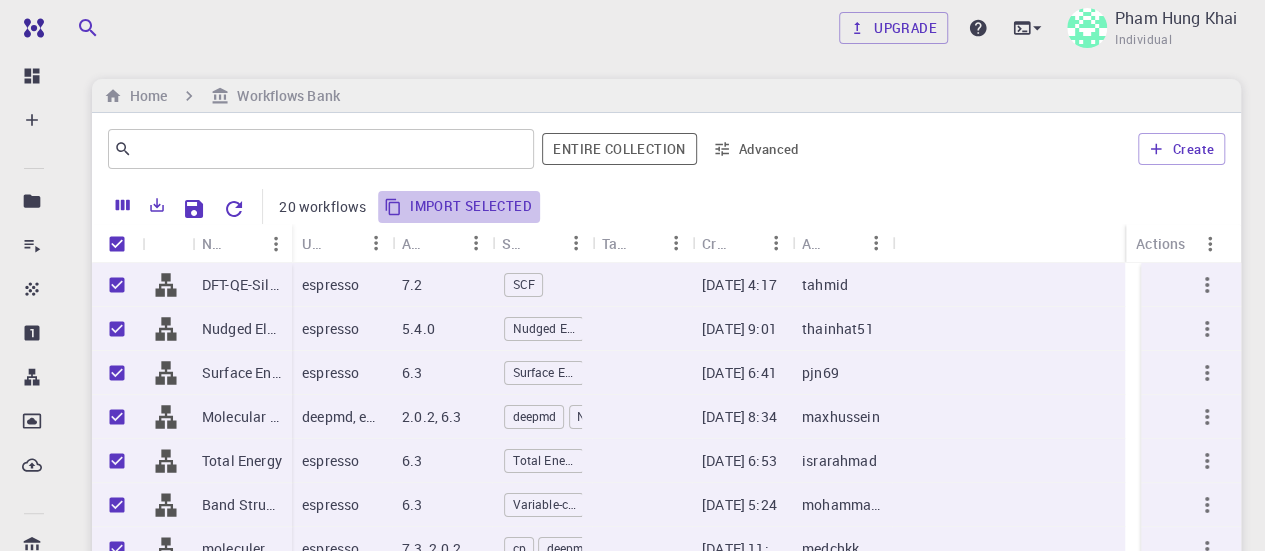 click on "Import selected" at bounding box center [459, 207] 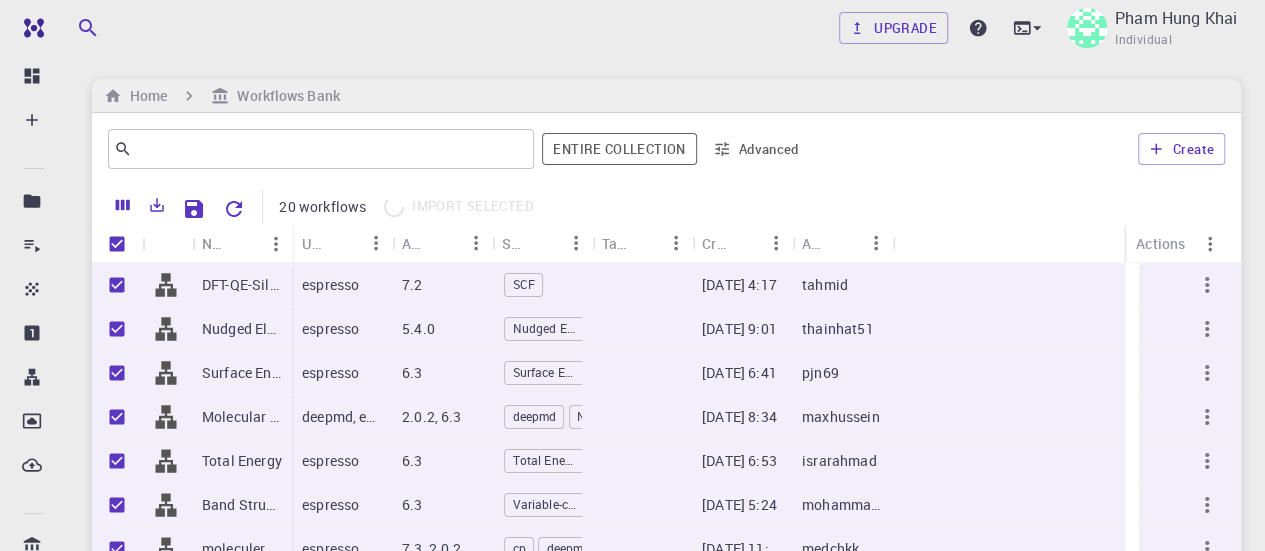 checkbox on "false" 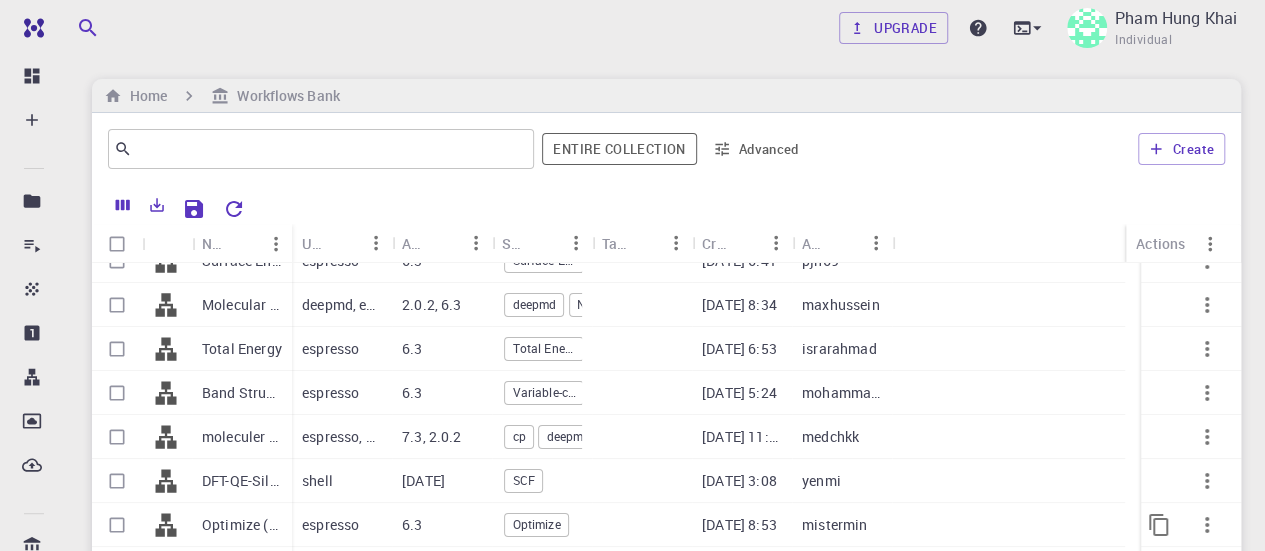 scroll, scrollTop: 0, scrollLeft: 0, axis: both 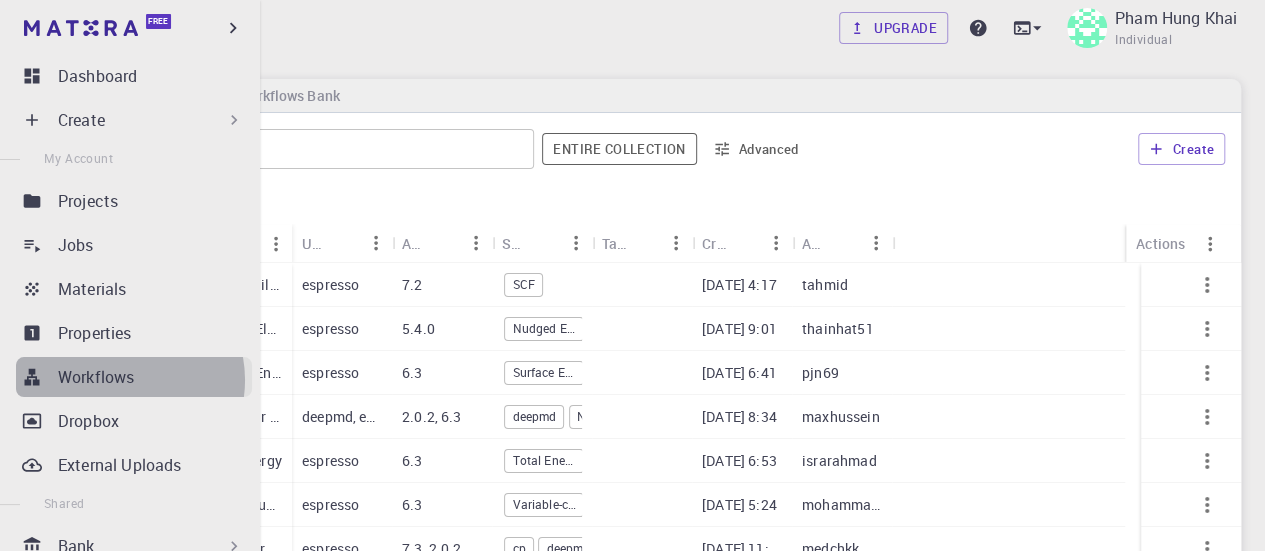 click on "Workflows" at bounding box center (96, 377) 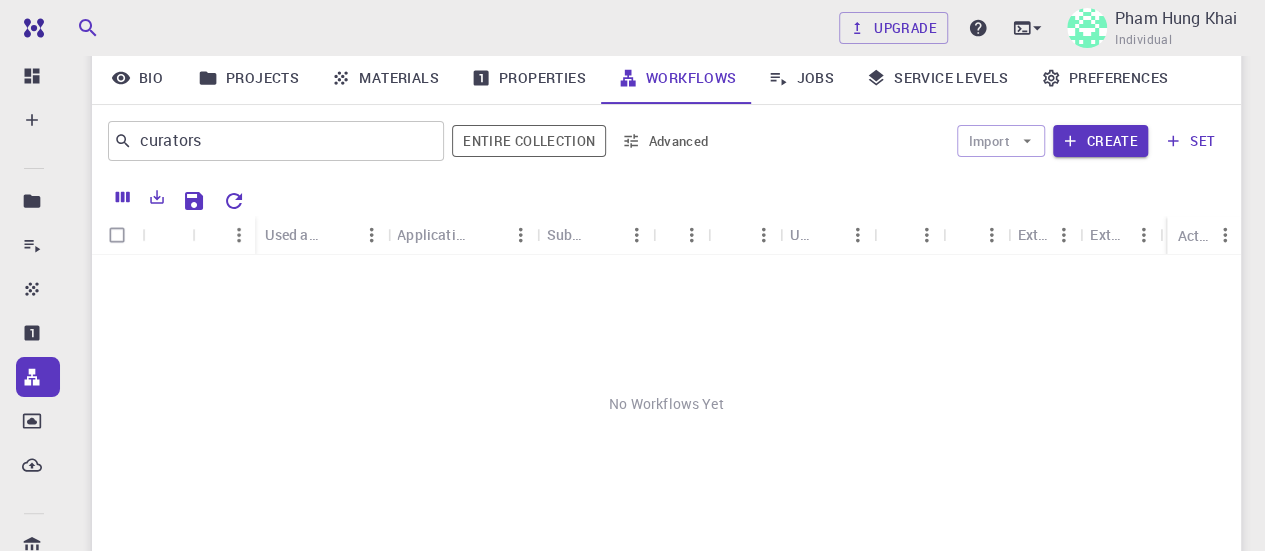 scroll, scrollTop: 160, scrollLeft: 0, axis: vertical 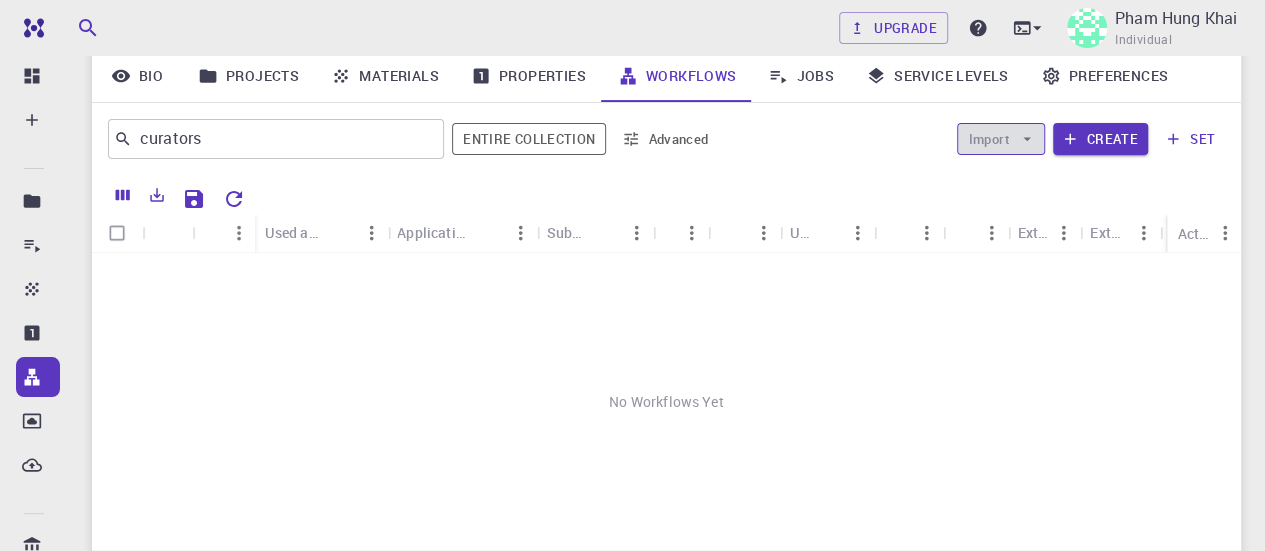 click on "Import" at bounding box center [1000, 139] 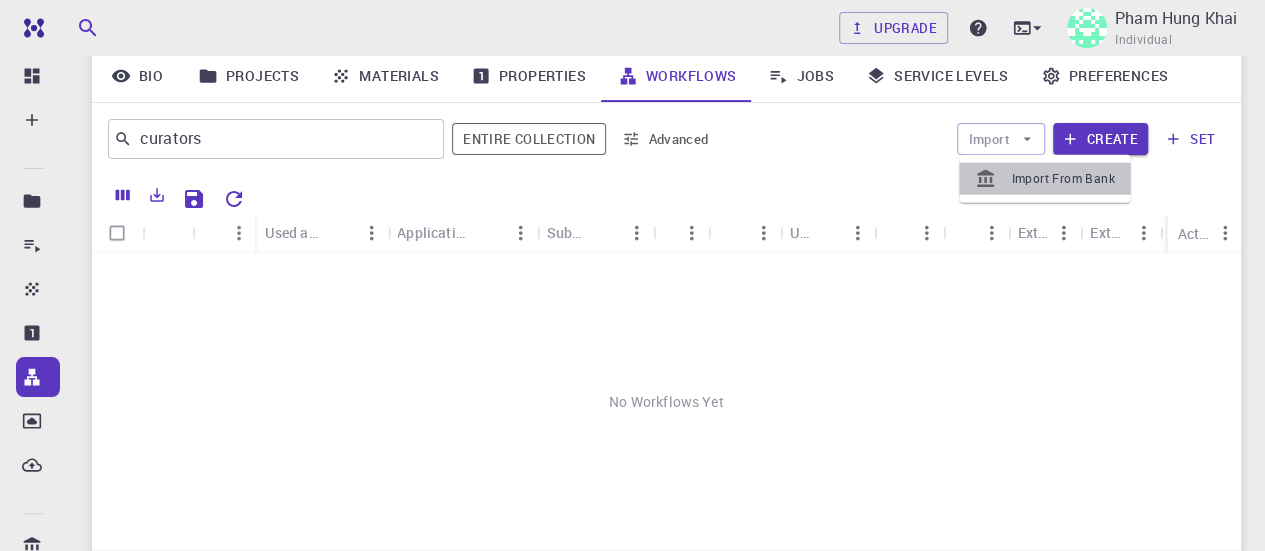 click at bounding box center (993, 179) 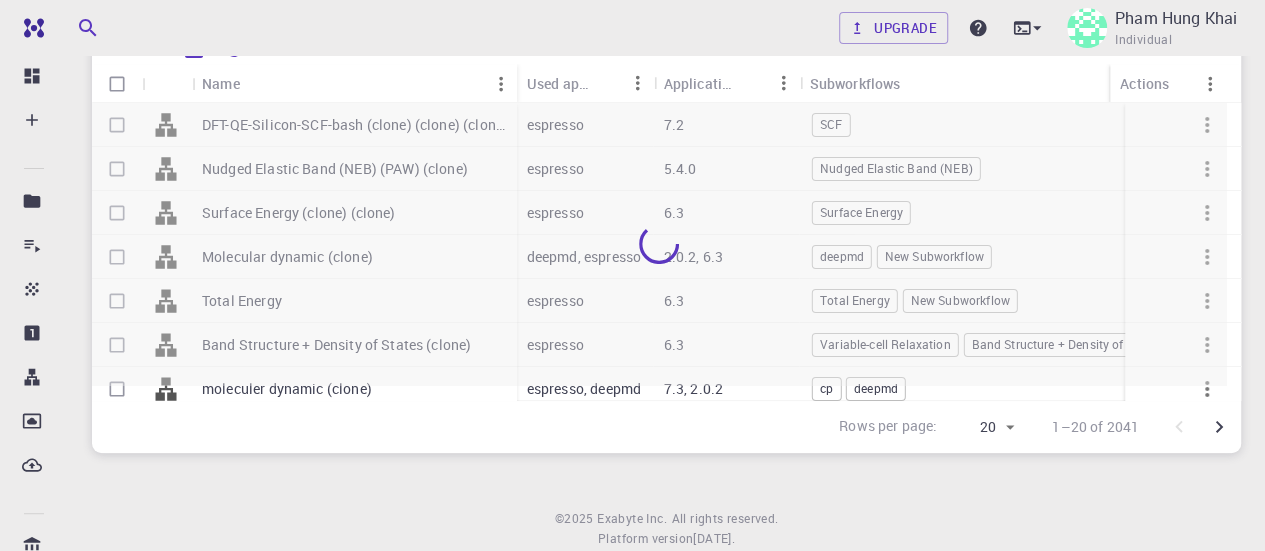 scroll, scrollTop: 0, scrollLeft: 0, axis: both 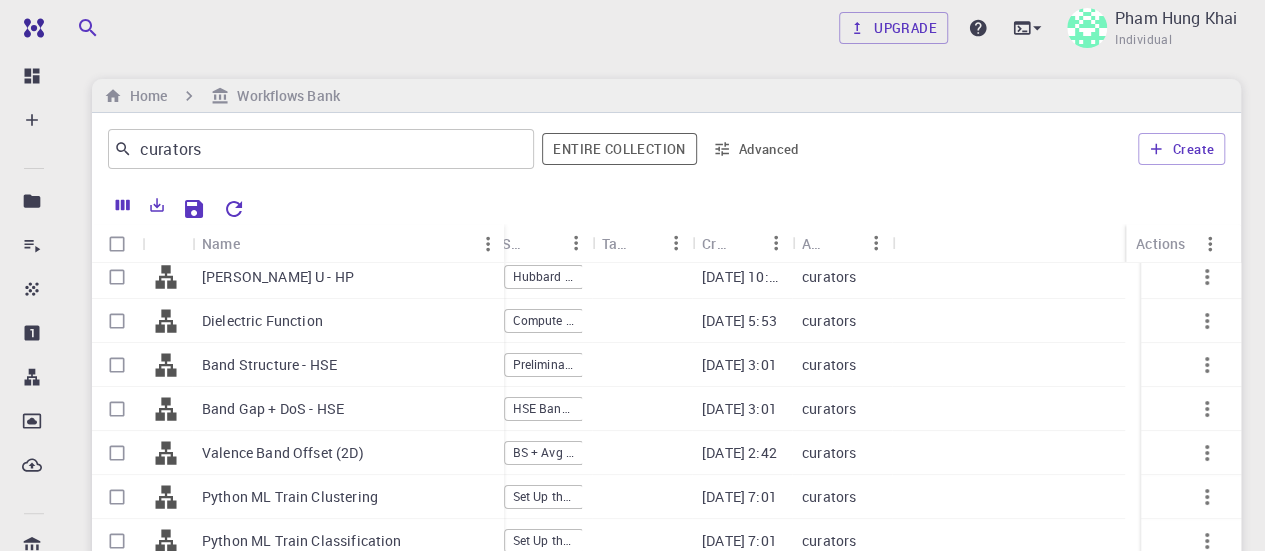drag, startPoint x: 291, startPoint y: 235, endPoint x: 503, endPoint y: 245, distance: 212.23572 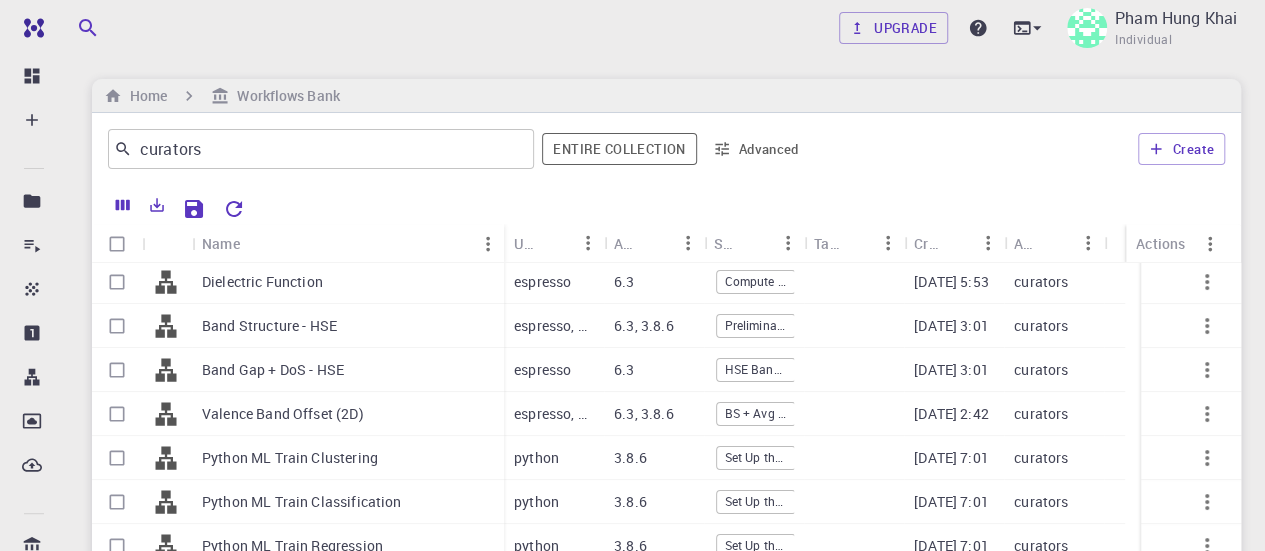 scroll, scrollTop: 96, scrollLeft: 0, axis: vertical 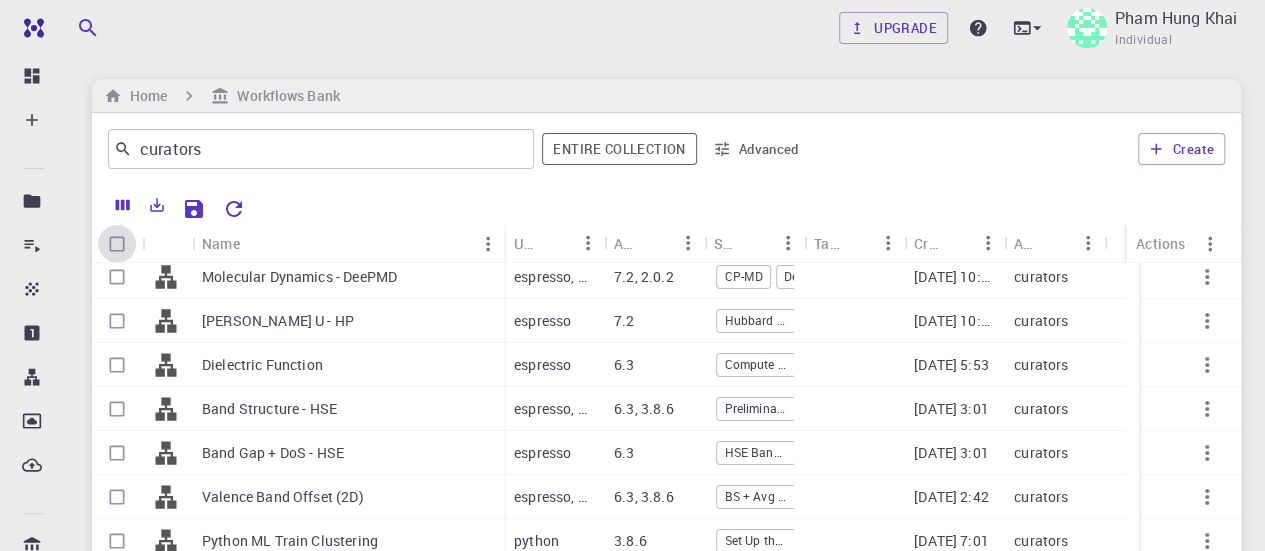 click at bounding box center [117, 244] 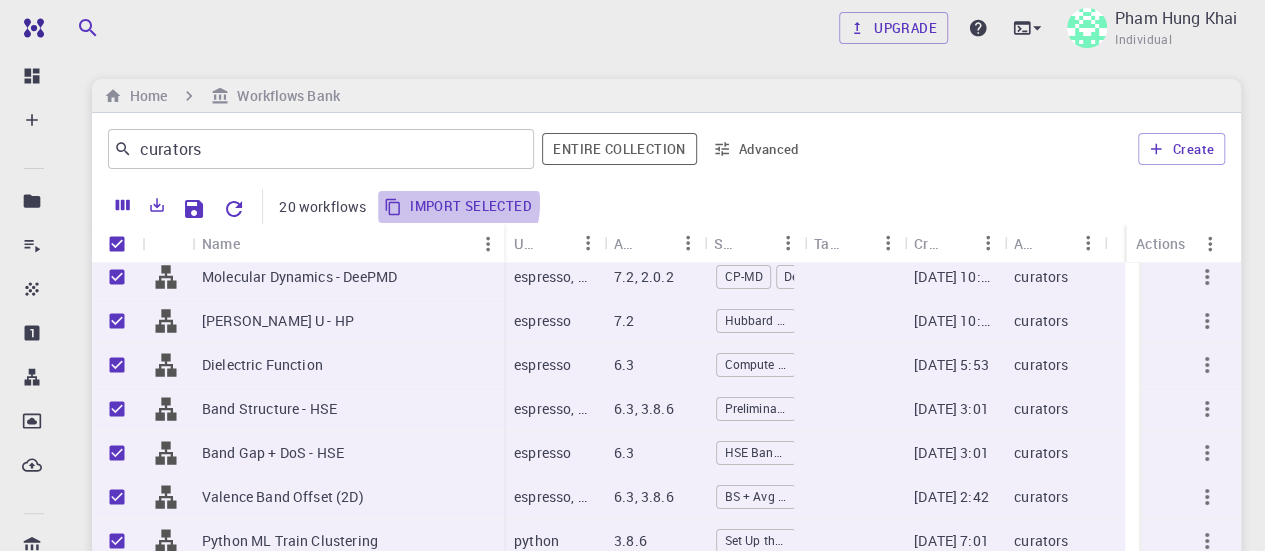 click on "Import selected" at bounding box center (459, 207) 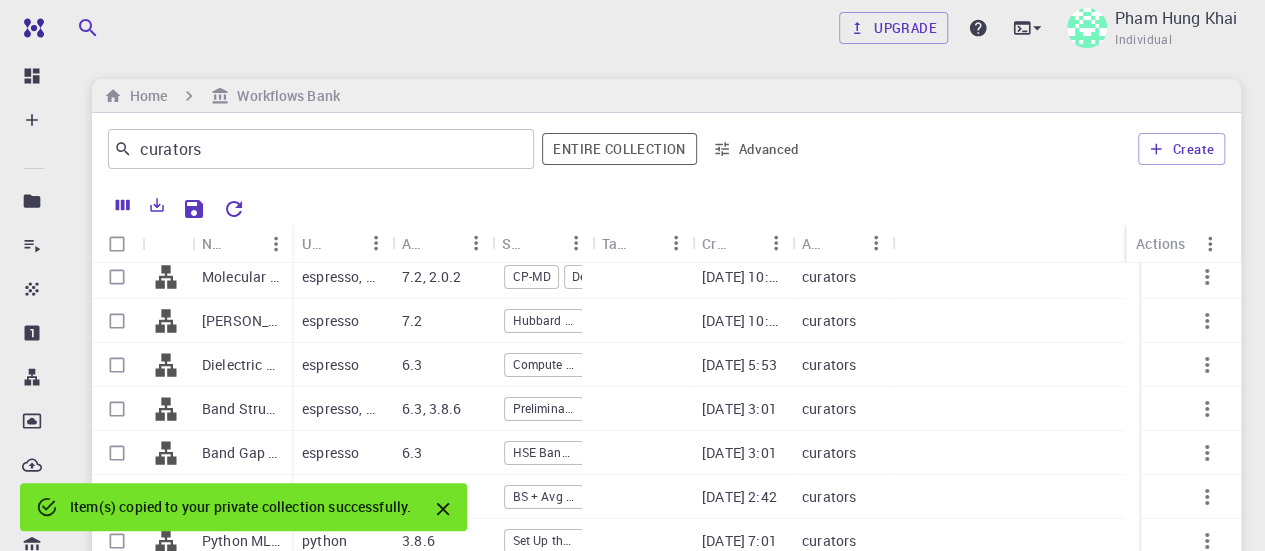 checkbox on "false" 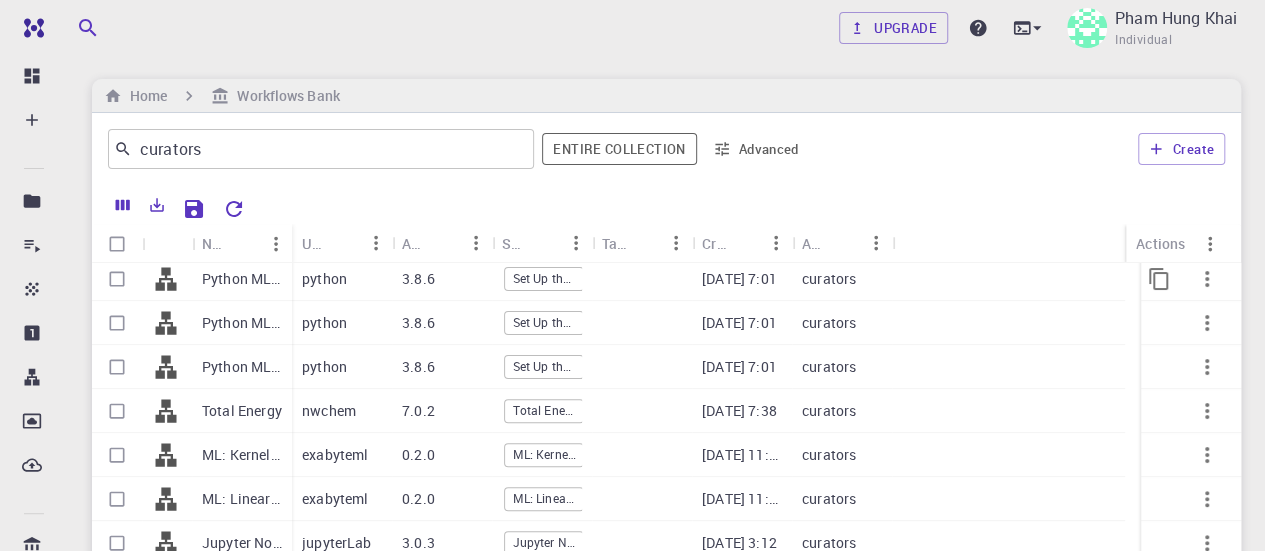 scroll, scrollTop: 0, scrollLeft: 0, axis: both 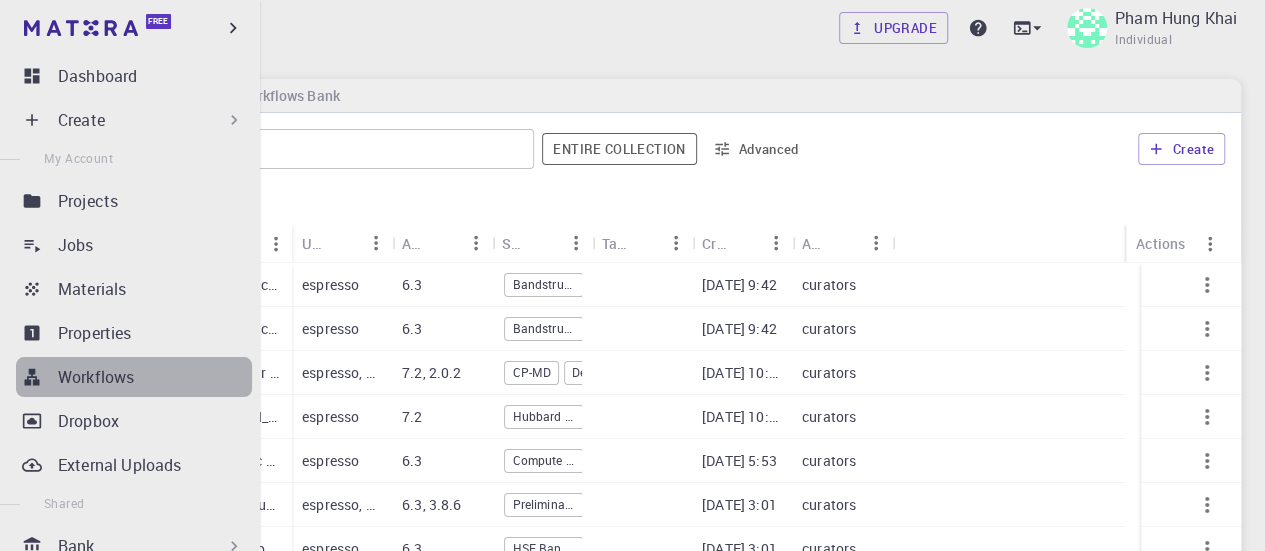 click on "Workflows" at bounding box center [96, 377] 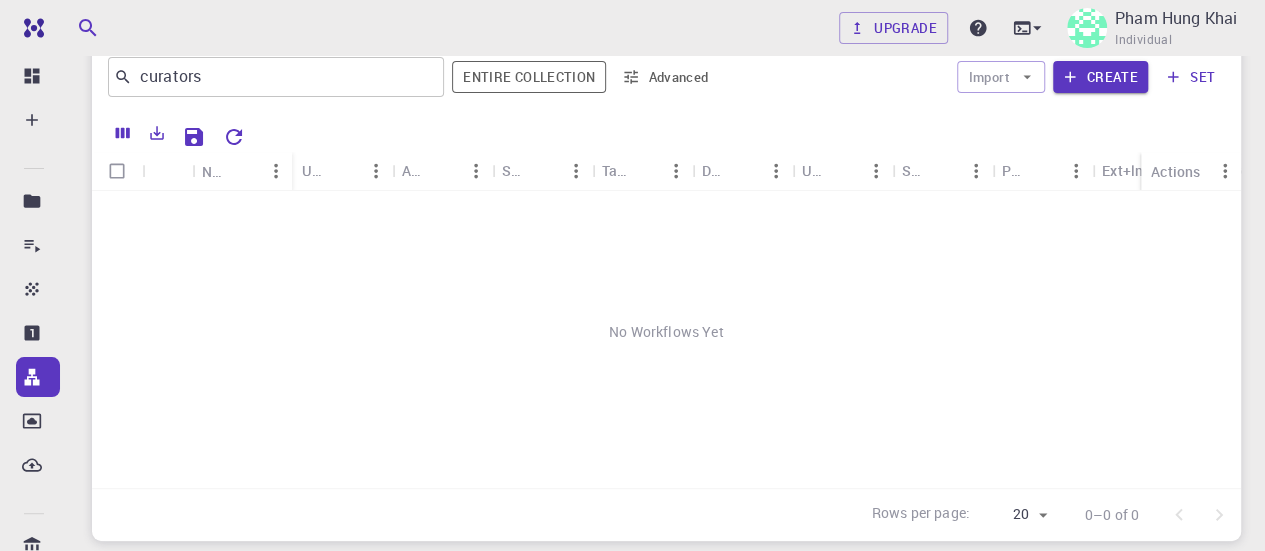 scroll, scrollTop: 89, scrollLeft: 0, axis: vertical 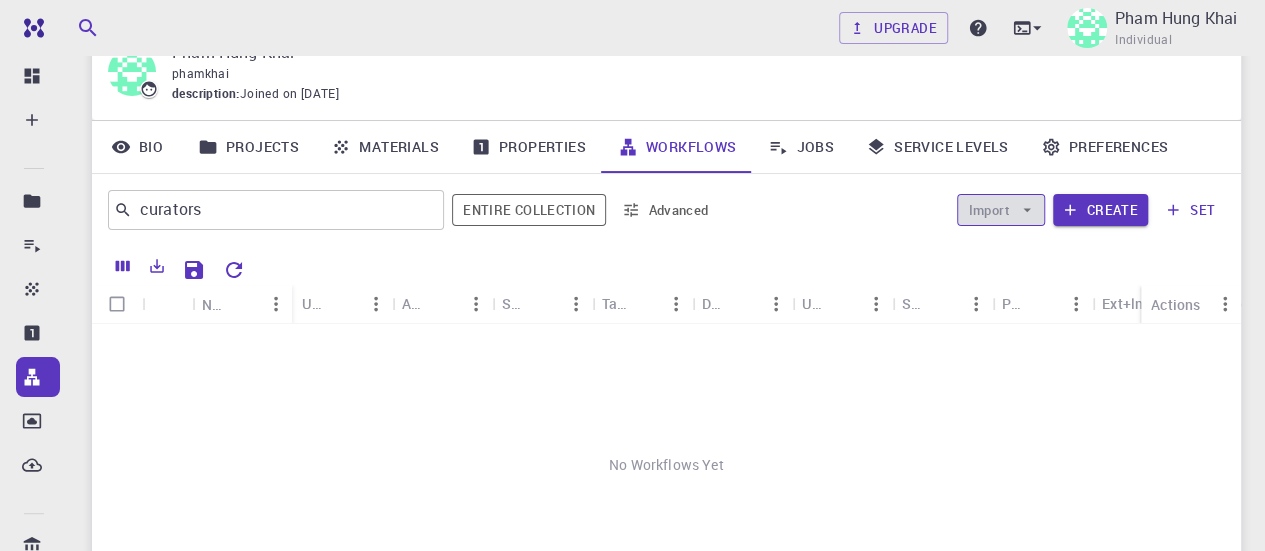 click on "Import" at bounding box center [1000, 210] 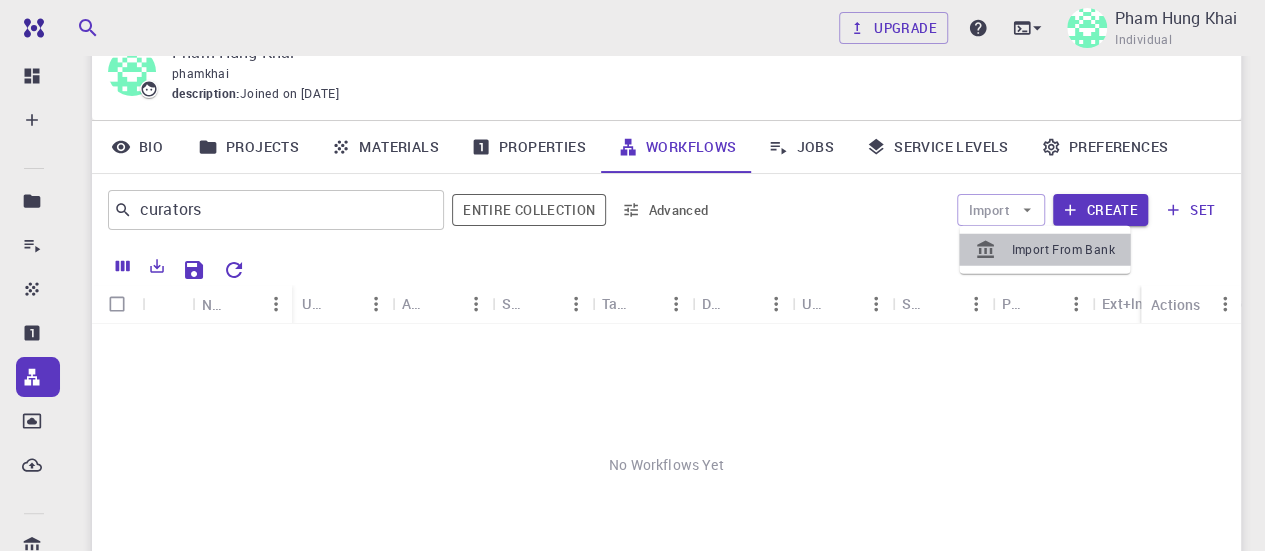 click on "Import From Bank" at bounding box center (1062, 250) 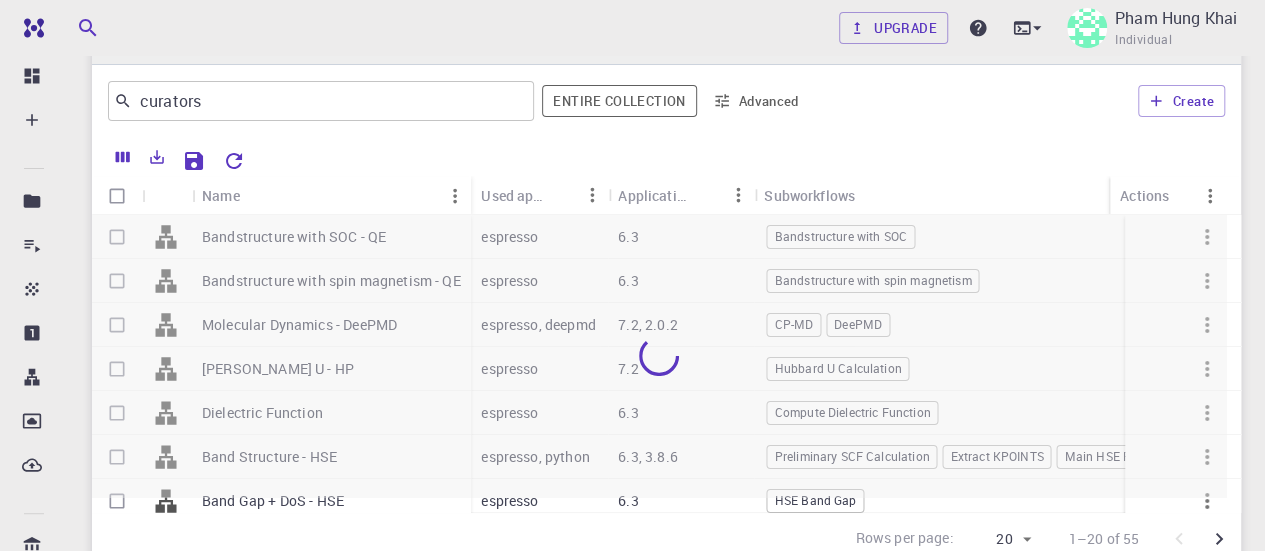 scroll, scrollTop: 47, scrollLeft: 0, axis: vertical 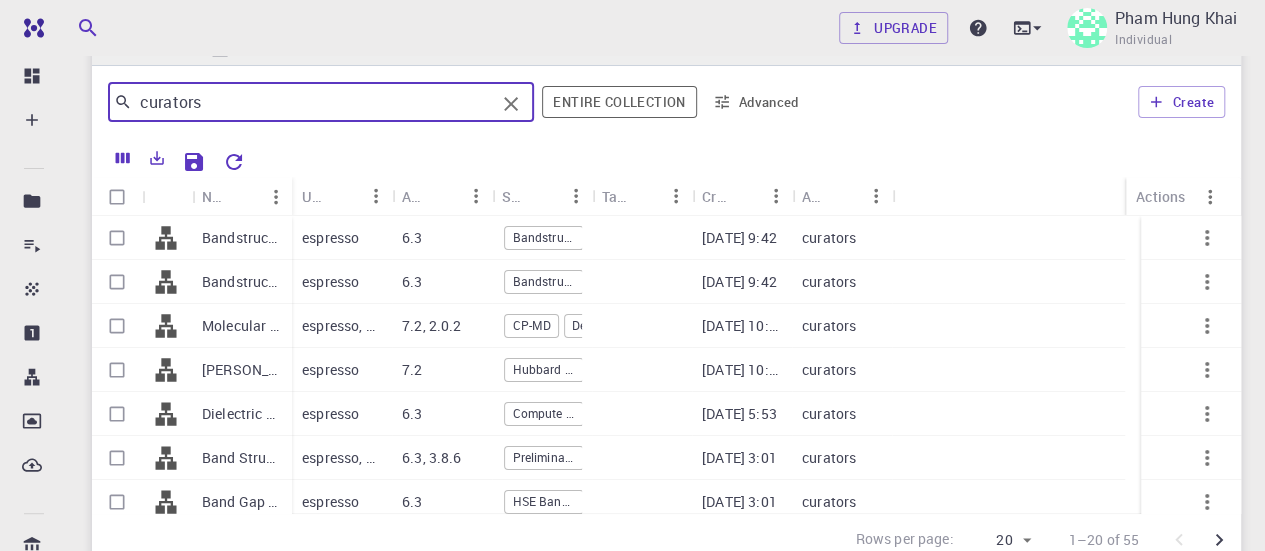click on "curators" at bounding box center (313, 102) 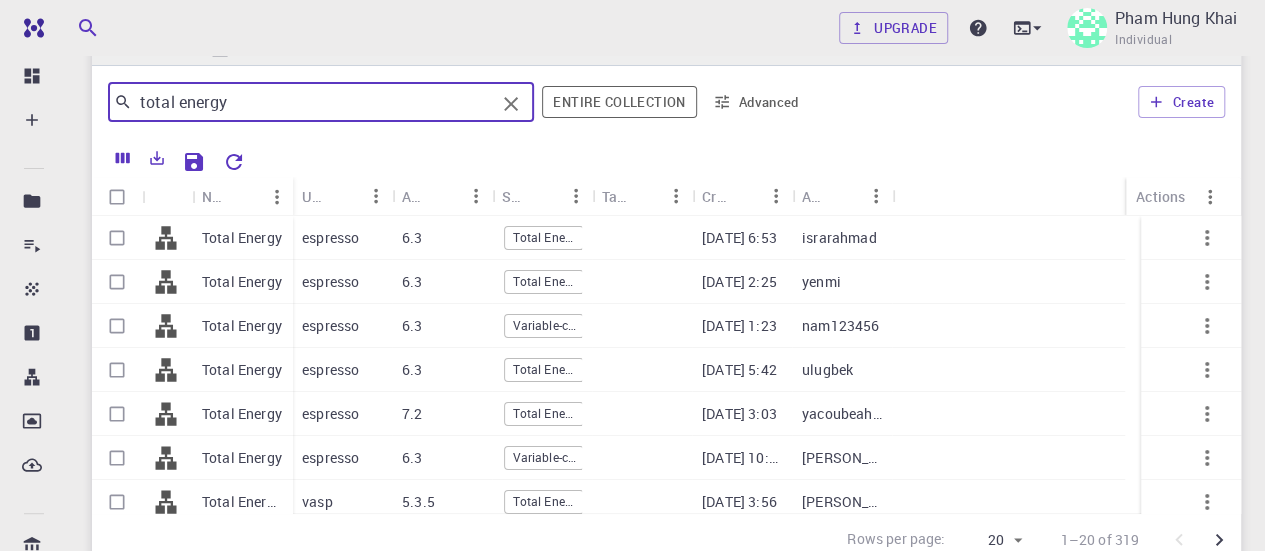 click at bounding box center [295, 196] 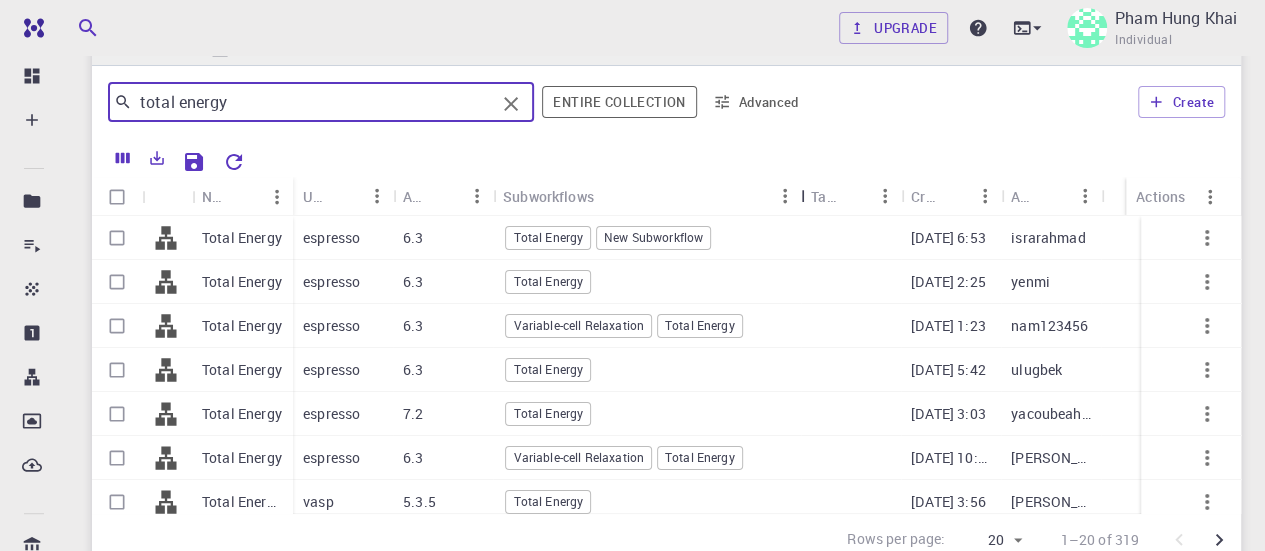 drag, startPoint x: 590, startPoint y: 197, endPoint x: 798, endPoint y: 211, distance: 208.47063 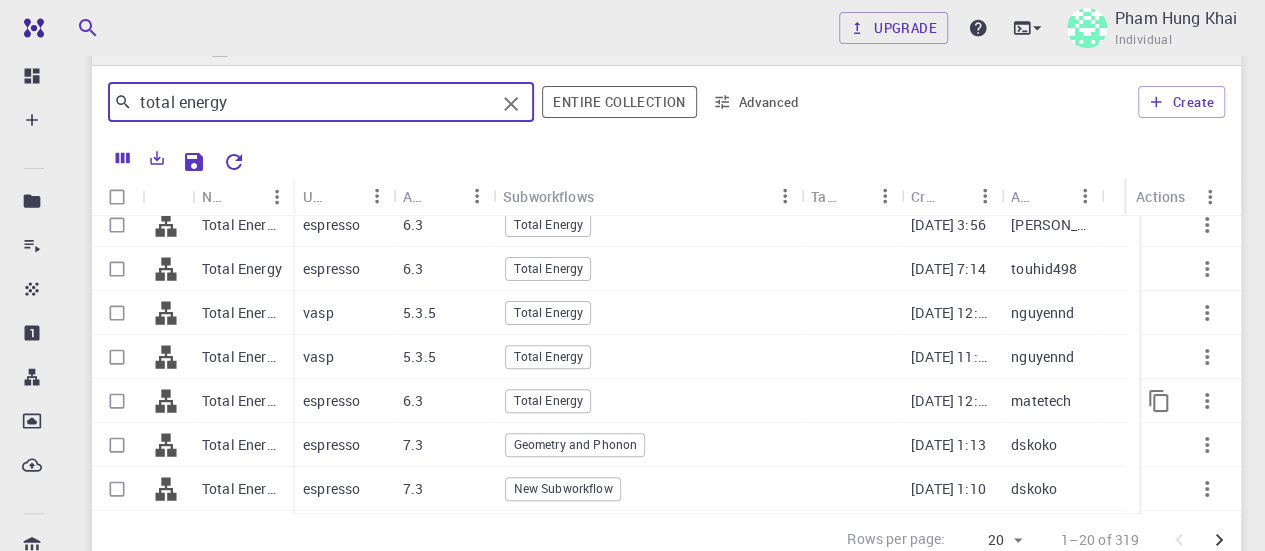 scroll, scrollTop: 366, scrollLeft: 0, axis: vertical 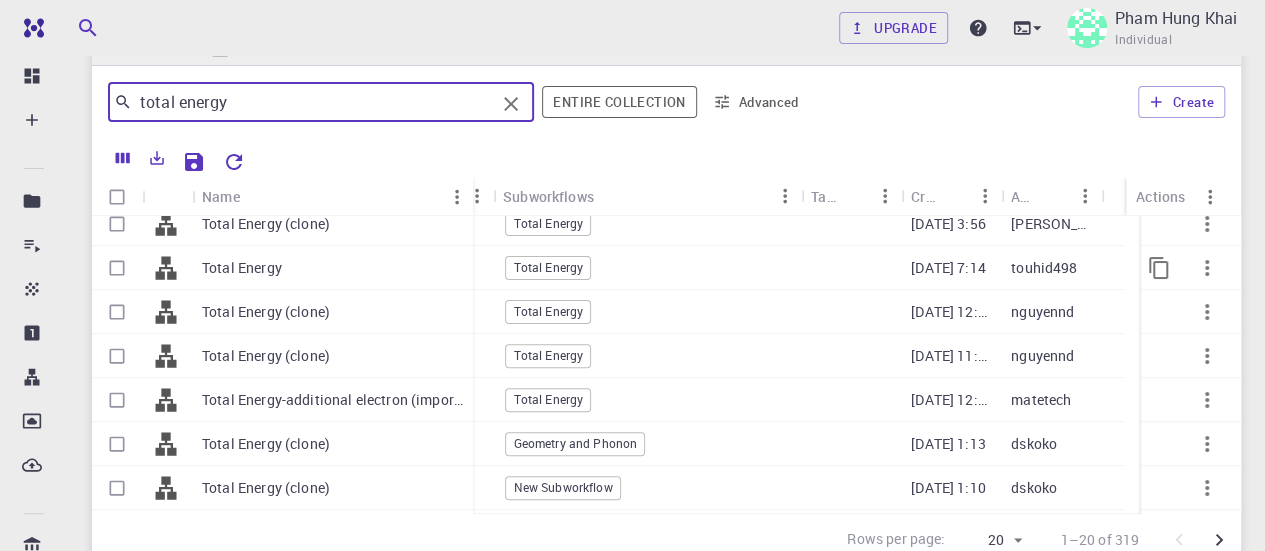 drag, startPoint x: 286, startPoint y: 181, endPoint x: 464, endPoint y: 255, distance: 192.76929 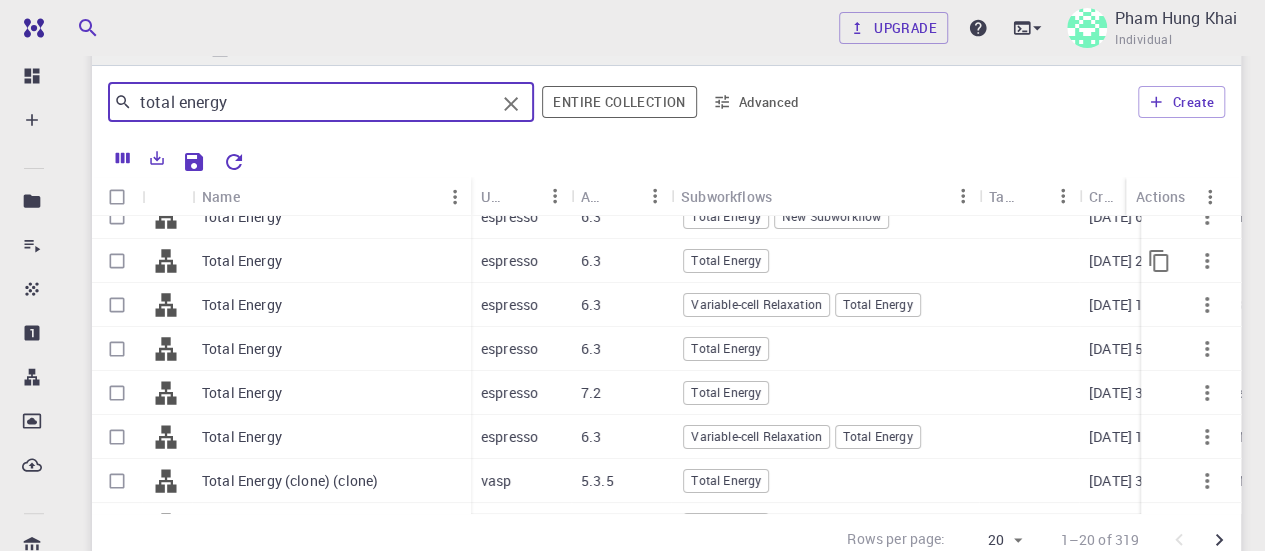 scroll, scrollTop: 0, scrollLeft: 0, axis: both 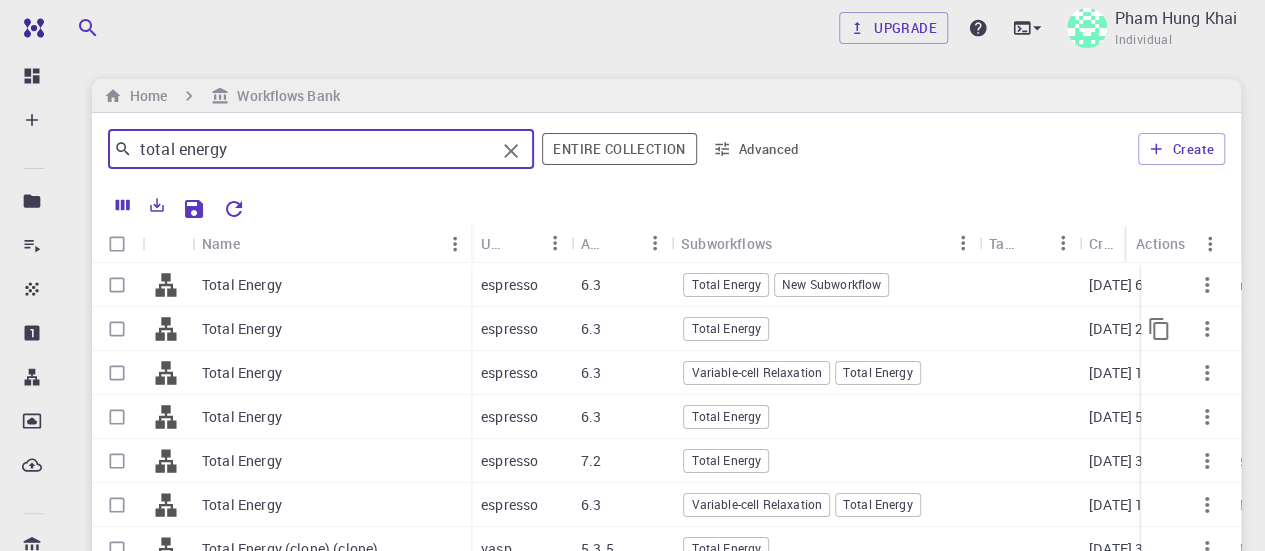 type on "total energy" 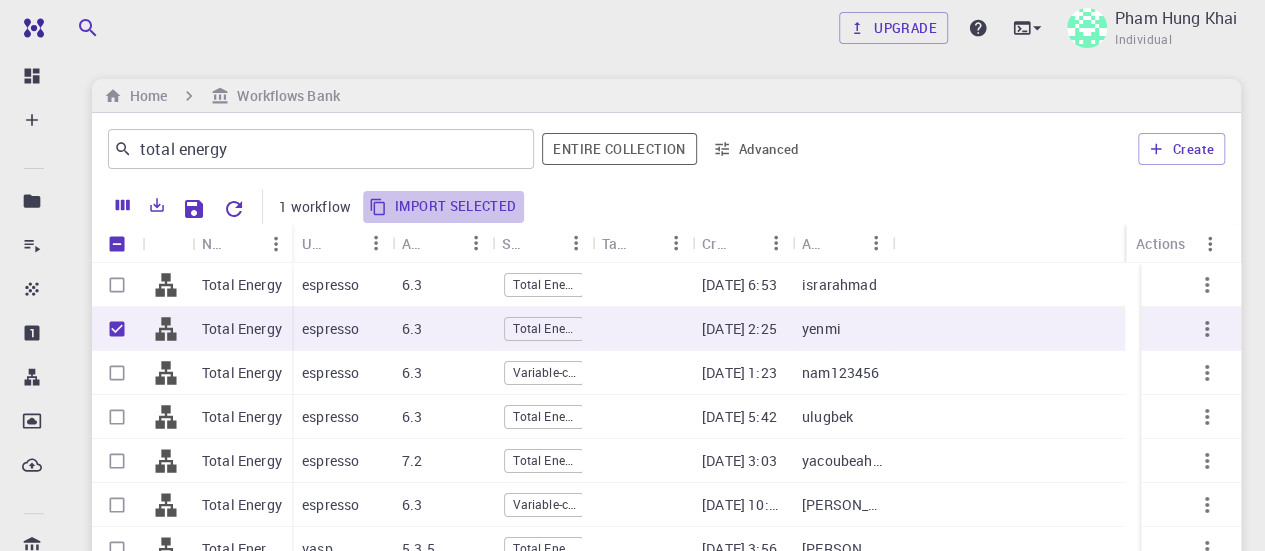 click on "Import selected" at bounding box center (444, 207) 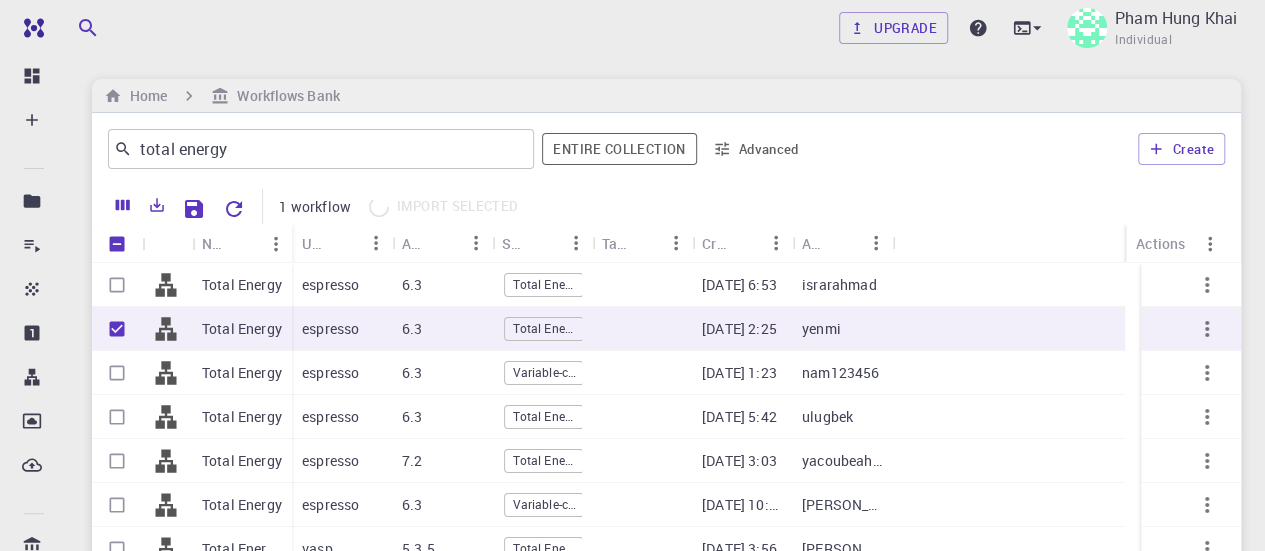 checkbox on "false" 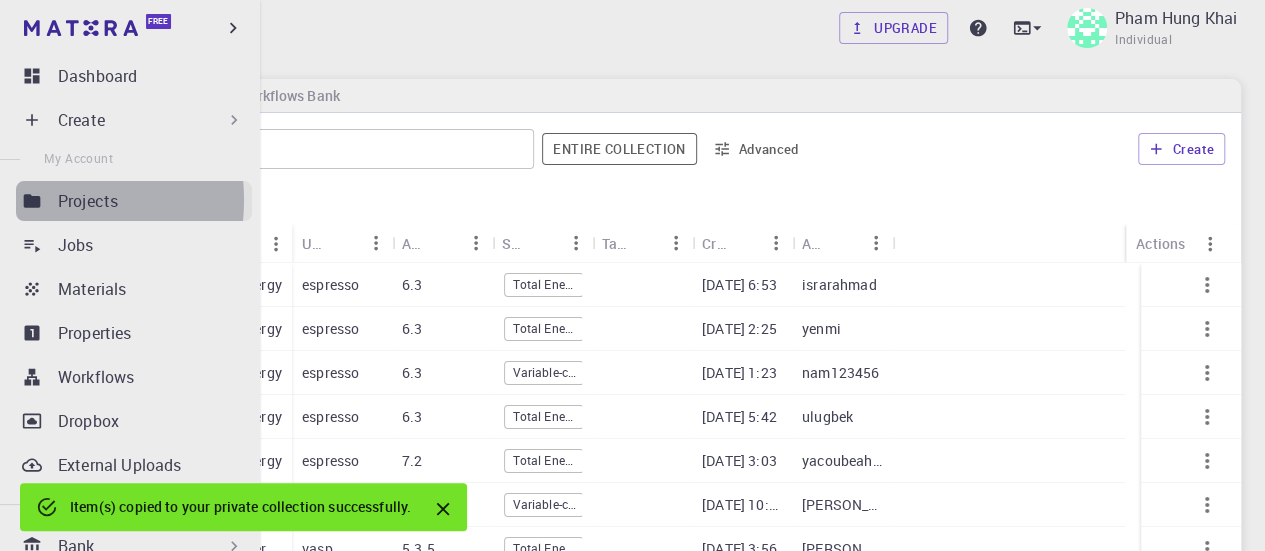click 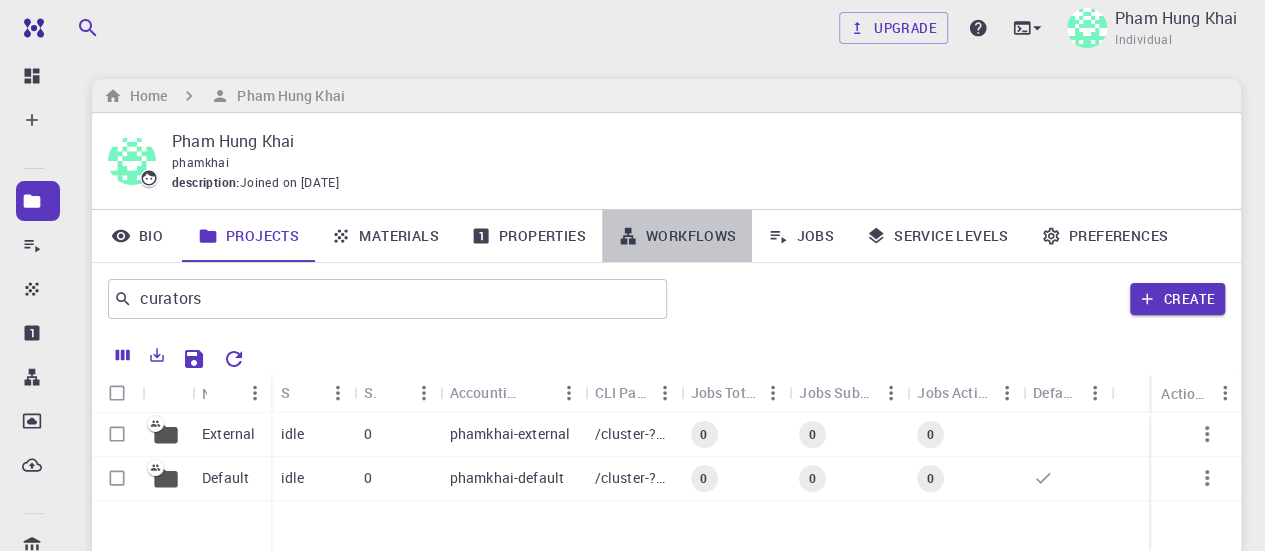 click on "Workflows" at bounding box center [677, 236] 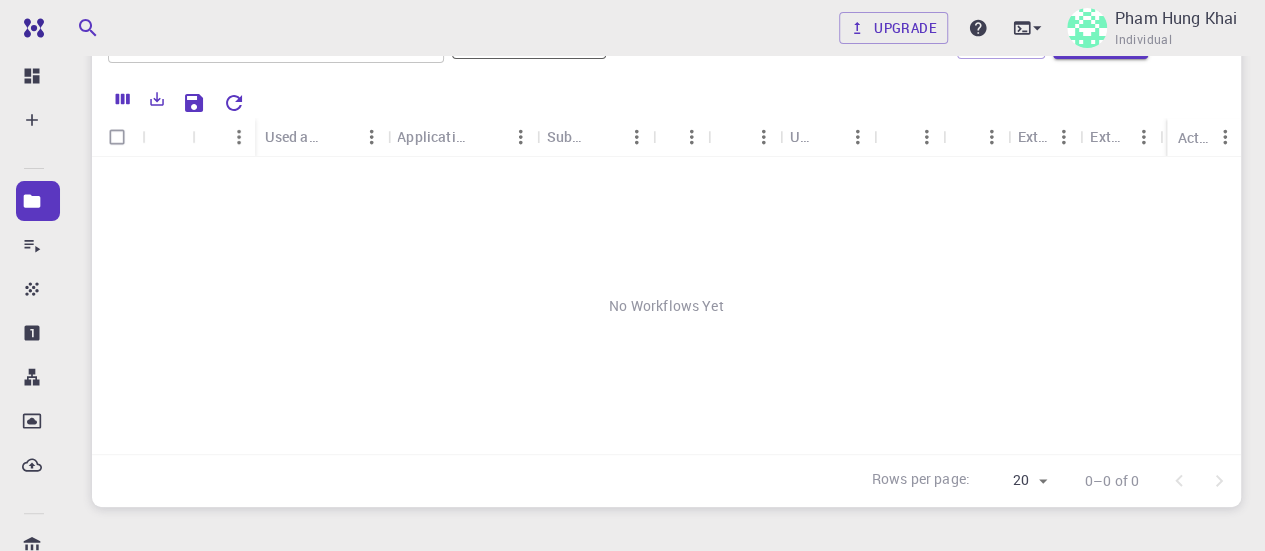 scroll, scrollTop: 43, scrollLeft: 0, axis: vertical 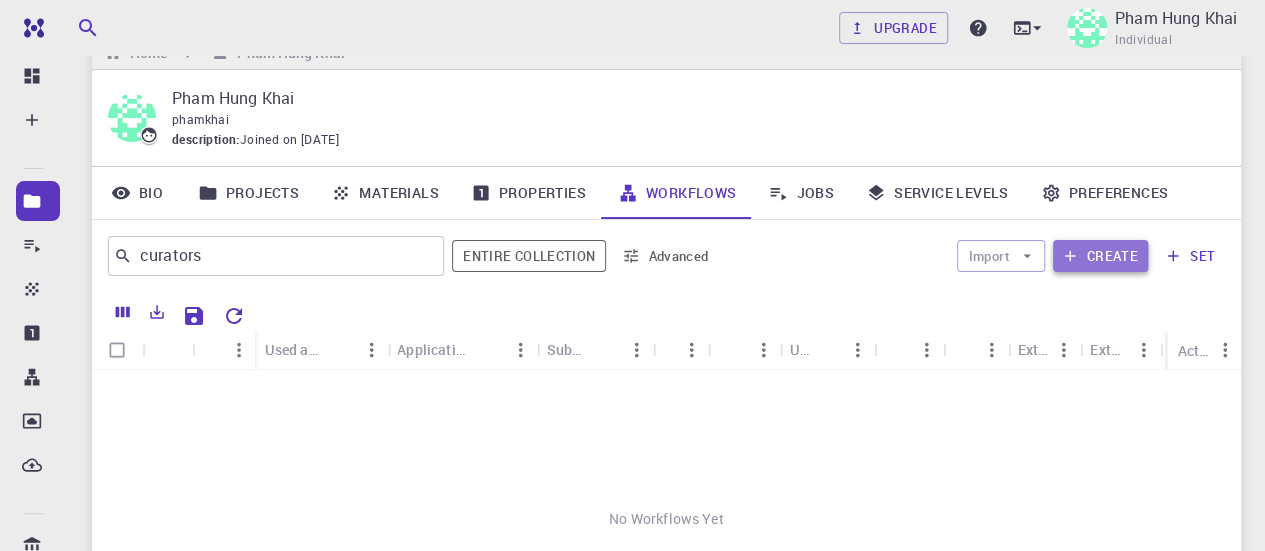 click 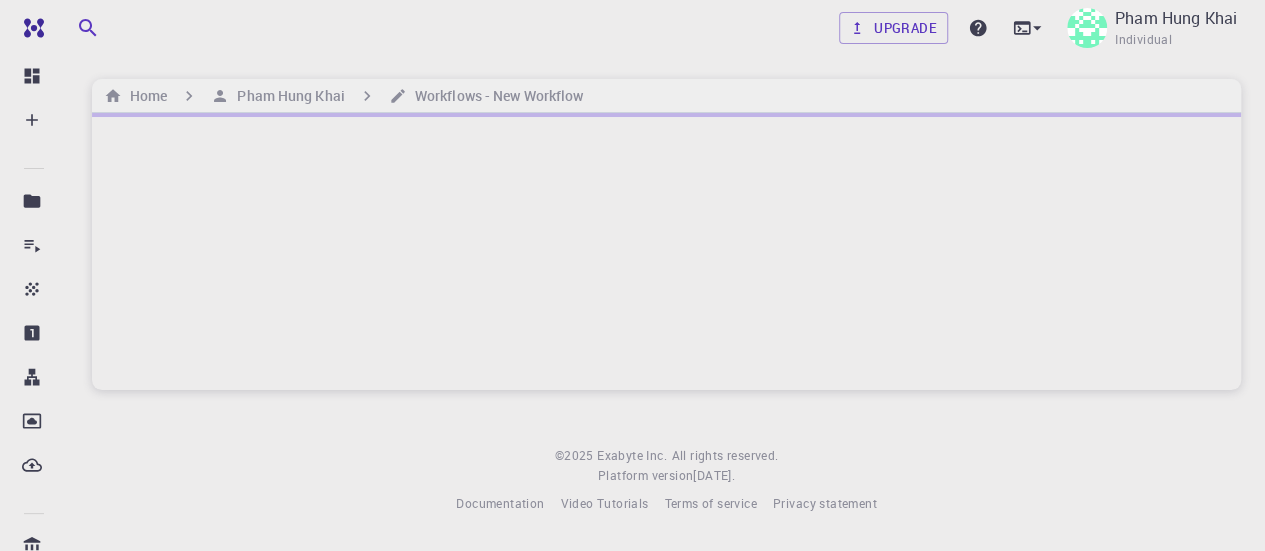 scroll, scrollTop: 0, scrollLeft: 0, axis: both 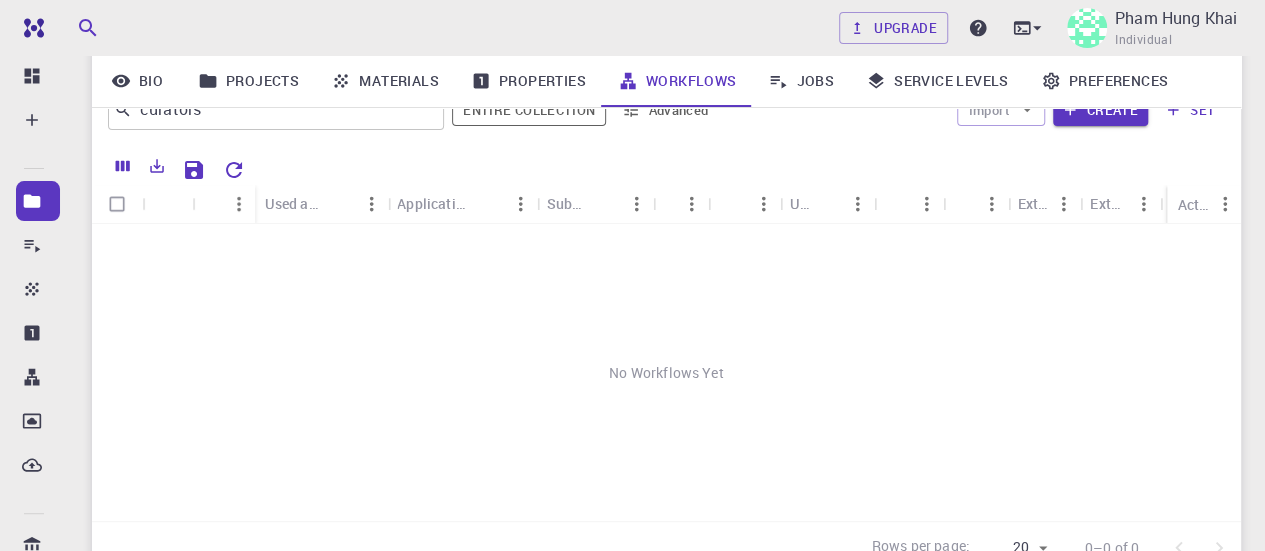 click on "No Workflows Yet" at bounding box center [666, 372] 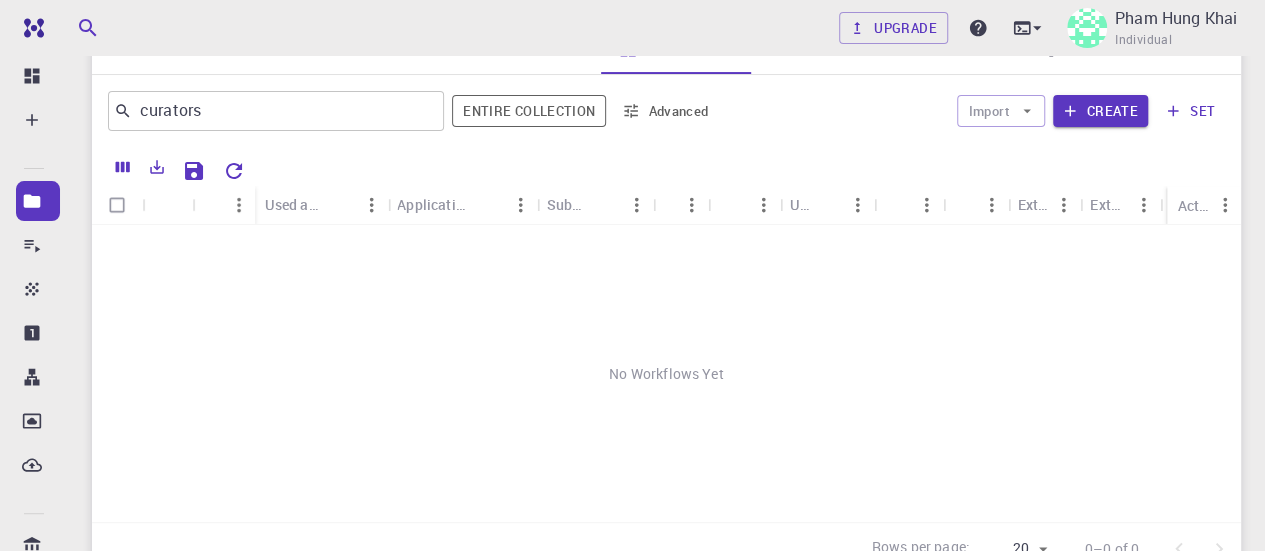 scroll, scrollTop: 101, scrollLeft: 0, axis: vertical 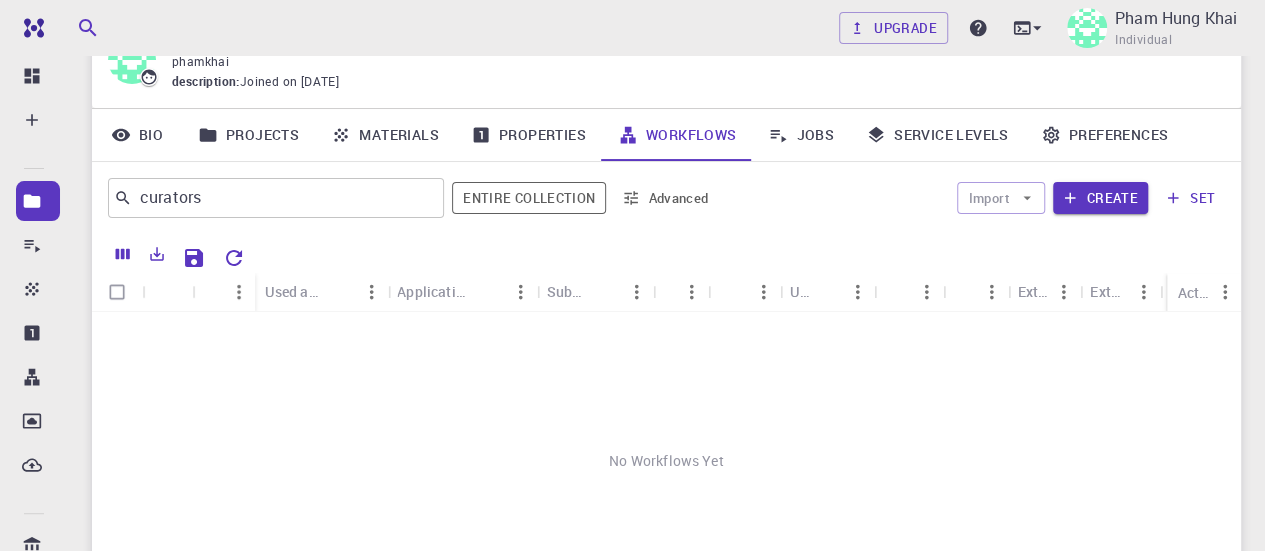 click on "No Workflows Yet" at bounding box center (666, 460) 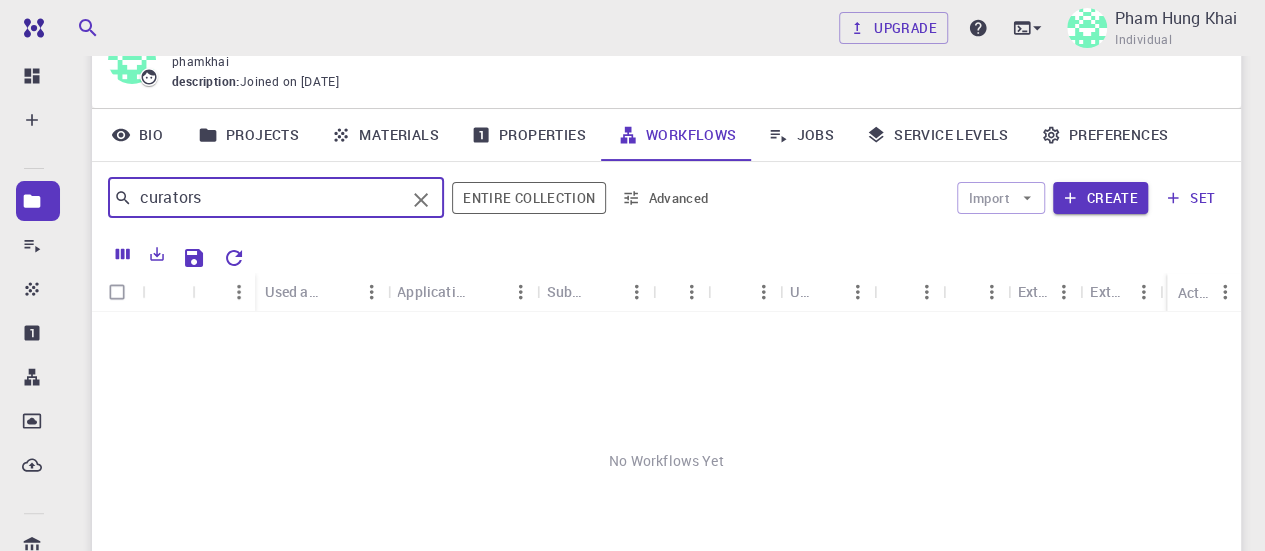 click on "curators" at bounding box center [268, 198] 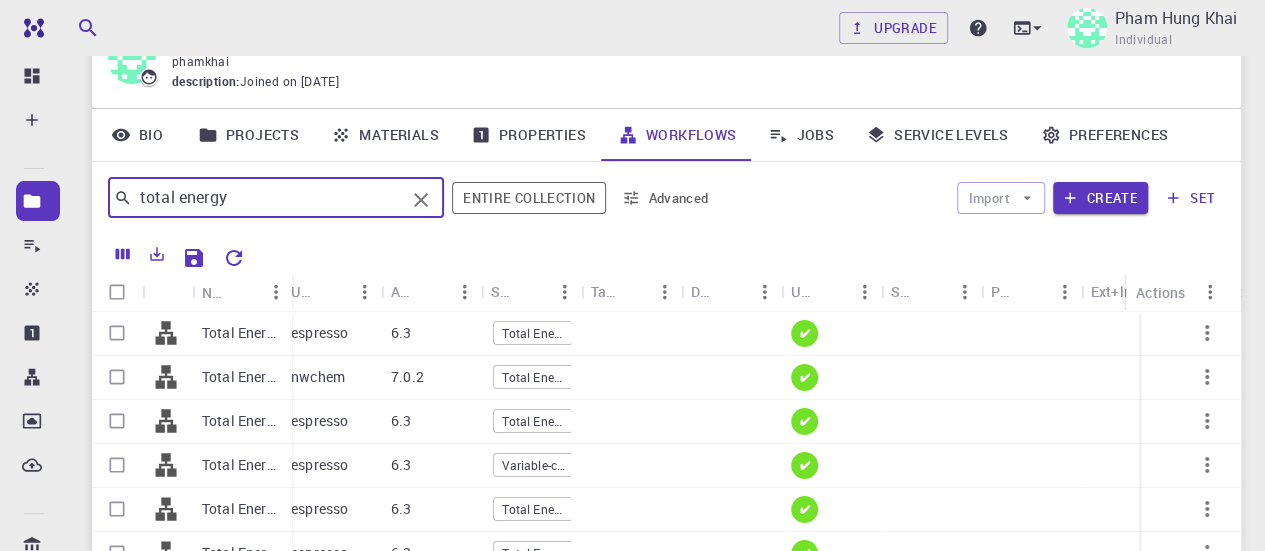 scroll, scrollTop: 0, scrollLeft: 0, axis: both 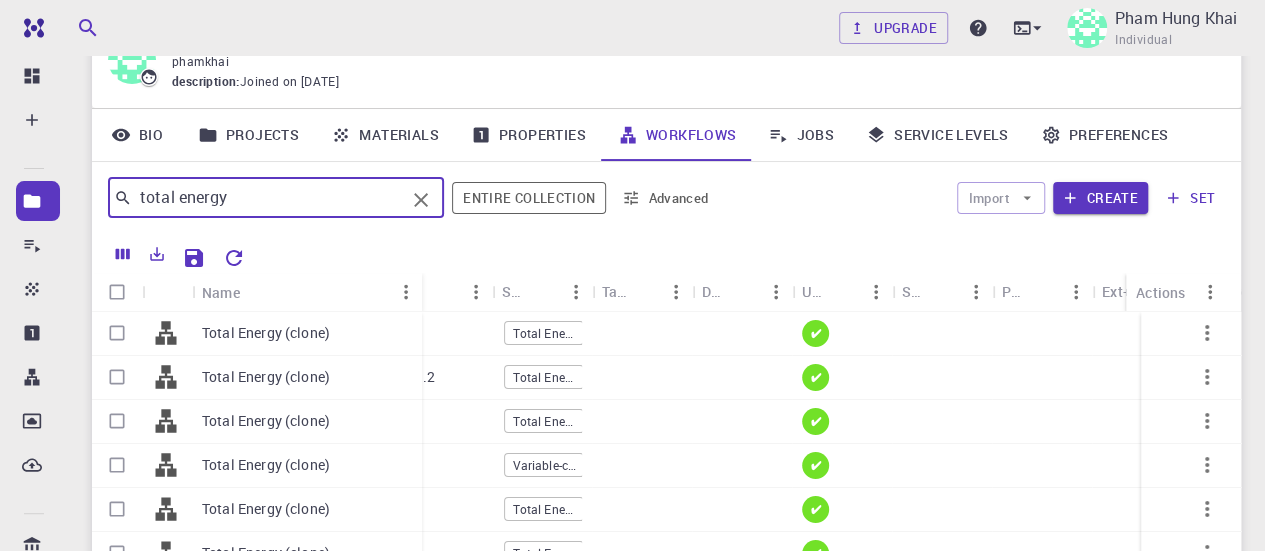 drag, startPoint x: 288, startPoint y: 289, endPoint x: 419, endPoint y: 294, distance: 131.09538 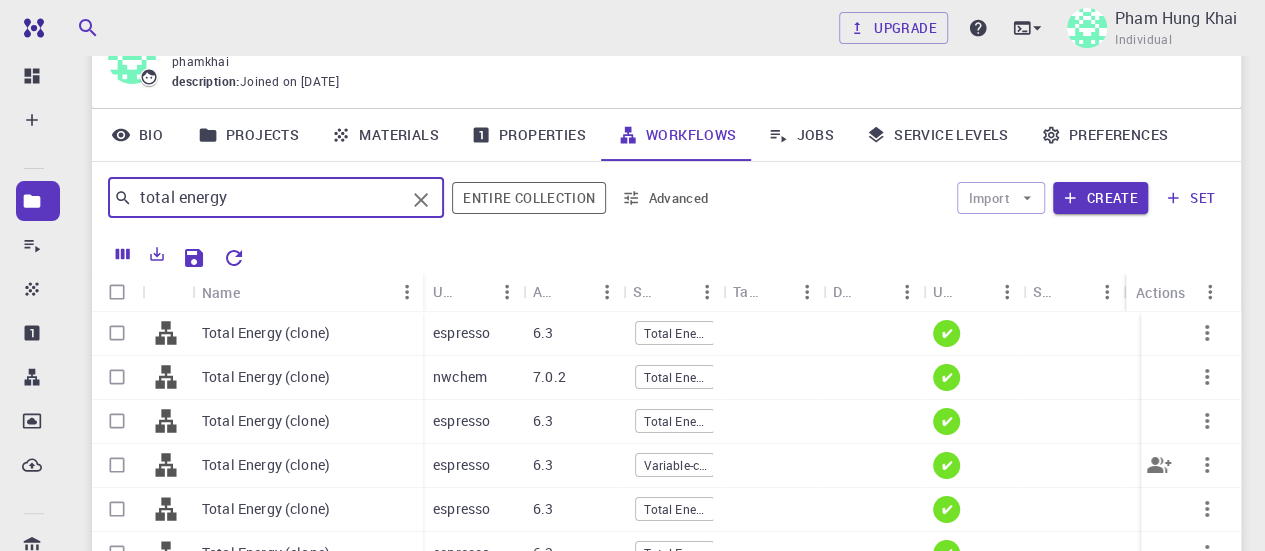 scroll, scrollTop: 26, scrollLeft: 0, axis: vertical 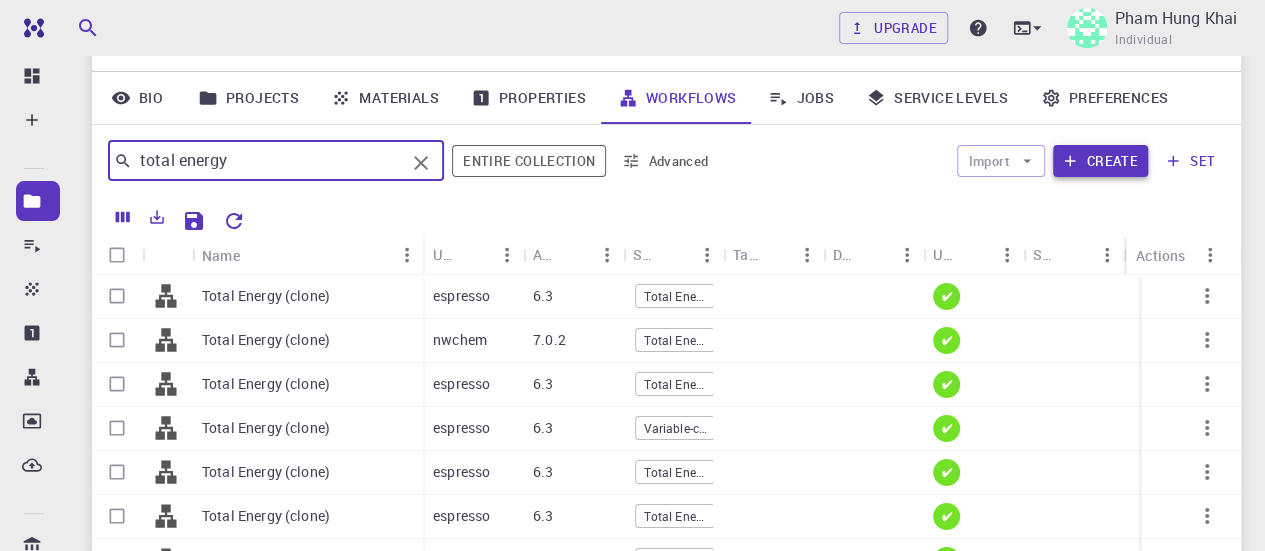 type on "total energy" 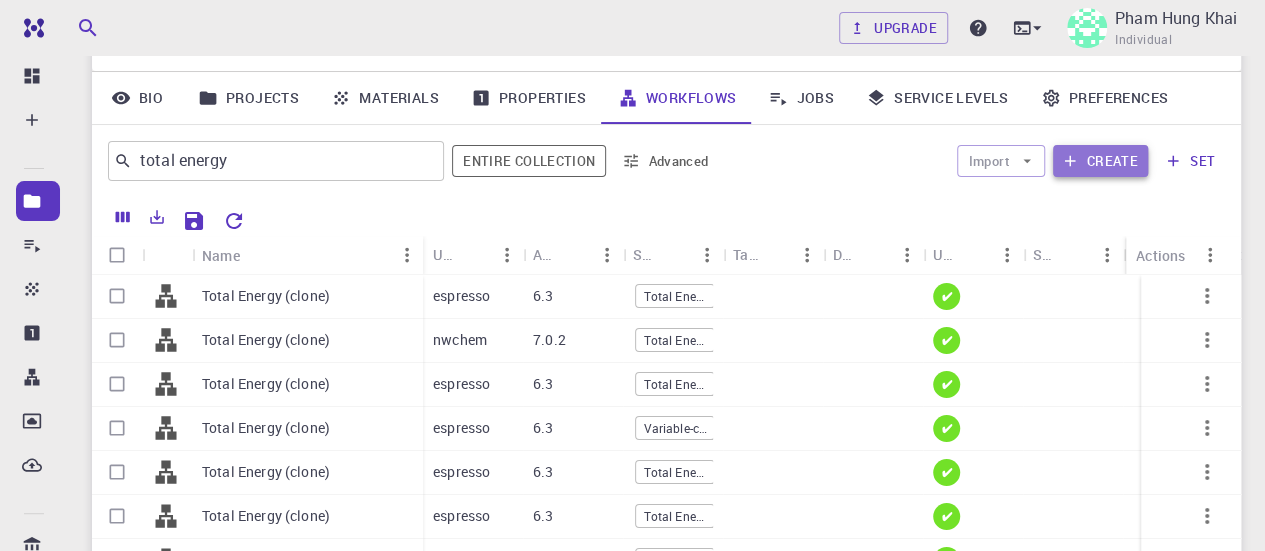click on "Create" at bounding box center [1100, 161] 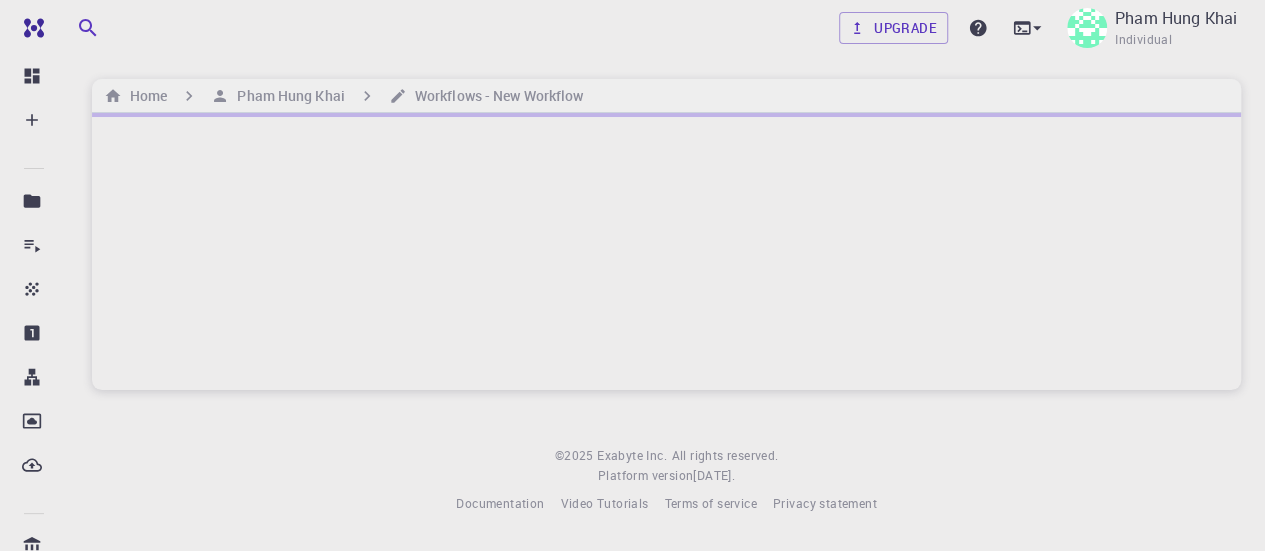 scroll, scrollTop: 0, scrollLeft: 0, axis: both 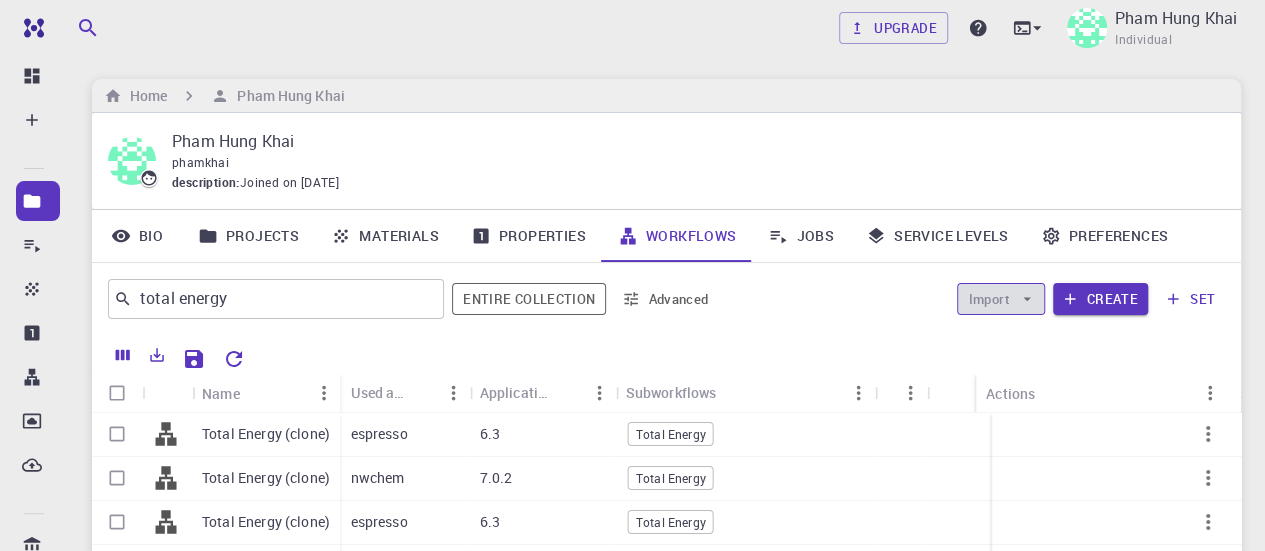click on "Import" at bounding box center [1000, 299] 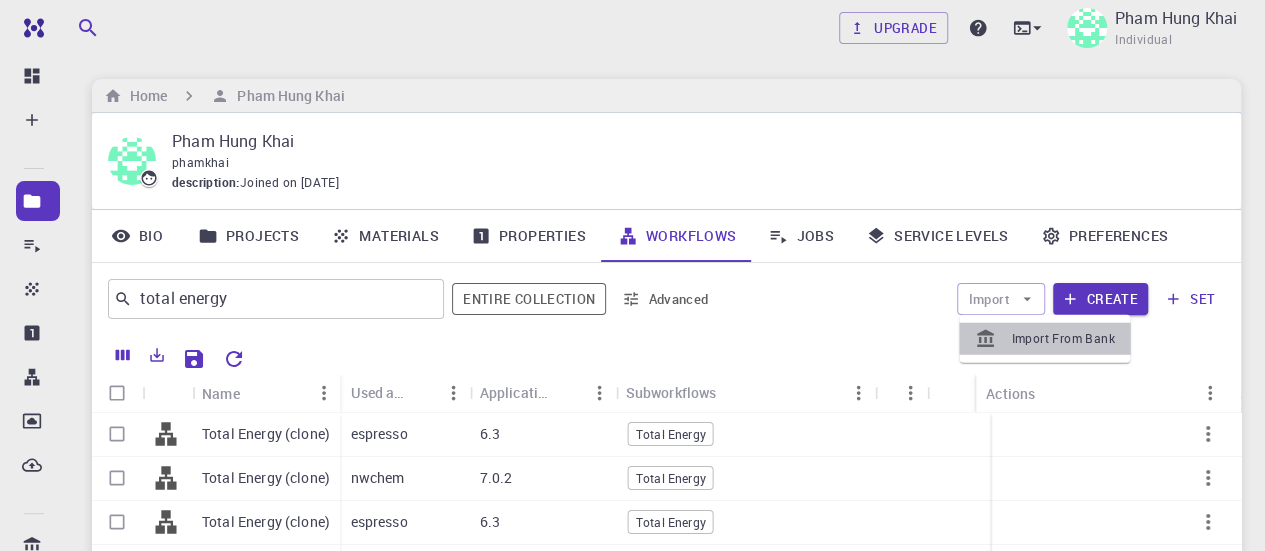 click on "Import From Bank" at bounding box center (1062, 339) 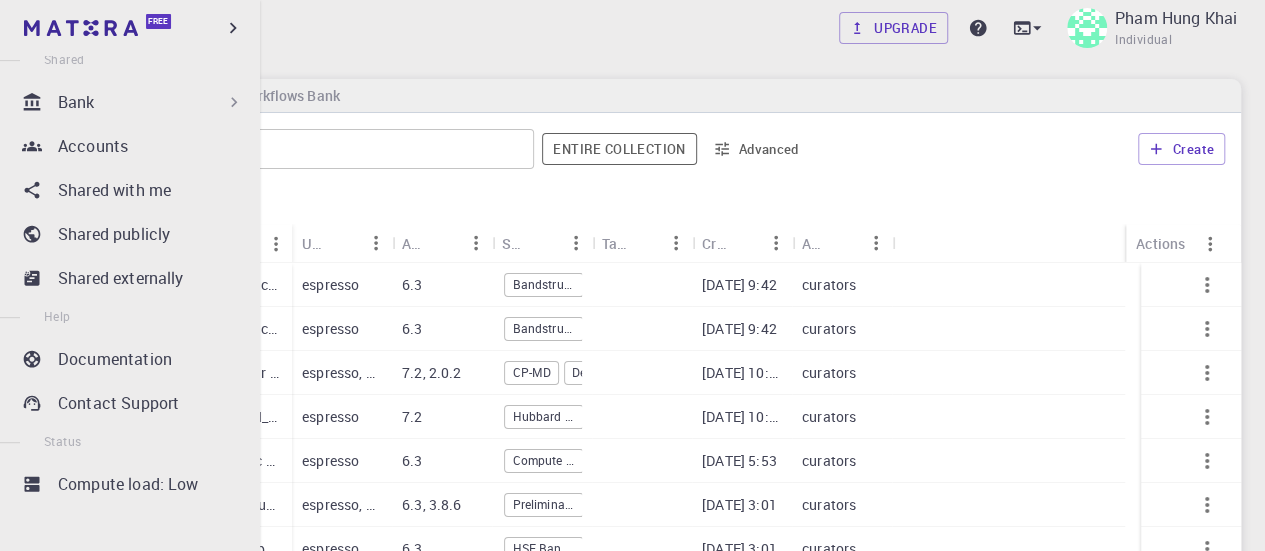 scroll, scrollTop: 444, scrollLeft: 0, axis: vertical 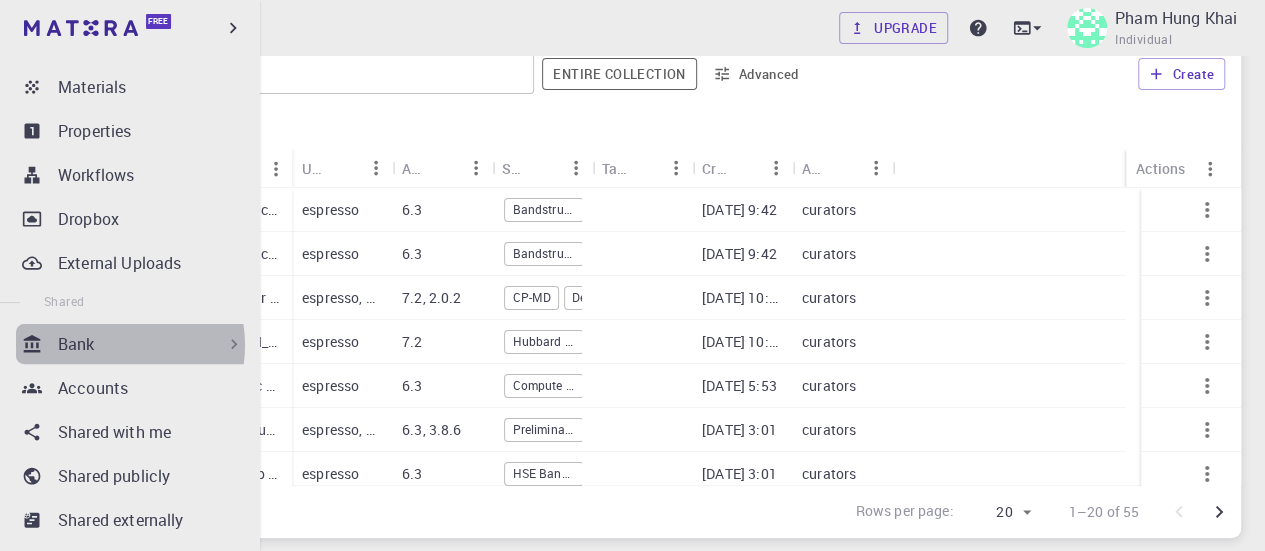click on "Bank" at bounding box center [151, 344] 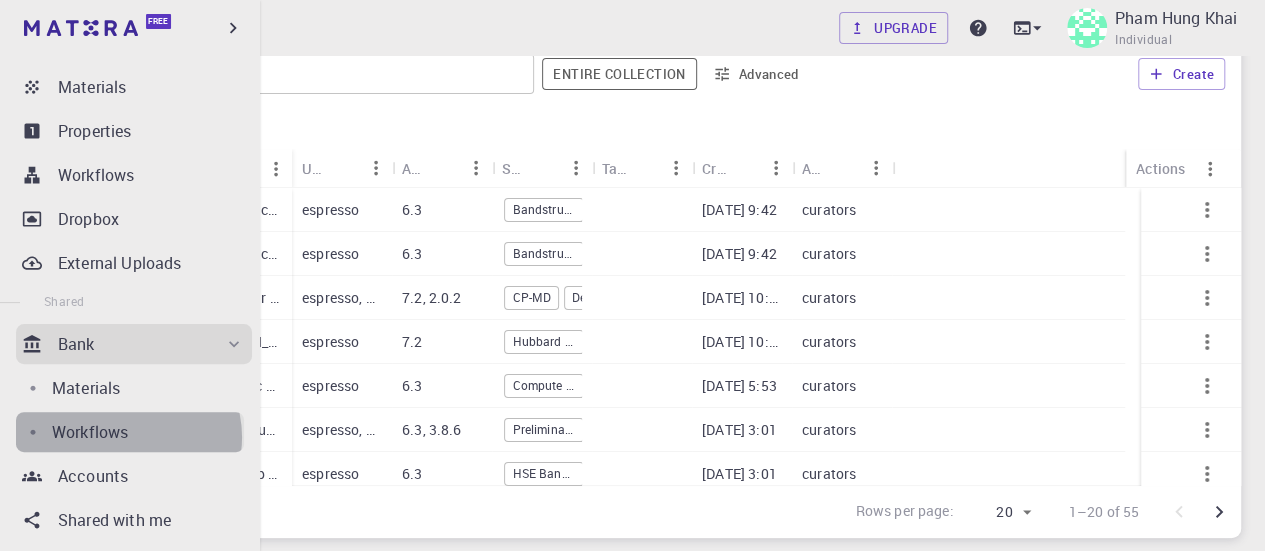 click on "Workflows" at bounding box center [90, 432] 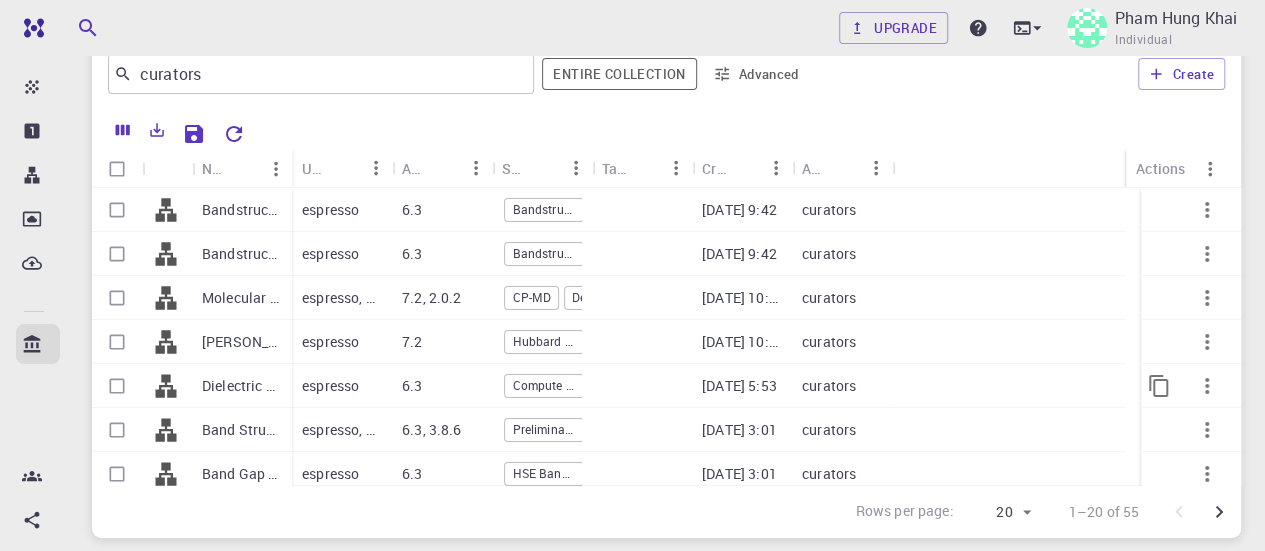 scroll, scrollTop: 202, scrollLeft: 0, axis: vertical 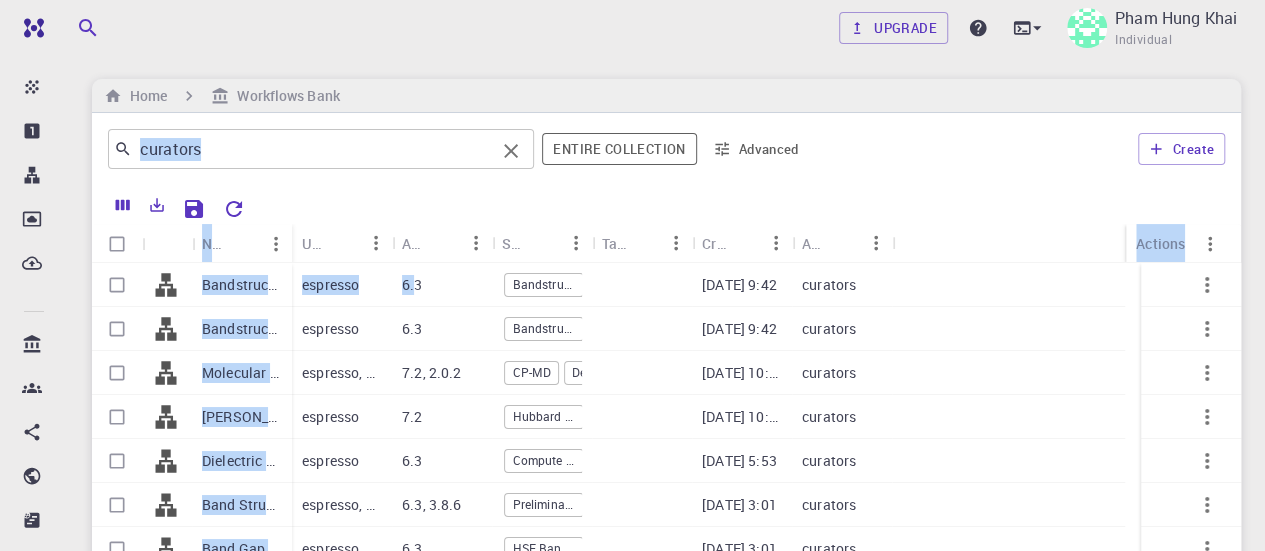 drag, startPoint x: 416, startPoint y: 305, endPoint x: 381, endPoint y: 147, distance: 161.83015 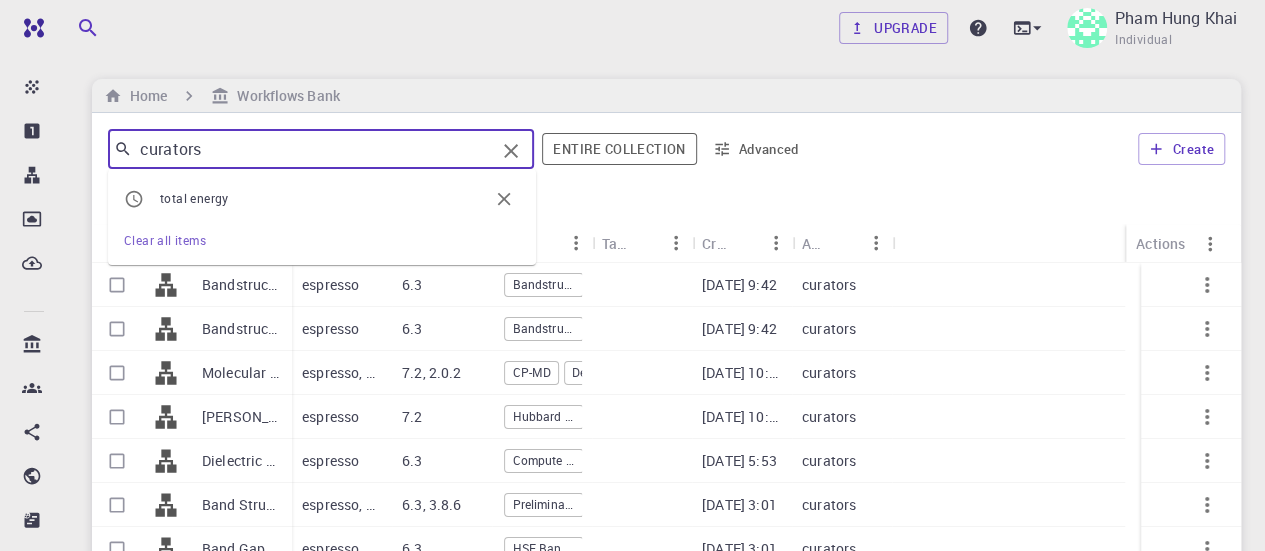 click on "curators" at bounding box center (313, 149) 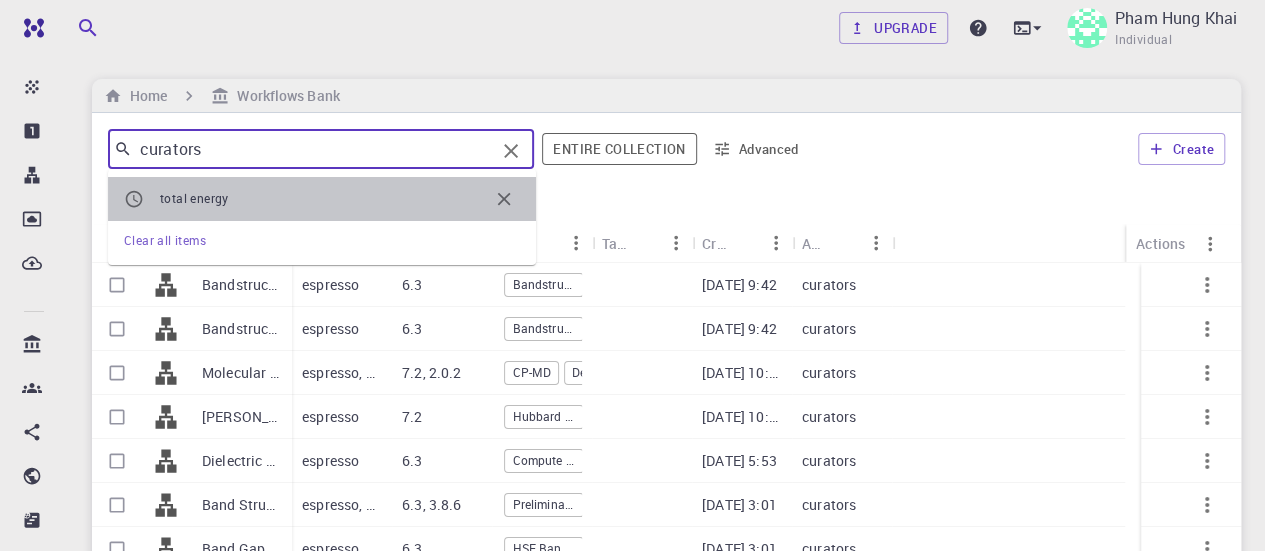 click on "total energy" at bounding box center [324, 199] 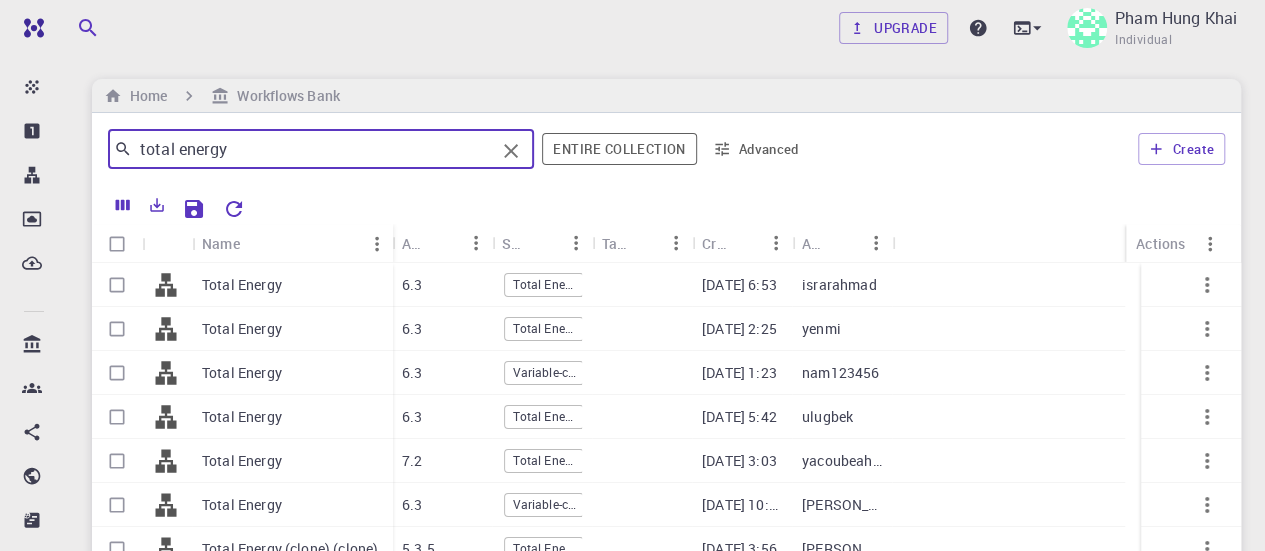 drag, startPoint x: 286, startPoint y: 252, endPoint x: 387, endPoint y: 252, distance: 101 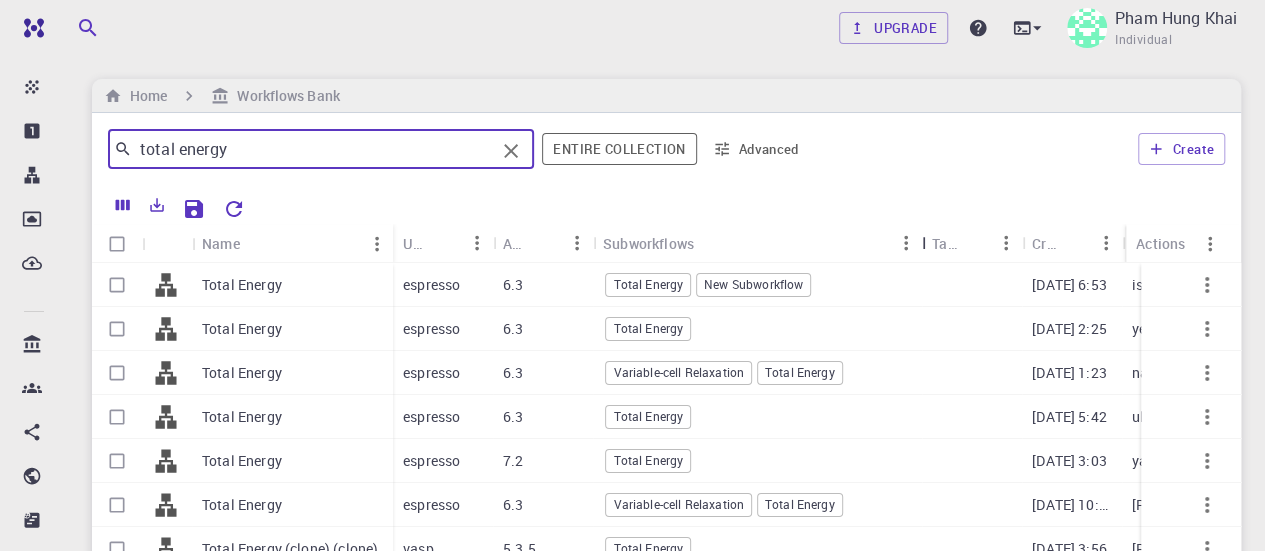 drag, startPoint x: 692, startPoint y: 240, endPoint x: 921, endPoint y: 227, distance: 229.3687 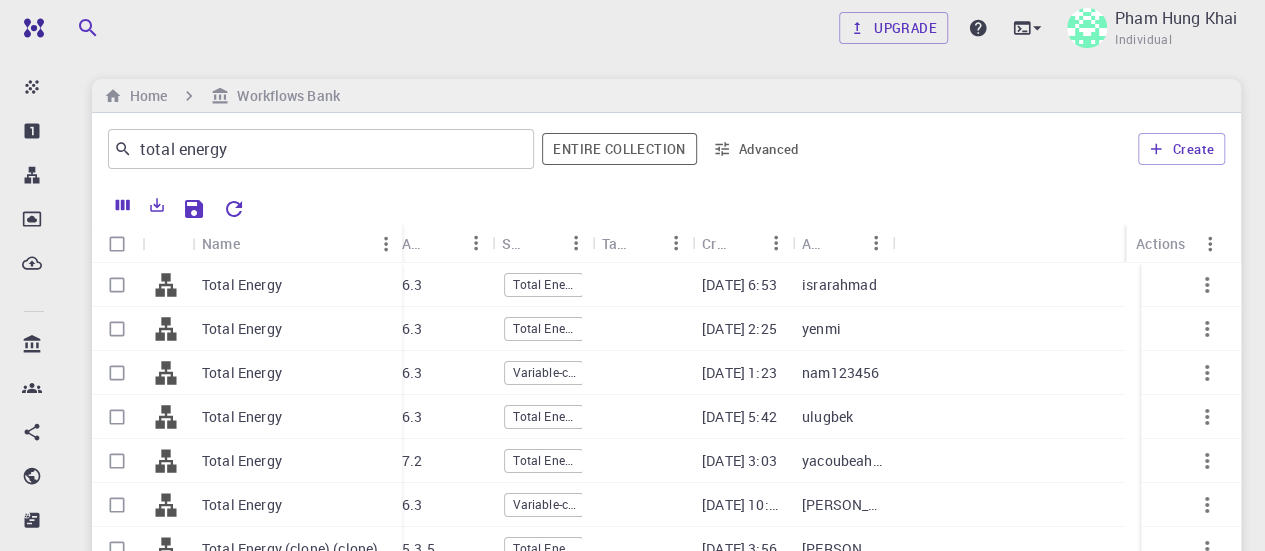 drag, startPoint x: 288, startPoint y: 232, endPoint x: 398, endPoint y: 245, distance: 110.76552 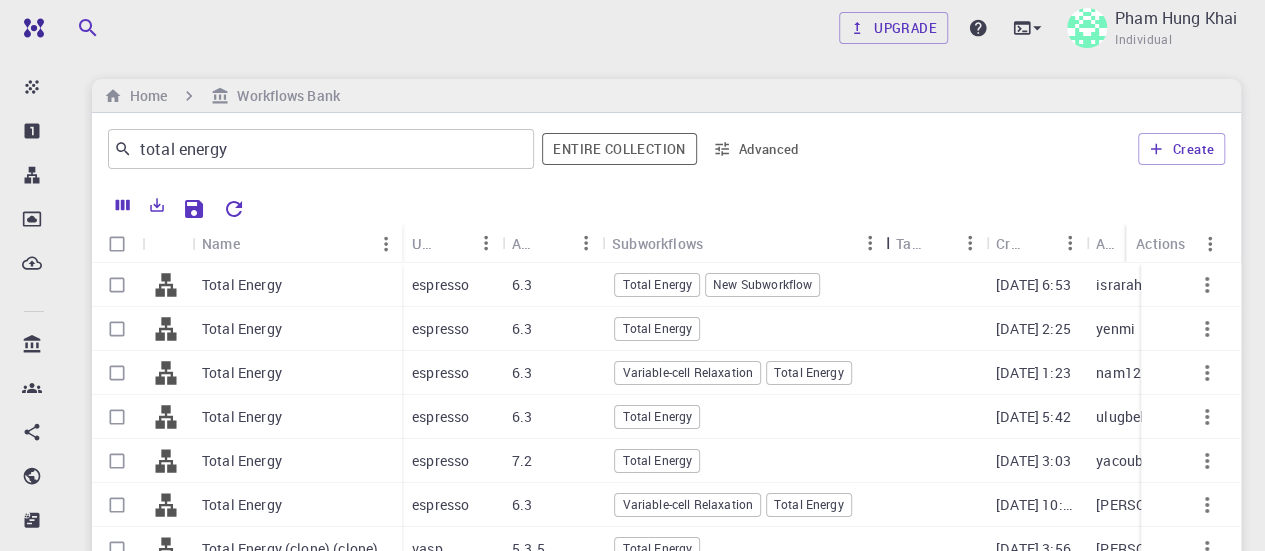 drag, startPoint x: 700, startPoint y: 238, endPoint x: 884, endPoint y: 227, distance: 184.3285 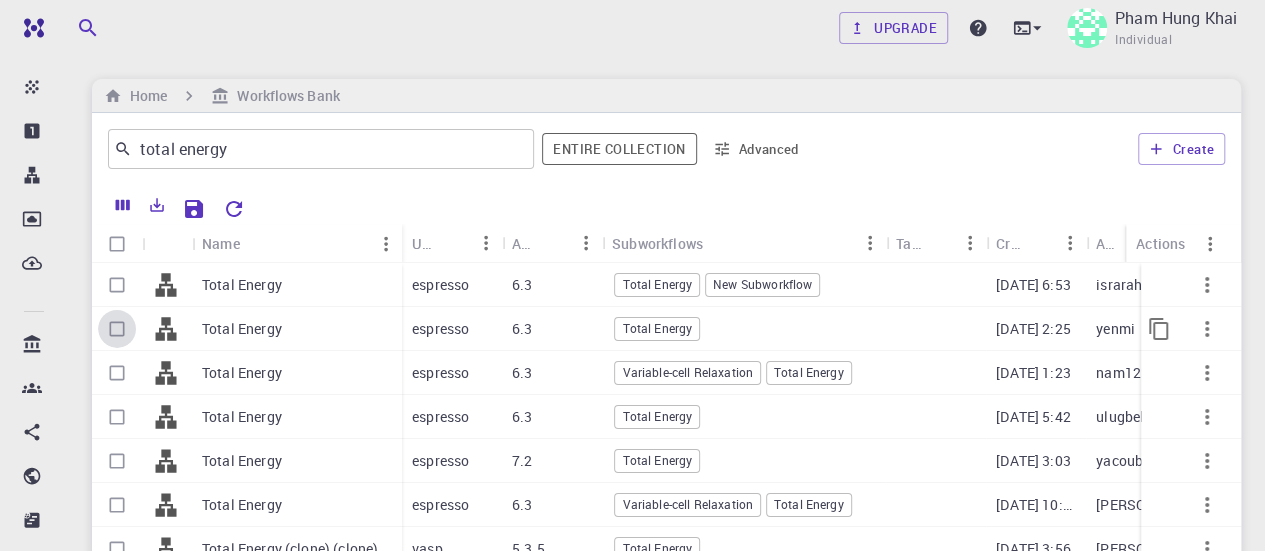 click at bounding box center (117, 329) 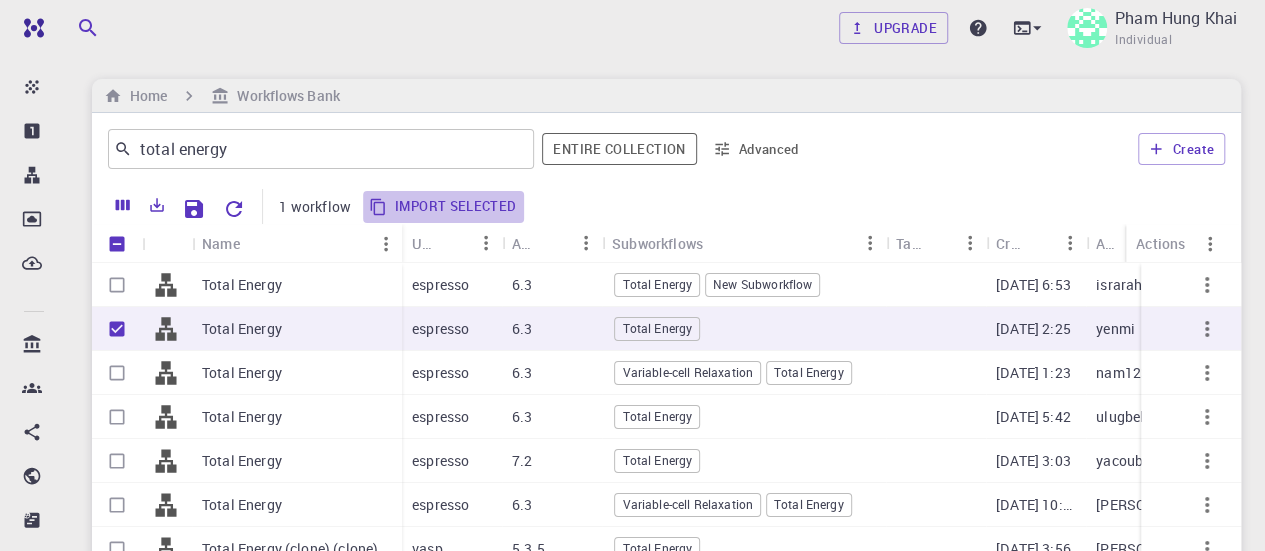 click on "Import selected" at bounding box center (444, 207) 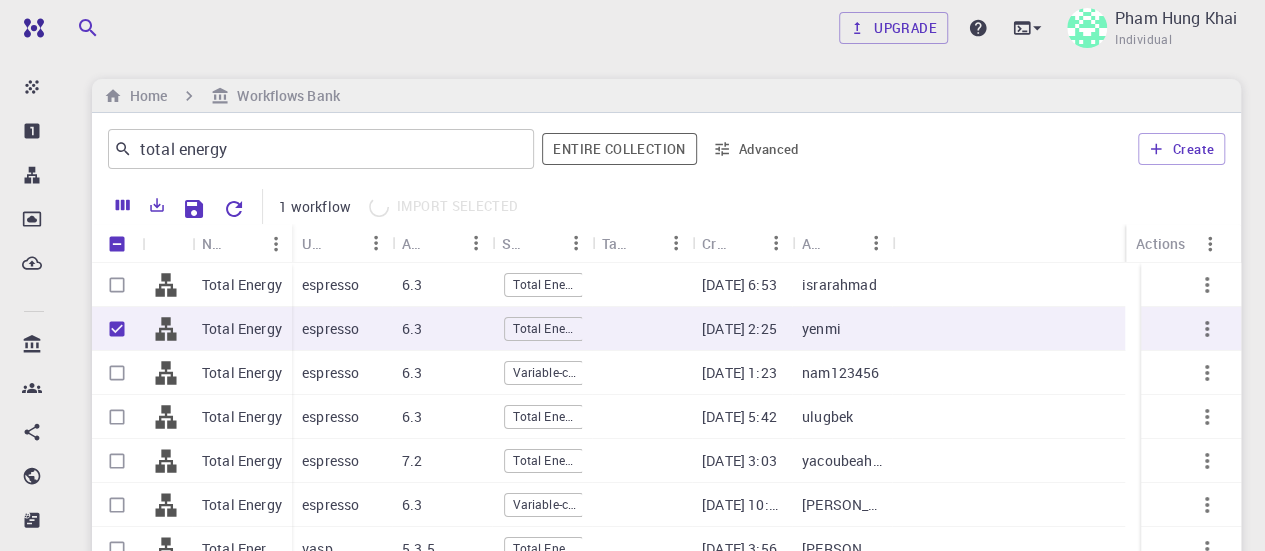 checkbox on "false" 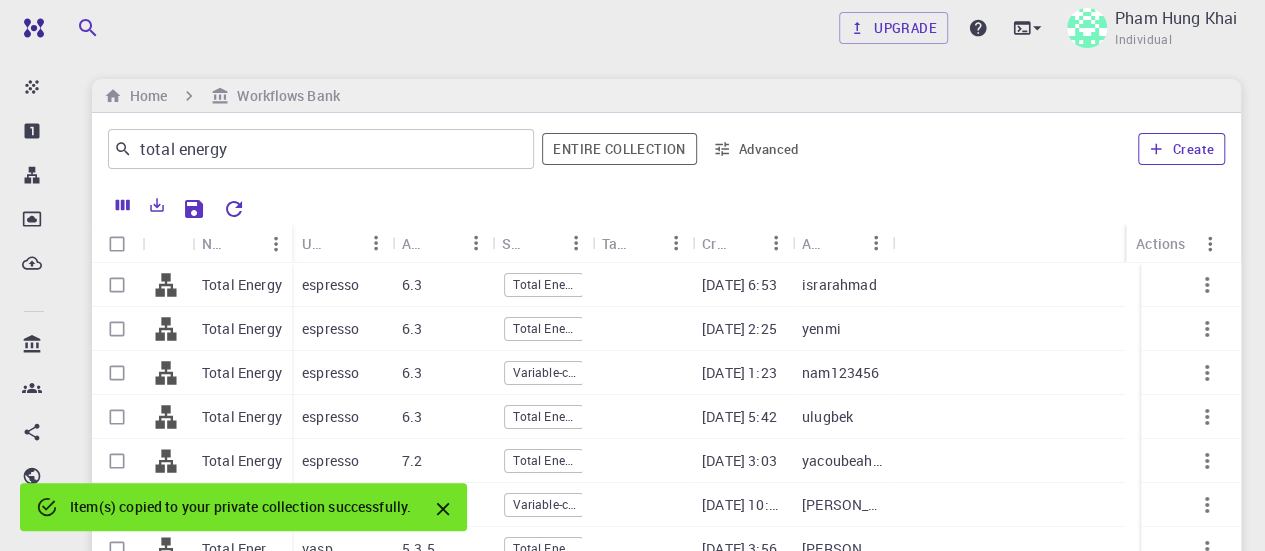 click on "Create" at bounding box center [1181, 149] 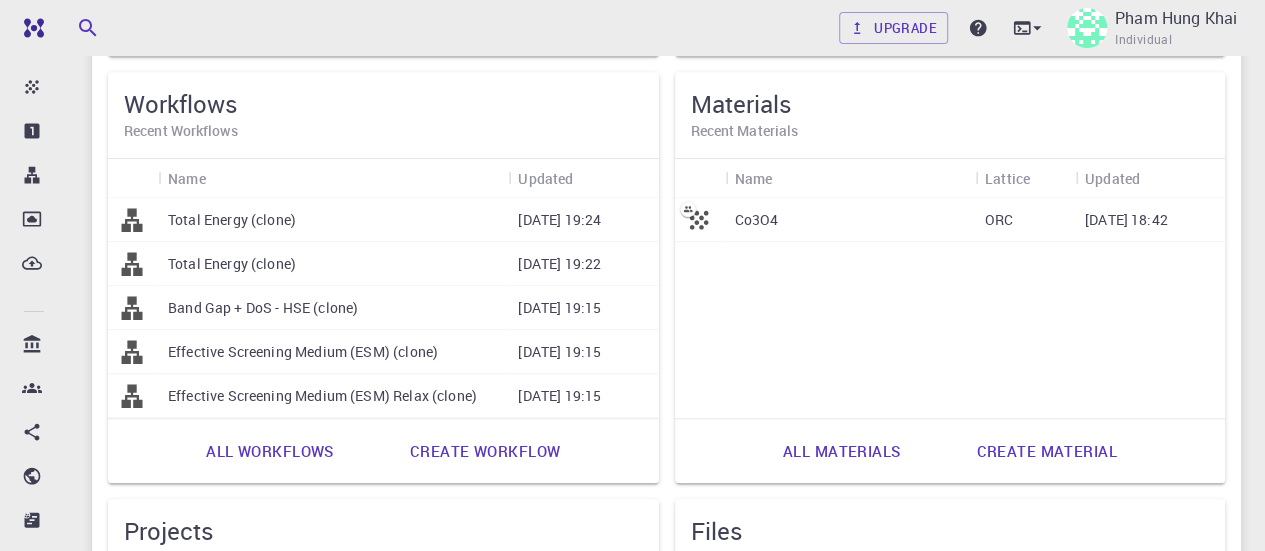 scroll, scrollTop: 577, scrollLeft: 0, axis: vertical 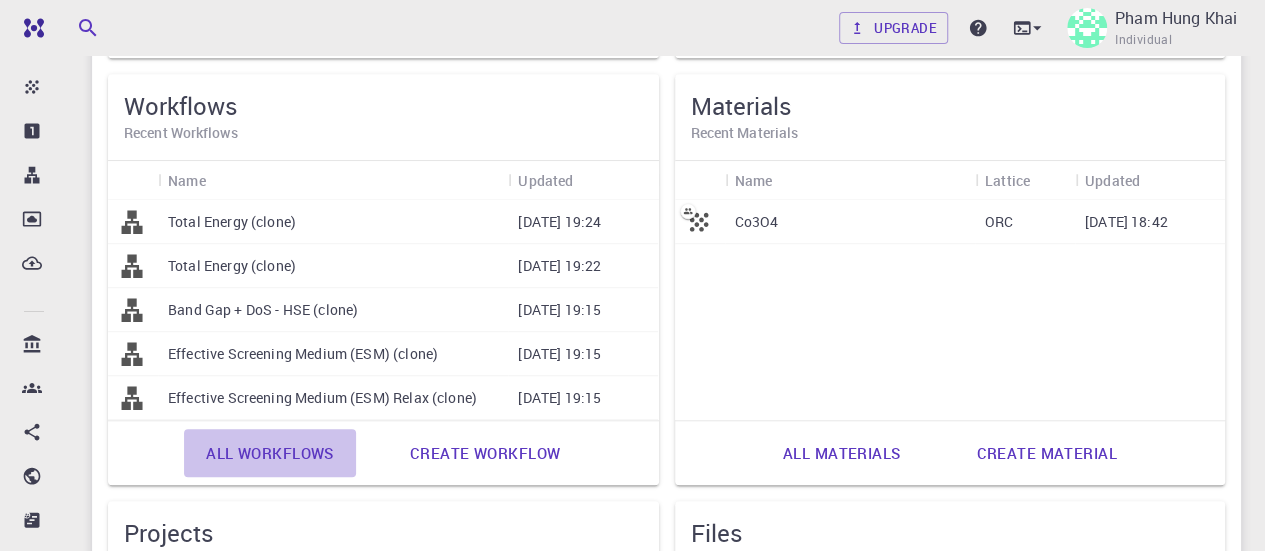 click on "All workflows" at bounding box center (270, 453) 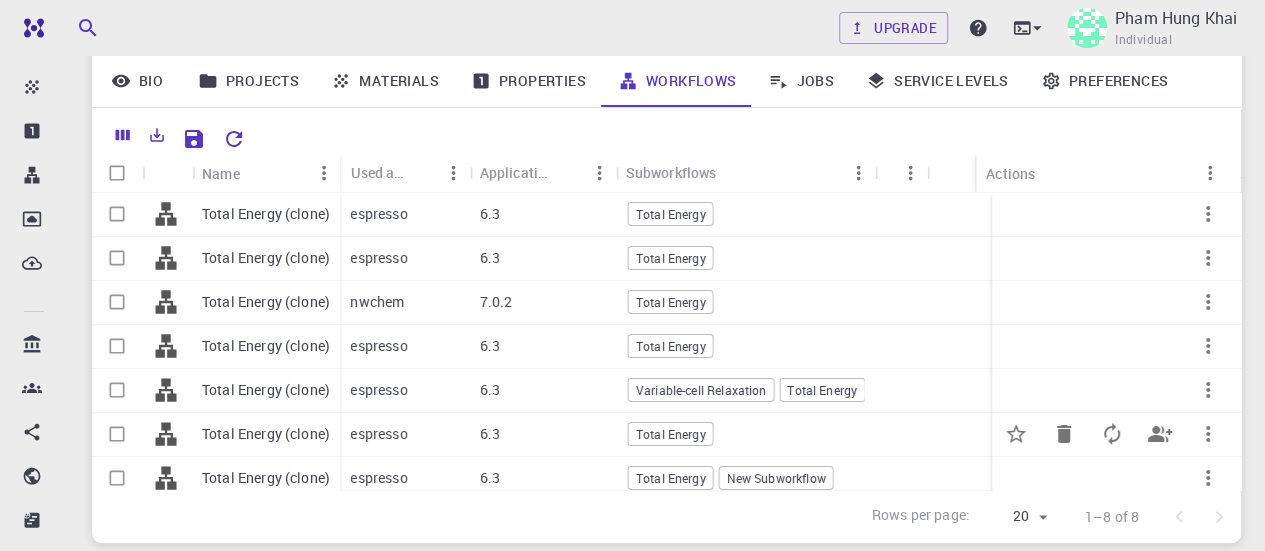 scroll, scrollTop: 217, scrollLeft: 0, axis: vertical 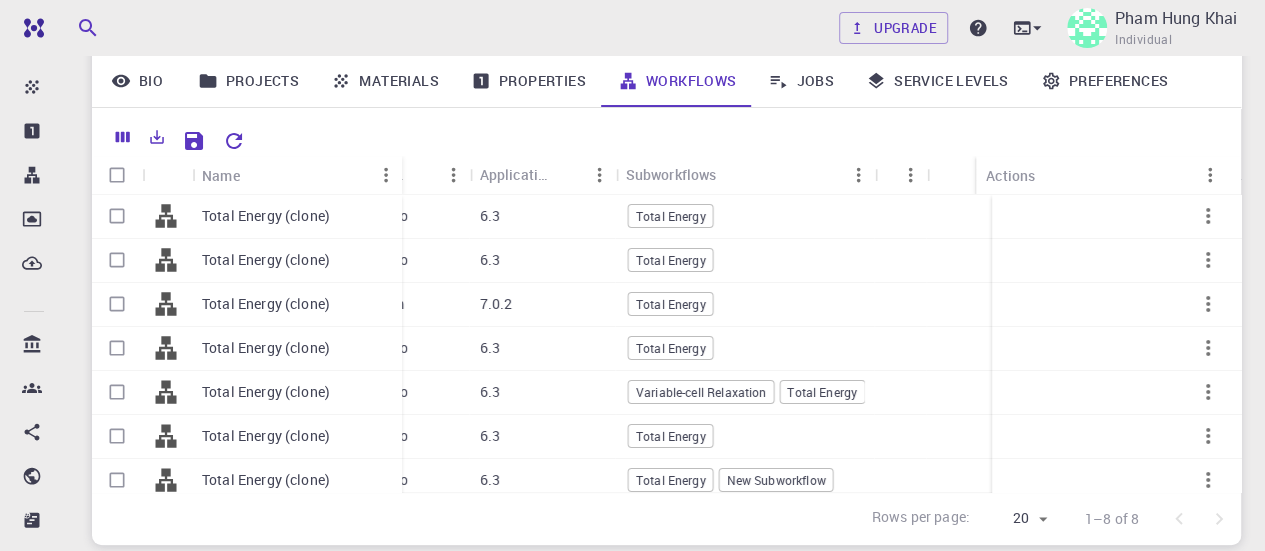 drag, startPoint x: 340, startPoint y: 171, endPoint x: 402, endPoint y: 167, distance: 62.1289 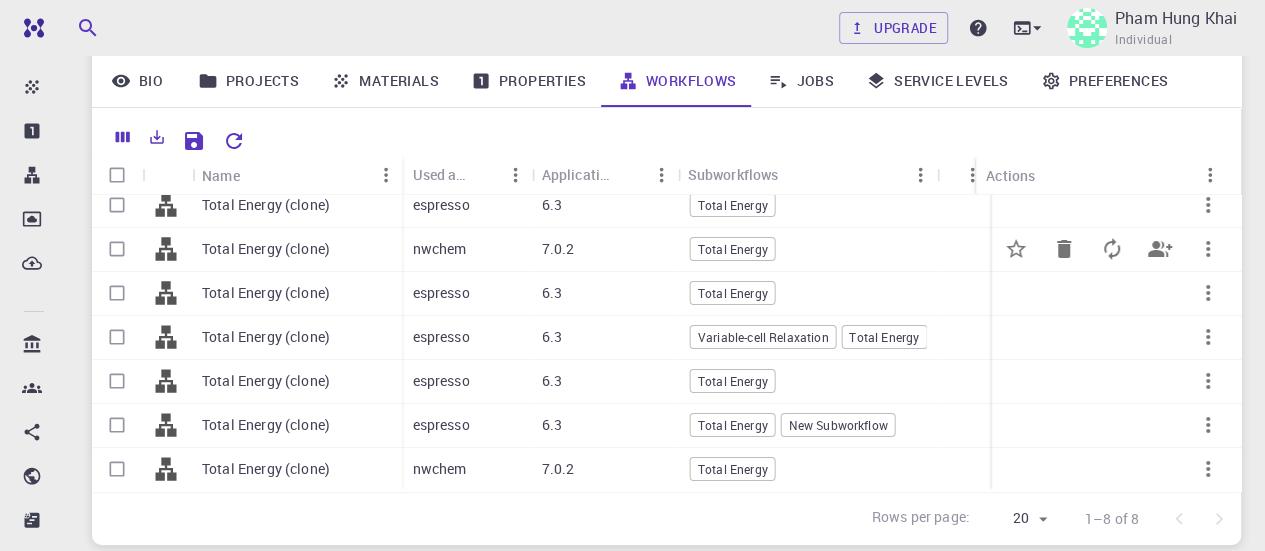 scroll, scrollTop: 0, scrollLeft: 0, axis: both 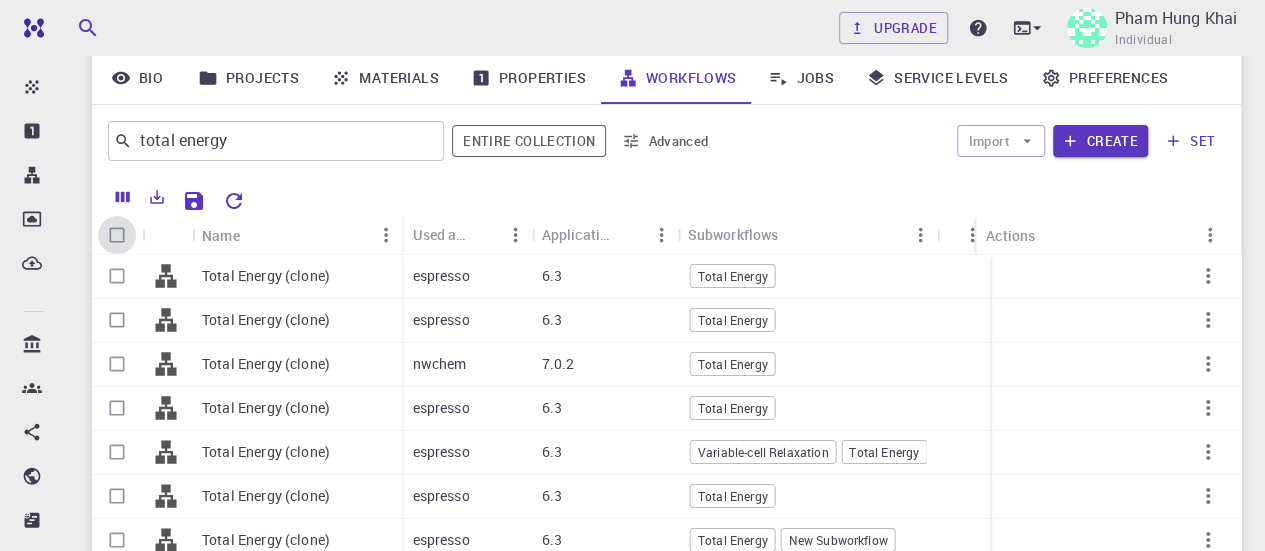click at bounding box center (117, 235) 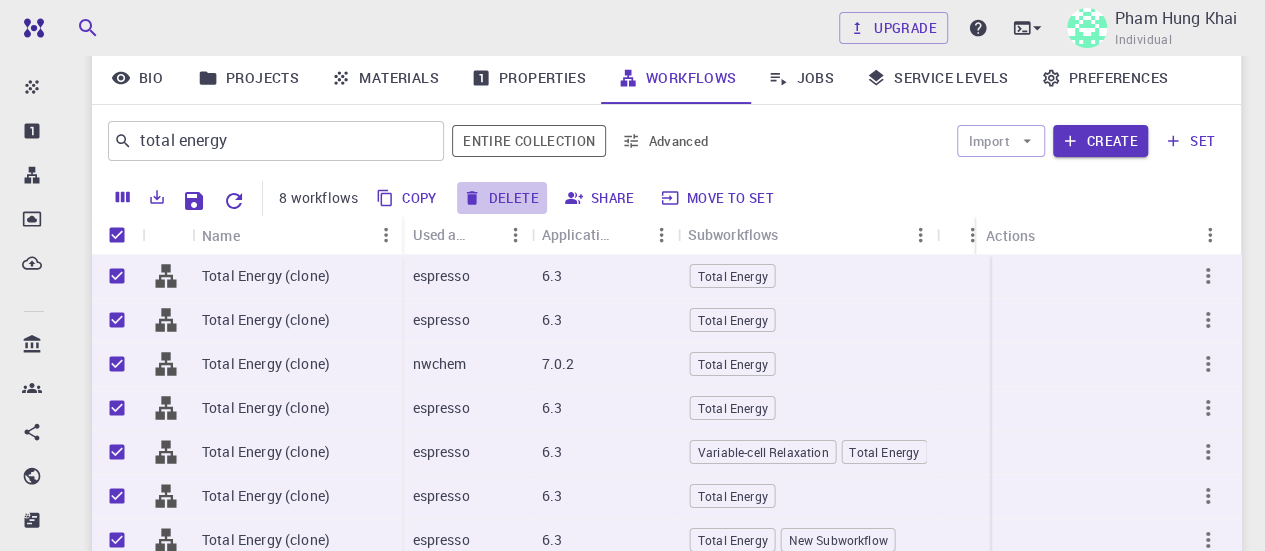 click on "Delete" at bounding box center [502, 198] 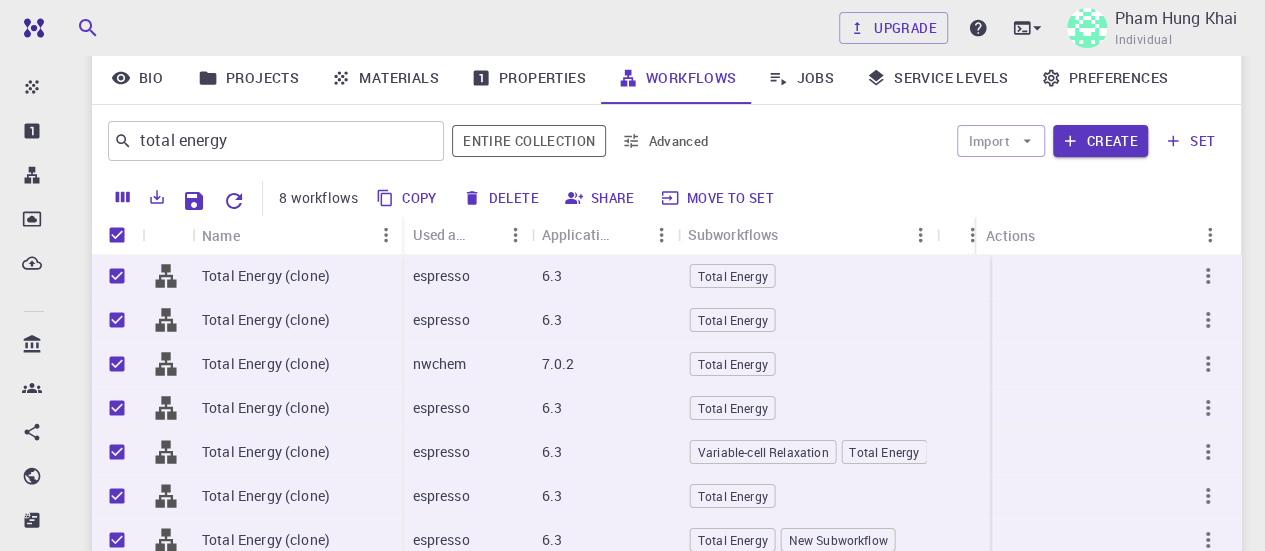checkbox on "false" 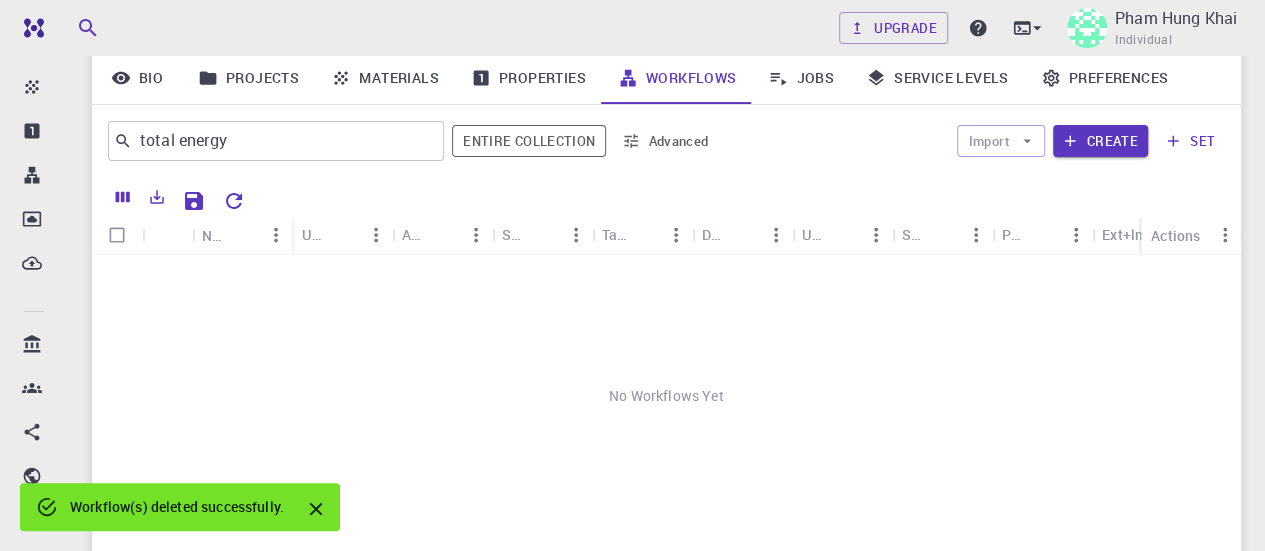 click on "No Workflows Yet" at bounding box center (666, 396) 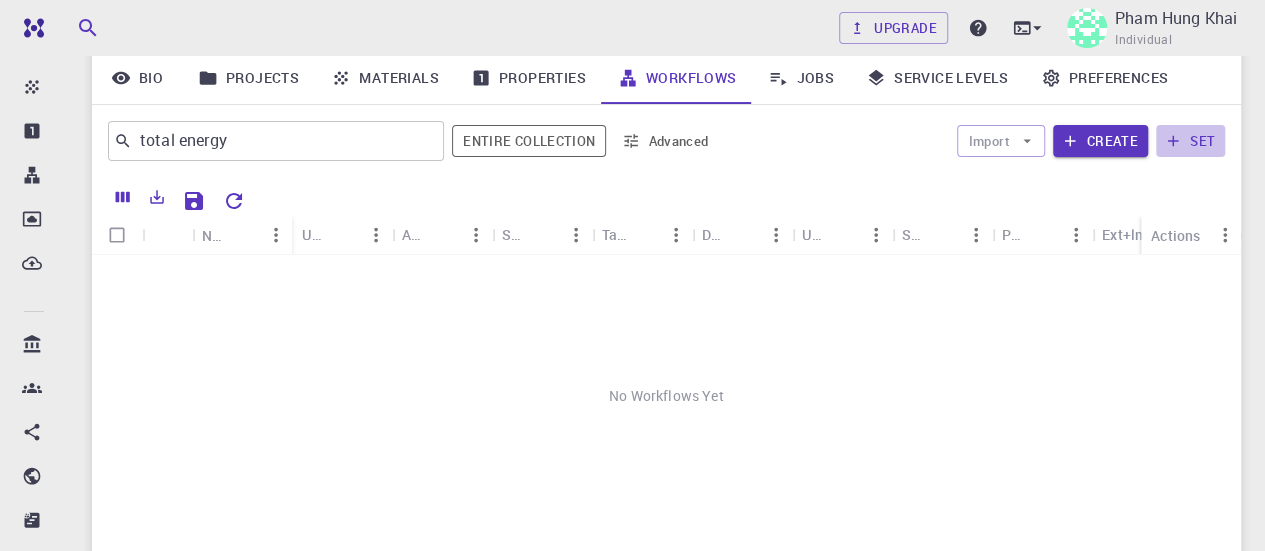 click on "set" at bounding box center (1190, 141) 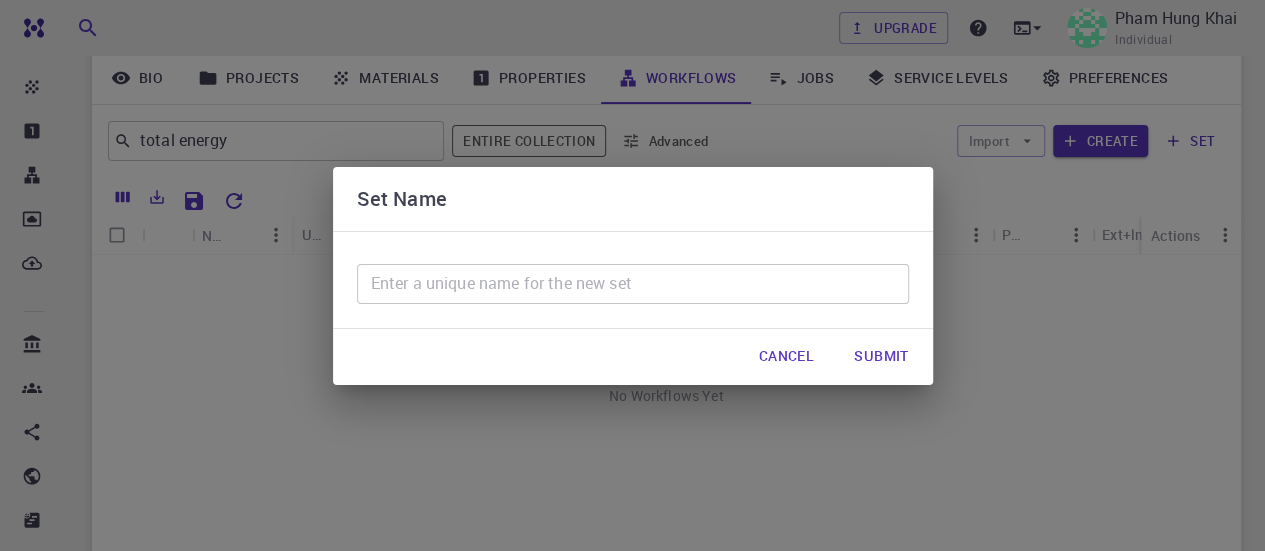click on "Set Name ​ Cancel Submit" at bounding box center (632, 275) 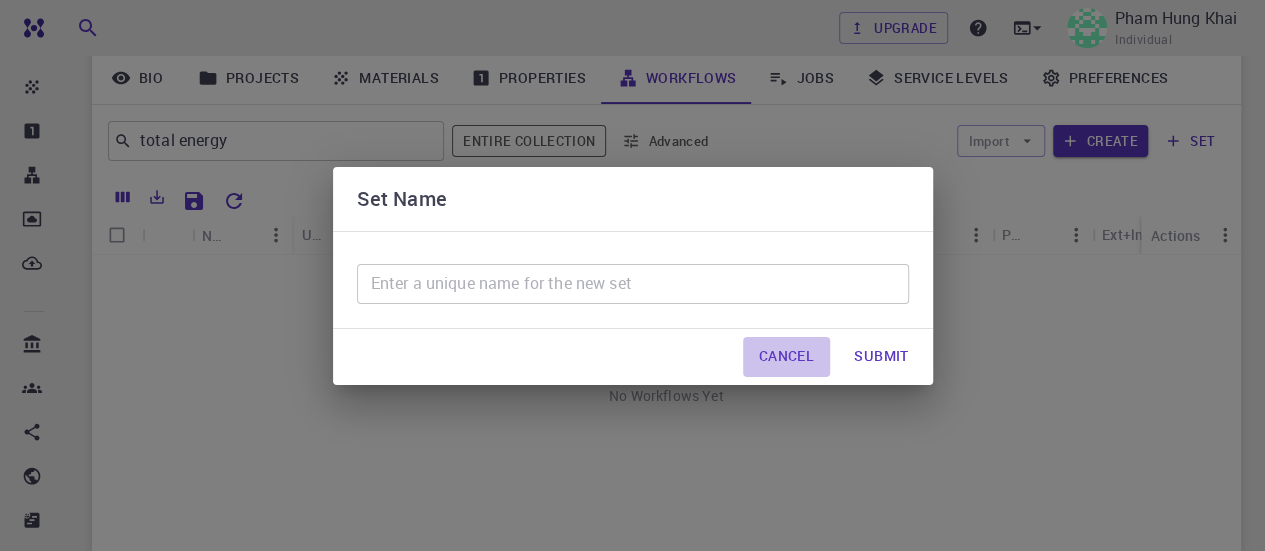 click on "Cancel" at bounding box center (786, 357) 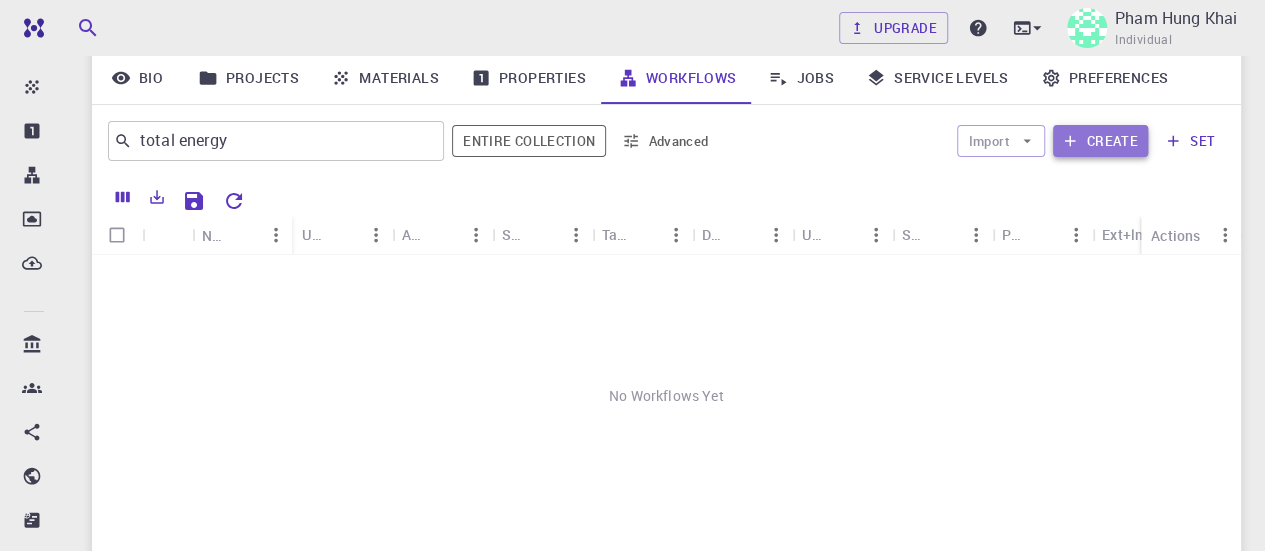 click on "Create" at bounding box center (1100, 141) 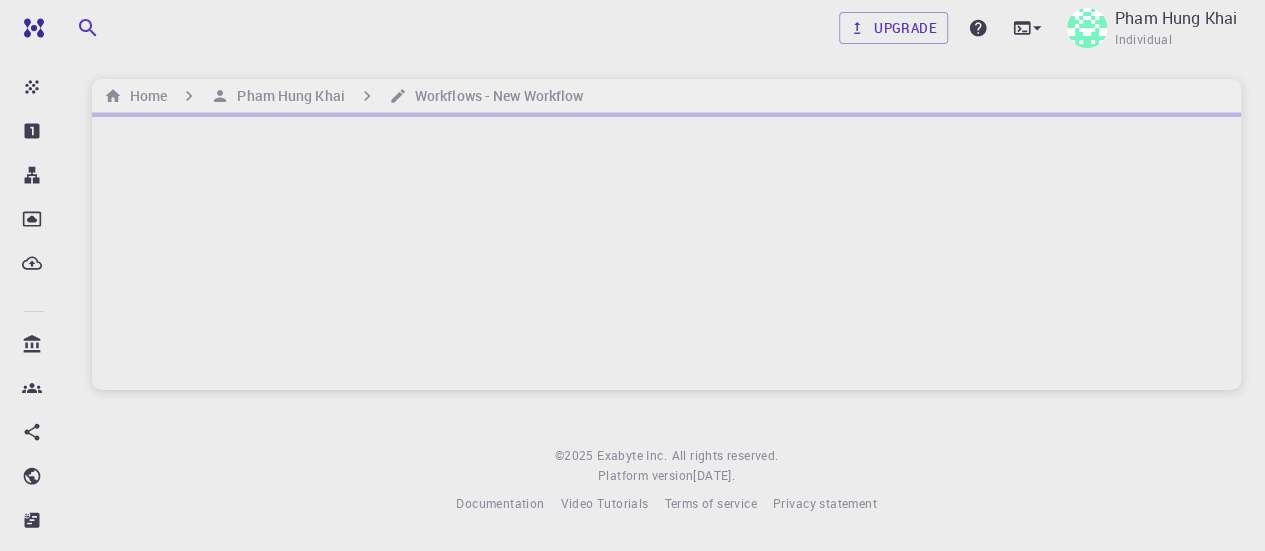 scroll, scrollTop: 0, scrollLeft: 0, axis: both 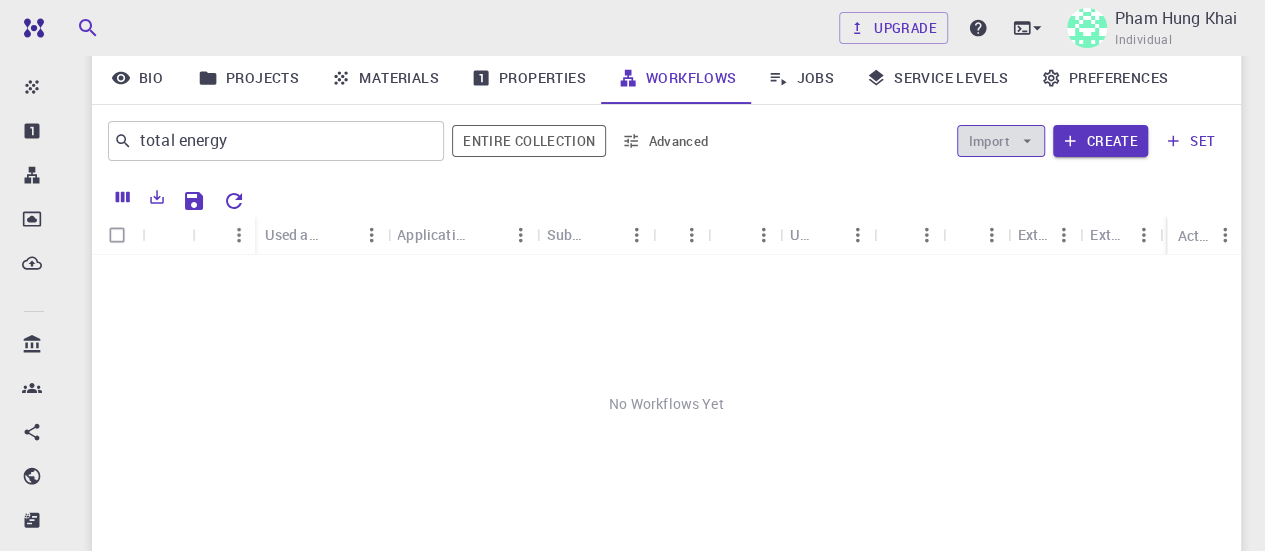 click on "Import" at bounding box center (1000, 141) 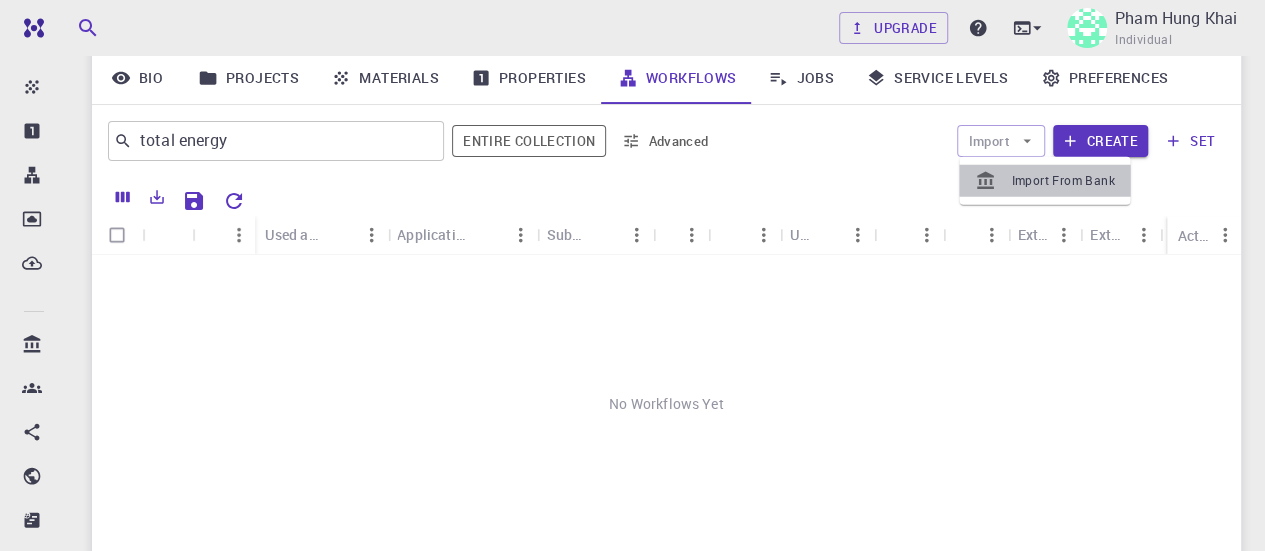 click on "Import From Bank" at bounding box center (1044, 181) 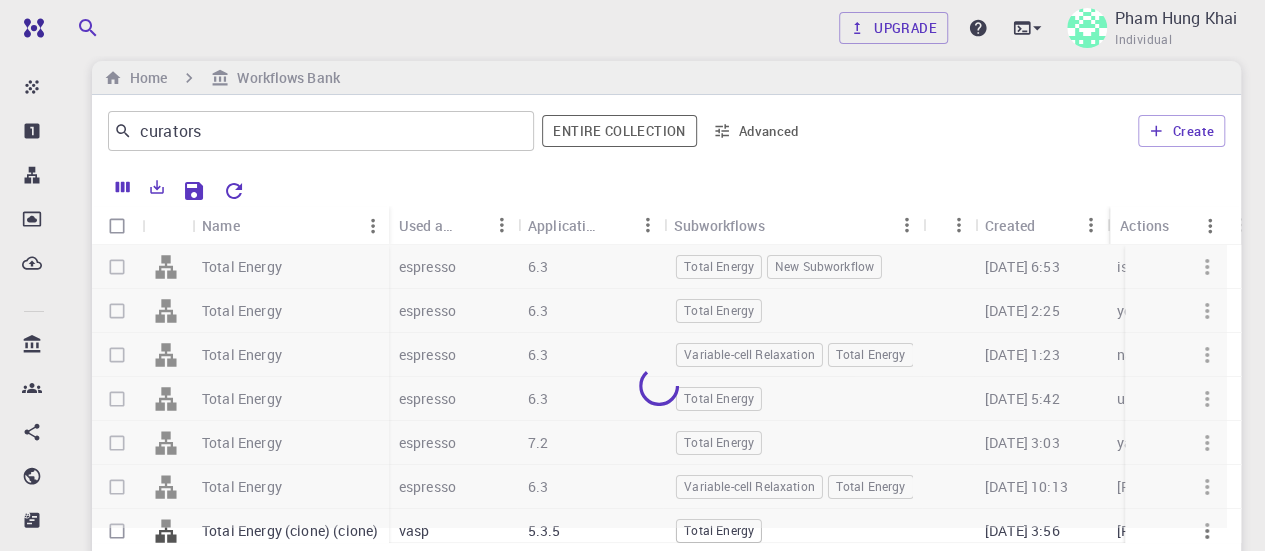 scroll, scrollTop: 10, scrollLeft: 0, axis: vertical 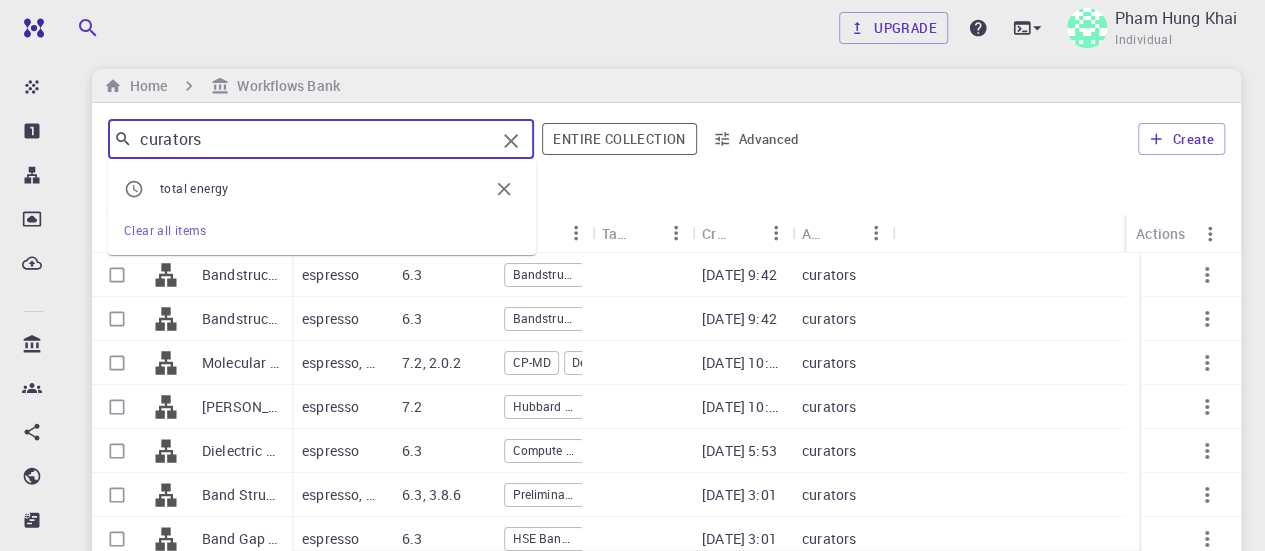 click on "curators" at bounding box center [313, 139] 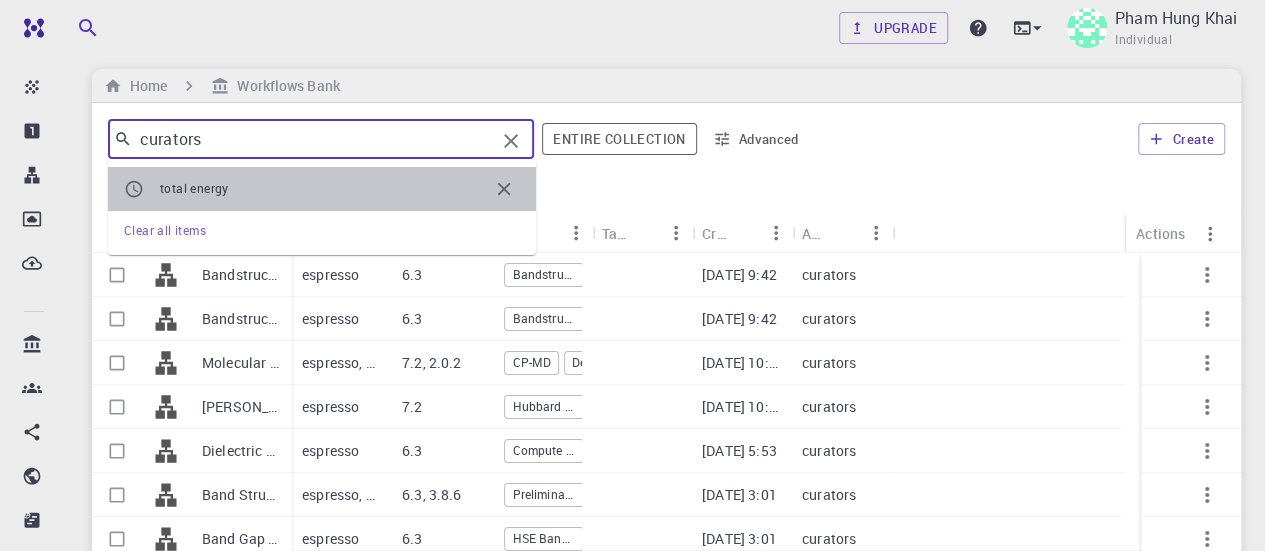 click on "total energy" at bounding box center [324, 189] 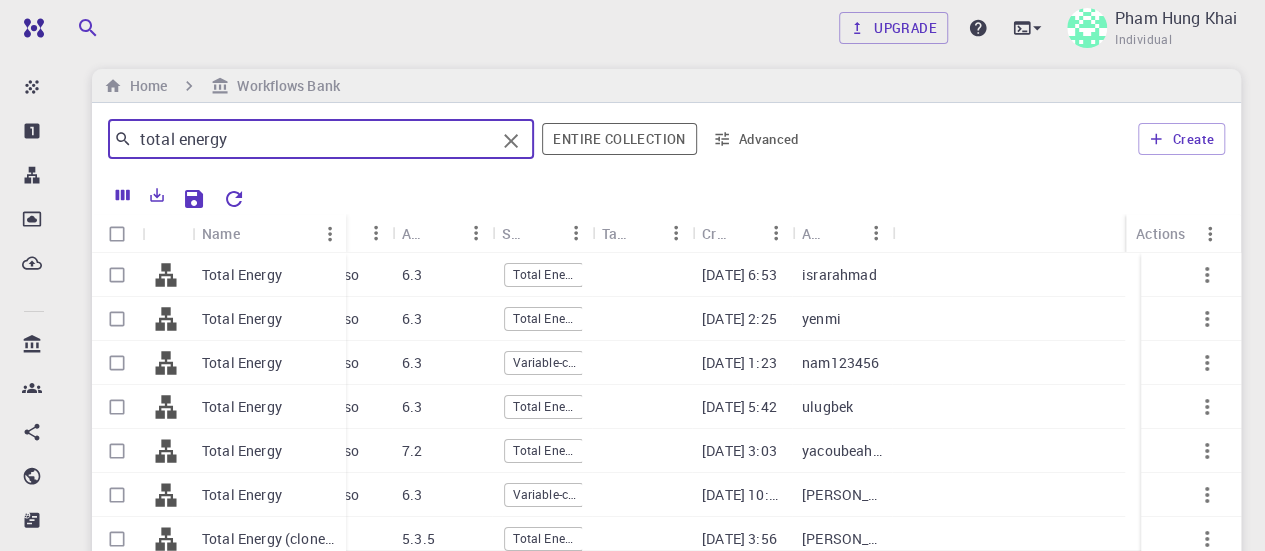 drag, startPoint x: 290, startPoint y: 232, endPoint x: 344, endPoint y: 236, distance: 54.147945 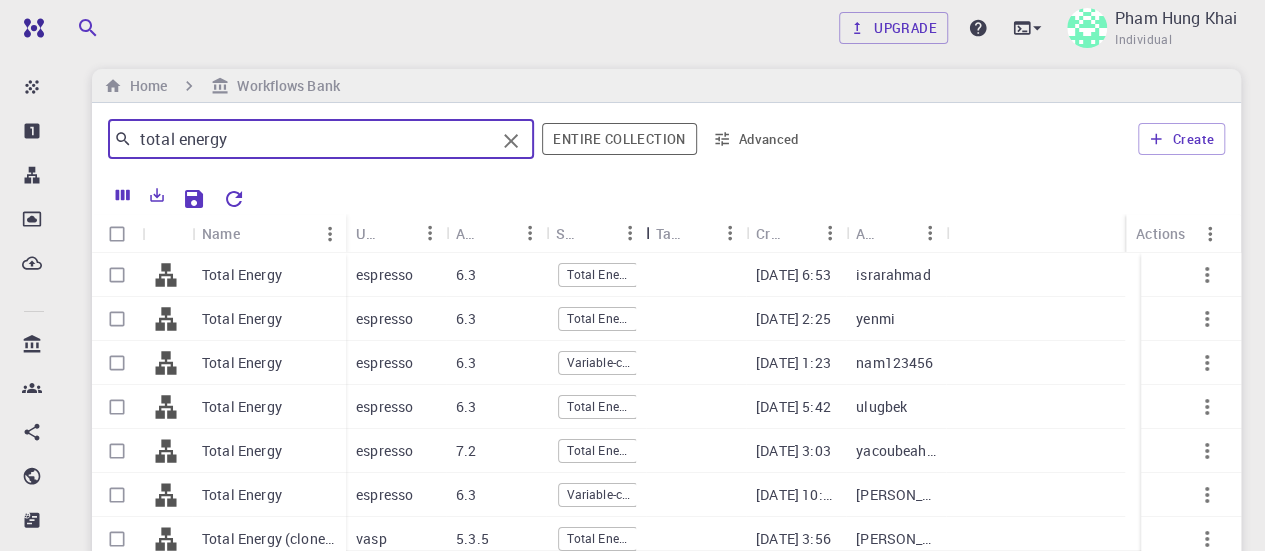 drag, startPoint x: 645, startPoint y: 229, endPoint x: 754, endPoint y: 229, distance: 109 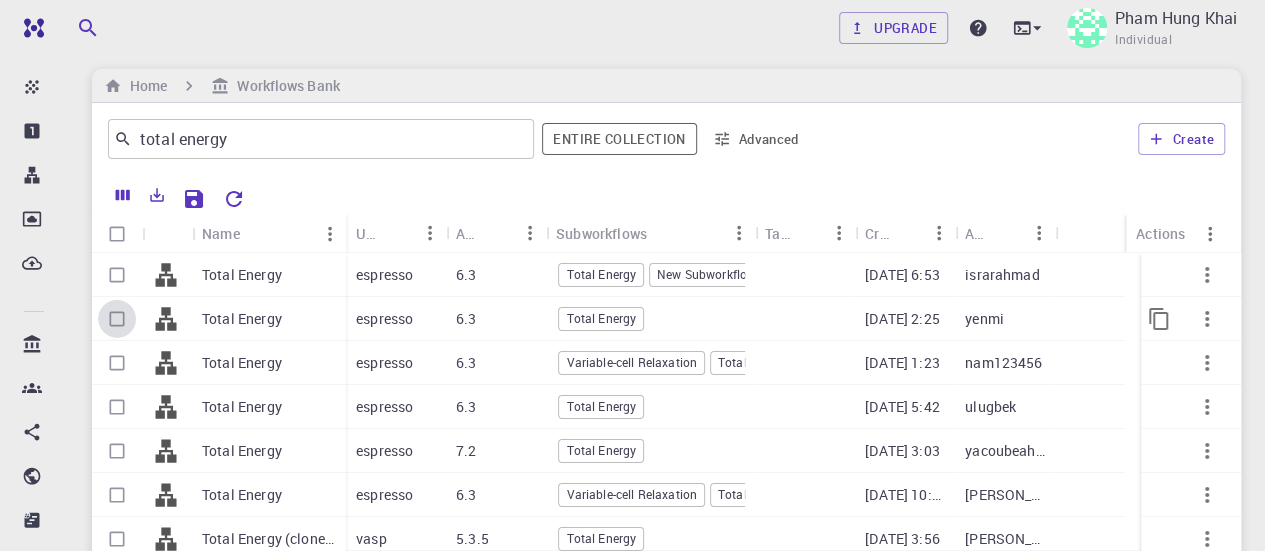 click at bounding box center (117, 319) 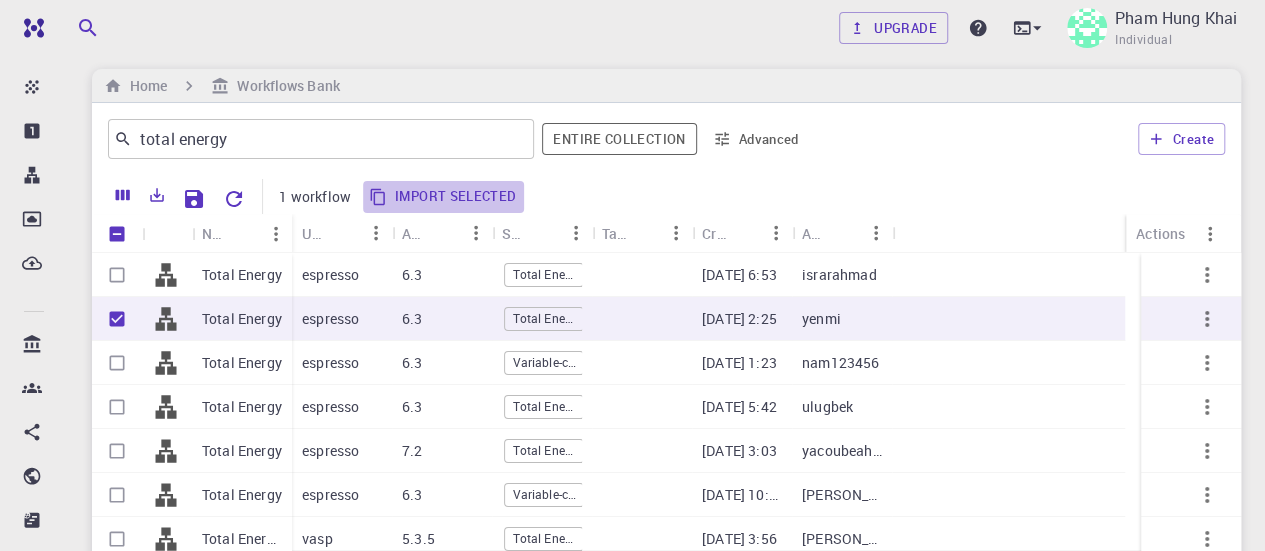 click on "Import selected" at bounding box center (444, 197) 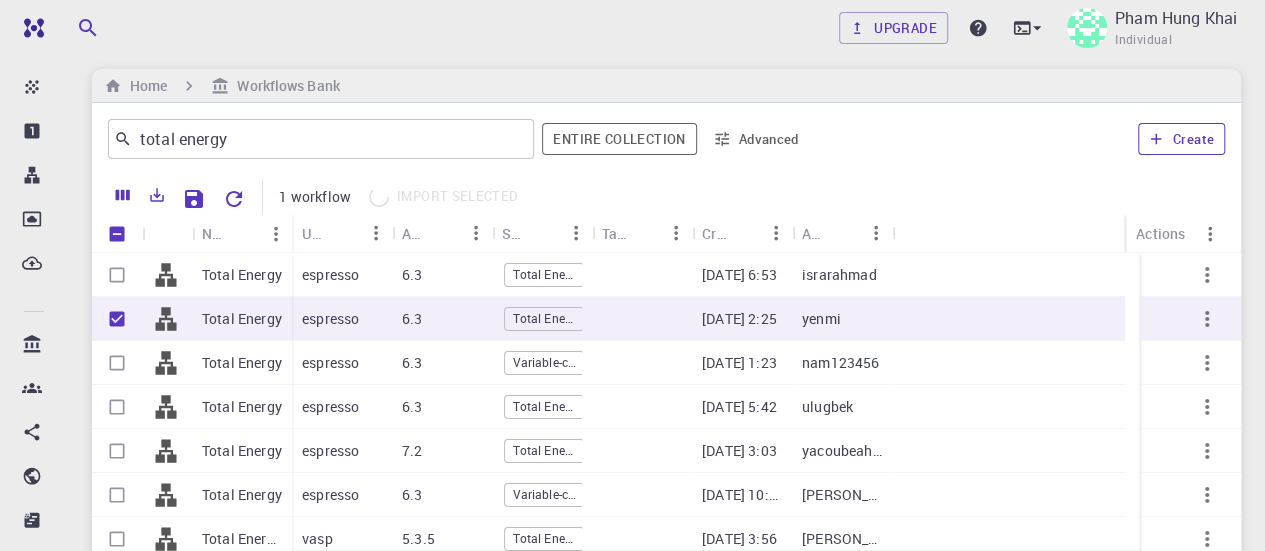 checkbox on "false" 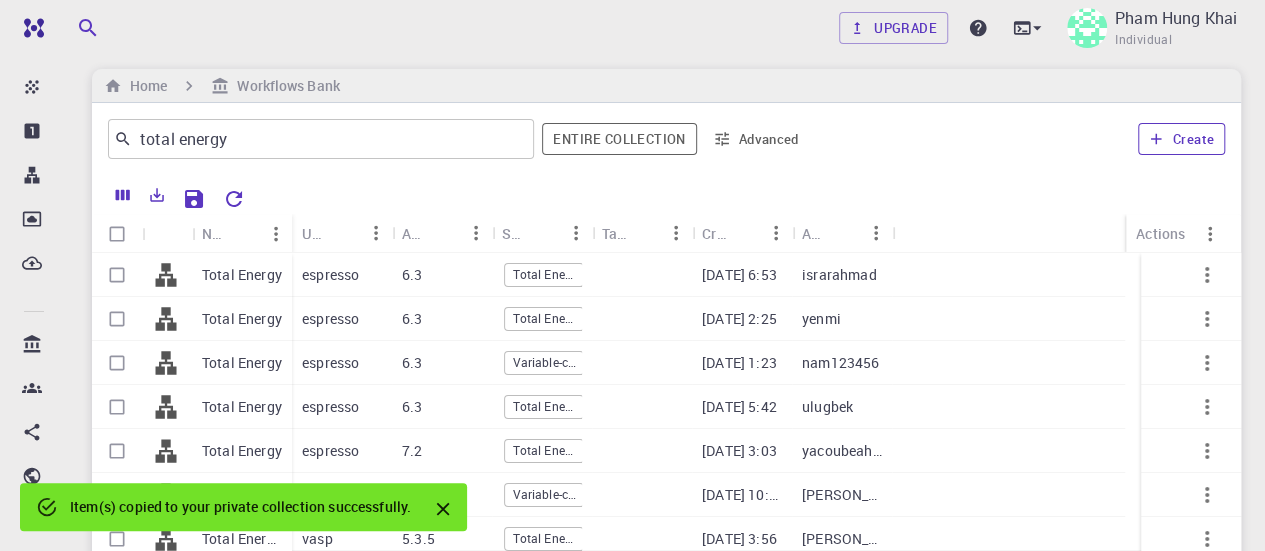 click on "Create" at bounding box center [1181, 139] 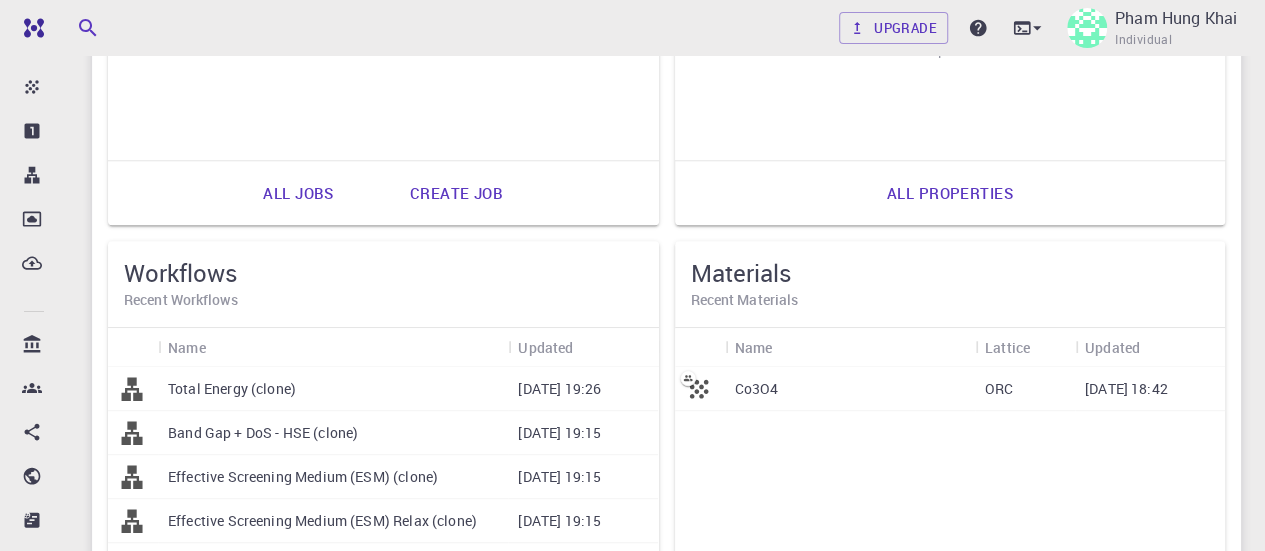 scroll, scrollTop: 647, scrollLeft: 0, axis: vertical 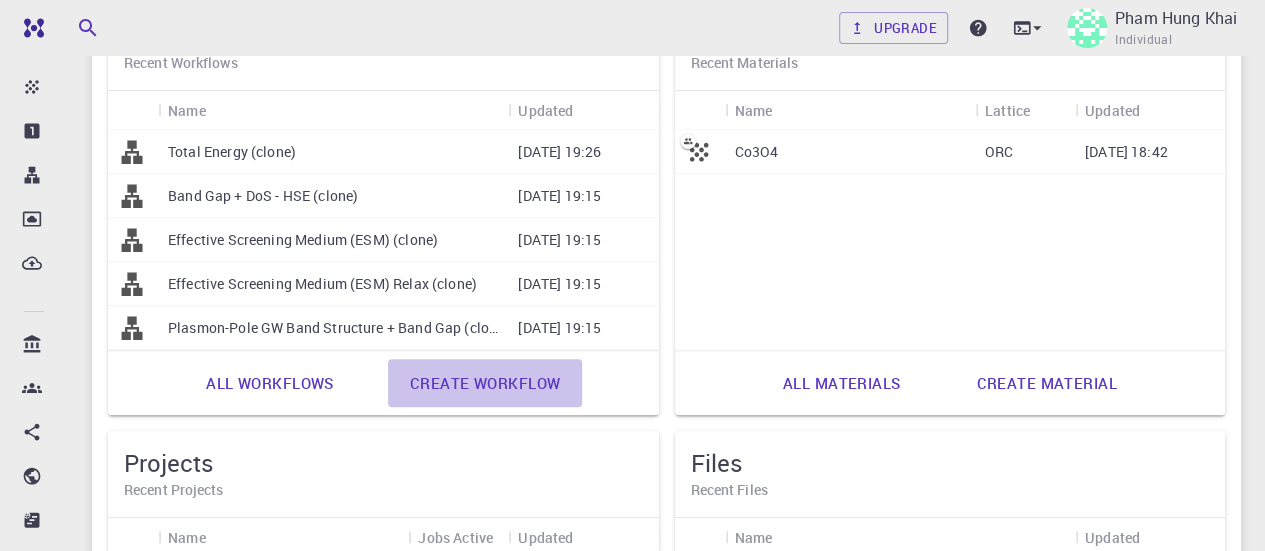click on "Create workflow" at bounding box center [485, 383] 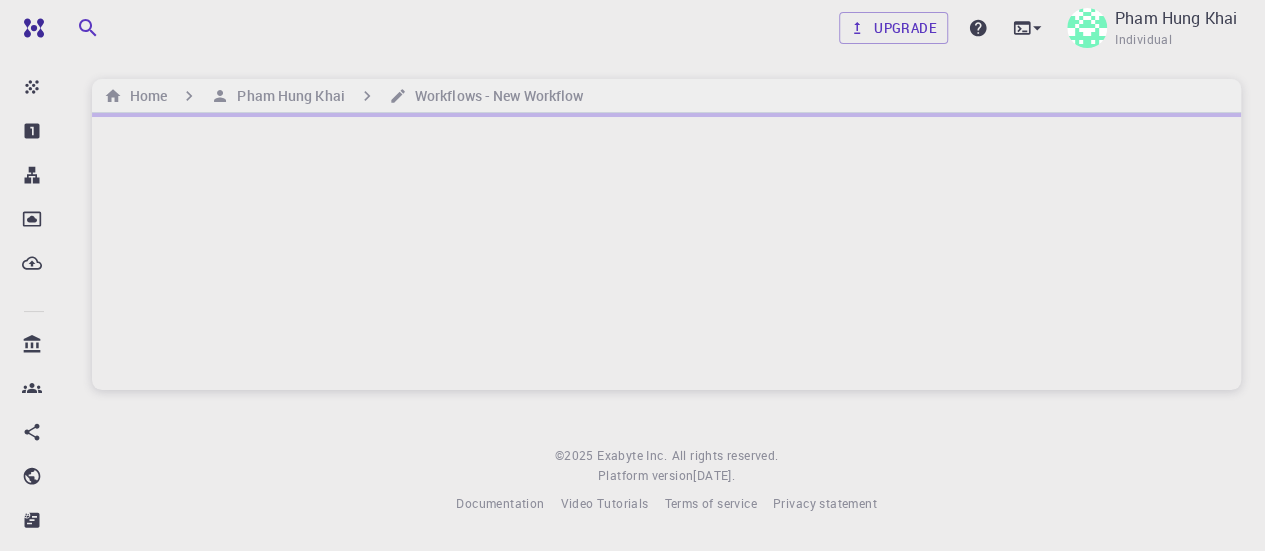 scroll, scrollTop: 0, scrollLeft: 0, axis: both 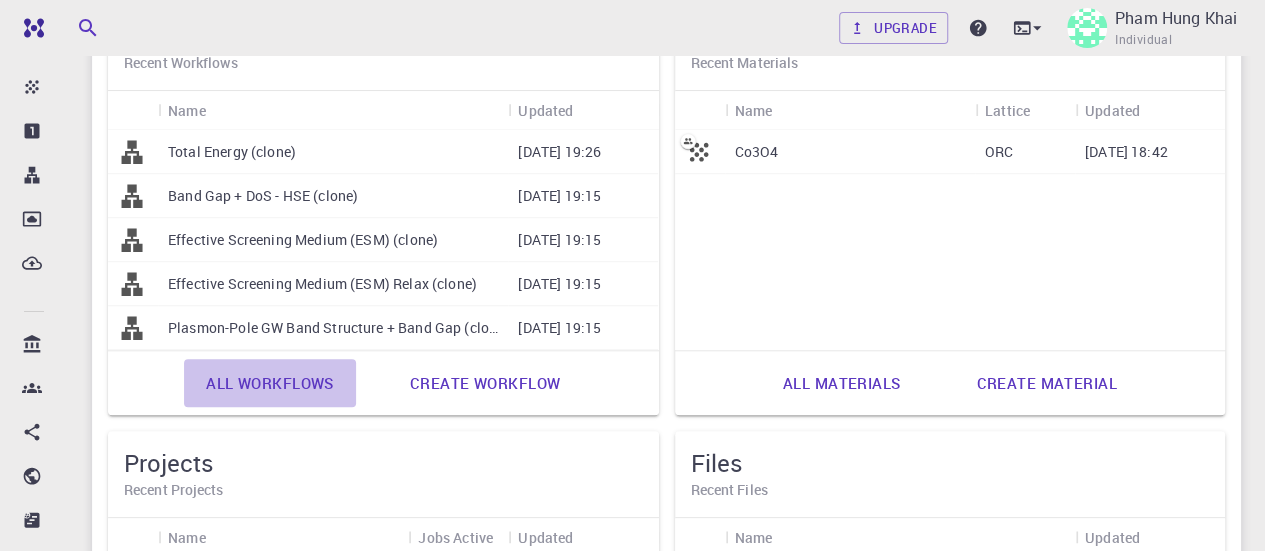 click on "All workflows" at bounding box center [270, 383] 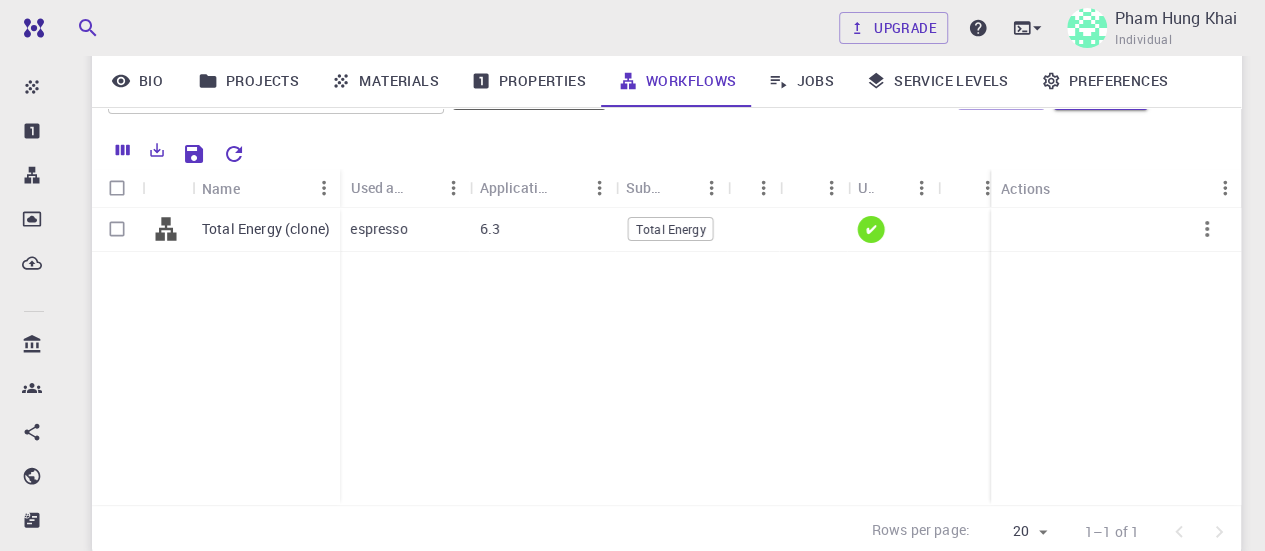 scroll, scrollTop: 202, scrollLeft: 0, axis: vertical 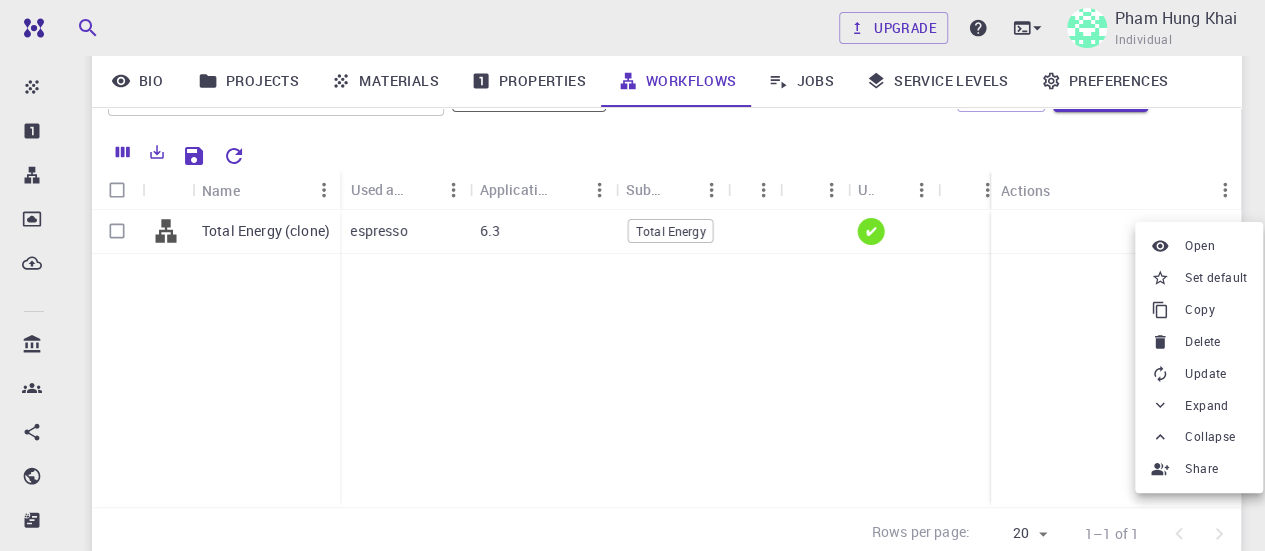 click at bounding box center [632, 275] 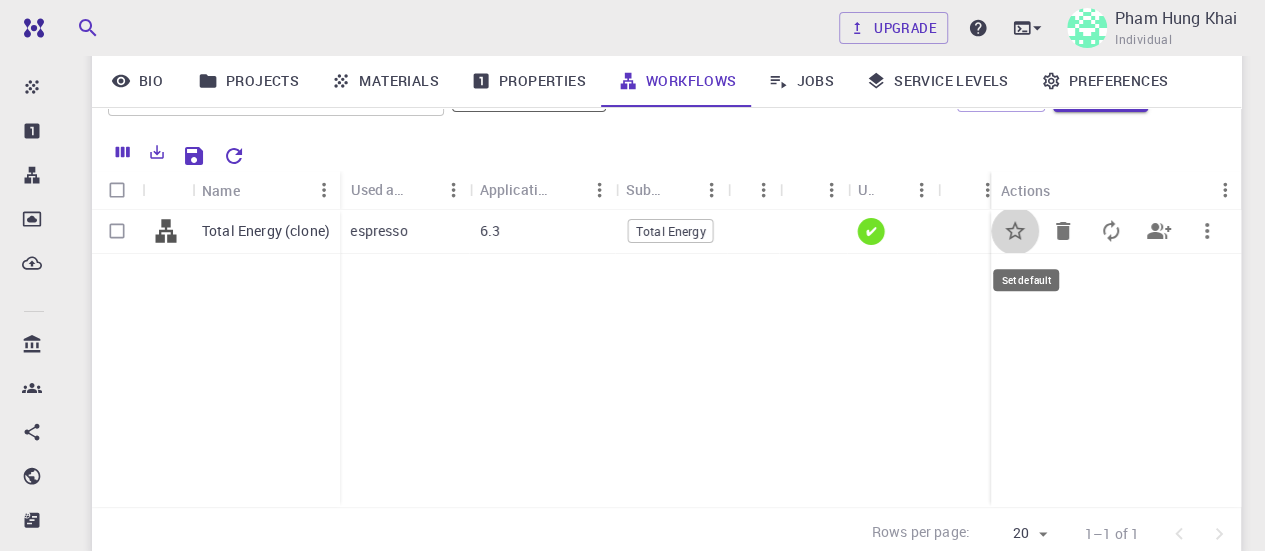 click 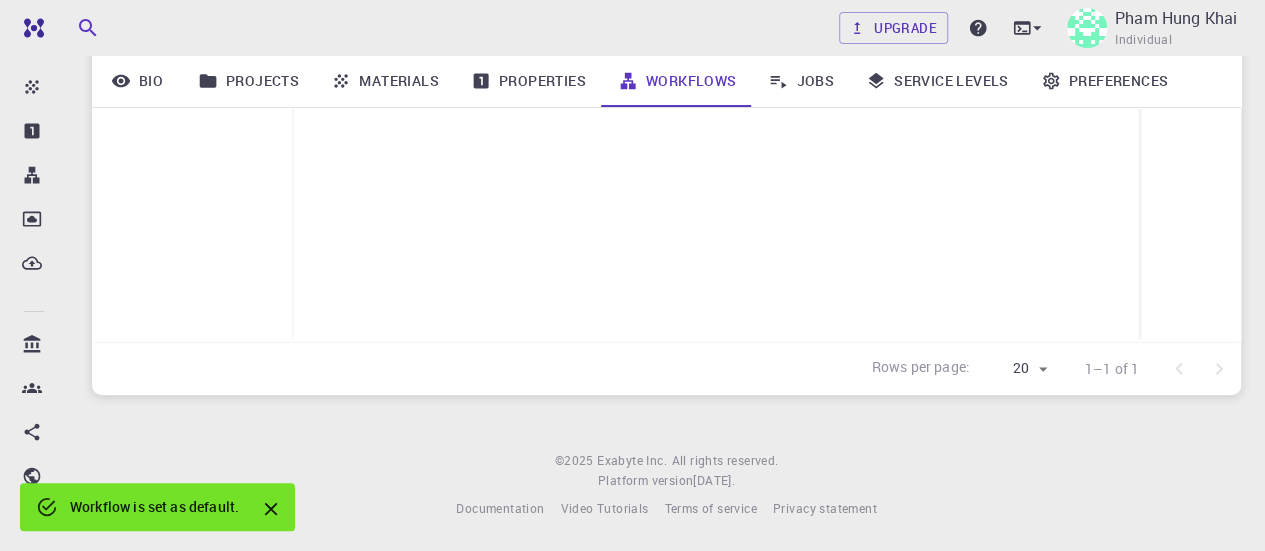 scroll, scrollTop: 0, scrollLeft: 0, axis: both 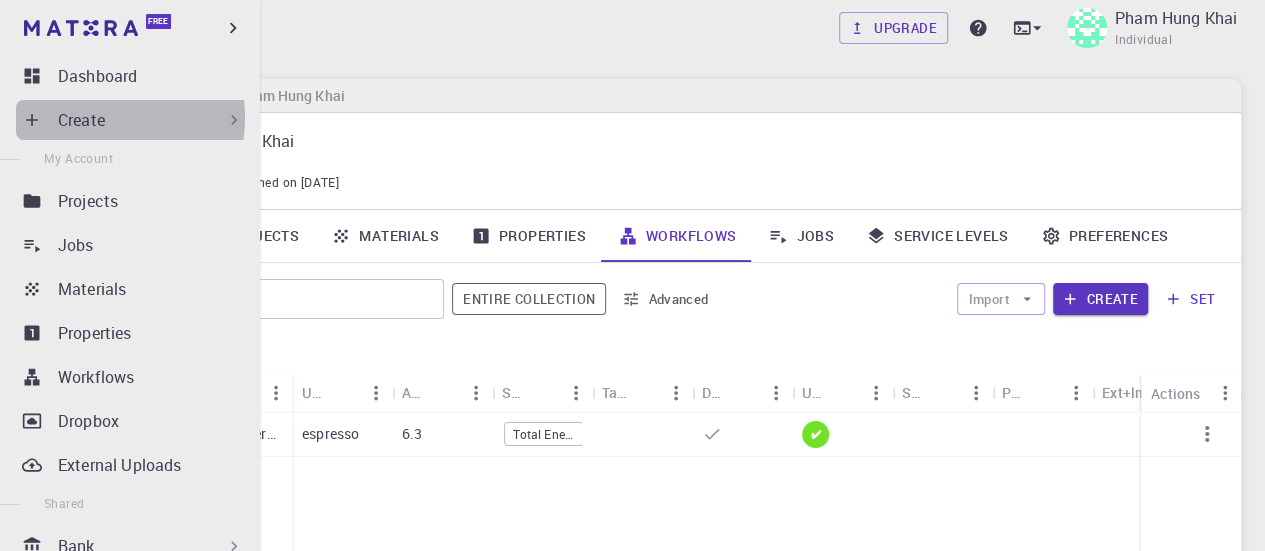 click on "Create" at bounding box center [81, 120] 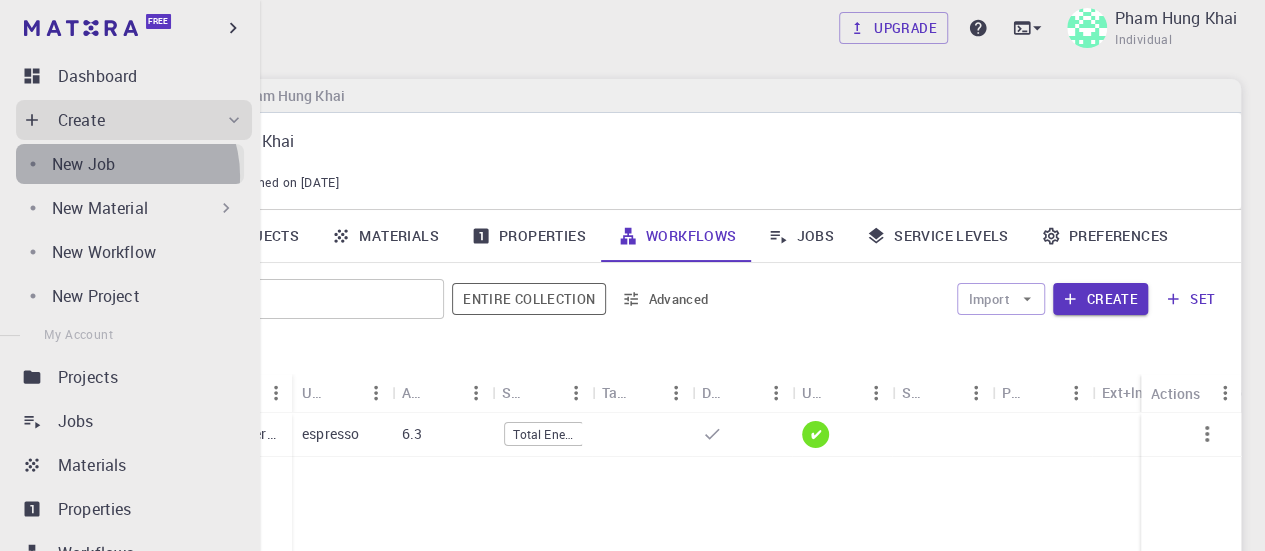 click on "New Job" at bounding box center [130, 164] 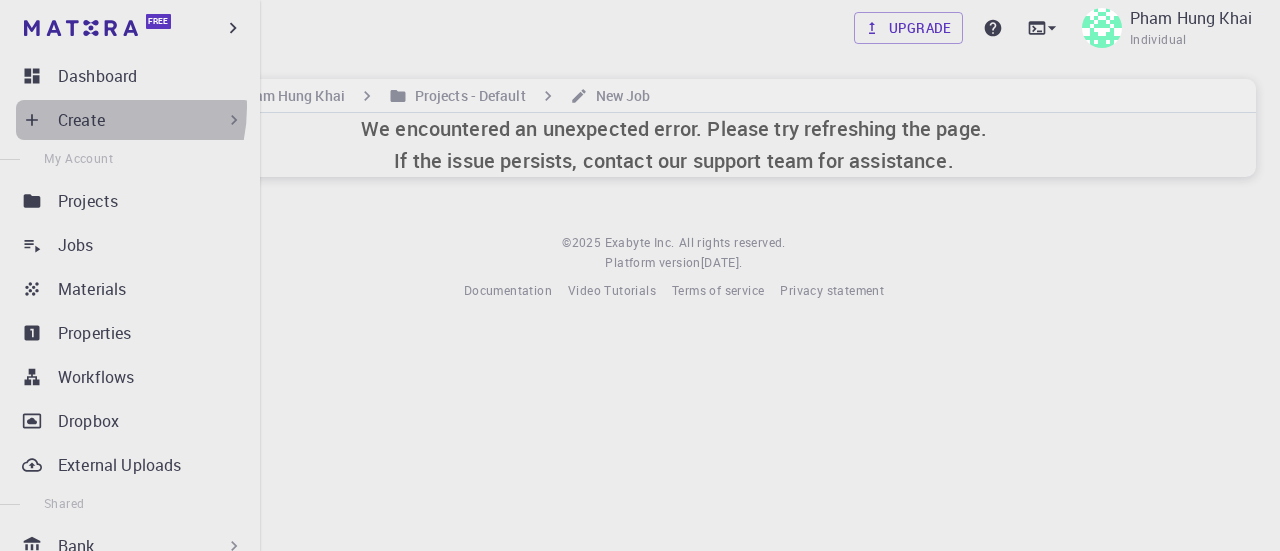 click on "Create" at bounding box center [134, 120] 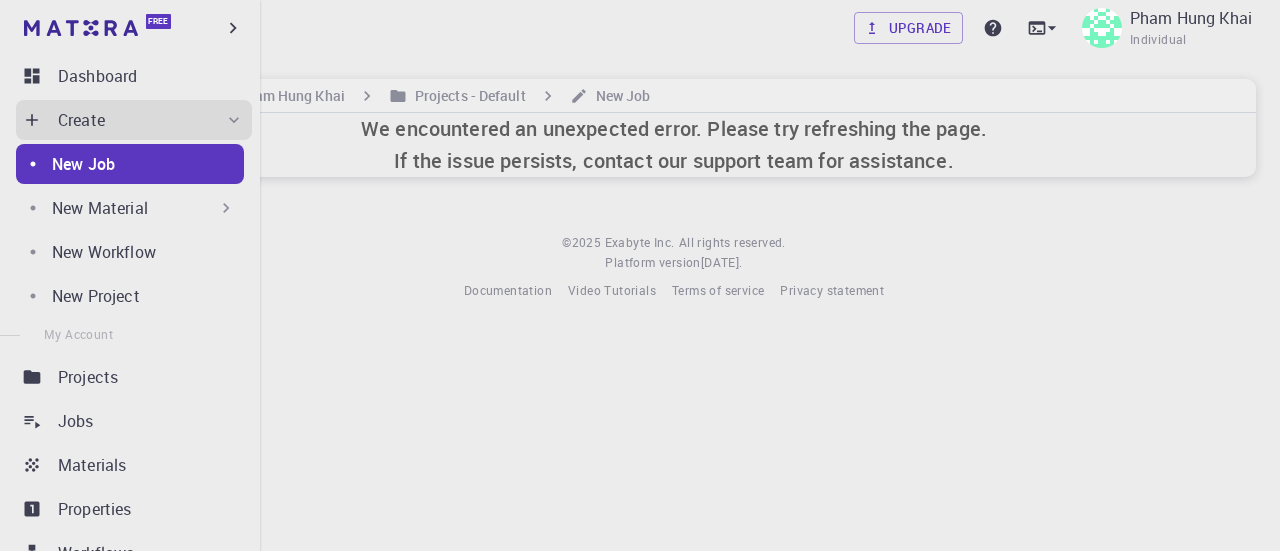 click on "New Material" at bounding box center (100, 208) 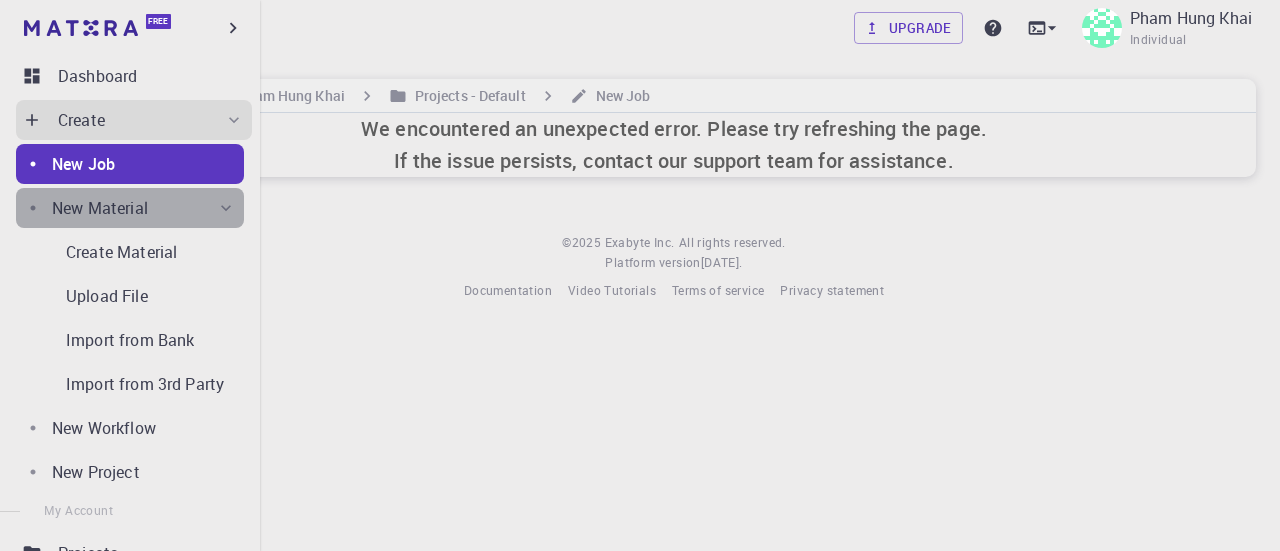 click on "New Material" at bounding box center (144, 208) 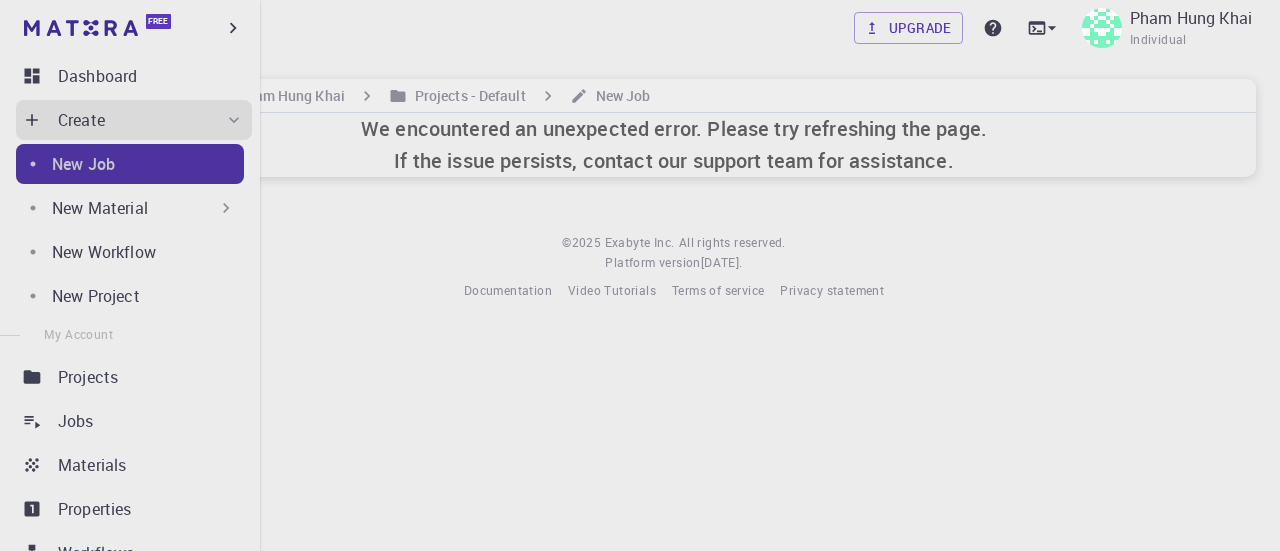 click on "New Job" at bounding box center [148, 164] 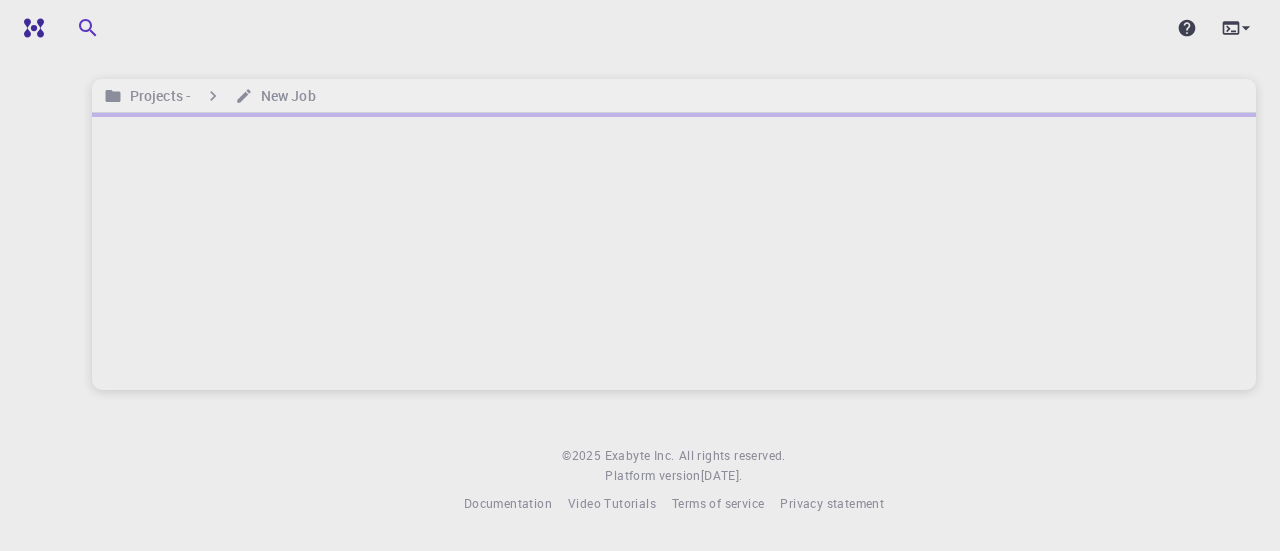 scroll, scrollTop: 0, scrollLeft: 0, axis: both 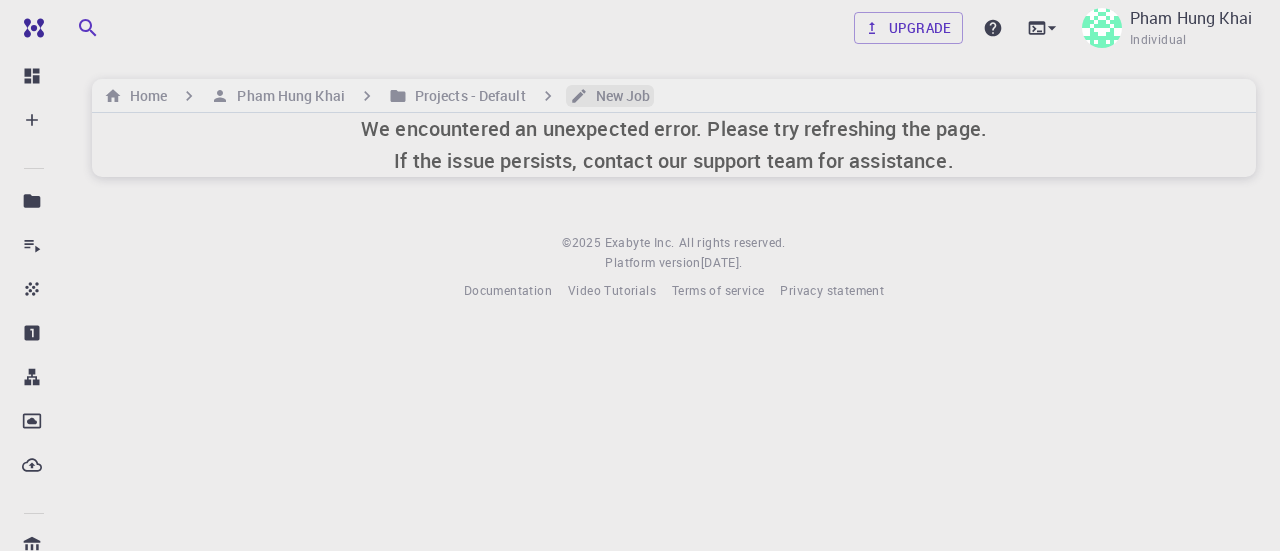 click on "New Job" at bounding box center [619, 96] 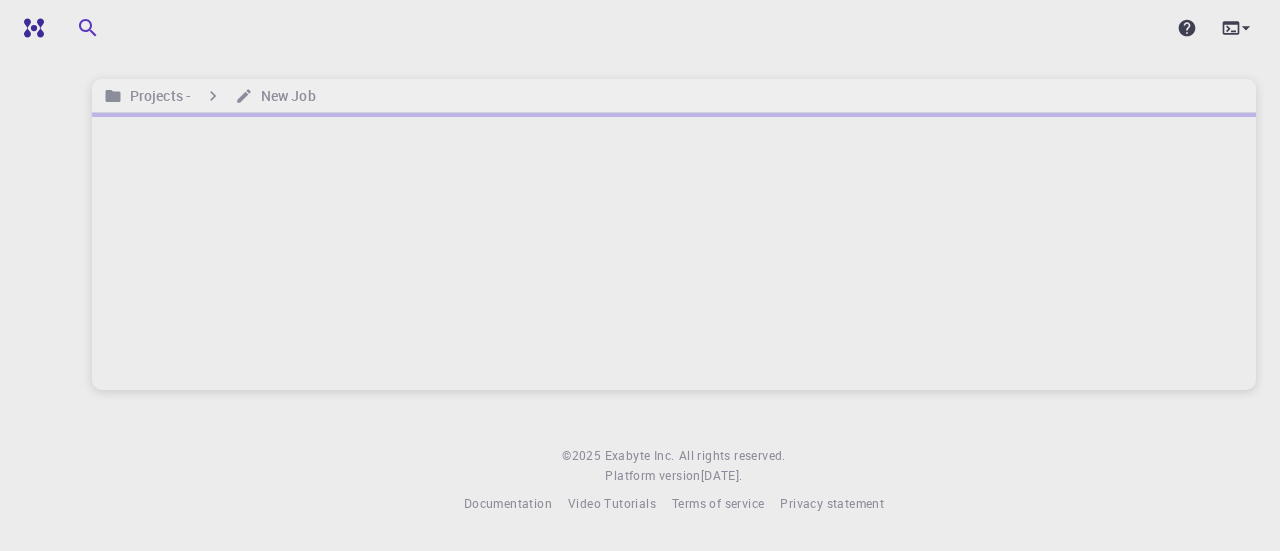 scroll, scrollTop: 0, scrollLeft: 0, axis: both 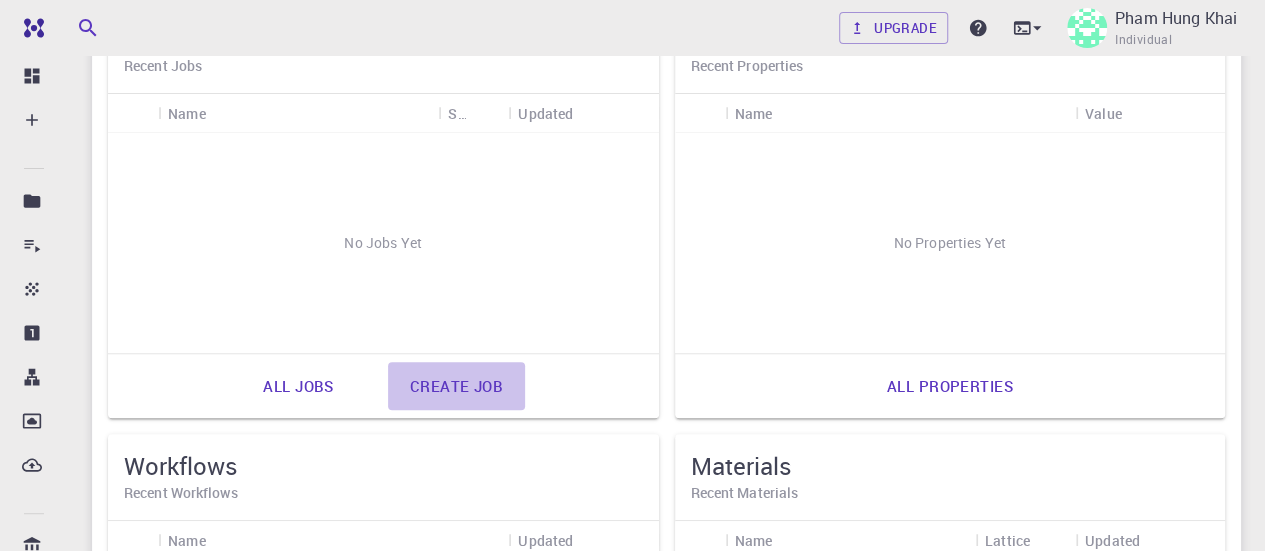 click on "Create job" at bounding box center (456, 386) 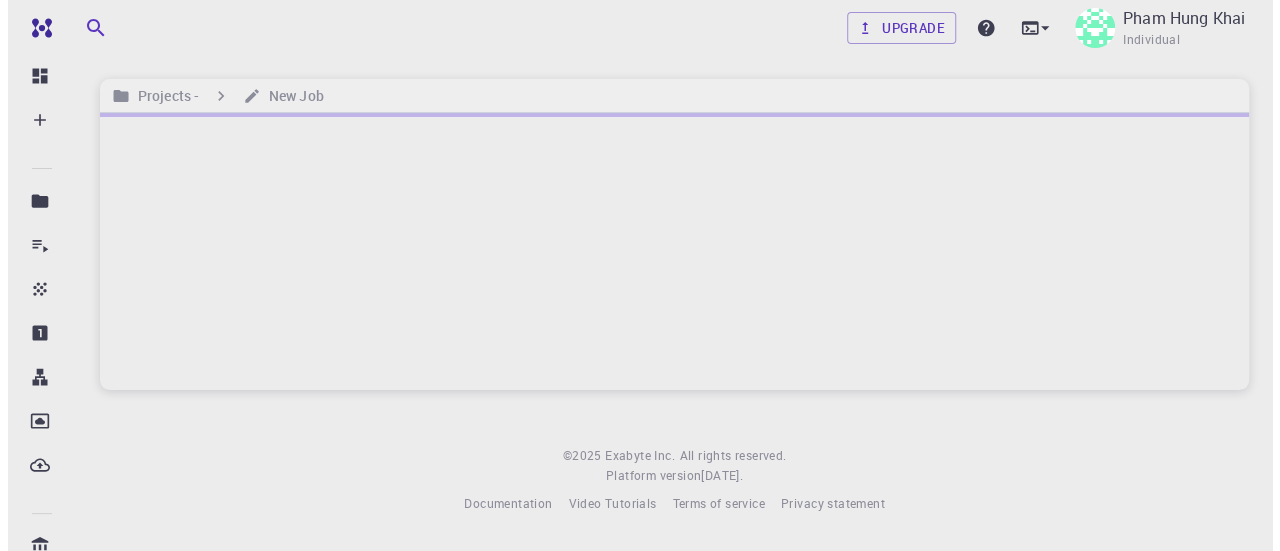 scroll, scrollTop: 0, scrollLeft: 0, axis: both 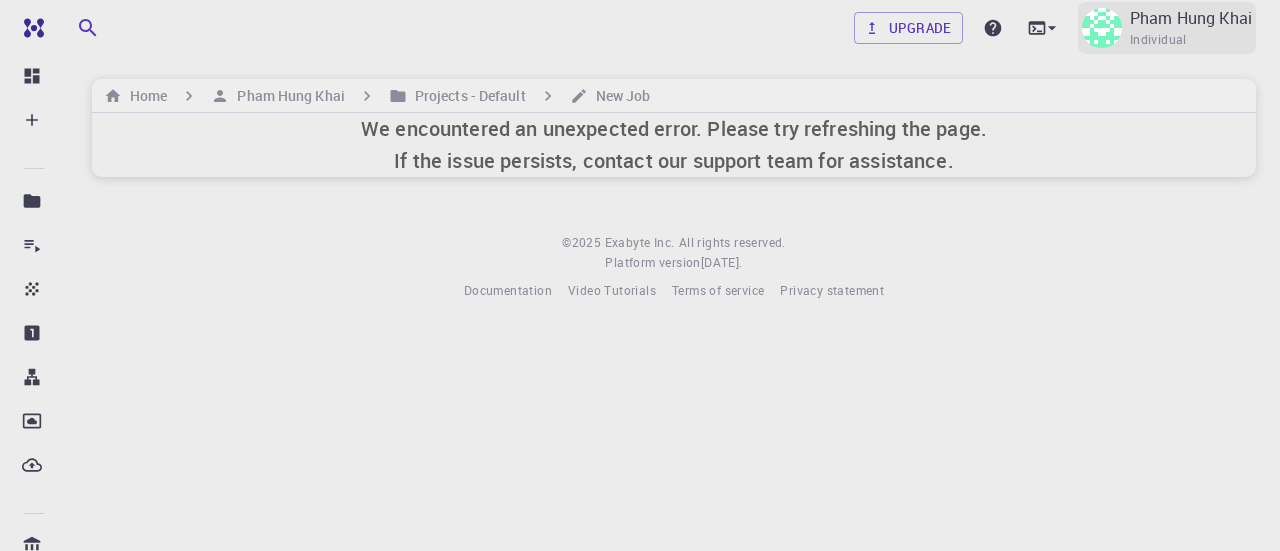 click on "Pham Hung Khai" at bounding box center (1191, 18) 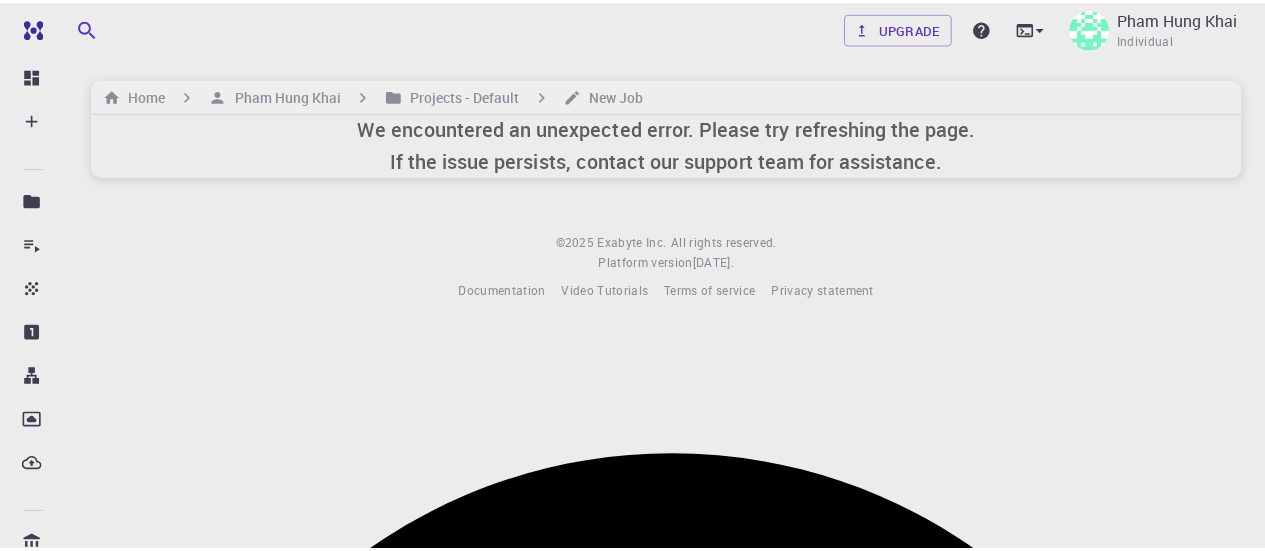 scroll, scrollTop: 140, scrollLeft: 0, axis: vertical 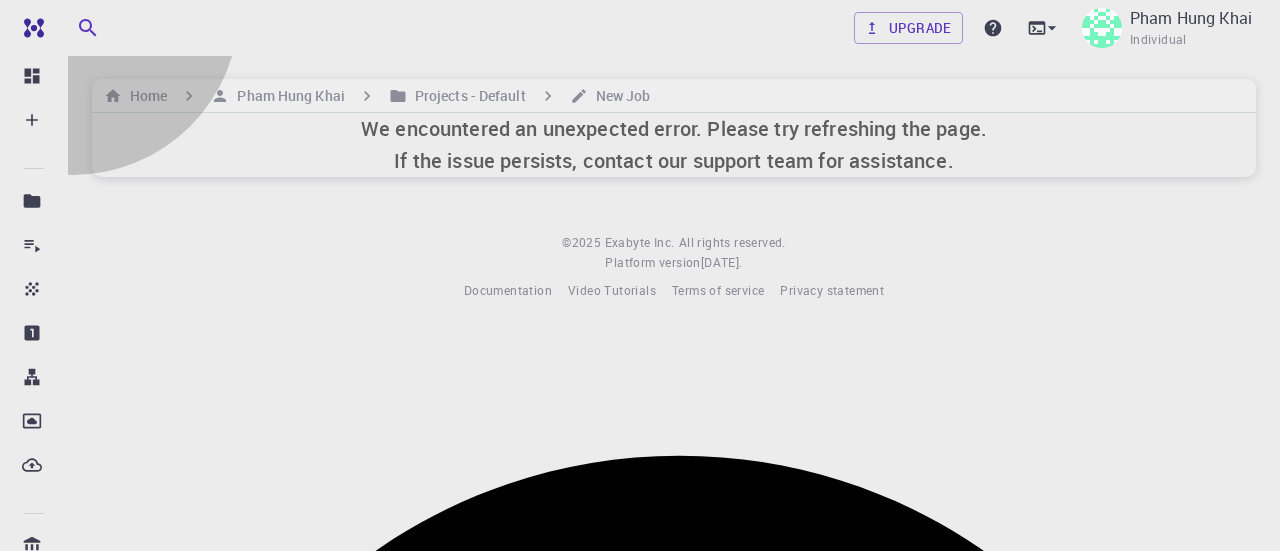 click on "Logout" at bounding box center [680, 7464] 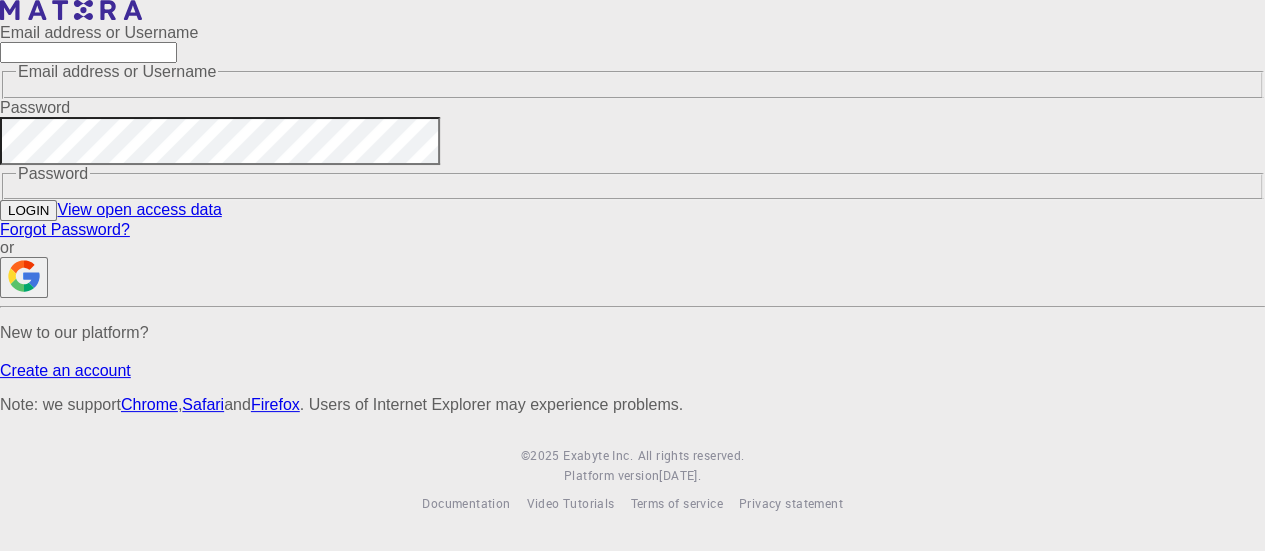 type on "[EMAIL_ADDRESS][DOMAIN_NAME]" 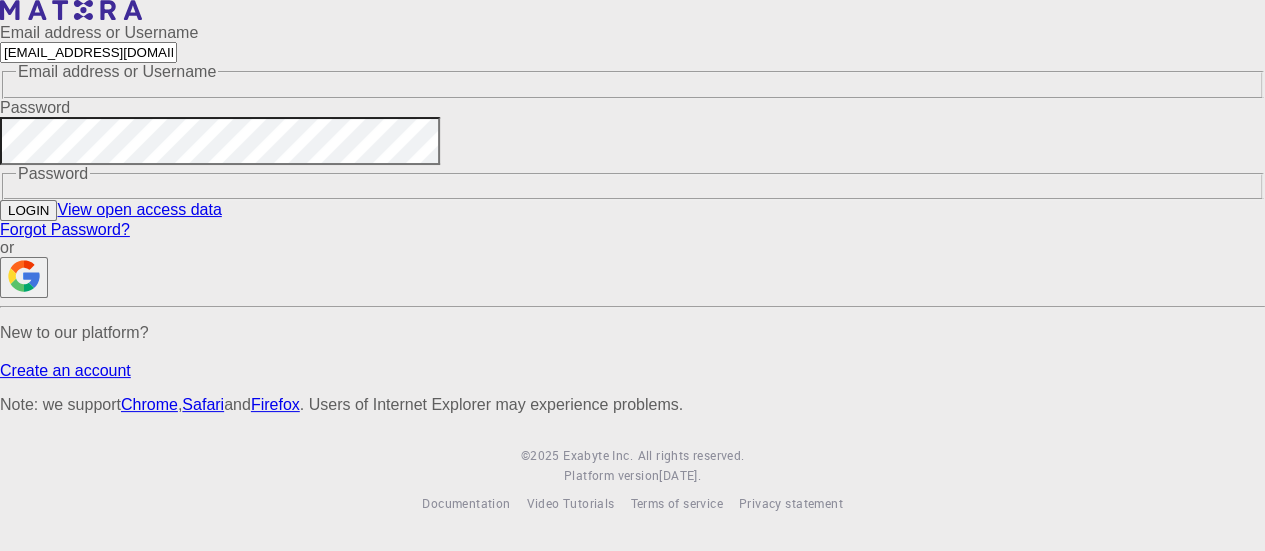 click on "[EMAIL_ADDRESS][DOMAIN_NAME]" at bounding box center [88, 52] 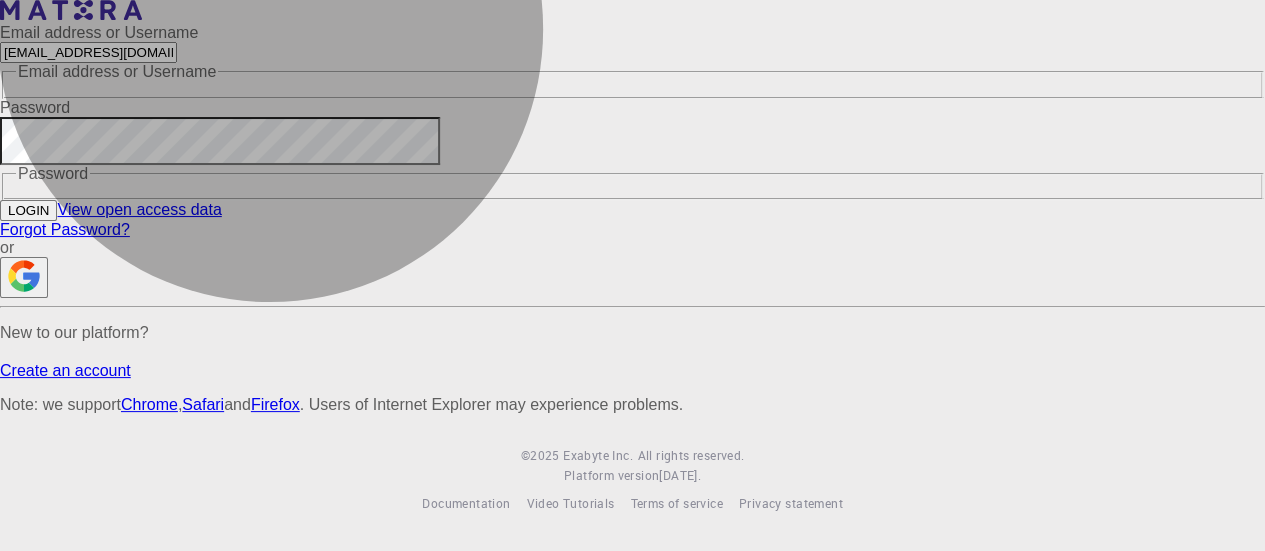 click on "LOGIN" at bounding box center [28, 210] 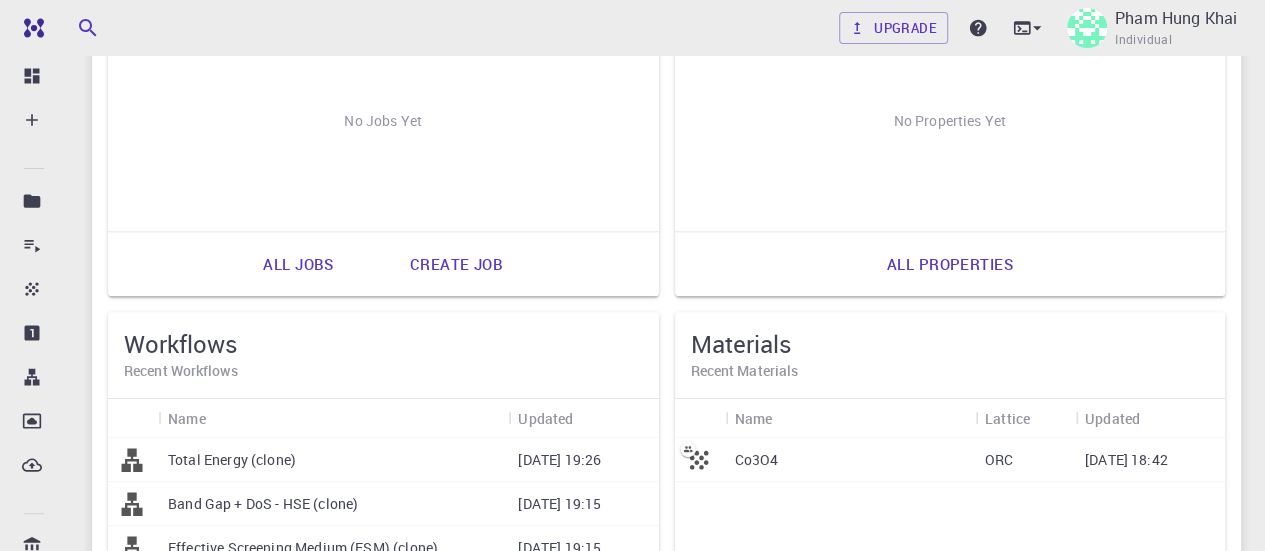 scroll, scrollTop: 362, scrollLeft: 0, axis: vertical 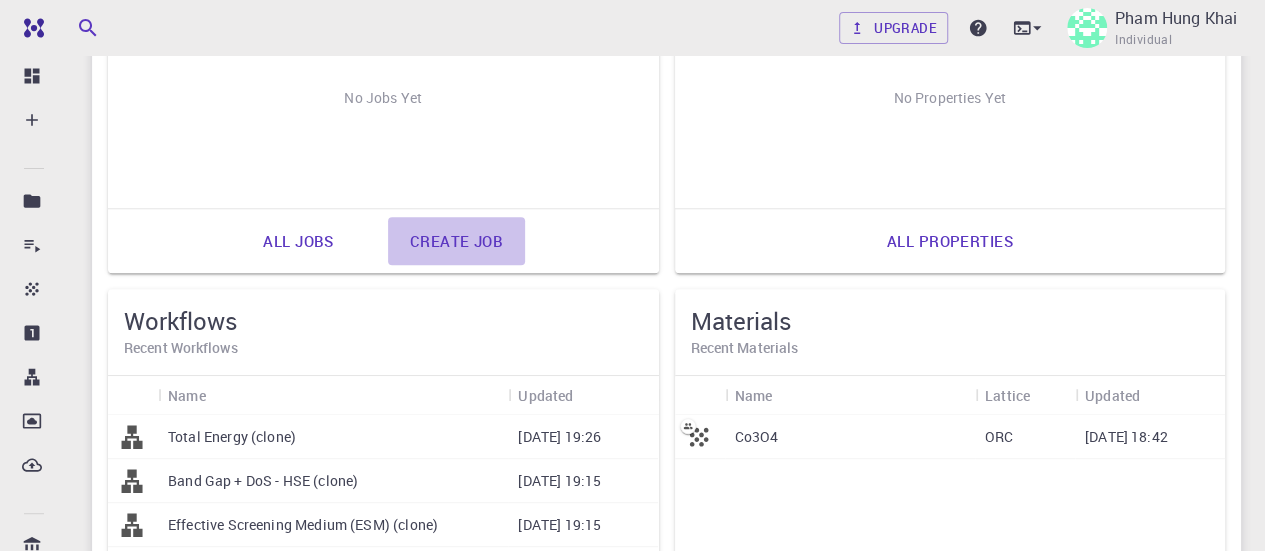 click on "Create job" at bounding box center [456, 241] 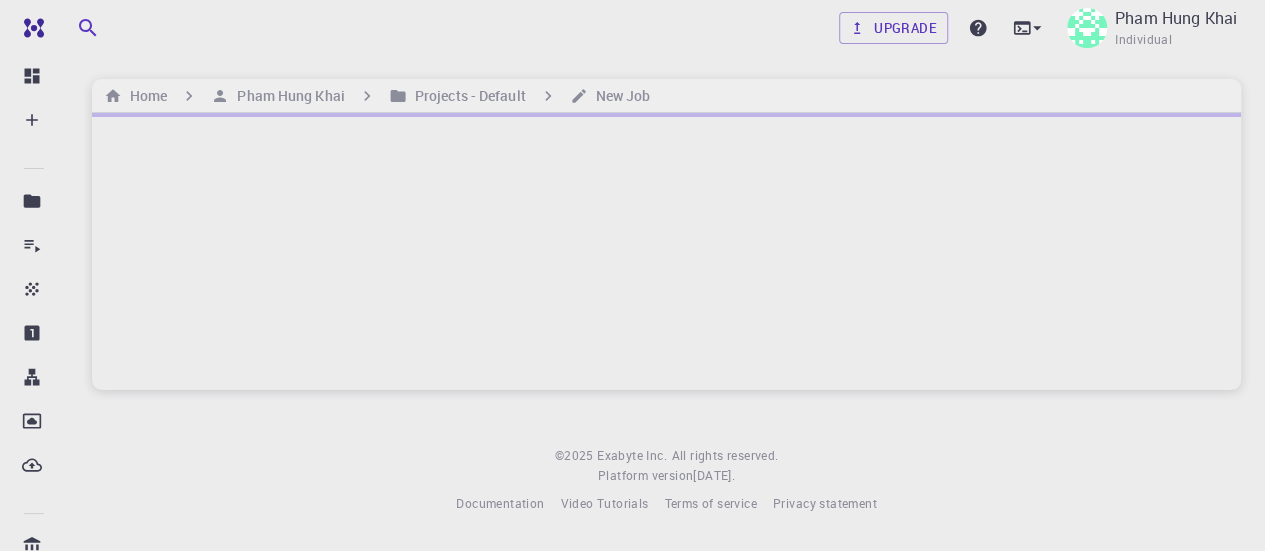 scroll, scrollTop: 0, scrollLeft: 0, axis: both 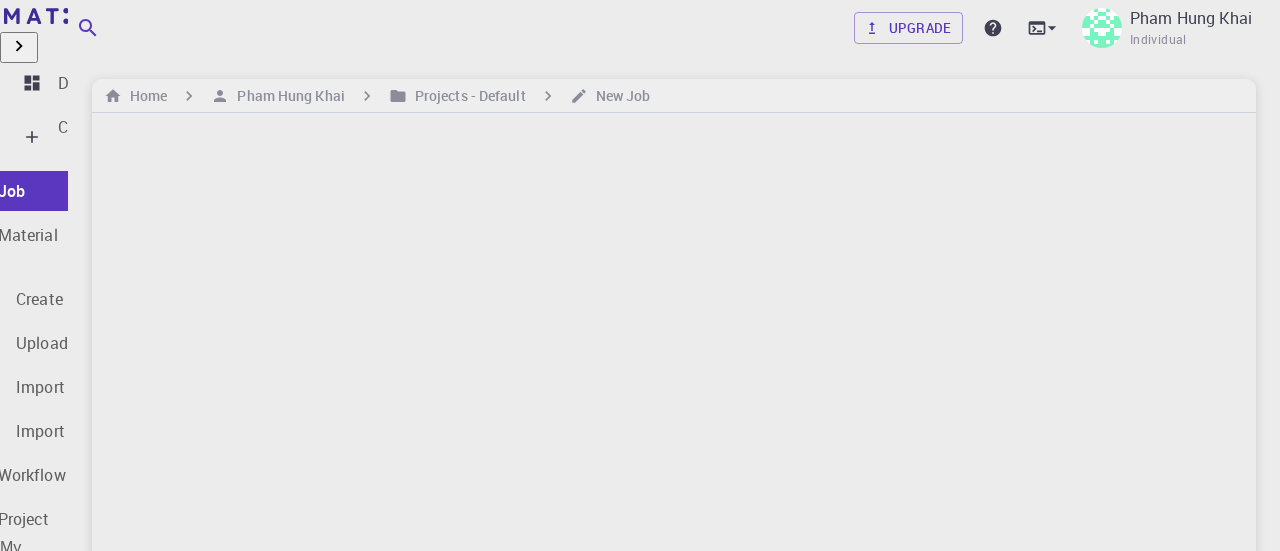 click on "Jobs" at bounding box center (76, 643) 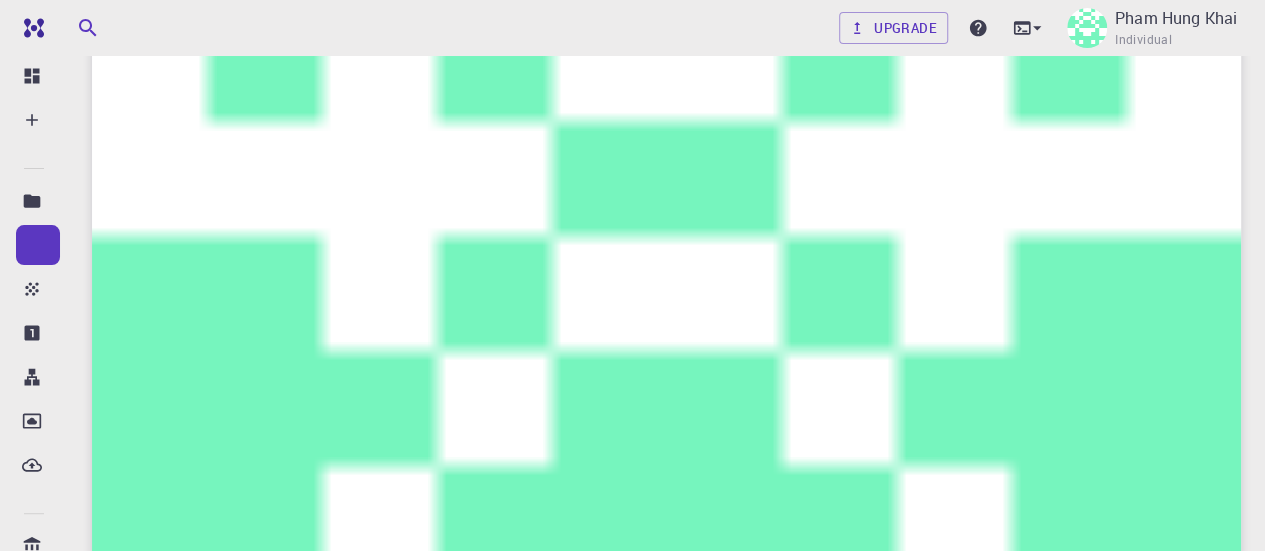 scroll, scrollTop: 56, scrollLeft: 0, axis: vertical 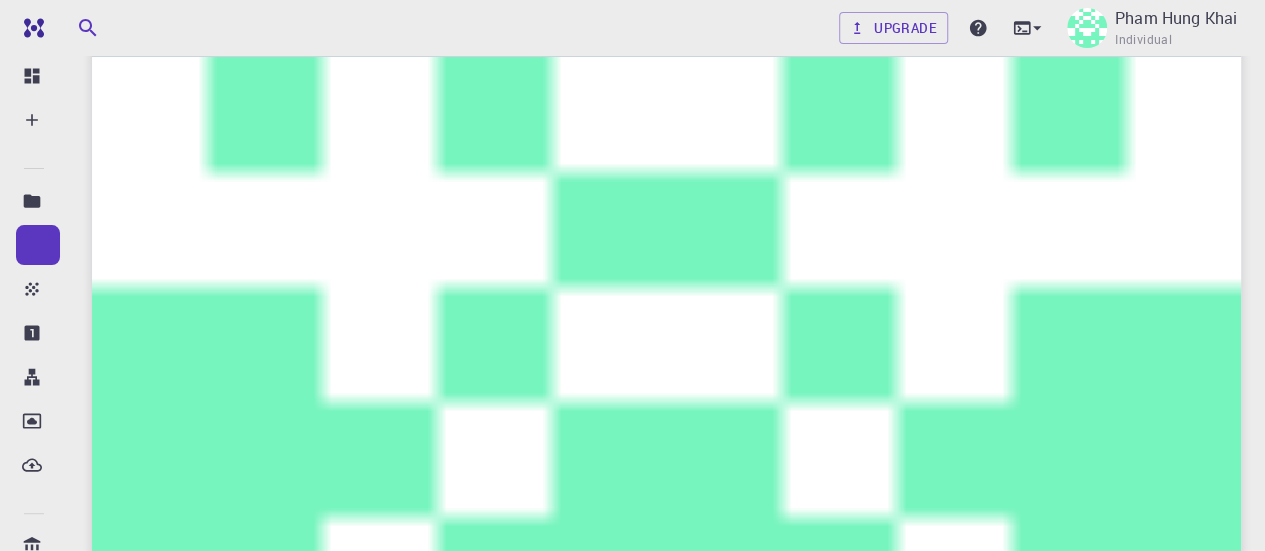 click on "Materials" at bounding box center (255, 2462) 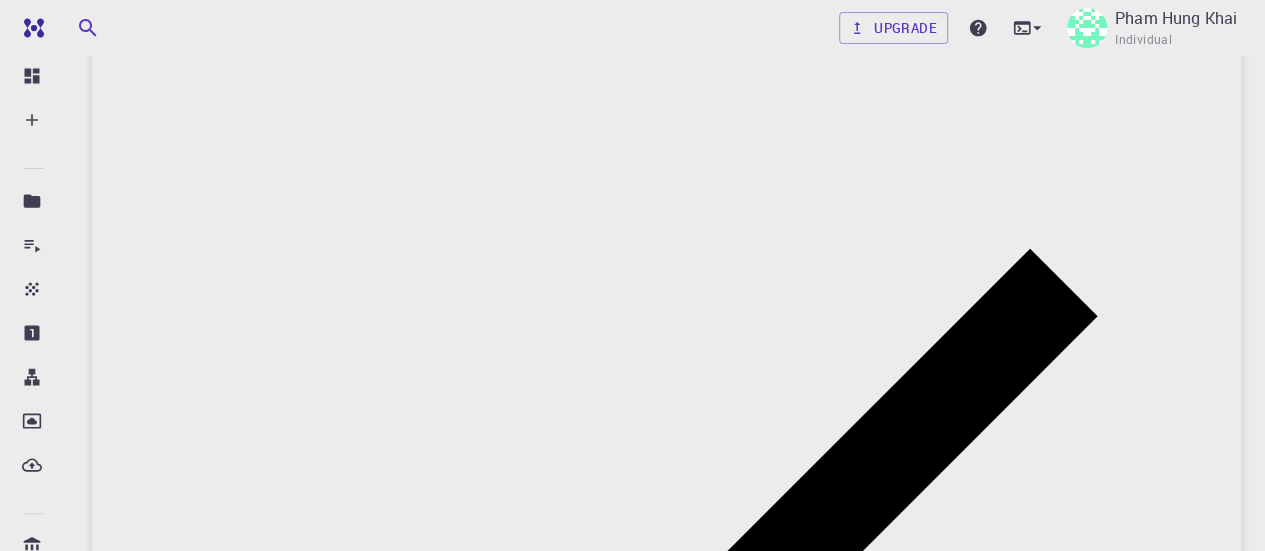 scroll, scrollTop: 0, scrollLeft: 0, axis: both 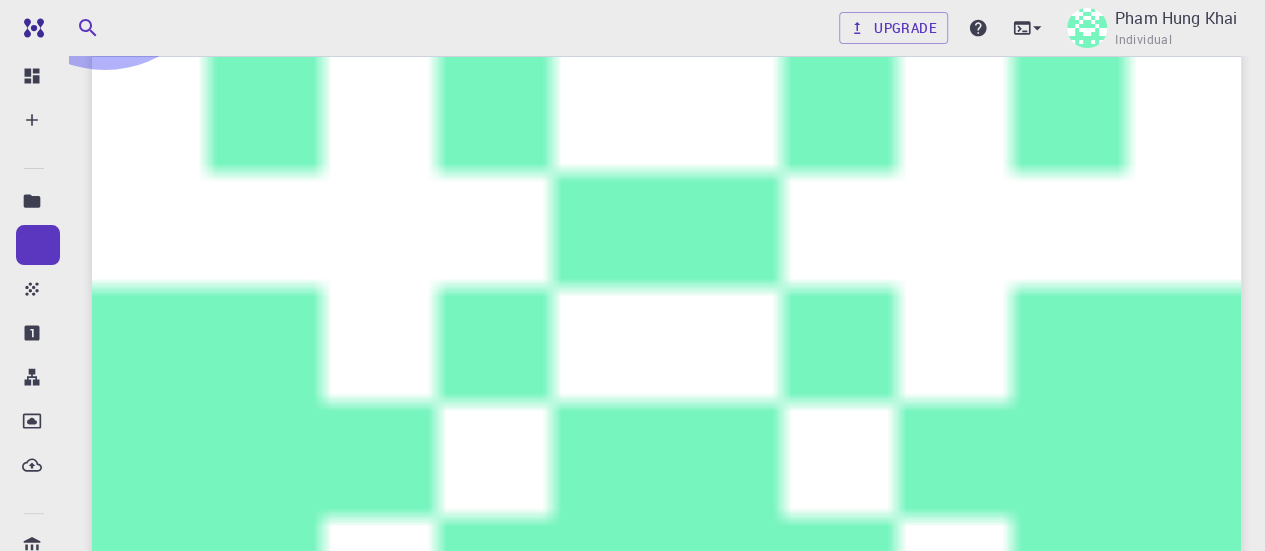 click on "Workflows" at bounding box center (438, 2462) 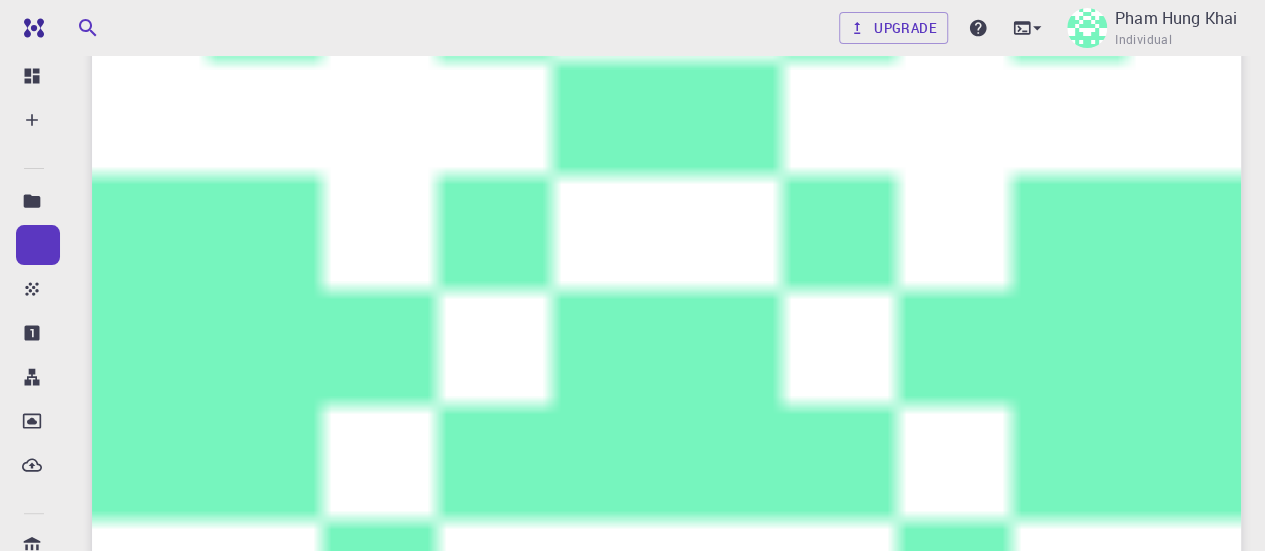 scroll, scrollTop: 181, scrollLeft: 0, axis: vertical 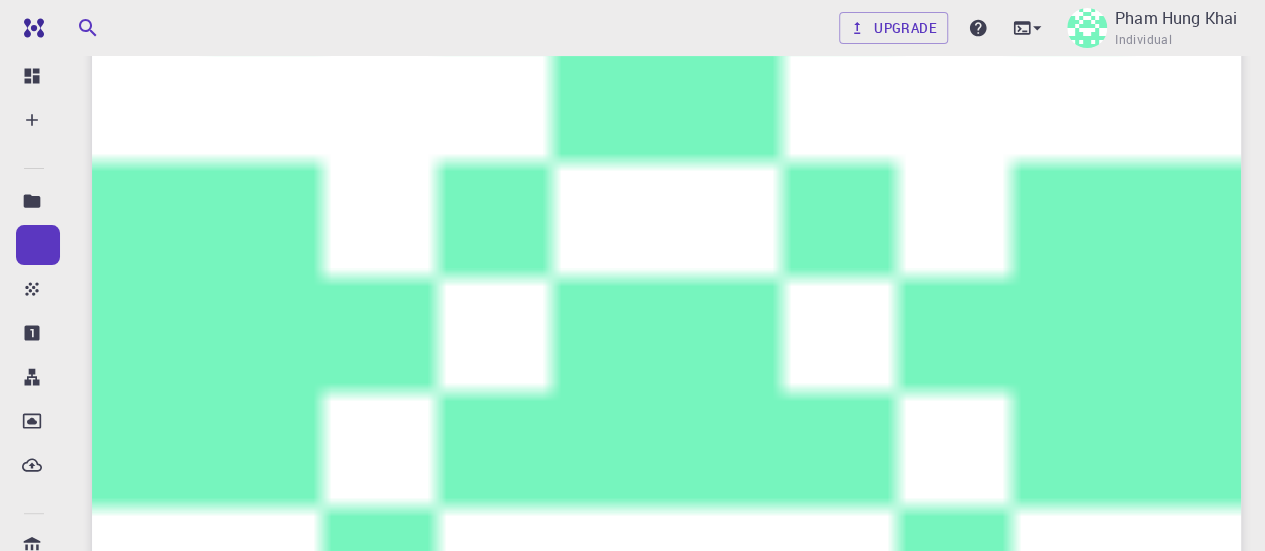click 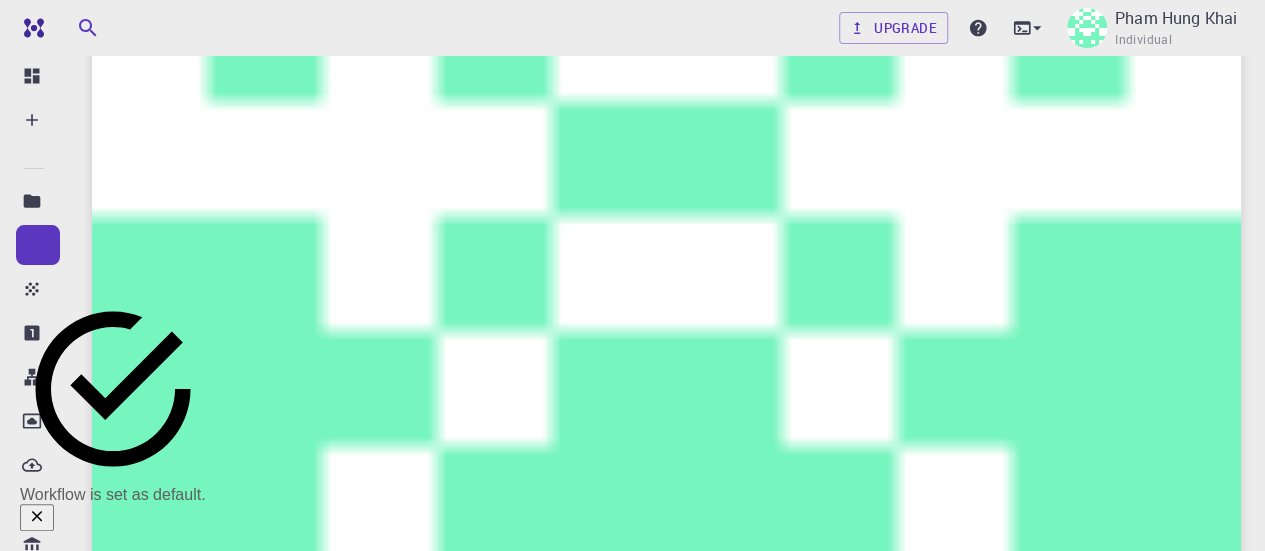 scroll, scrollTop: 129, scrollLeft: 0, axis: vertical 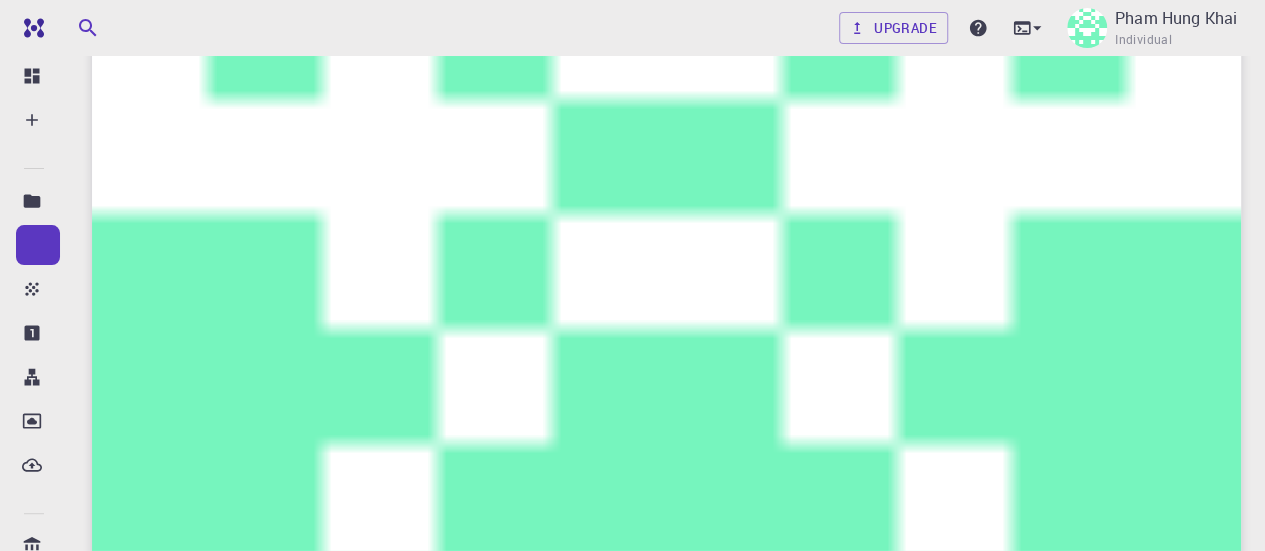 click 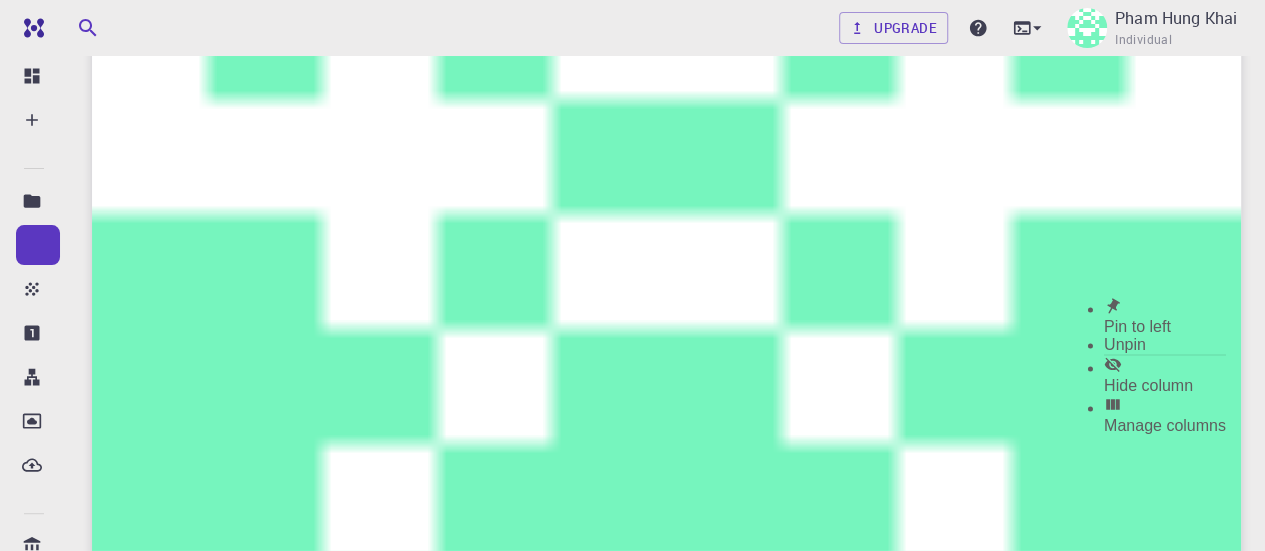 click 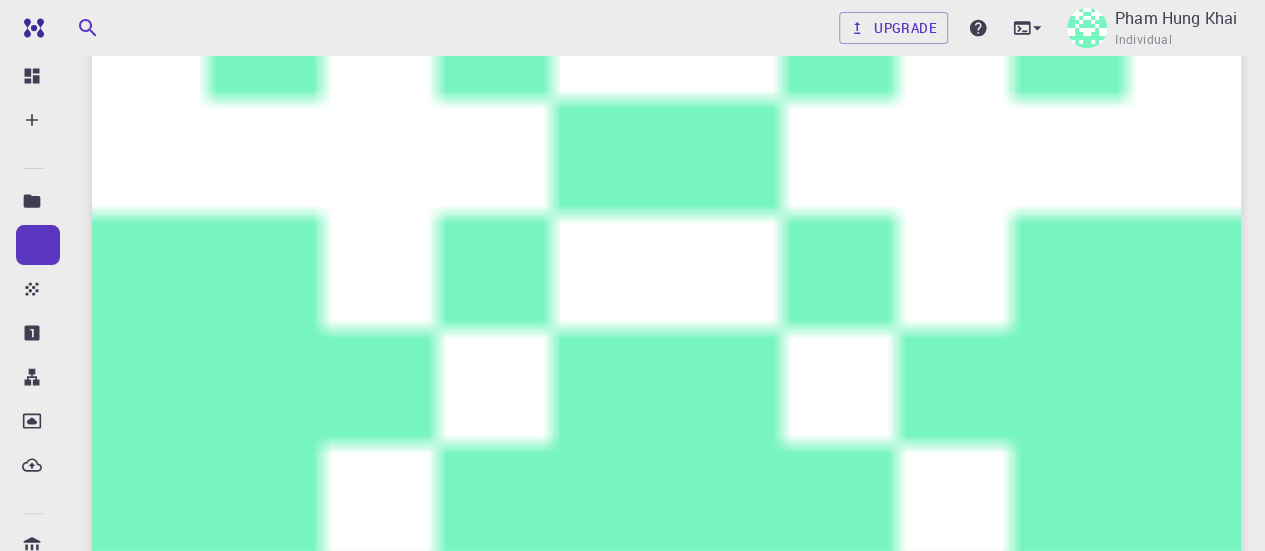 click 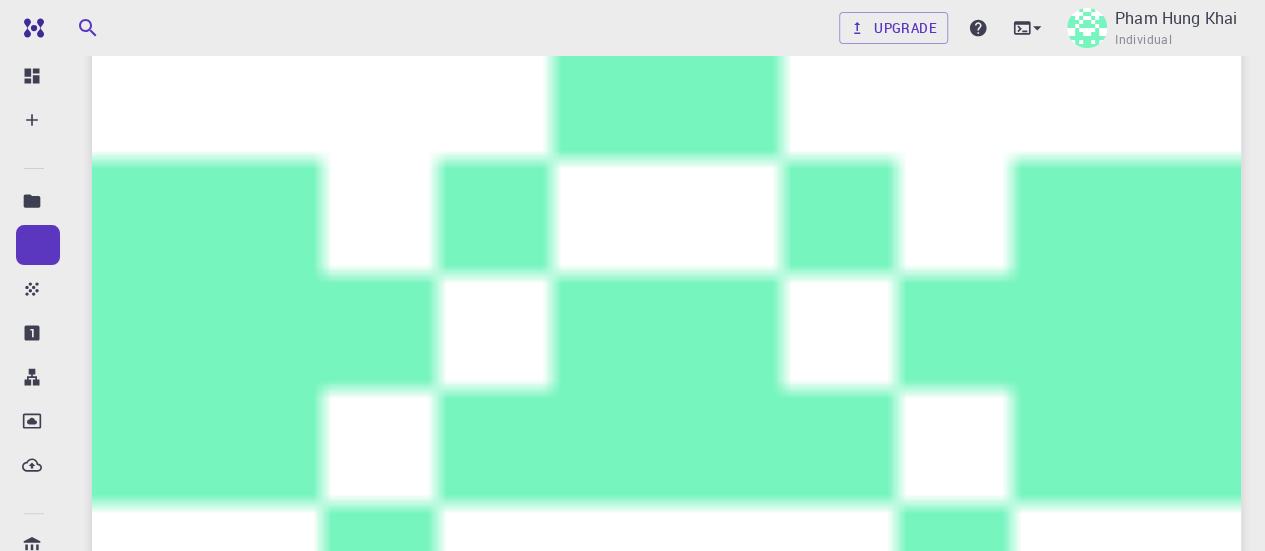 scroll, scrollTop: 185, scrollLeft: 0, axis: vertical 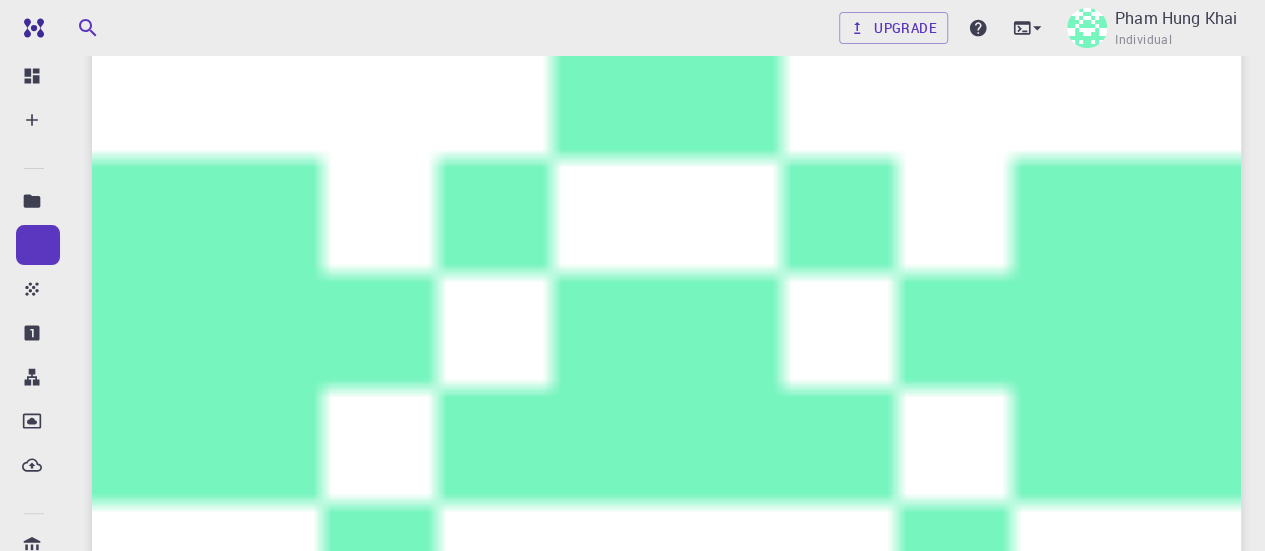 click on "Update" at bounding box center [66, 12342] 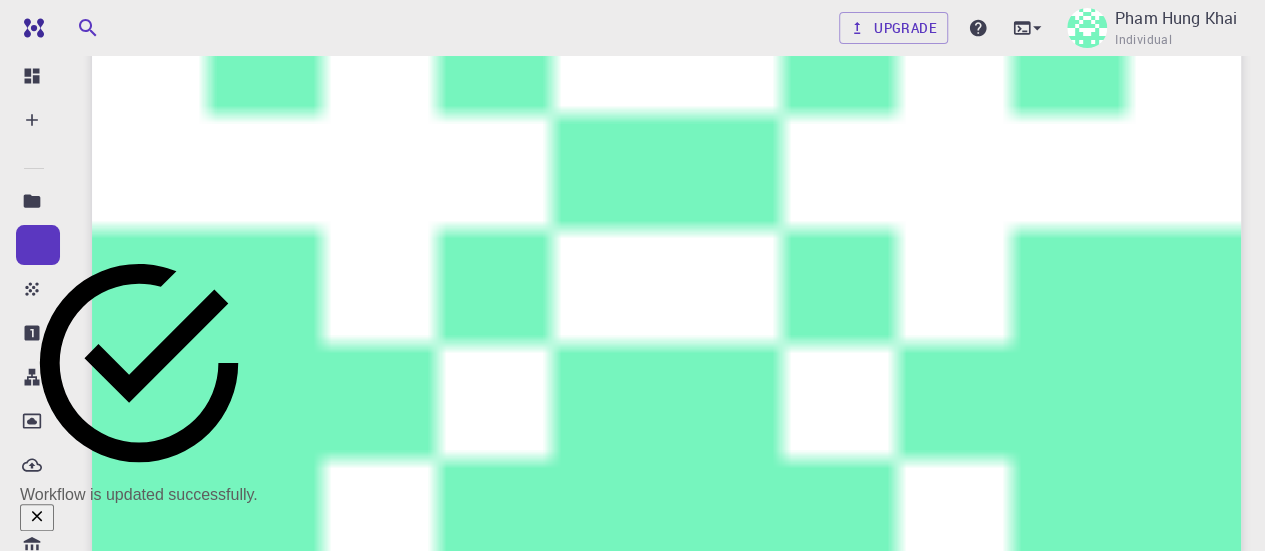 scroll, scrollTop: 113, scrollLeft: 0, axis: vertical 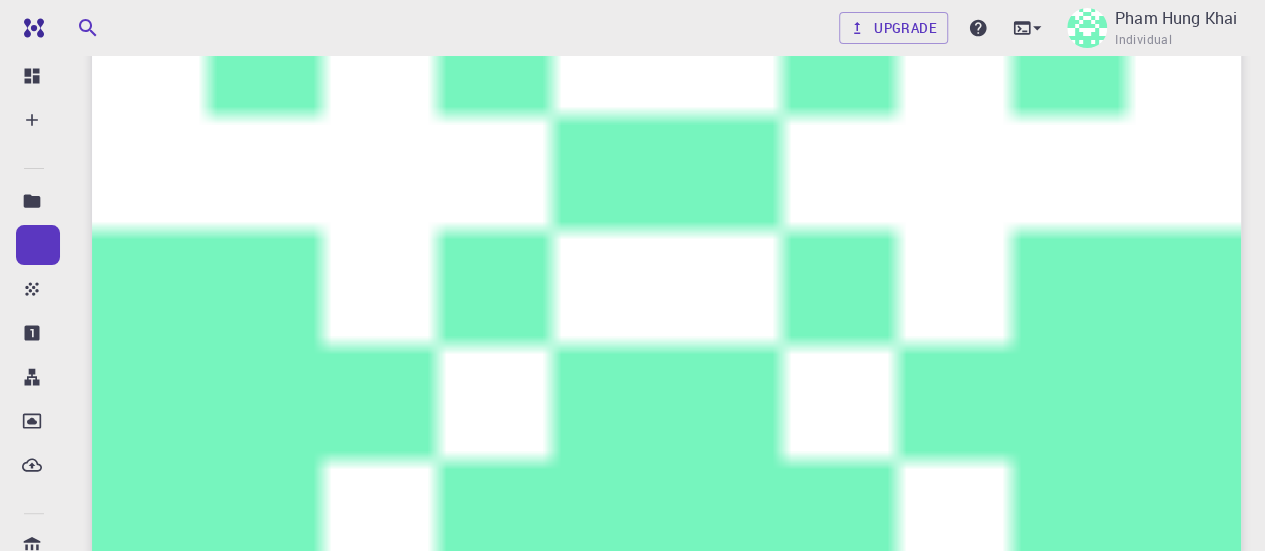 click 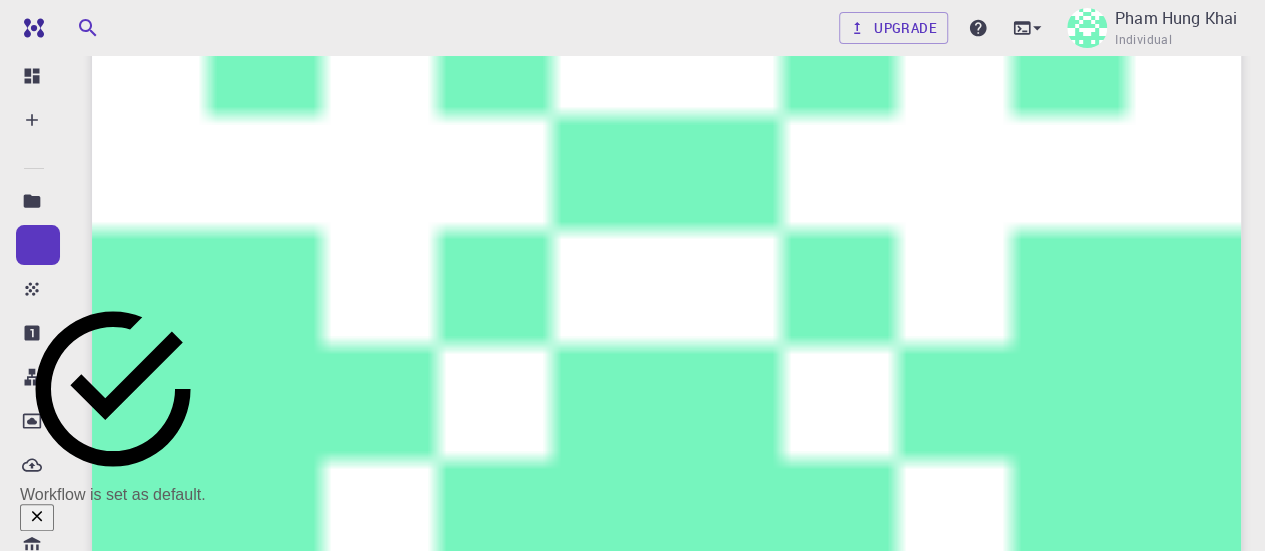 type 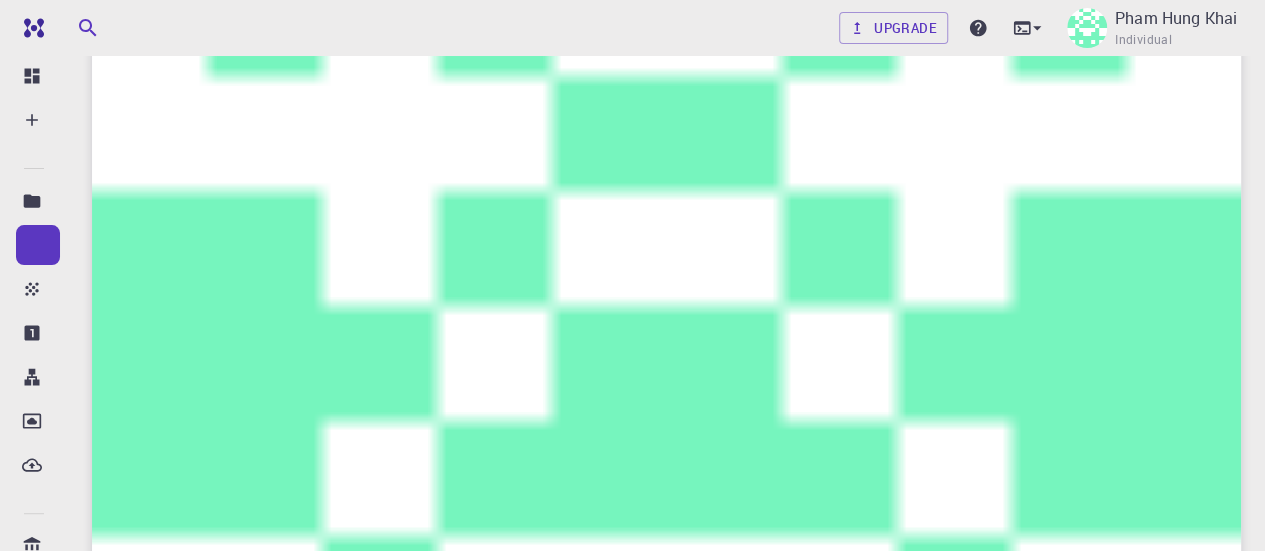 scroll, scrollTop: 153, scrollLeft: 0, axis: vertical 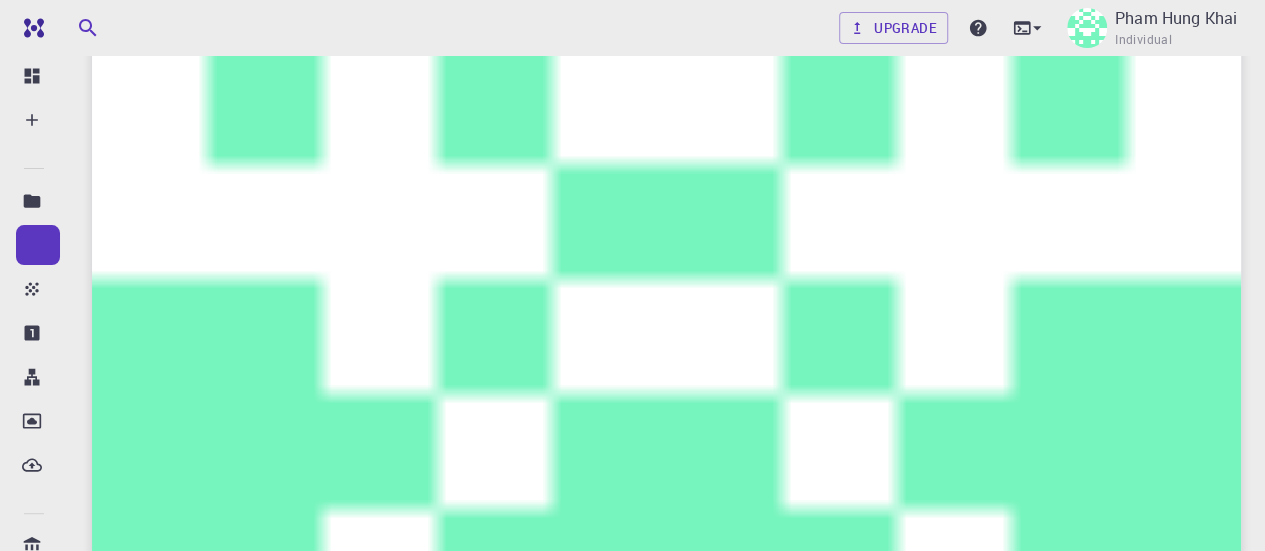 click at bounding box center (107, 3889) 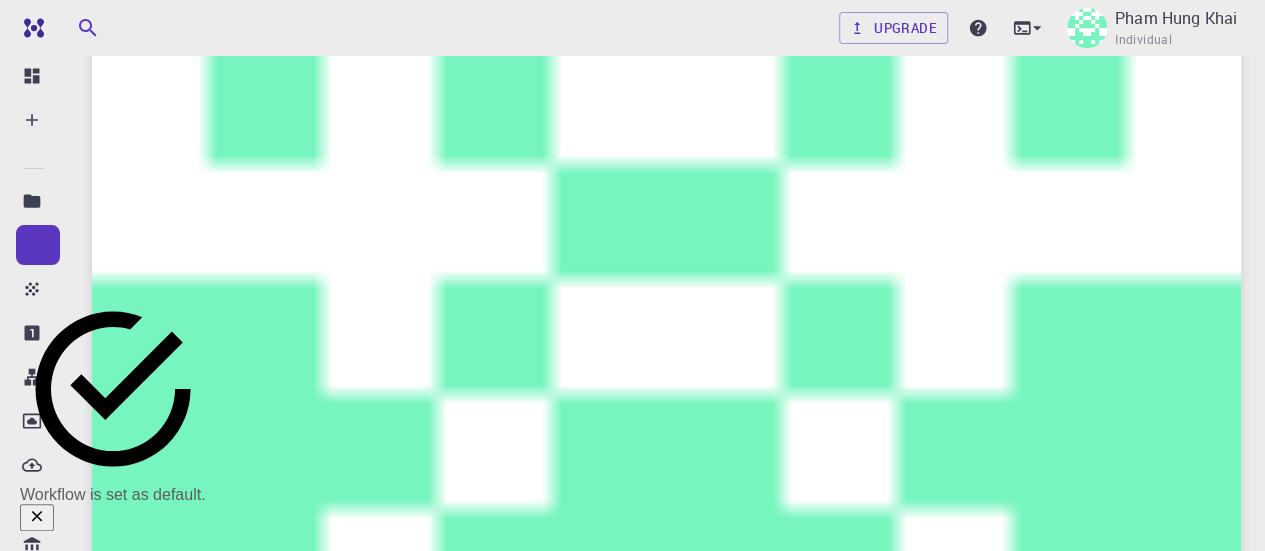 click on "Workflow is set as default." at bounding box center [113, 495] 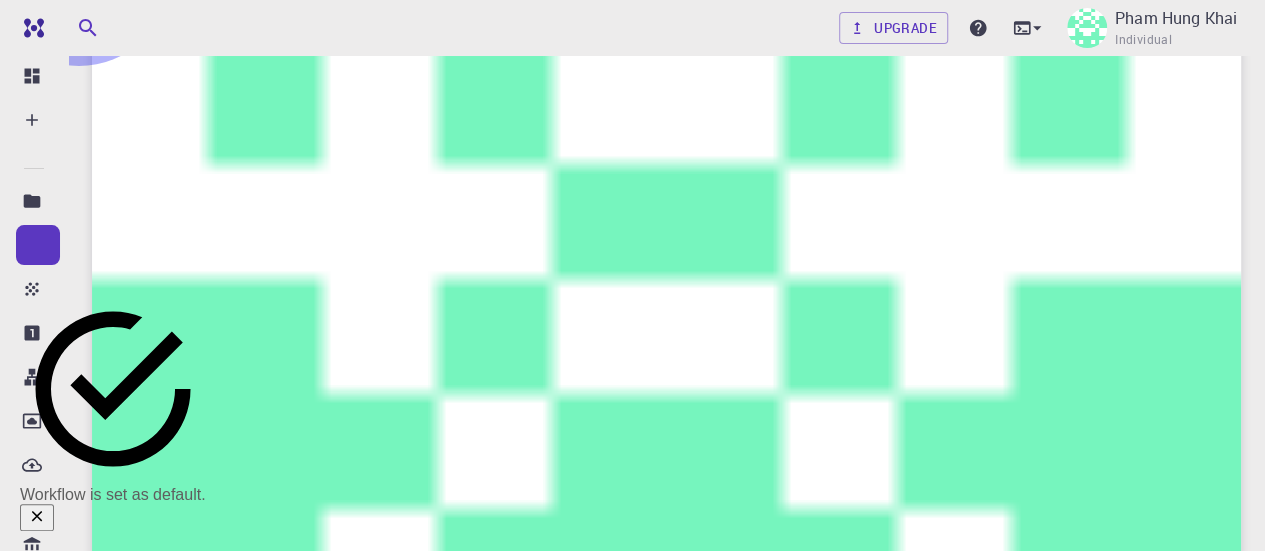click on "Jobs" at bounding box center (511, 2454) 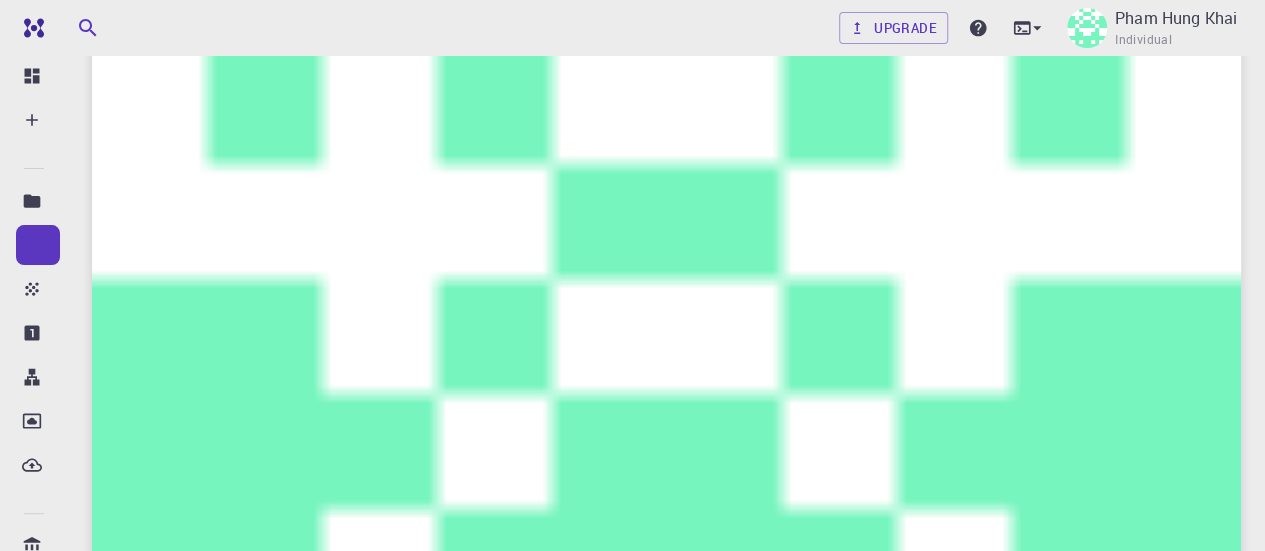 click on "Projects" at bounding box center [174, 2454] 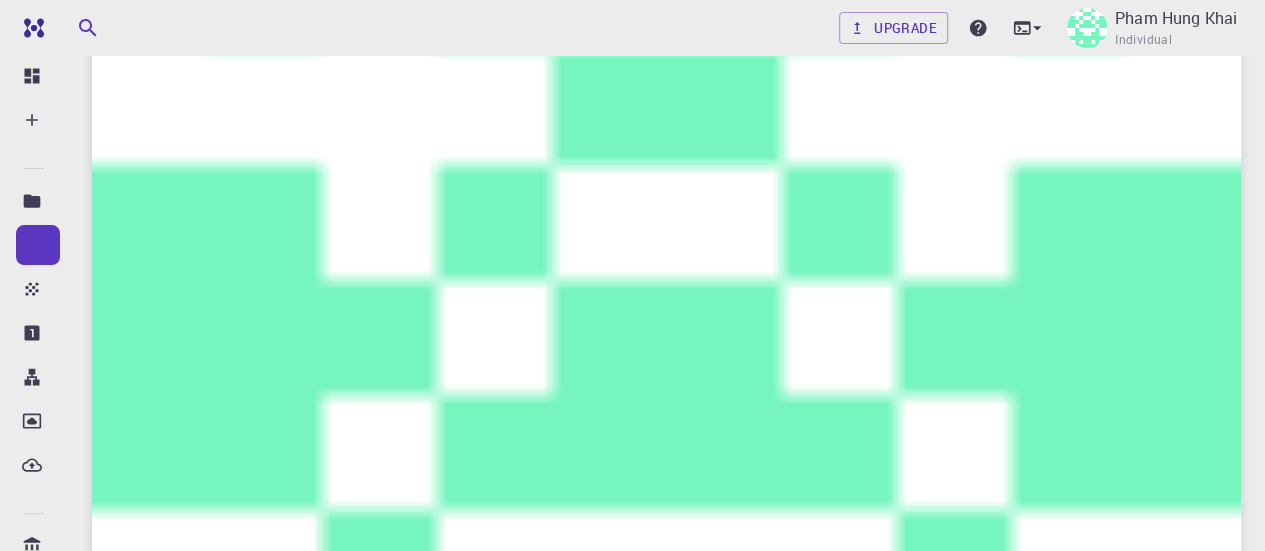 scroll, scrollTop: 176, scrollLeft: 0, axis: vertical 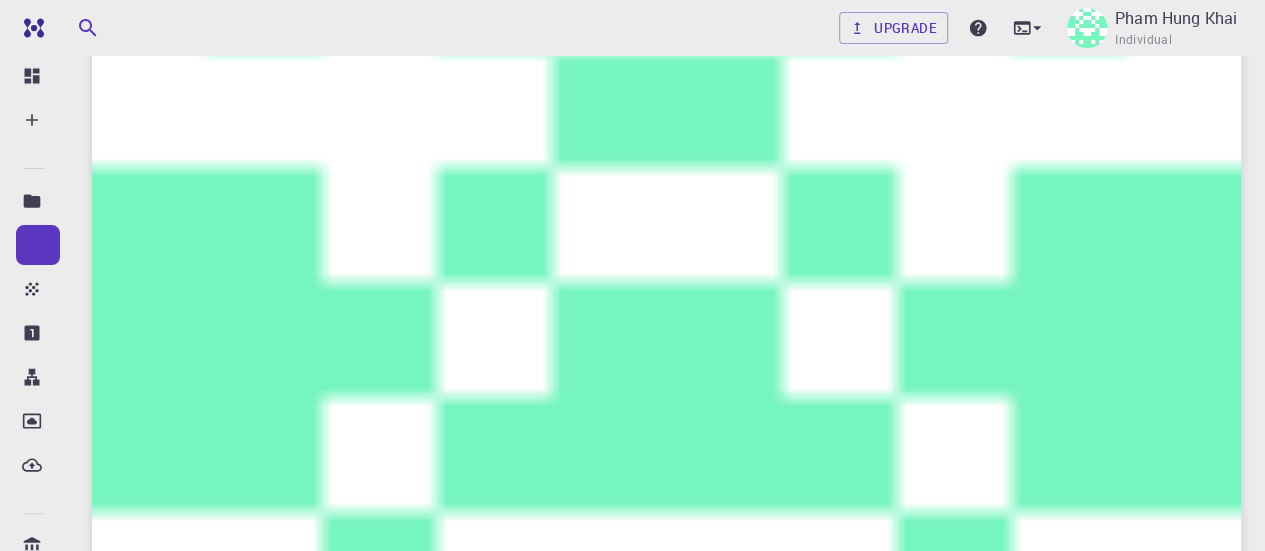 click on "0" at bounding box center [864, 3902] 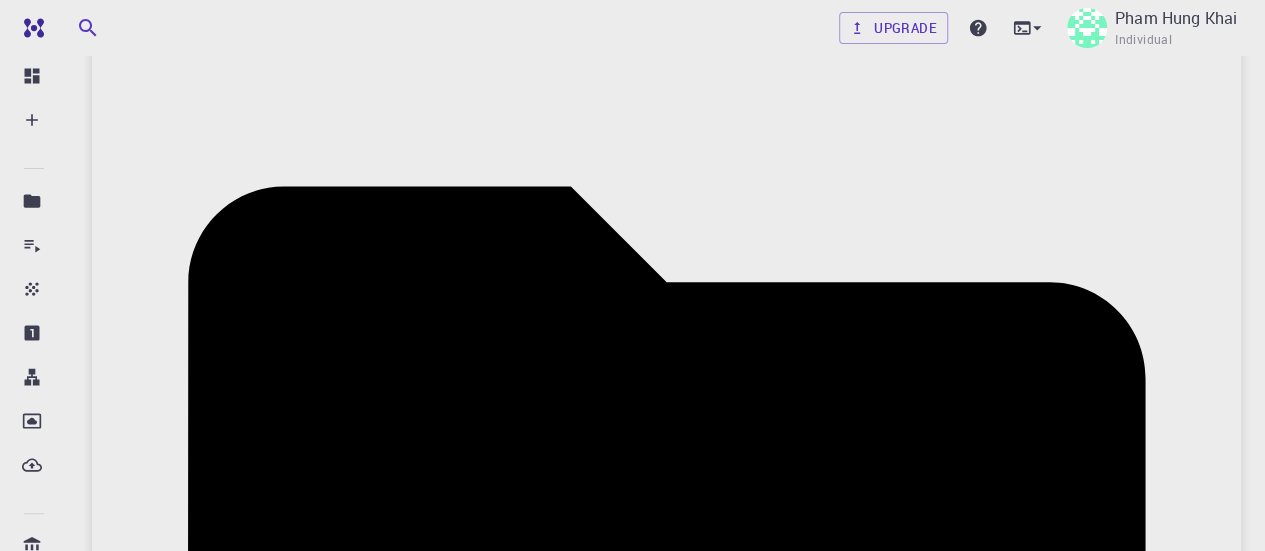 scroll, scrollTop: 116, scrollLeft: 0, axis: vertical 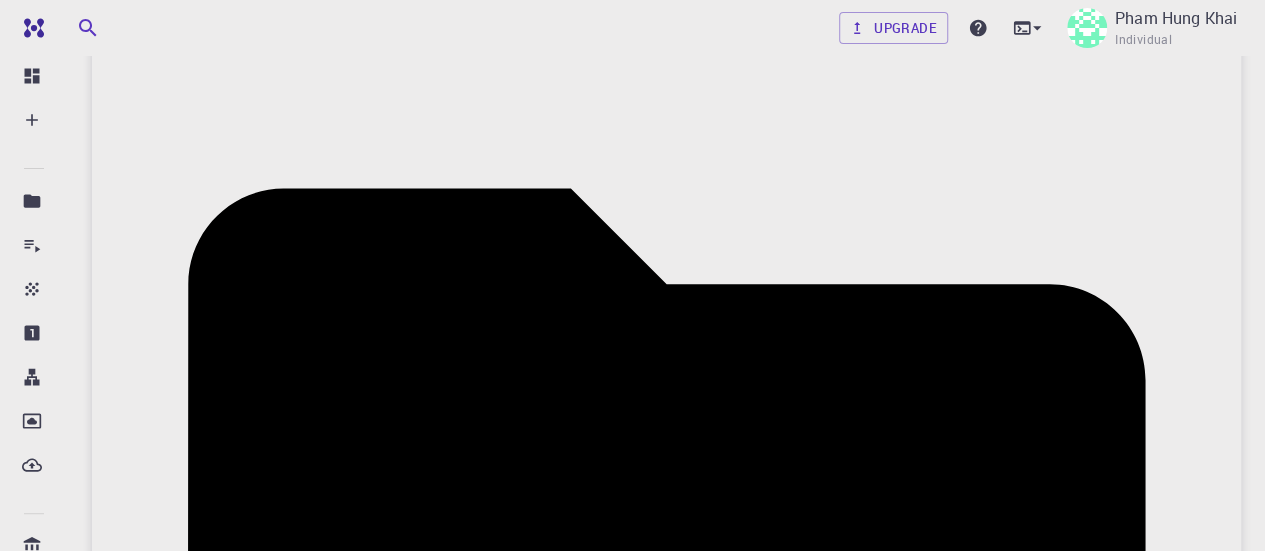 click on "Create" at bounding box center [132, 2562] 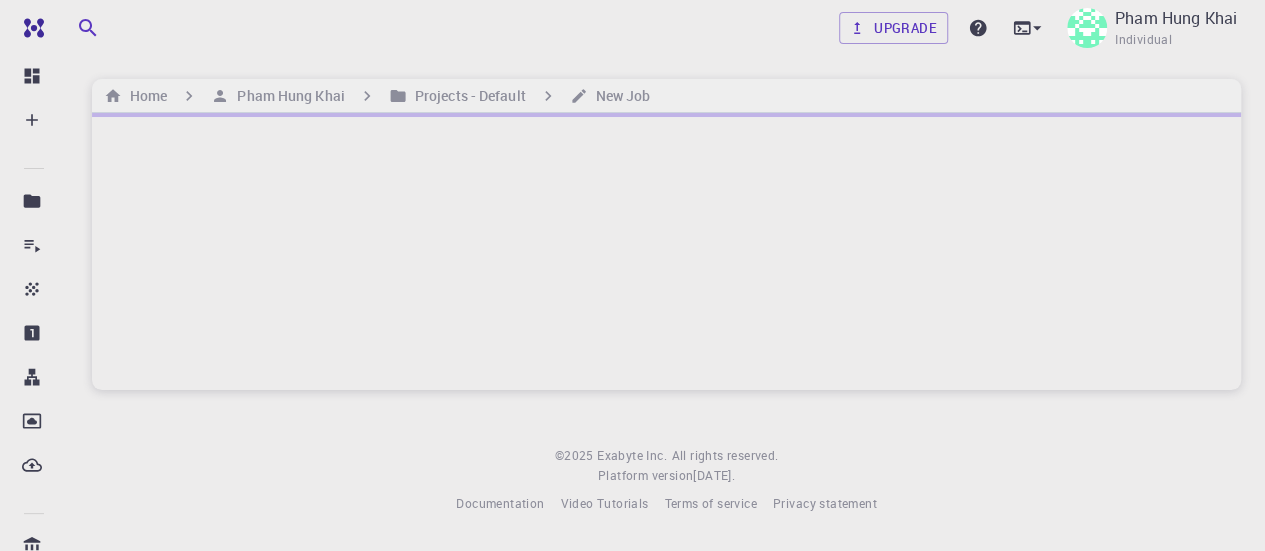scroll, scrollTop: 0, scrollLeft: 0, axis: both 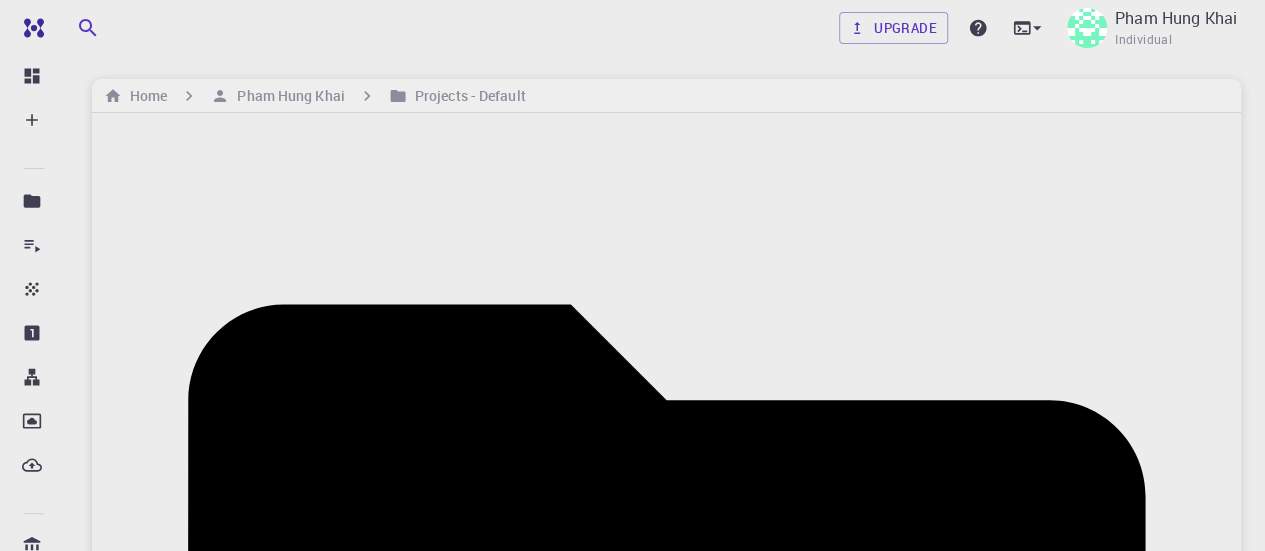 click on "Overview" at bounding box center (125, 1389) 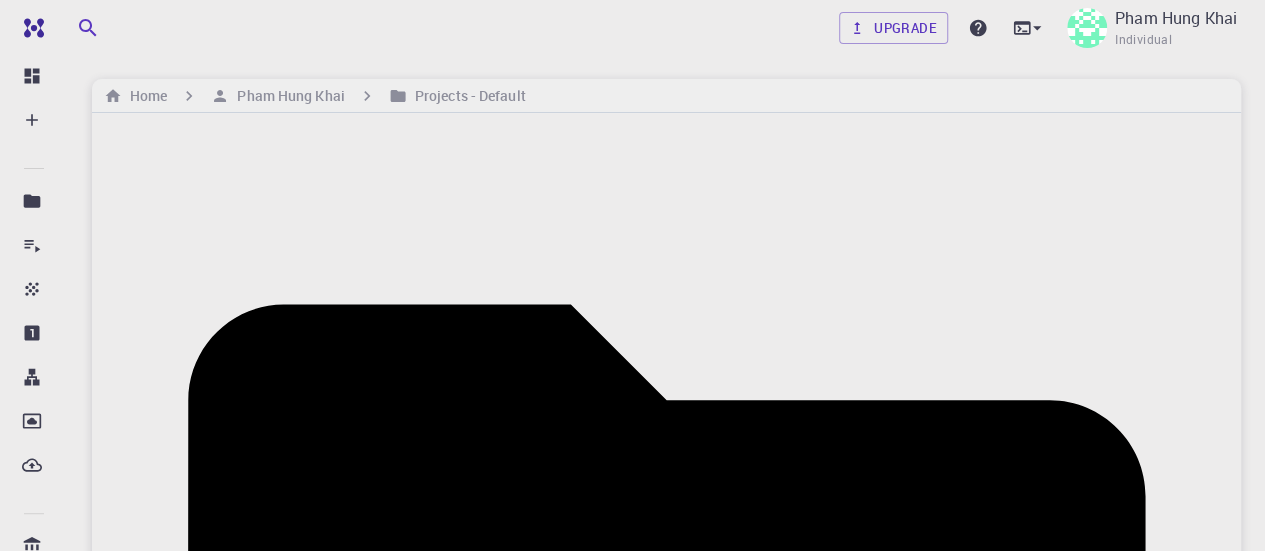 scroll, scrollTop: 188, scrollLeft: 0, axis: vertical 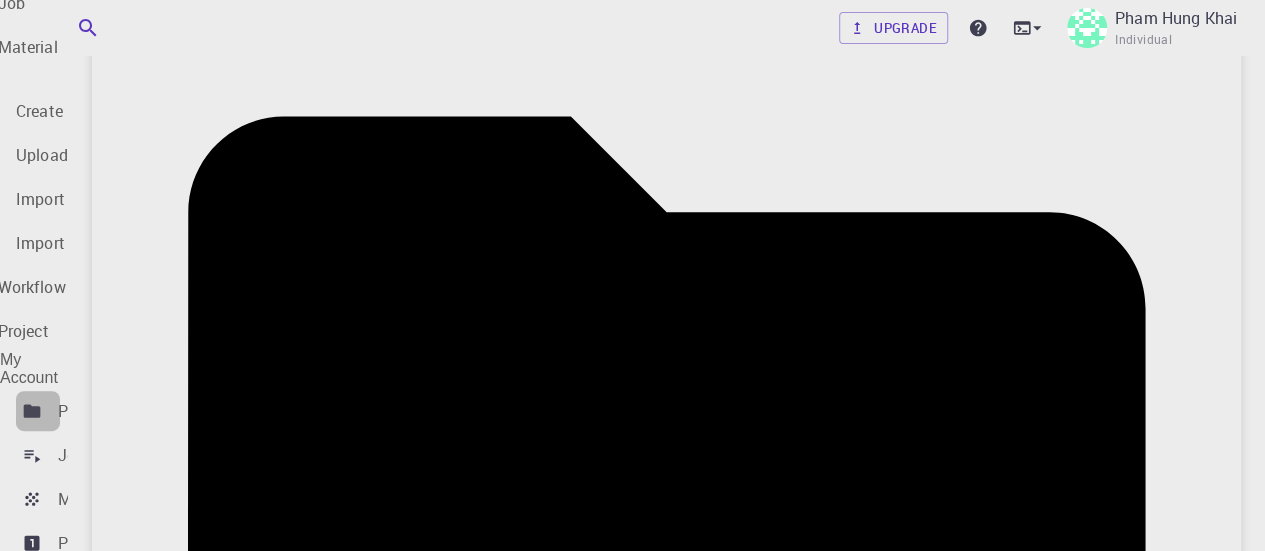 click on "Projects" at bounding box center (88, 411) 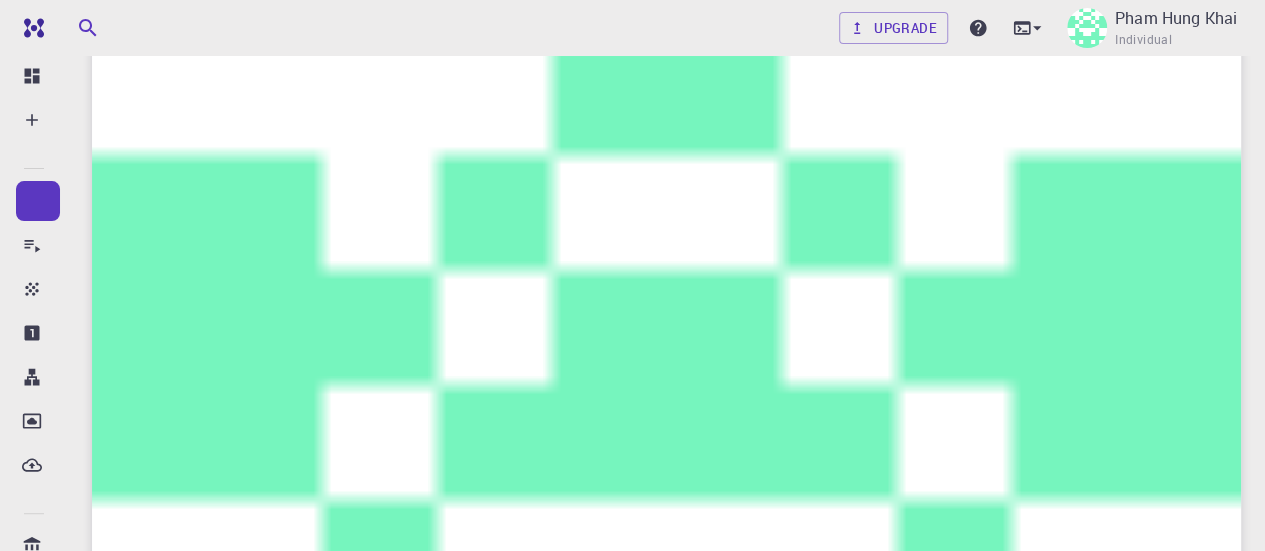 scroll, scrollTop: 0, scrollLeft: 0, axis: both 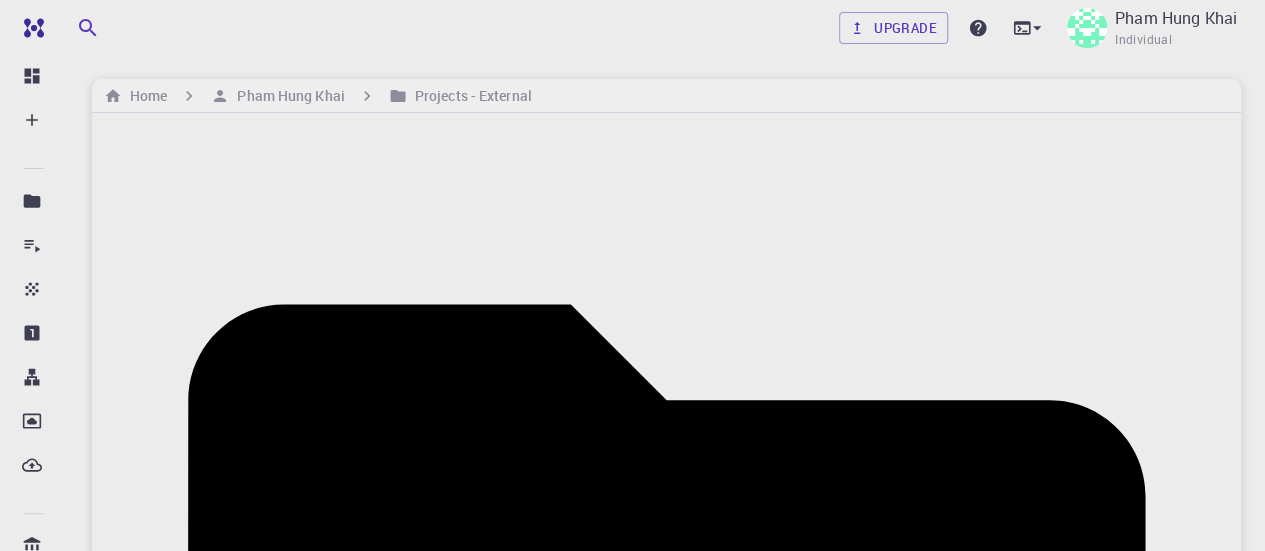 click on "Create" at bounding box center [132, 2678] 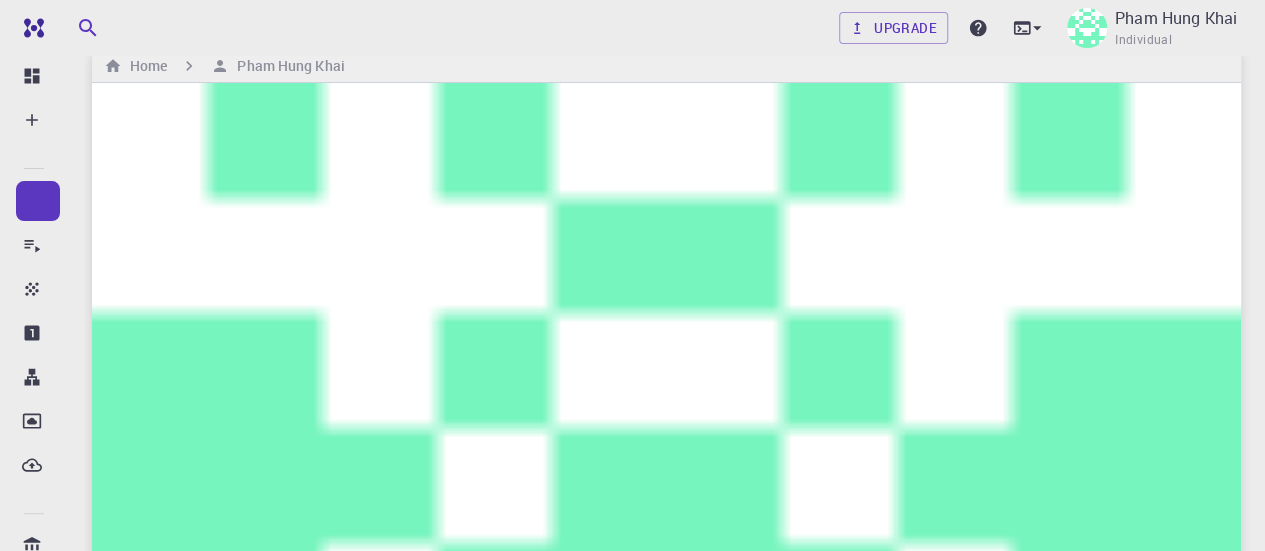 scroll, scrollTop: 28, scrollLeft: 0, axis: vertical 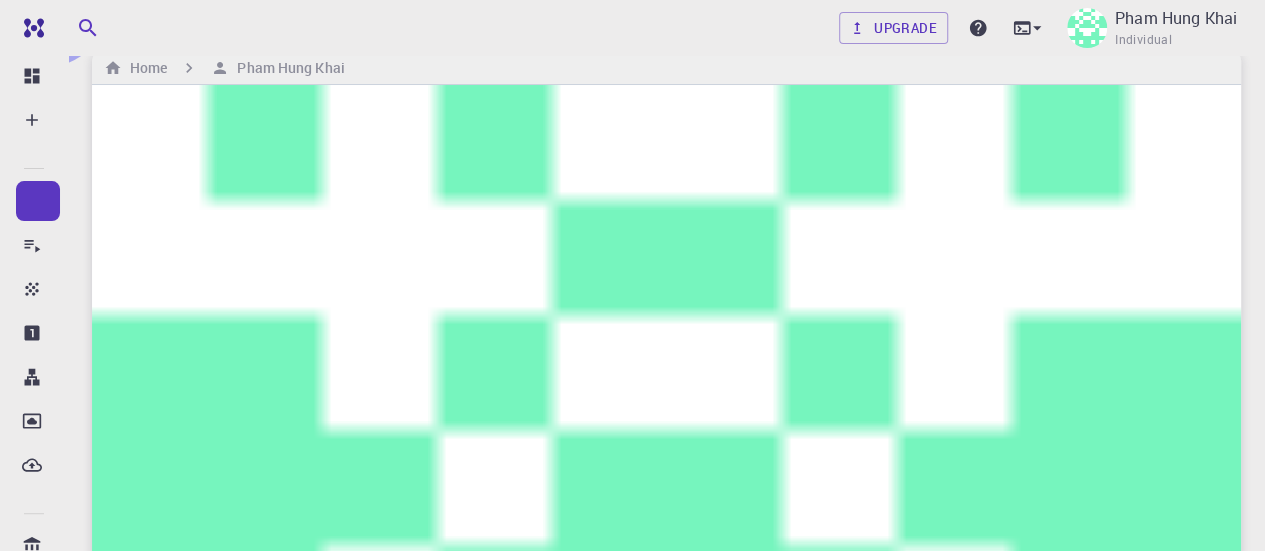 click on "Jobs" at bounding box center (511, 2490) 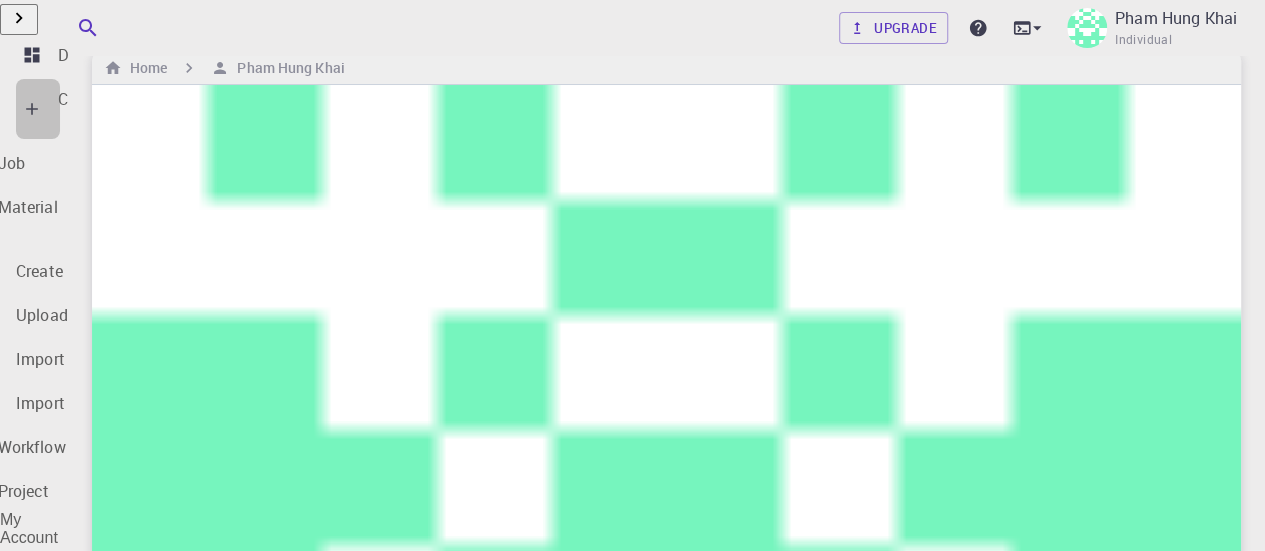 click on "Create" at bounding box center (81, 109) 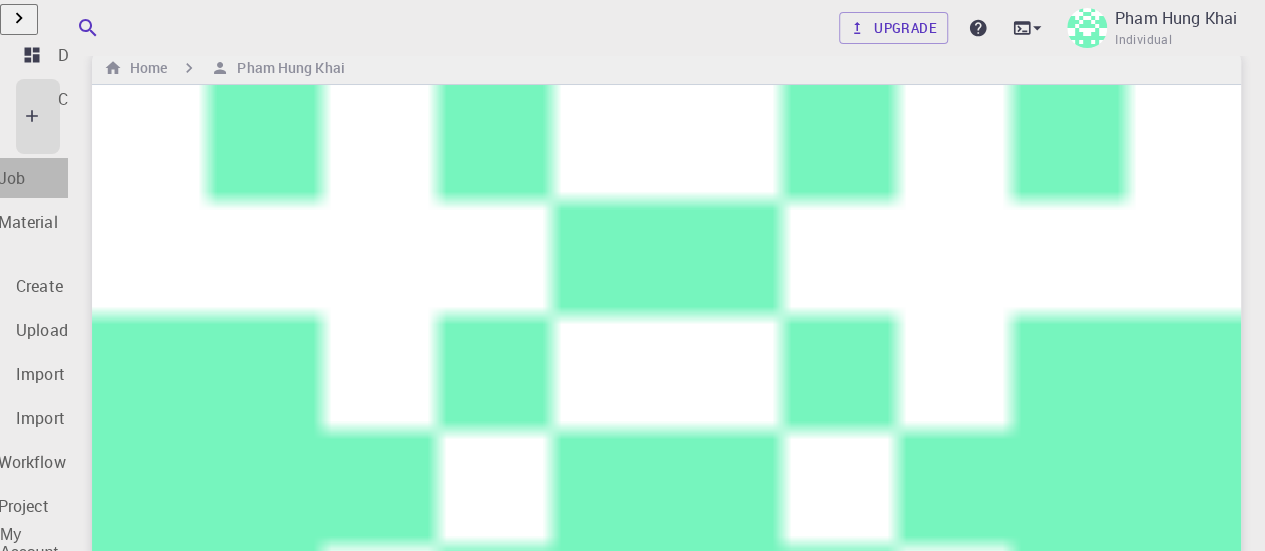 click on "New Job" at bounding box center (54, 178) 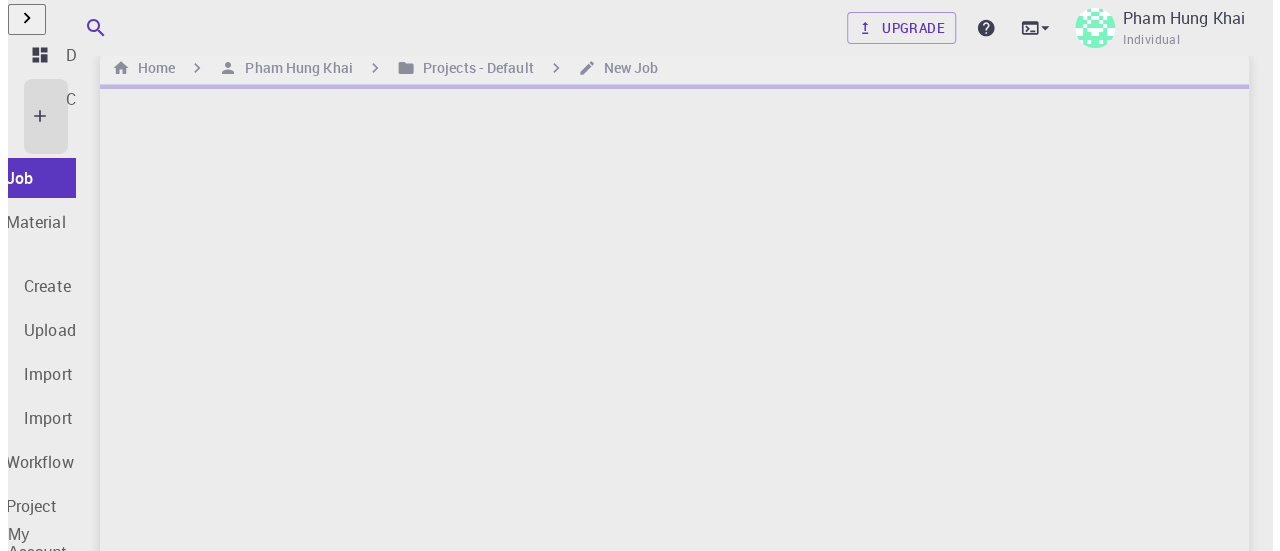 scroll, scrollTop: 0, scrollLeft: 0, axis: both 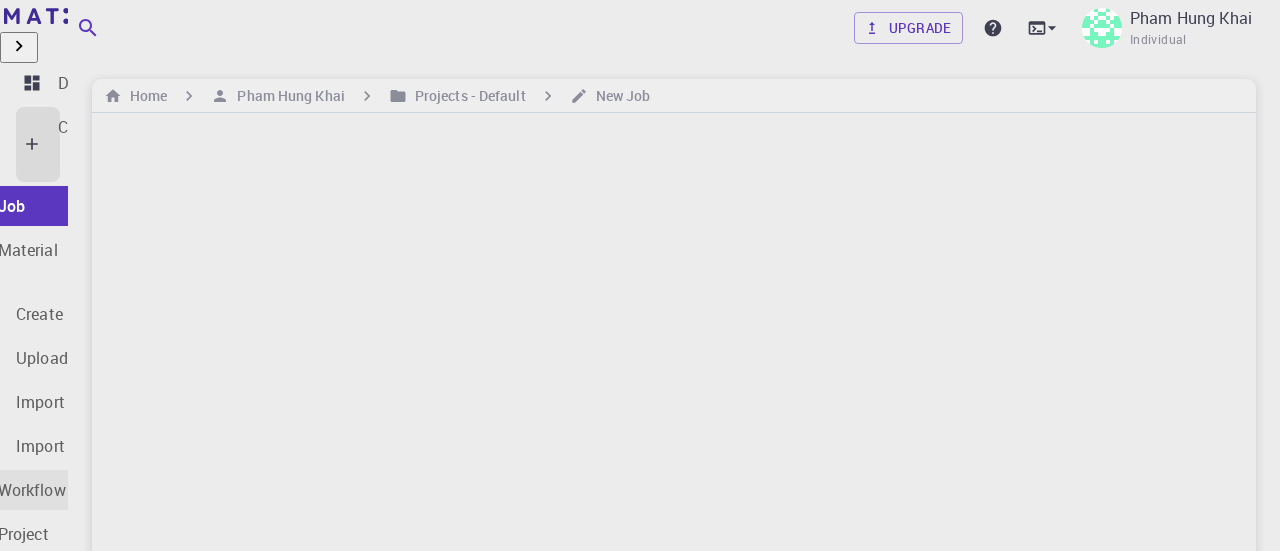 click on "New Workflow" at bounding box center (14, 490) 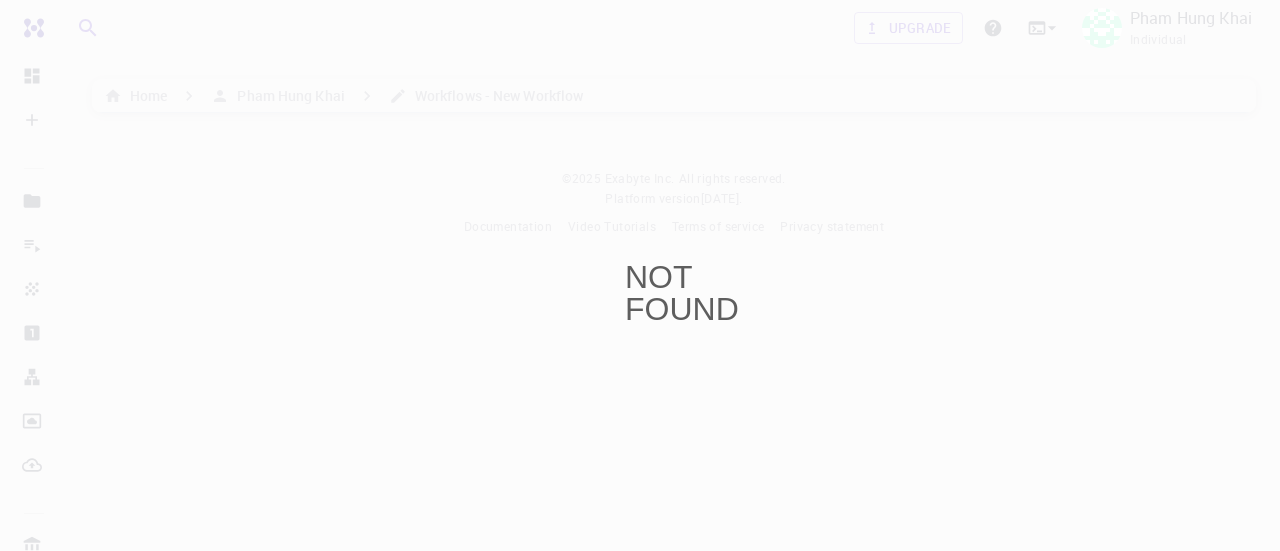 scroll, scrollTop: 0, scrollLeft: 0, axis: both 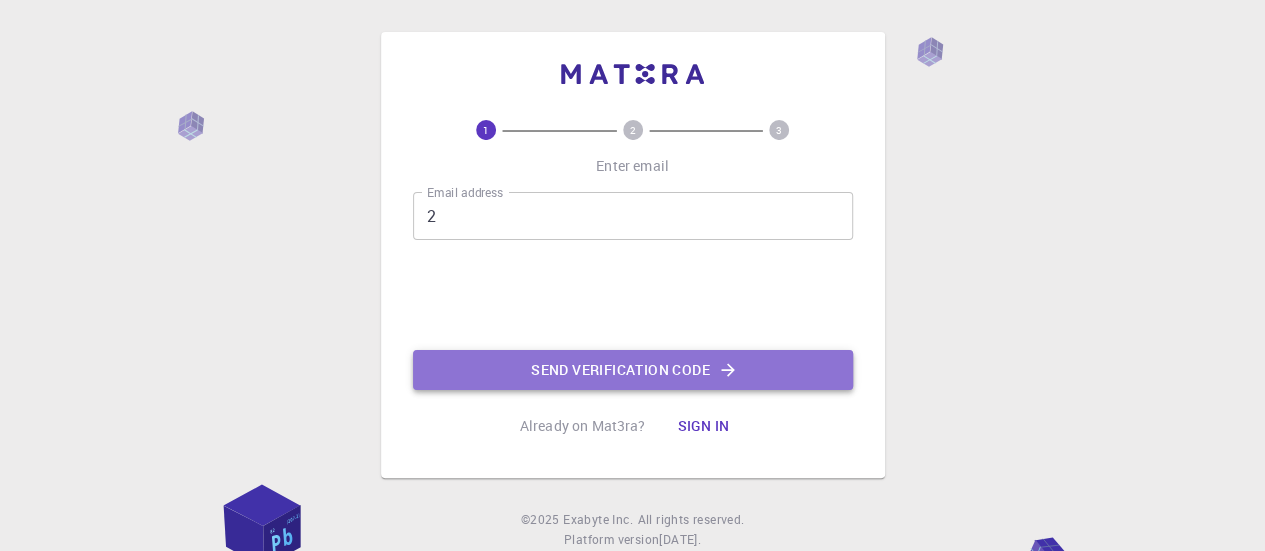 click on "Send verification code" 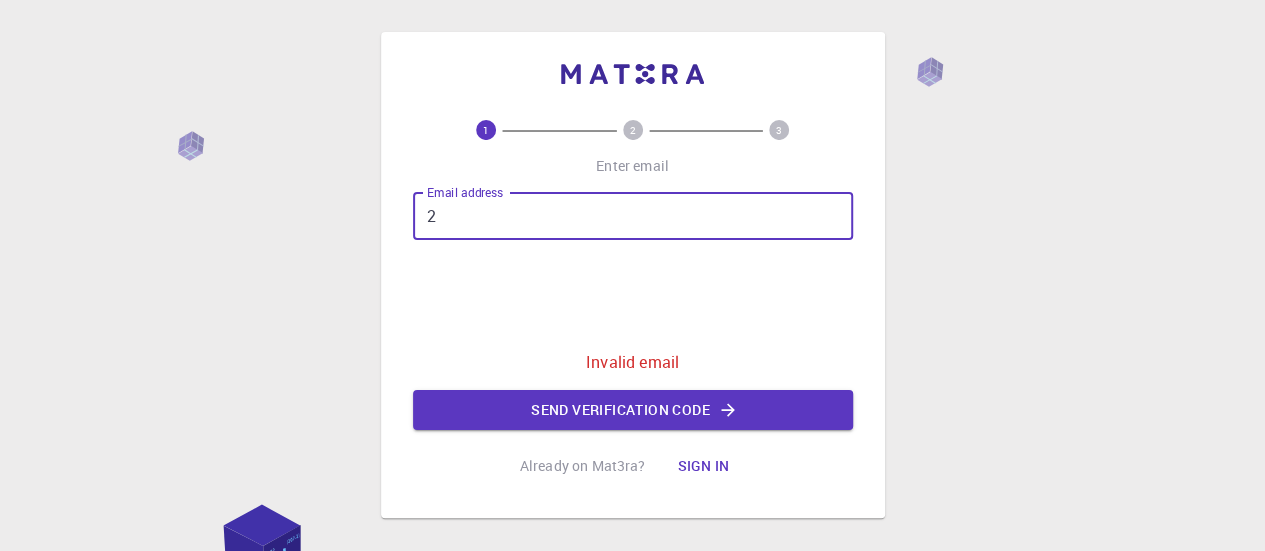 click on "2" at bounding box center (633, 216) 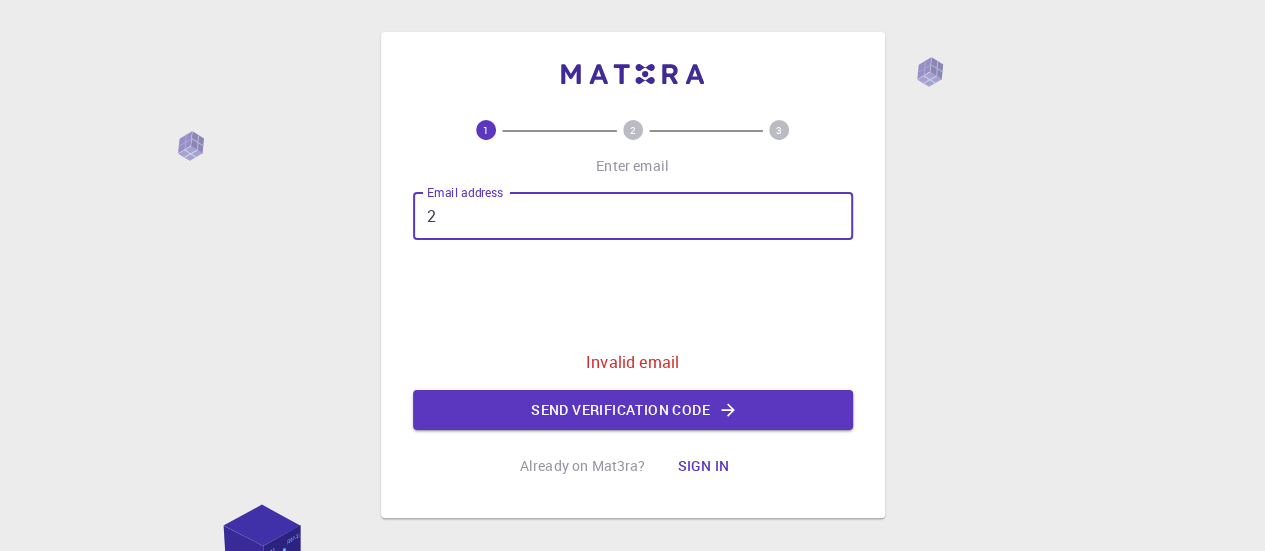 type on "[EMAIL_ADDRESS][DOMAIN_NAME]" 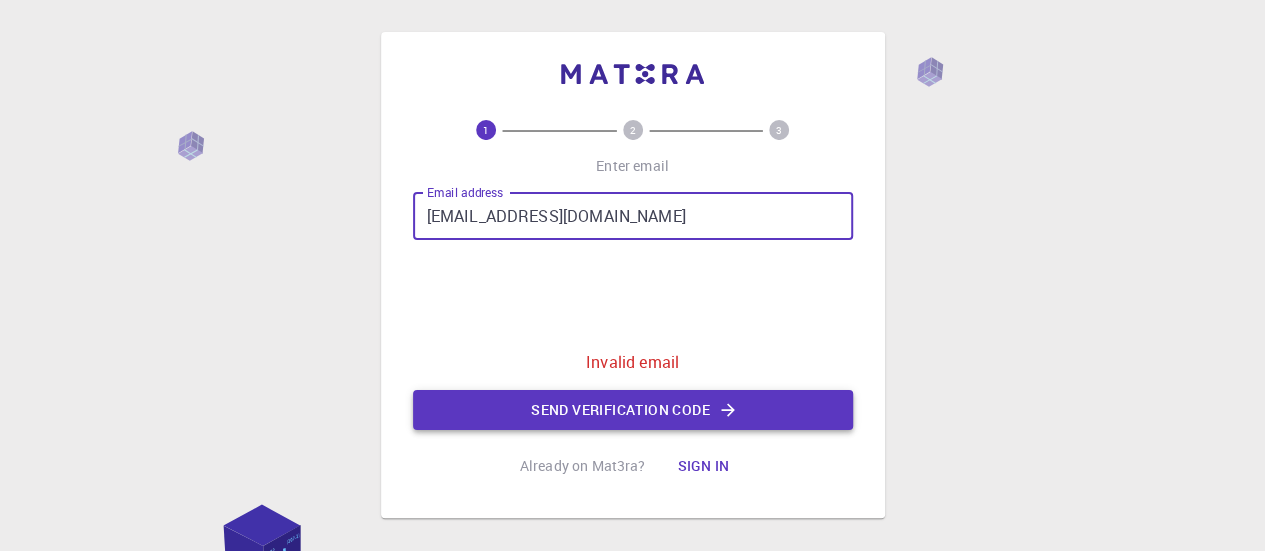 click on "Send verification code" at bounding box center [633, 410] 